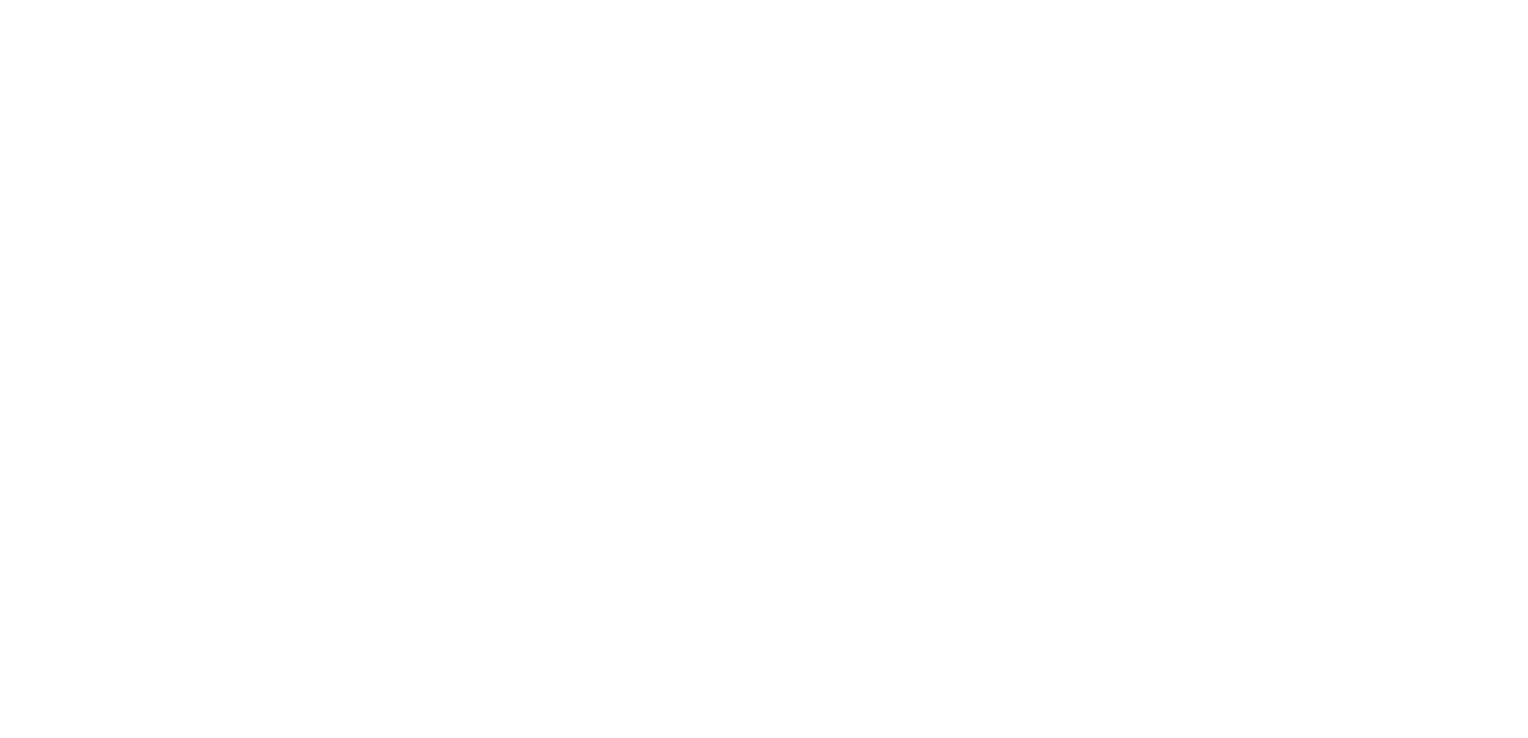scroll, scrollTop: 0, scrollLeft: 0, axis: both 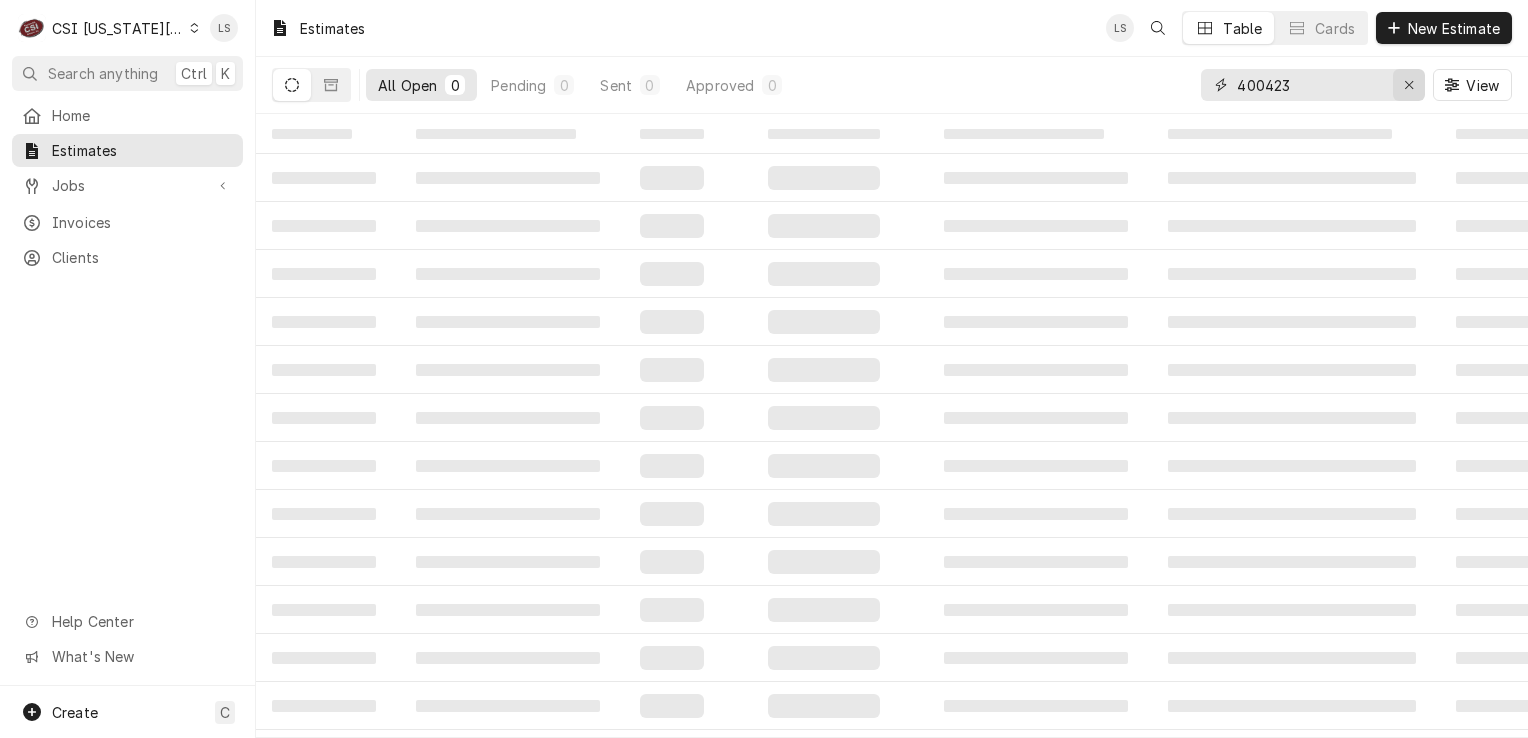 click at bounding box center (1409, 85) 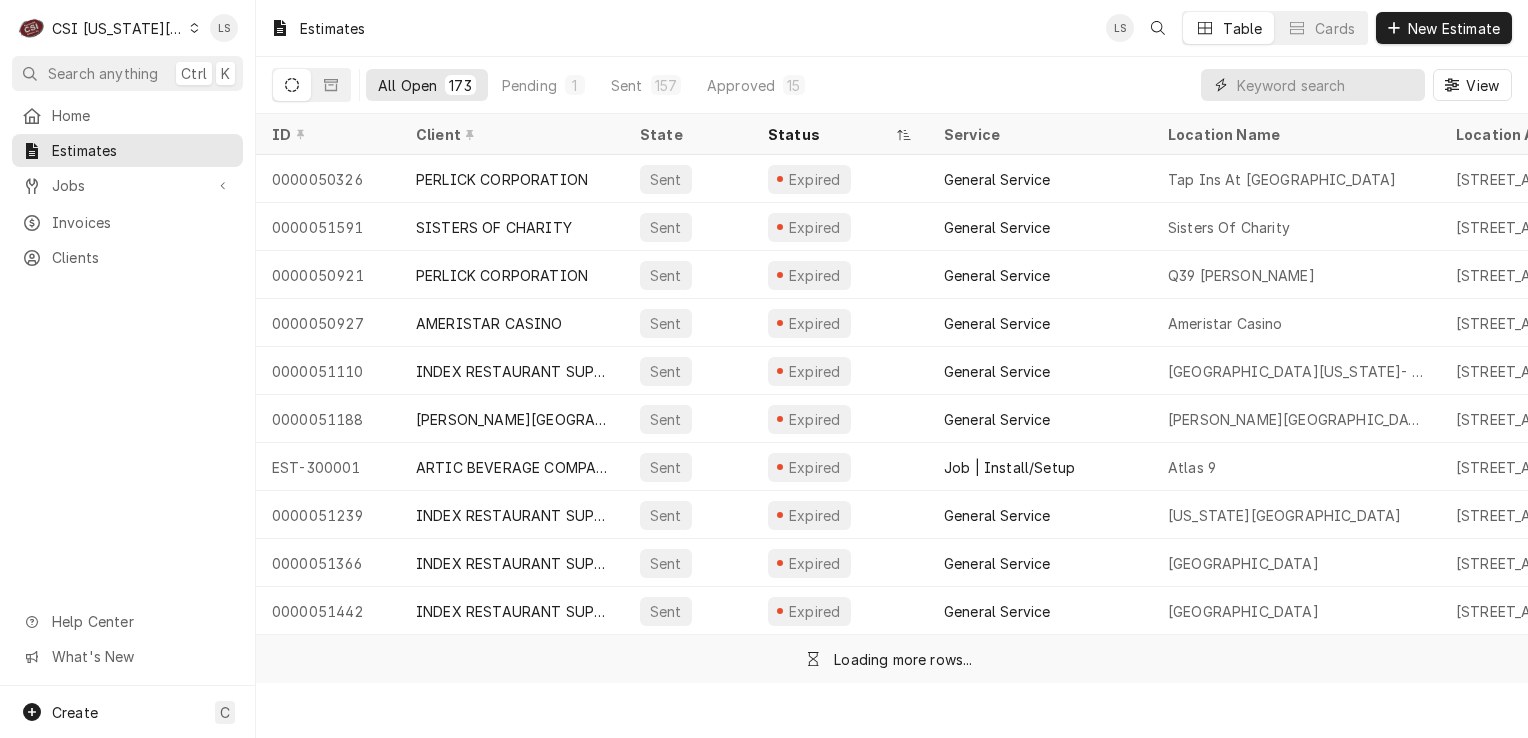paste on "300223" 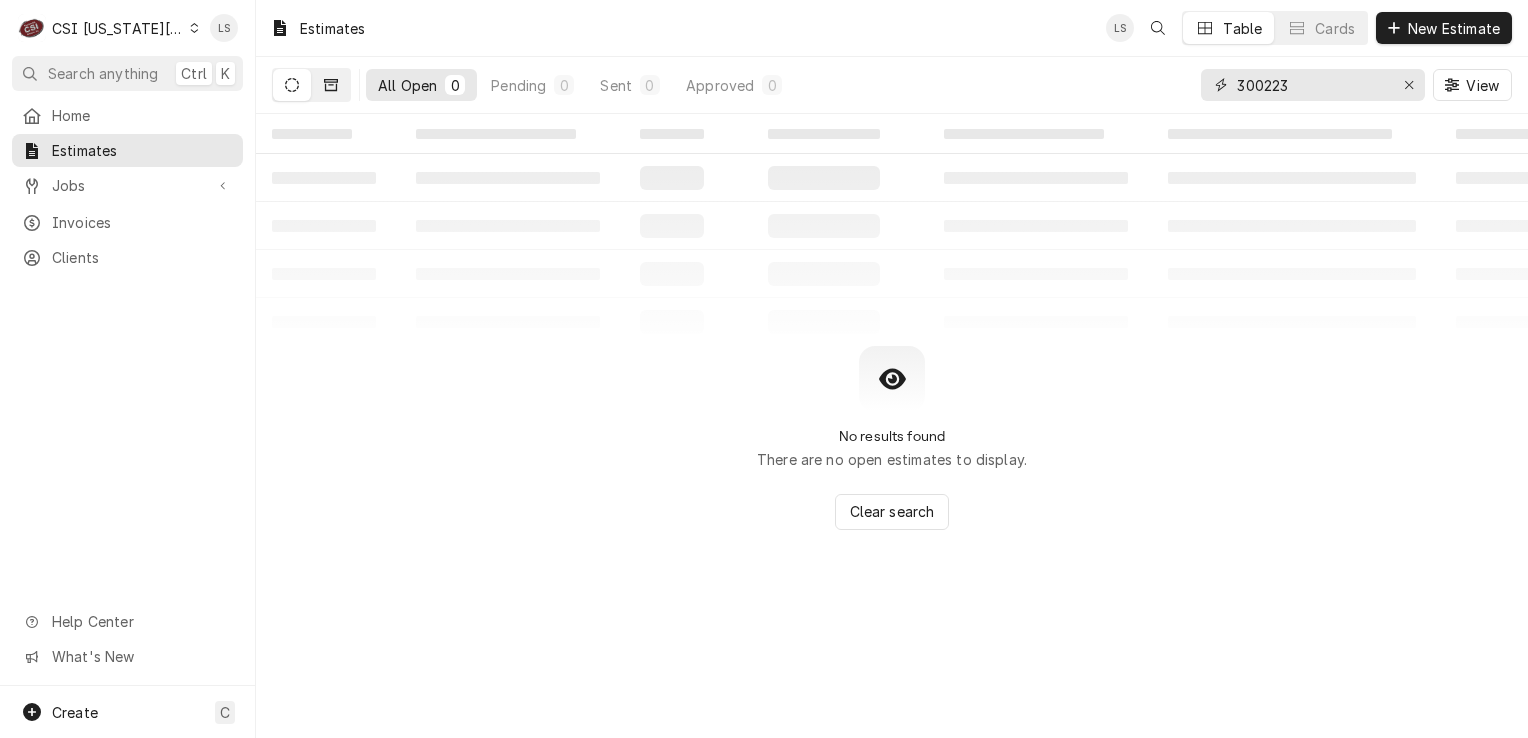 type on "300223" 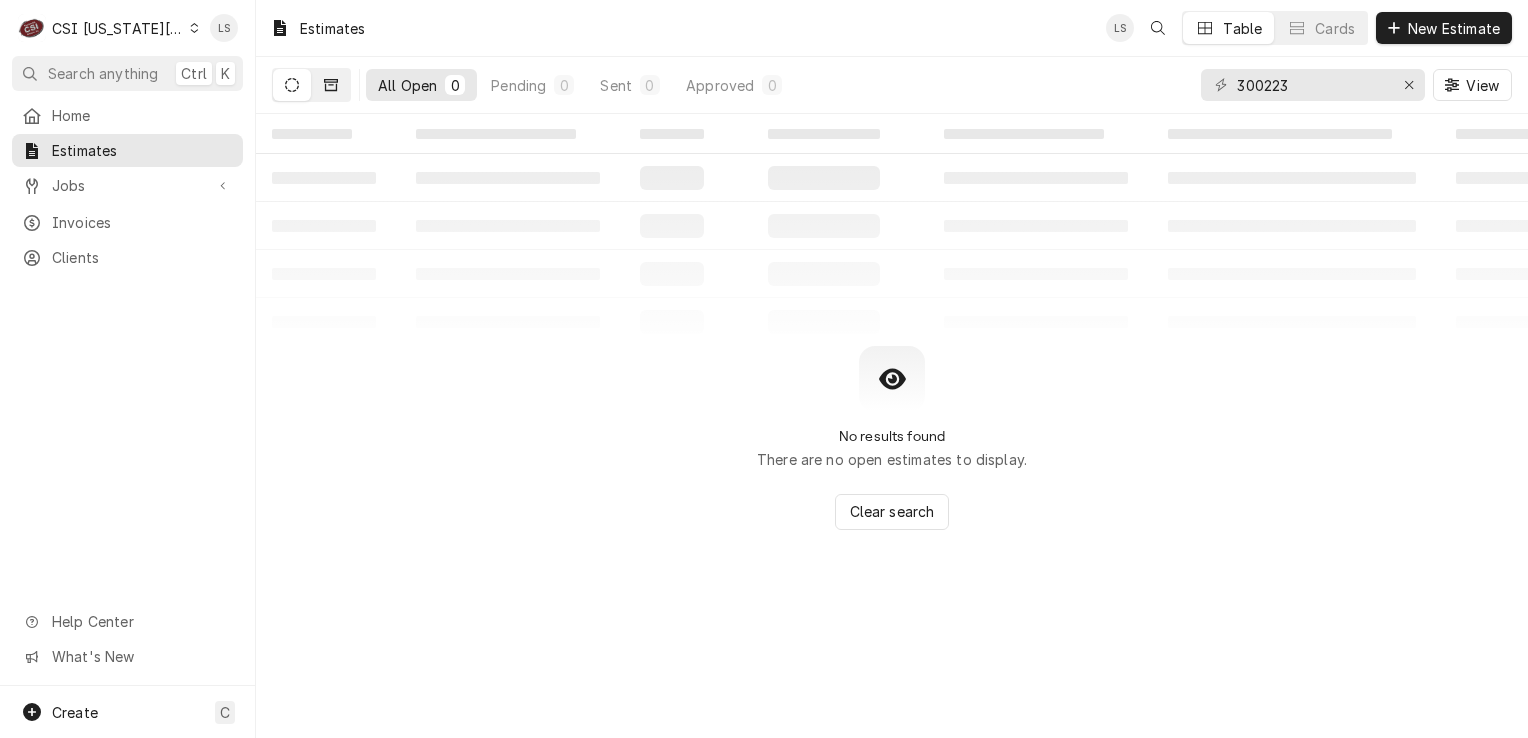 click at bounding box center (331, 85) 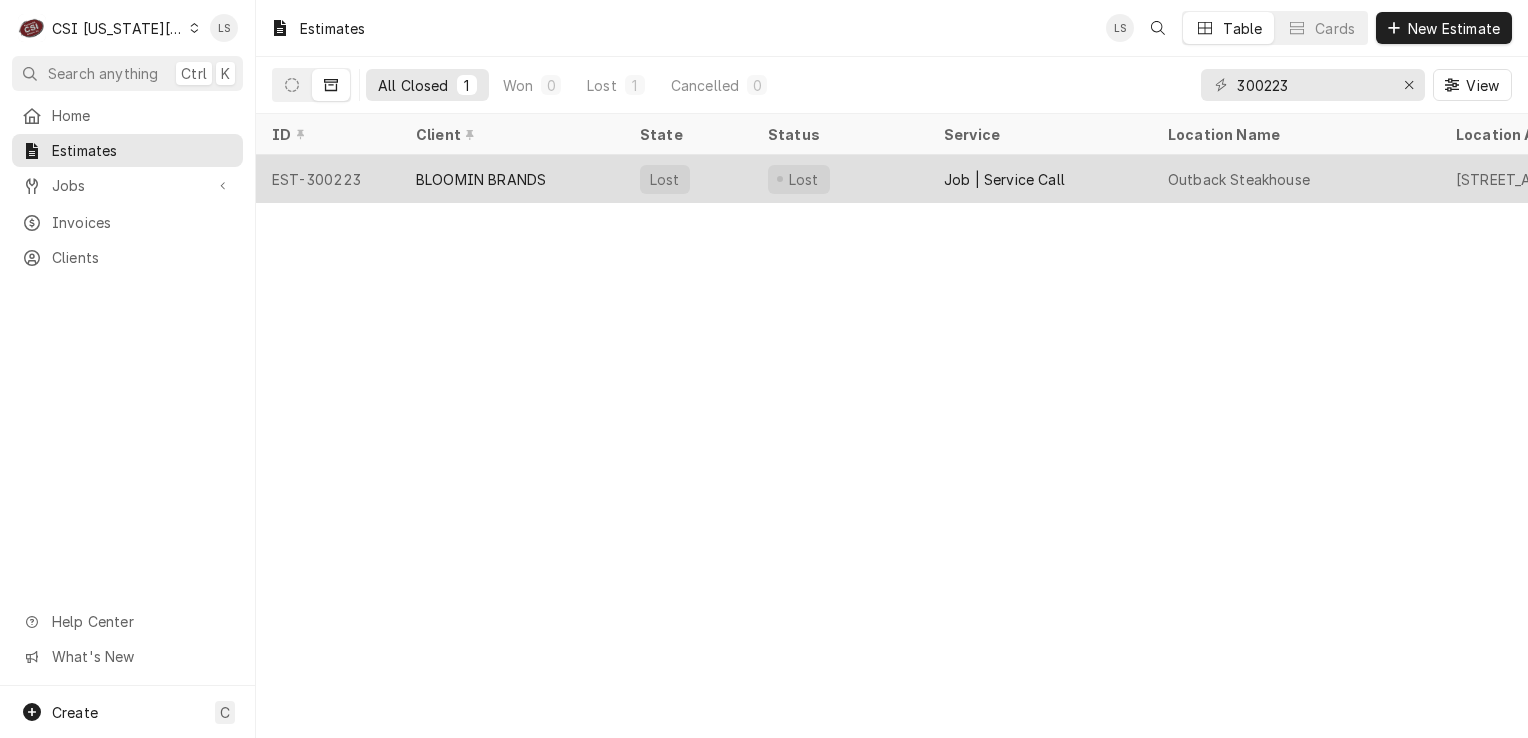 click on "EST-300223" at bounding box center [328, 179] 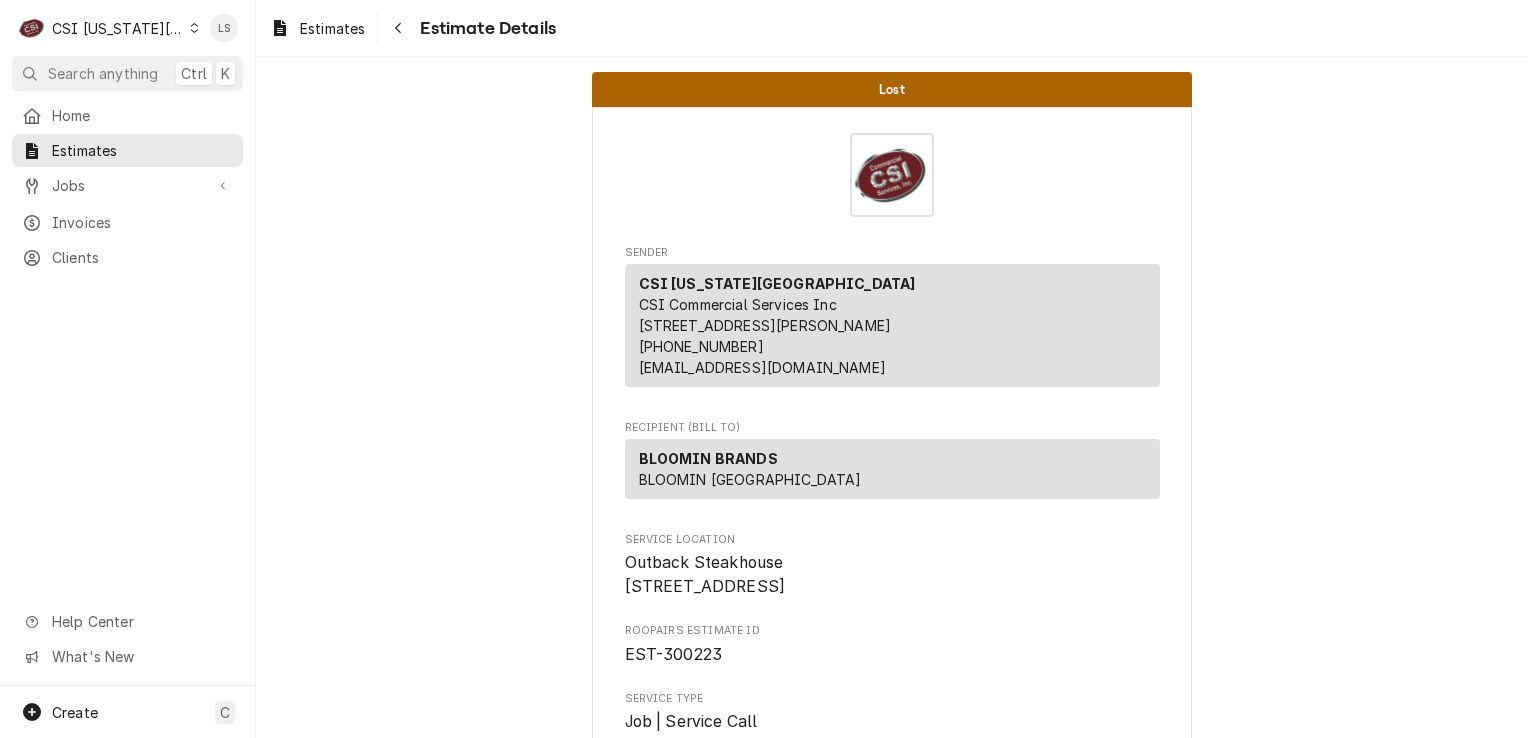 scroll, scrollTop: 0, scrollLeft: 0, axis: both 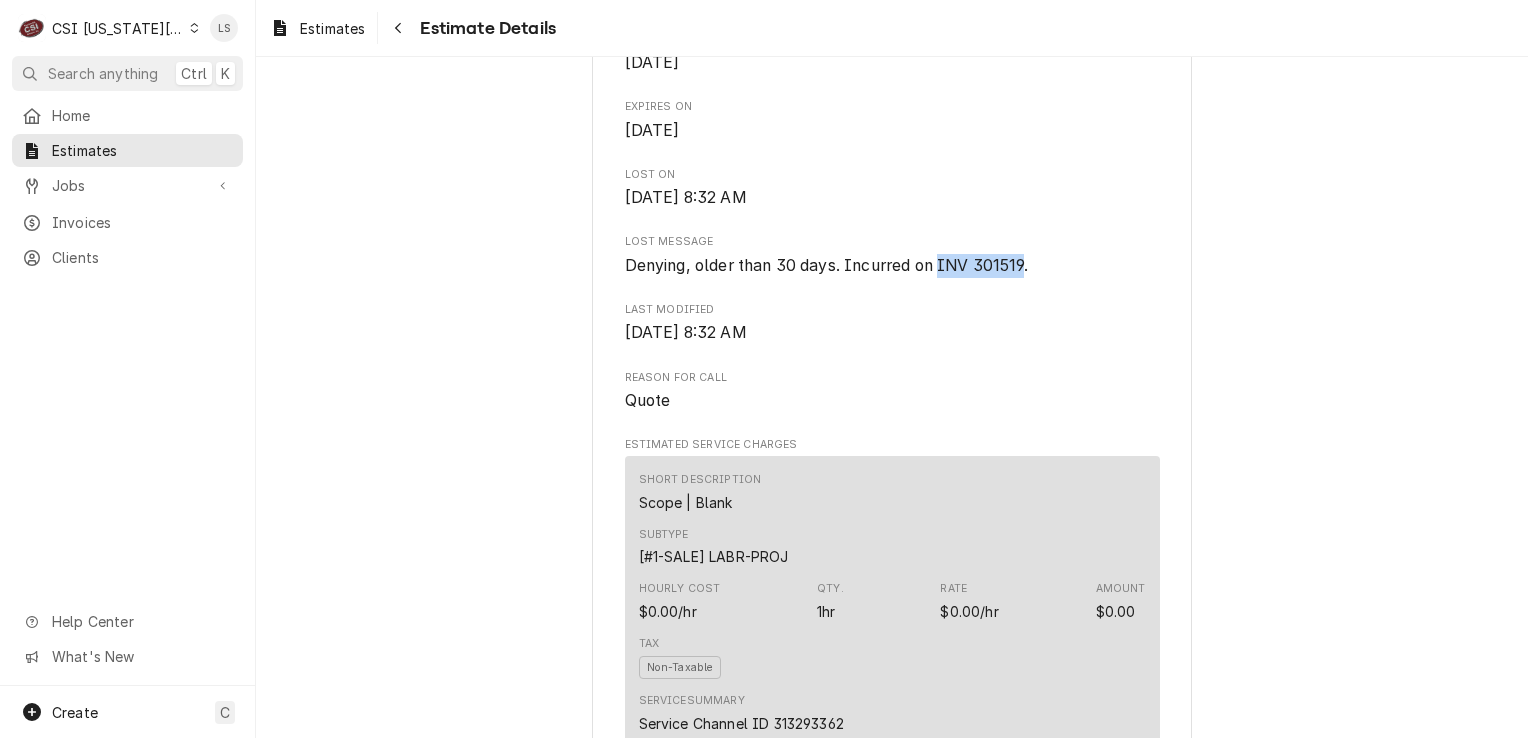 drag, startPoint x: 936, startPoint y: 327, endPoint x: 1021, endPoint y: 329, distance: 85.02353 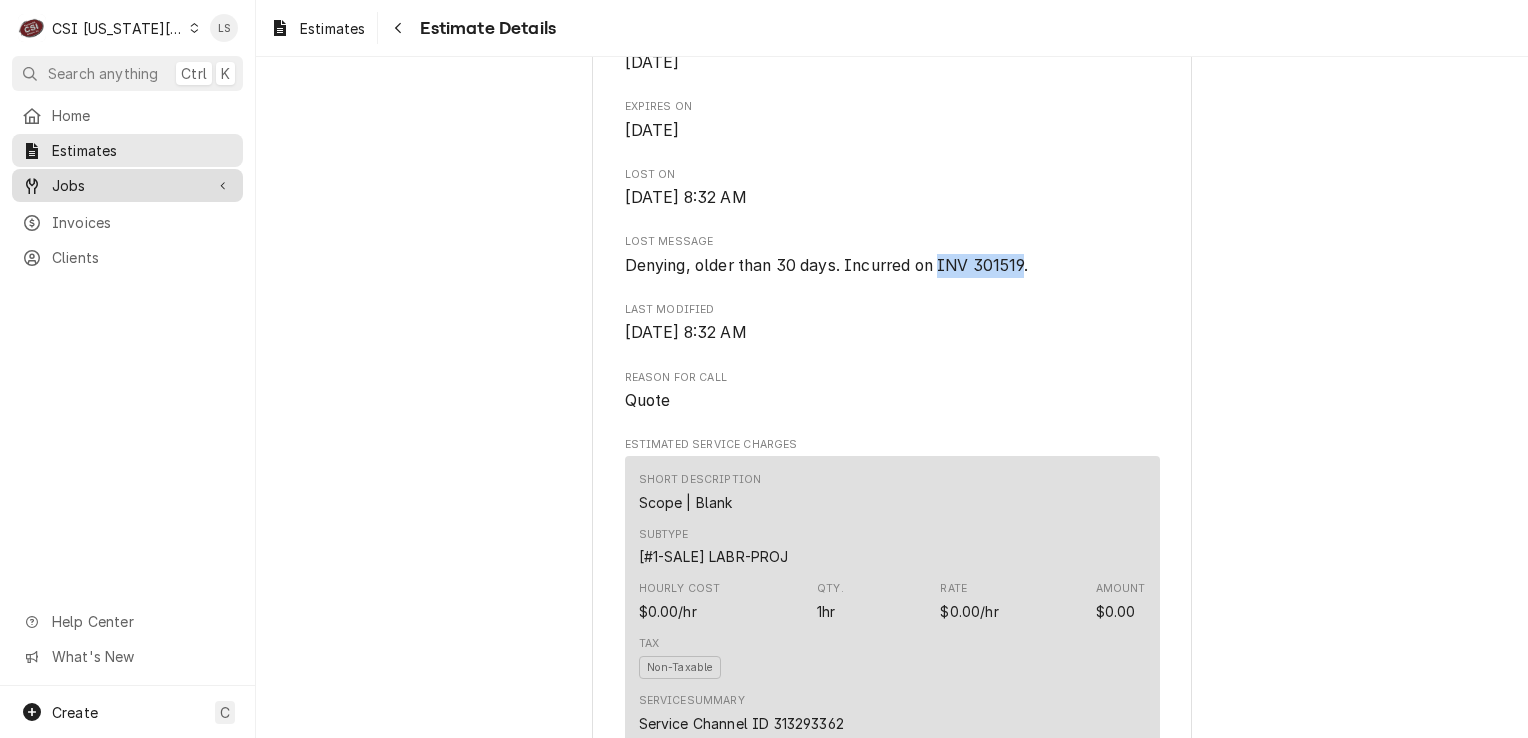 click on "Jobs" at bounding box center [127, 185] 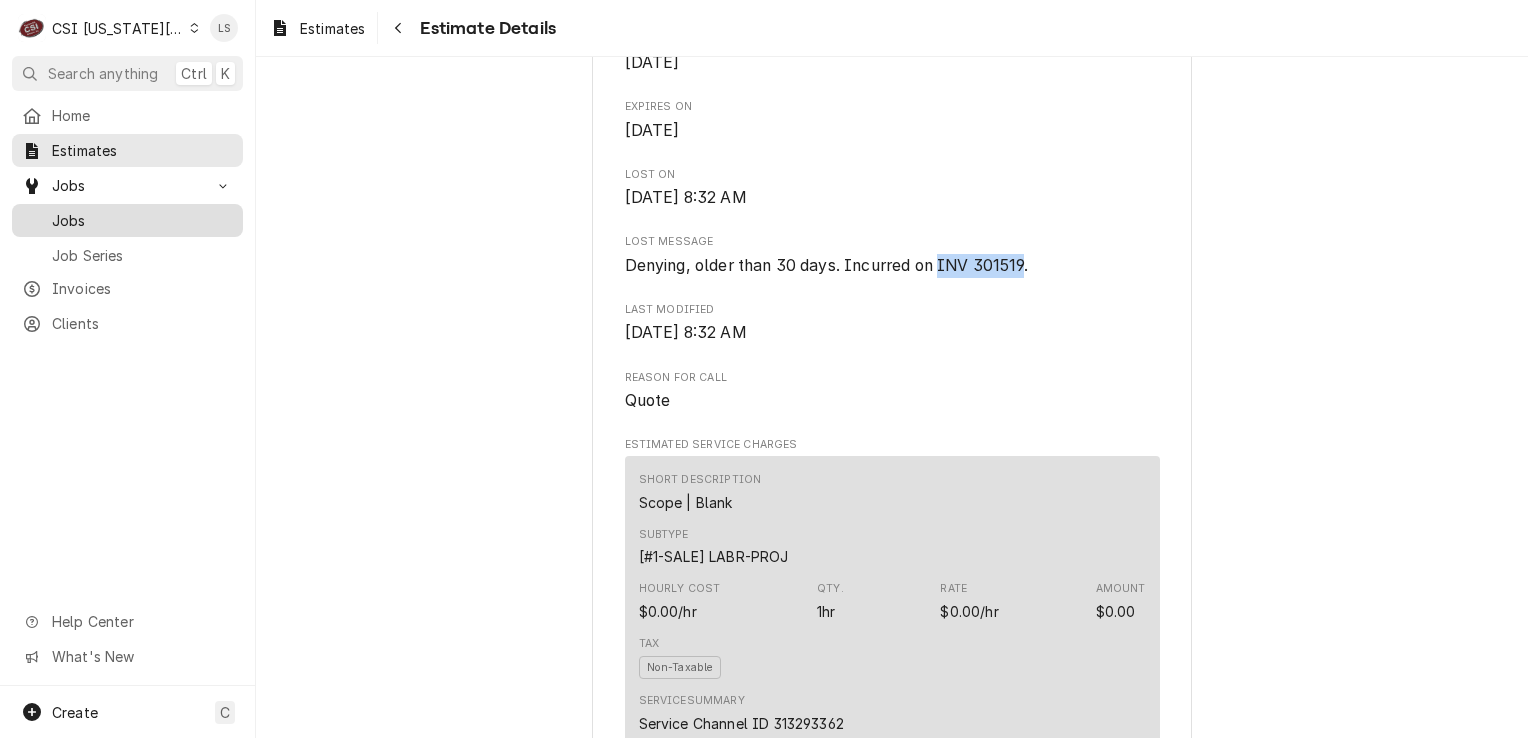 click on "Jobs" at bounding box center (142, 220) 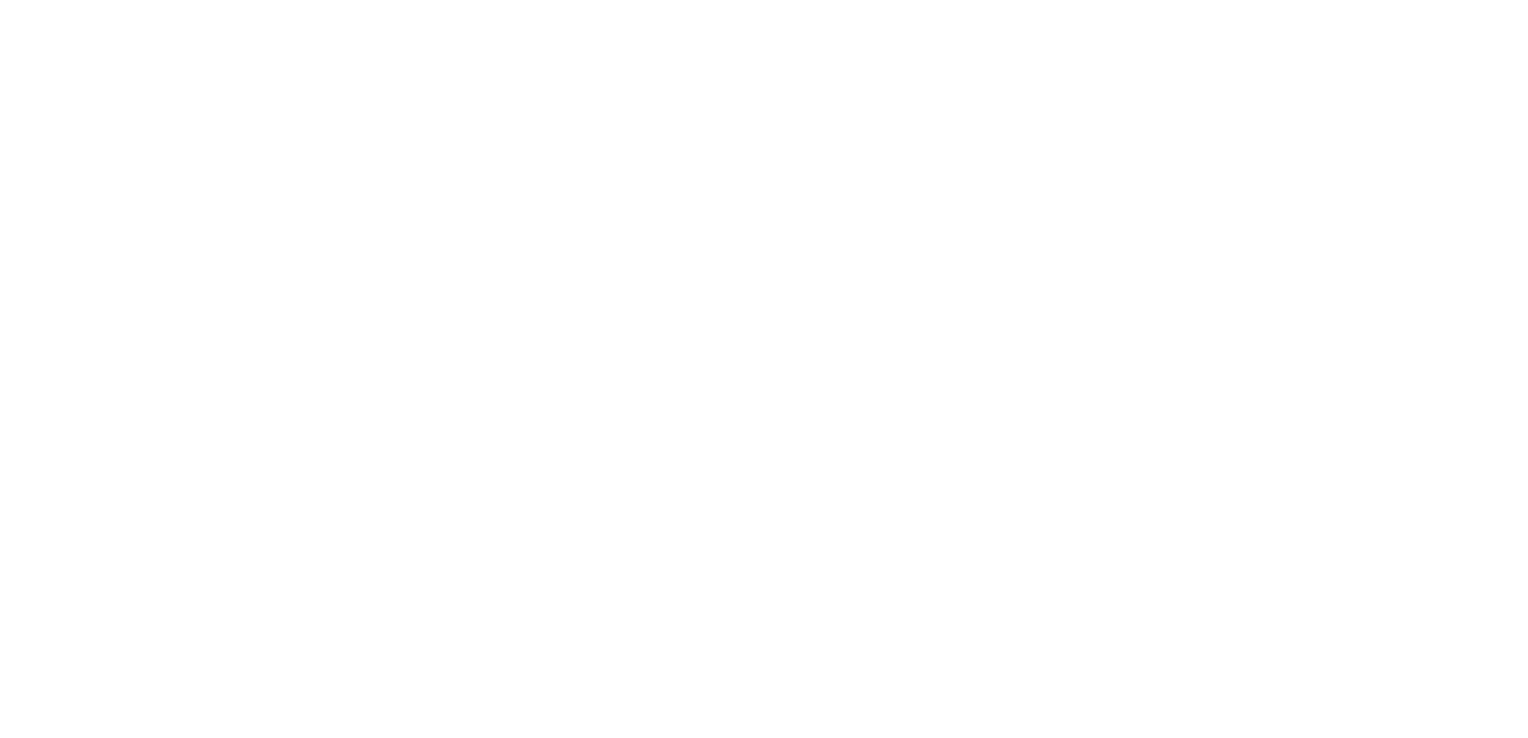 scroll, scrollTop: 0, scrollLeft: 0, axis: both 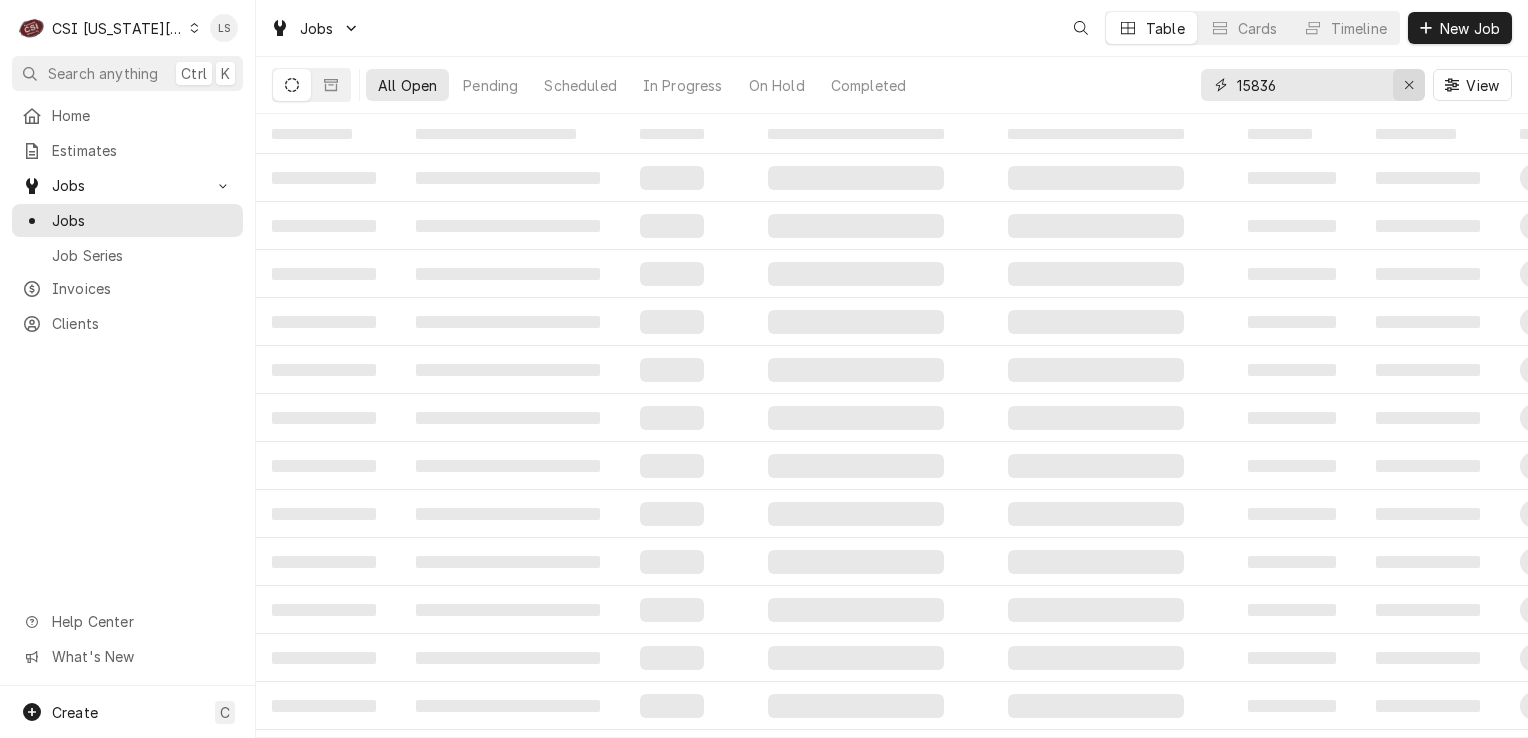 click at bounding box center (1409, 85) 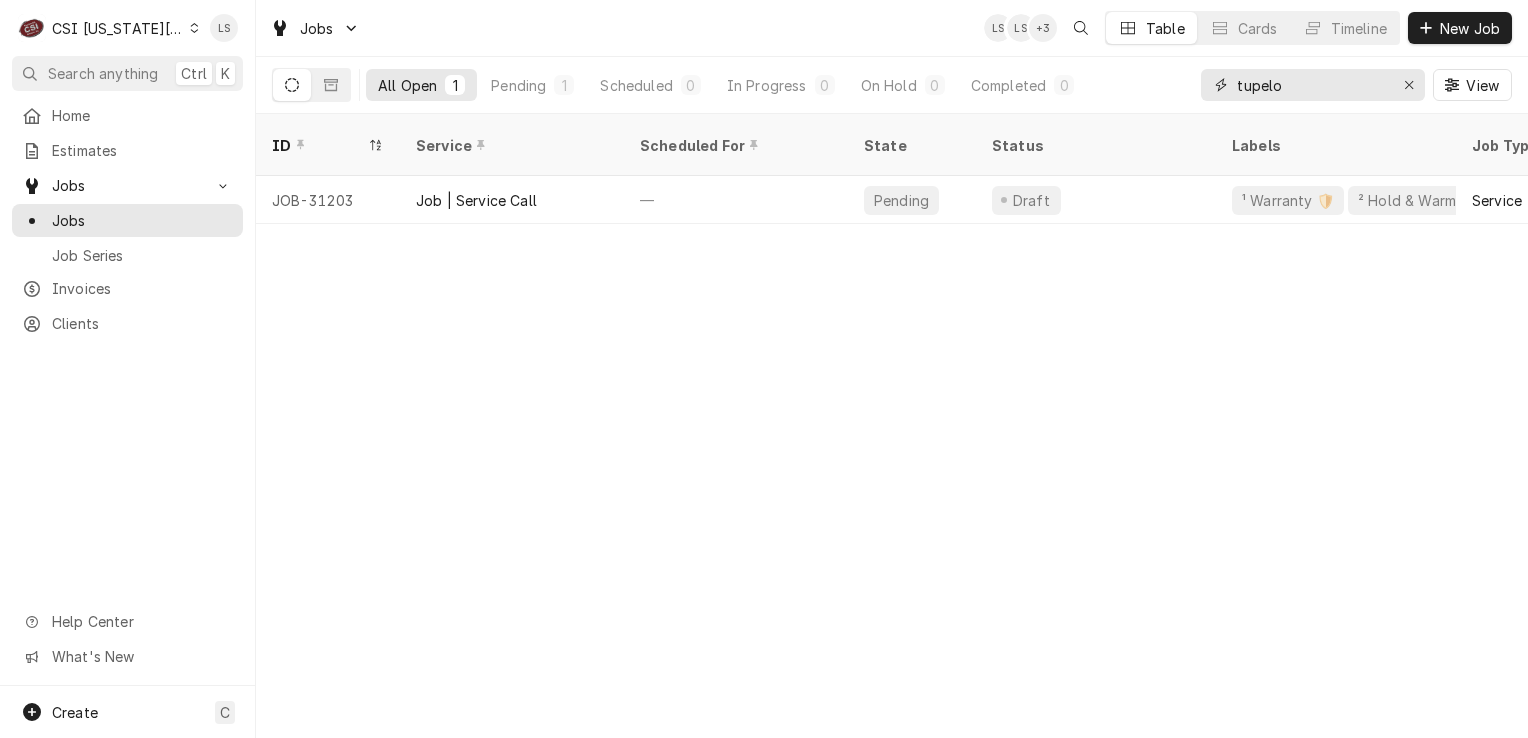 type on "tupelo" 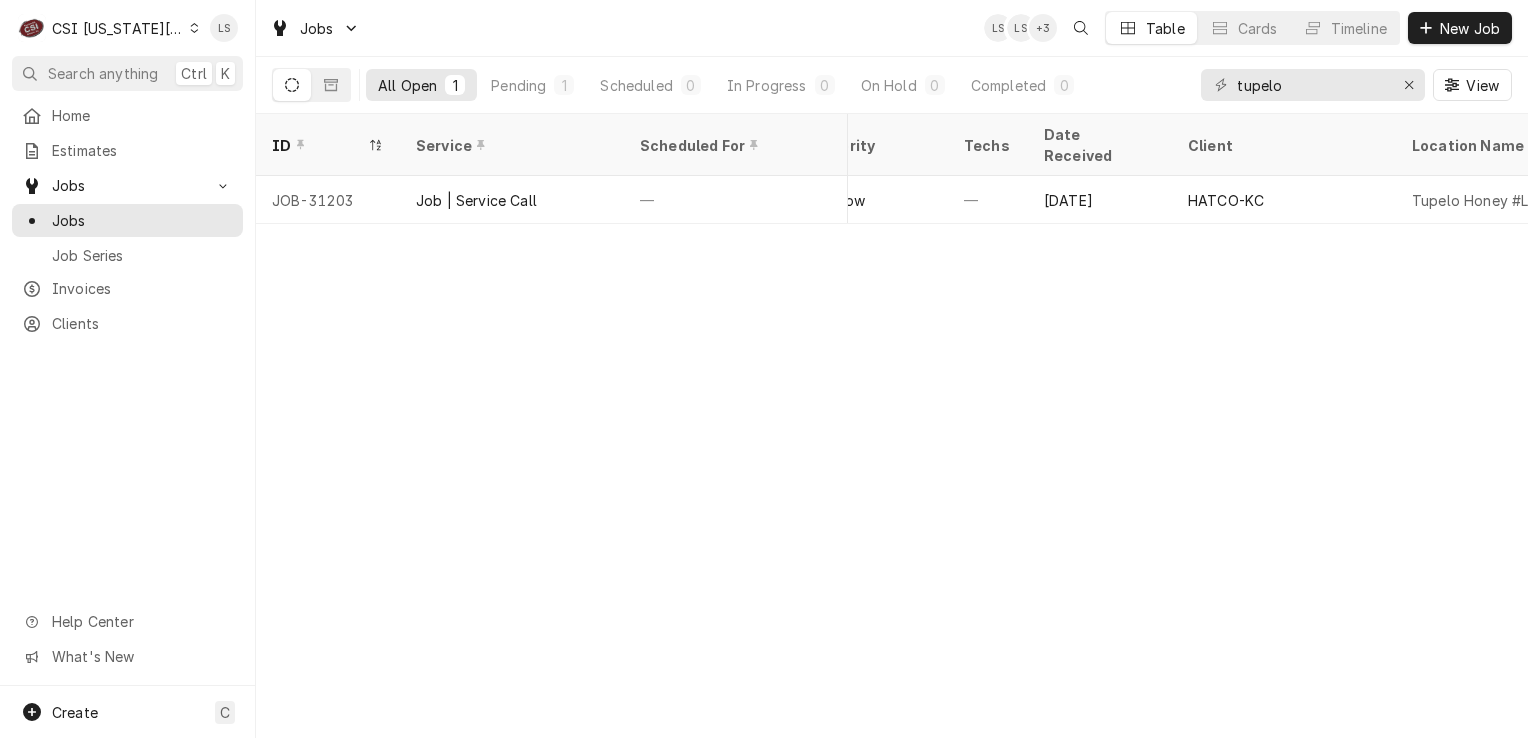 scroll, scrollTop: 0, scrollLeft: 0, axis: both 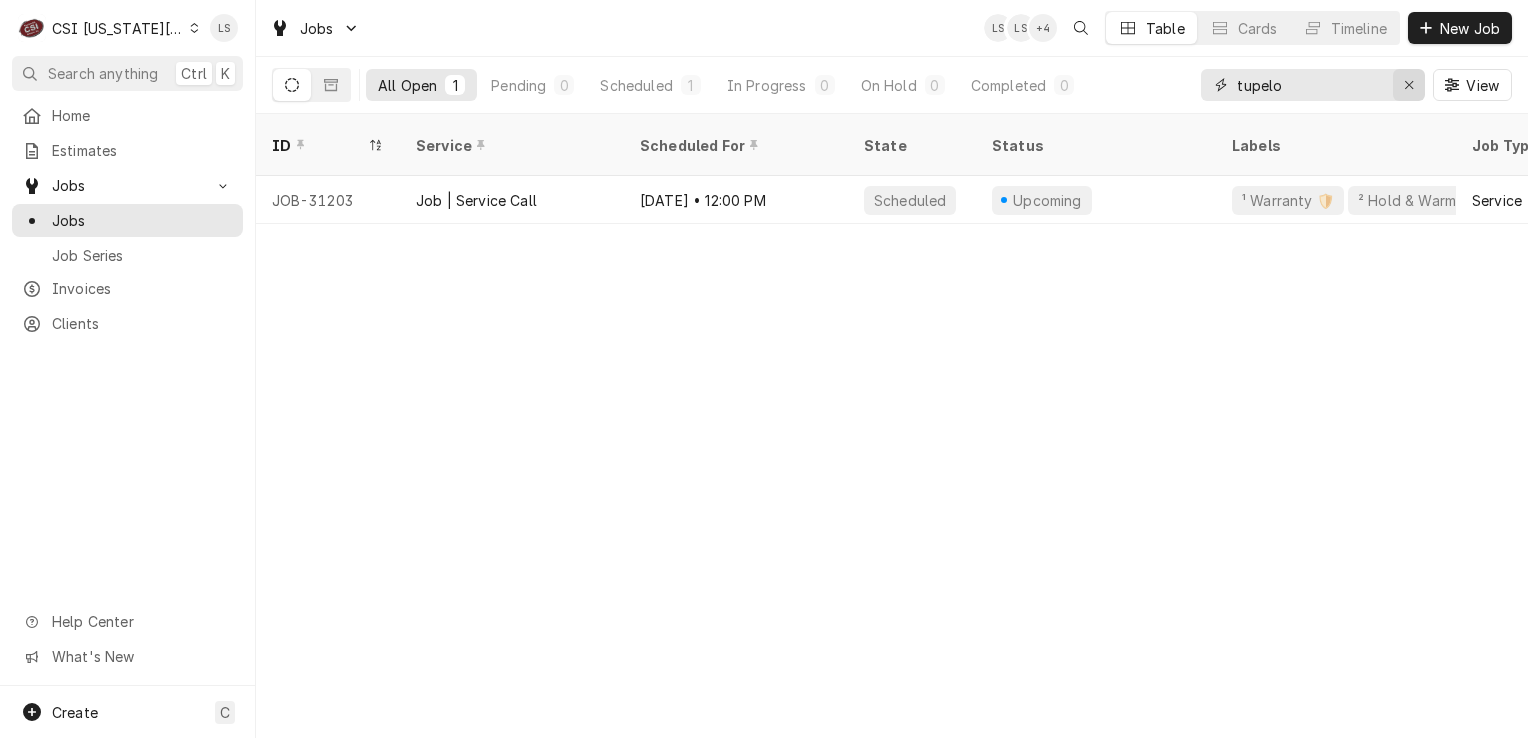 click at bounding box center [1409, 85] 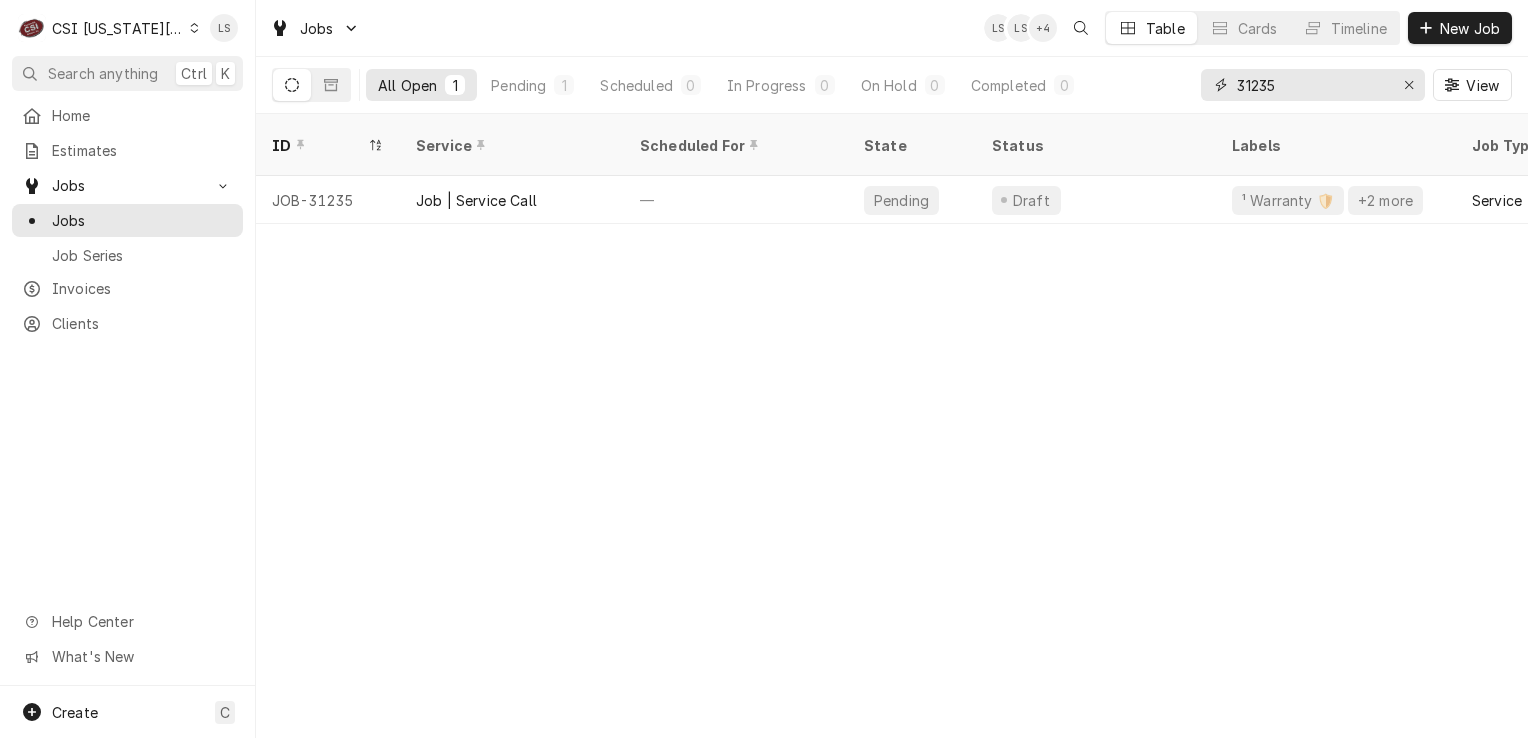 type on "31235" 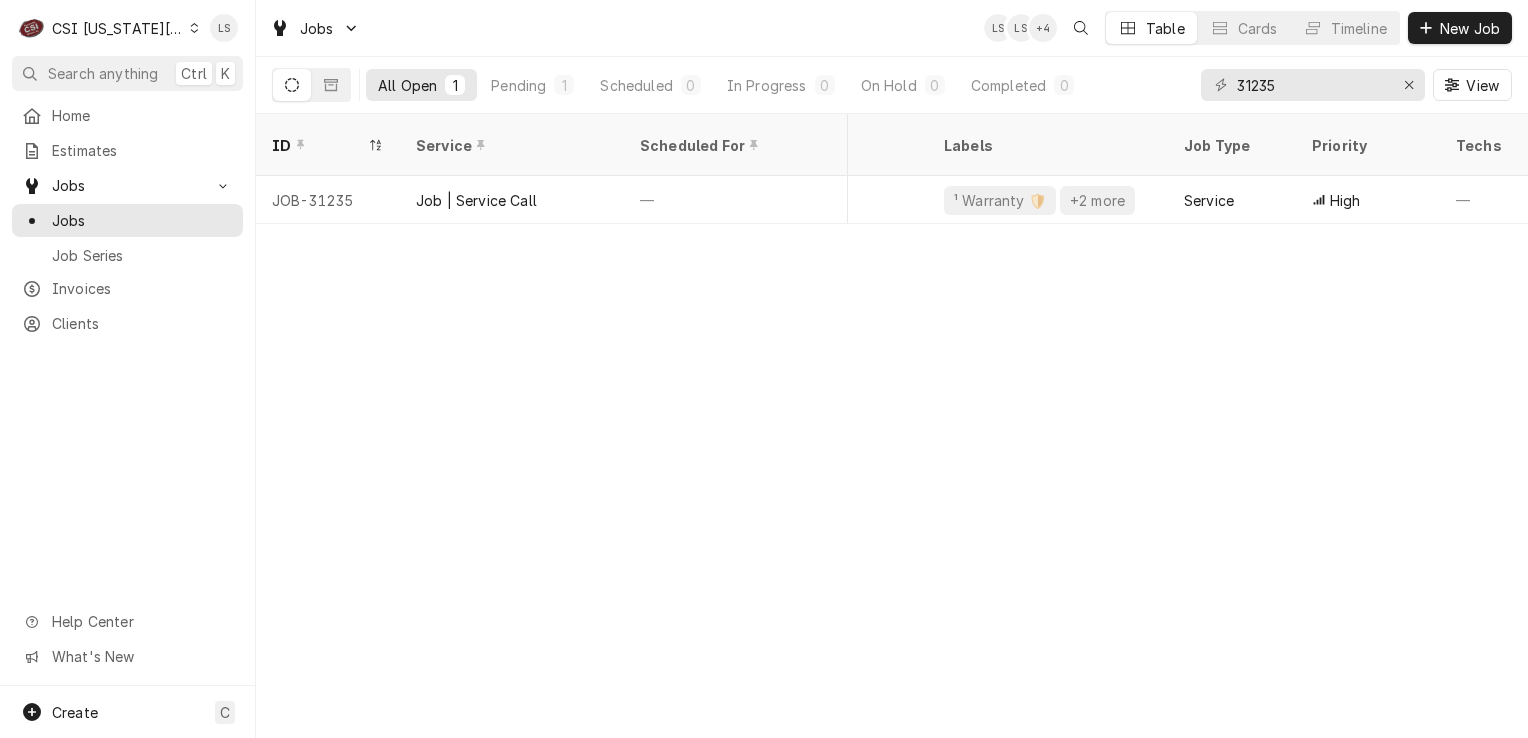 scroll, scrollTop: 0, scrollLeft: 0, axis: both 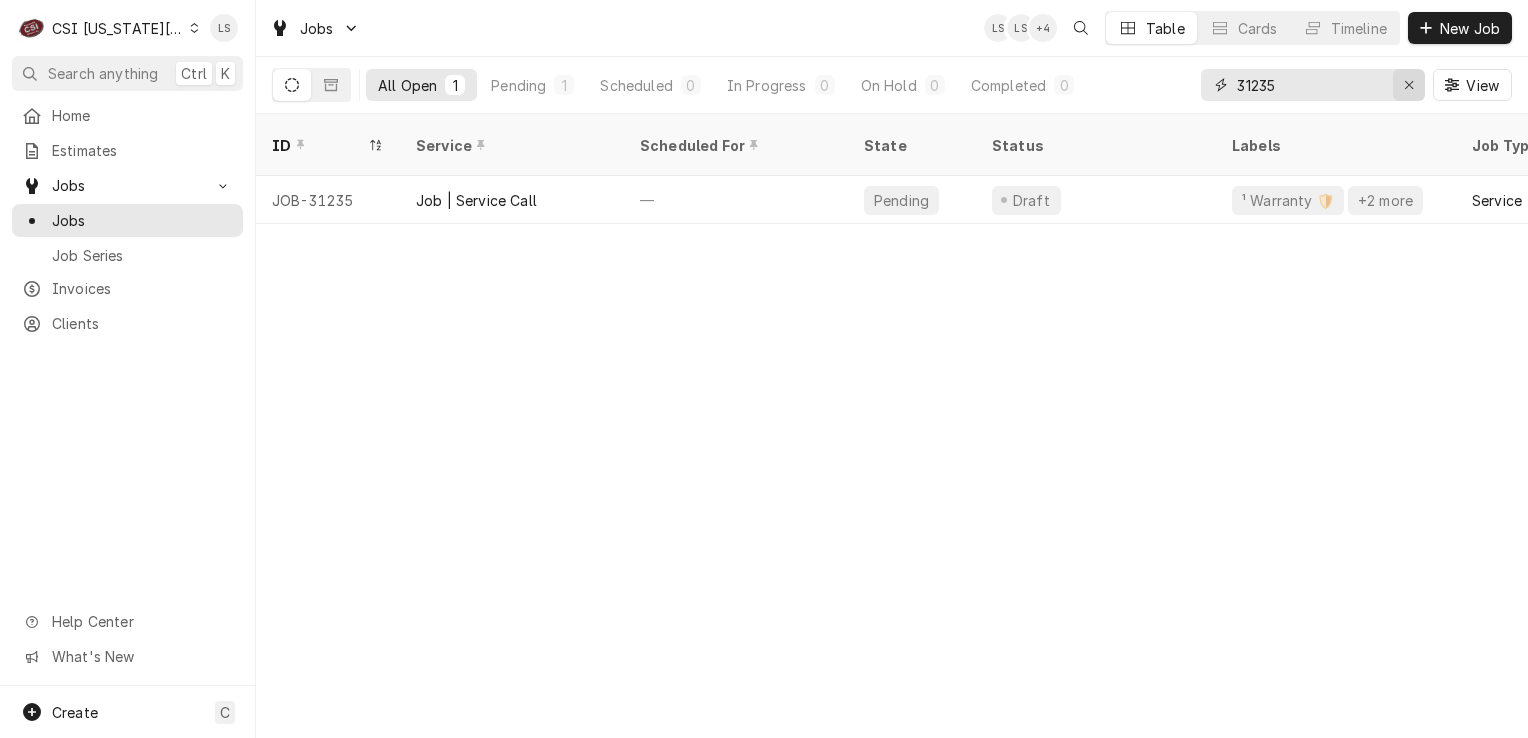 click at bounding box center (1409, 85) 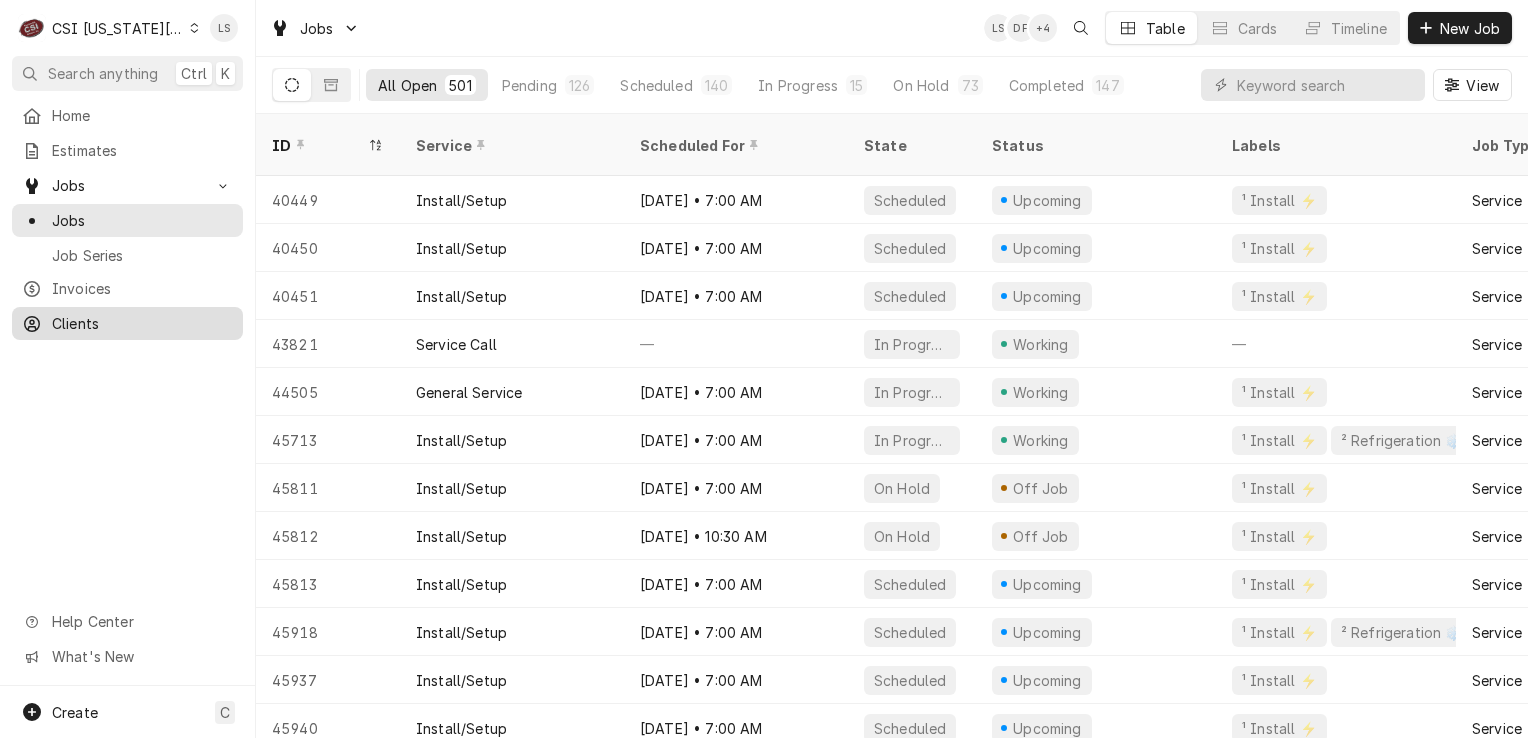 drag, startPoint x: 119, startPoint y: 314, endPoint x: 151, endPoint y: 305, distance: 33.24154 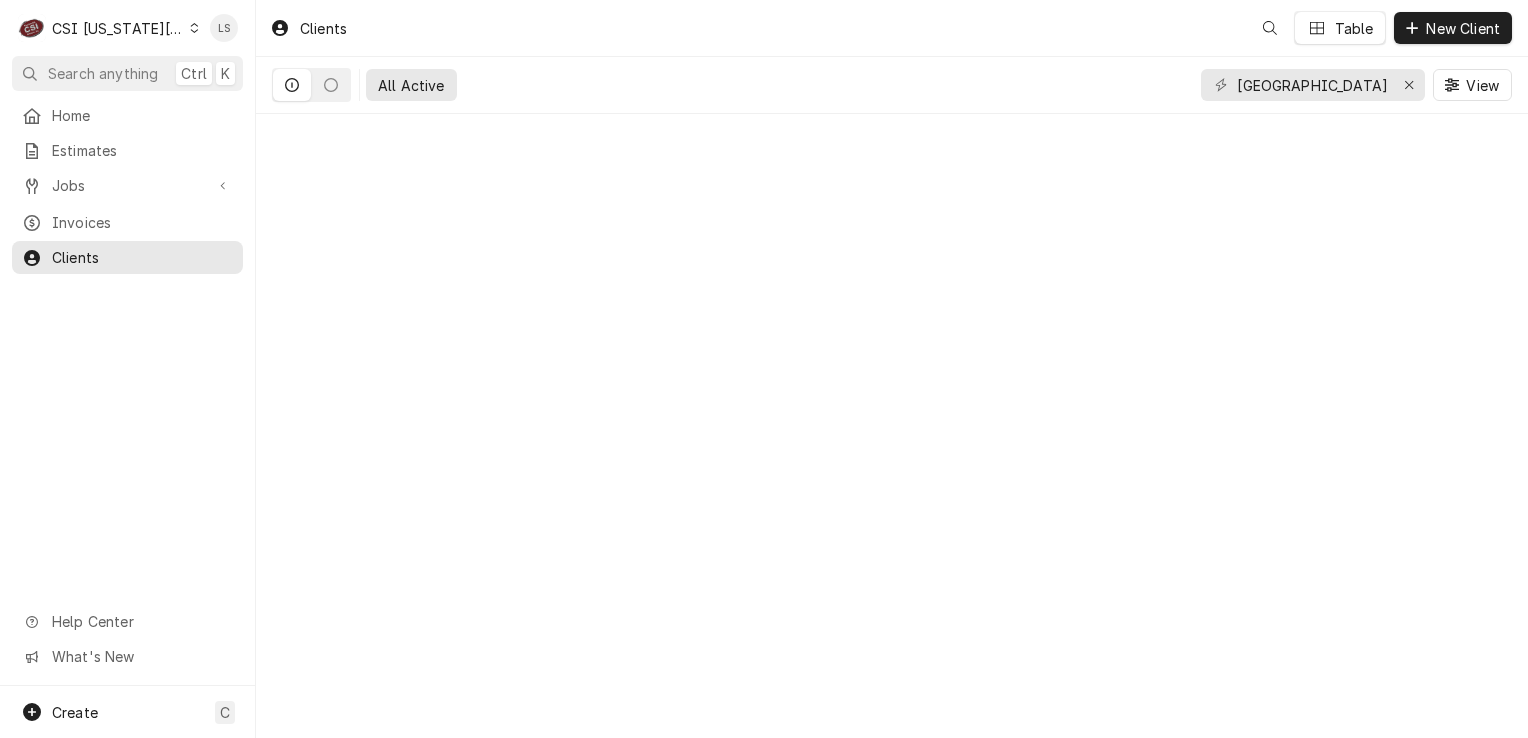 scroll, scrollTop: 0, scrollLeft: 0, axis: both 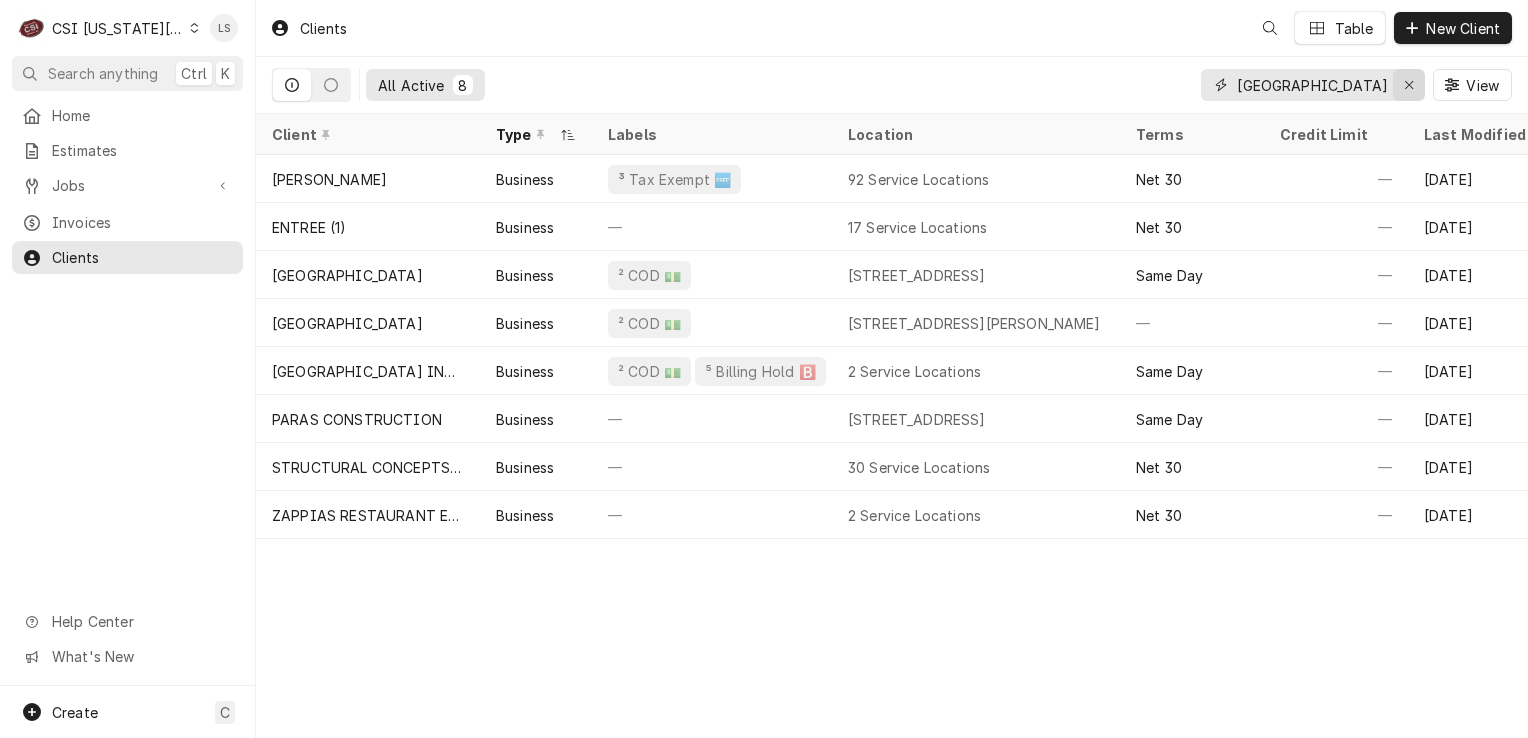 click 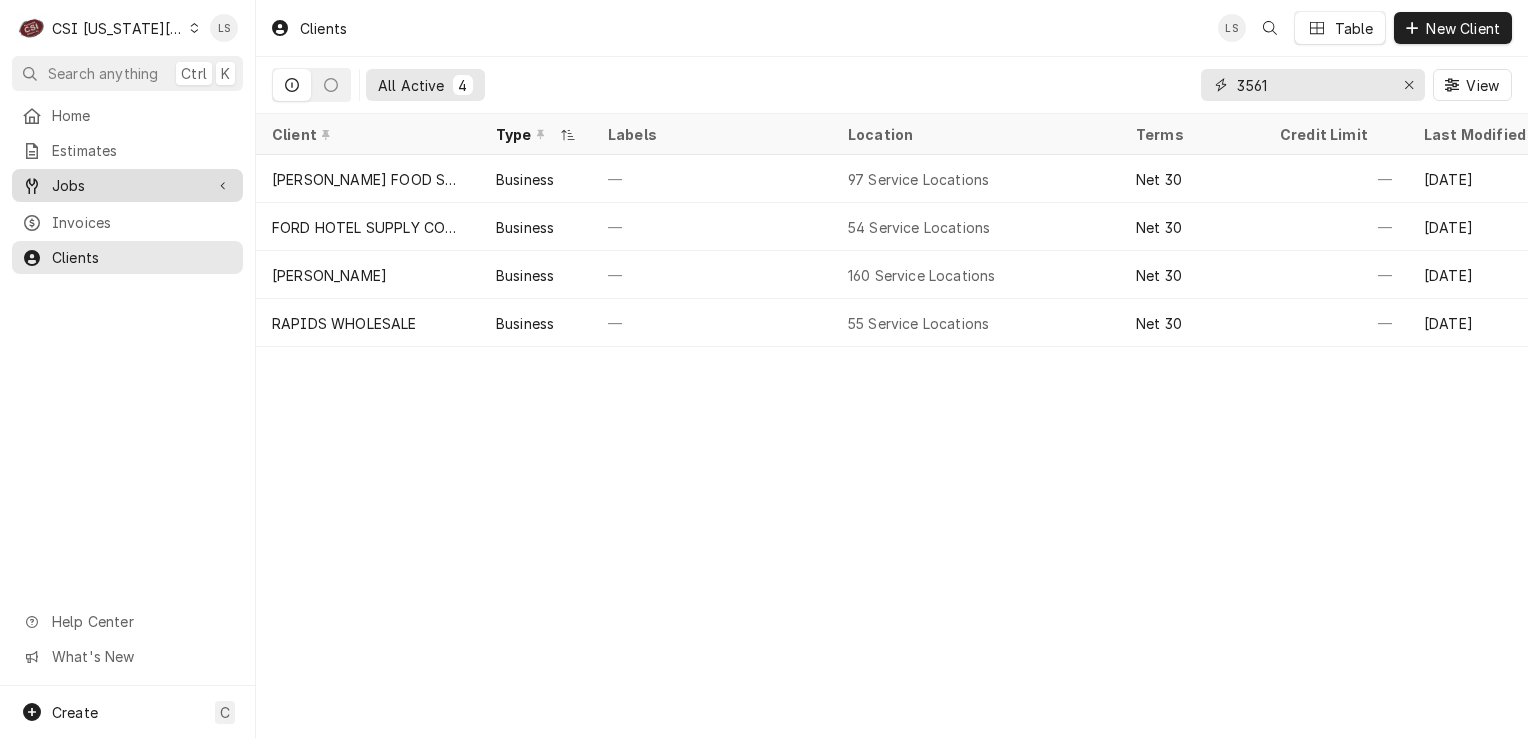 type on "3561" 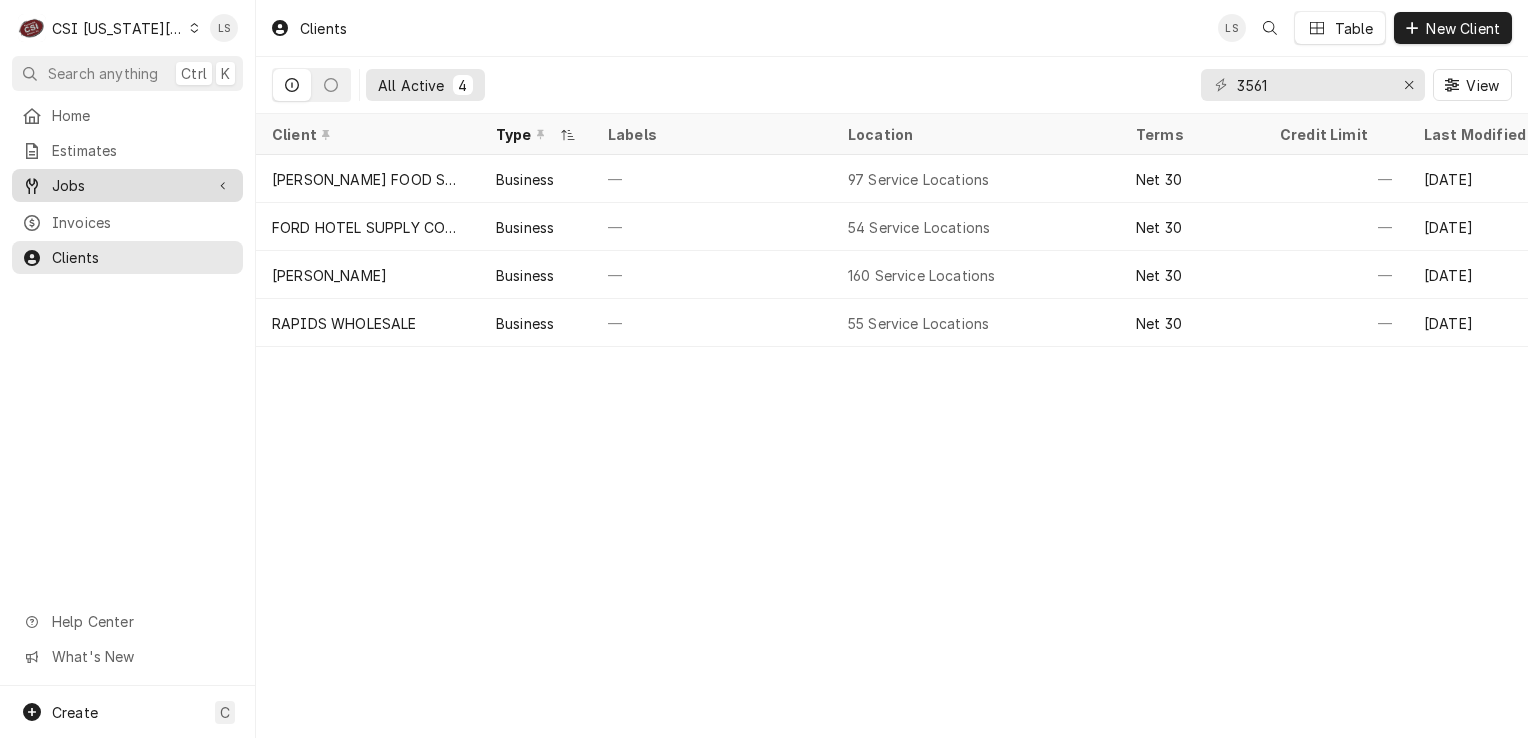 click on "Jobs" at bounding box center [127, 185] 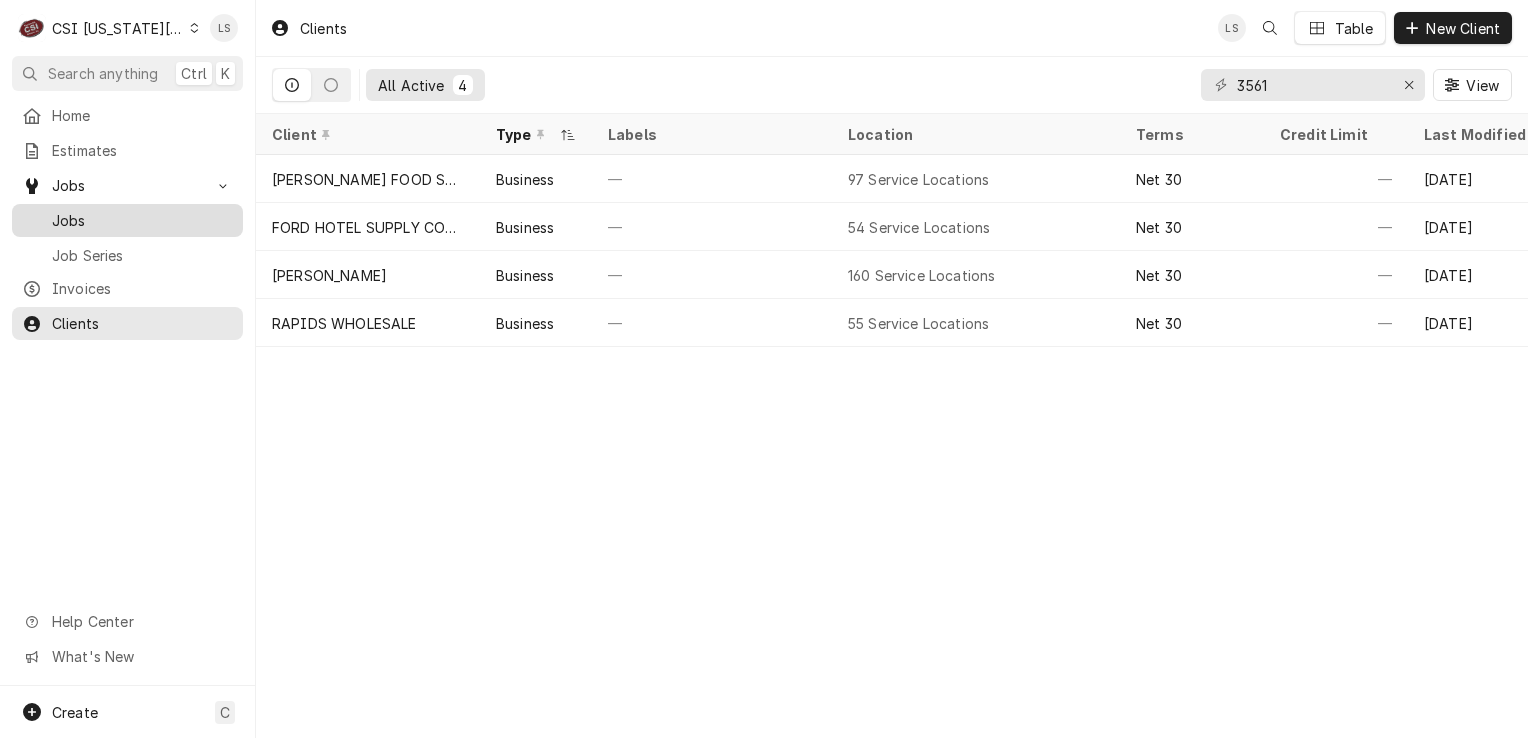 click on "Jobs" at bounding box center (127, 220) 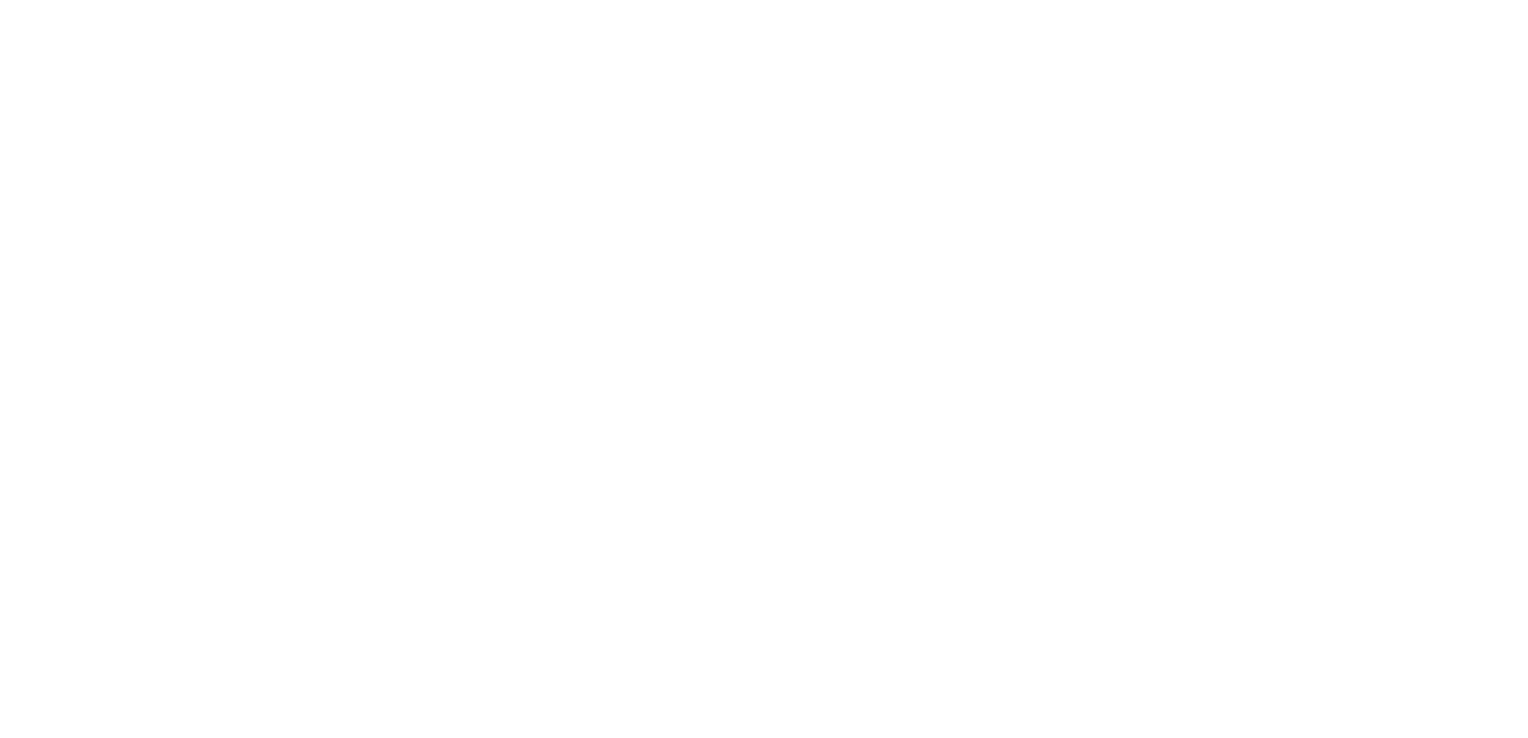 scroll, scrollTop: 0, scrollLeft: 0, axis: both 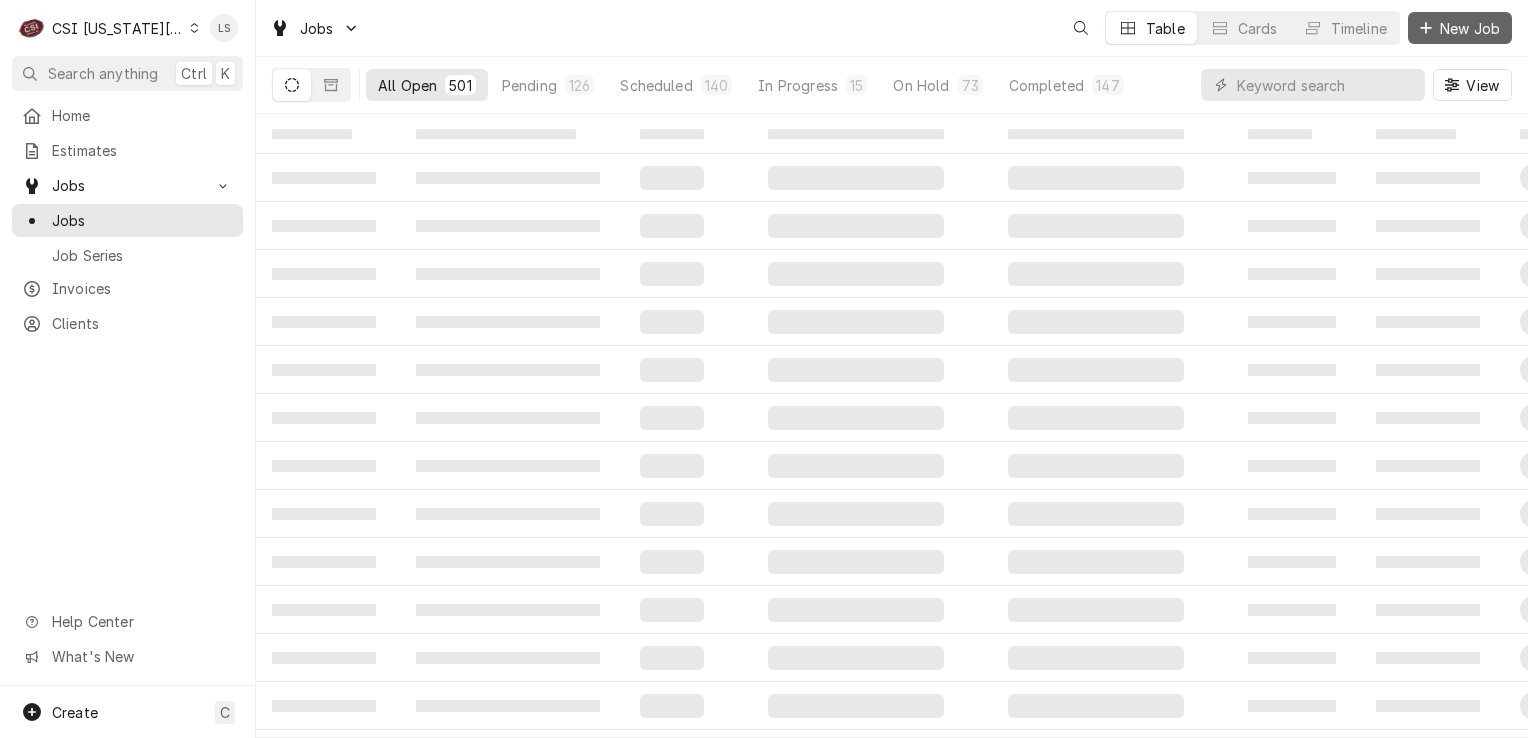 click on "New Job" at bounding box center [1470, 28] 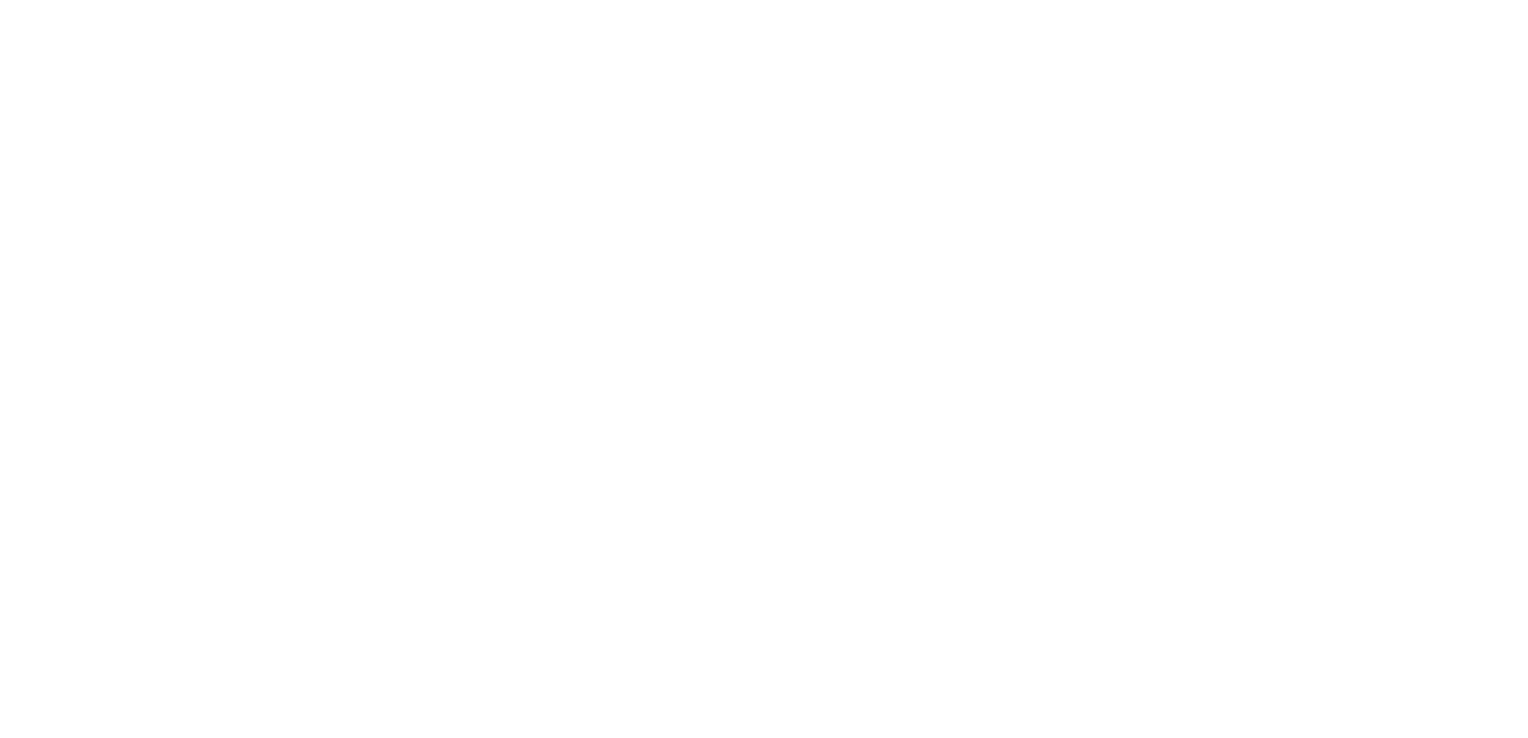 scroll, scrollTop: 0, scrollLeft: 0, axis: both 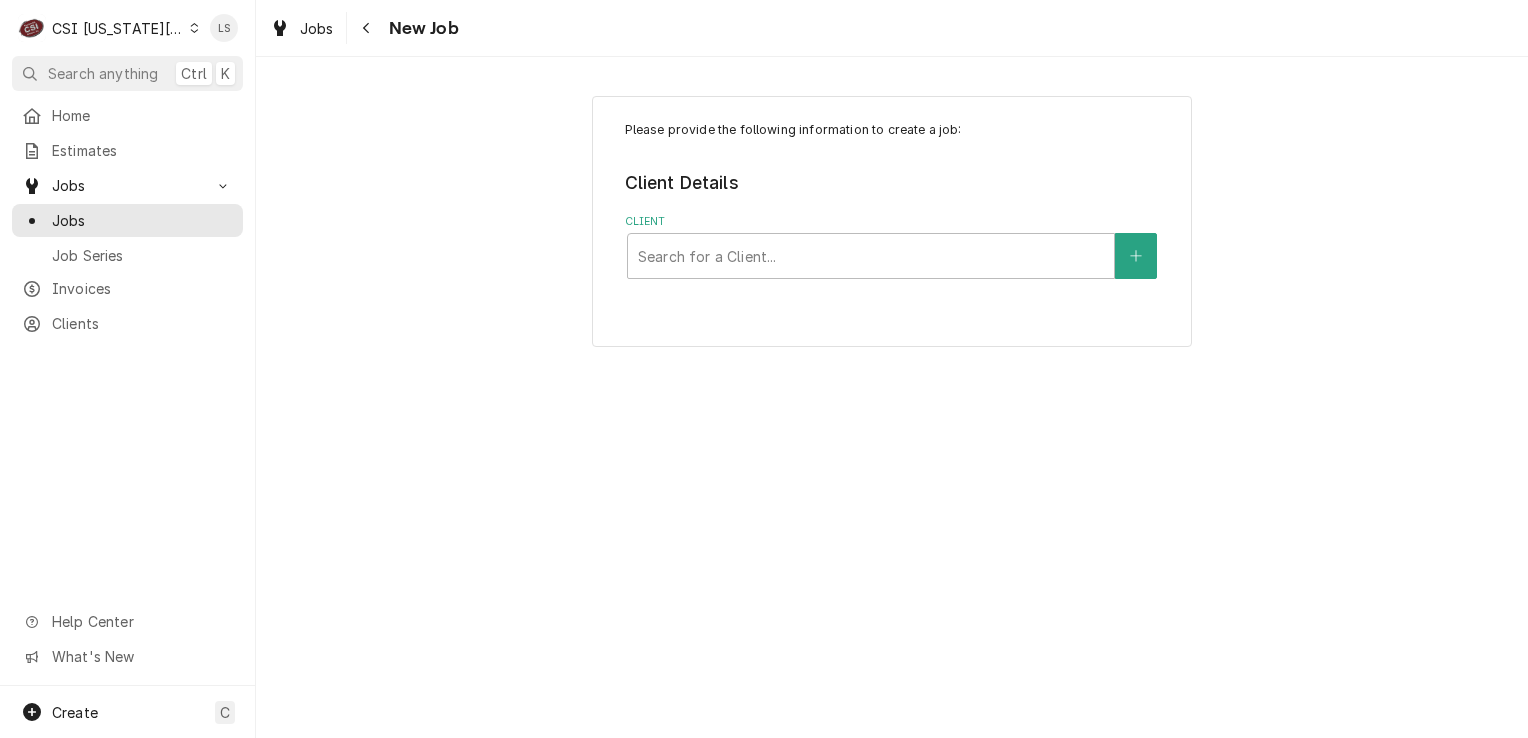 click on "Please provide the following information to create a job: Client Details Client Search for a Client..." at bounding box center (892, 221) 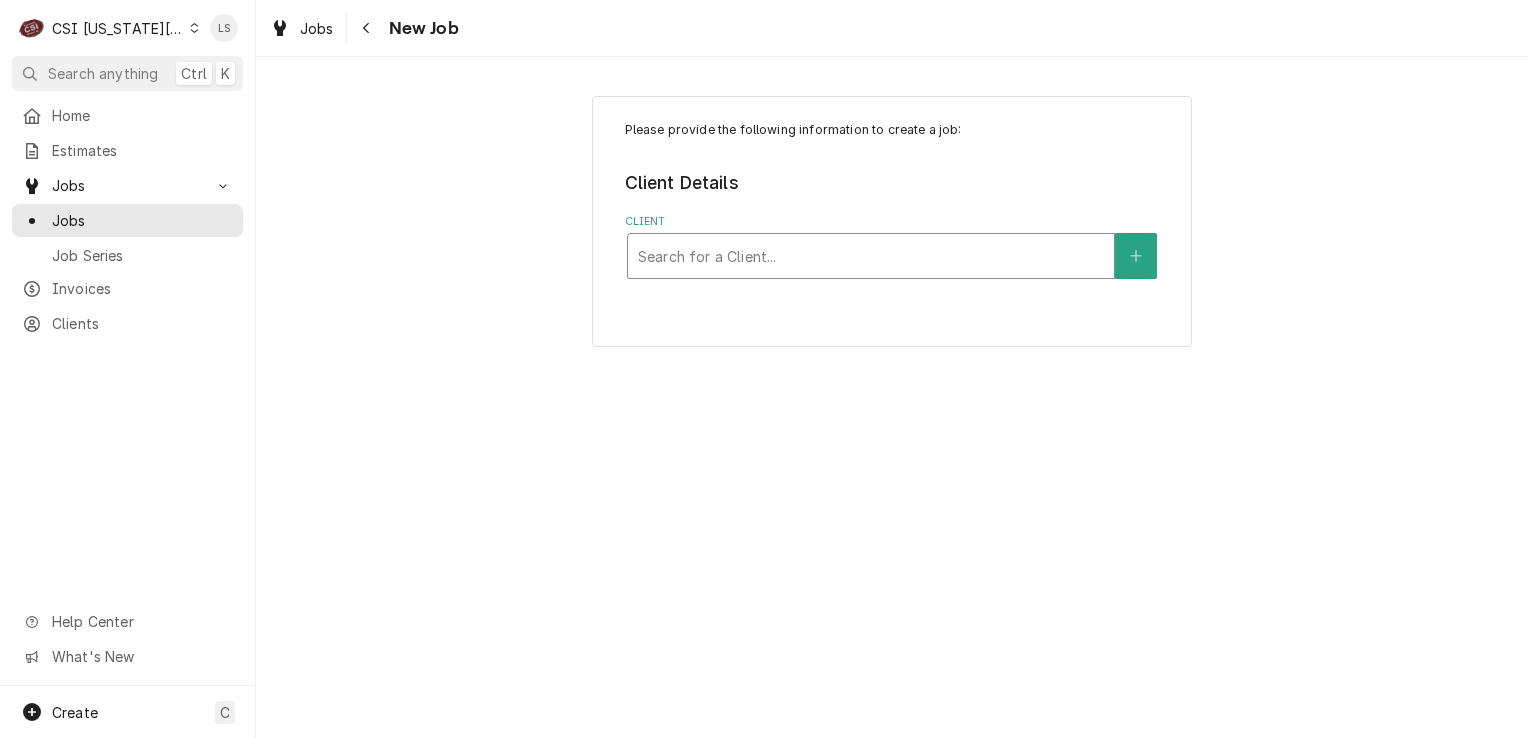 click on "Search for a Client..." at bounding box center (871, 256) 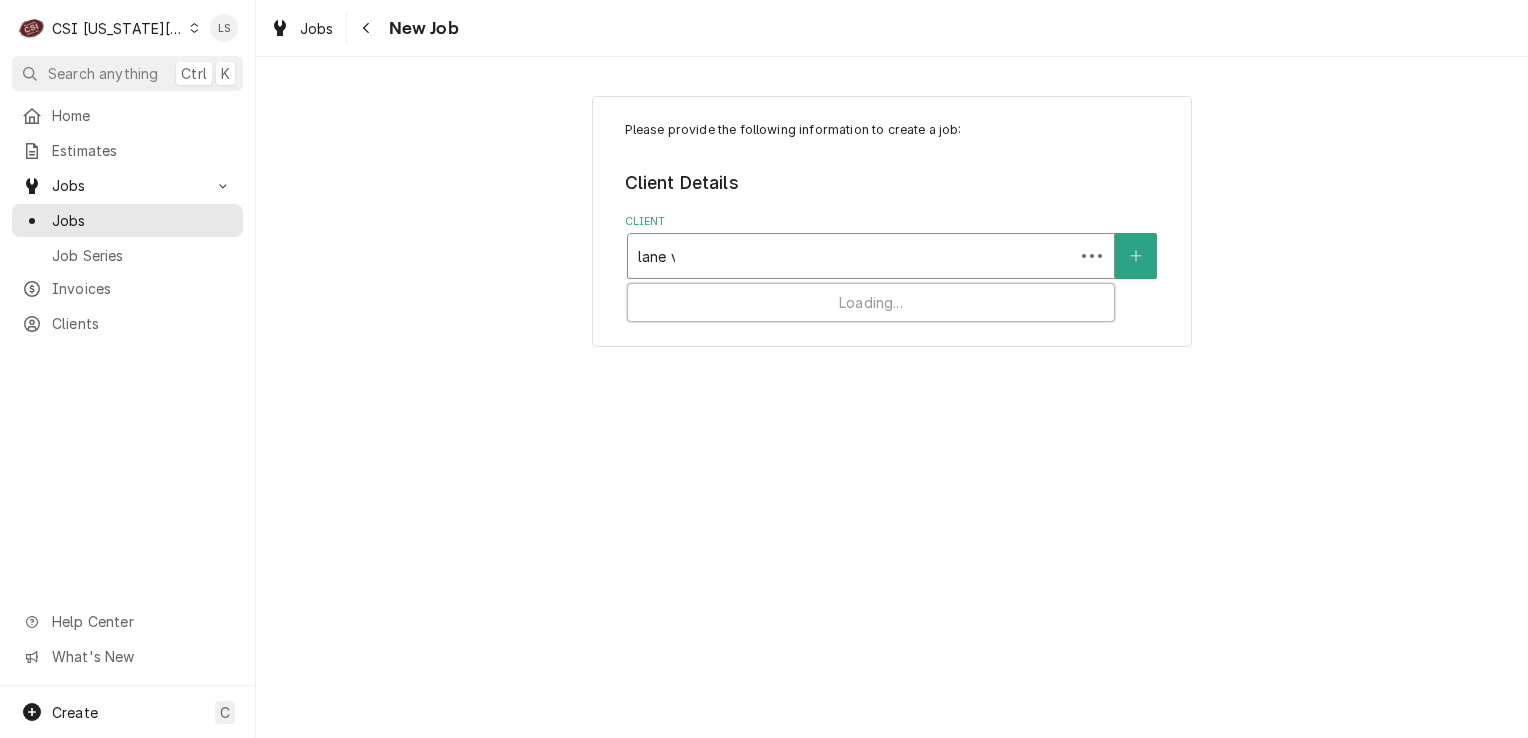 type on "lane va" 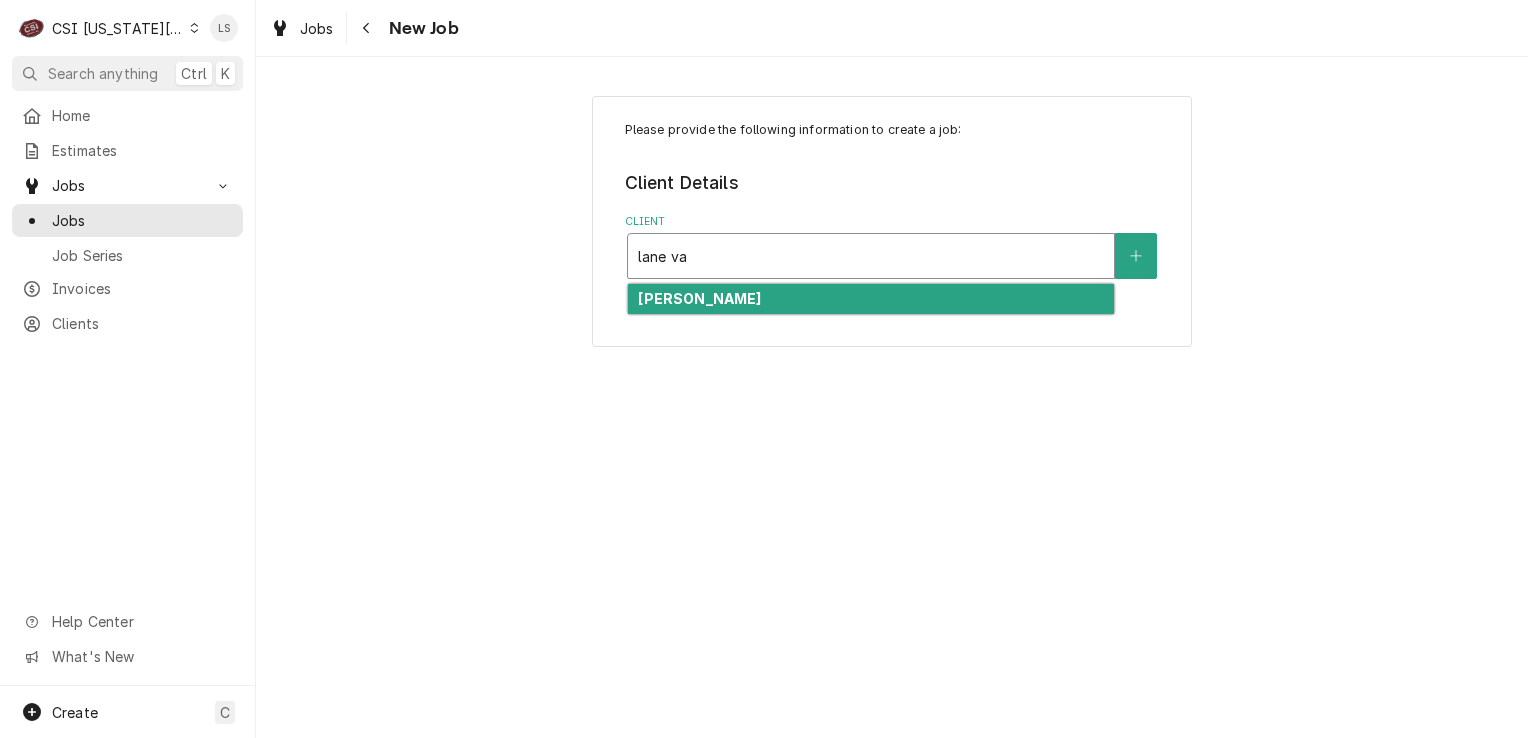 click on "[PERSON_NAME]" at bounding box center [871, 299] 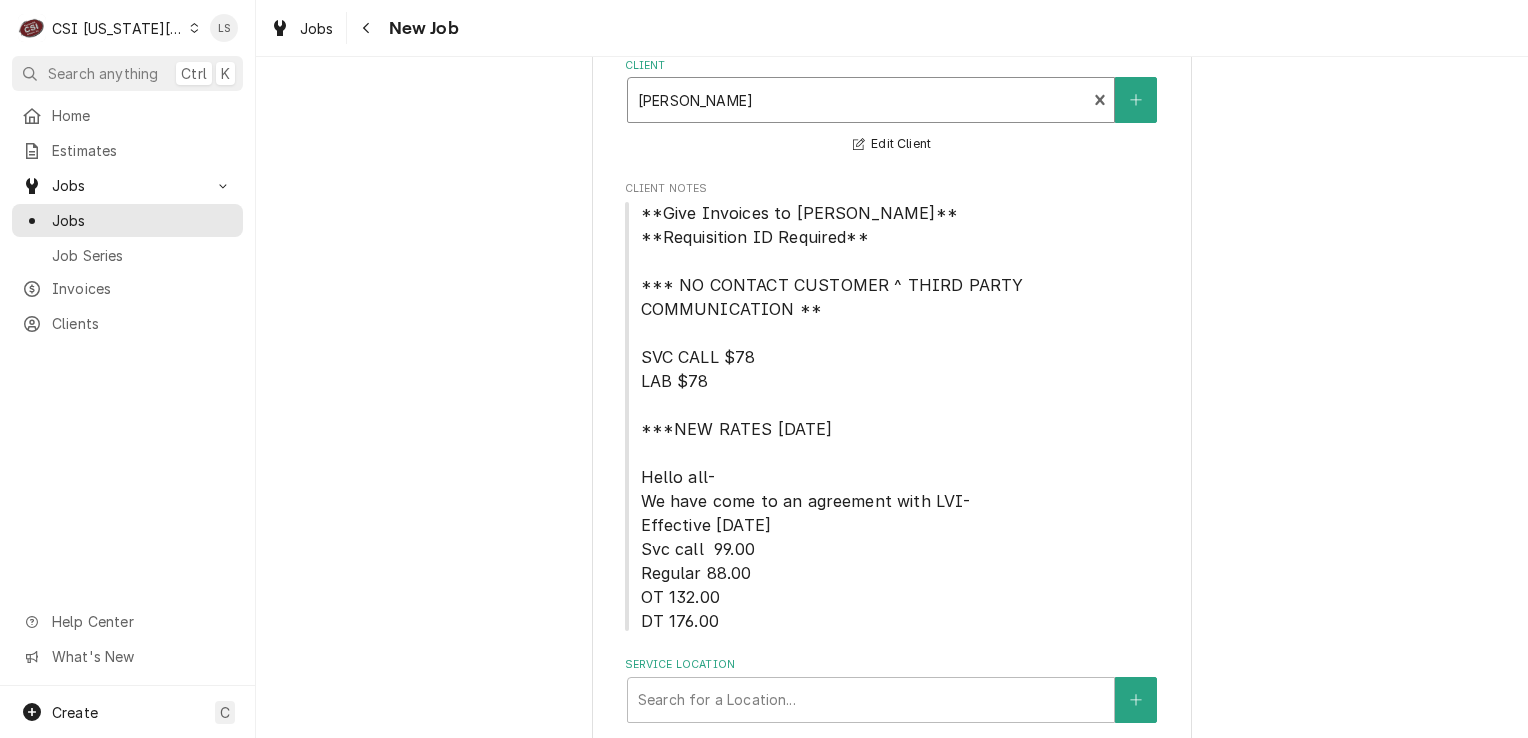 scroll, scrollTop: 224, scrollLeft: 0, axis: vertical 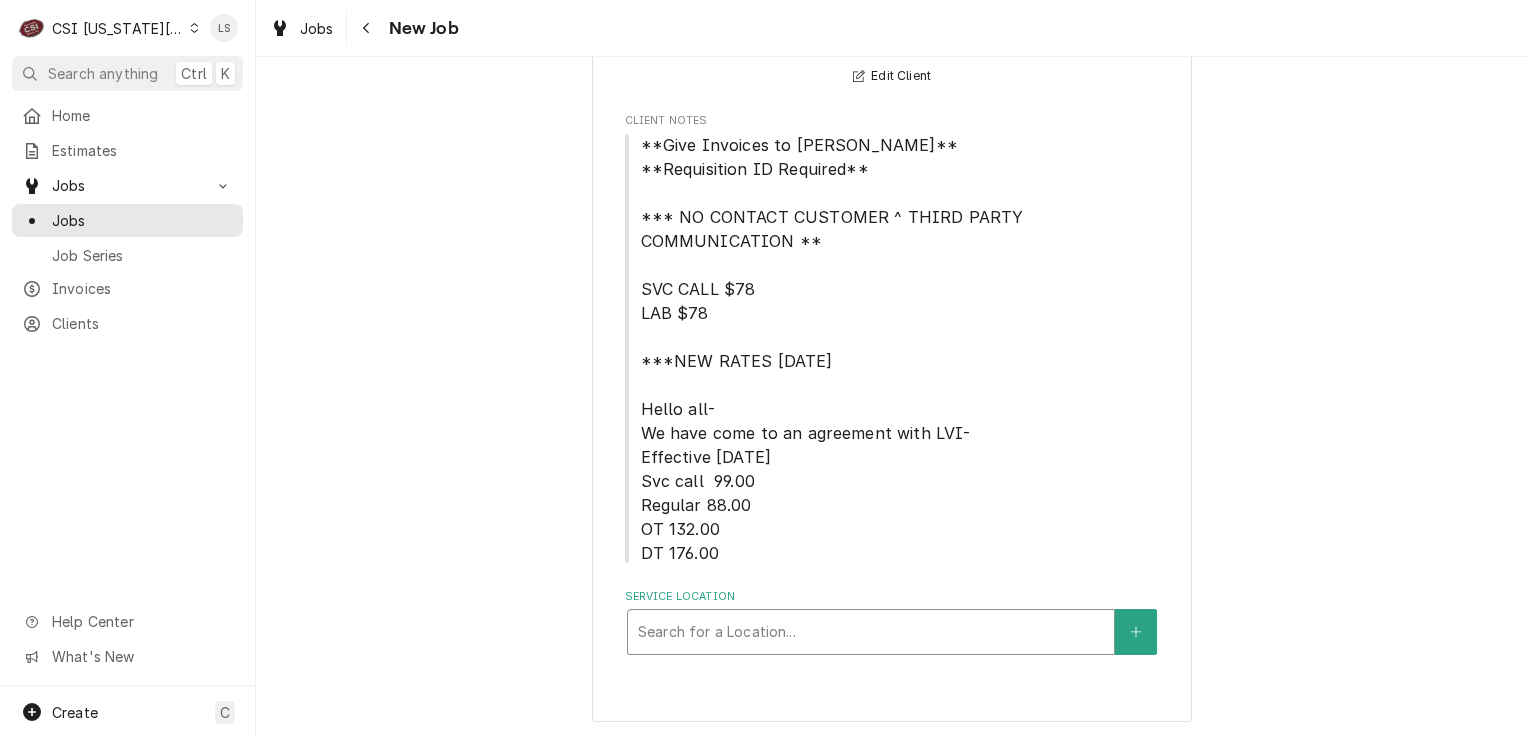click at bounding box center [871, 632] 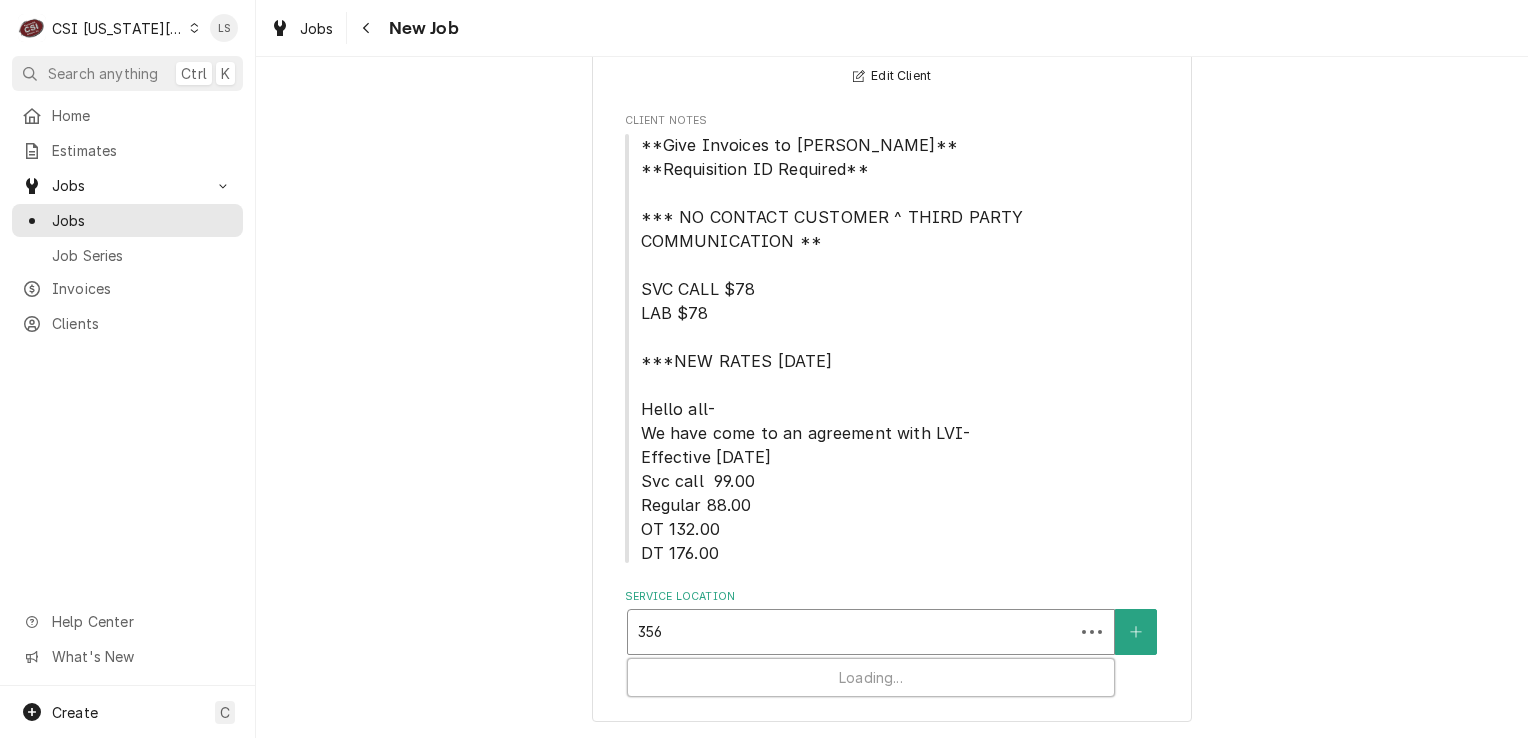 type on "3561" 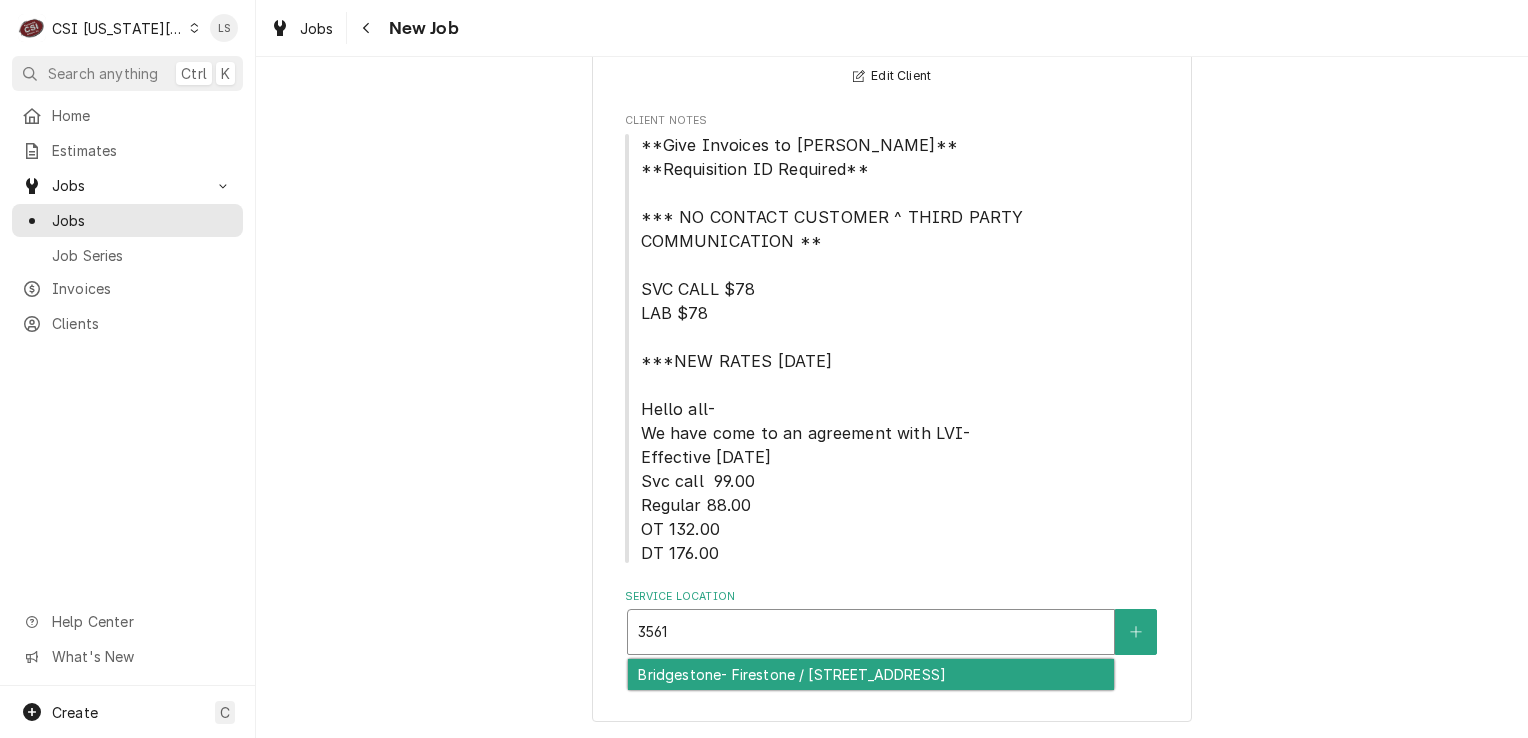 click on "Bridgestone- Firestone / 3561 Sw Market Street, Lees Summit, MO 64082" at bounding box center (871, 674) 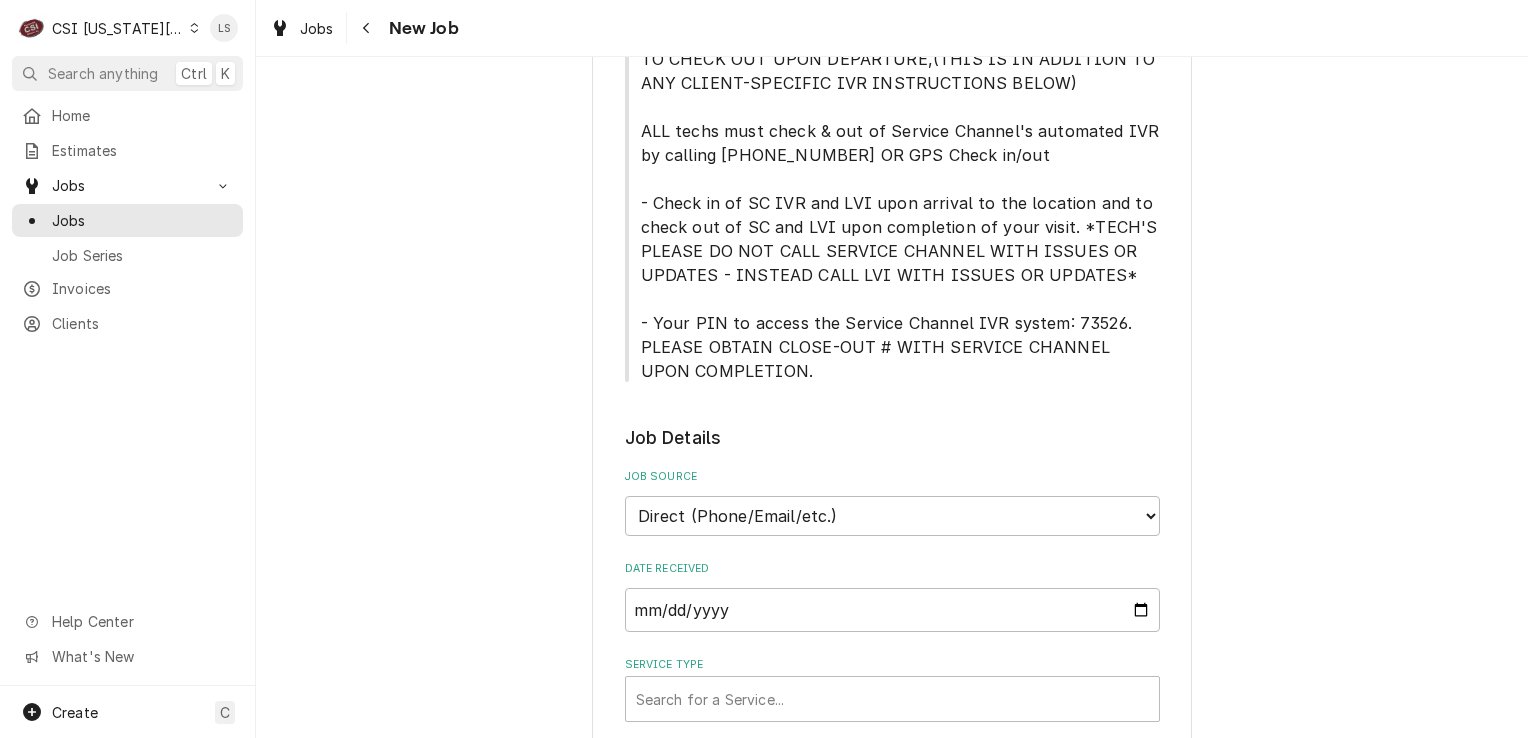 scroll, scrollTop: 1324, scrollLeft: 0, axis: vertical 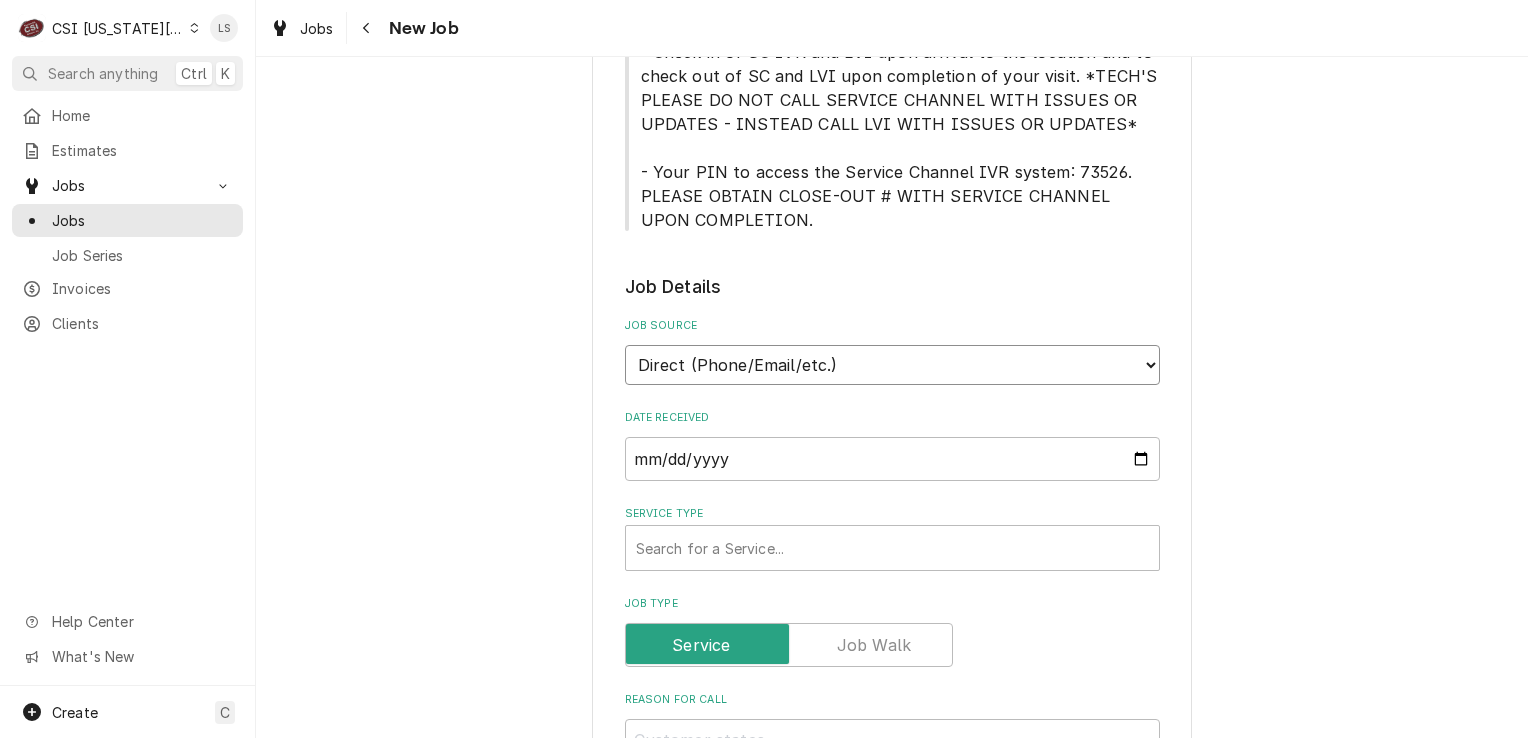click on "Direct (Phone/Email/etc.) Service Channel Corrigo Ecotrak Other" at bounding box center (892, 365) 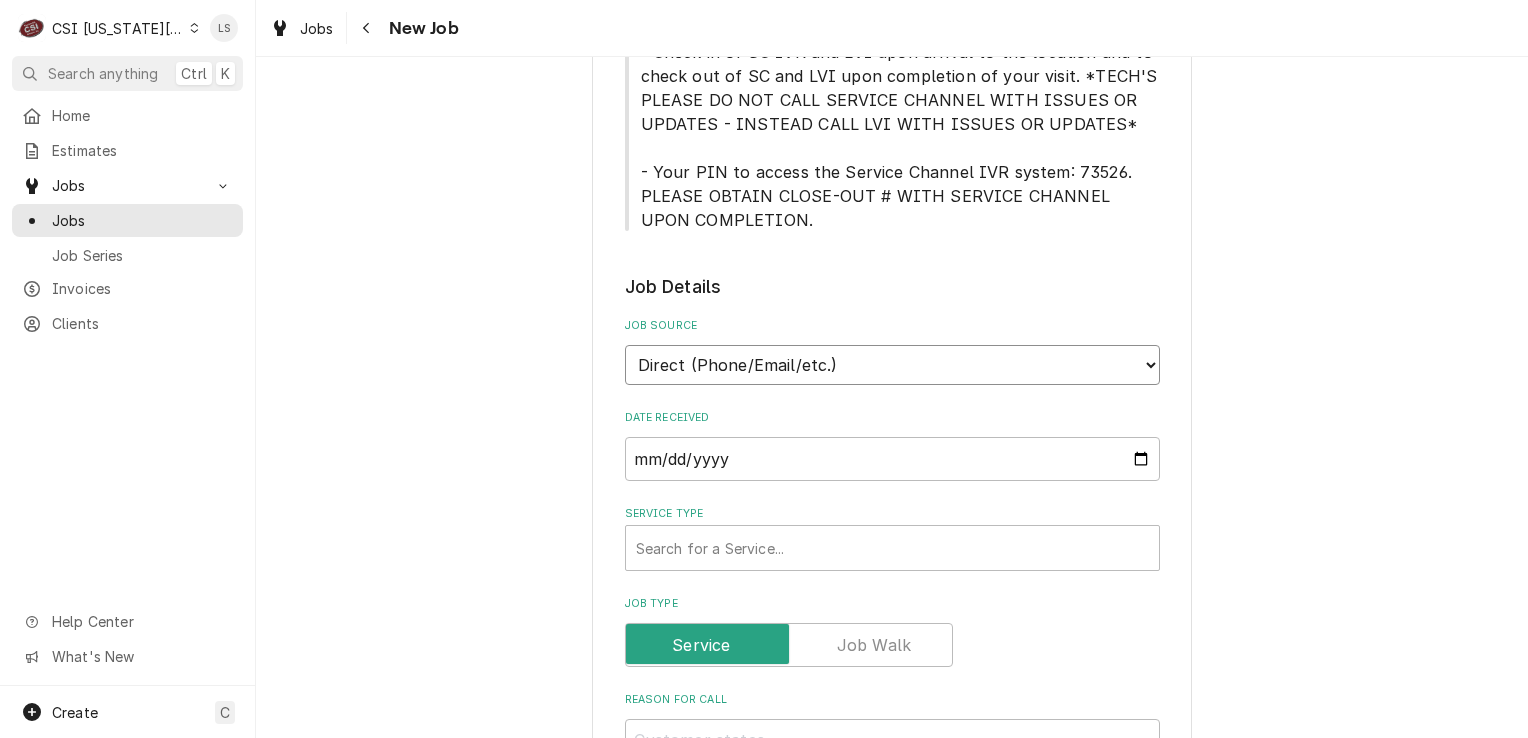 select on "100" 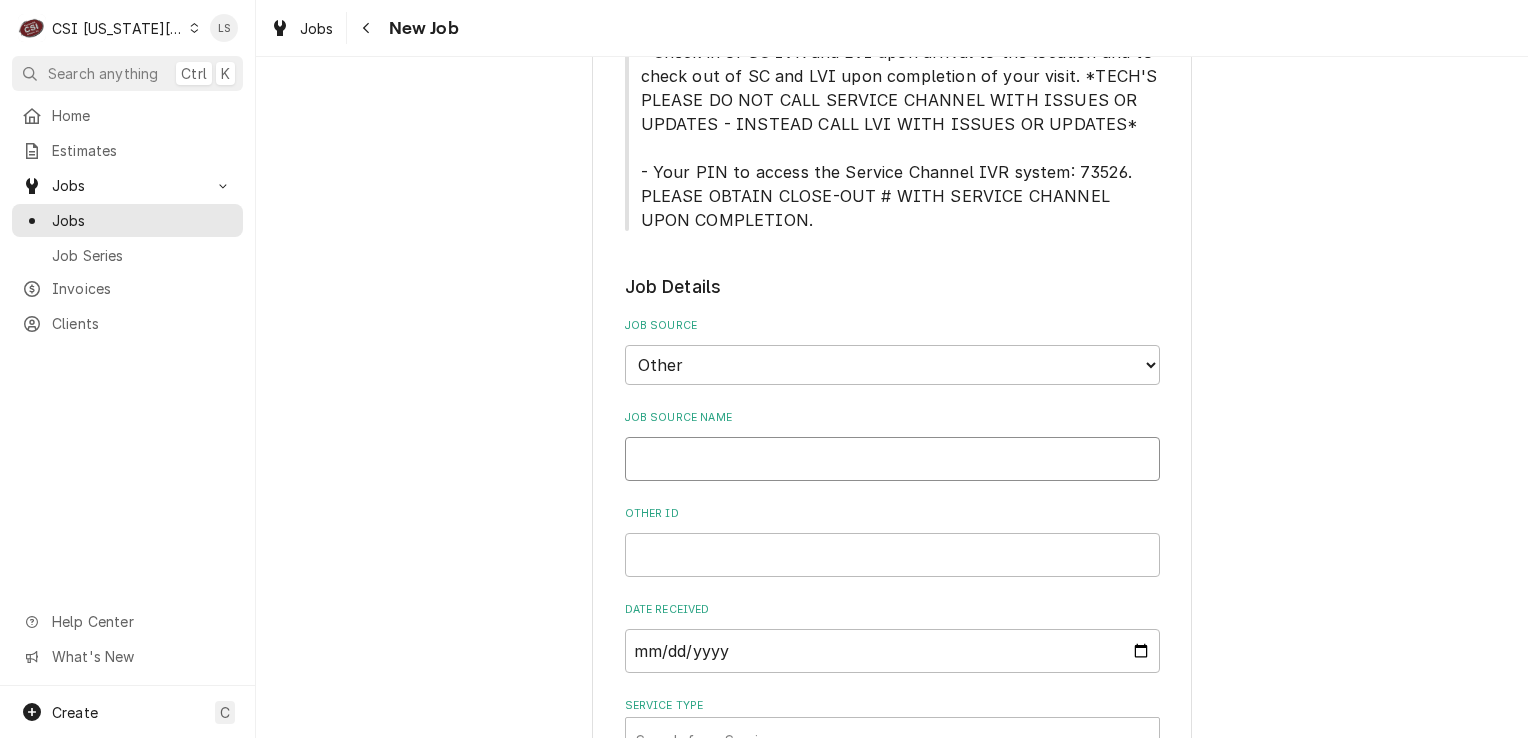 click on "Job Source Name" at bounding box center [892, 459] 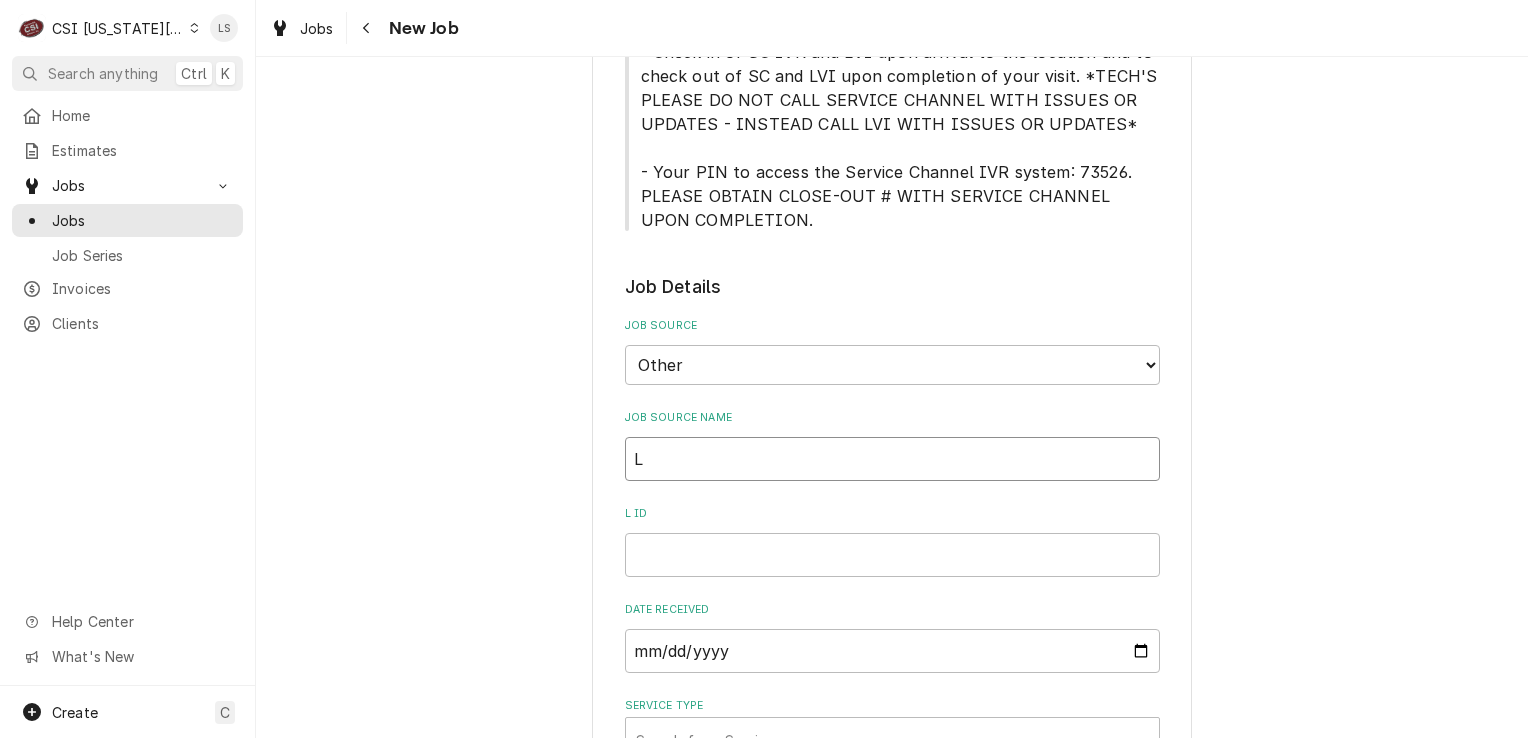 type on "x" 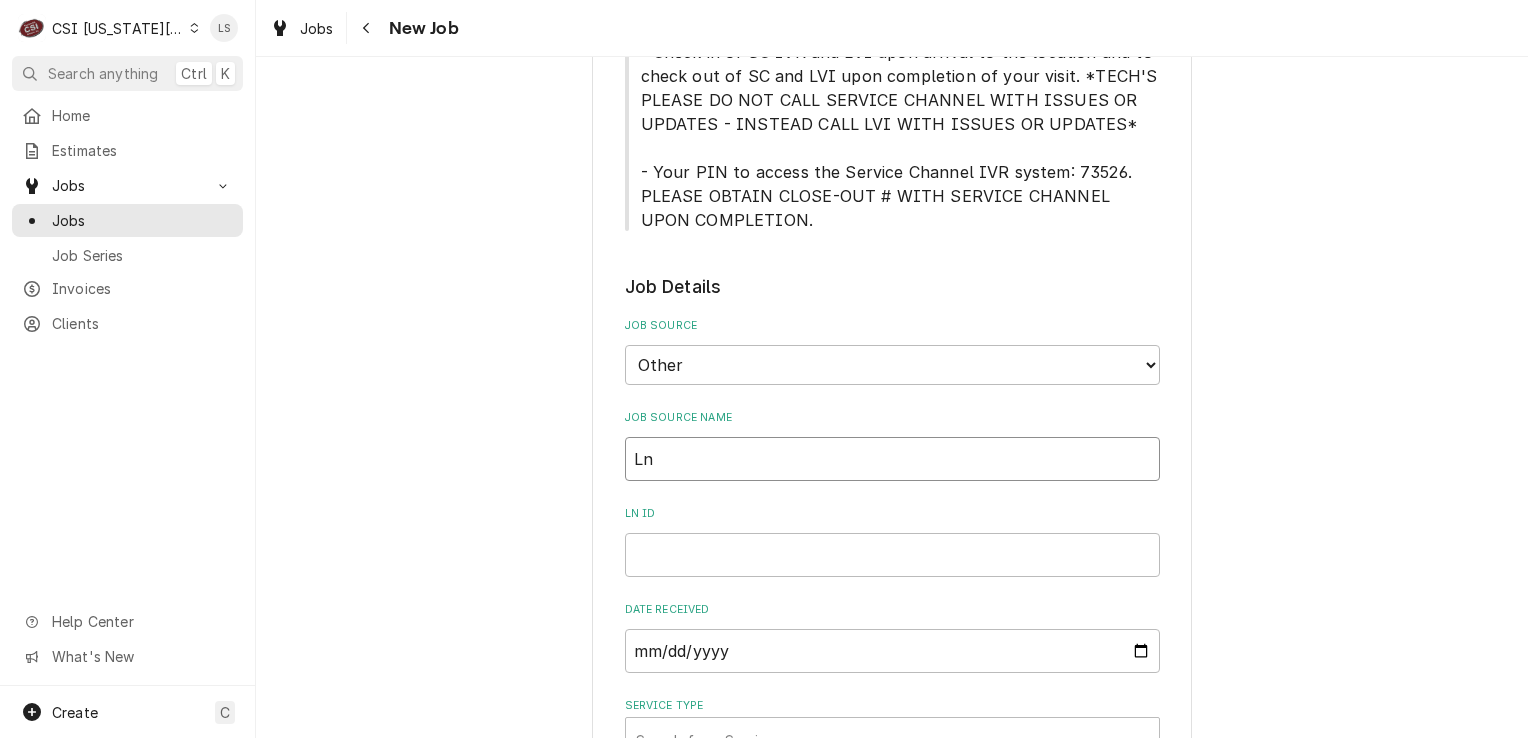 type on "x" 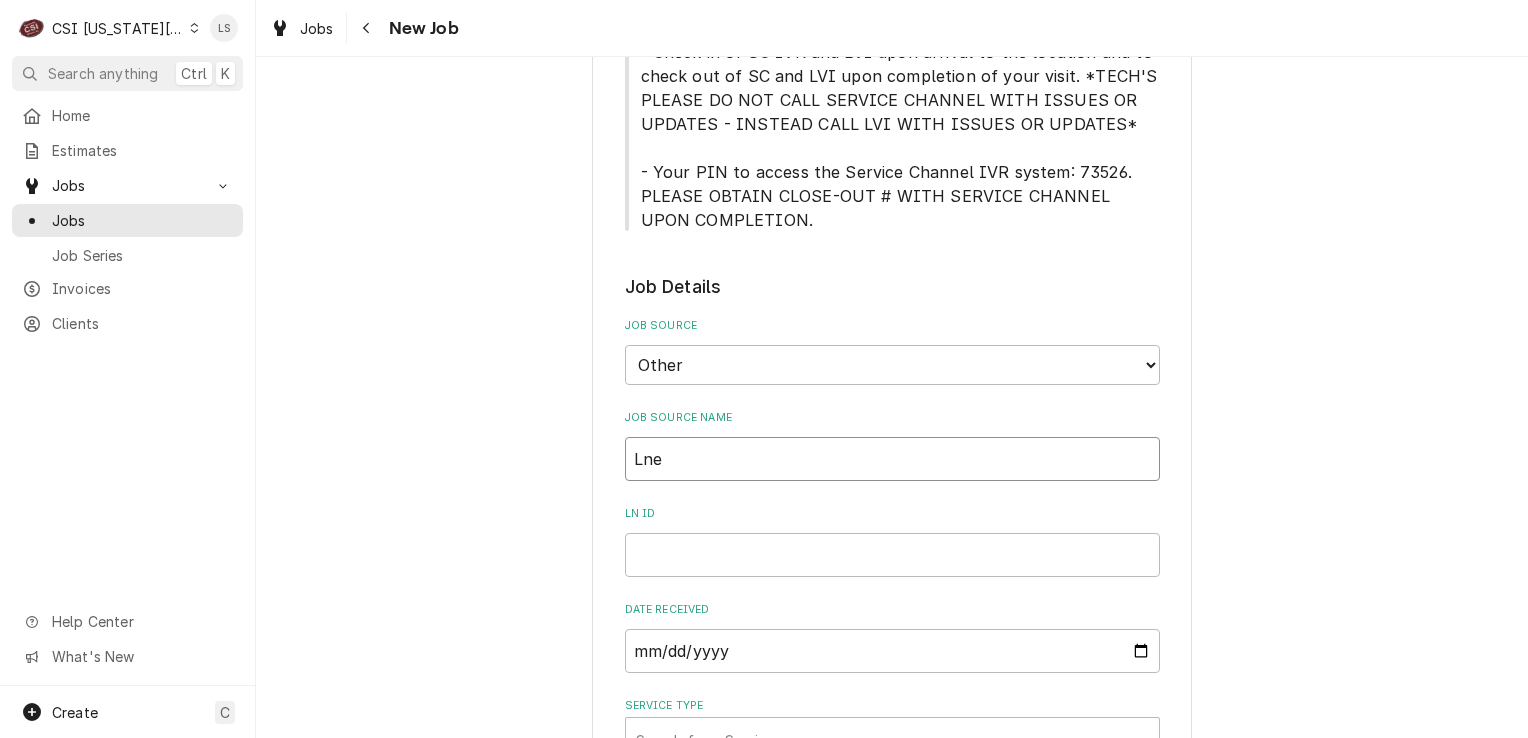 type on "x" 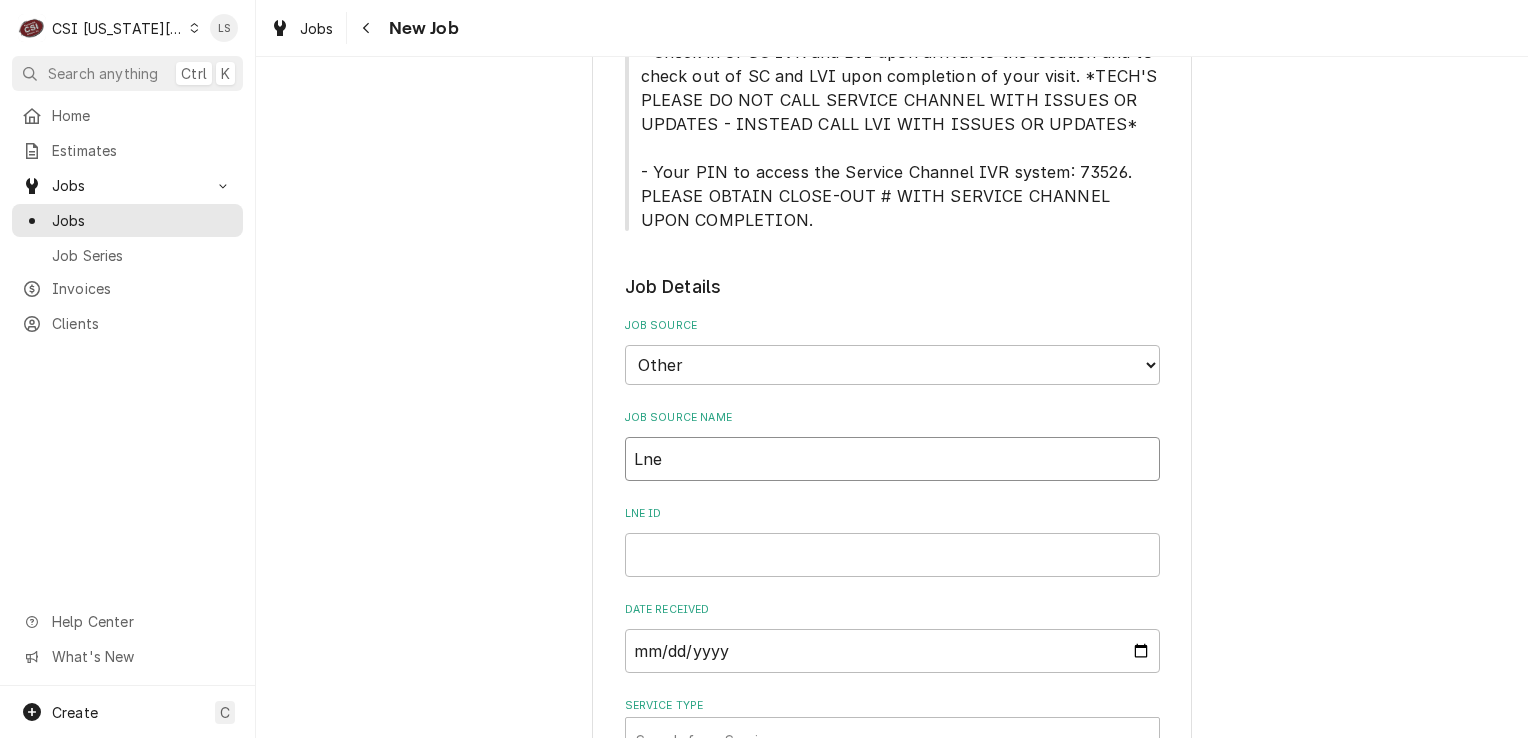 type on "x" 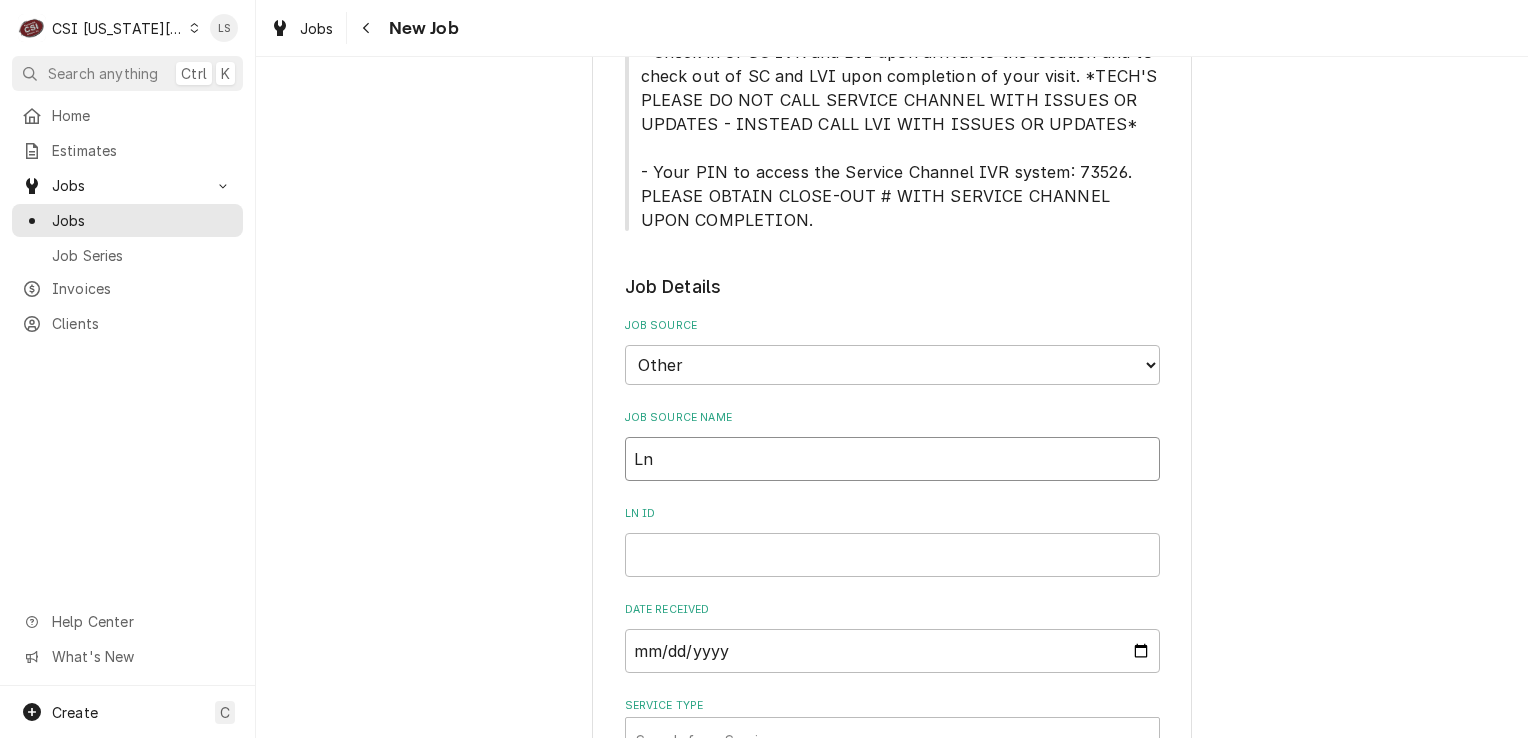 type on "x" 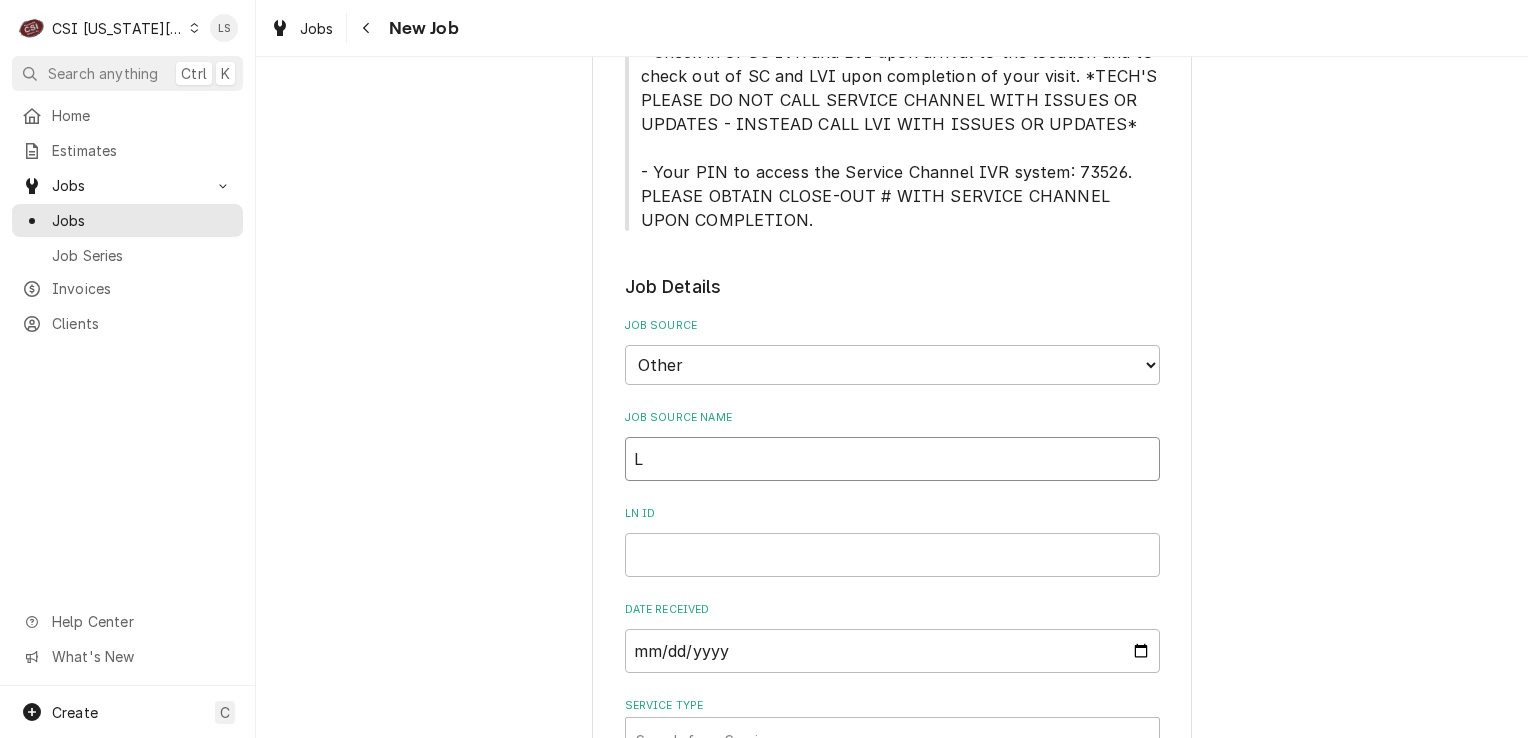 type on "x" 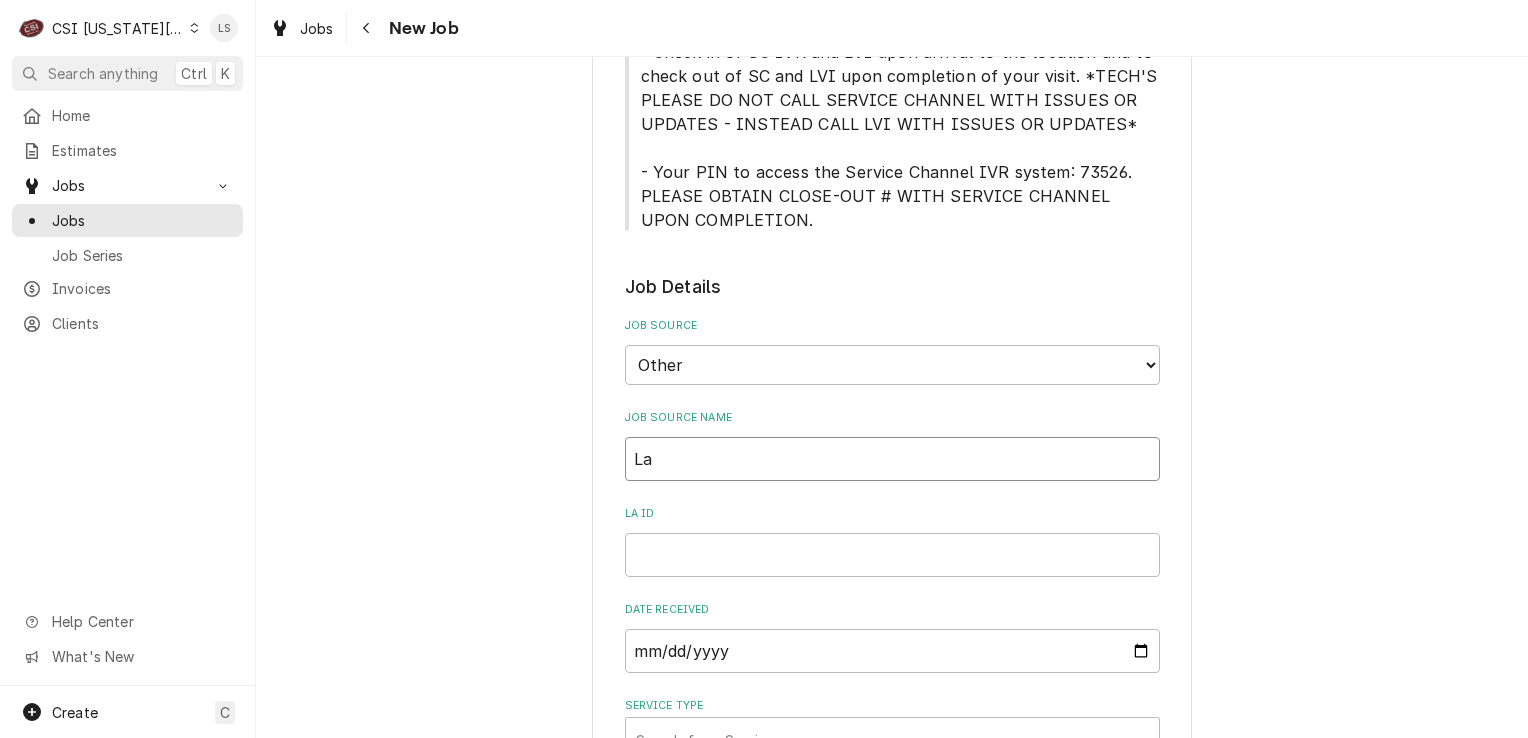 type on "x" 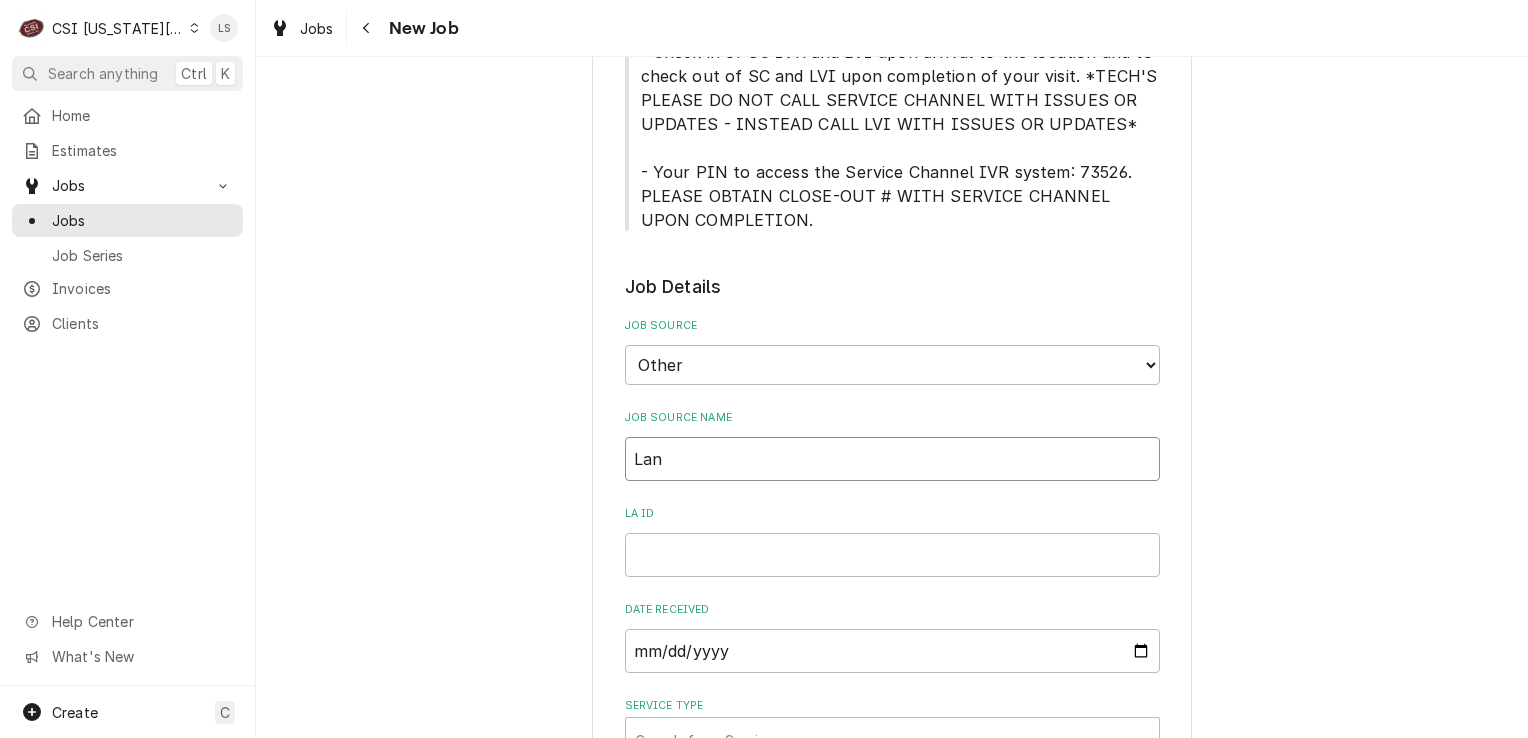 type on "Lane" 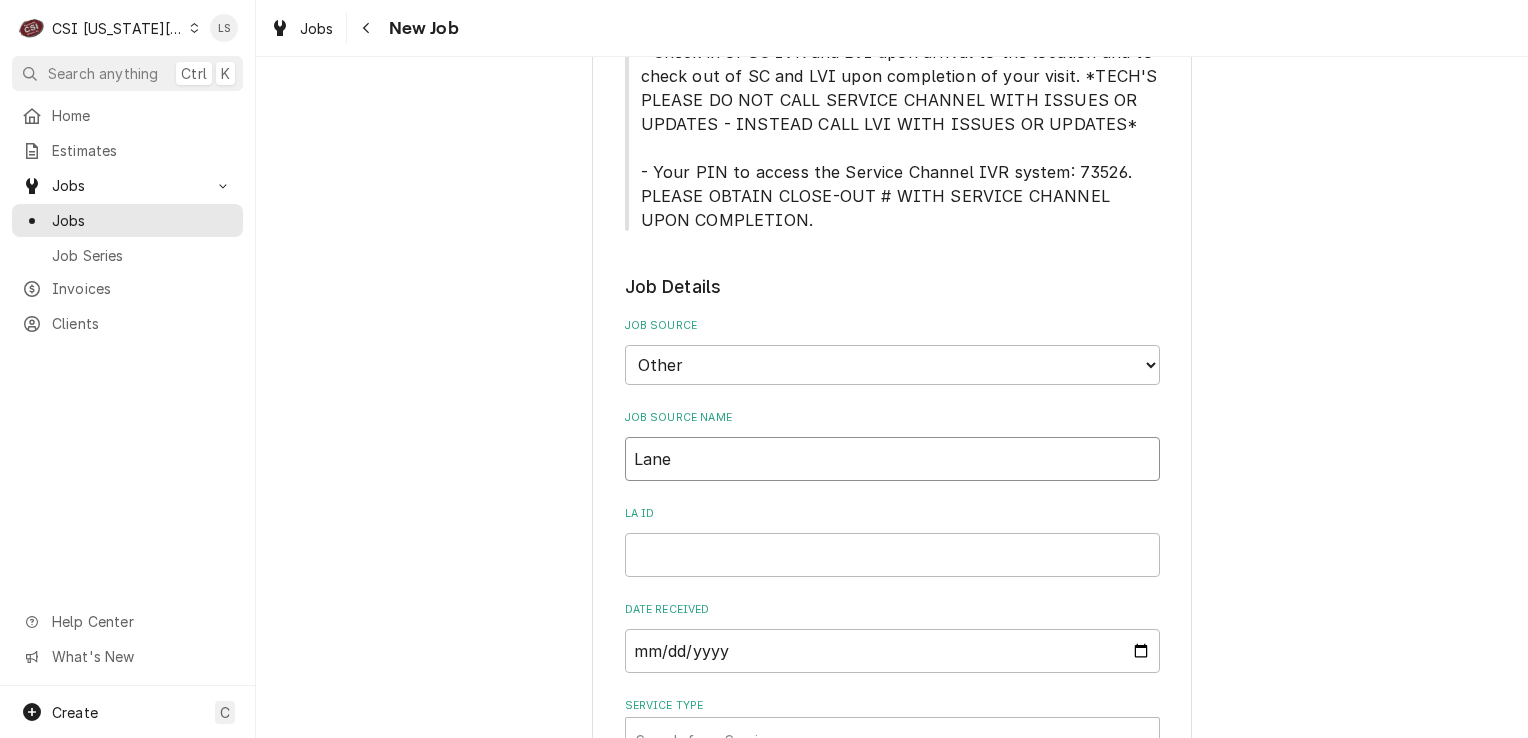 type on "x" 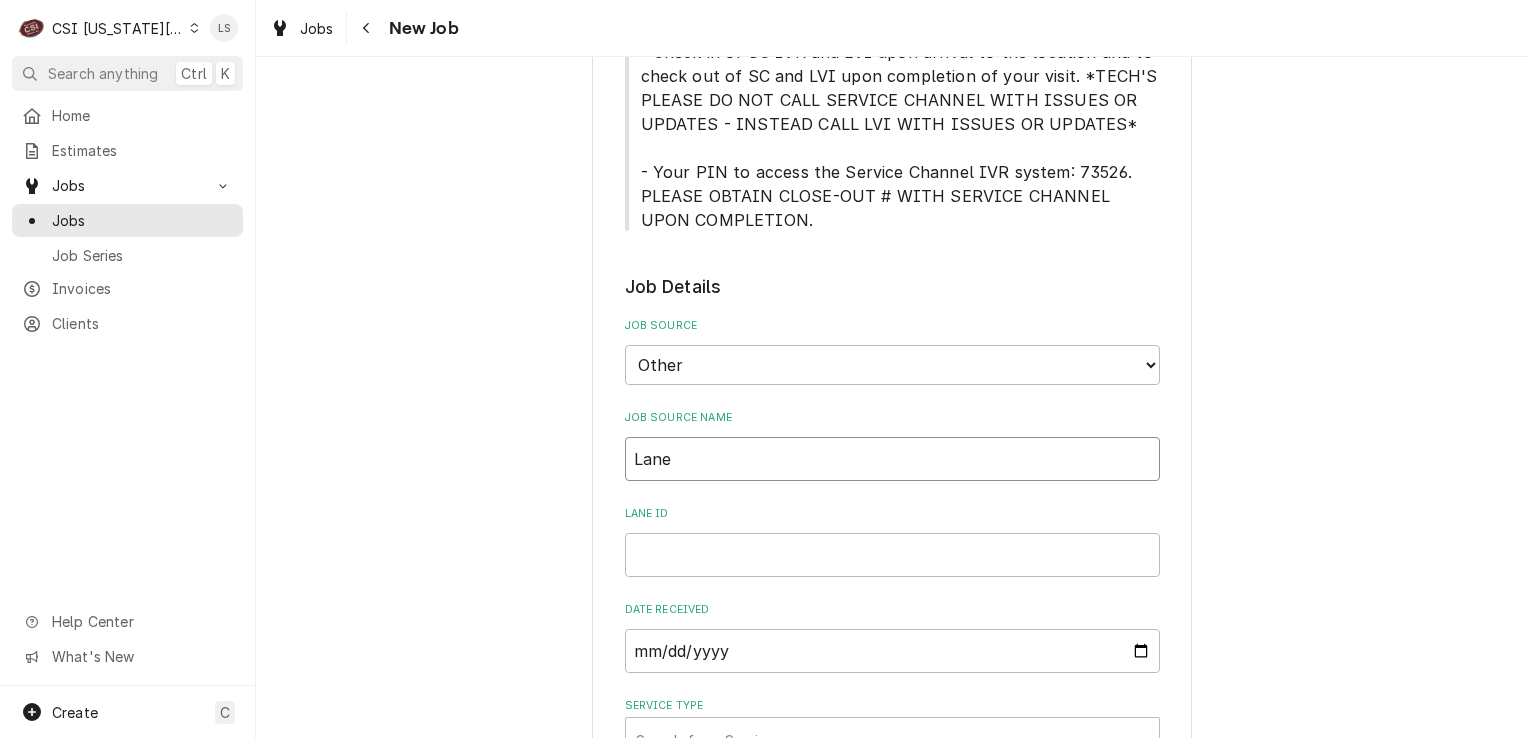 type on "x" 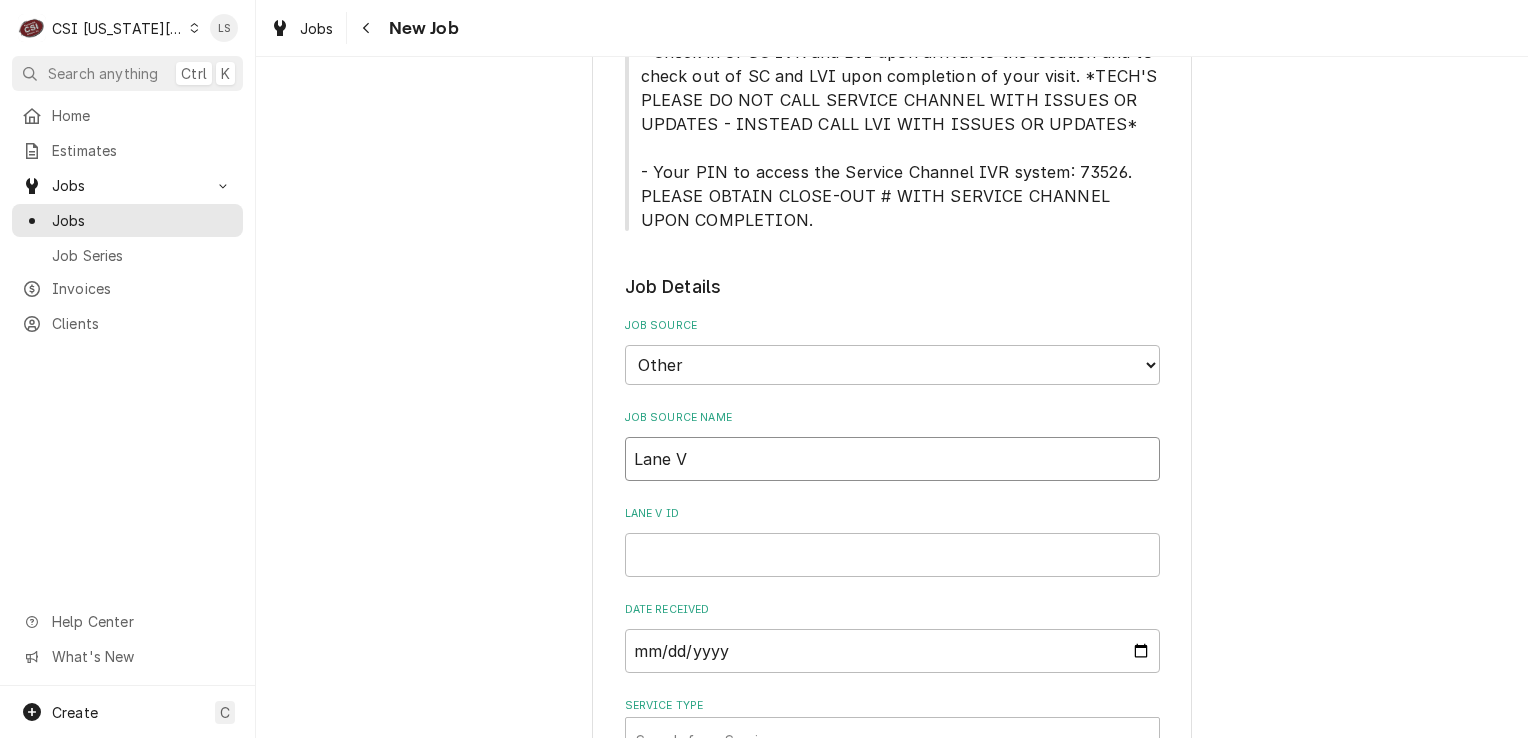 type on "x" 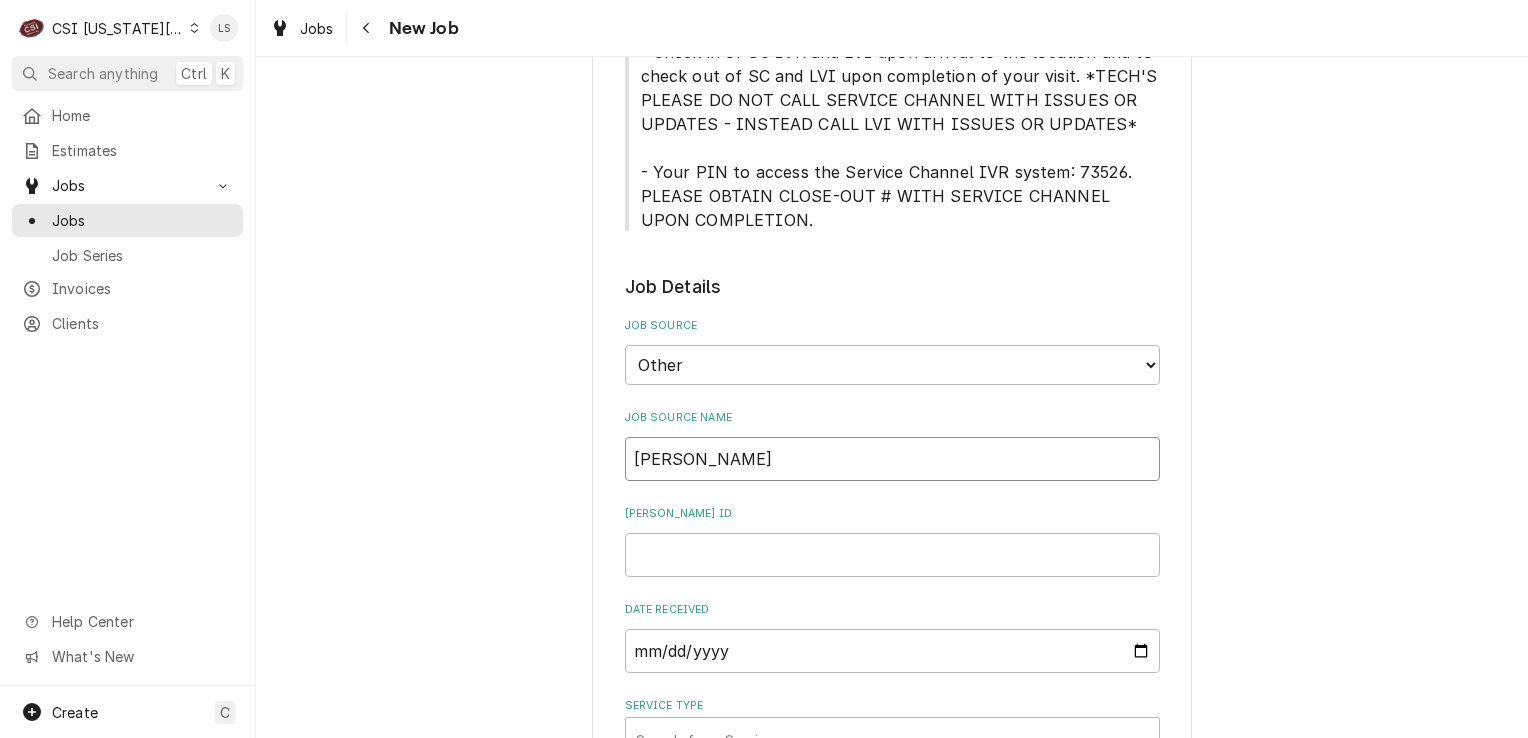 type on "x" 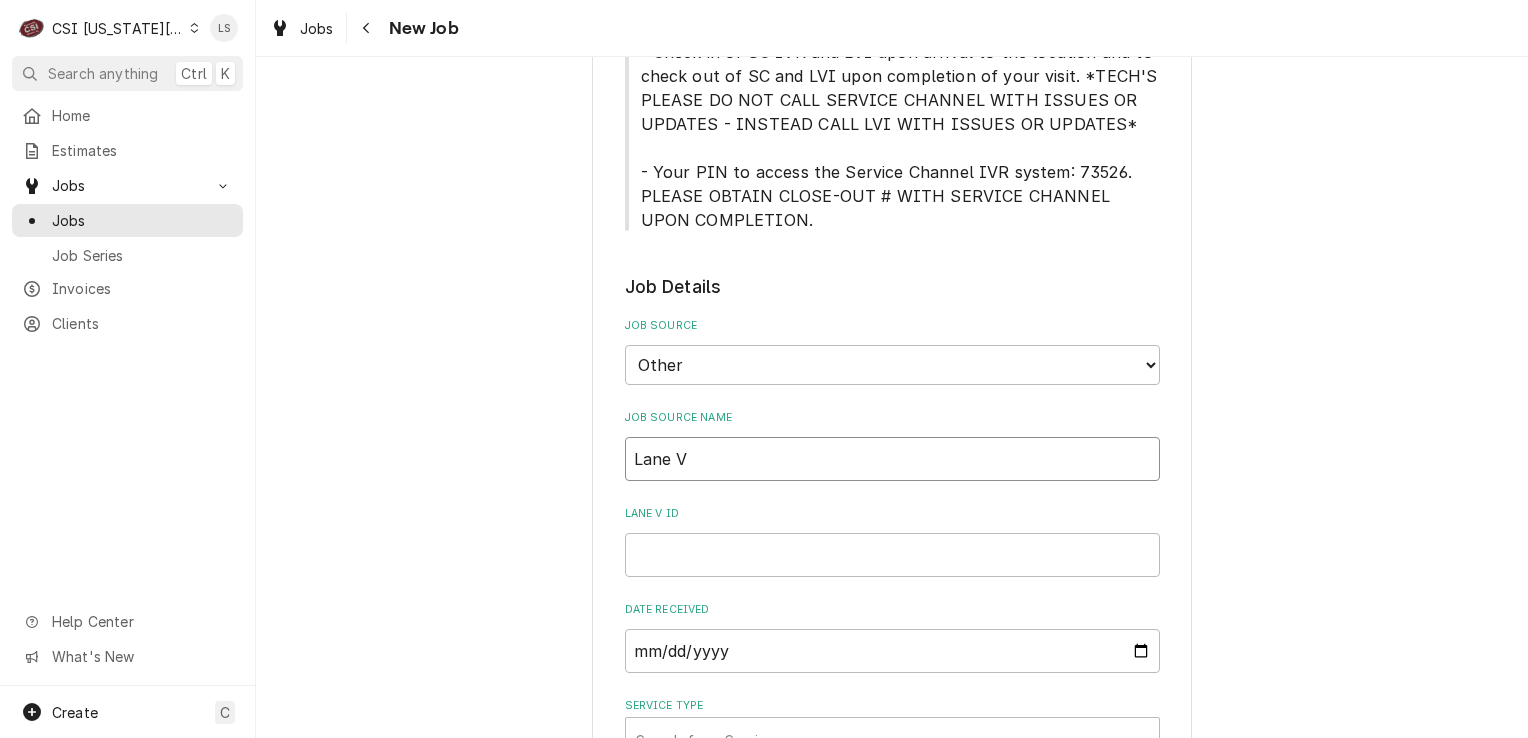 type on "x" 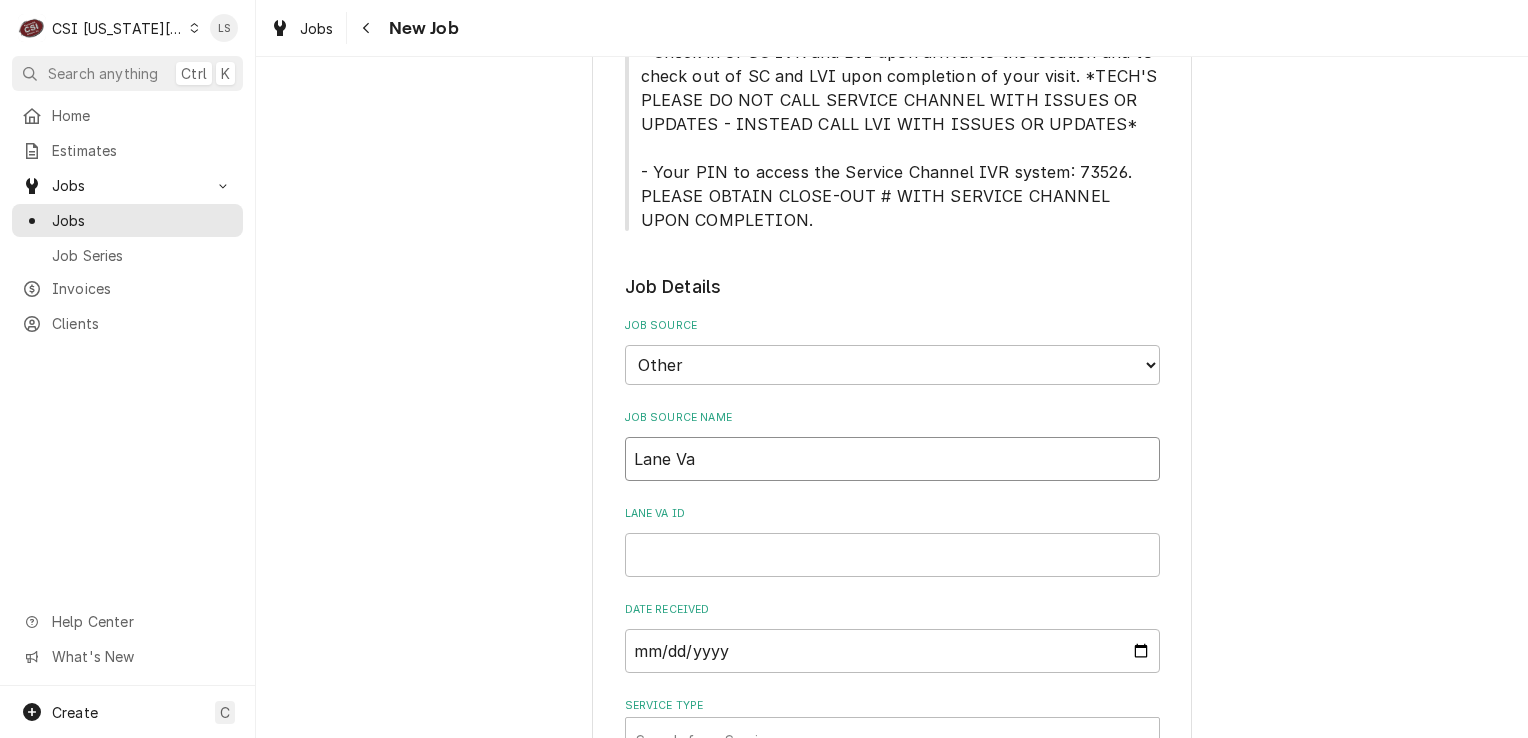 type on "x" 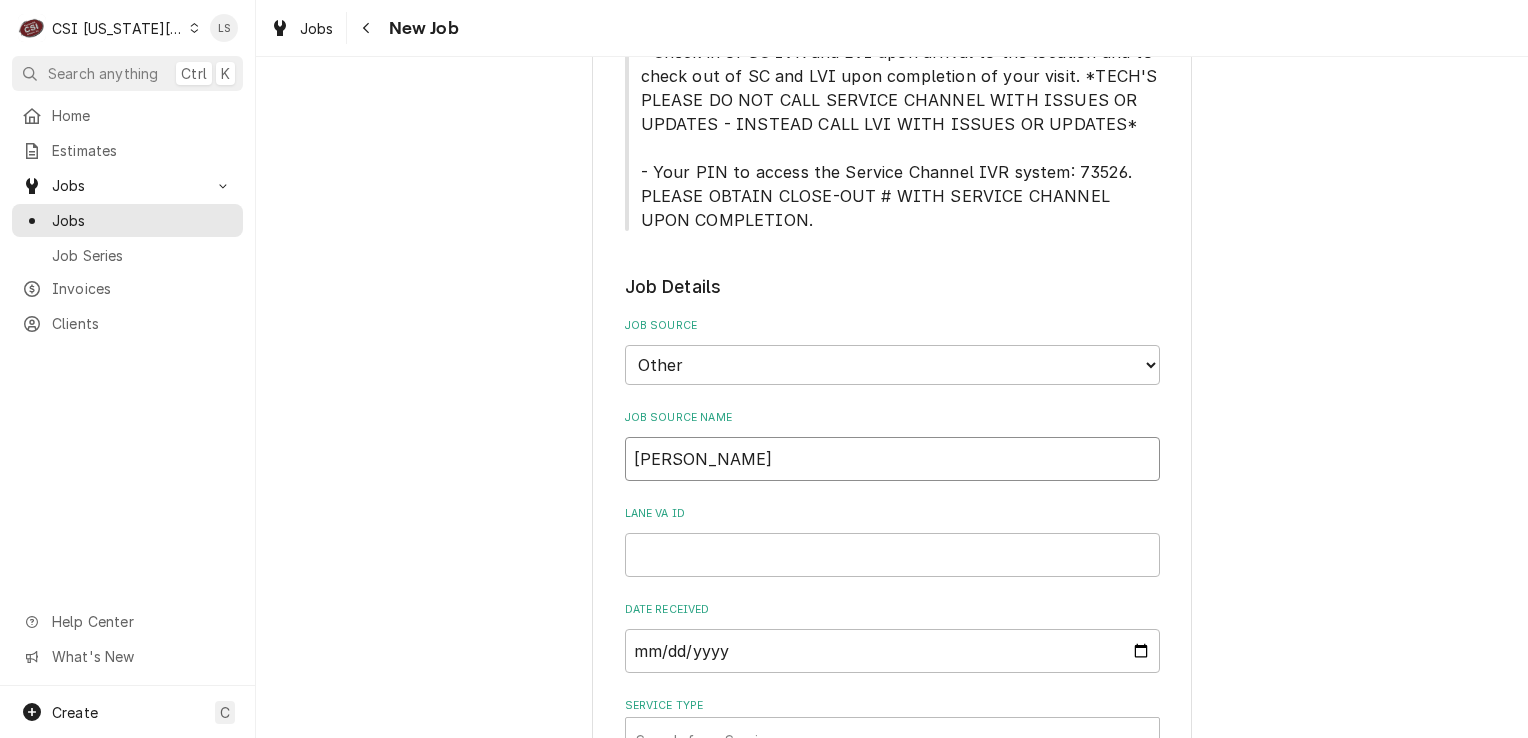 type on "Lane Vale" 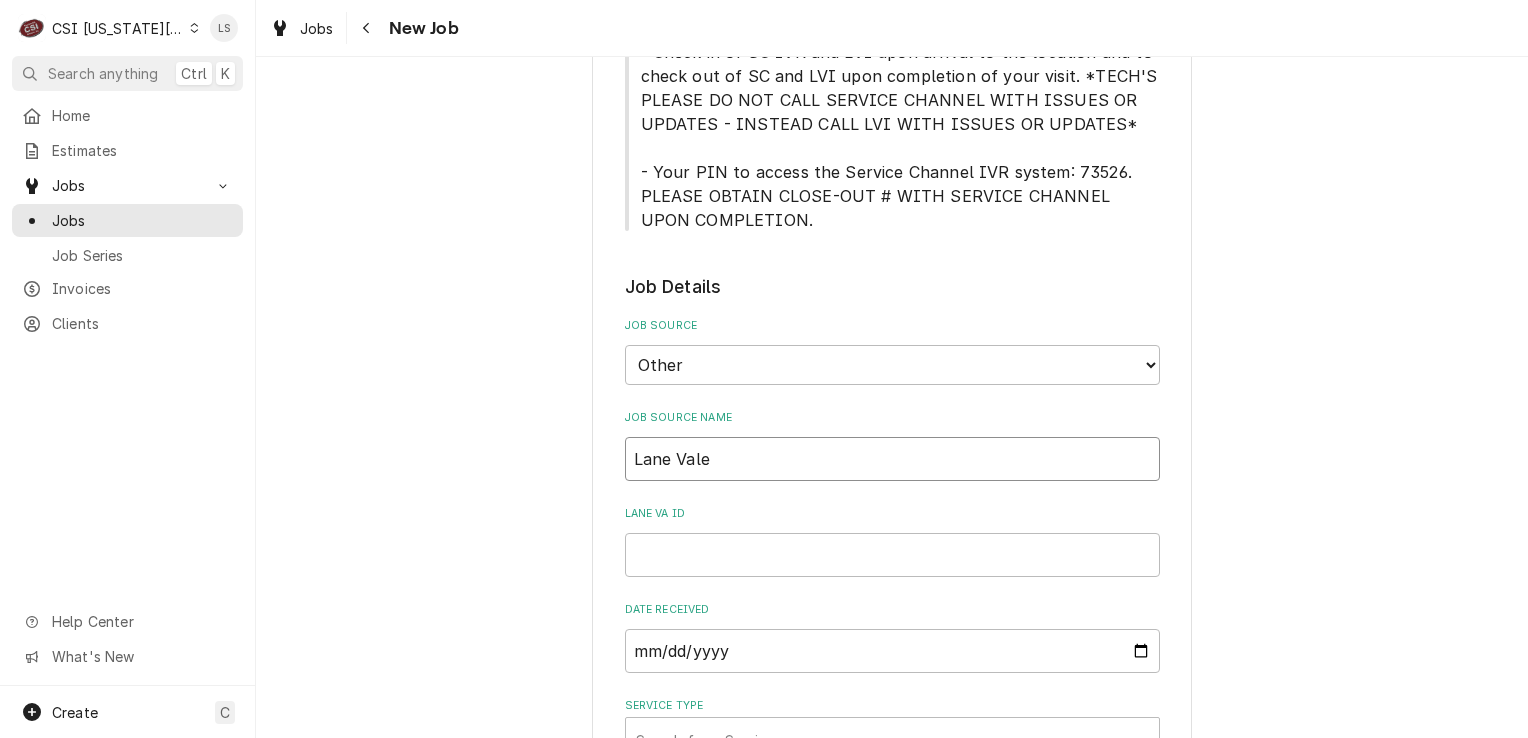 type on "x" 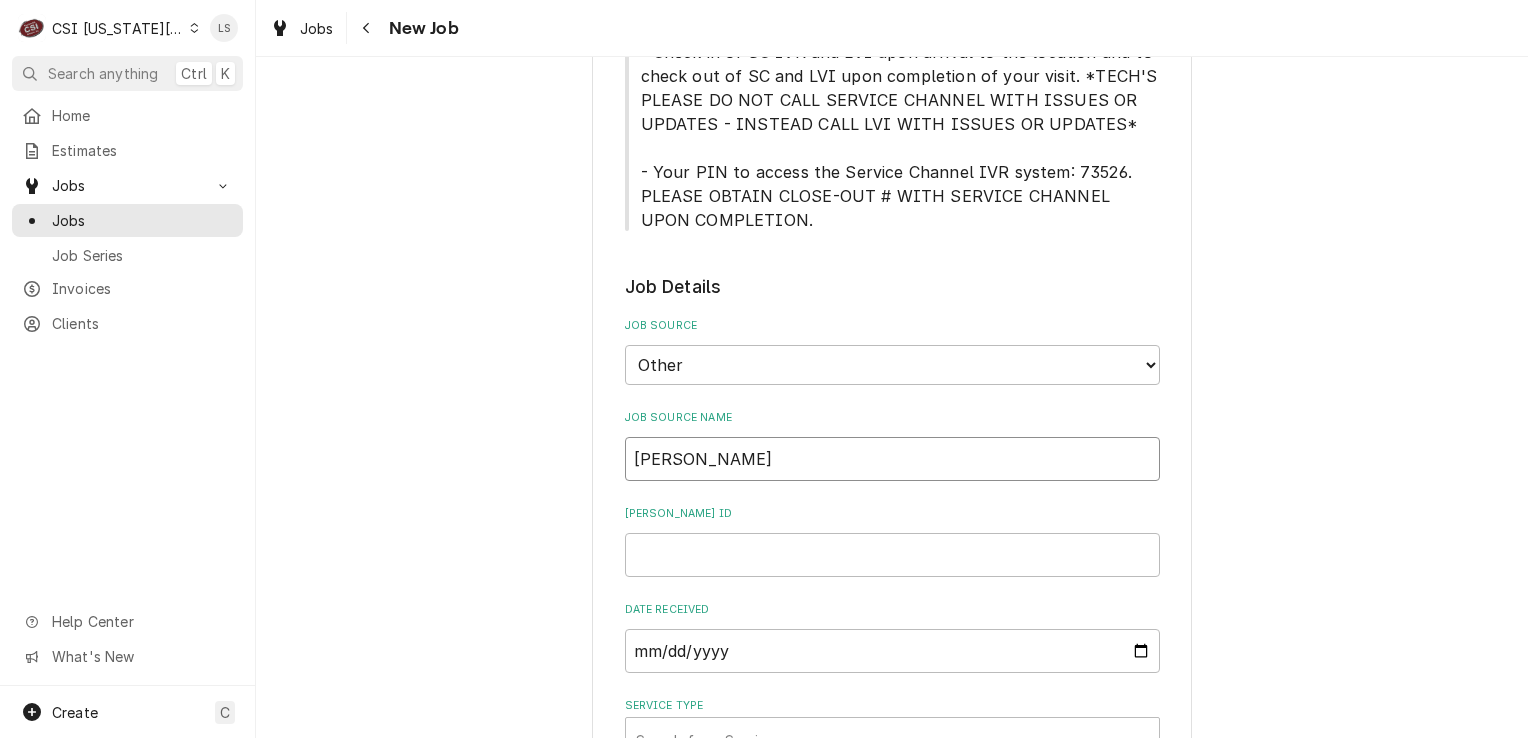 type on "Lane Valent" 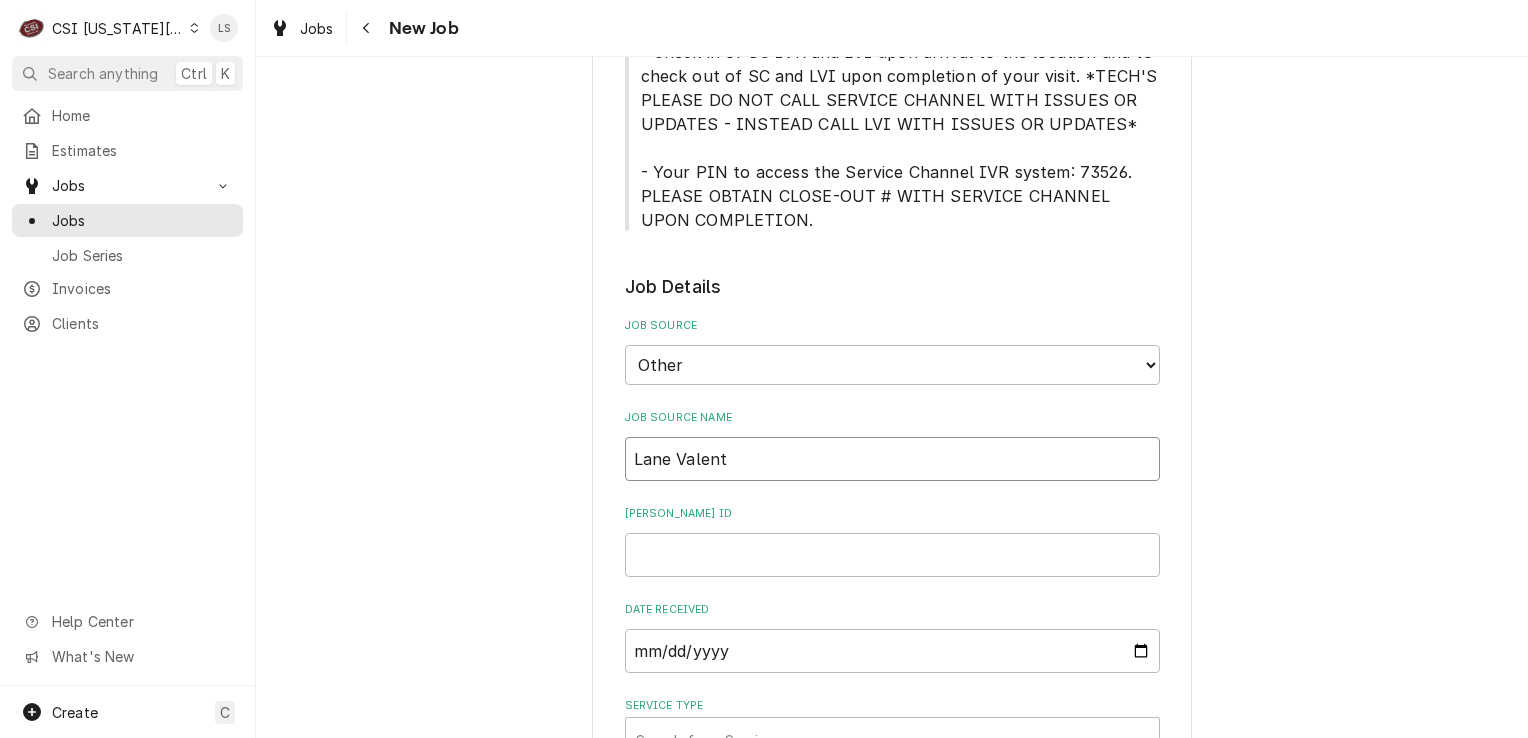type on "x" 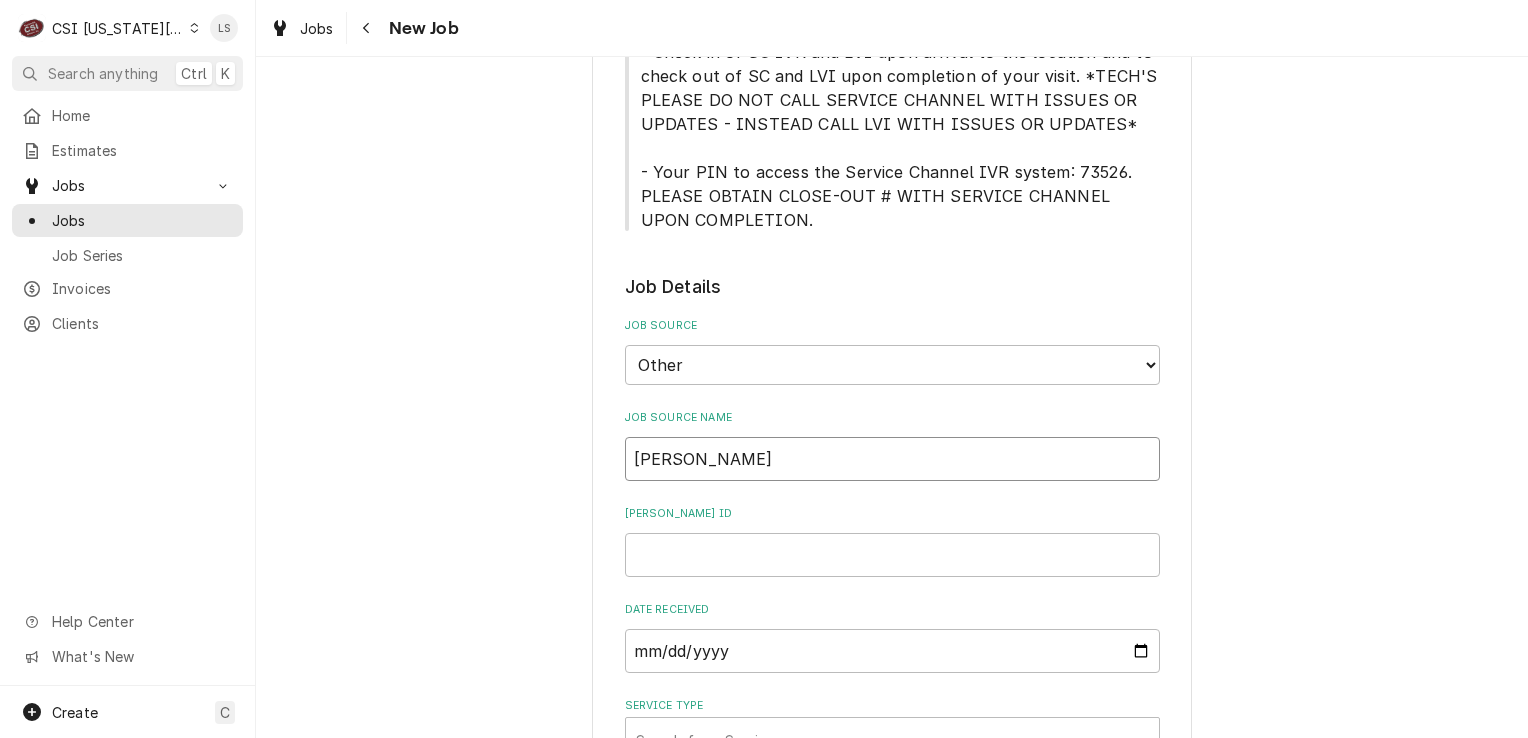 type on "x" 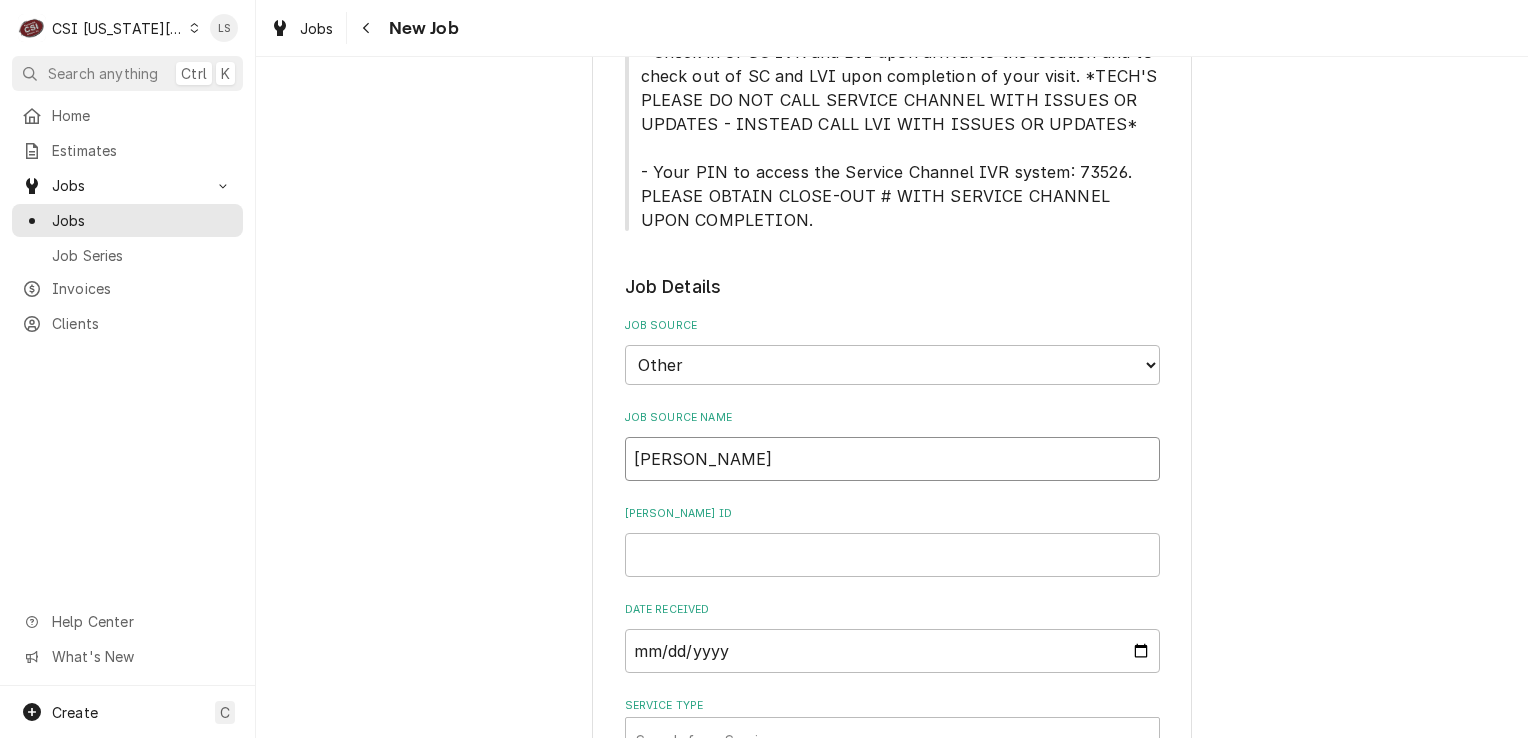 type on "x" 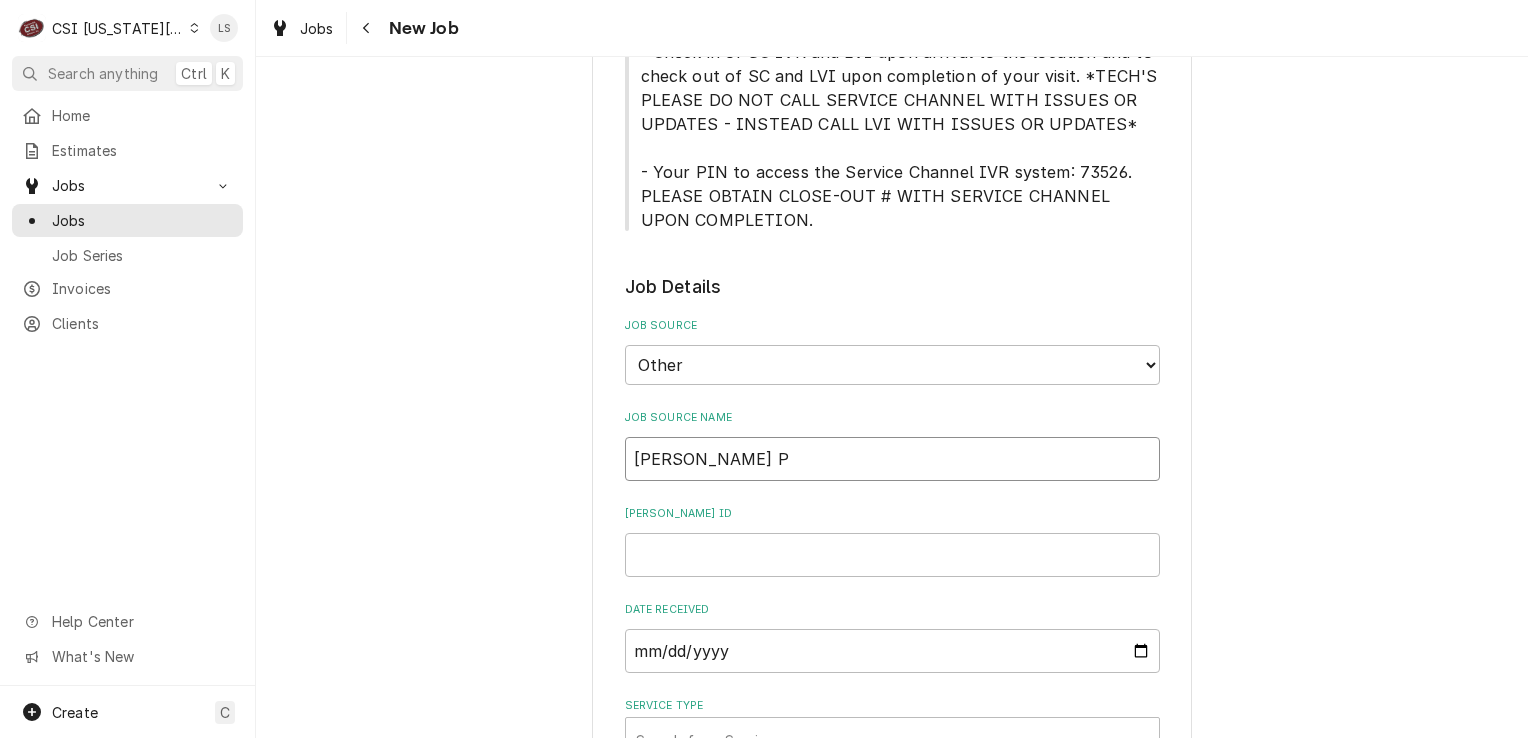 type on "x" 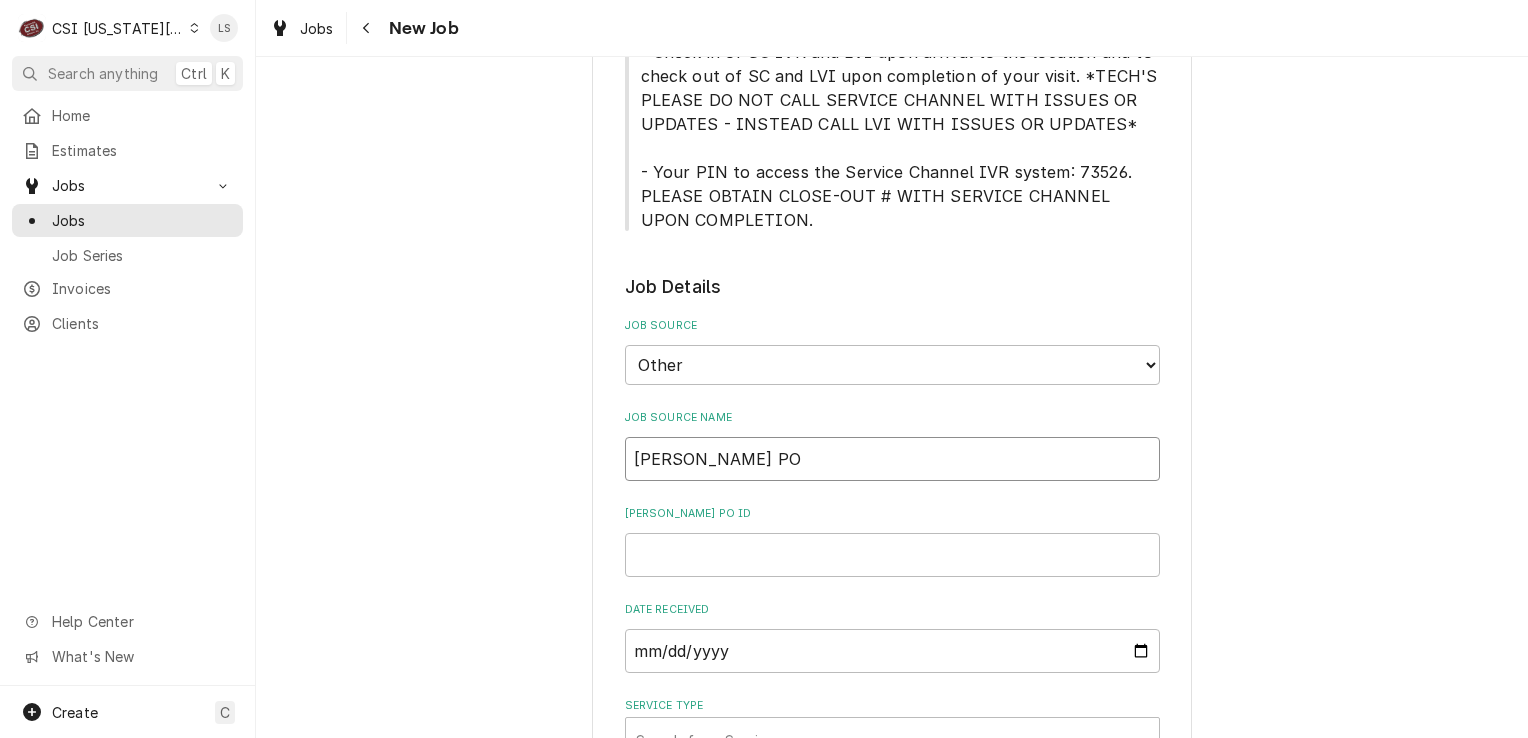 type on "x" 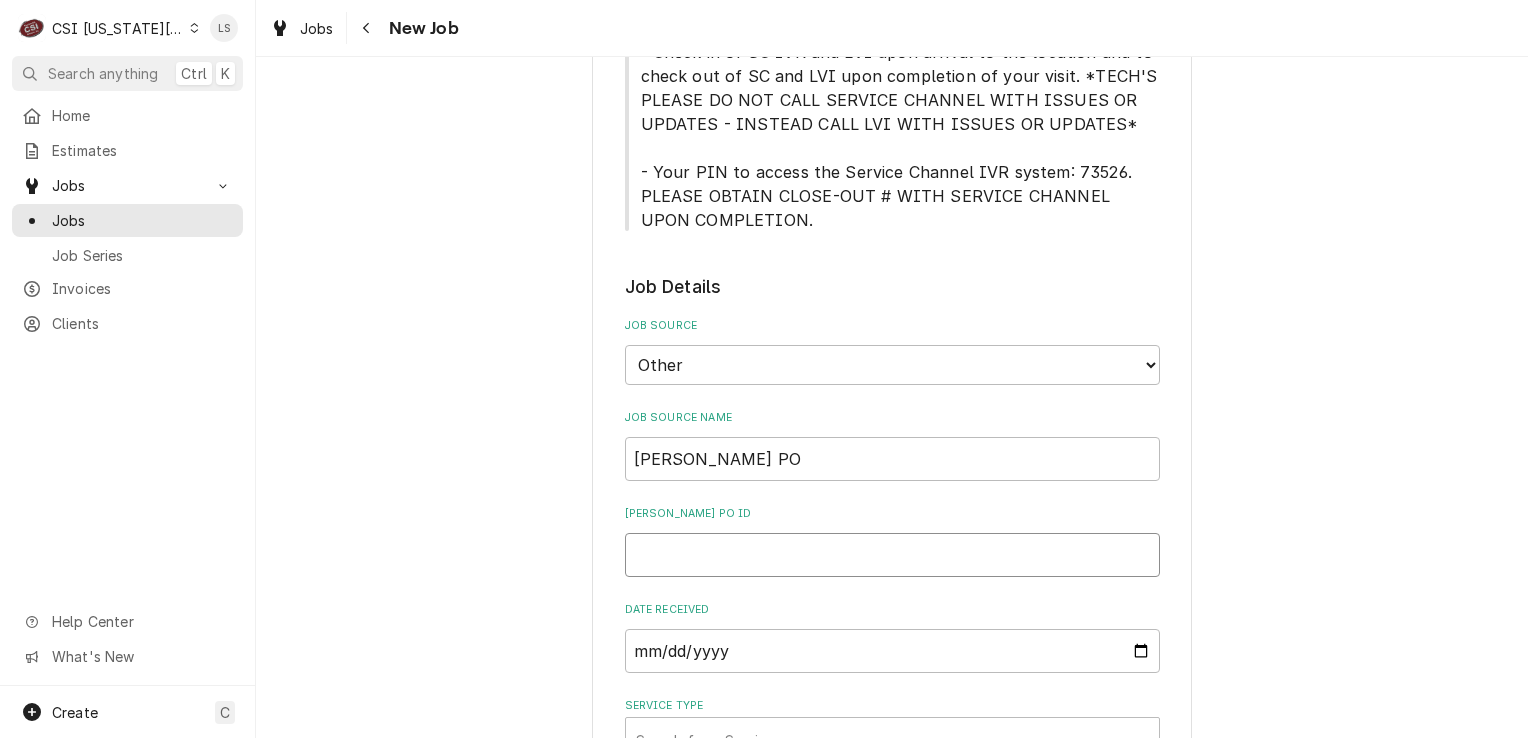 click on "Lane Valente PO ID" at bounding box center (892, 555) 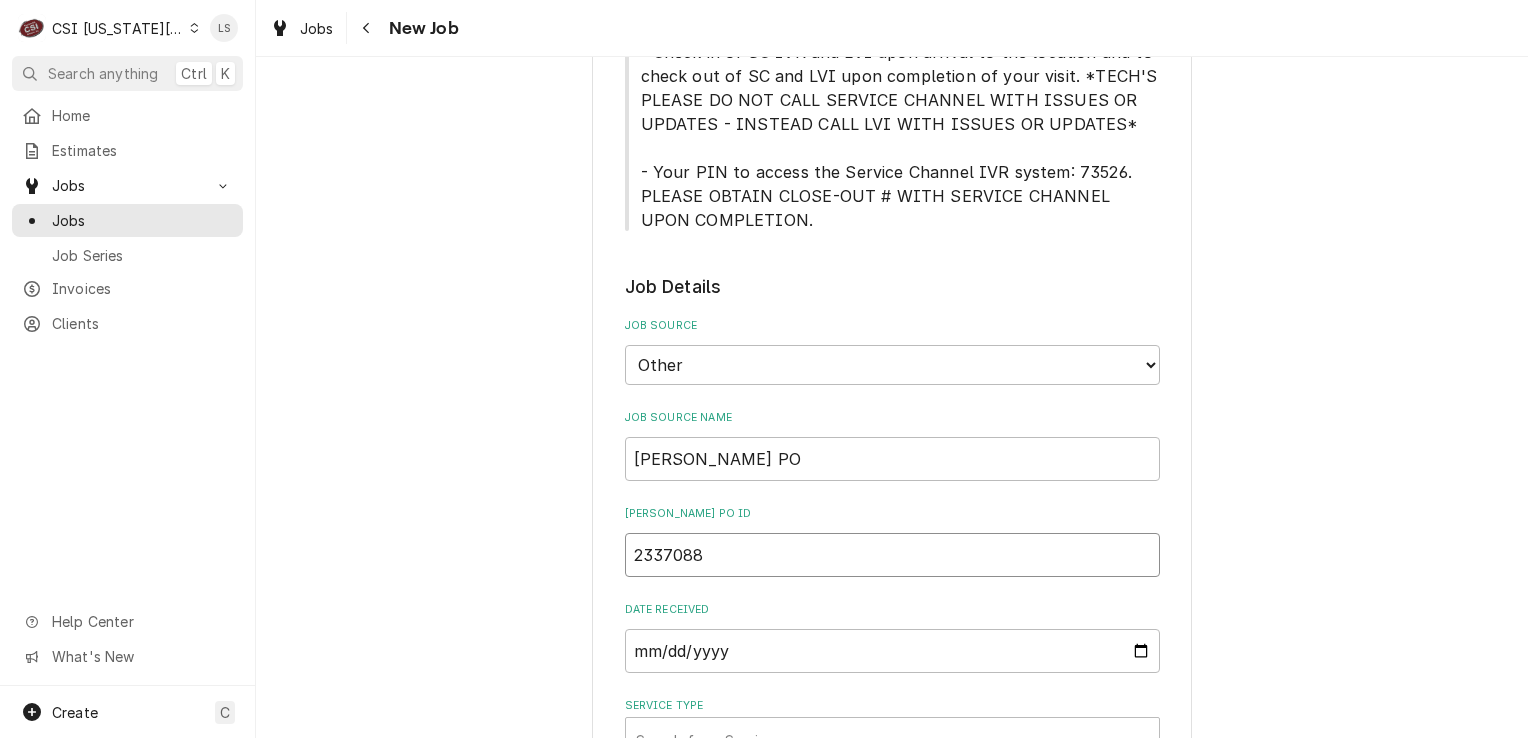 type on "x" 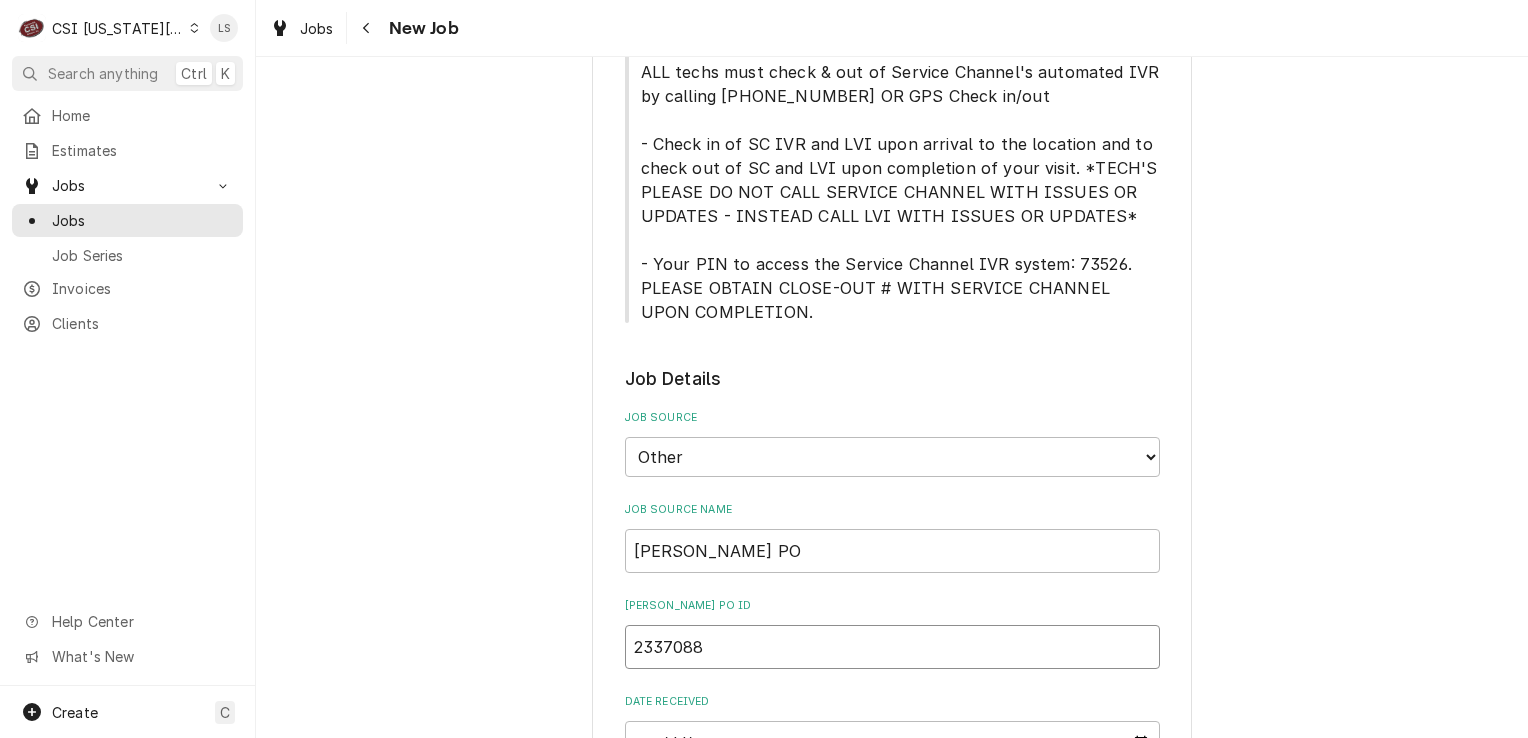 scroll, scrollTop: 1124, scrollLeft: 0, axis: vertical 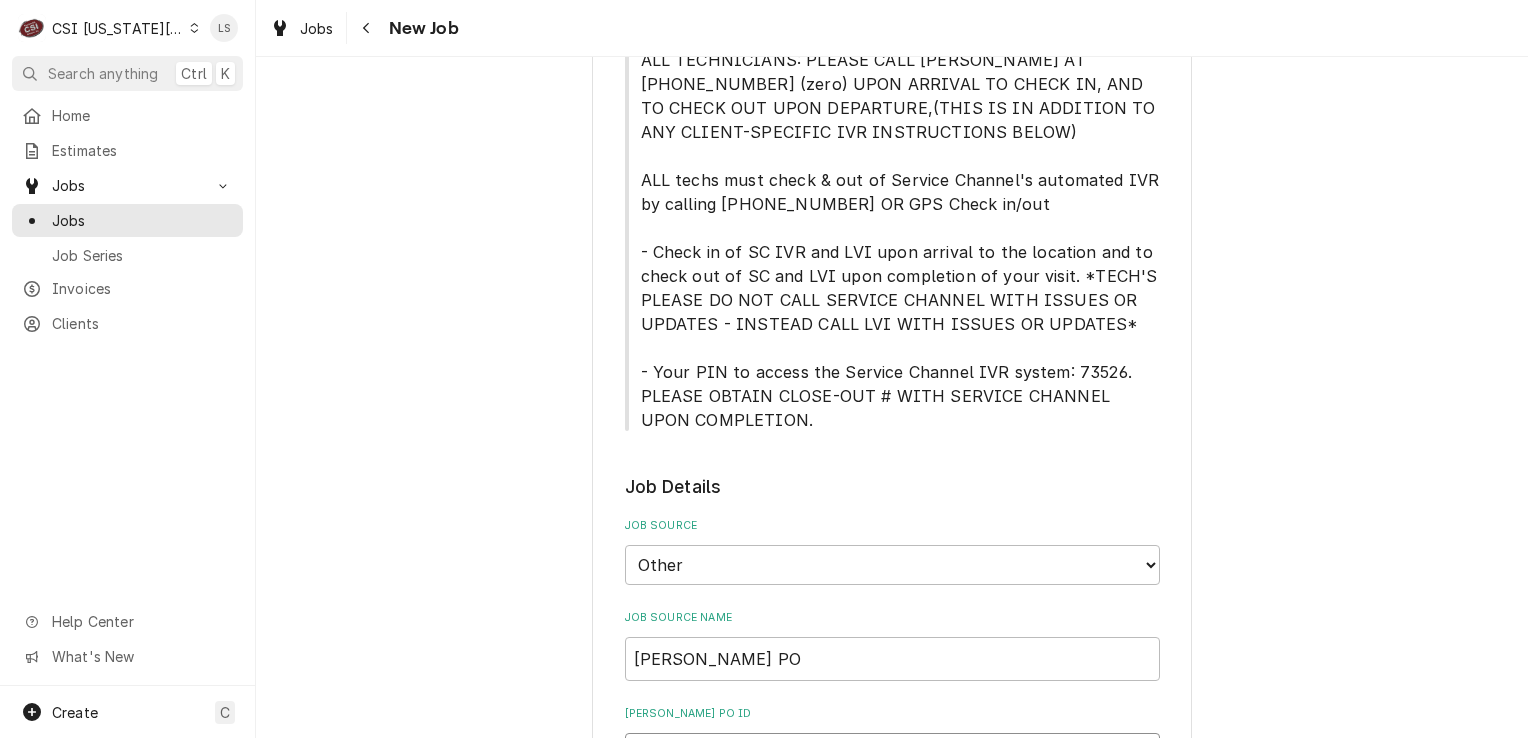 type on "2337088" 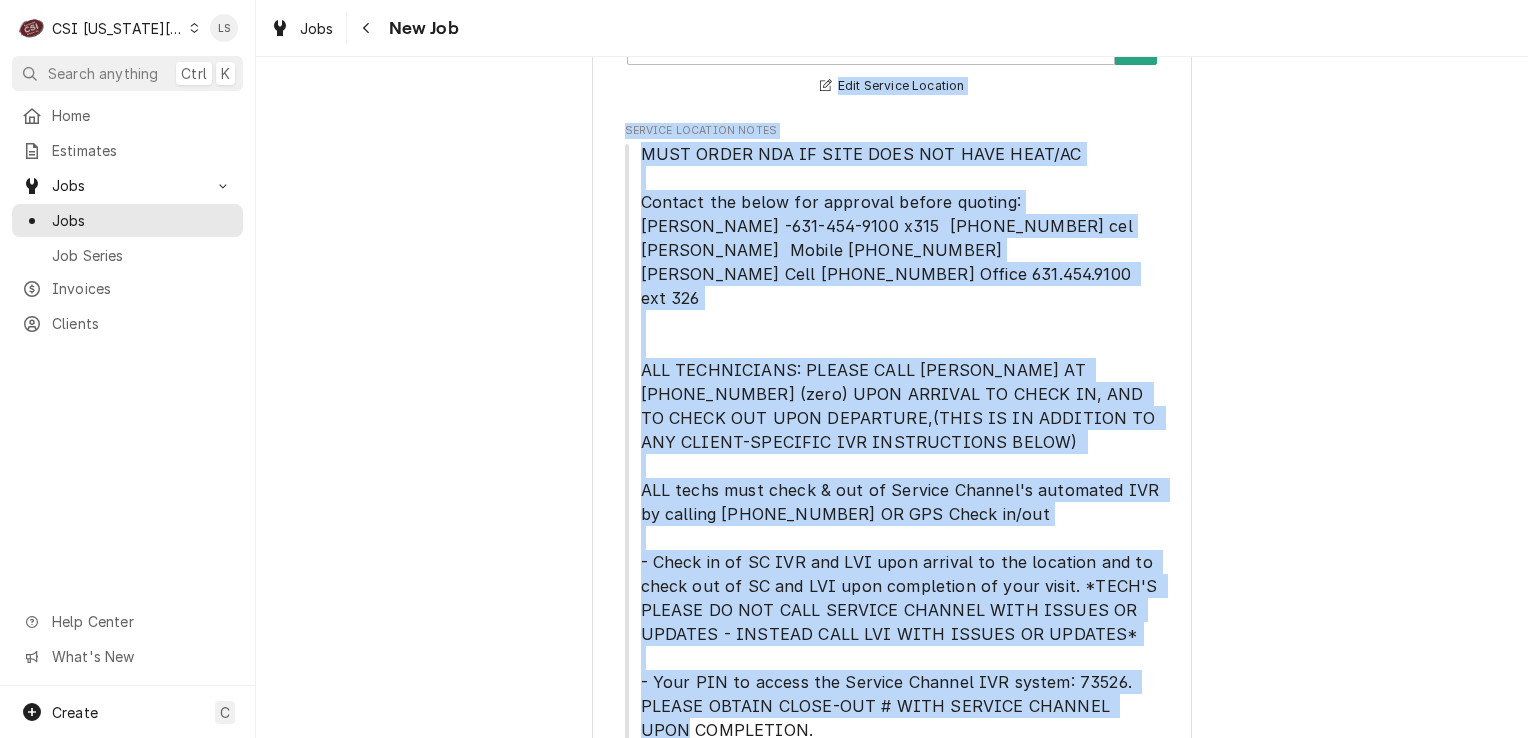 scroll, scrollTop: 669, scrollLeft: 0, axis: vertical 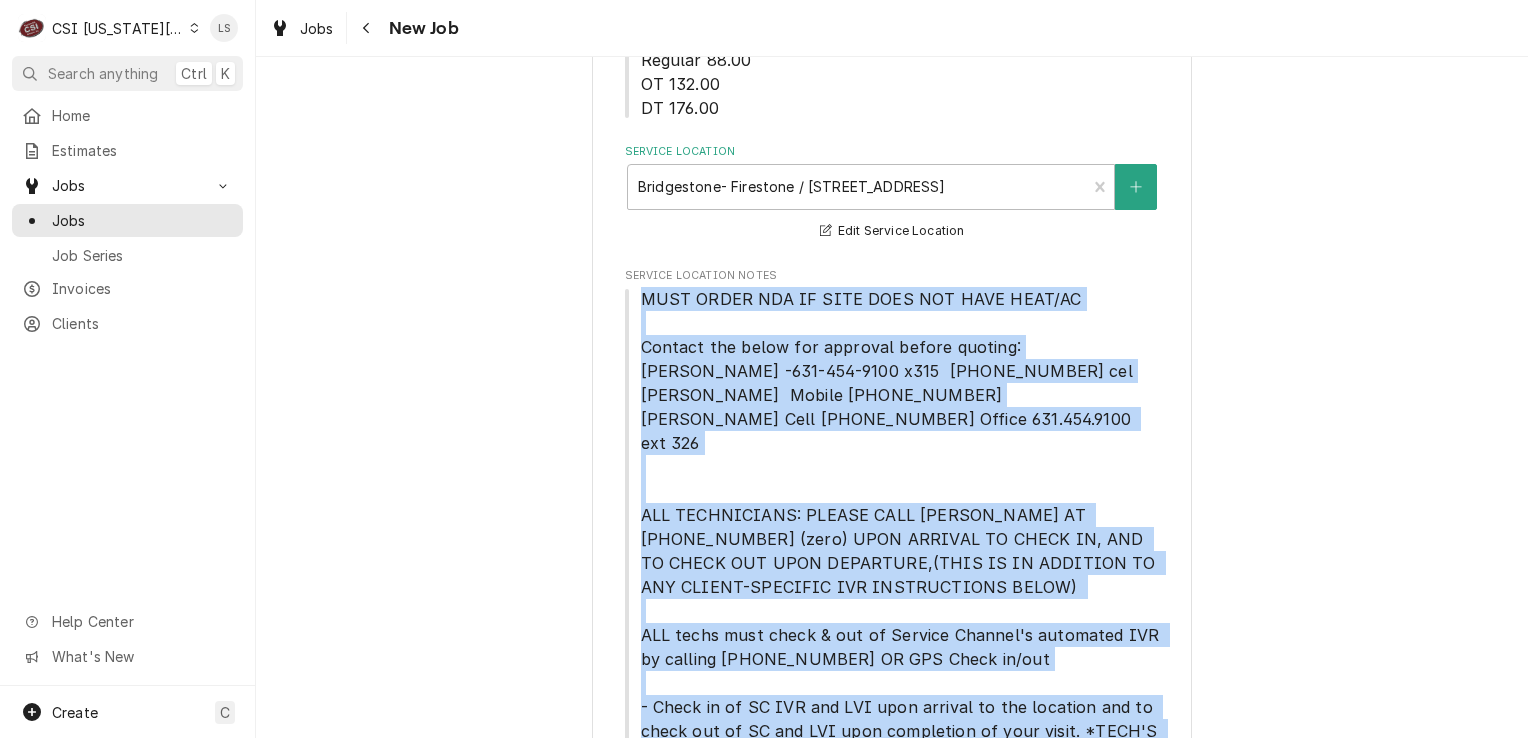drag, startPoint x: 767, startPoint y: 398, endPoint x: 630, endPoint y: 297, distance: 170.20576 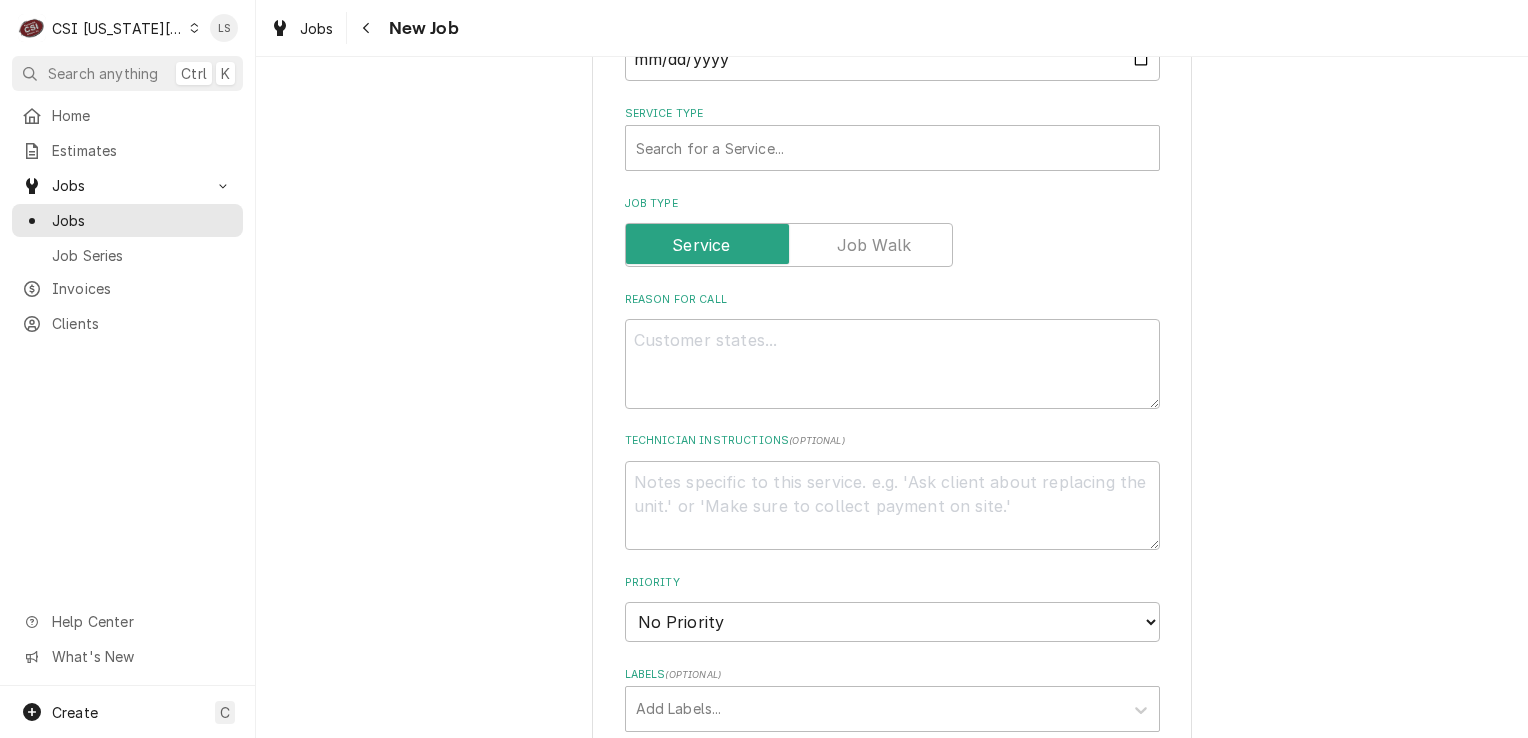 scroll, scrollTop: 2069, scrollLeft: 0, axis: vertical 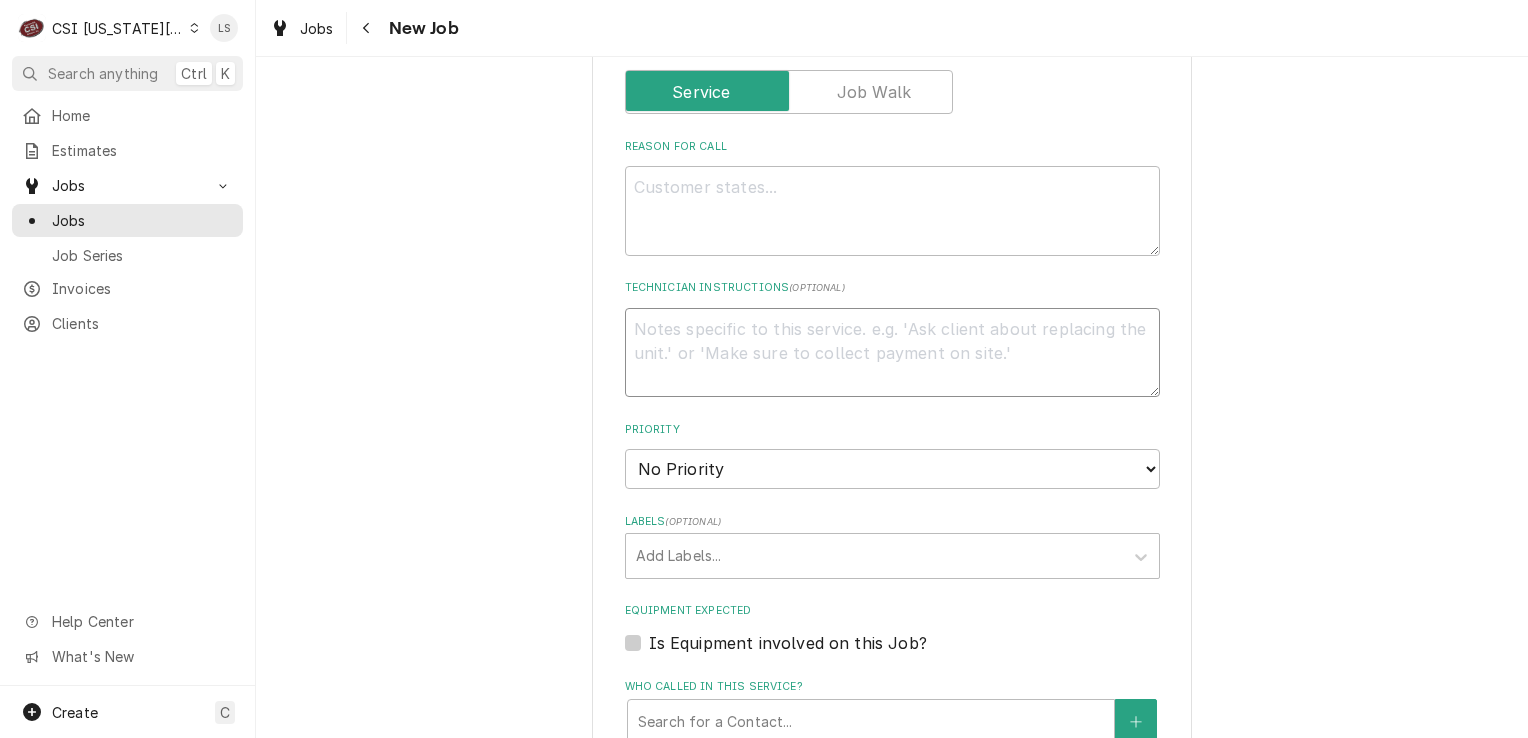 click on "Technician Instructions  ( optional )" at bounding box center (892, 353) 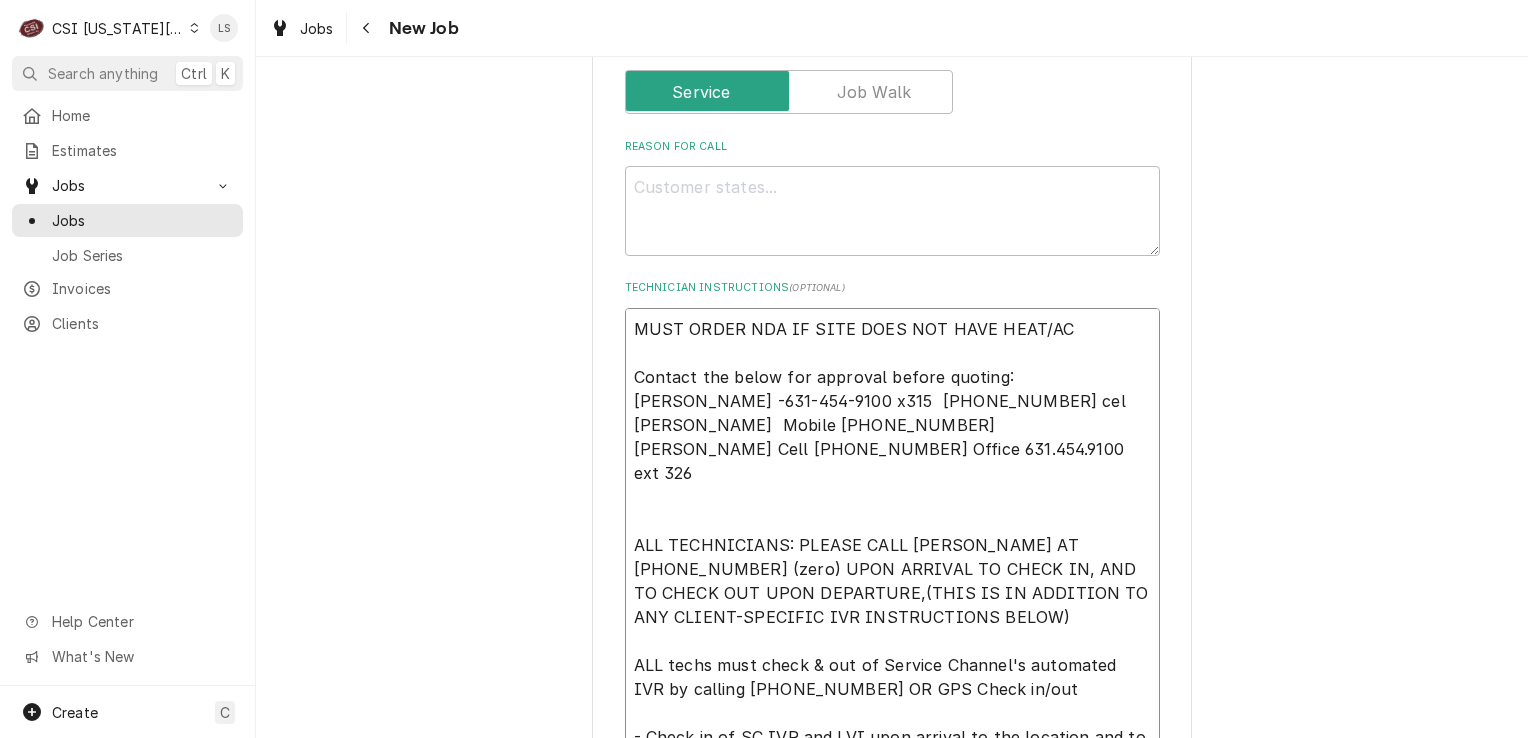 scroll, scrollTop: 2193, scrollLeft: 0, axis: vertical 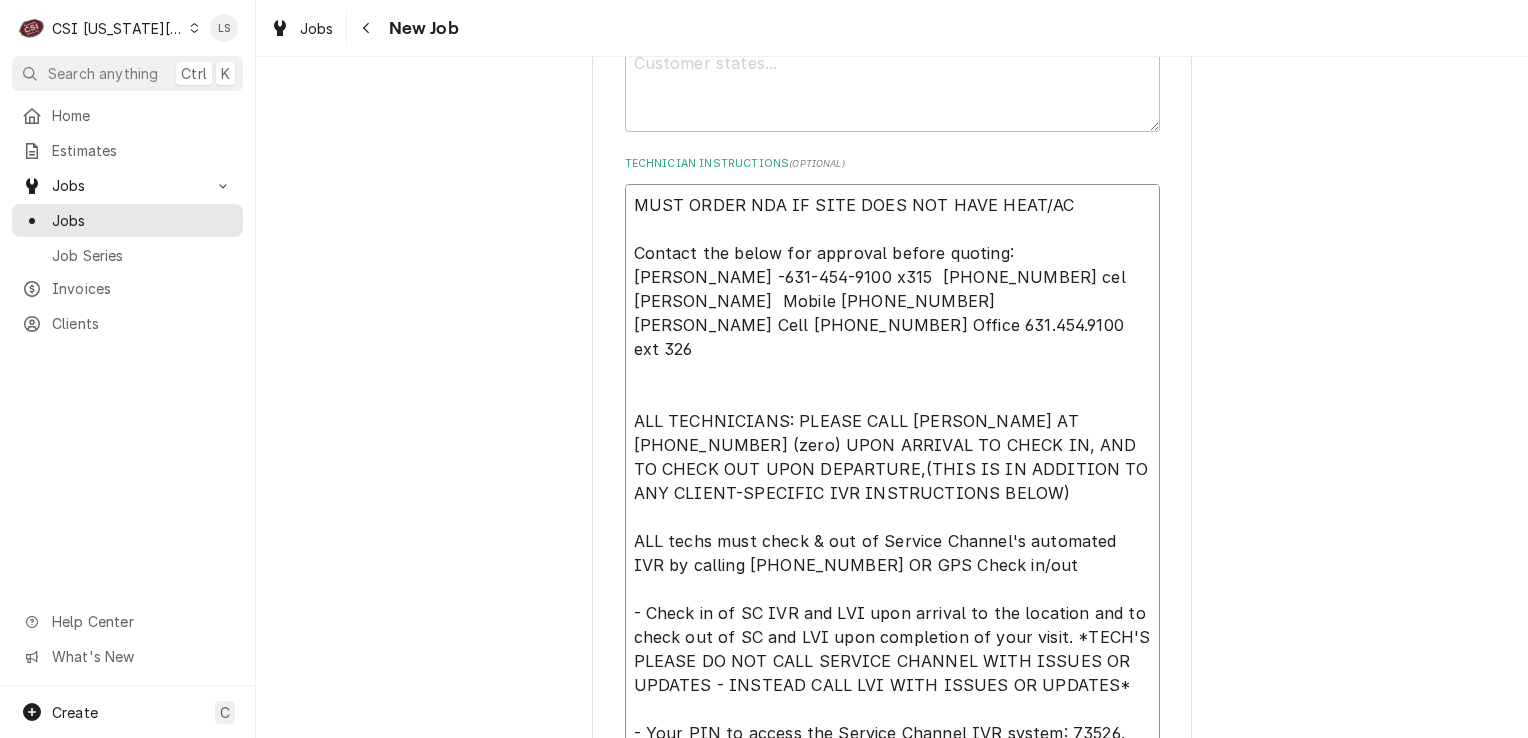 click on "MUST ORDER NDA IF SITE DOES NOT HAVE HEAT/AC
Contact the below for approval before quoting:
Paul Cyr -631-454-9100 x315  516-903-8200 cel
Adrian Szatkowski  Mobile 860-951-4228
Amy Clark Cell 616.446.2811 Office 631.454.9100 ext 326
ALL TECHNICIANS: PLEASE CALL LANE VALENTE AT 631-454-9100 x 0 (zero) UPON ARRIVAL TO CHECK IN, AND TO CHECK OUT UPON DEPARTURE,(THIS IS IN ADDITION TO ANY CLIENT-SPECIFIC IVR INSTRUCTIONS BELOW)
ALL techs must check & out of Service Channel's automated IVR by calling 516-500-7776 OR GPS Check in/out
- Check in of SC IVR and LVI upon arrival to the location and to check out of SC and LVI upon completion of your visit. *TECH'S PLEASE DO NOT CALL SERVICE CHANNEL WITH ISSUES OR UPDATES - INSTEAD CALL LVI WITH ISSUES OR UPDATES*
- Your PIN to access the Service Channel IVR system: 73526. PLEASE OBTAIN CLOSE-OUT # WITH SERVICE CHANNEL UPON COMPLETION." at bounding box center (892, 481) 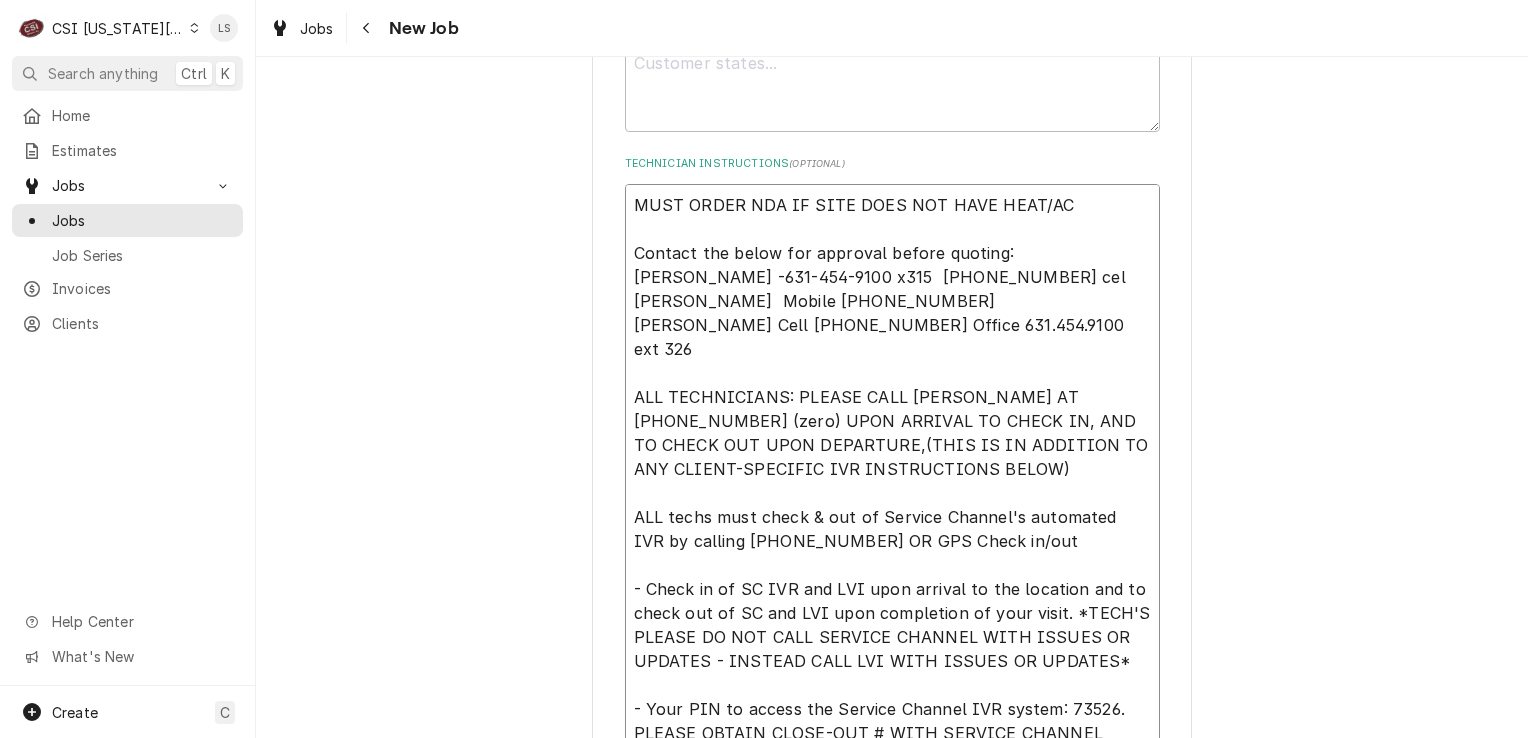 click on "MUST ORDER NDA IF SITE DOES NOT HAVE HEAT/AC
Contact the below for approval before quoting:
Paul Cyr -631-454-9100 x315  516-903-8200 cel
Adrian Szatkowski  Mobile 860-951-4228
Amy Clark Cell 616.446.2811 Office 631.454.9100 ext 326
ALL TECHNICIANS: PLEASE CALL LANE VALENTE AT 631-454-9100 x 0 (zero) UPON ARRIVAL TO CHECK IN, AND TO CHECK OUT UPON DEPARTURE,(THIS IS IN ADDITION TO ANY CLIENT-SPECIFIC IVR INSTRUCTIONS BELOW)
ALL techs must check & out of Service Channel's automated IVR by calling 516-500-7776 OR GPS Check in/out
- Check in of SC IVR and LVI upon arrival to the location and to check out of SC and LVI upon completion of your visit. *TECH'S PLEASE DO NOT CALL SERVICE CHANNEL WITH ISSUES OR UPDATES - INSTEAD CALL LVI WITH ISSUES OR UPDATES*
- Your PIN to access the Service Channel IVR system: 73526. PLEASE OBTAIN CLOSE-OUT # WITH SERVICE CHANNEL UPON COMPLETION." at bounding box center (892, 469) 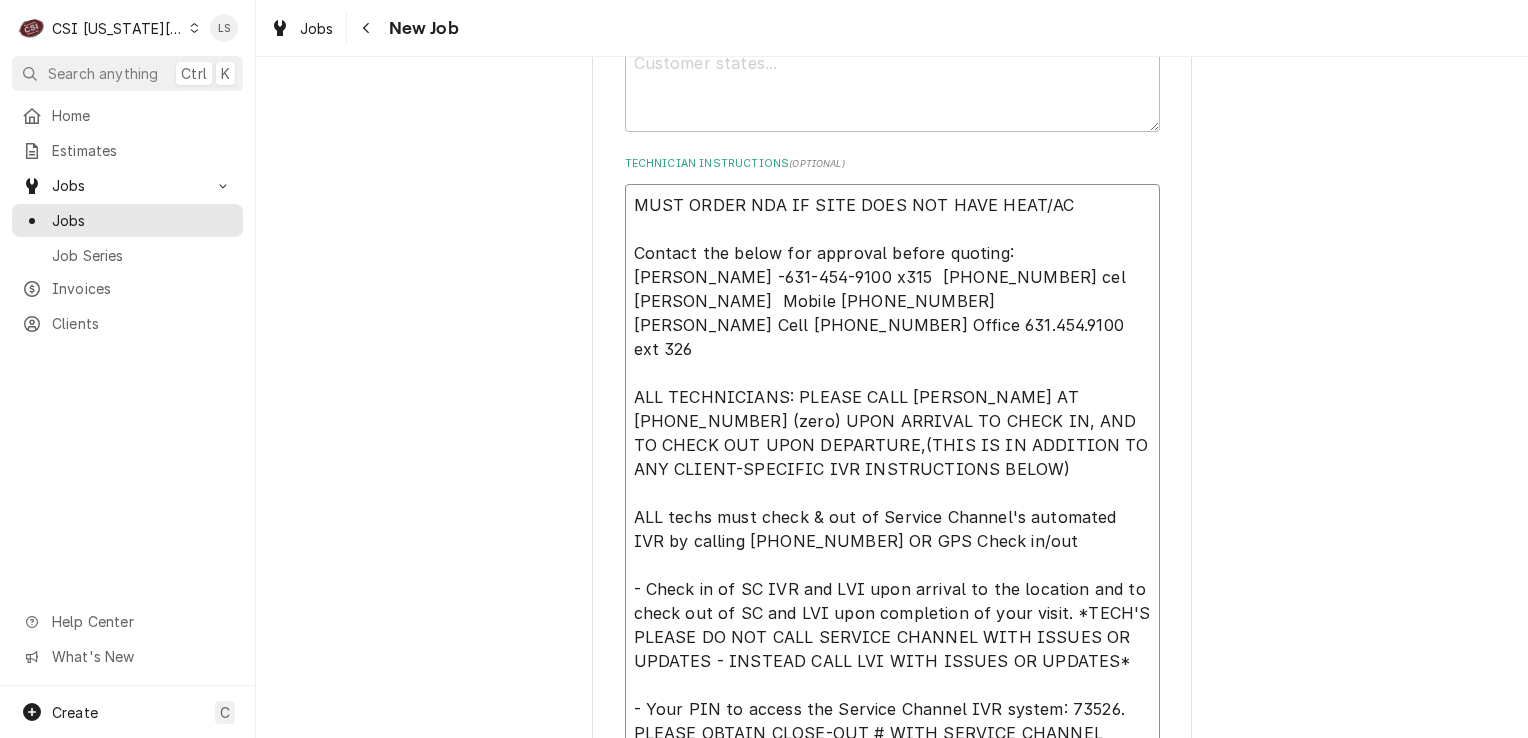 click on "MUST ORDER NDA IF SITE DOES NOT HAVE HEAT/AC
Contact the below for approval before quoting:
Paul Cyr -631-454-9100 x315  516-903-8200 cel
Adrian Szatkowski  Mobile 860-951-4228
Amy Clark Cell 616.446.2811 Office 631.454.9100 ext 326
ALL TECHNICIANS: PLEASE CALL LANE VALENTE AT 631-454-9100 x 0 (zero) UPON ARRIVAL TO CHECK IN, AND TO CHECK OUT UPON DEPARTURE,(THIS IS IN ADDITION TO ANY CLIENT-SPECIFIC IVR INSTRUCTIONS BELOW)
ALL techs must check & out of Service Channel's automated IVR by calling 516-500-7776 OR GPS Check in/out
- Check in of SC IVR and LVI upon arrival to the location and to check out of SC and LVI upon completion of your visit. *TECH'S PLEASE DO NOT CALL SERVICE CHANNEL WITH ISSUES OR UPDATES - INSTEAD CALL LVI WITH ISSUES OR UPDATES*
- Your PIN to access the Service Channel IVR system: 73526. PLEASE OBTAIN CLOSE-OUT # WITH SERVICE CHANNEL UPON COMPLETION." at bounding box center (892, 493) 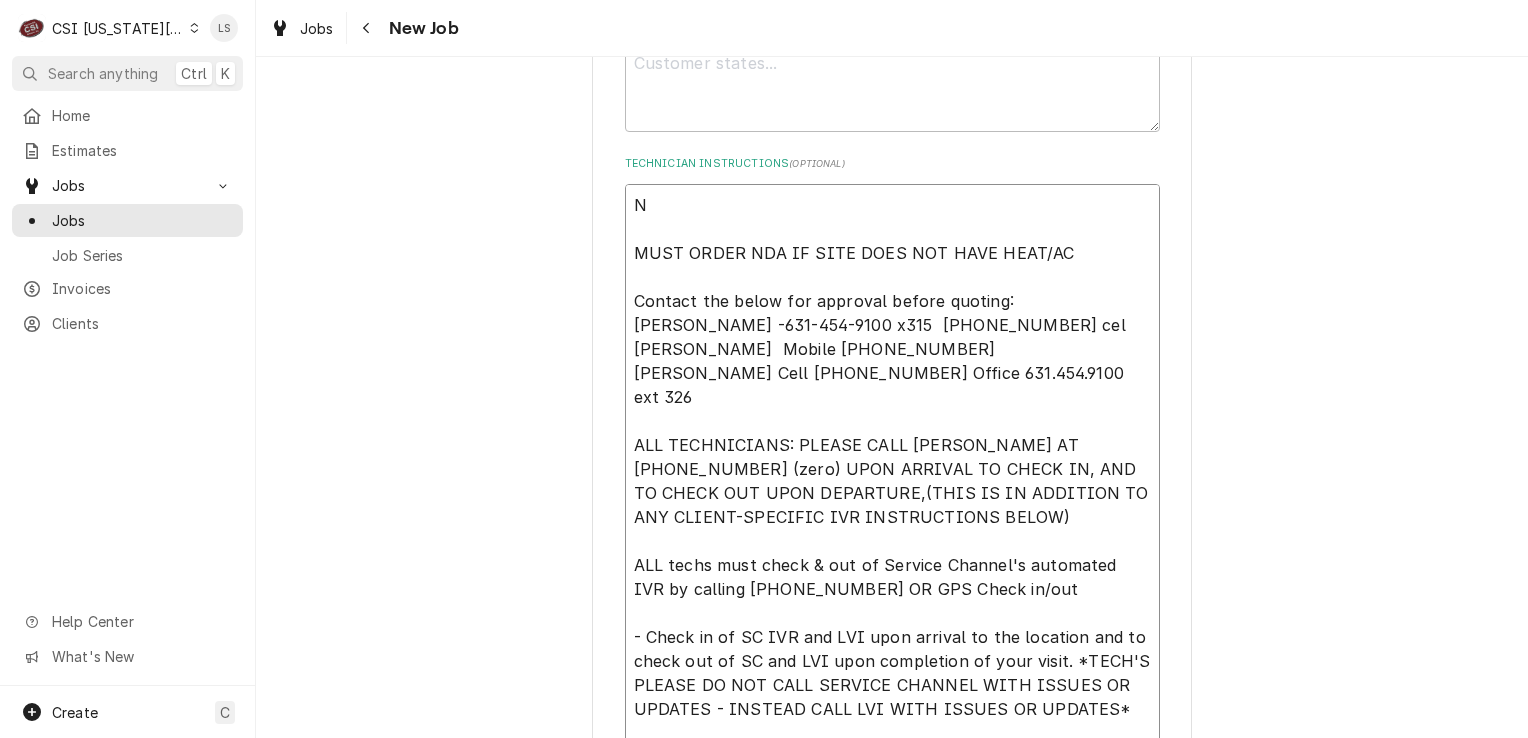 type on "x" 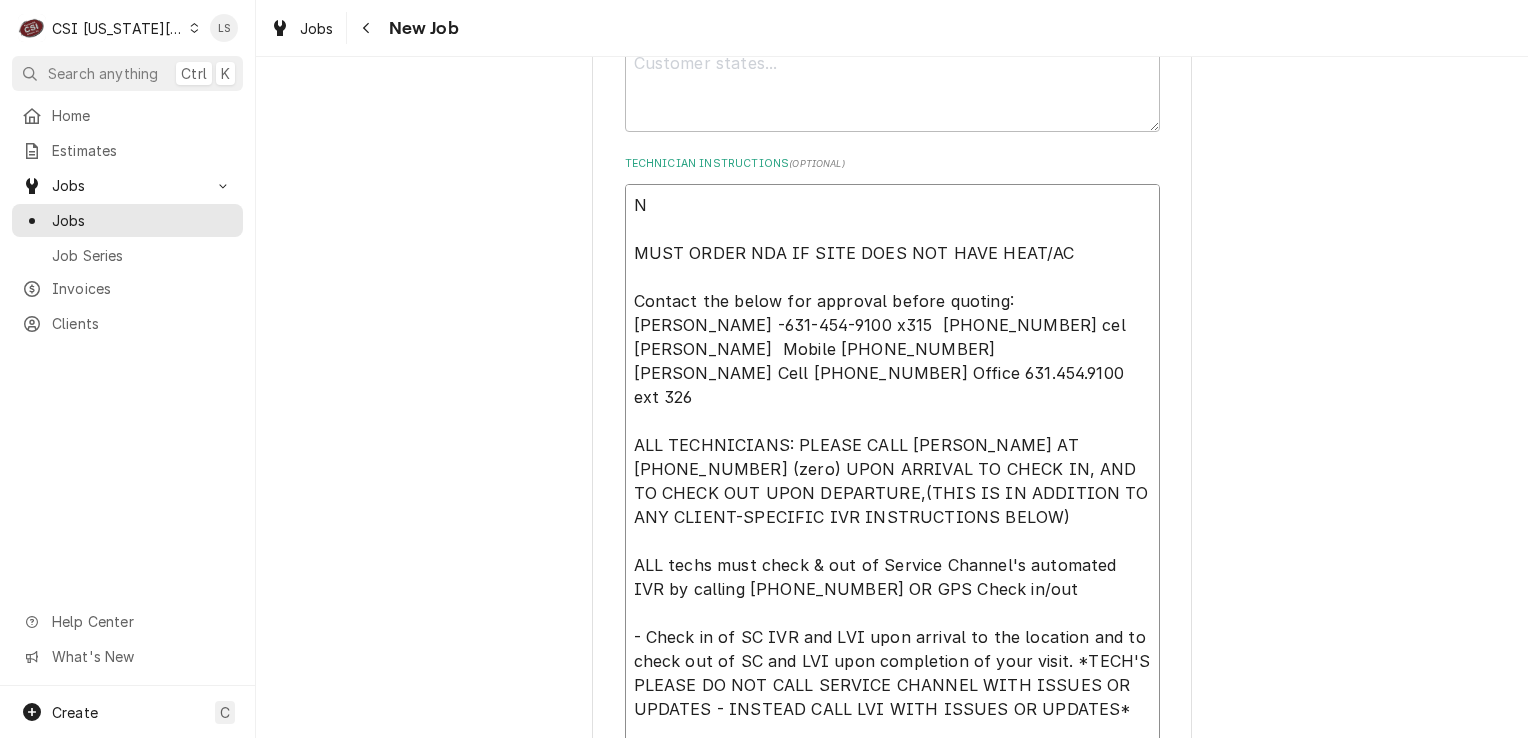 type on "NT
MUST ORDER NDA IF SITE DOES NOT HAVE HEAT/AC
Contact the below for approval before quoting:
Paul Cyr -631-454-9100 x315  516-903-8200 cel
Adrian Szatkowski  Mobile 860-951-4228
Amy Clark Cell 616.446.2811 Office 631.454.9100 ext 326
ALL TECHNICIANS: PLEASE CALL LANE VALENTE AT 631-454-9100 x 0 (zero) UPON ARRIVAL TO CHECK IN, AND TO CHECK OUT UPON DEPARTURE,(THIS IS IN ADDITION TO ANY CLIENT-SPECIFIC IVR INSTRUCTIONS BELOW)
ALL techs must check & out of Service Channel's automated IVR by calling 516-500-7776 OR GPS Check in/out
- Check in of SC IVR and LVI upon arrival to the location and to check out of SC and LVI upon completion of your visit. *TECH'S PLEASE DO NOT CALL SERVICE CHANNEL WITH ISSUES OR UPDATES - INSTEAD CALL LVI WITH ISSUES OR UPDATES*
- Your PIN to access the Service Channel IVR system: 73526. PLEASE OBTAIN CLOSE-OUT # WITH SERVICE CHANNEL UPON COMPLETION." 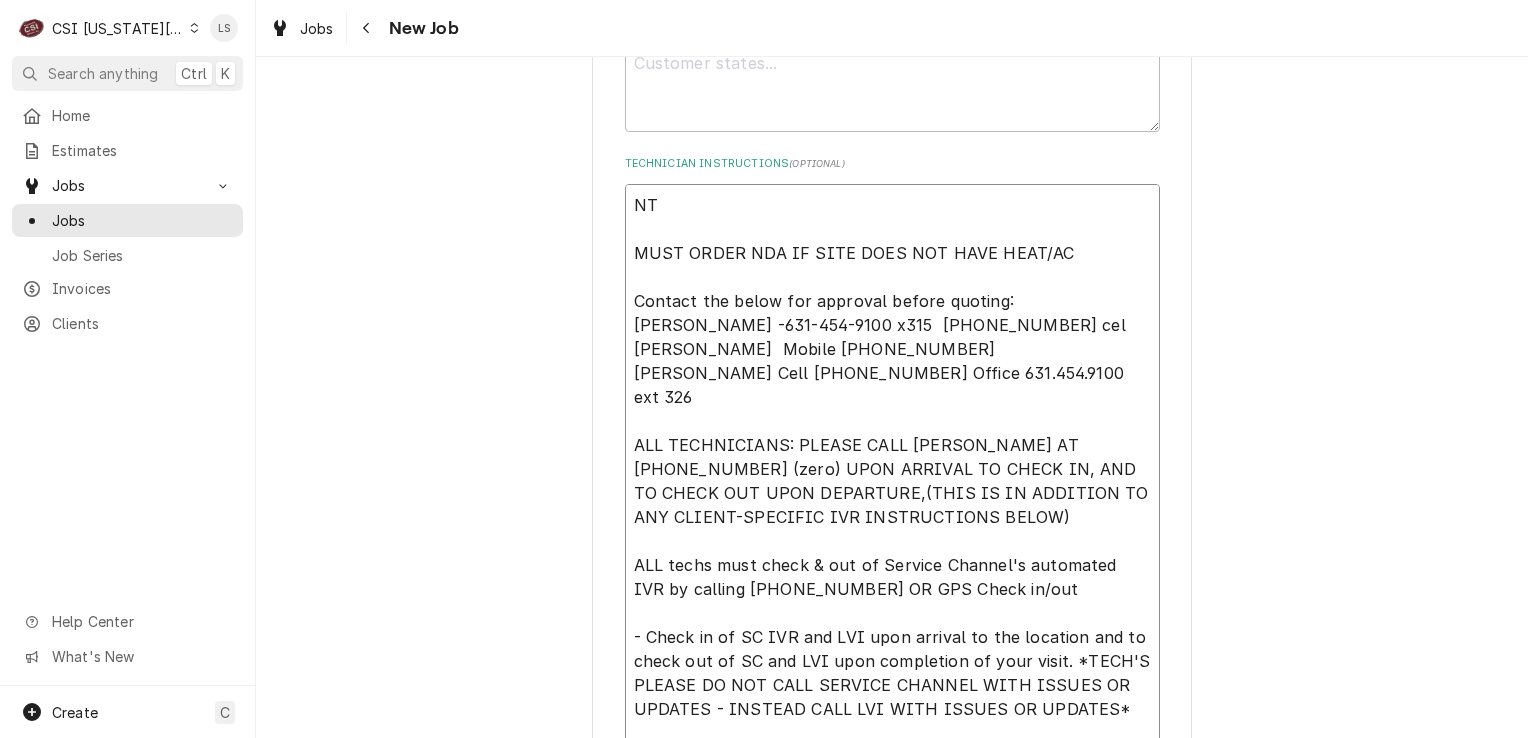 type on "x" 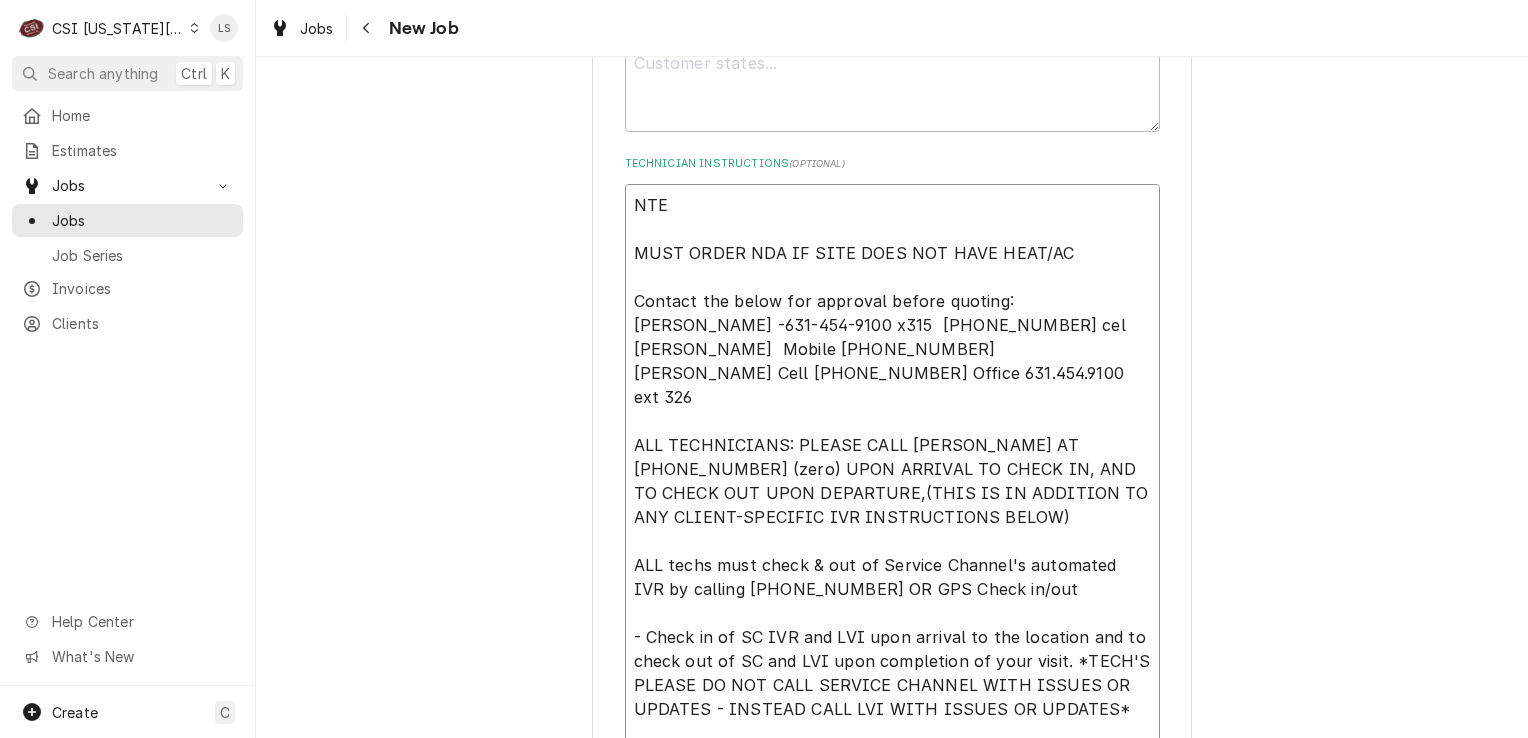 type on "x" 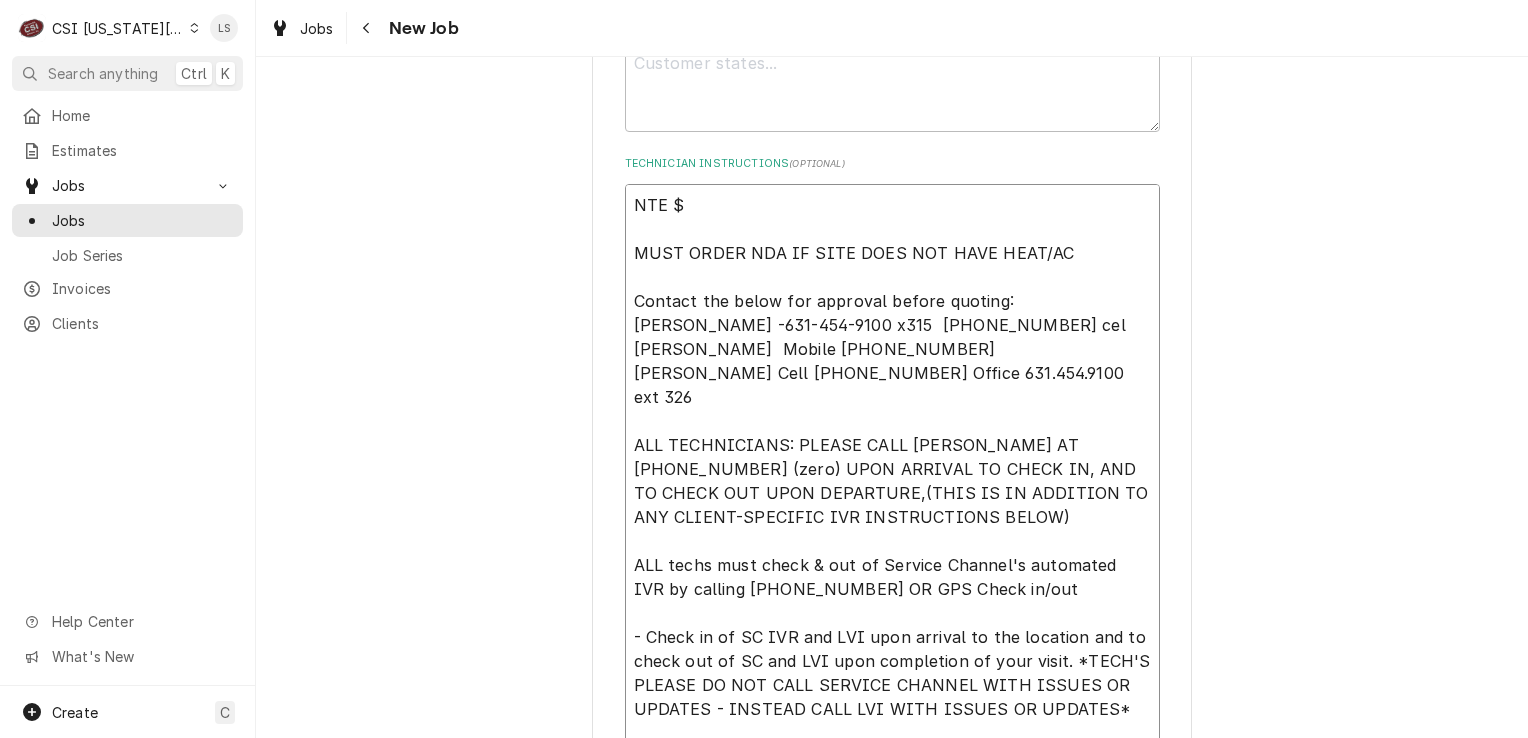 type on "x" 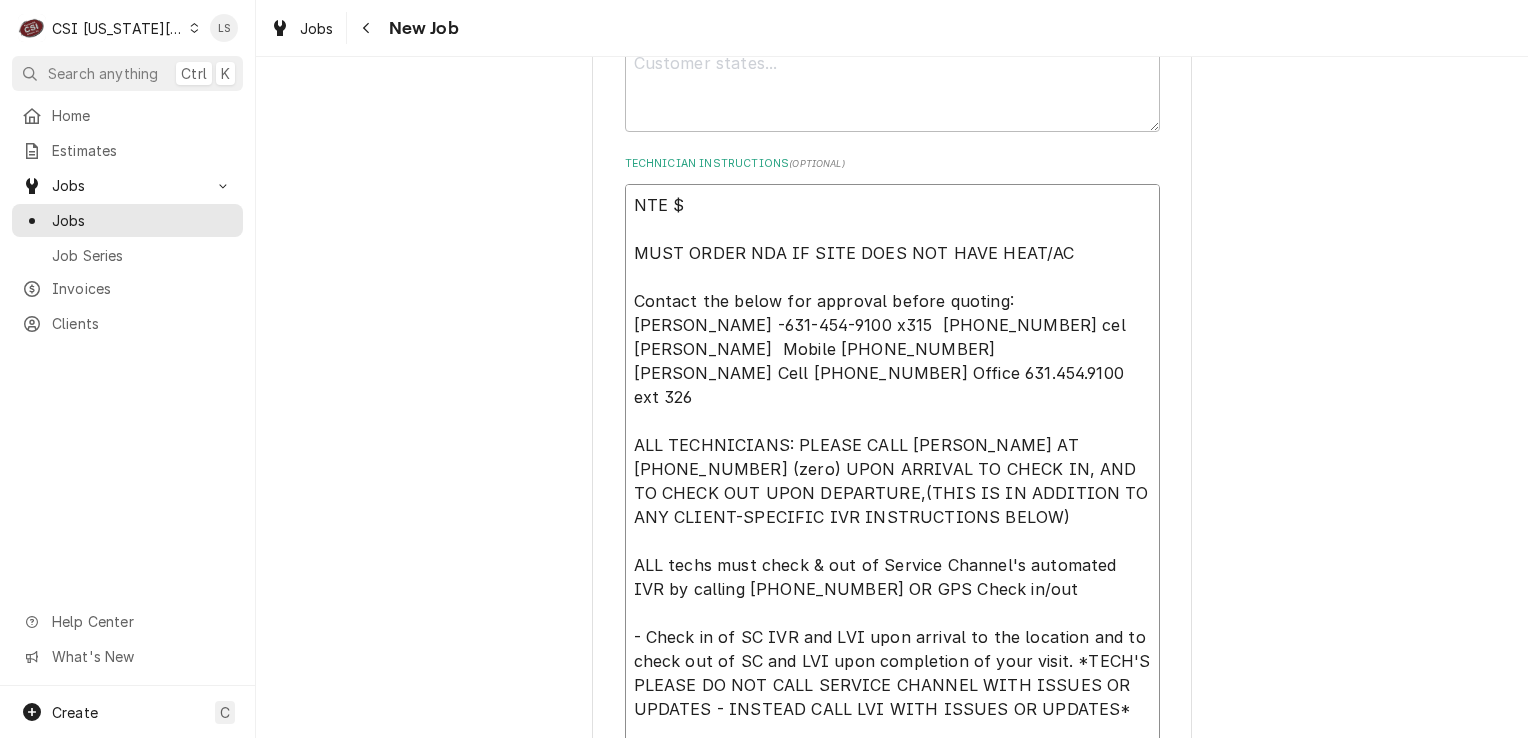 type on "x" 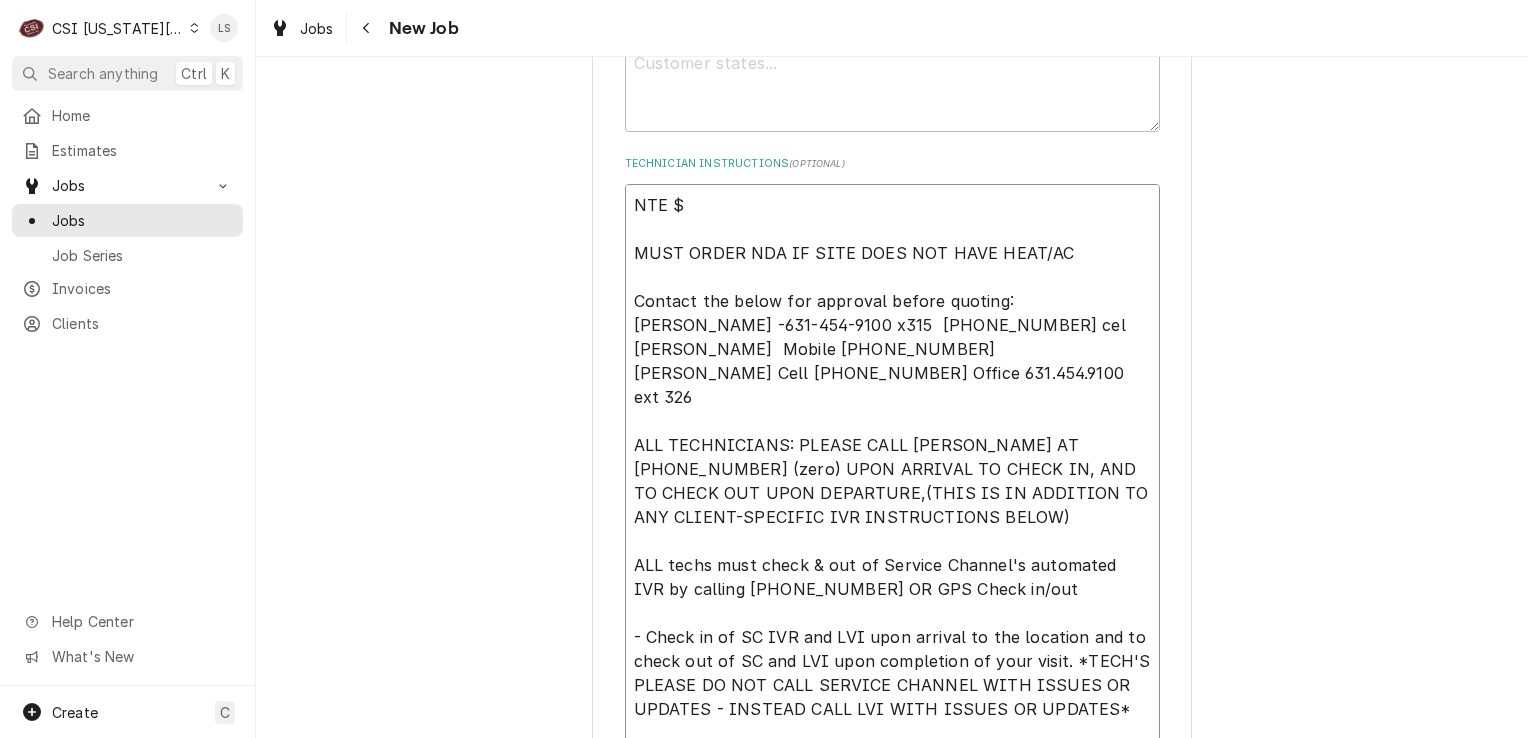 type on "NTE $8
MUST ORDER NDA IF SITE DOES NOT HAVE HEAT/AC
Contact the below for approval before quoting:
Paul Cyr -631-454-9100 x315  516-903-8200 cel
Adrian Szatkowski  Mobile 860-951-4228
Amy Clark Cell 616.446.2811 Office 631.454.9100 ext 326
ALL TECHNICIANS: PLEASE CALL LANE VALENTE AT 631-454-9100 x 0 (zero) UPON ARRIVAL TO CHECK IN, AND TO CHECK OUT UPON DEPARTURE,(THIS IS IN ADDITION TO ANY CLIENT-SPECIFIC IVR INSTRUCTIONS BELOW)
ALL techs must check & out of Service Channel's automated IVR by calling 516-500-7776 OR GPS Check in/out
- Check in of SC IVR and LVI upon arrival to the location and to check out of SC and LVI upon completion of your visit. *TECH'S PLEASE DO NOT CALL SERVICE CHANNEL WITH ISSUES OR UPDATES - INSTEAD CALL LVI WITH ISSUES OR UPDATES*
- Your PIN to access the Service Channel IVR system: 73526. PLEASE OBTAIN CLOSE-OUT # WITH SERVICE CHANNEL UPON COMPLETION." 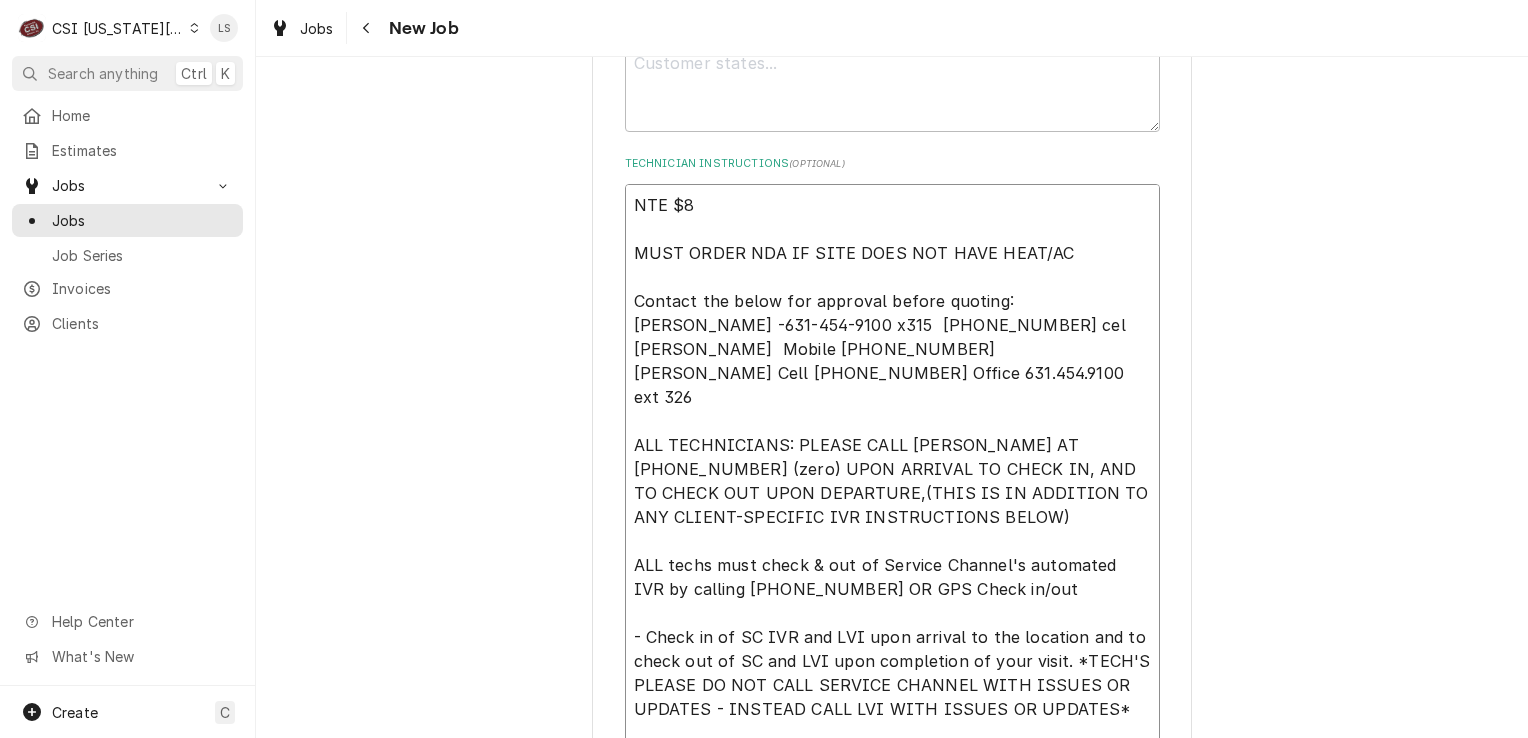 type on "x" 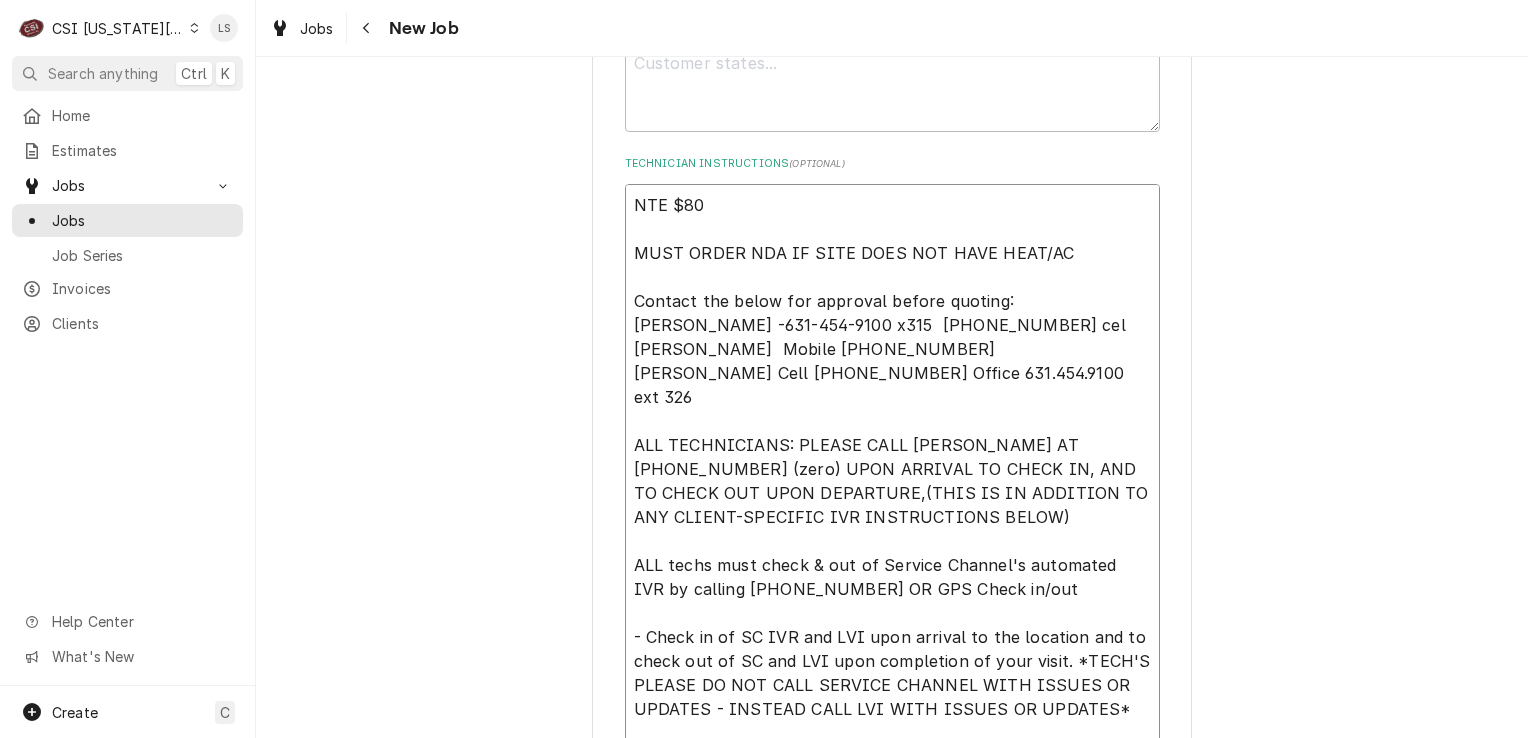 type on "x" 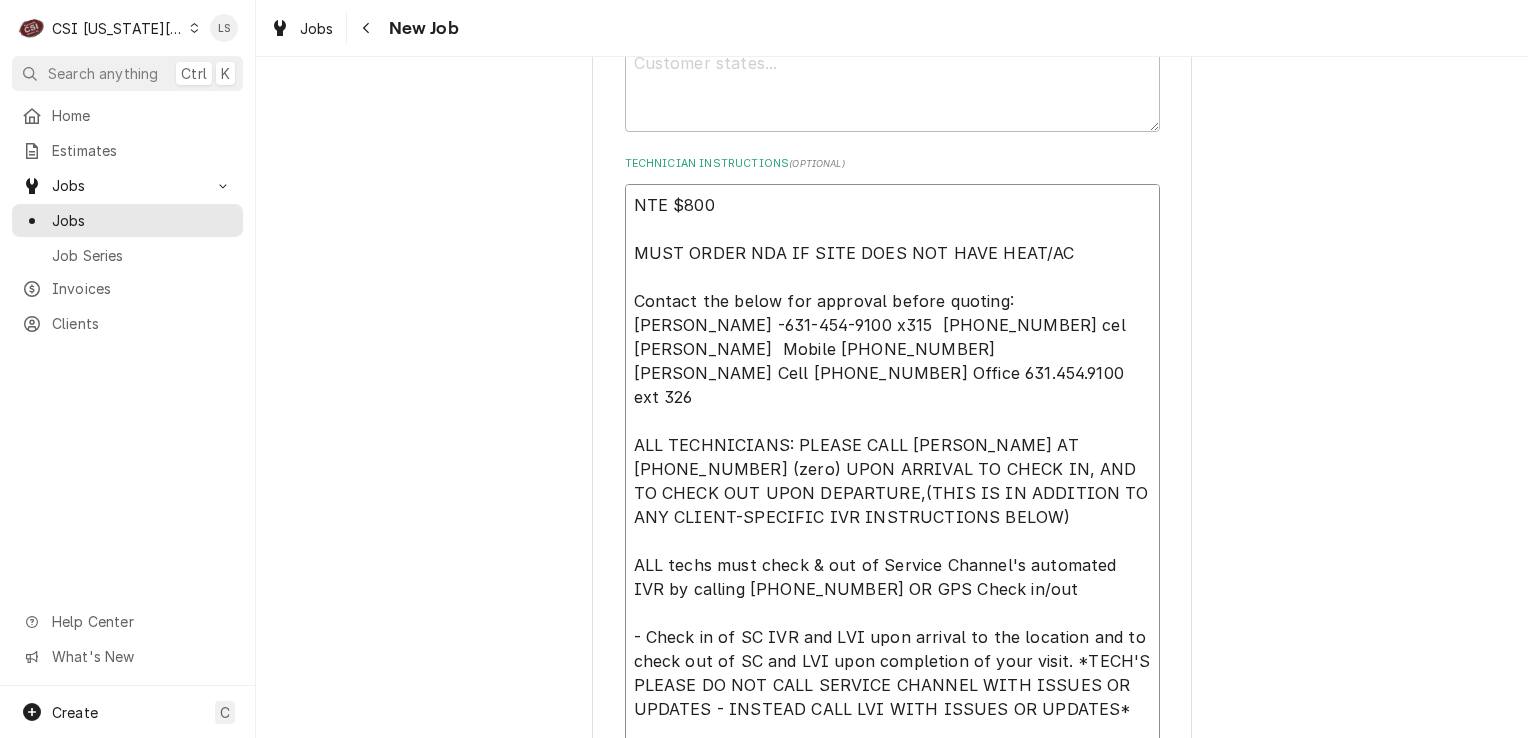 type on "x" 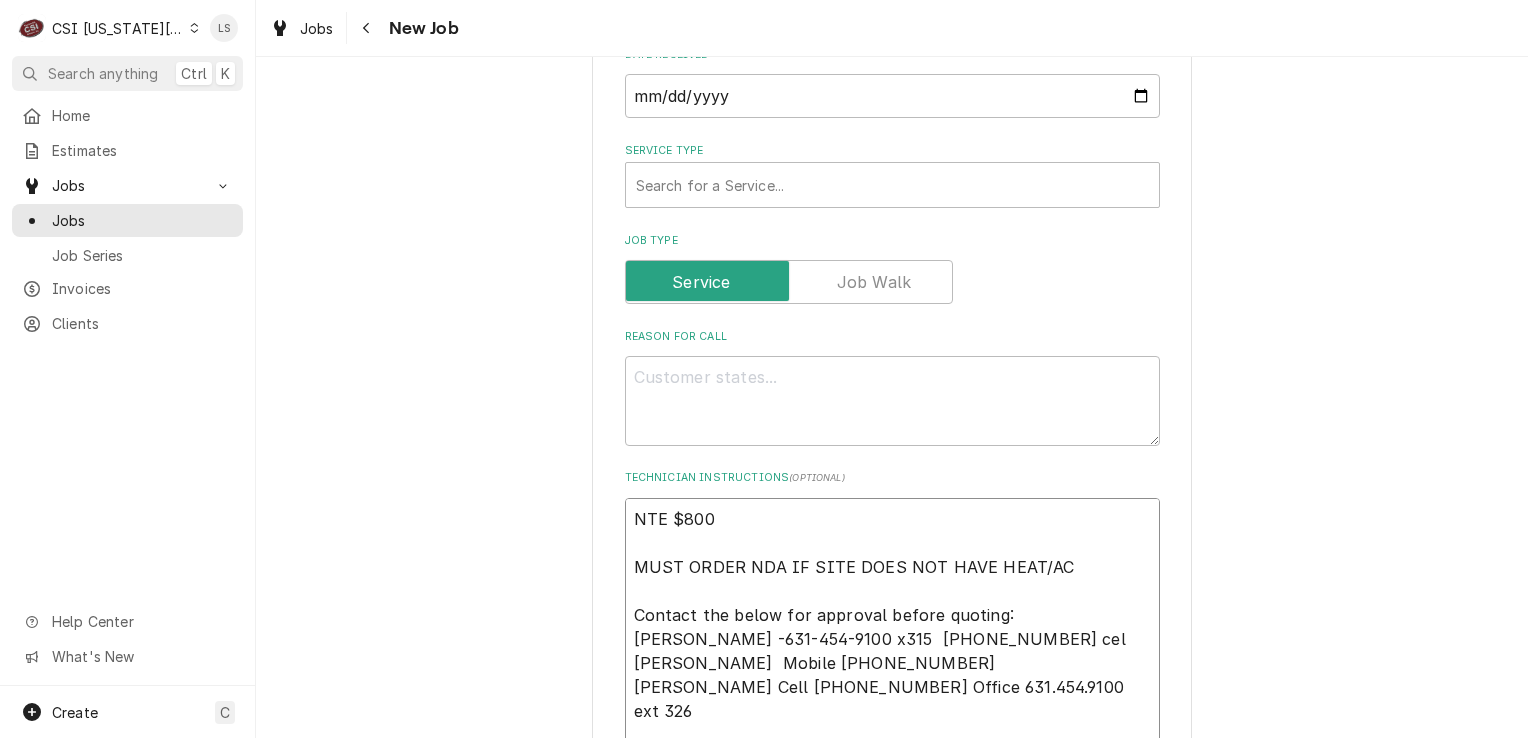scroll, scrollTop: 1793, scrollLeft: 0, axis: vertical 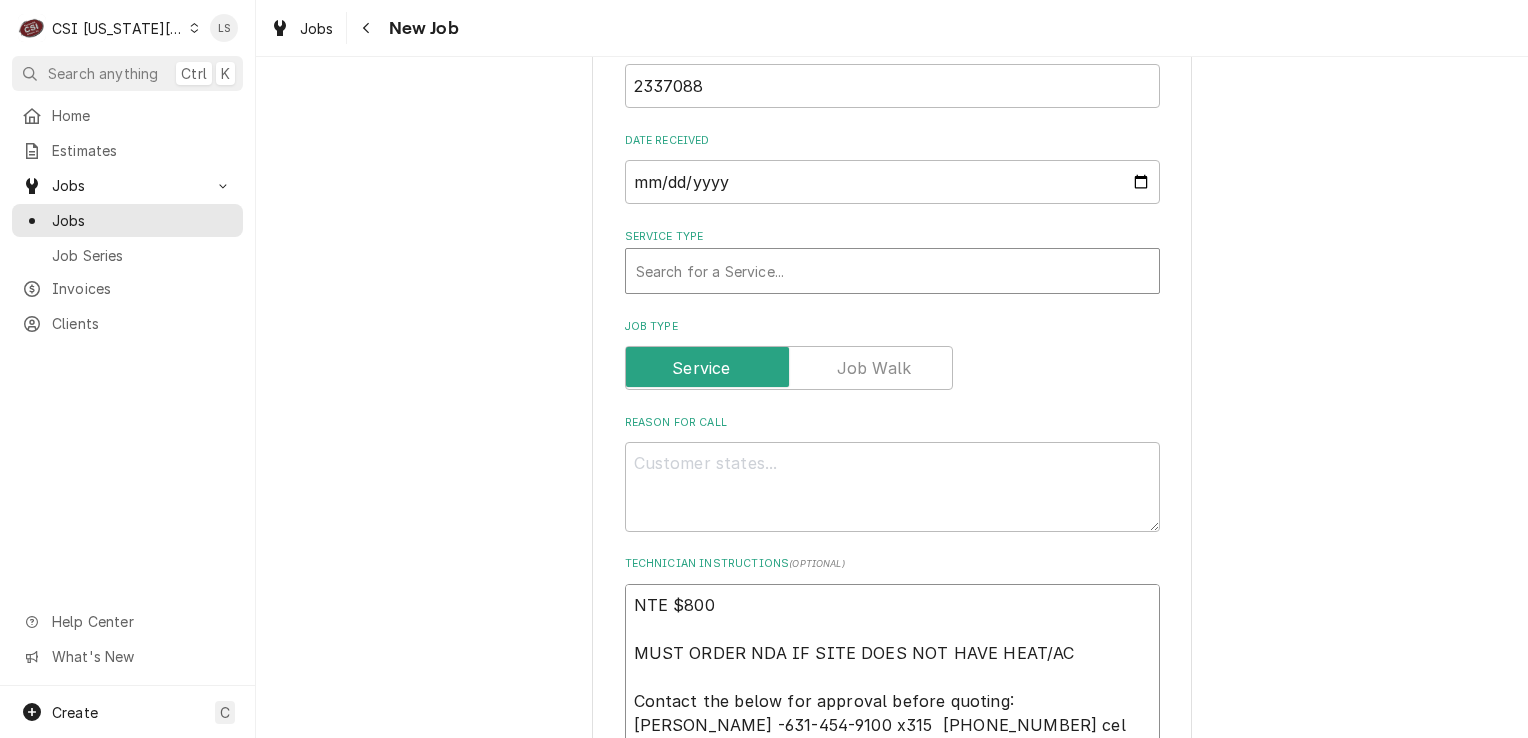 type on "NTE $800
MUST ORDER NDA IF SITE DOES NOT HAVE HEAT/AC
Contact the below for approval before quoting:
Paul Cyr -631-454-9100 x315  516-903-8200 cel
Adrian Szatkowski  Mobile 860-951-4228
Amy Clark Cell 616.446.2811 Office 631.454.9100 ext 326
ALL TECHNICIANS: PLEASE CALL LANE VALENTE AT 631-454-9100 x 0 (zero) UPON ARRIVAL TO CHECK IN, AND TO CHECK OUT UPON DEPARTURE,(THIS IS IN ADDITION TO ANY CLIENT-SPECIFIC IVR INSTRUCTIONS BELOW)
ALL techs must check & out of Service Channel's automated IVR by calling 516-500-7776 OR GPS Check in/out
- Check in of SC IVR and LVI upon arrival to the location and to check out of SC and LVI upon completion of your visit. *TECH'S PLEASE DO NOT CALL SERVICE CHANNEL WITH ISSUES OR UPDATES - INSTEAD CALL LVI WITH ISSUES OR UPDATES*
- Your PIN to access the Service Channel IVR system: 73526. PLEASE OBTAIN CLOSE-OUT # WITH SERVICE CHANNEL UPON COMPLETION." 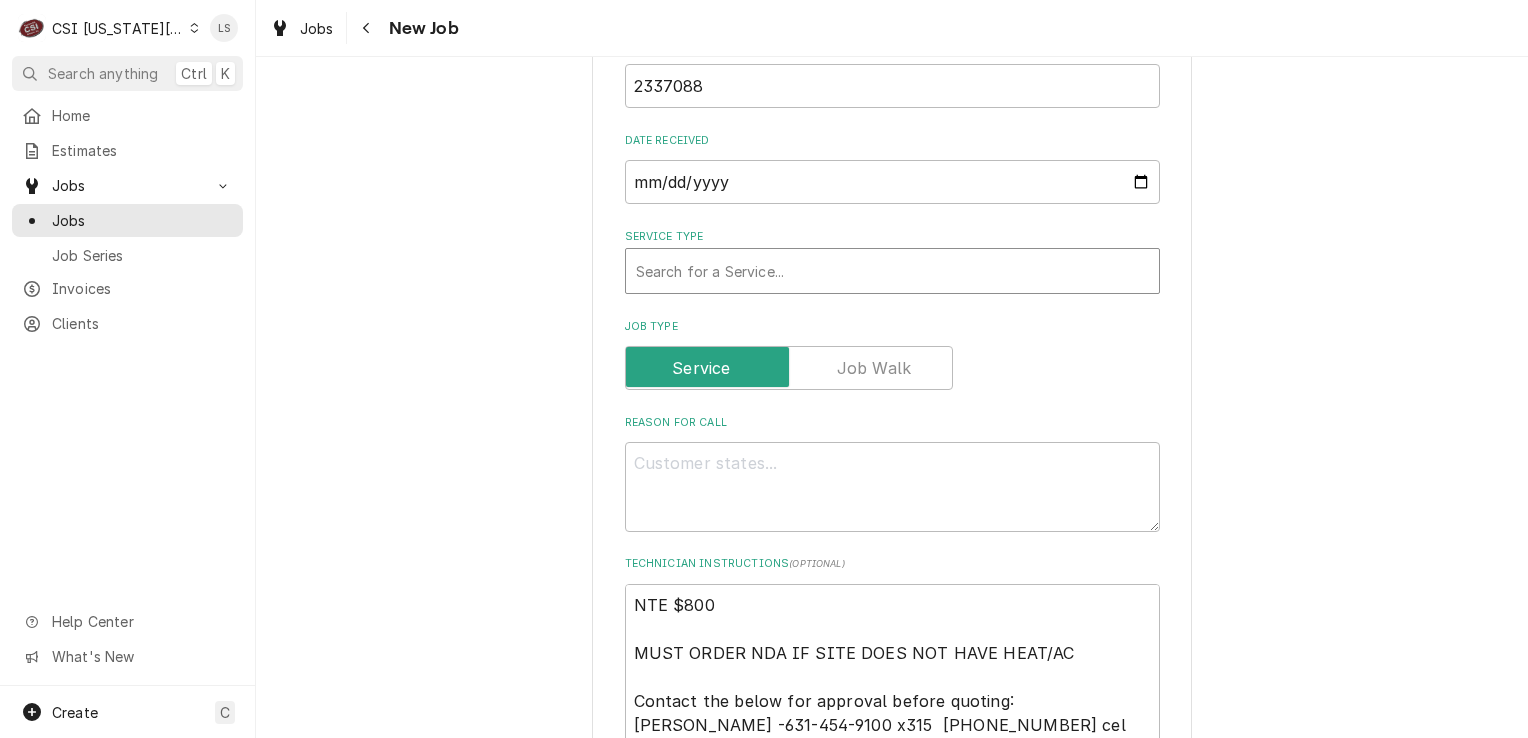 click at bounding box center (892, 271) 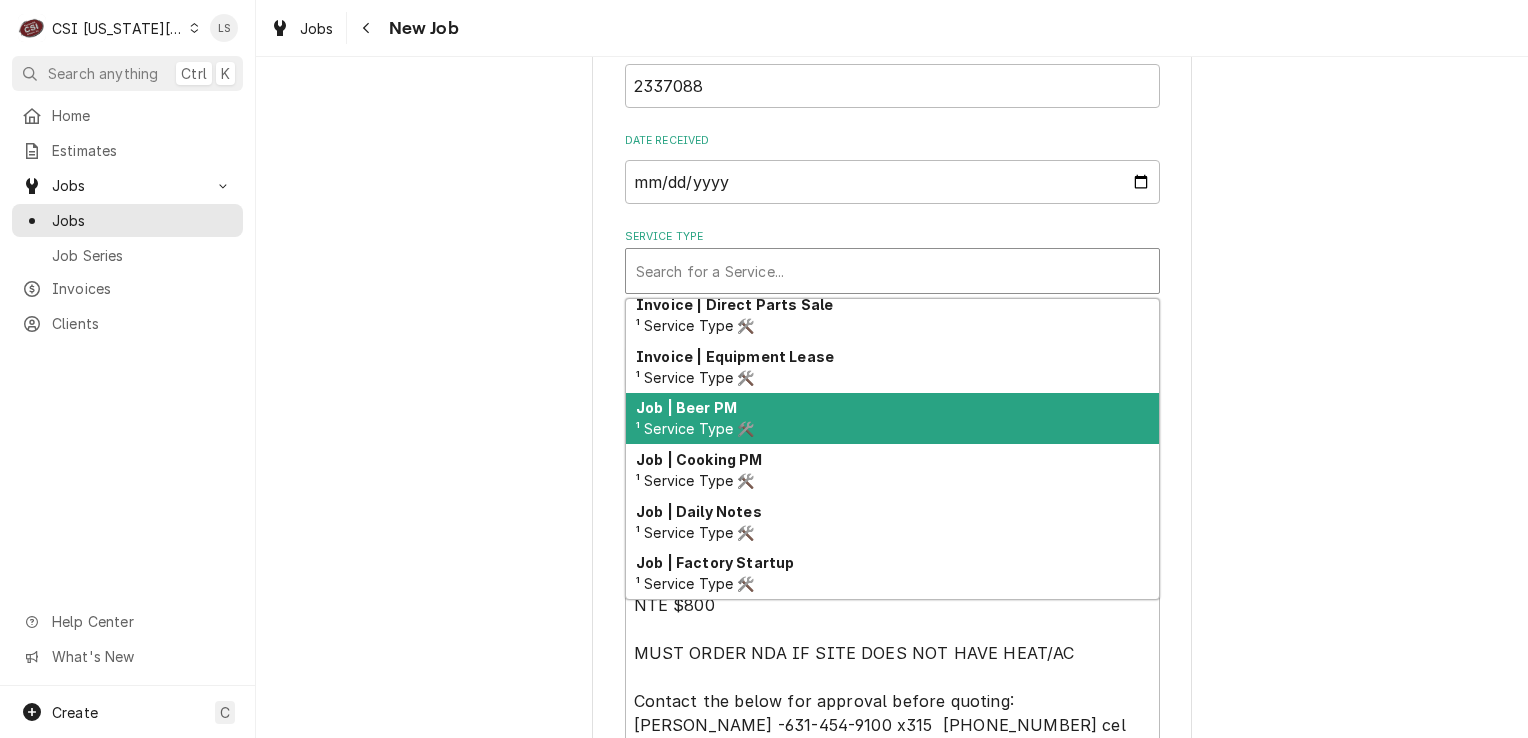 scroll, scrollTop: 1232, scrollLeft: 0, axis: vertical 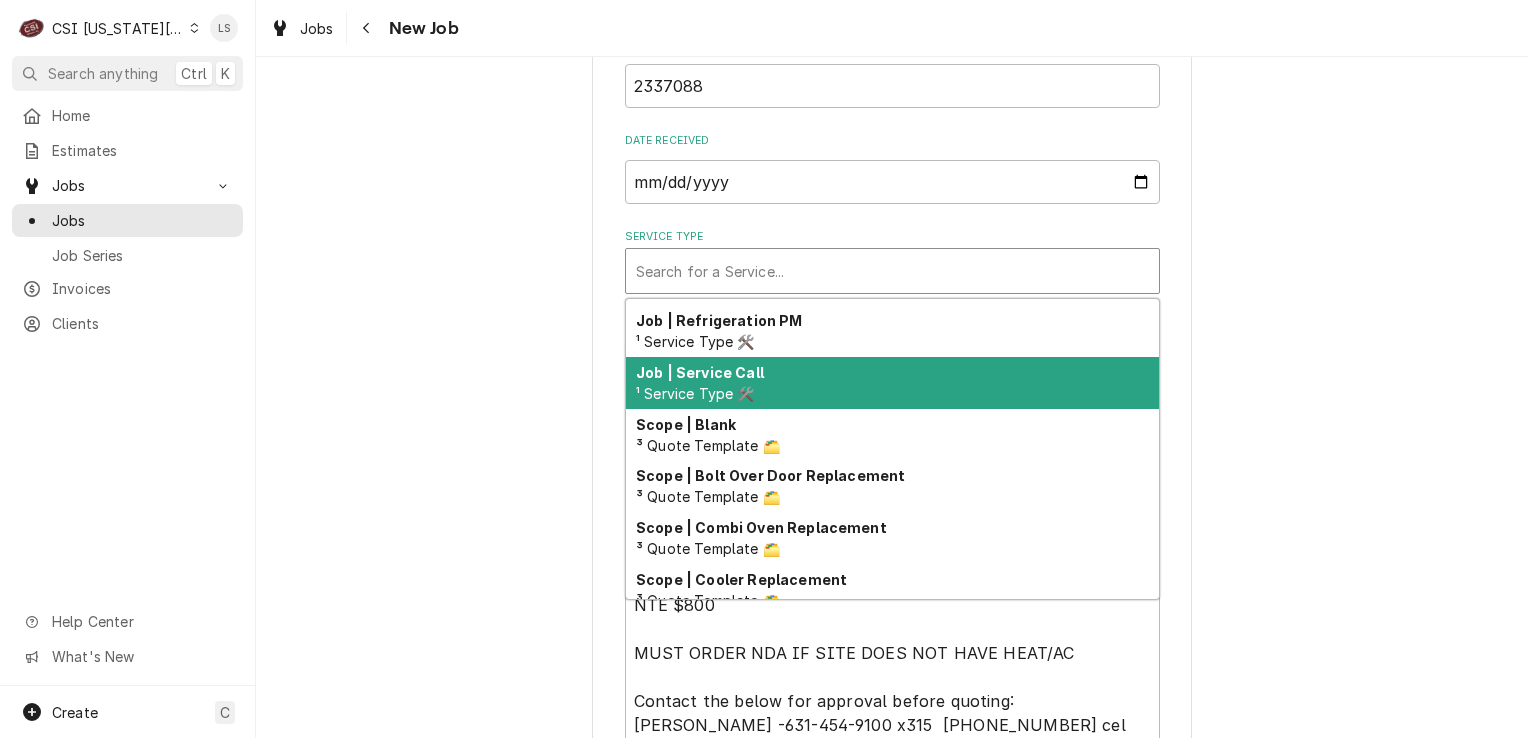 click on "¹ Service Type 🛠️" at bounding box center [695, 393] 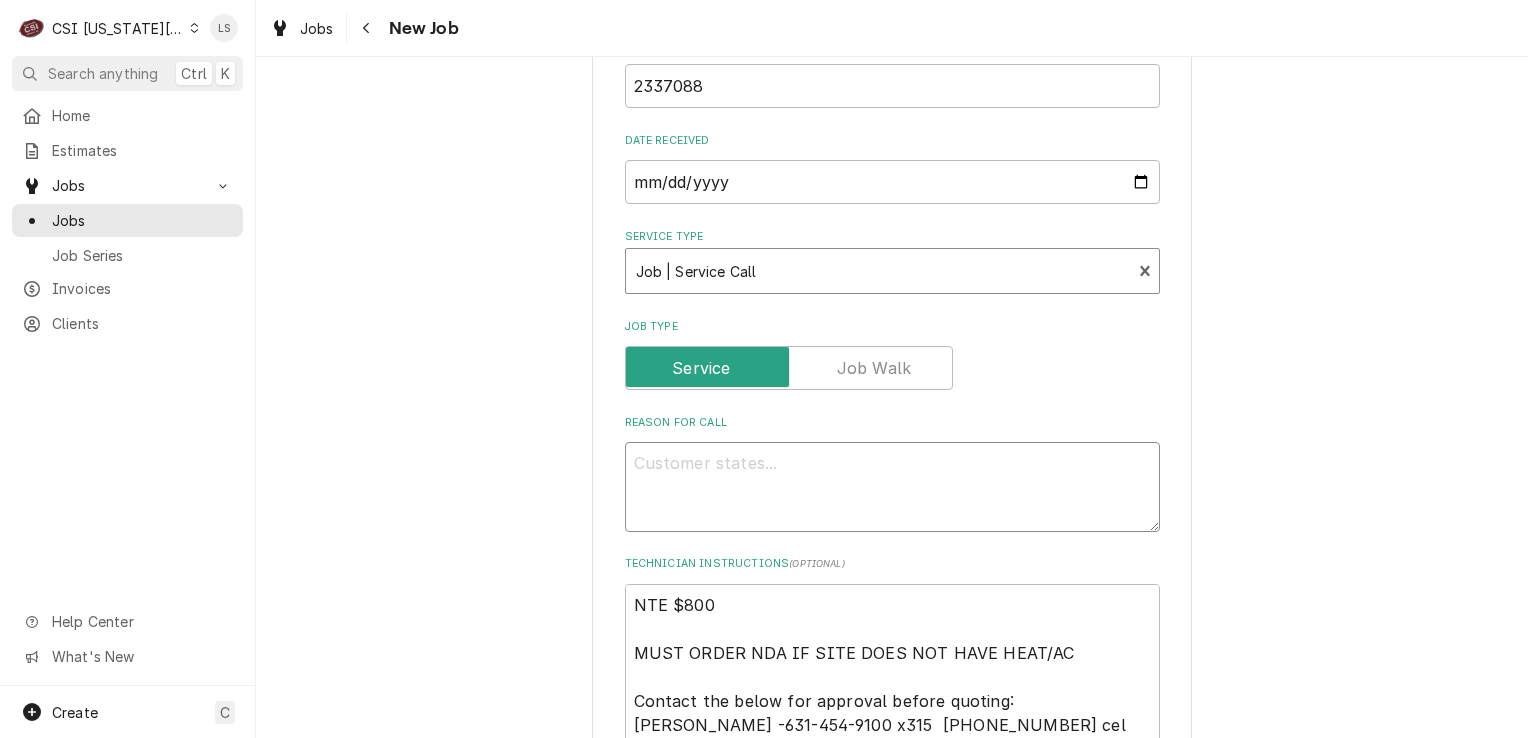 click on "Reason For Call" at bounding box center (892, 487) 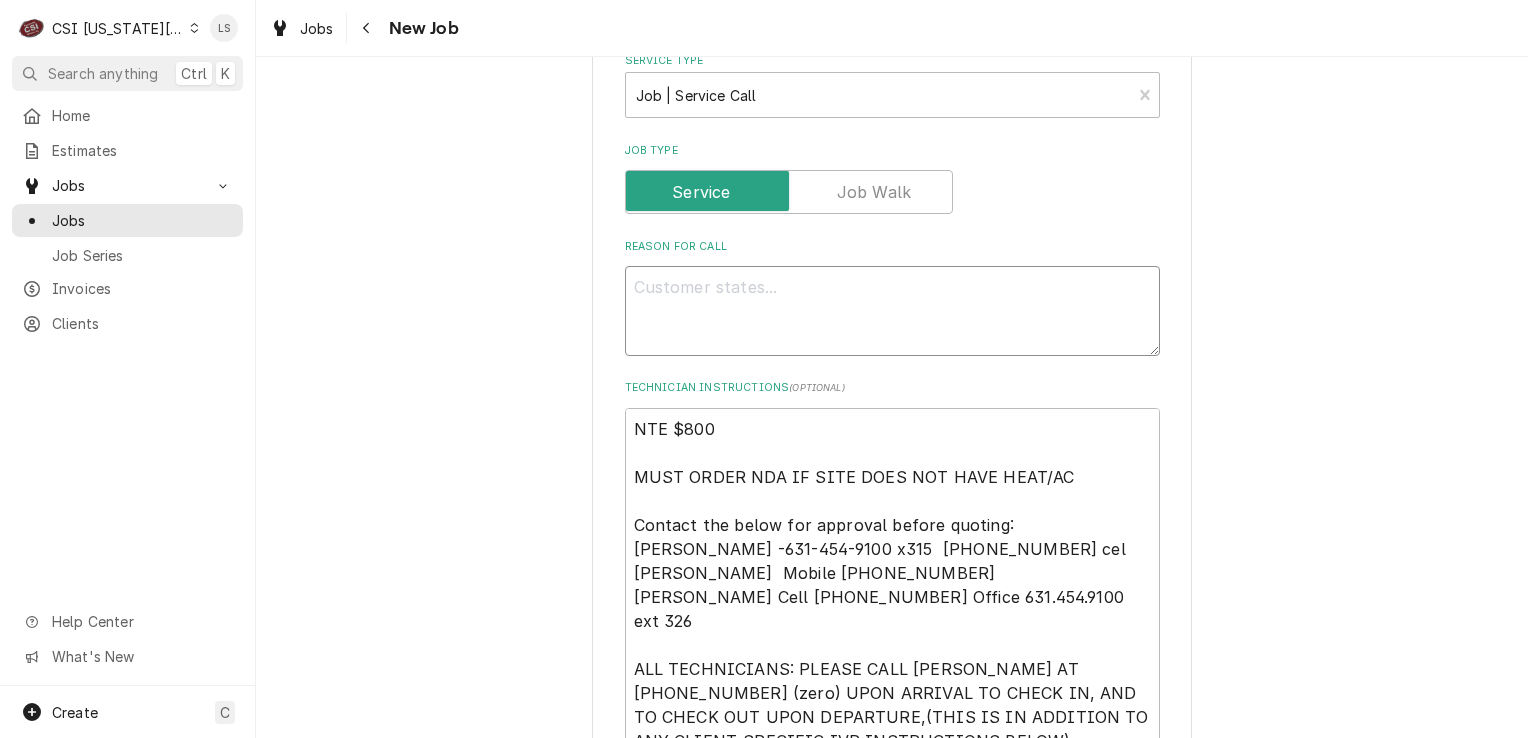 scroll, scrollTop: 1993, scrollLeft: 0, axis: vertical 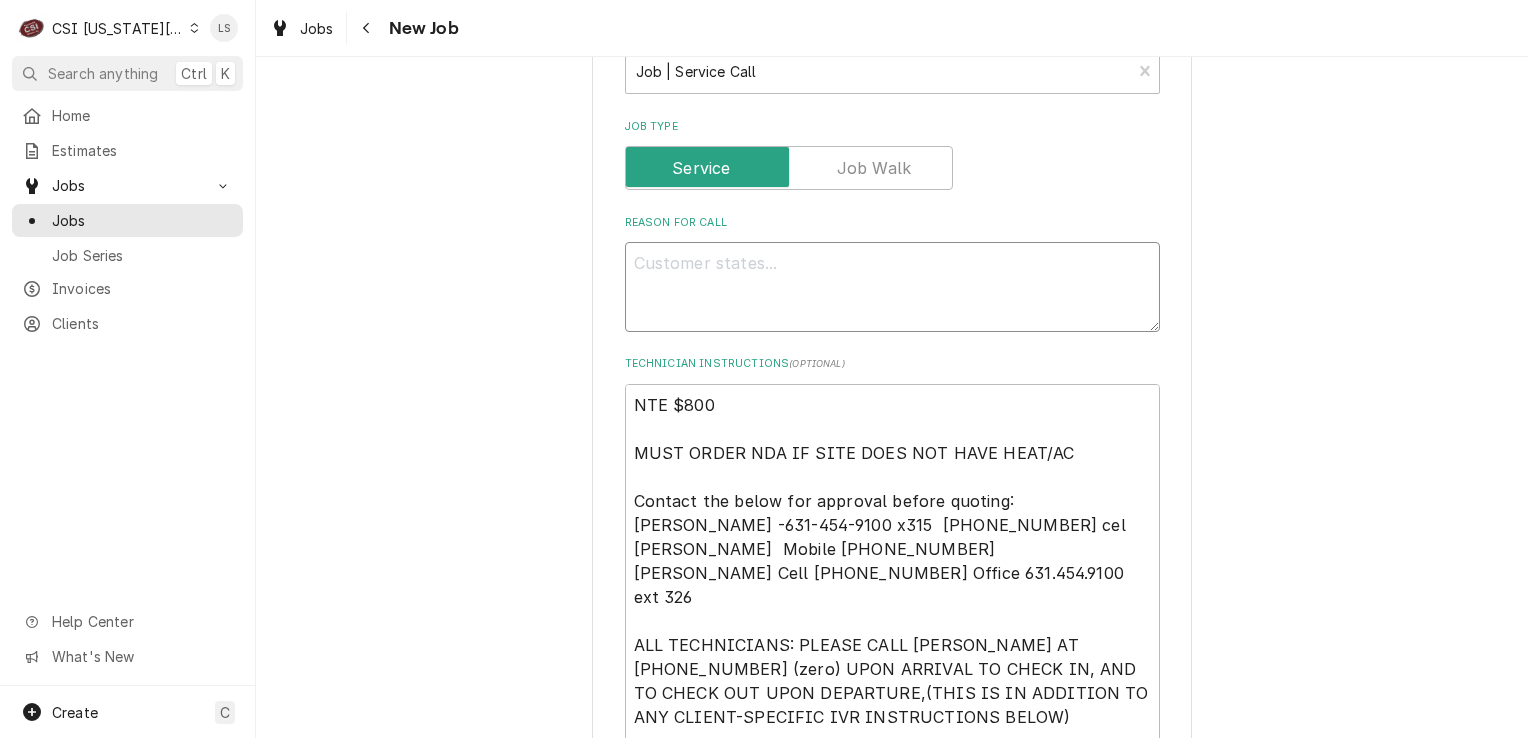 paste on "The Airconditioning failed earlier this morning. It sounds like the main blower fan is possibly the issue" 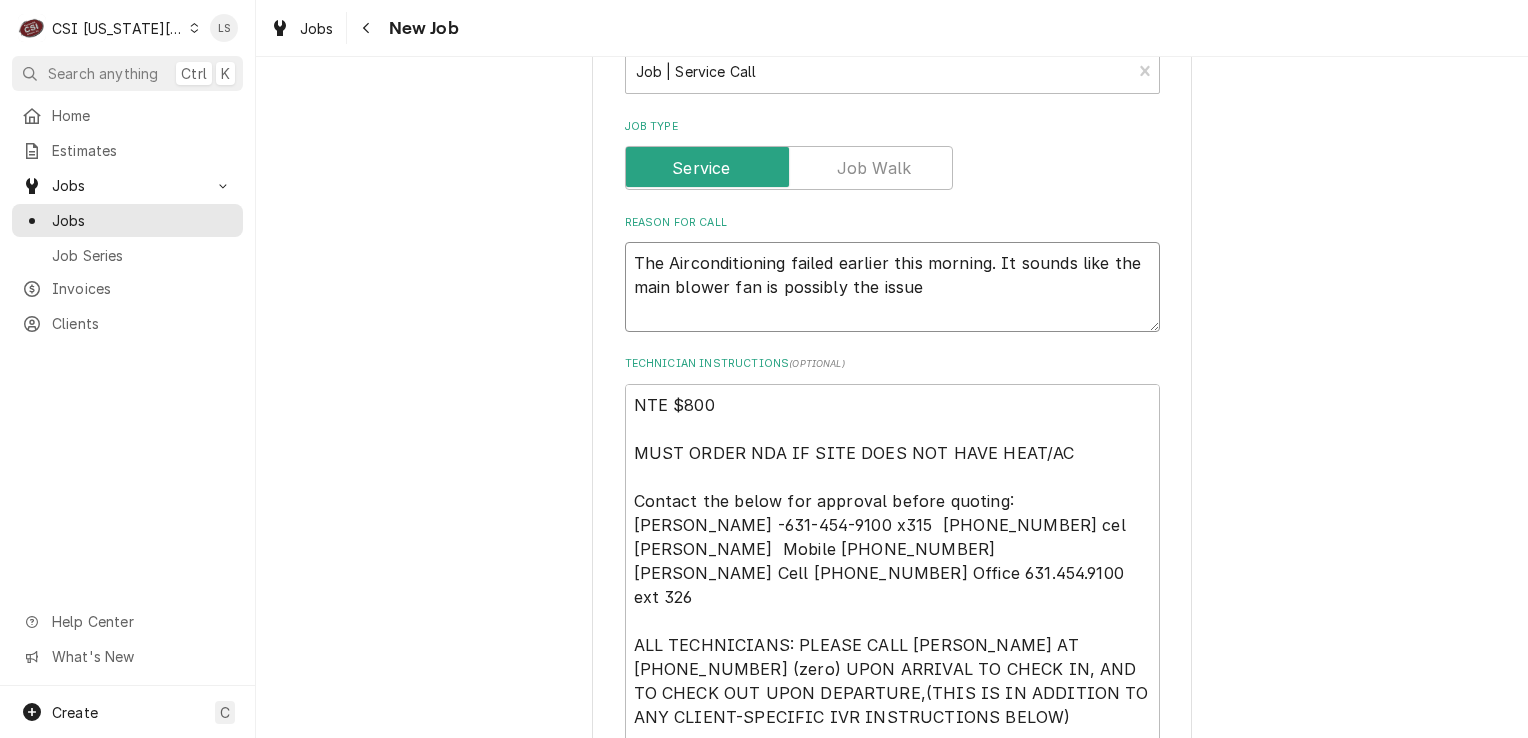 scroll, scrollTop: 2593, scrollLeft: 0, axis: vertical 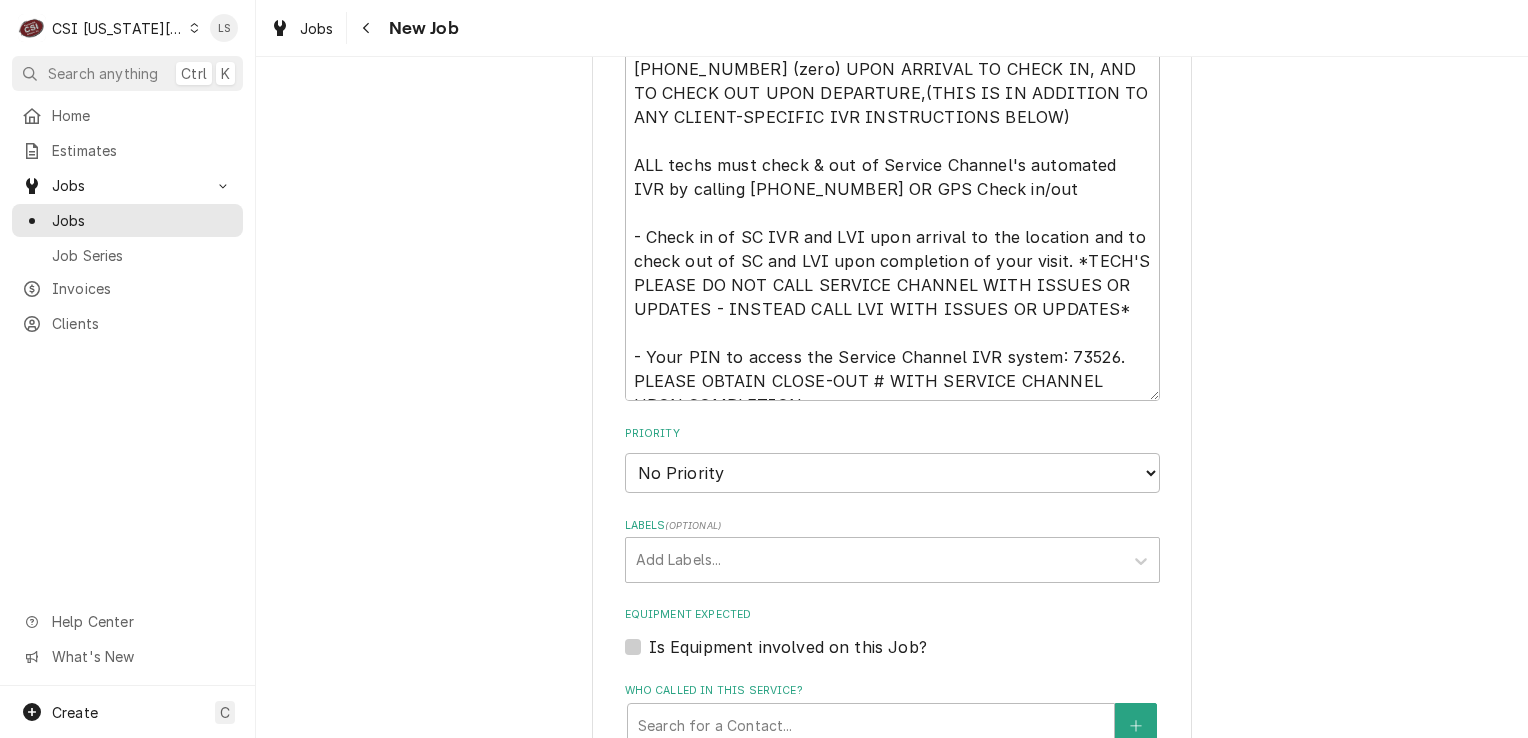type on "x" 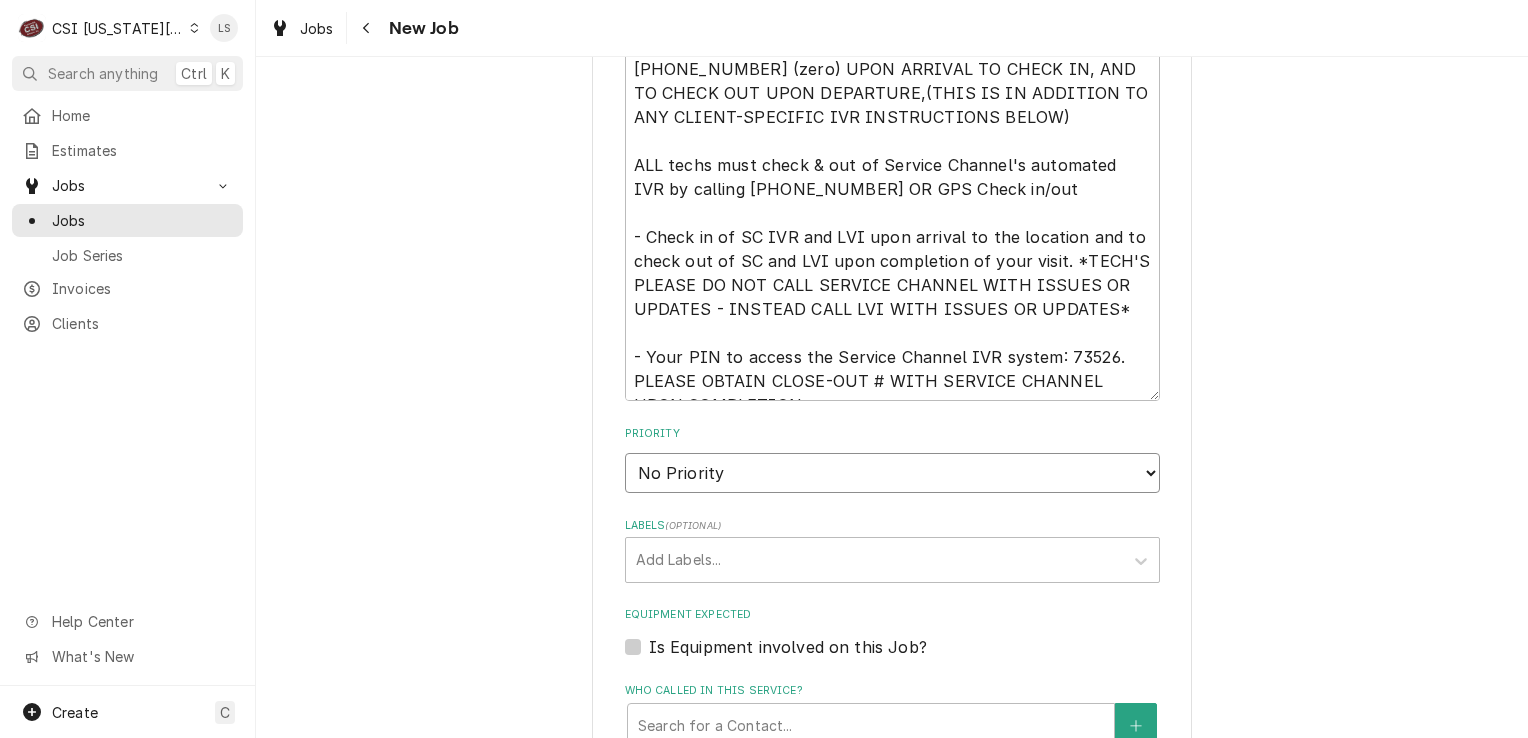 click on "No Priority Urgent High Medium Low" at bounding box center [892, 473] 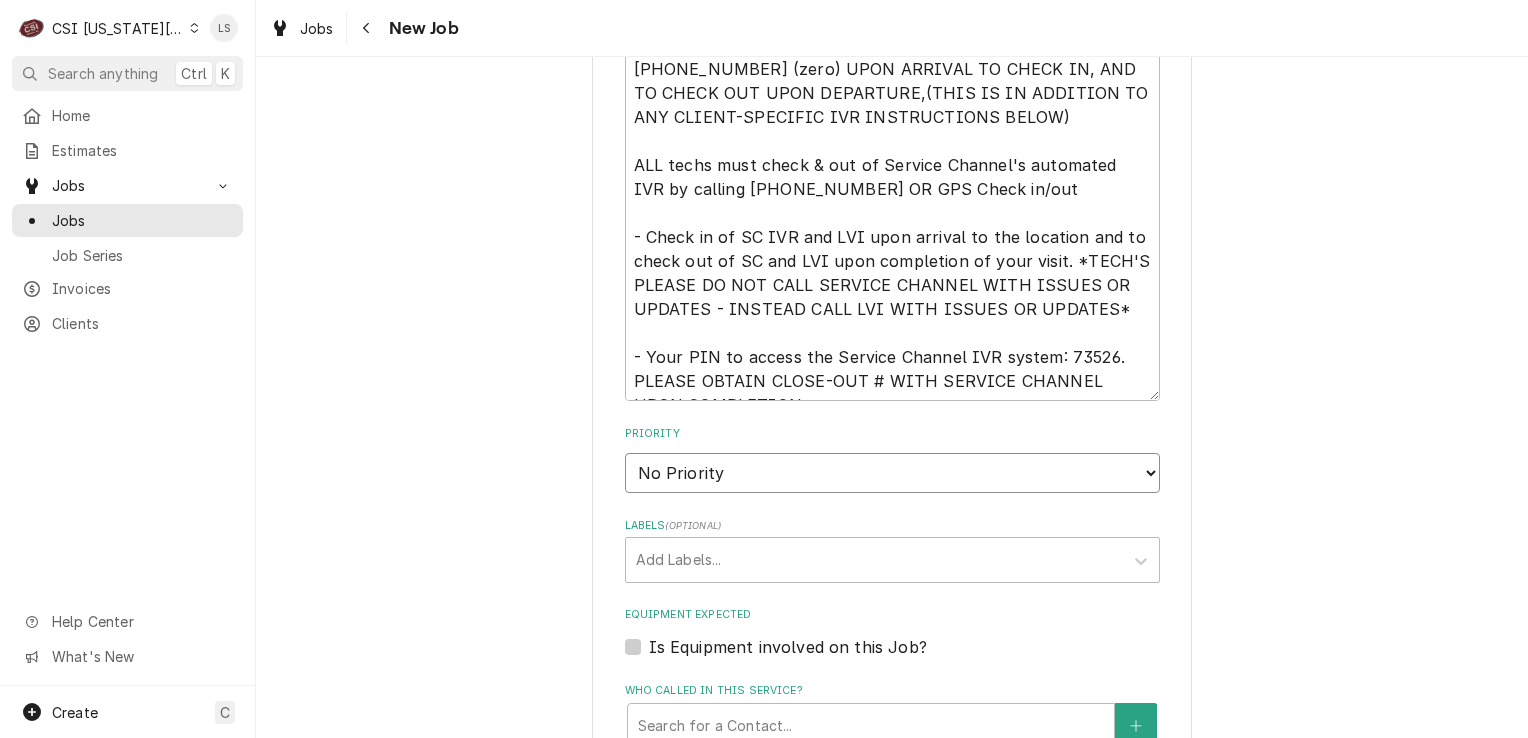 select on "1" 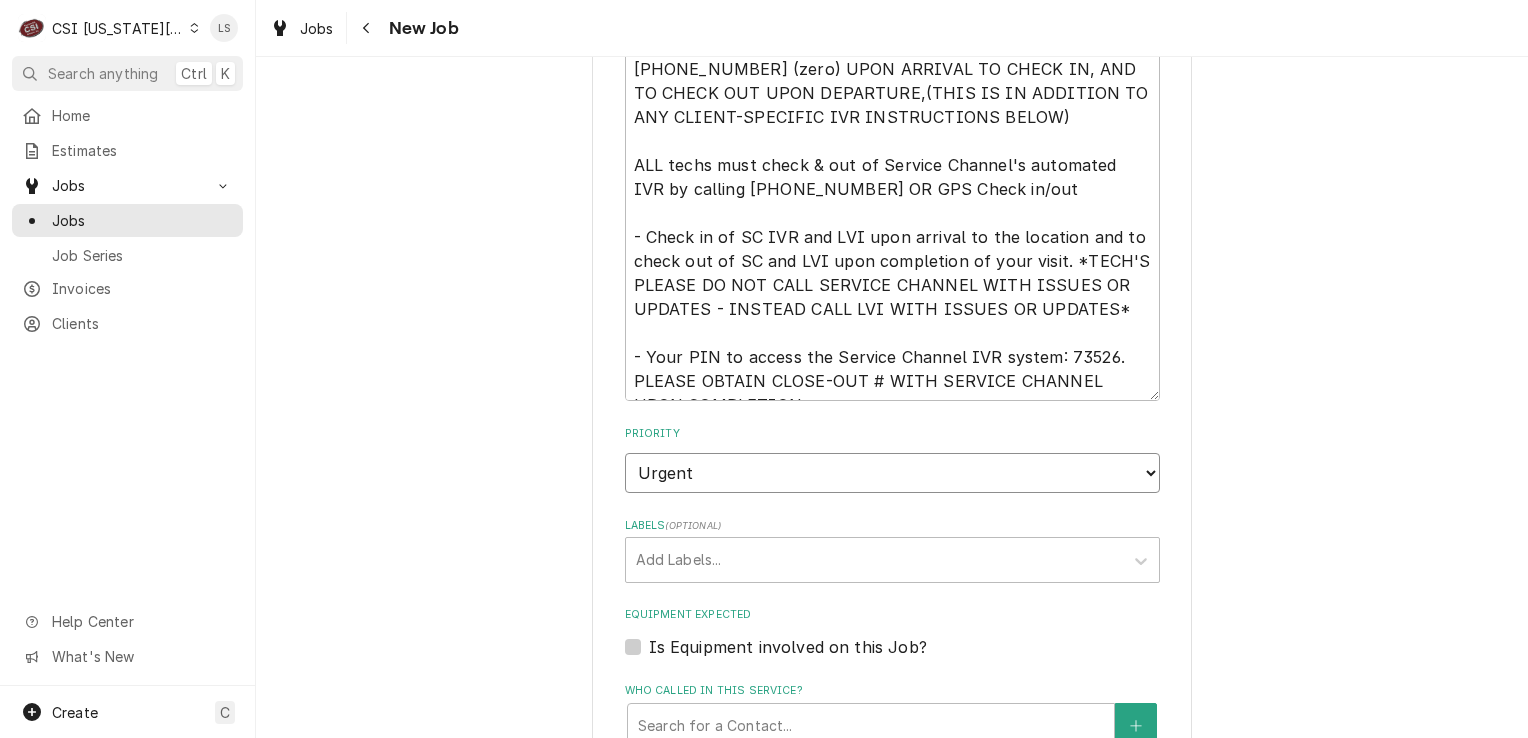 click on "No Priority Urgent High Medium Low" at bounding box center (892, 473) 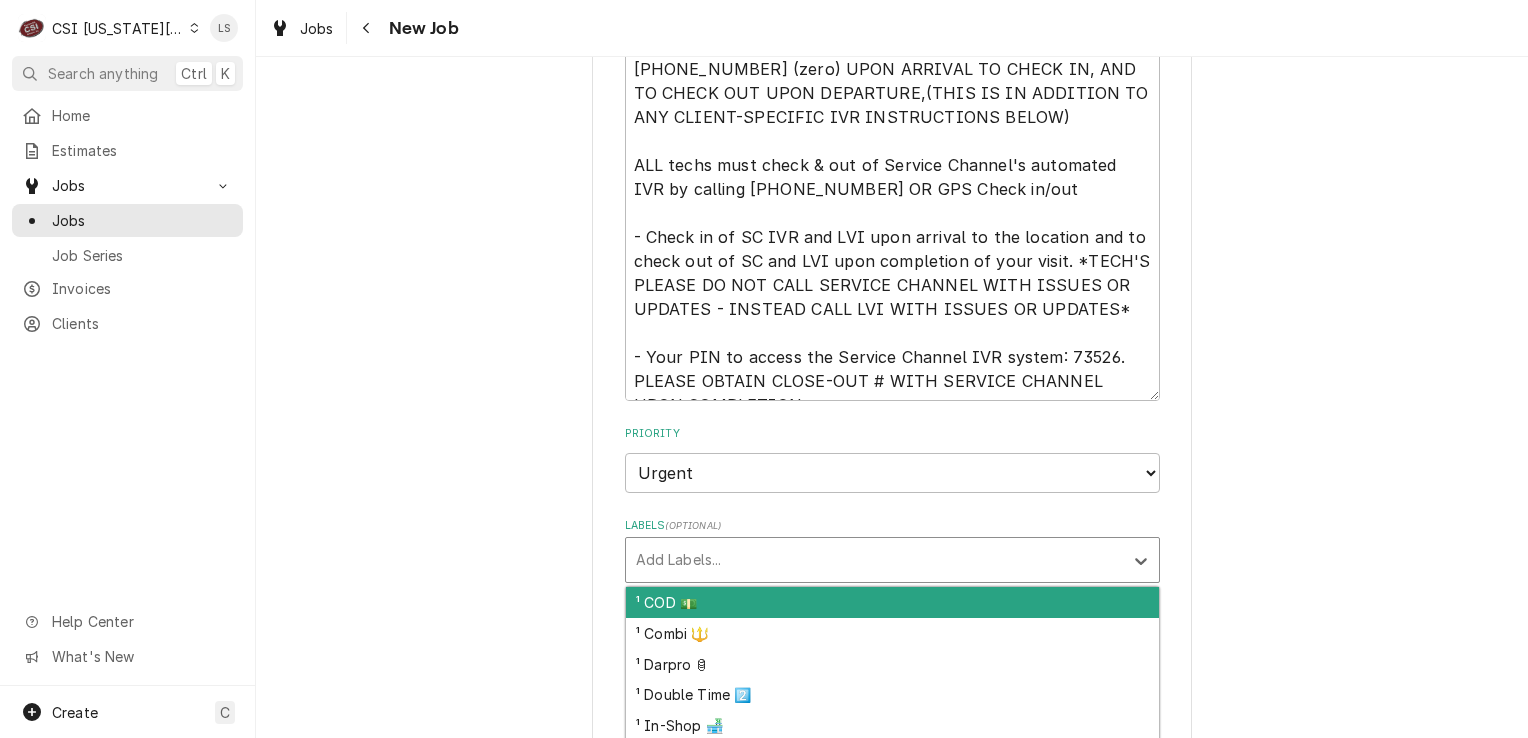 click at bounding box center [874, 560] 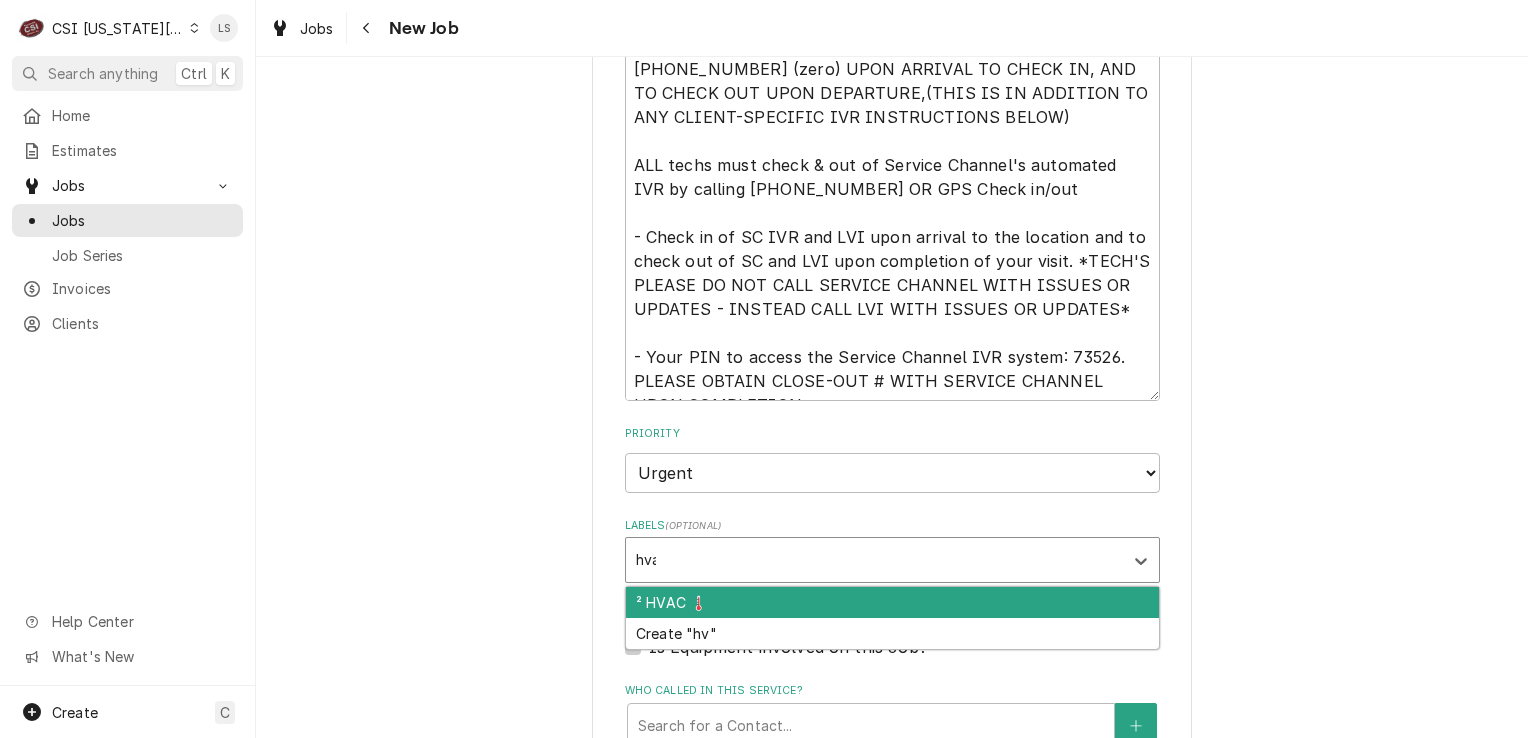 type on "hvac" 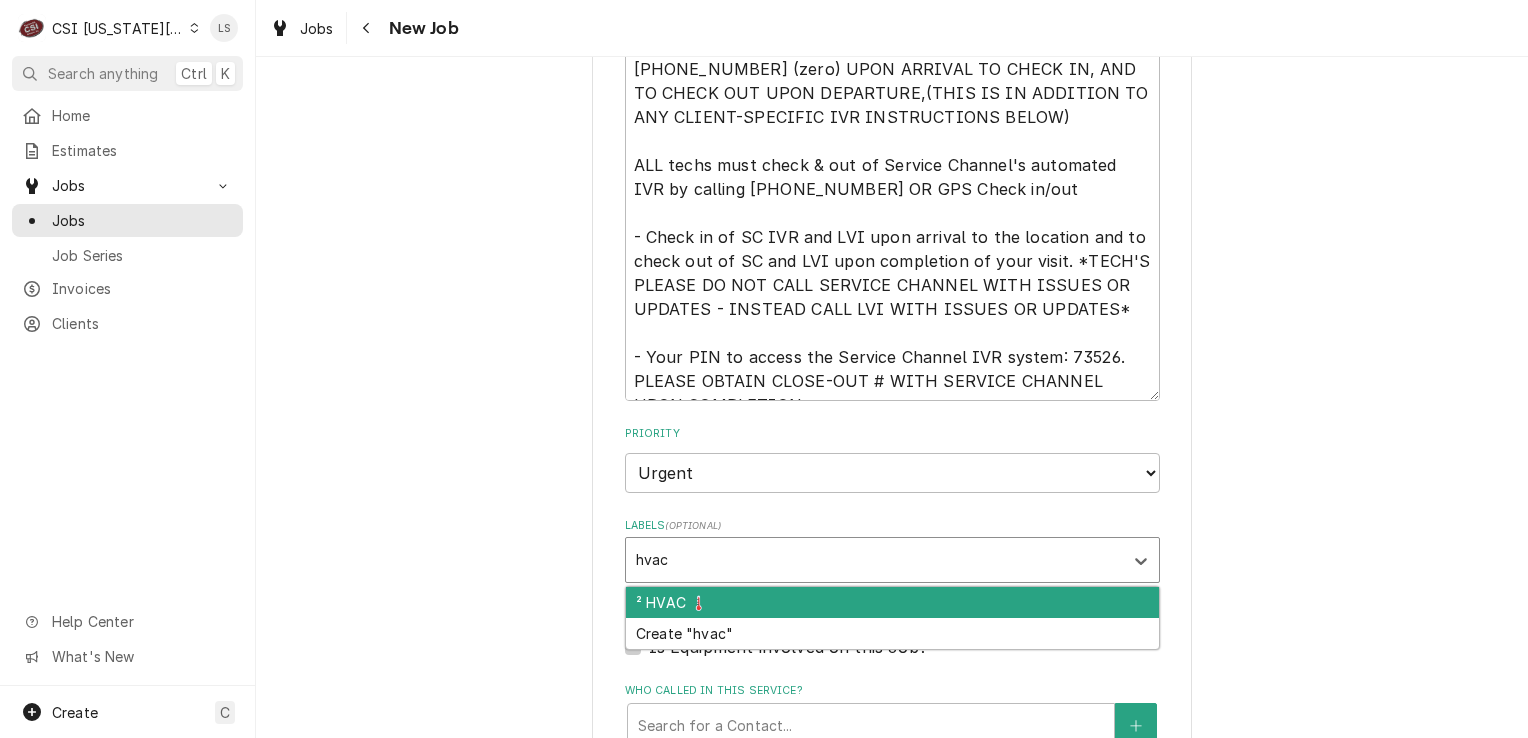 type on "x" 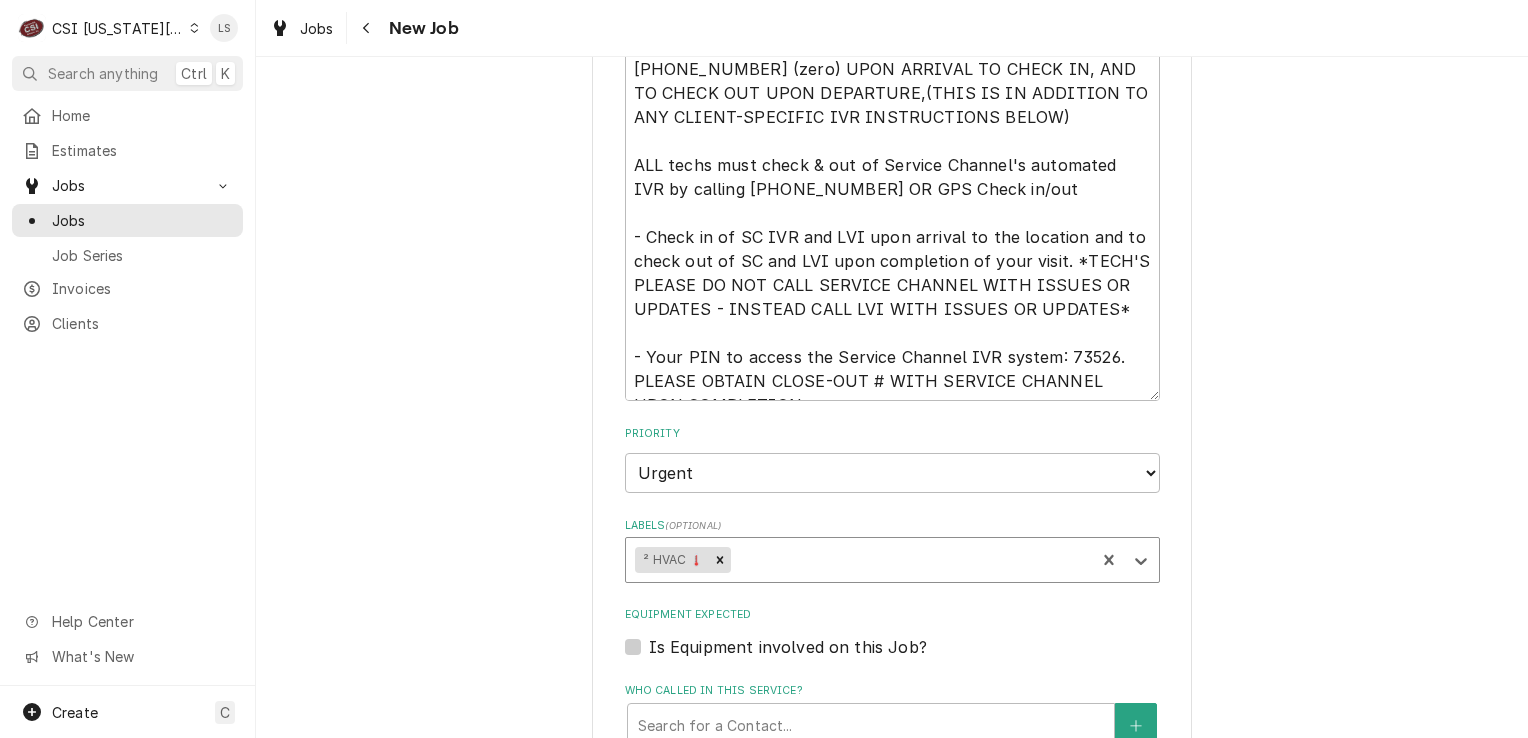 type on "x" 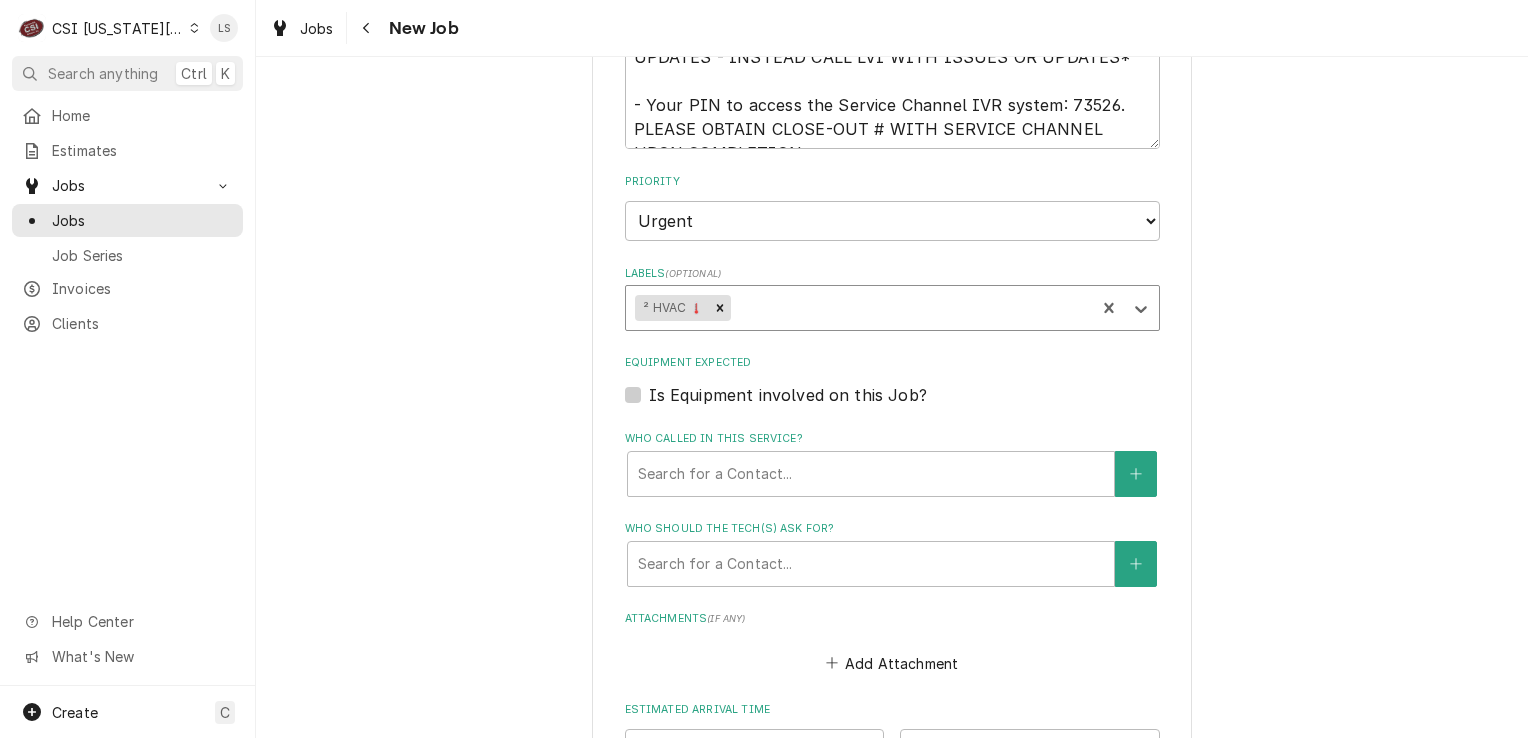 scroll, scrollTop: 3093, scrollLeft: 0, axis: vertical 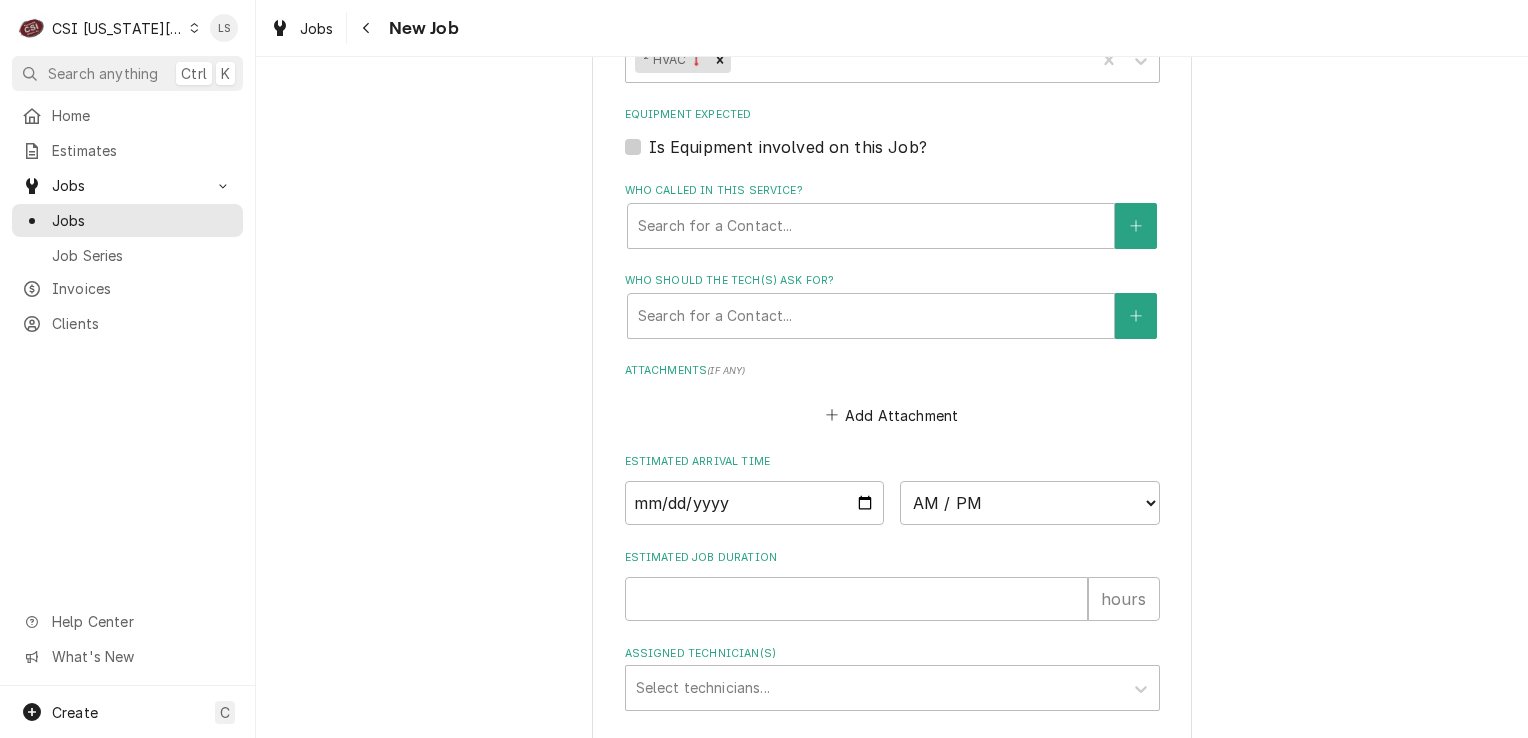 click on "Is Equipment involved on this Job?" at bounding box center (892, 147) 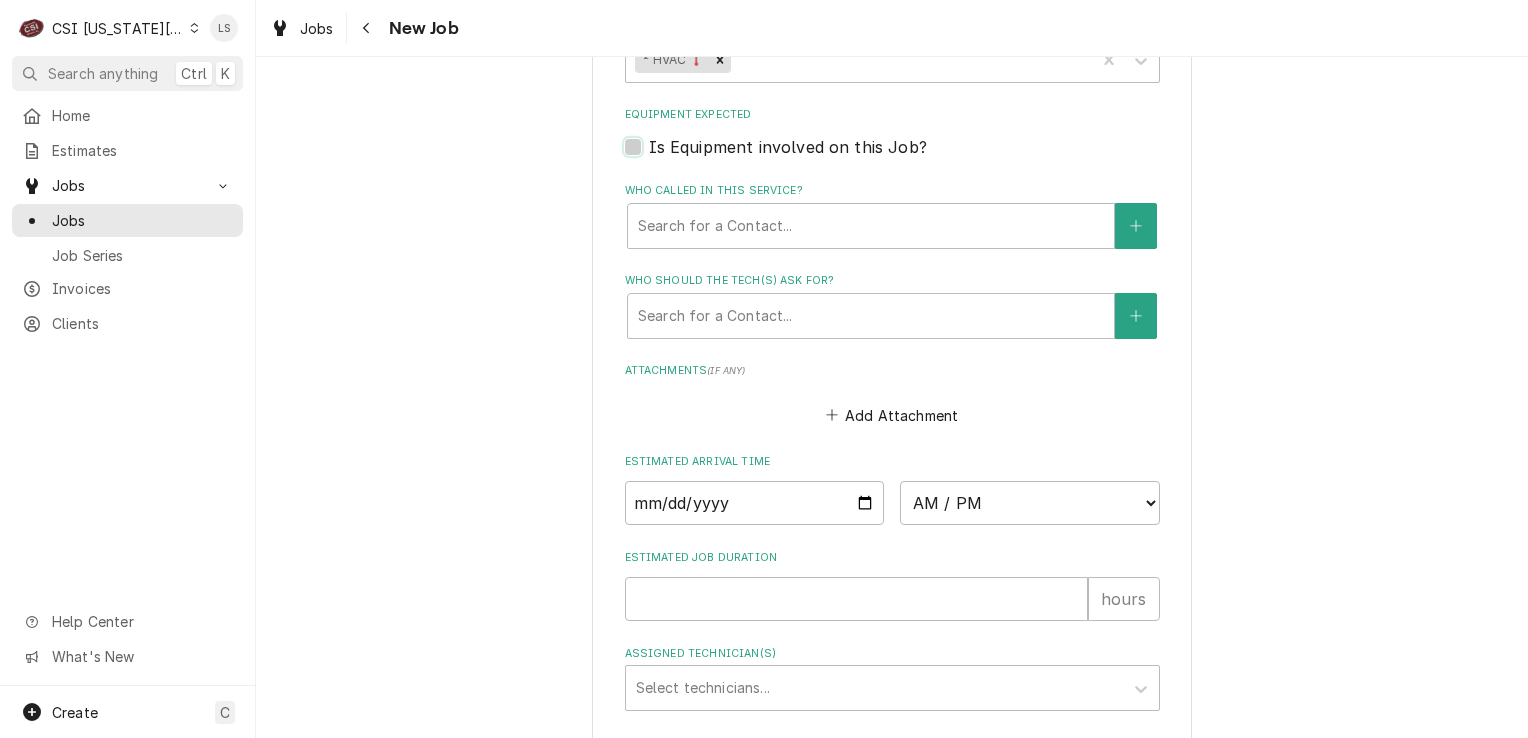 click on "Equipment Expected" at bounding box center (916, 157) 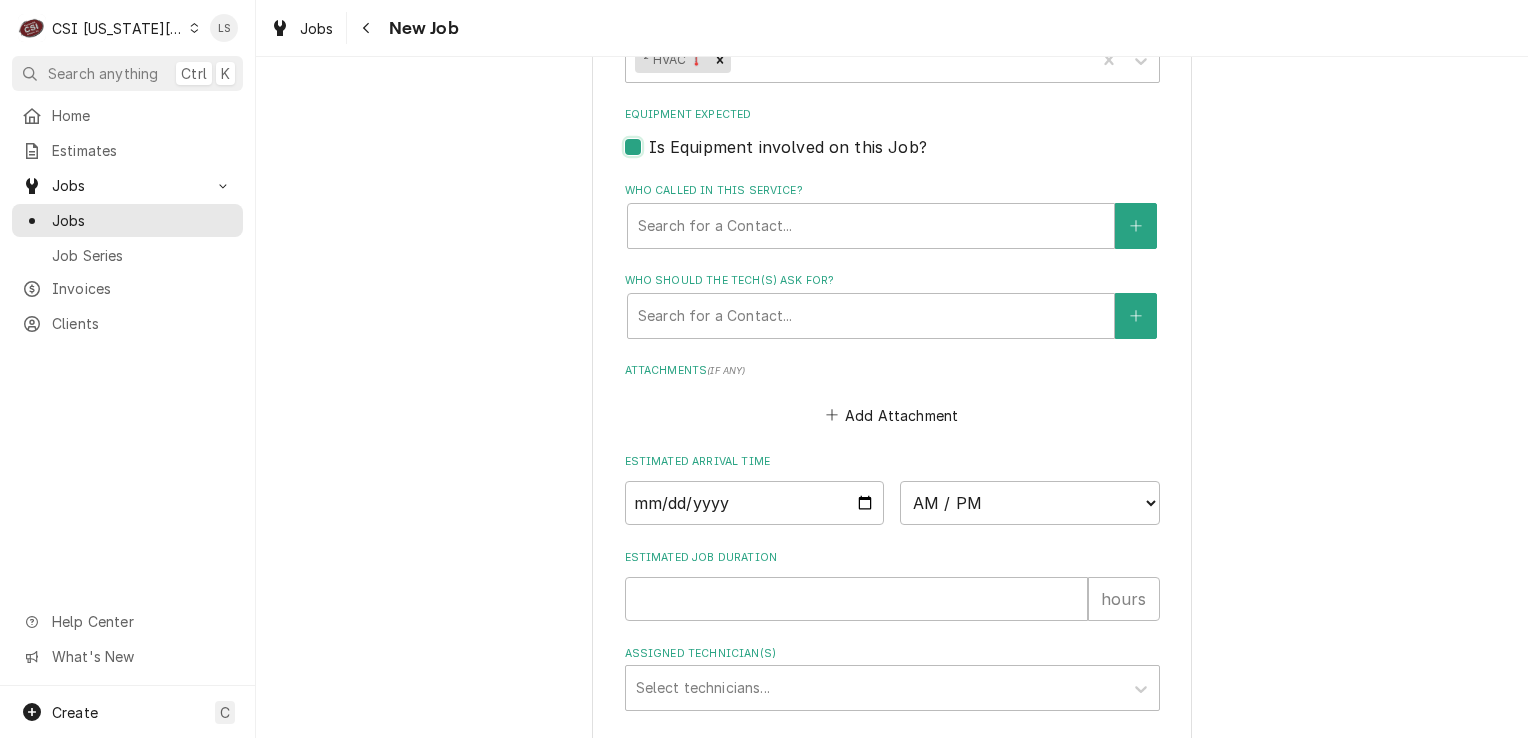 checkbox on "true" 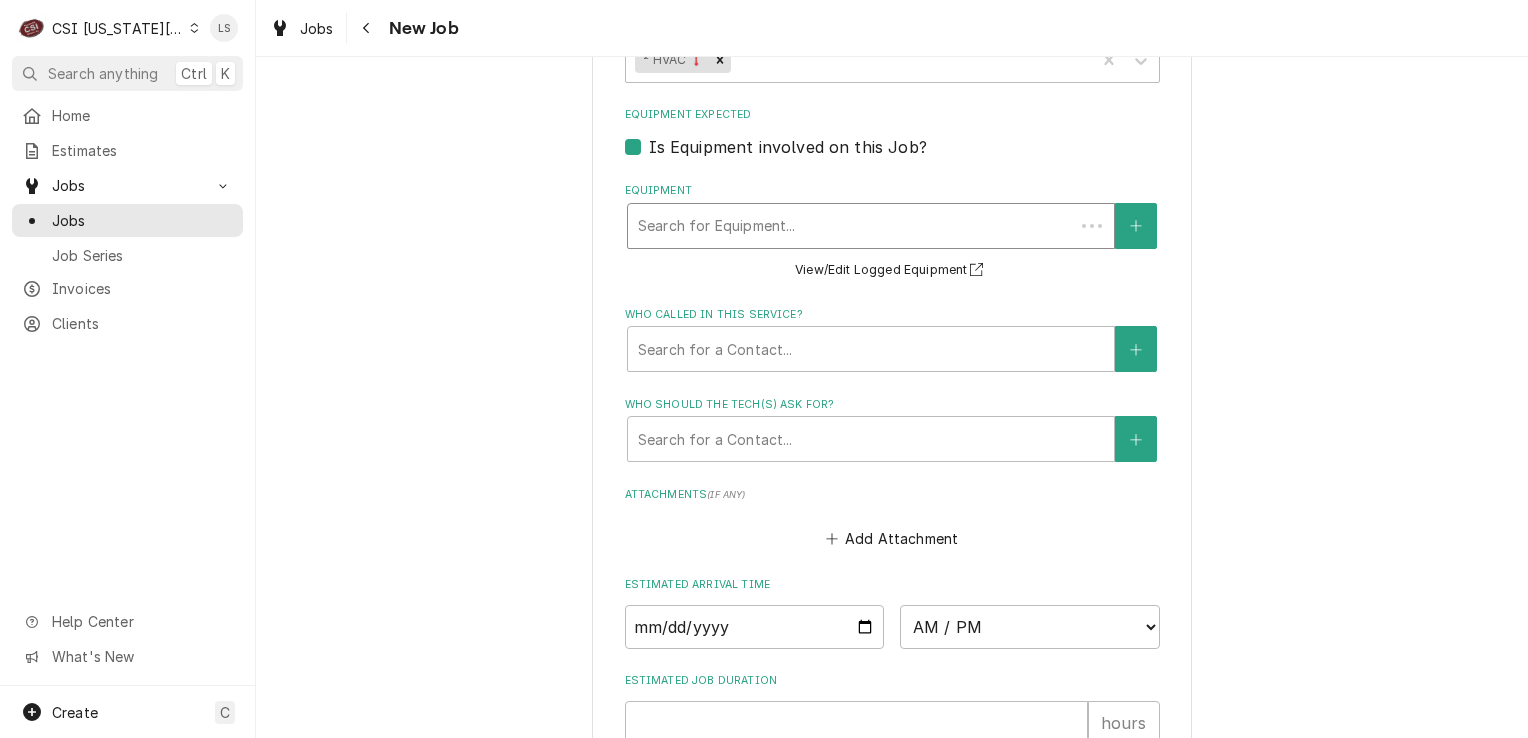 click at bounding box center [851, 226] 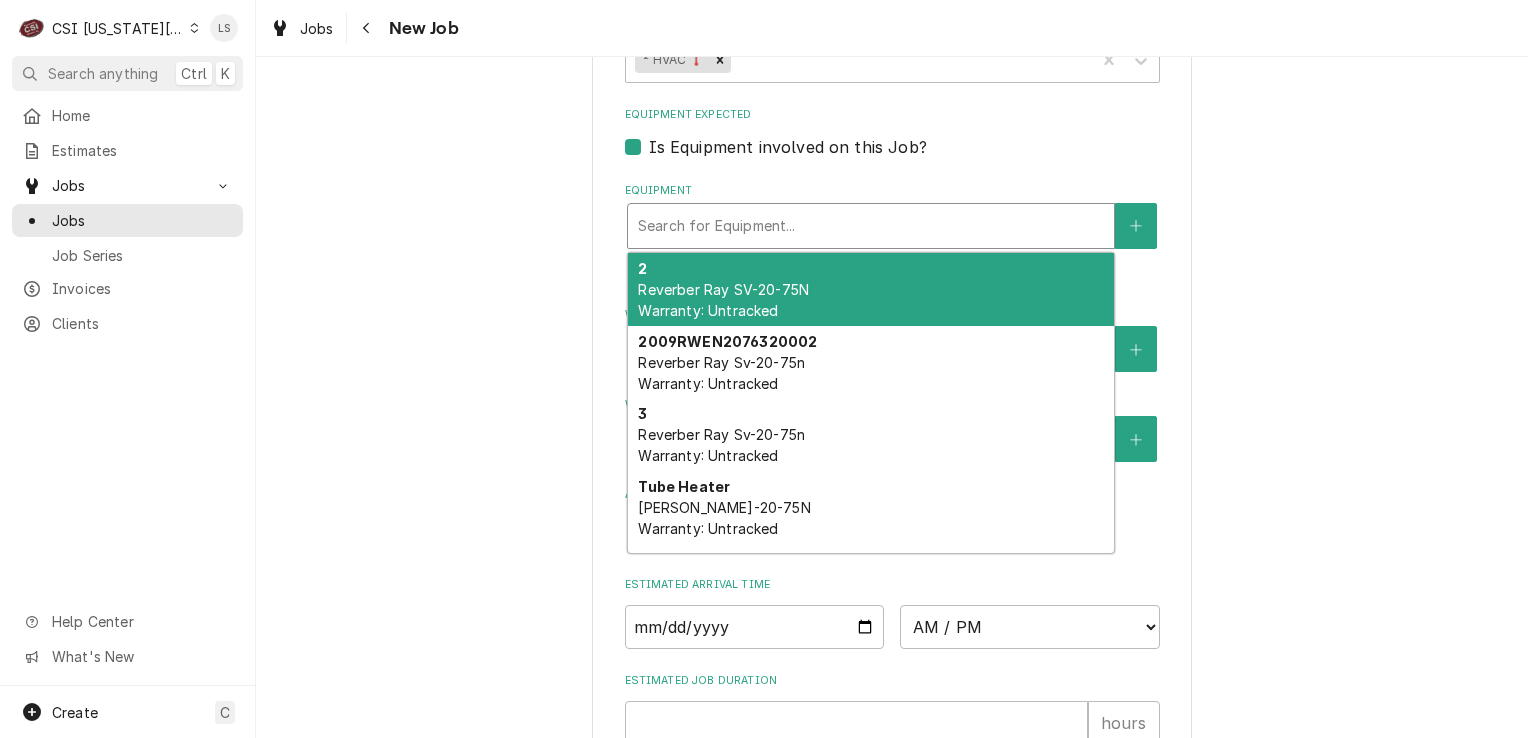 type on "x" 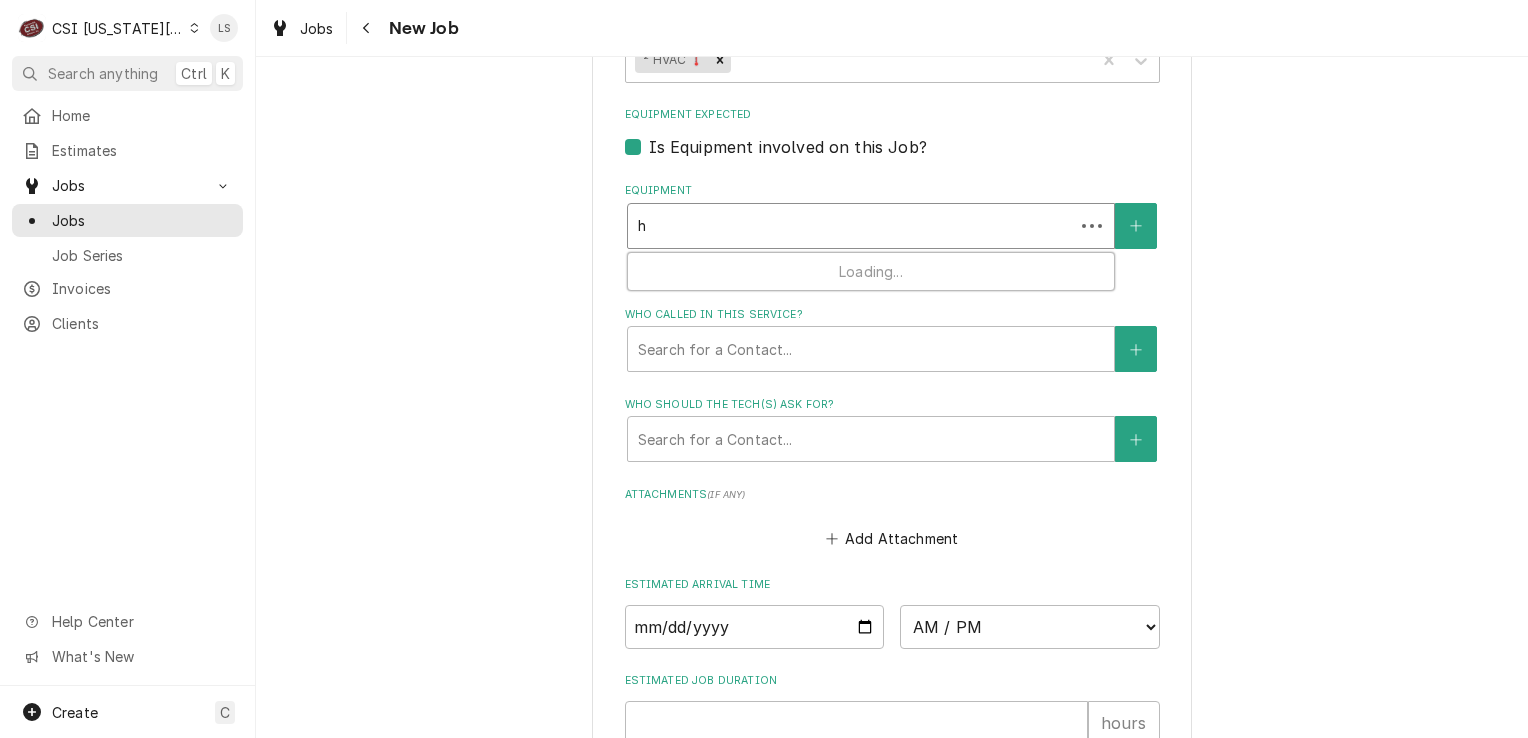 type on "x" 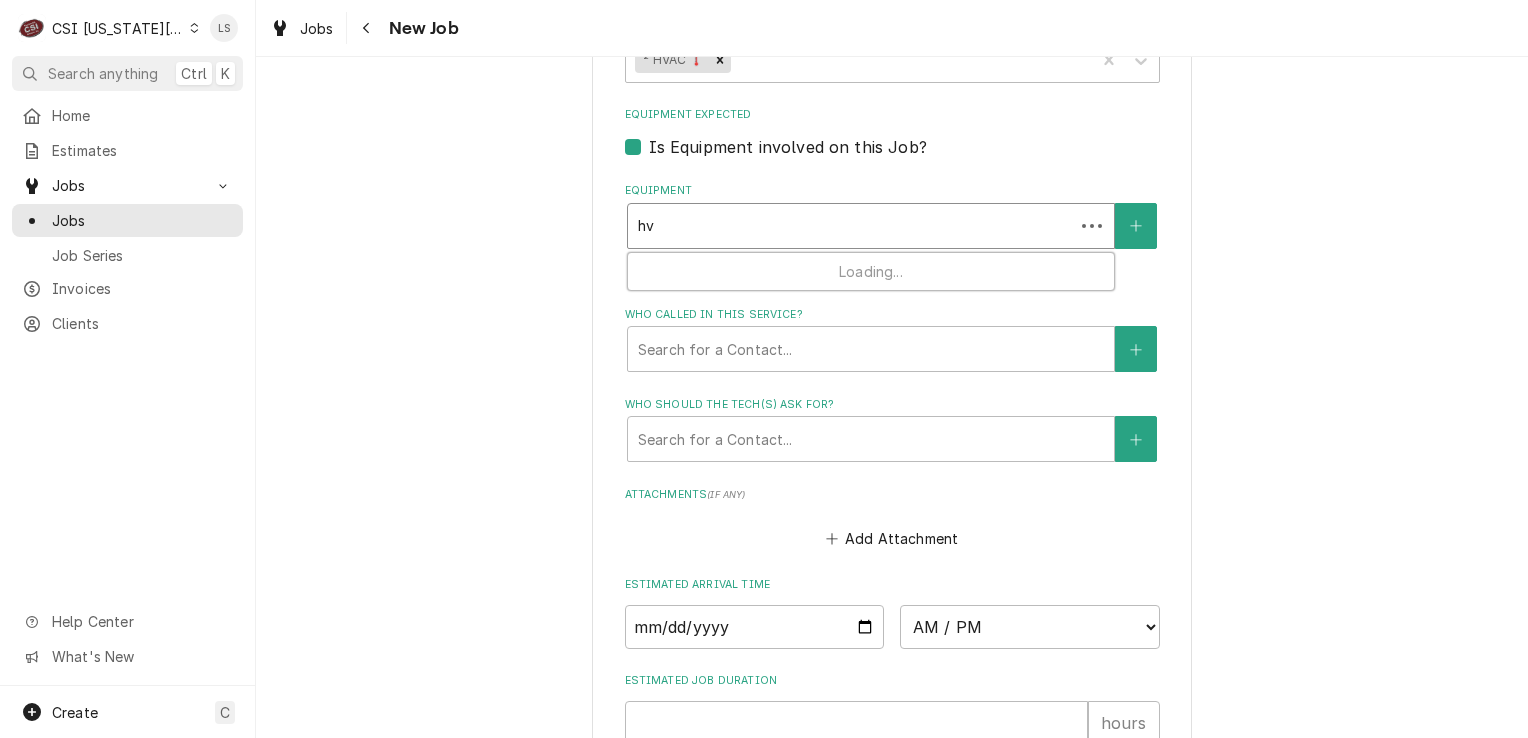 type on "x" 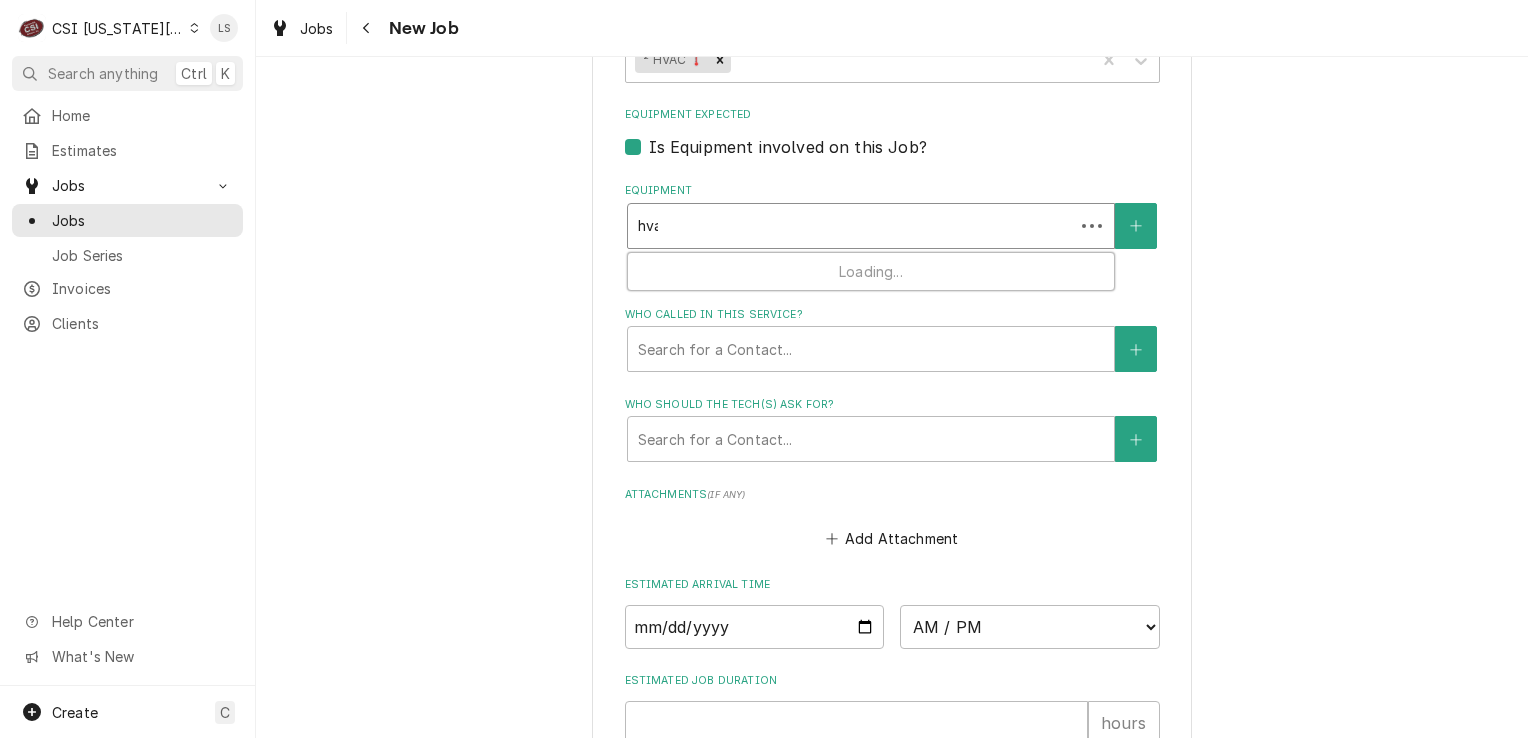type on "x" 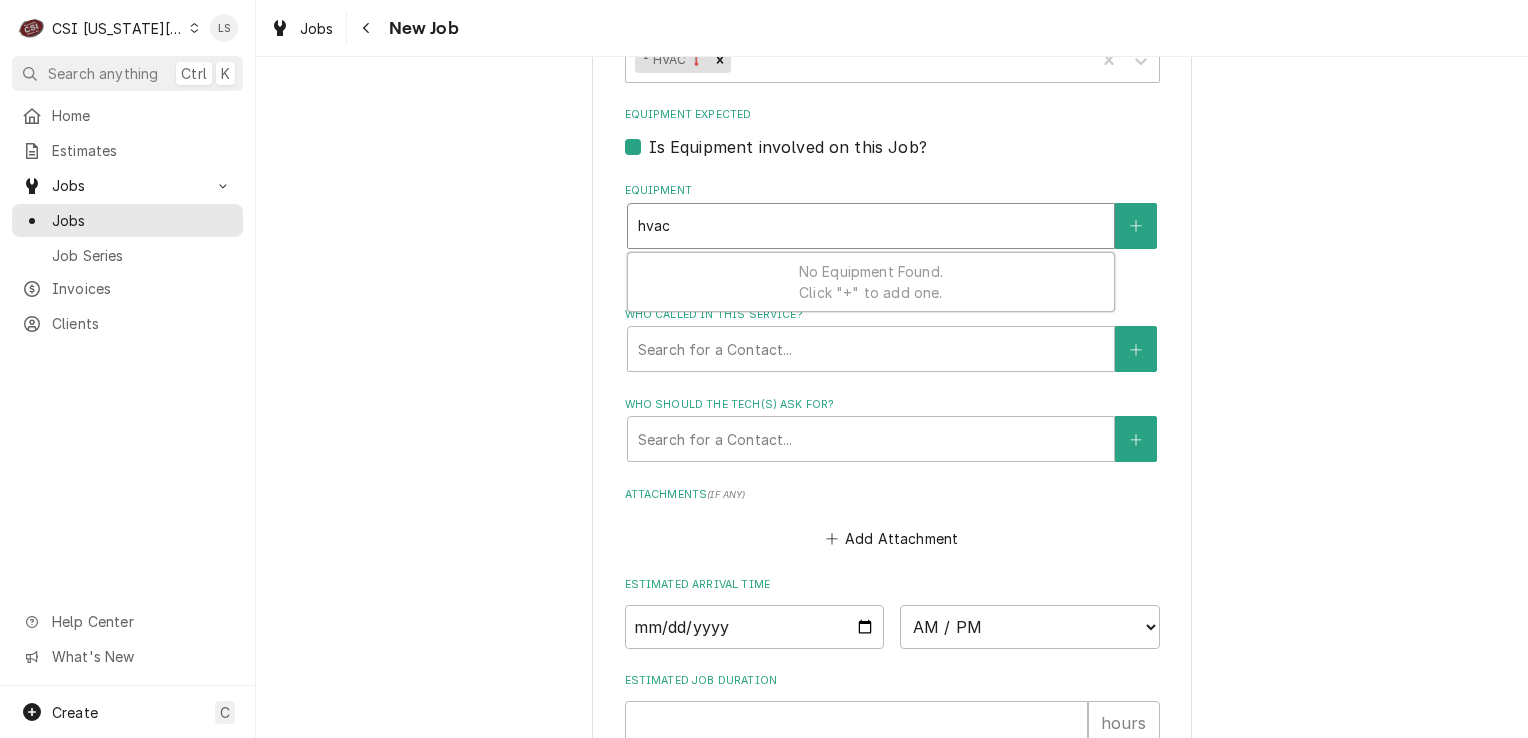 type on "x" 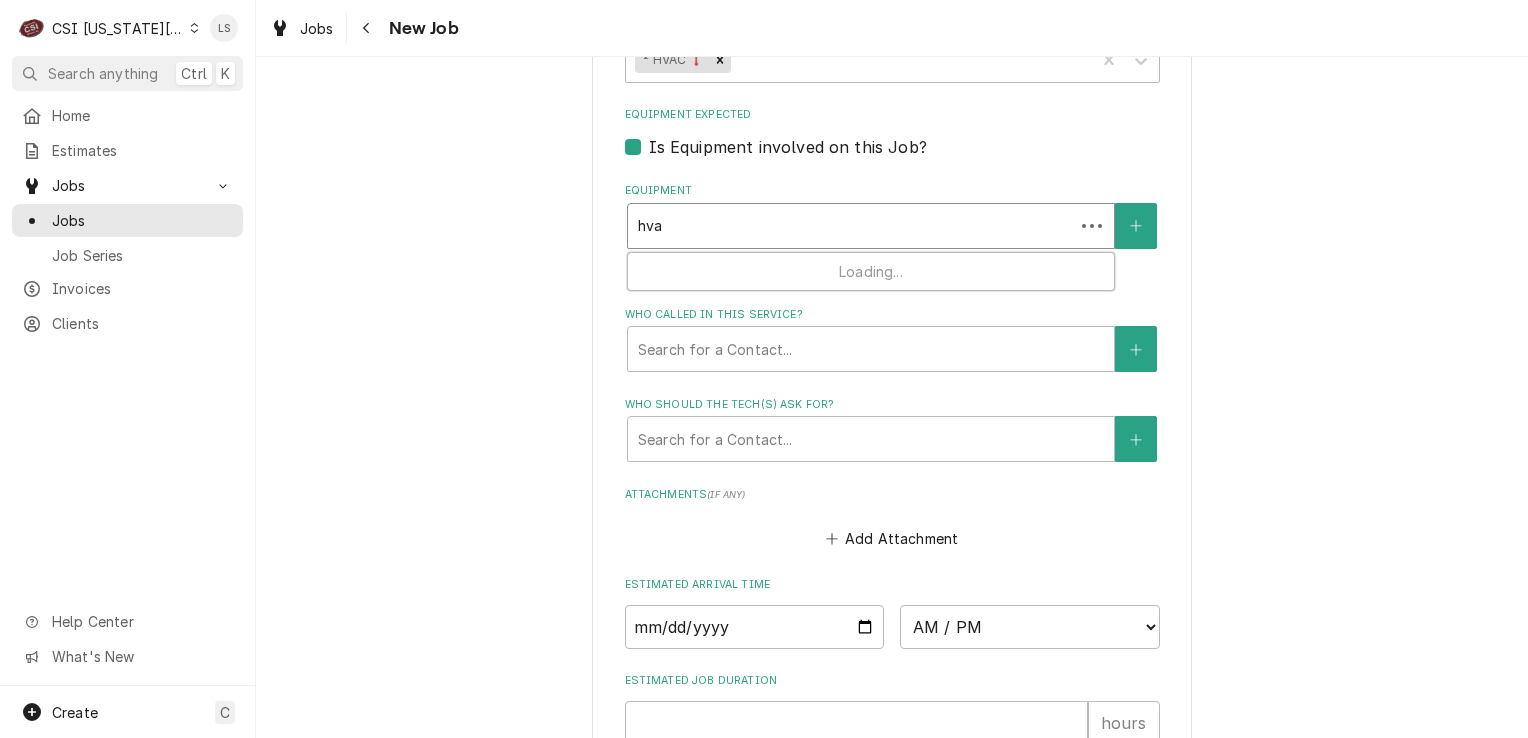 type on "x" 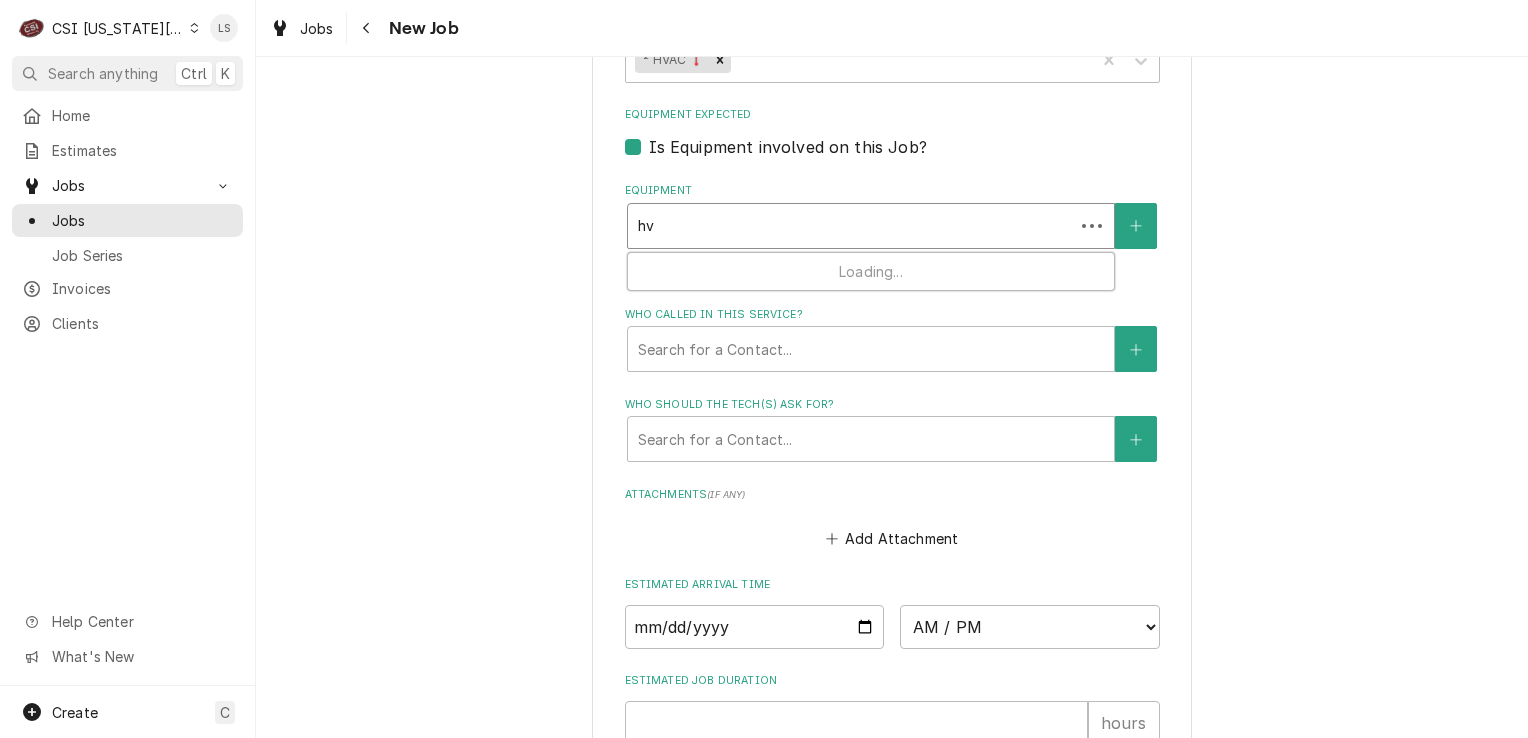 type on "x" 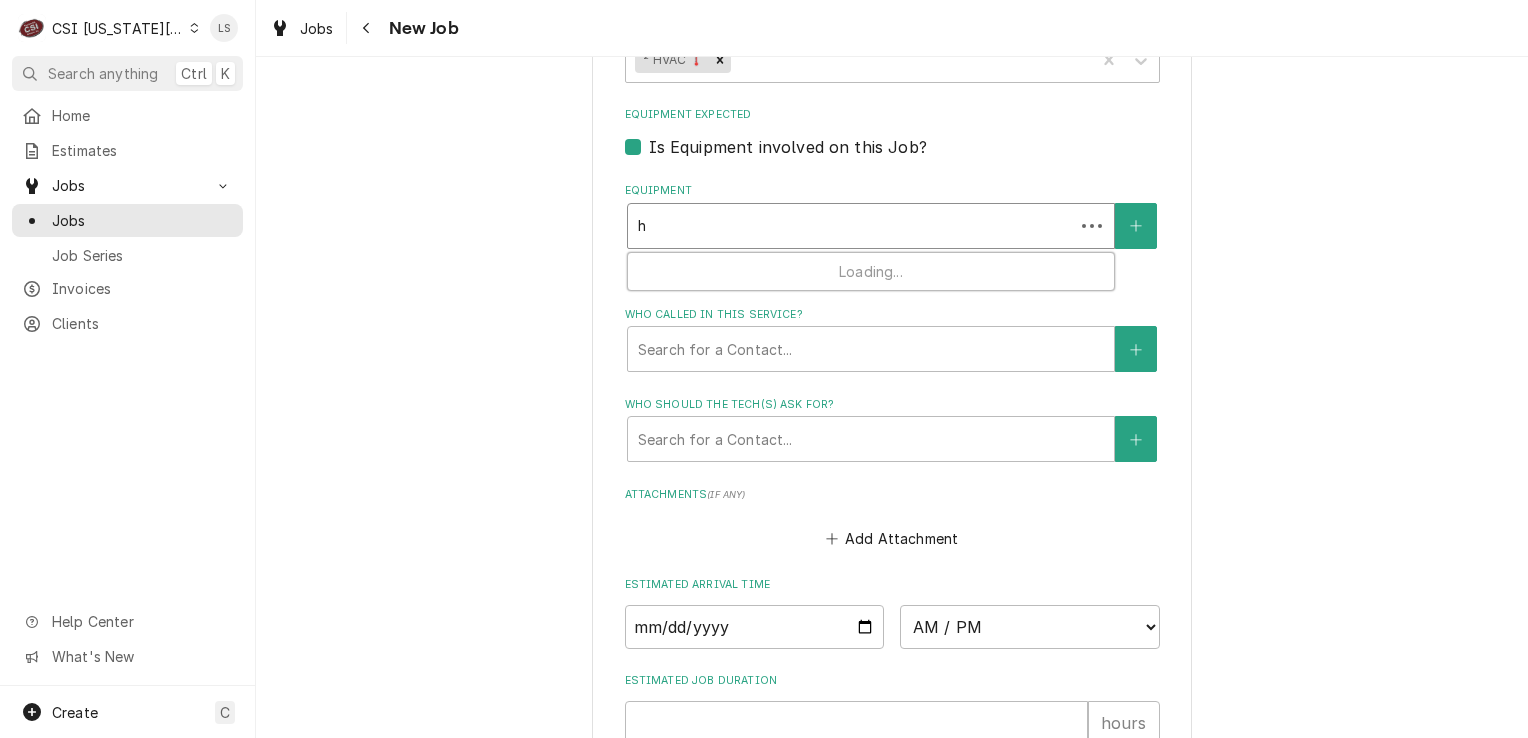 type on "x" 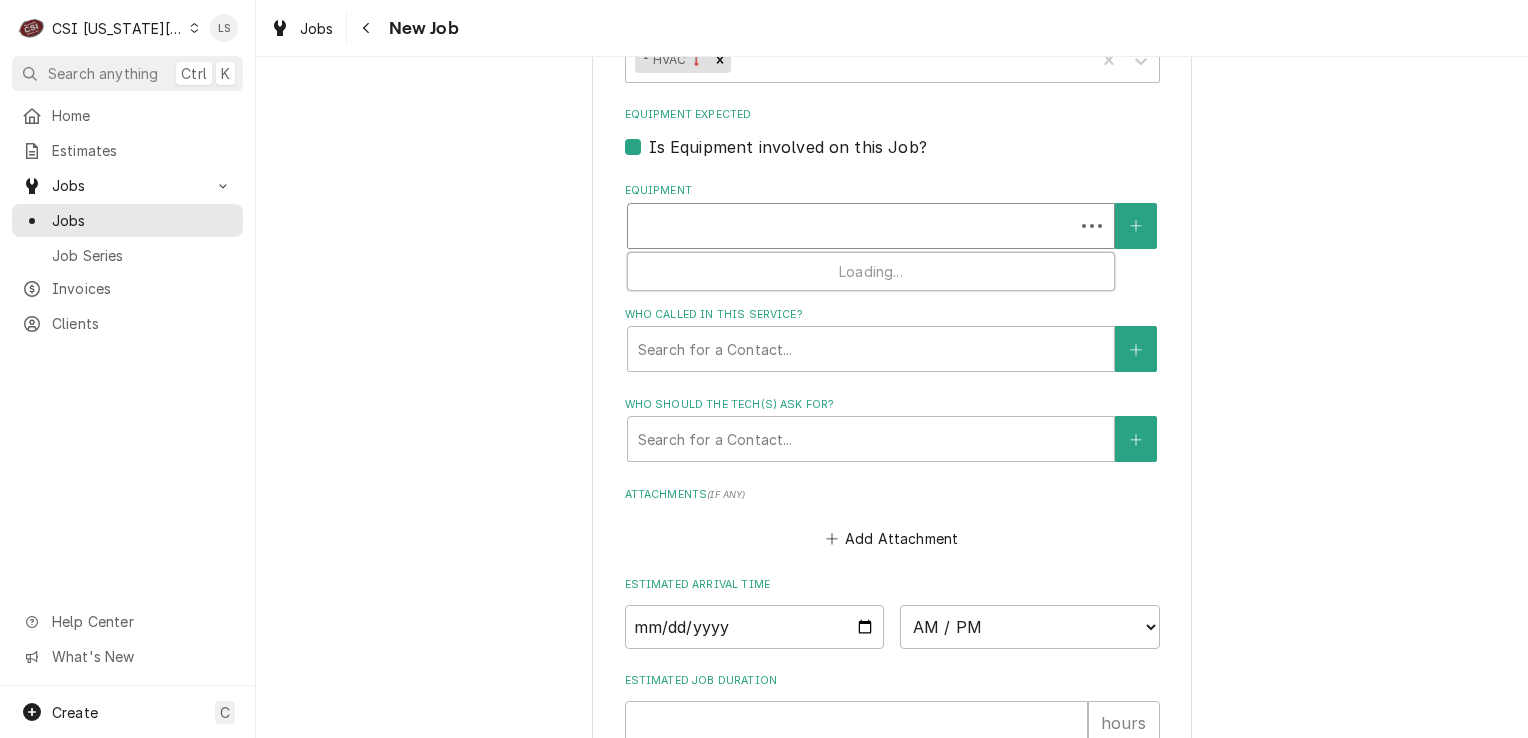 type on "x" 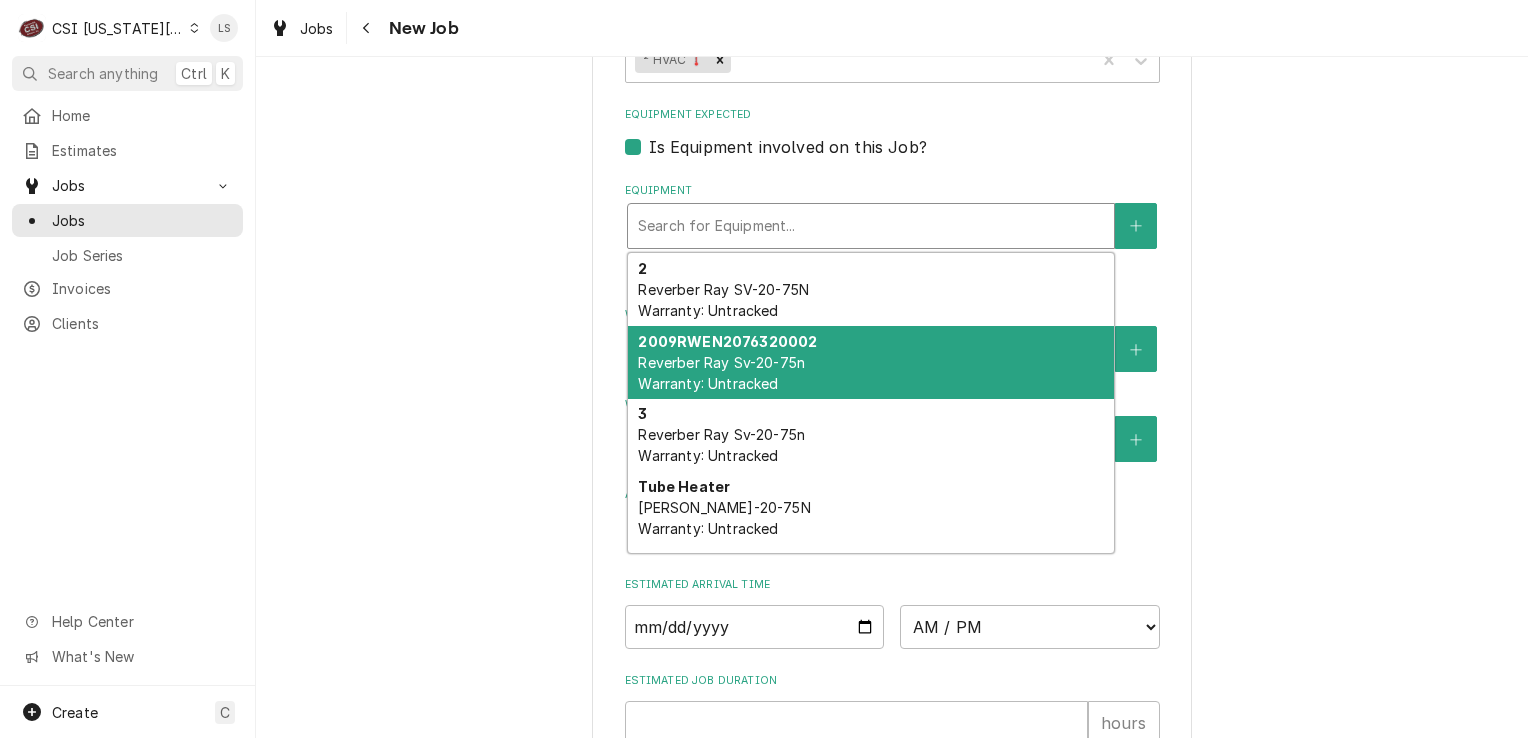 scroll, scrollTop: 63, scrollLeft: 0, axis: vertical 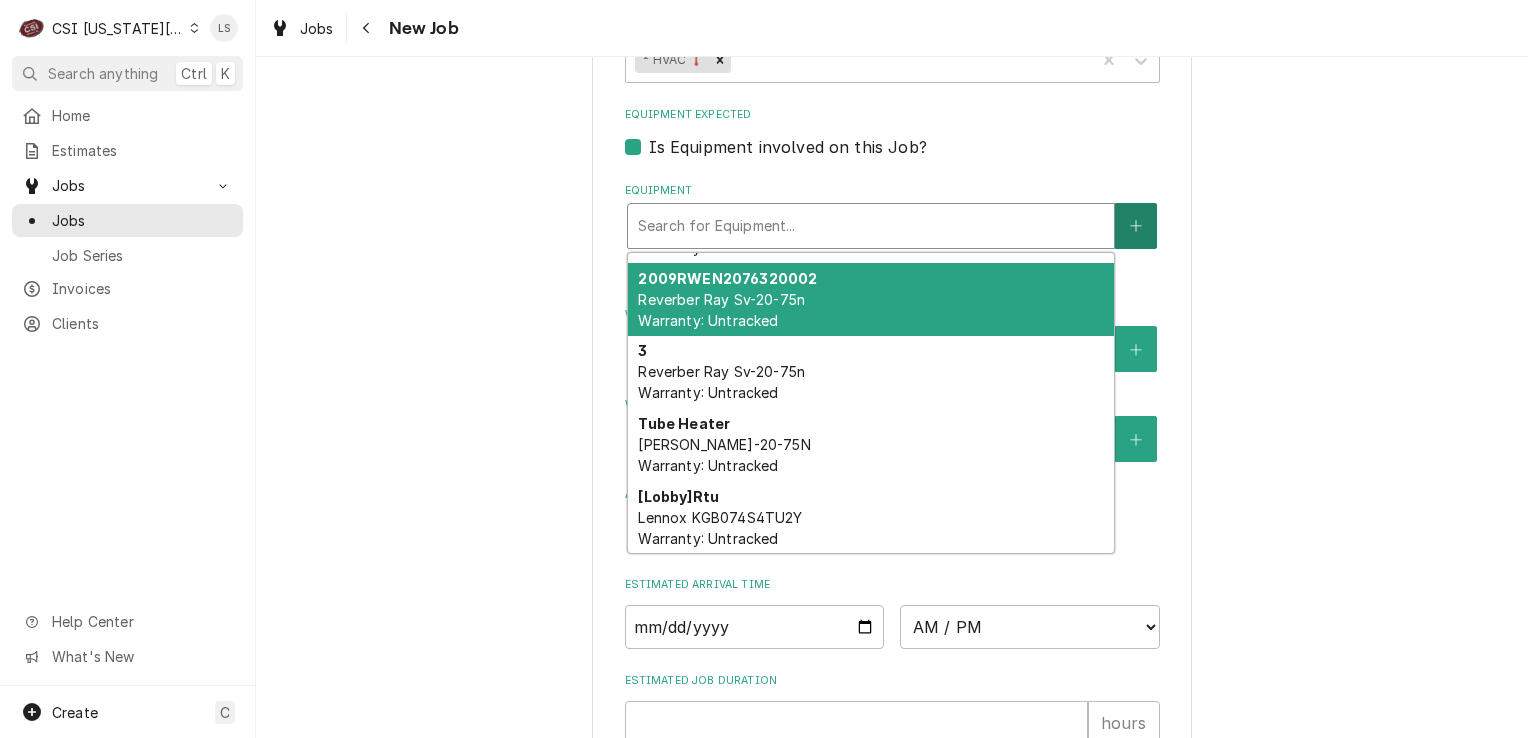 click 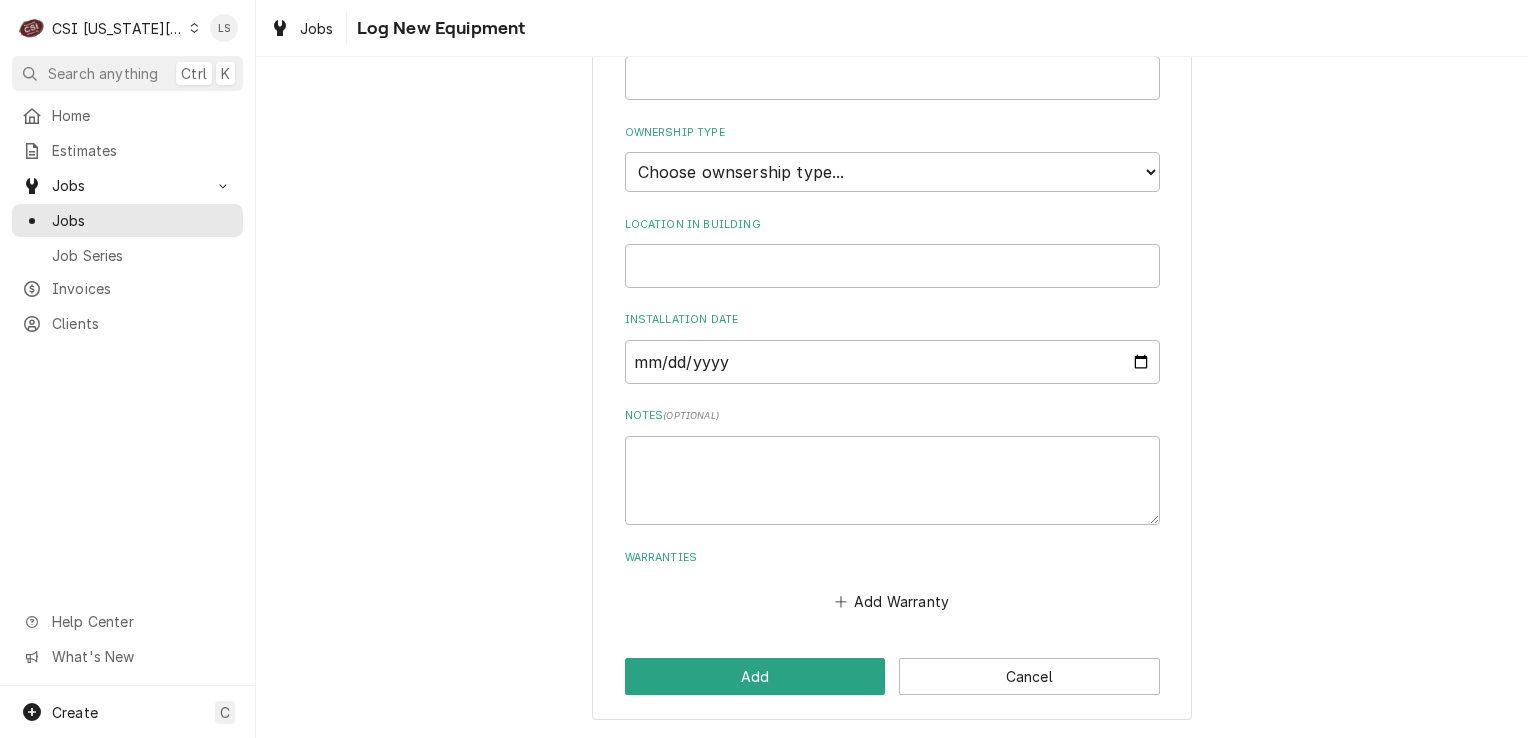 scroll, scrollTop: 0, scrollLeft: 0, axis: both 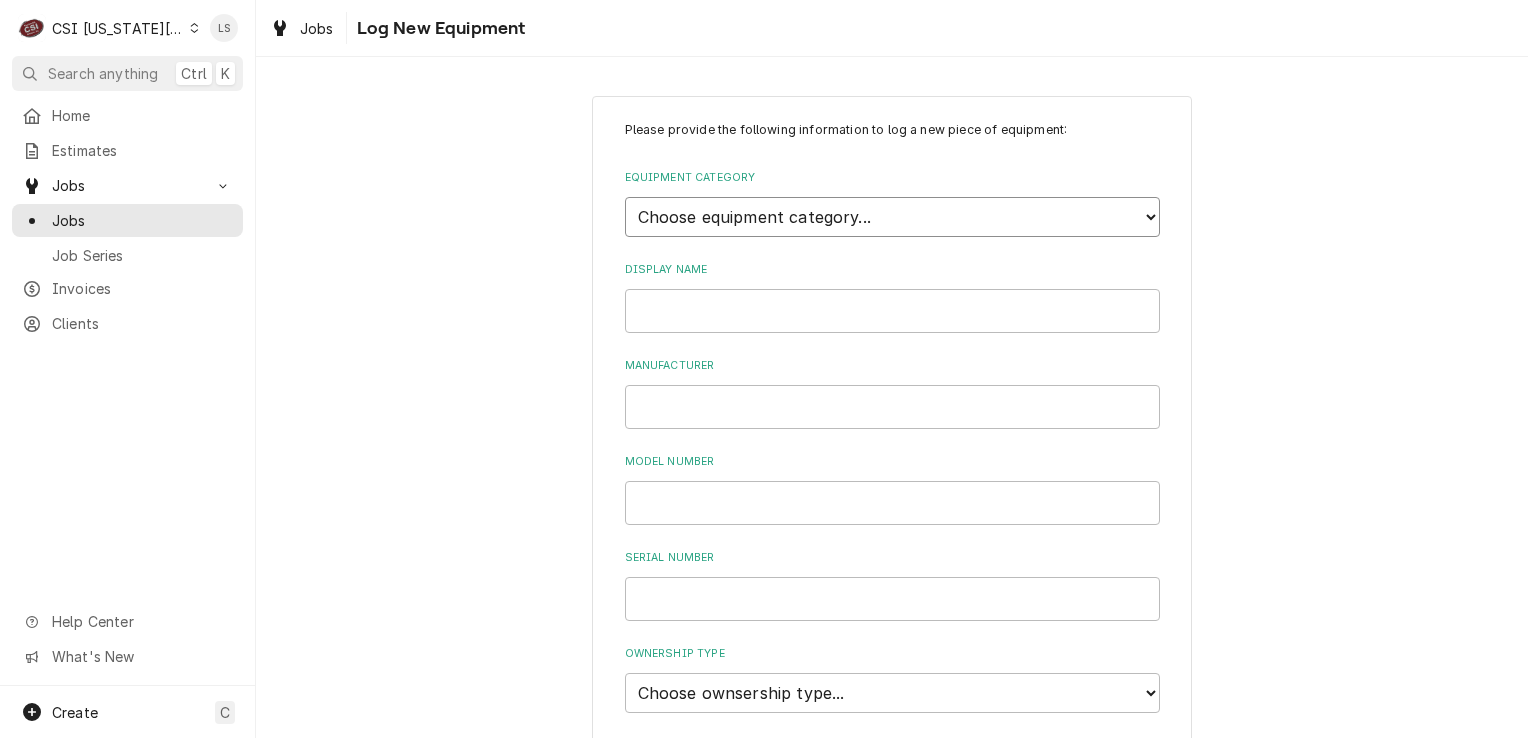 click on "Choose equipment category... Cooking Equipment Fryers Ice Machines Ovens and Ranges Dishwashing Equipment Holding and Warming Equipment Refrigeration Beverage Equipment Food Preparation Equipment Air Purifiers HVAC Other" at bounding box center [892, 217] 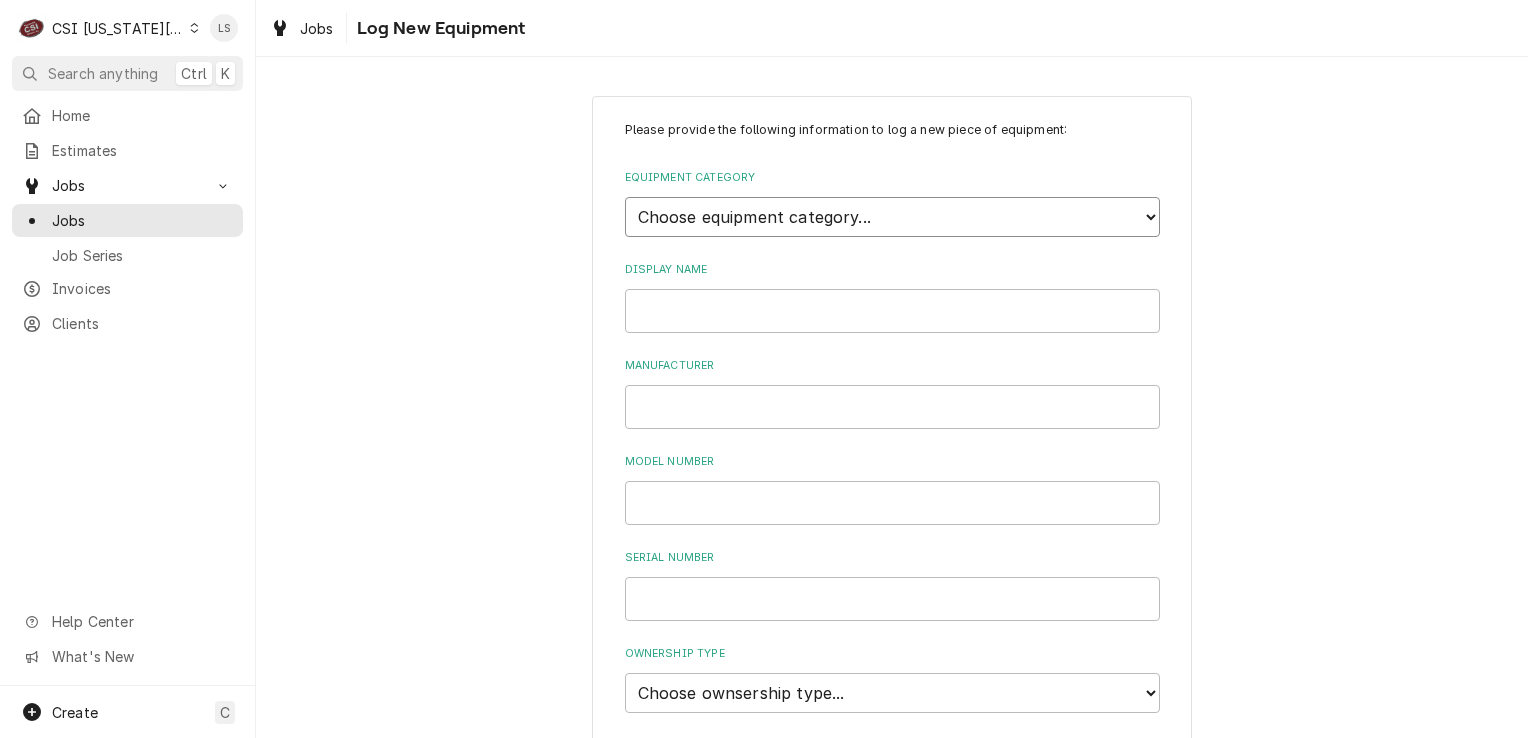 select on "15" 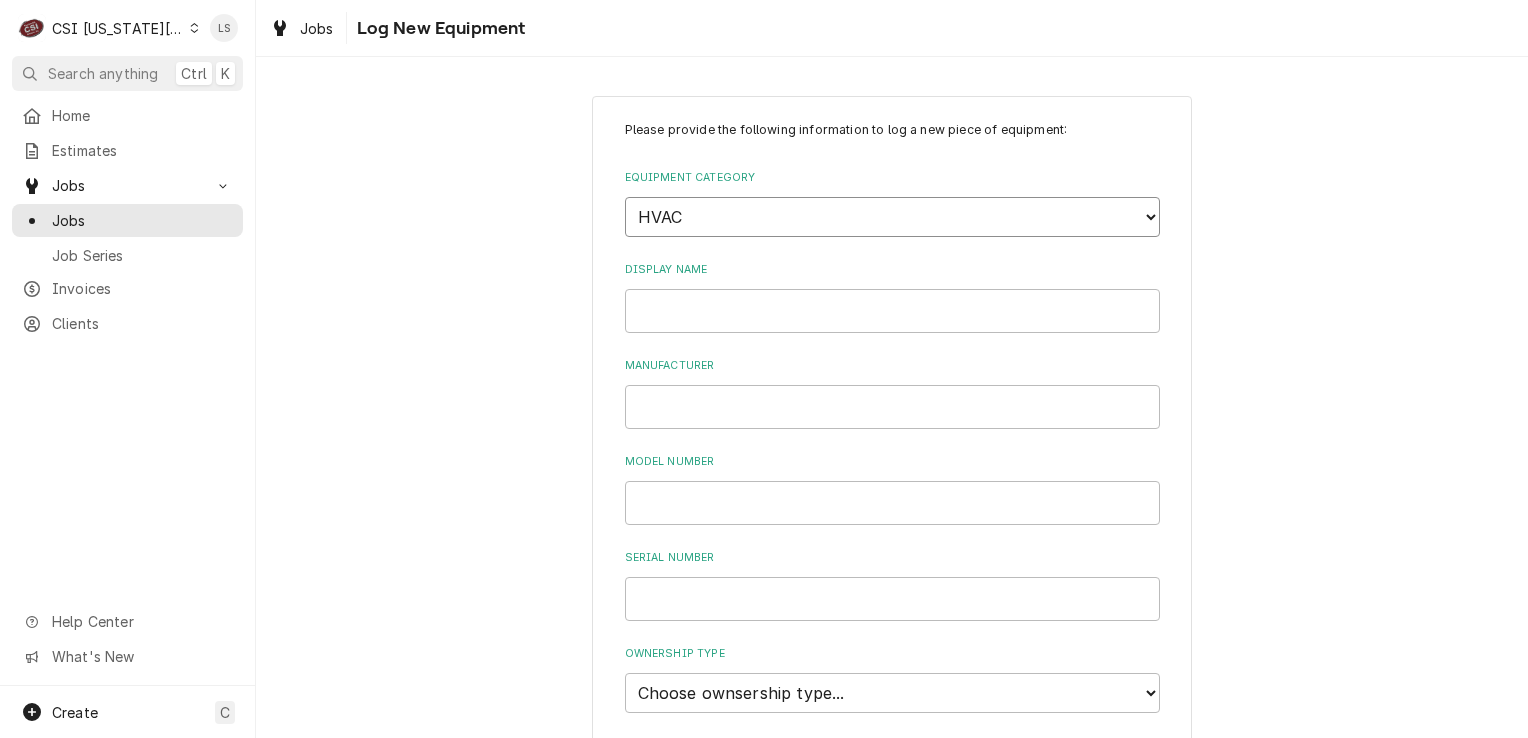 click on "Choose equipment category... Cooking Equipment Fryers Ice Machines Ovens and Ranges Dishwashing Equipment Holding and Warming Equipment Refrigeration Beverage Equipment Food Preparation Equipment Air Purifiers HVAC Other" at bounding box center (892, 217) 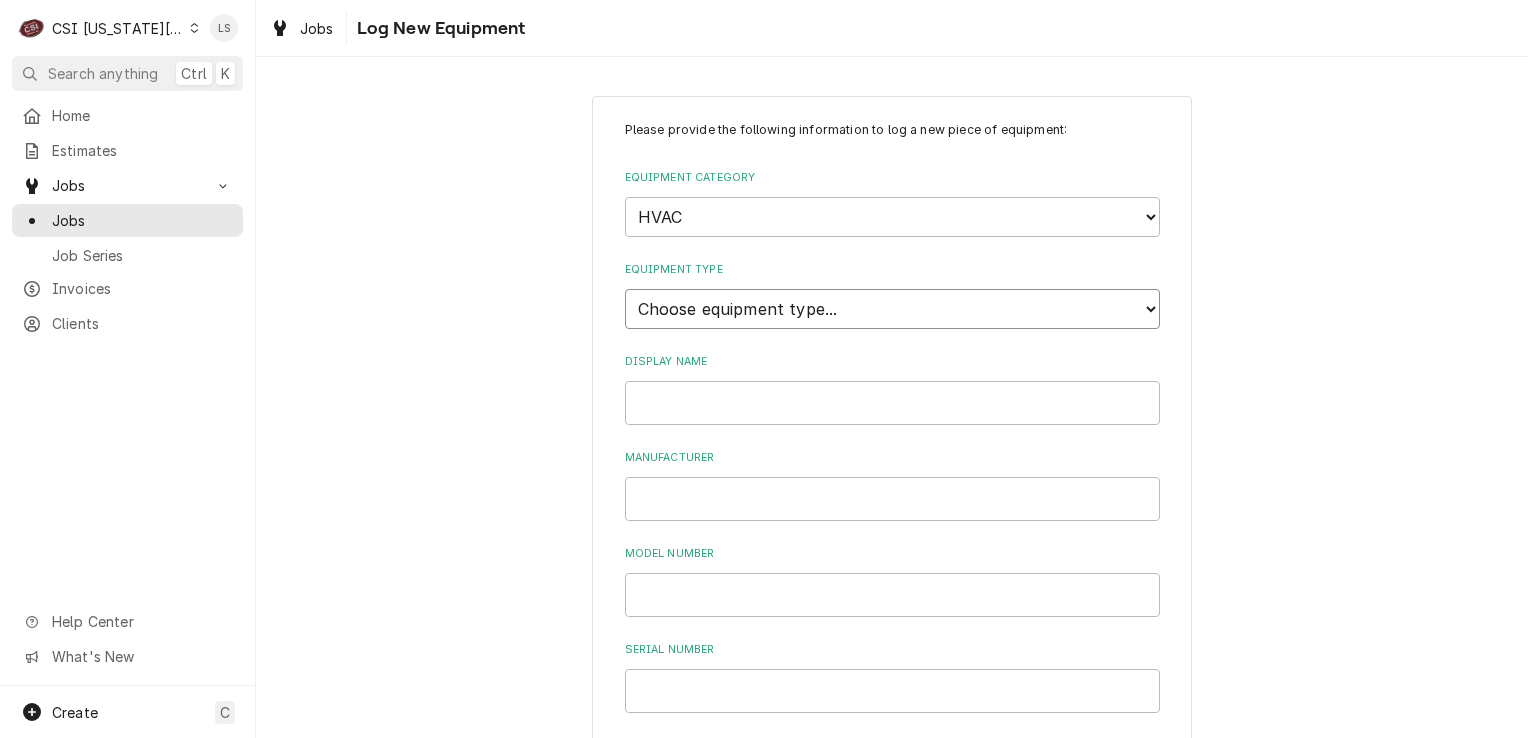 click on "Choose equipment type... Condenser Furnace Chiller Air Handler VRF Mini Split Makeup Air Unit (MAU) Exhaust Fan Fly Fan and Air Curtain Portable Unit Package Unit Thermostat Boiler Dehumidifier" at bounding box center [892, 309] 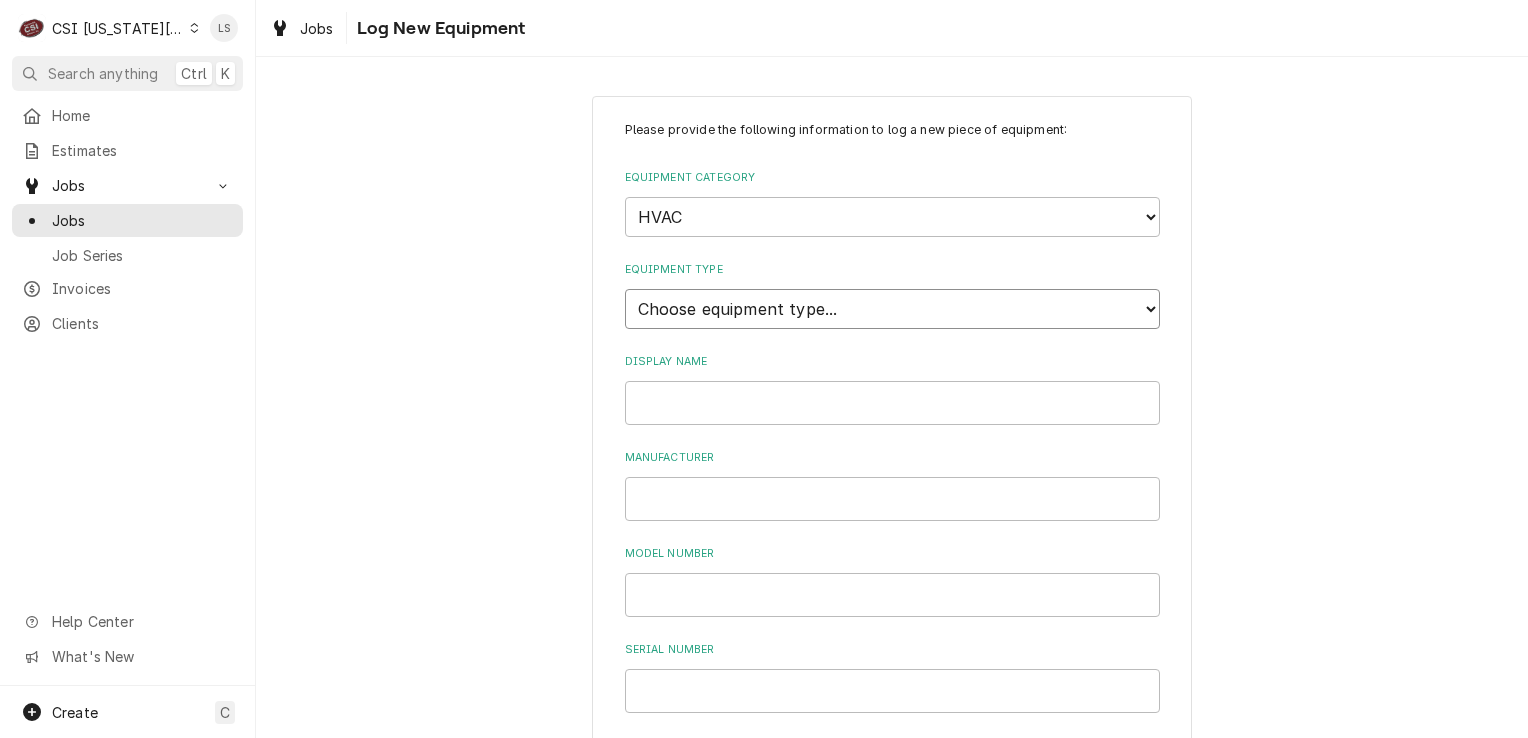 select on "118" 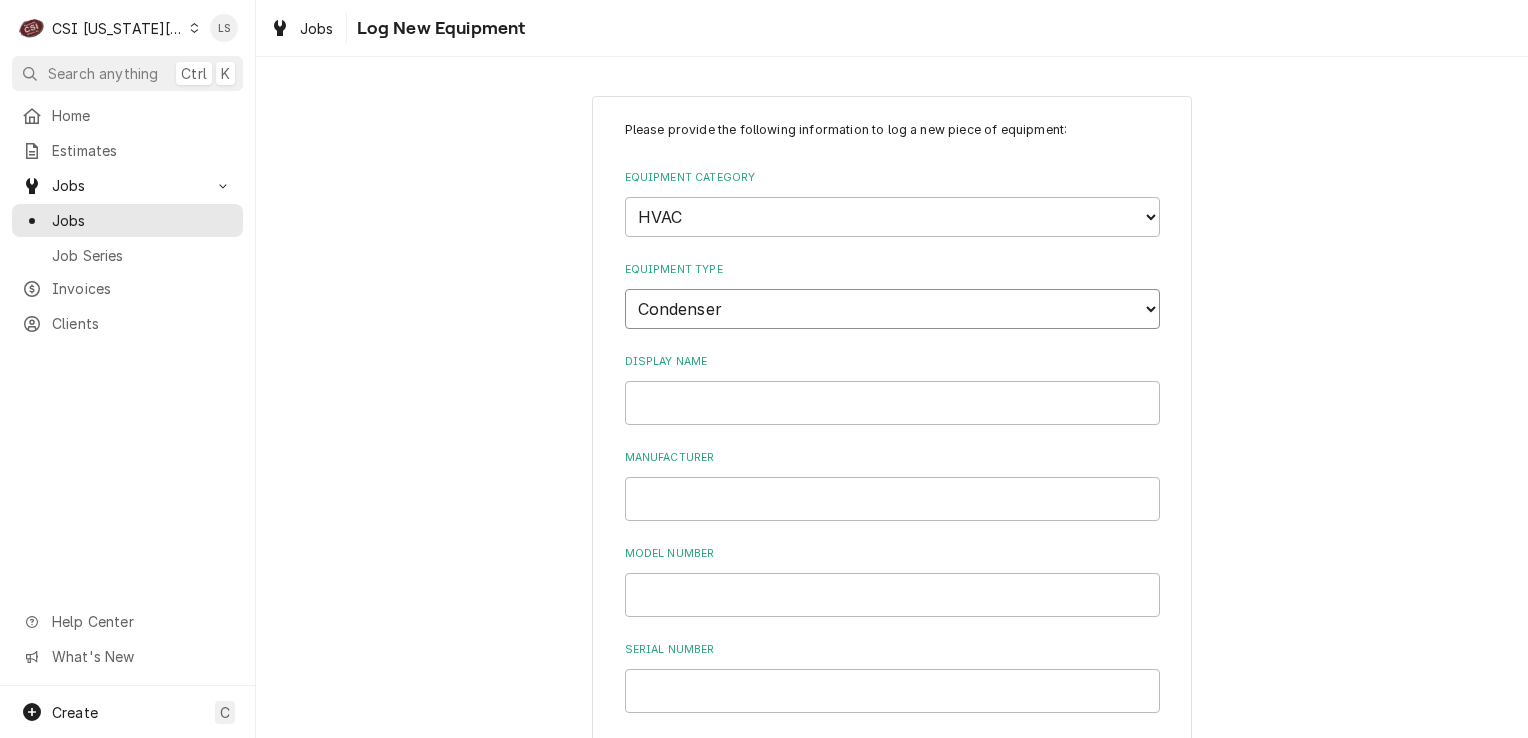 click on "Choose equipment type... Condenser Furnace Chiller Air Handler VRF Mini Split Makeup Air Unit (MAU) Exhaust Fan Fly Fan and Air Curtain Portable Unit Package Unit Thermostat Boiler Dehumidifier" at bounding box center [892, 309] 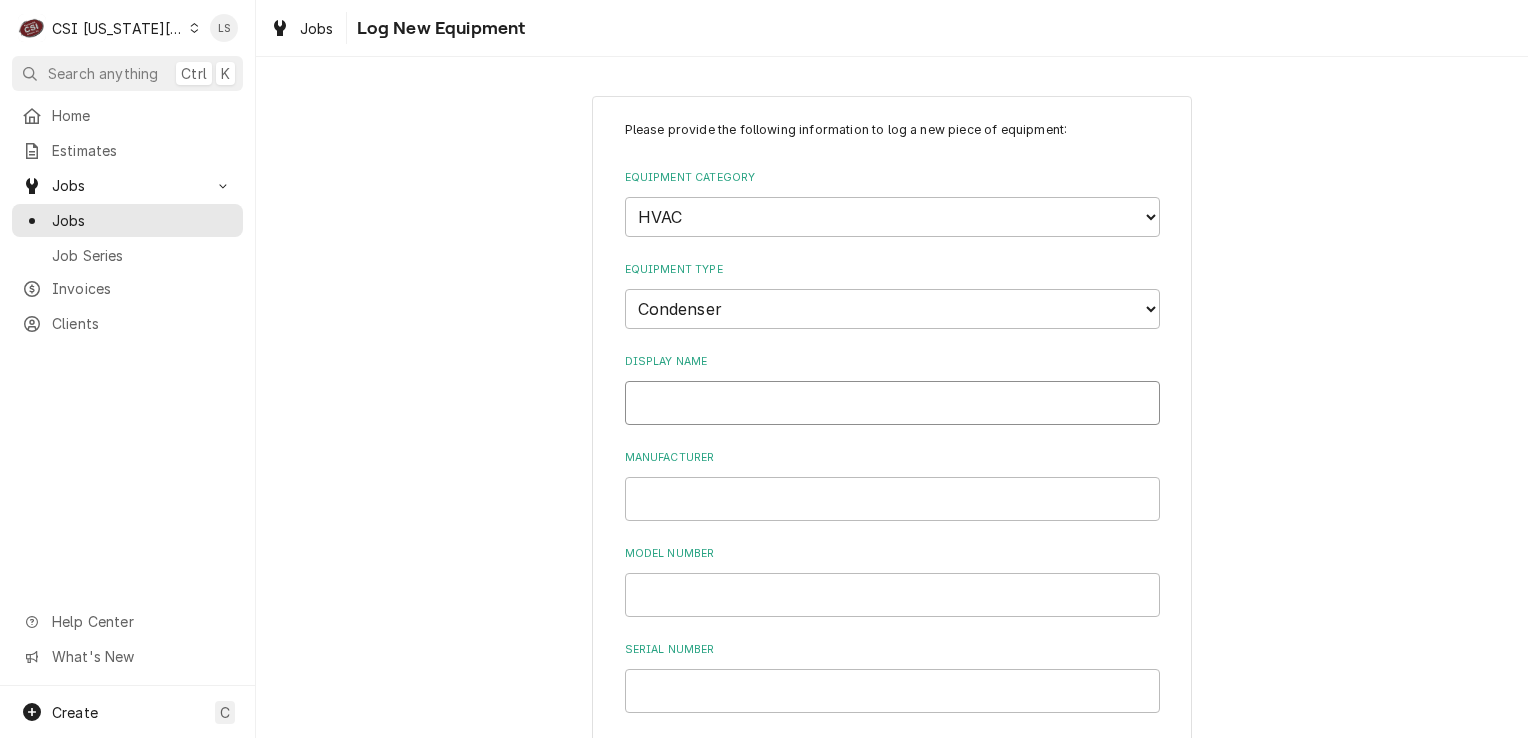 click on "Display Name" at bounding box center (892, 403) 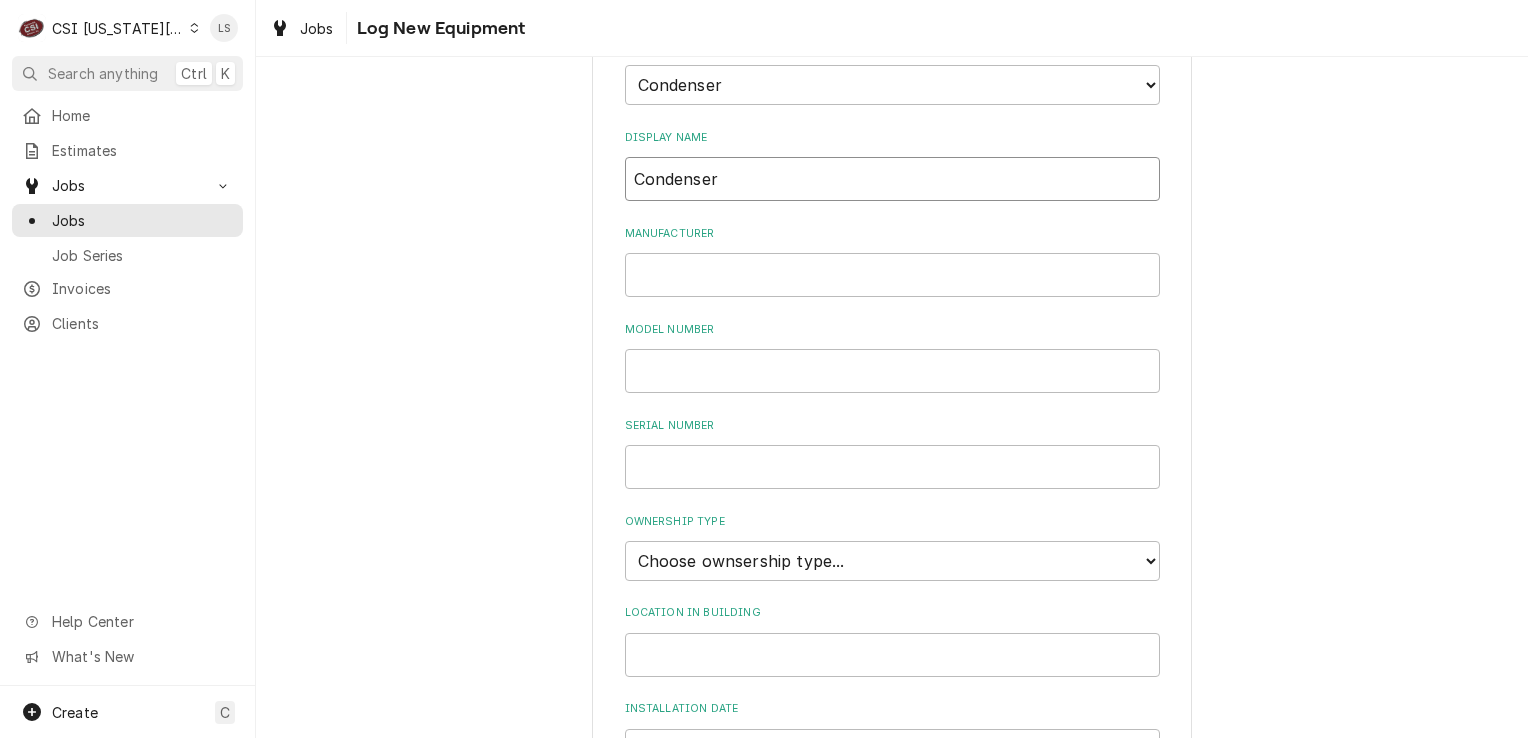 scroll, scrollTop: 500, scrollLeft: 0, axis: vertical 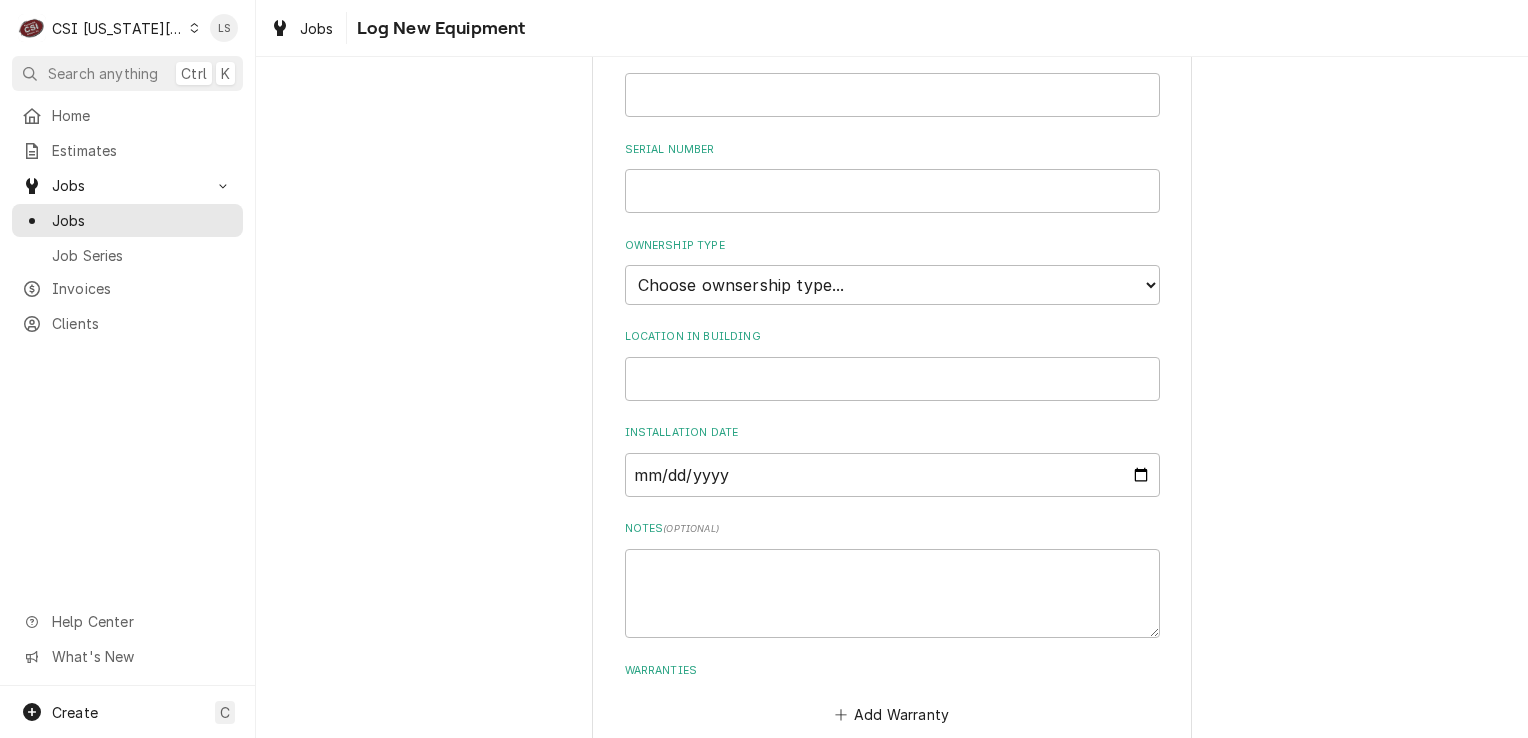 type on "Condenser" 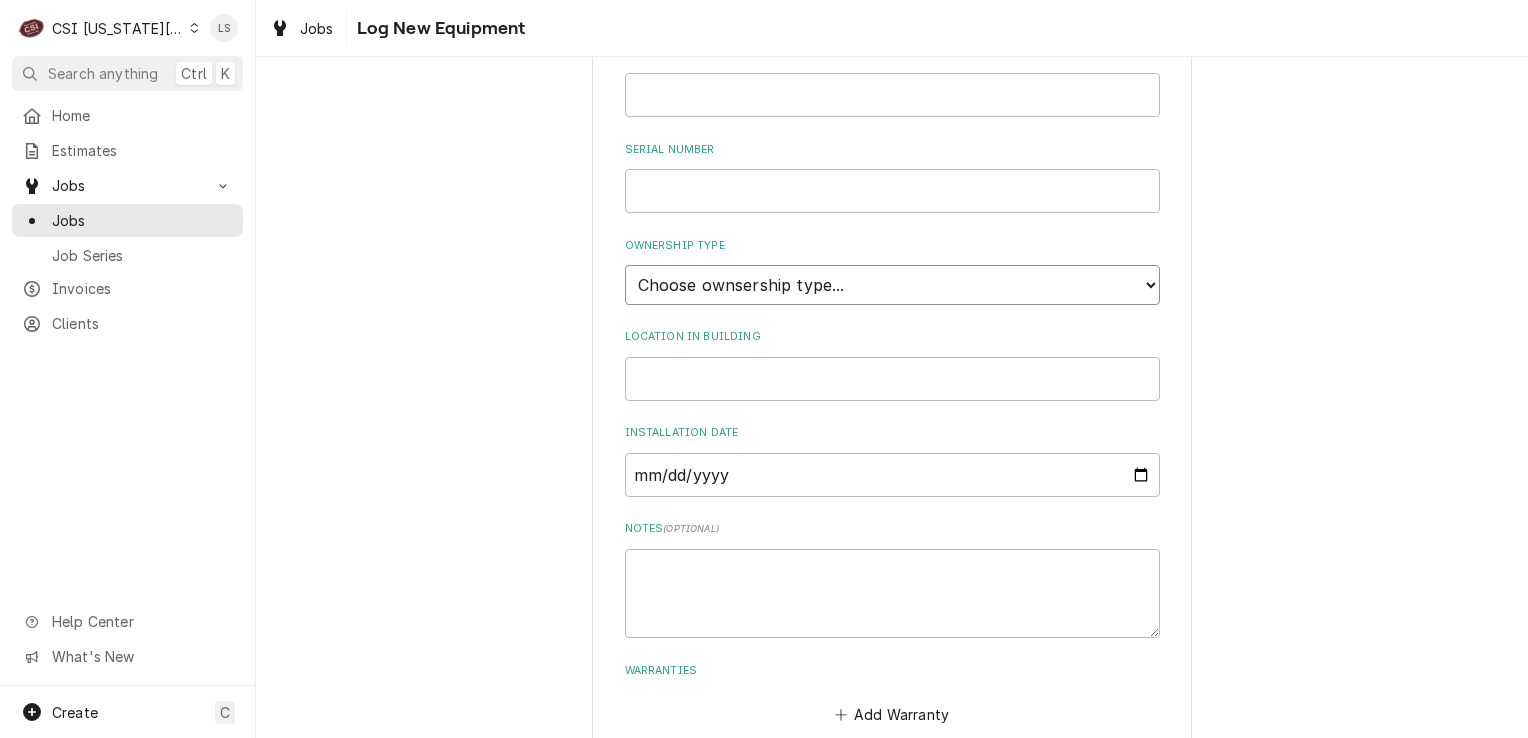 click on "Choose ownsership type... Unknown Owned Leased Rented" at bounding box center [892, 285] 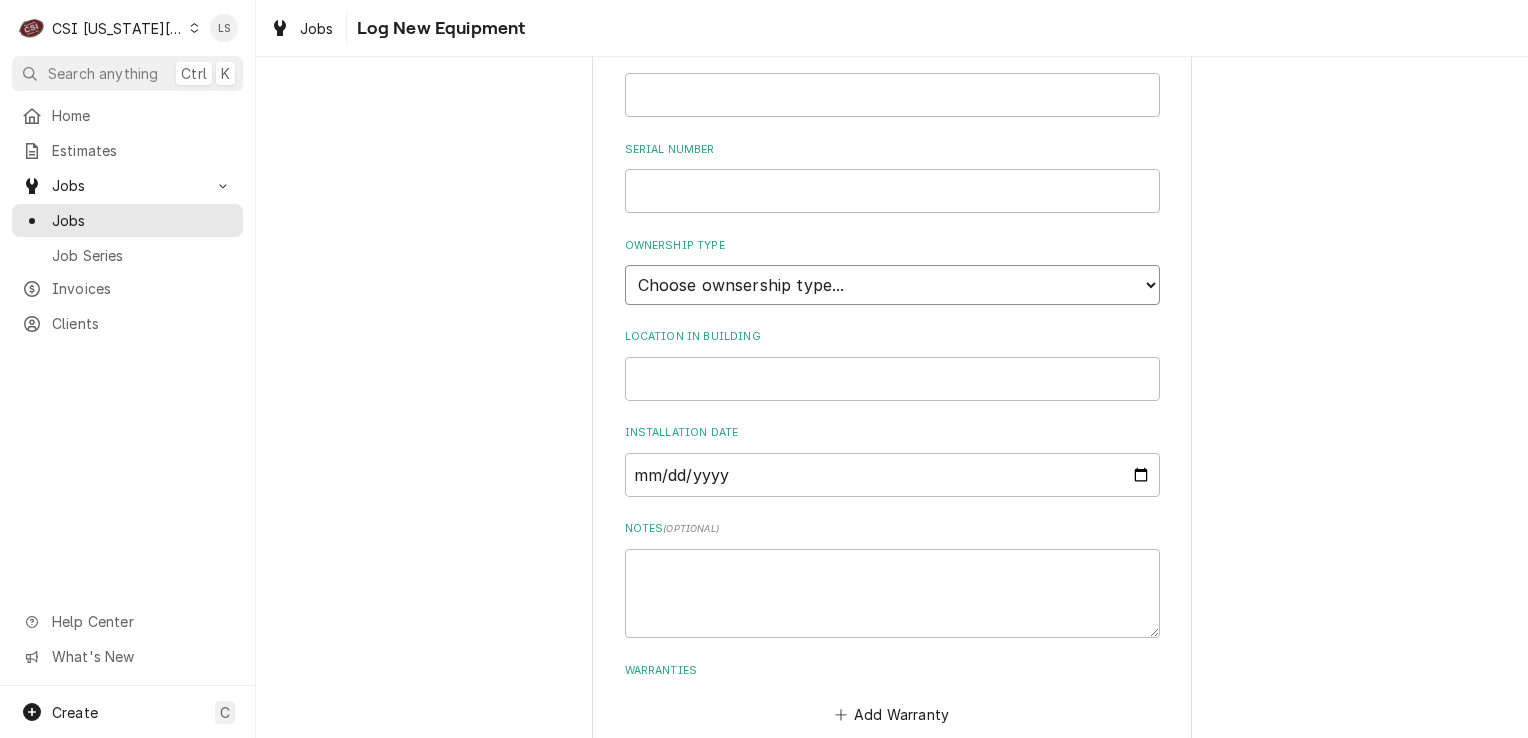 select on "1" 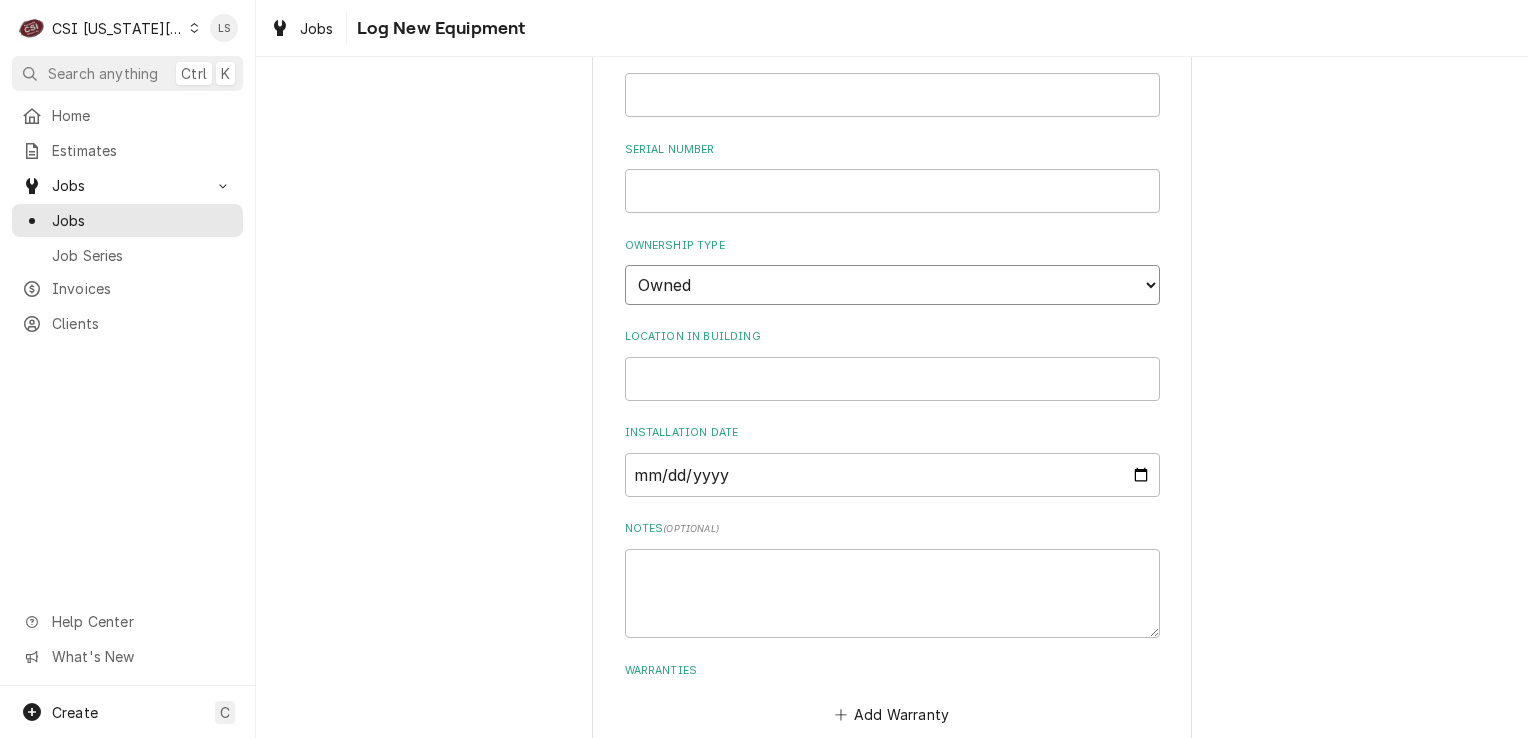 click on "Choose ownsership type... Unknown Owned Leased Rented" at bounding box center [892, 285] 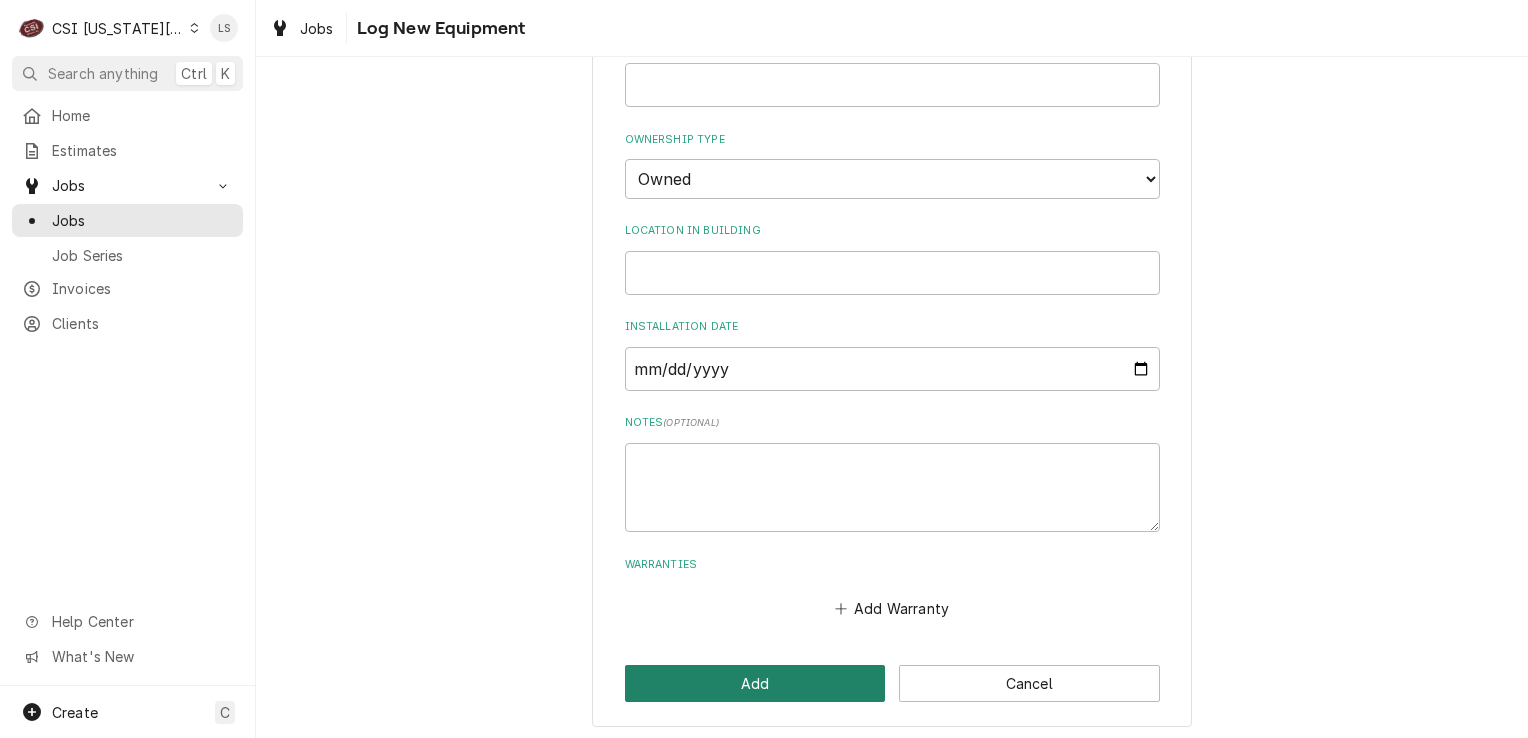 click on "Add" at bounding box center (755, 683) 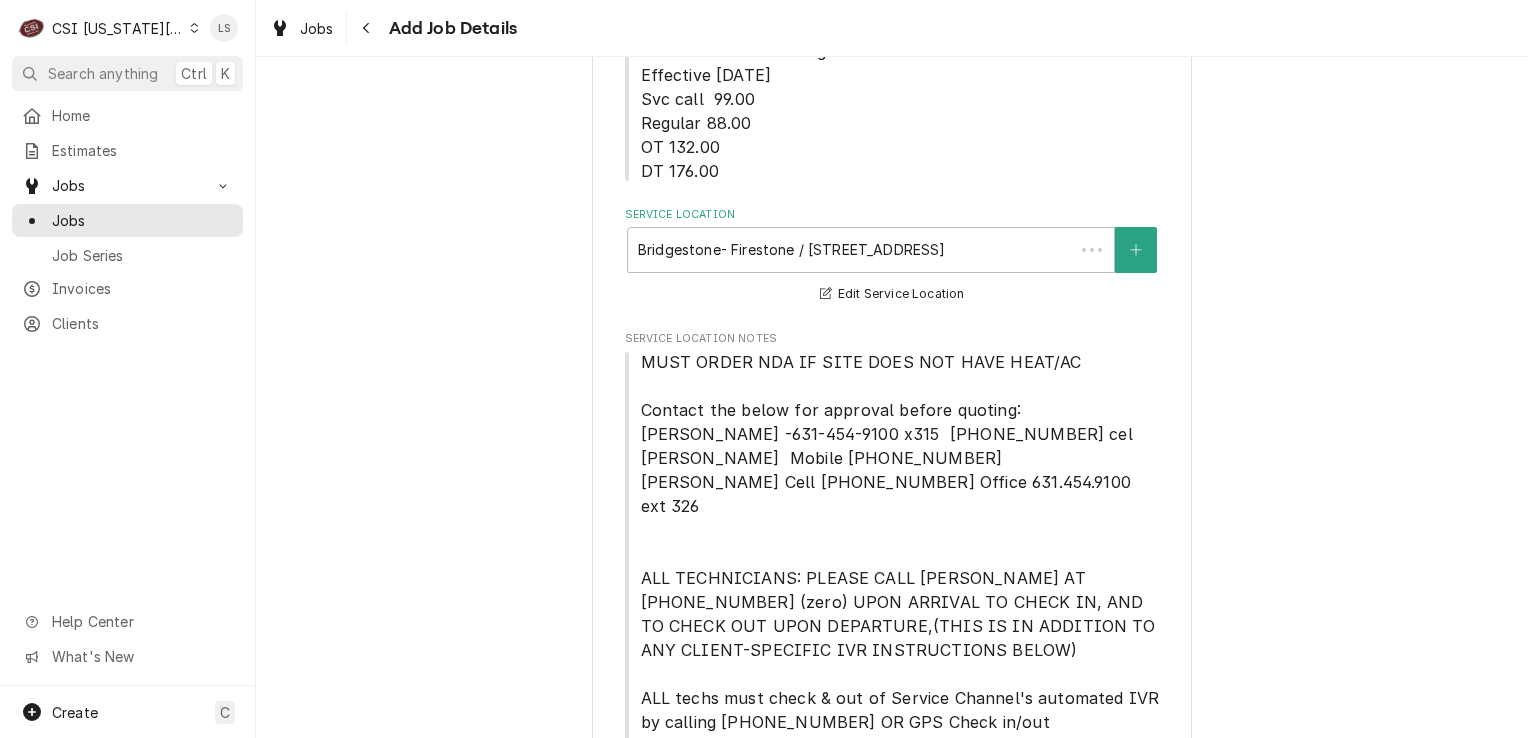 scroll, scrollTop: 3093, scrollLeft: 0, axis: vertical 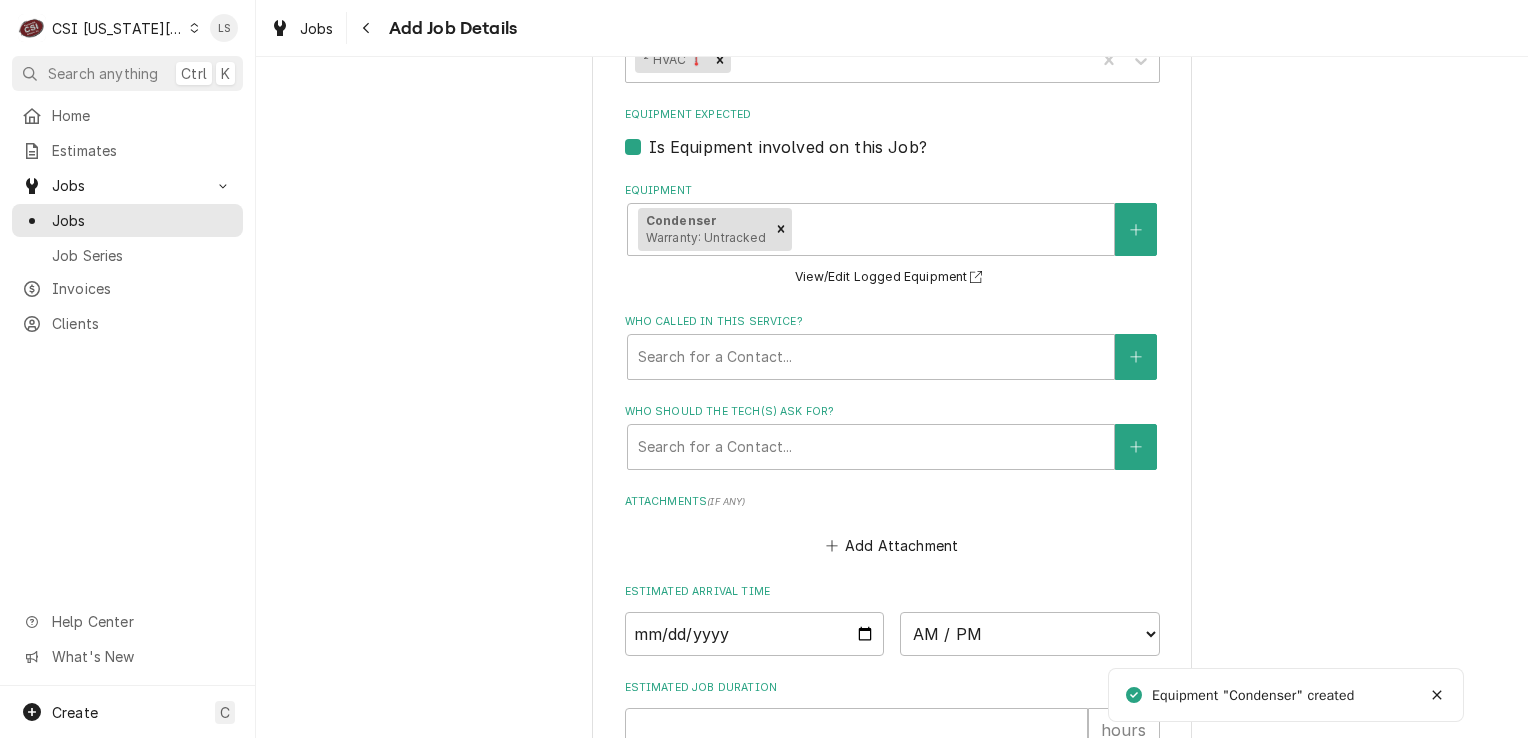 type on "x" 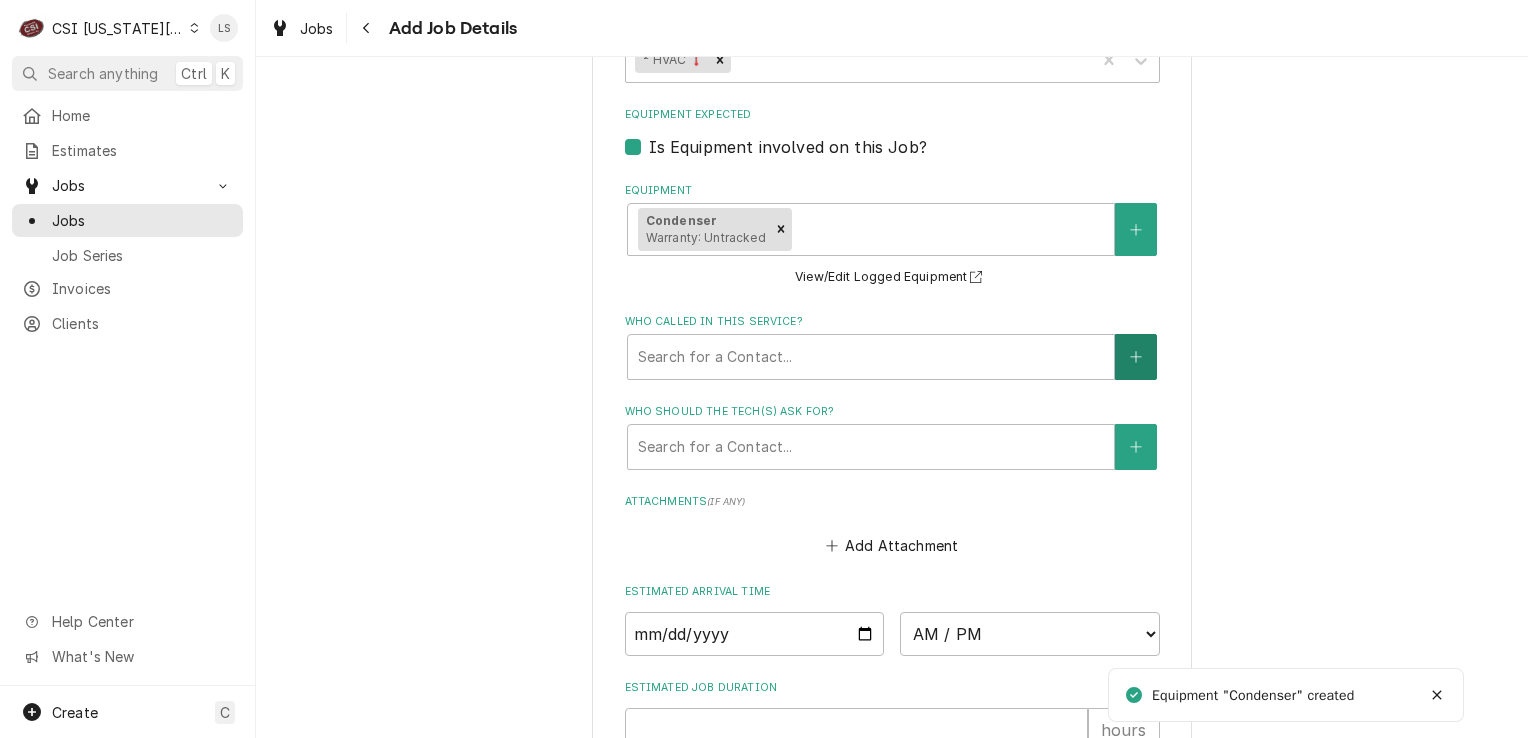 click at bounding box center [1136, 357] 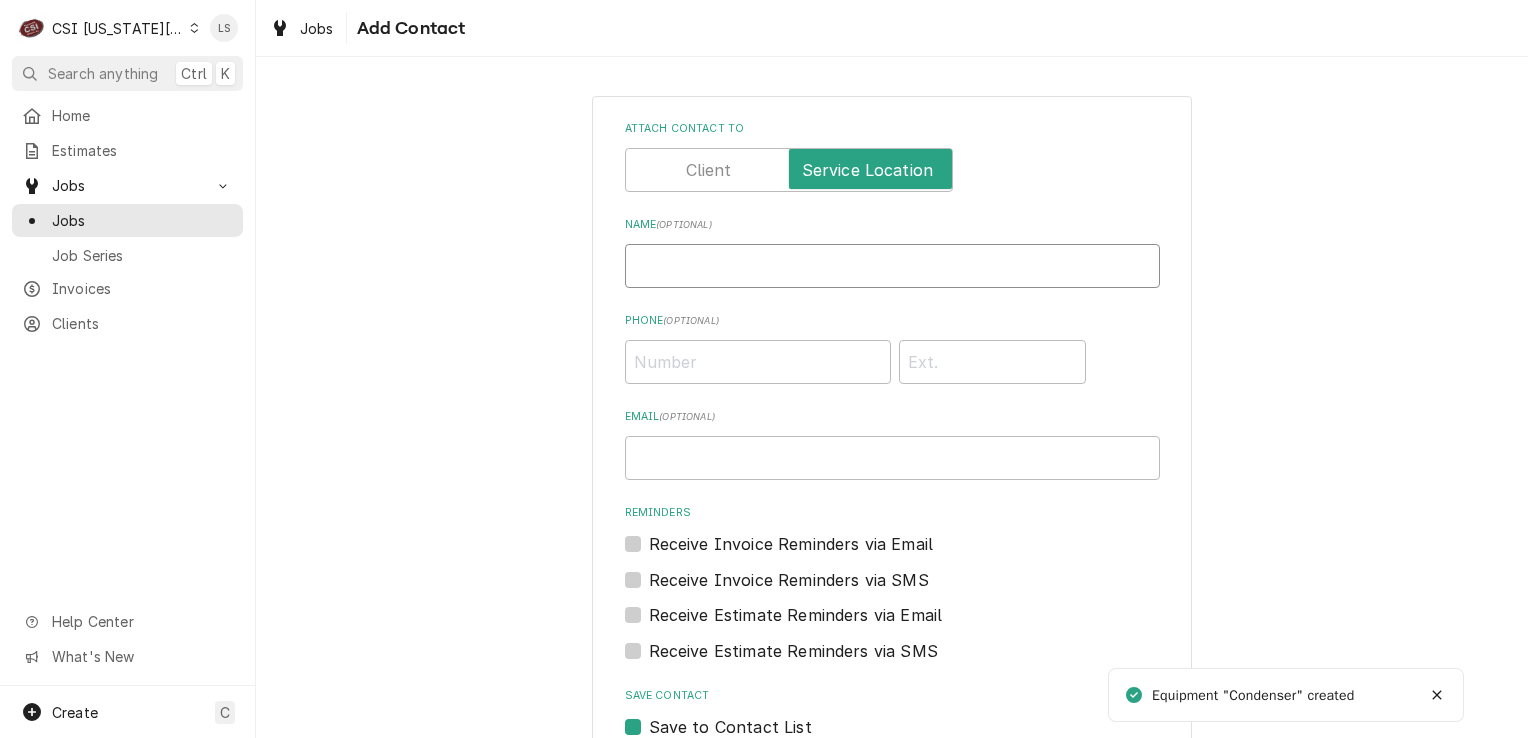 click on "Name  ( optional )" at bounding box center [892, 266] 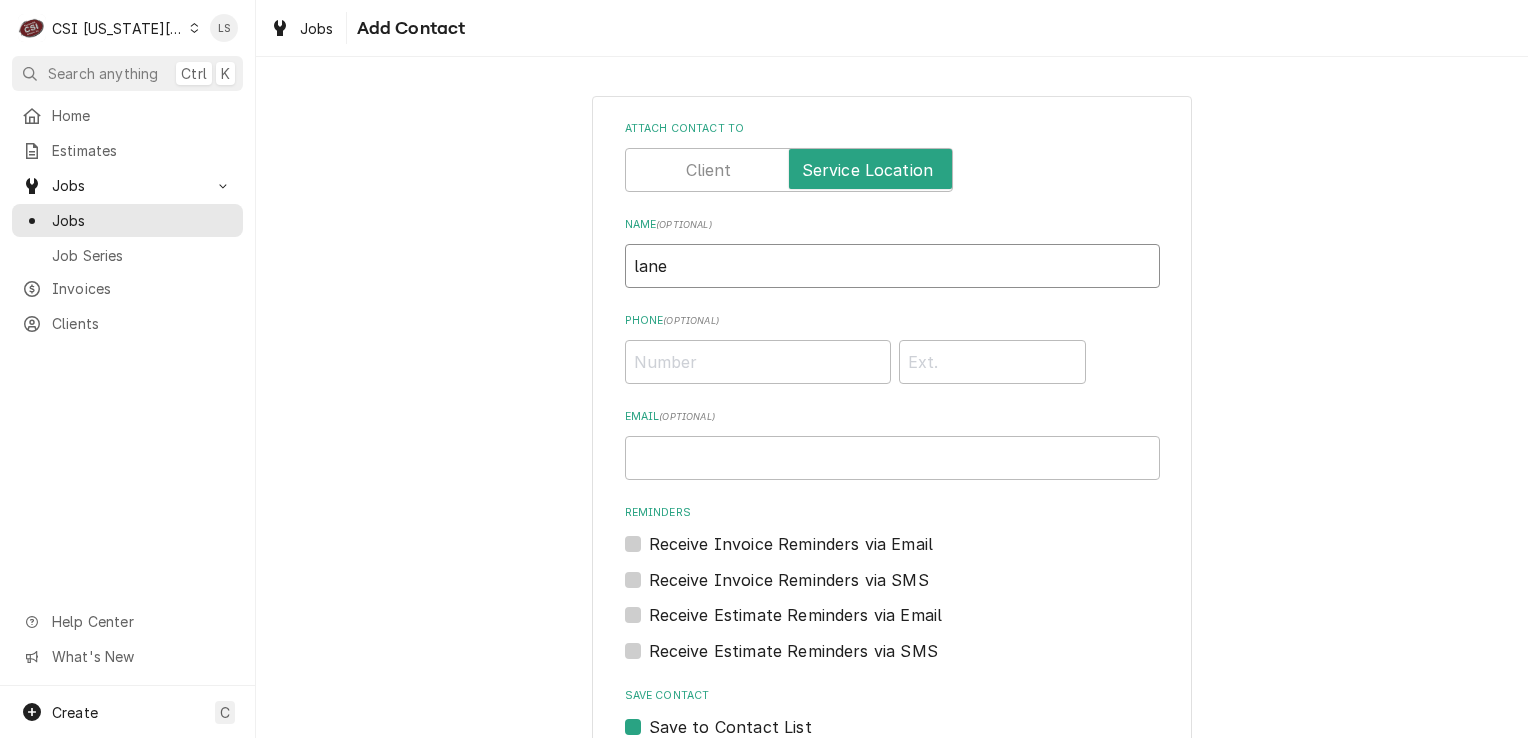 type on "Lane Valente email" 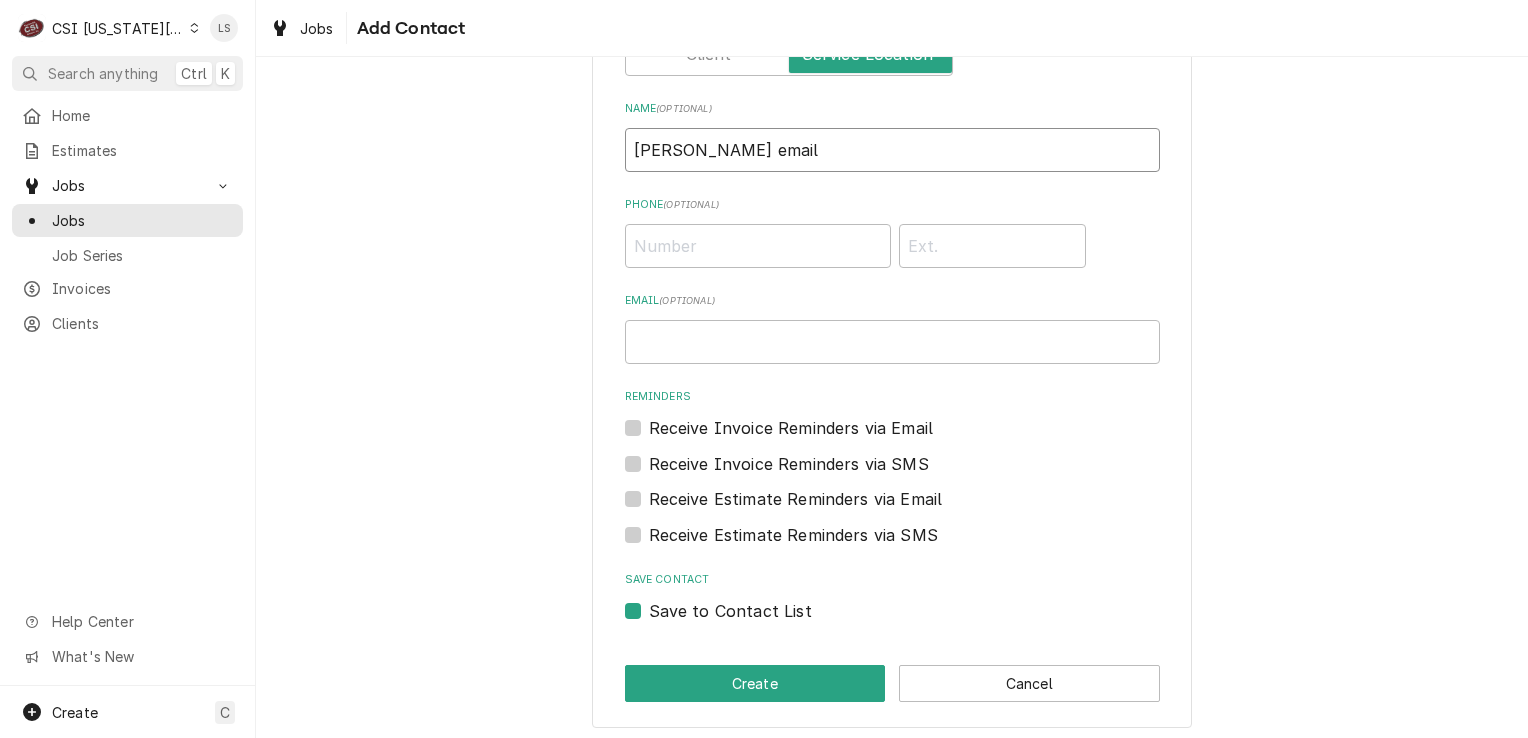 scroll, scrollTop: 121, scrollLeft: 0, axis: vertical 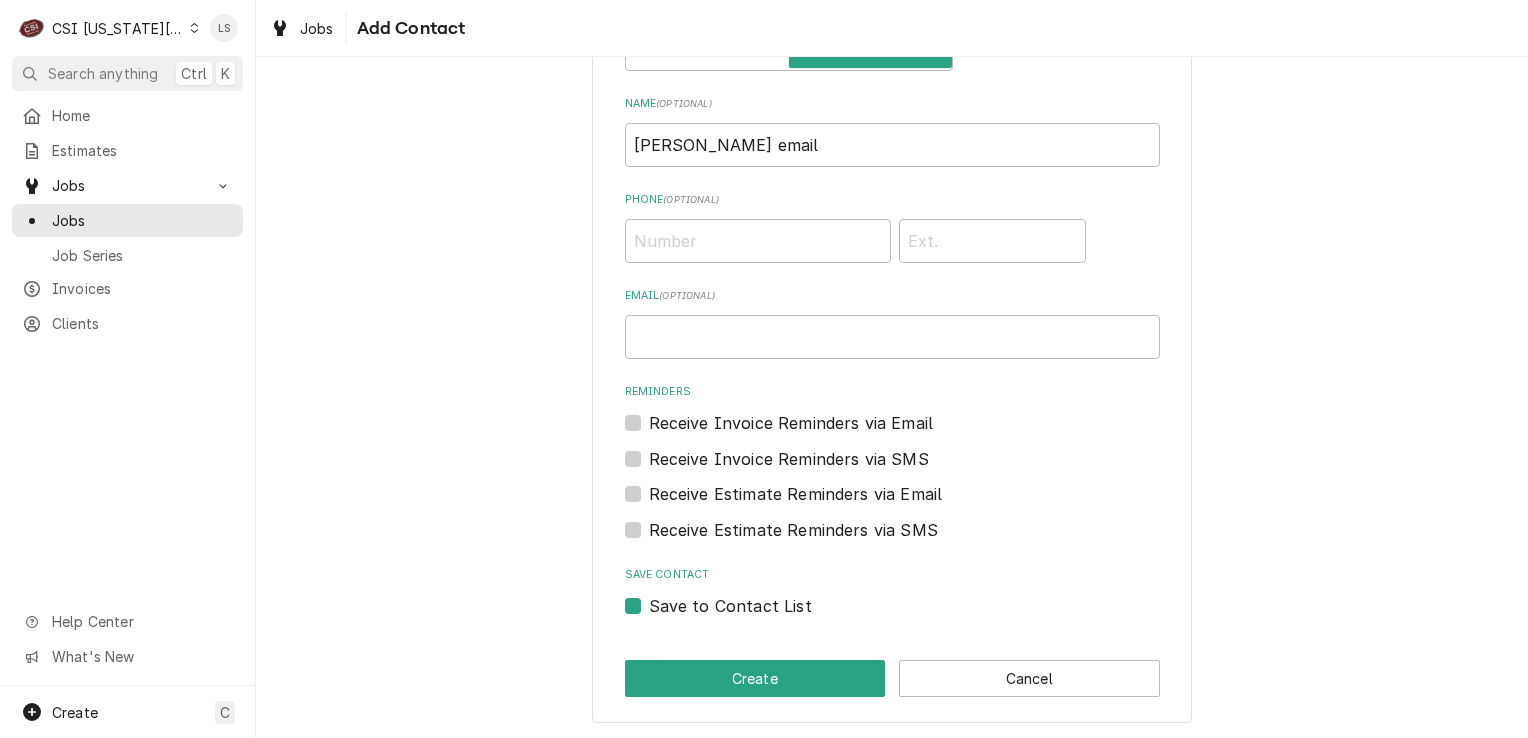 click on "Save to Contact List" at bounding box center (730, 606) 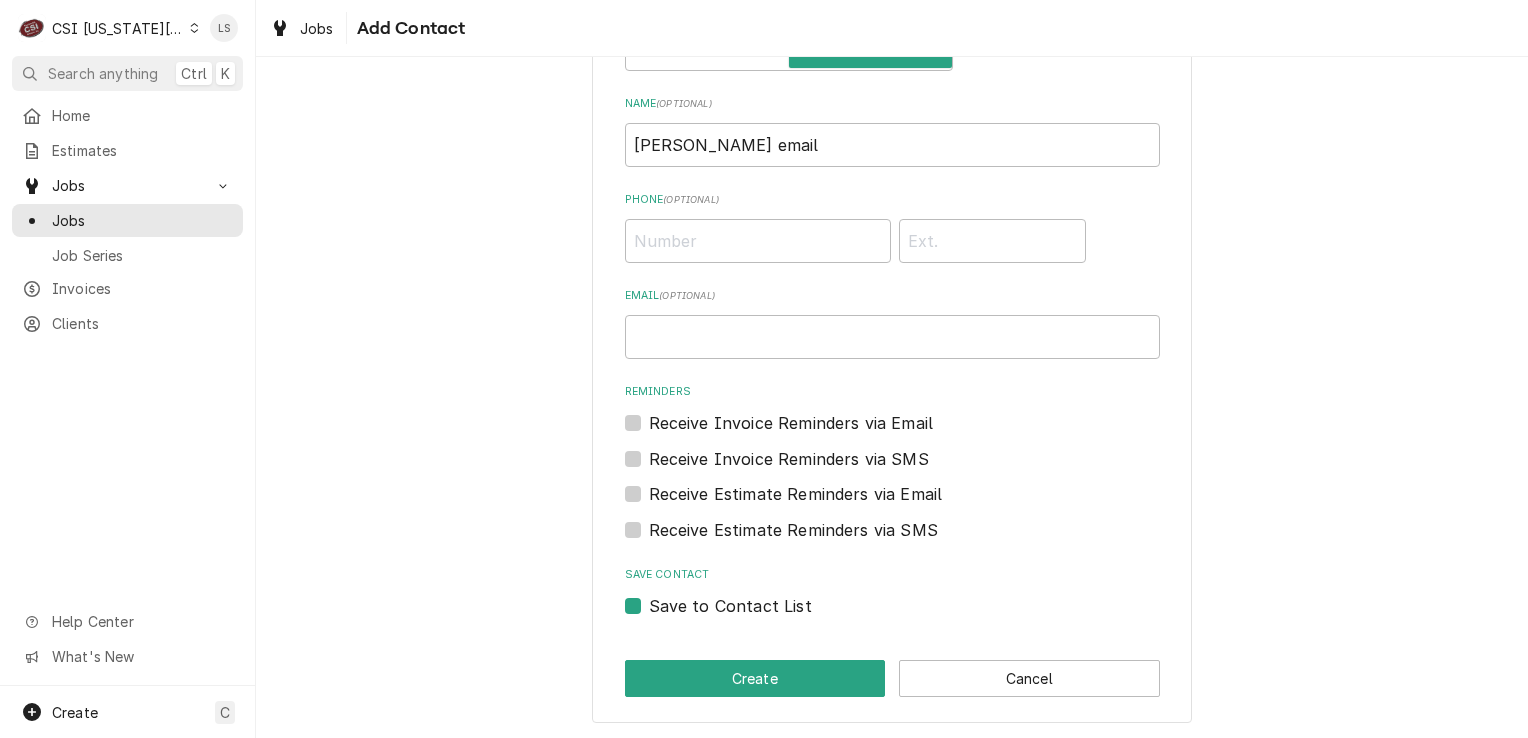 click on "Save to Contact List" at bounding box center (916, 616) 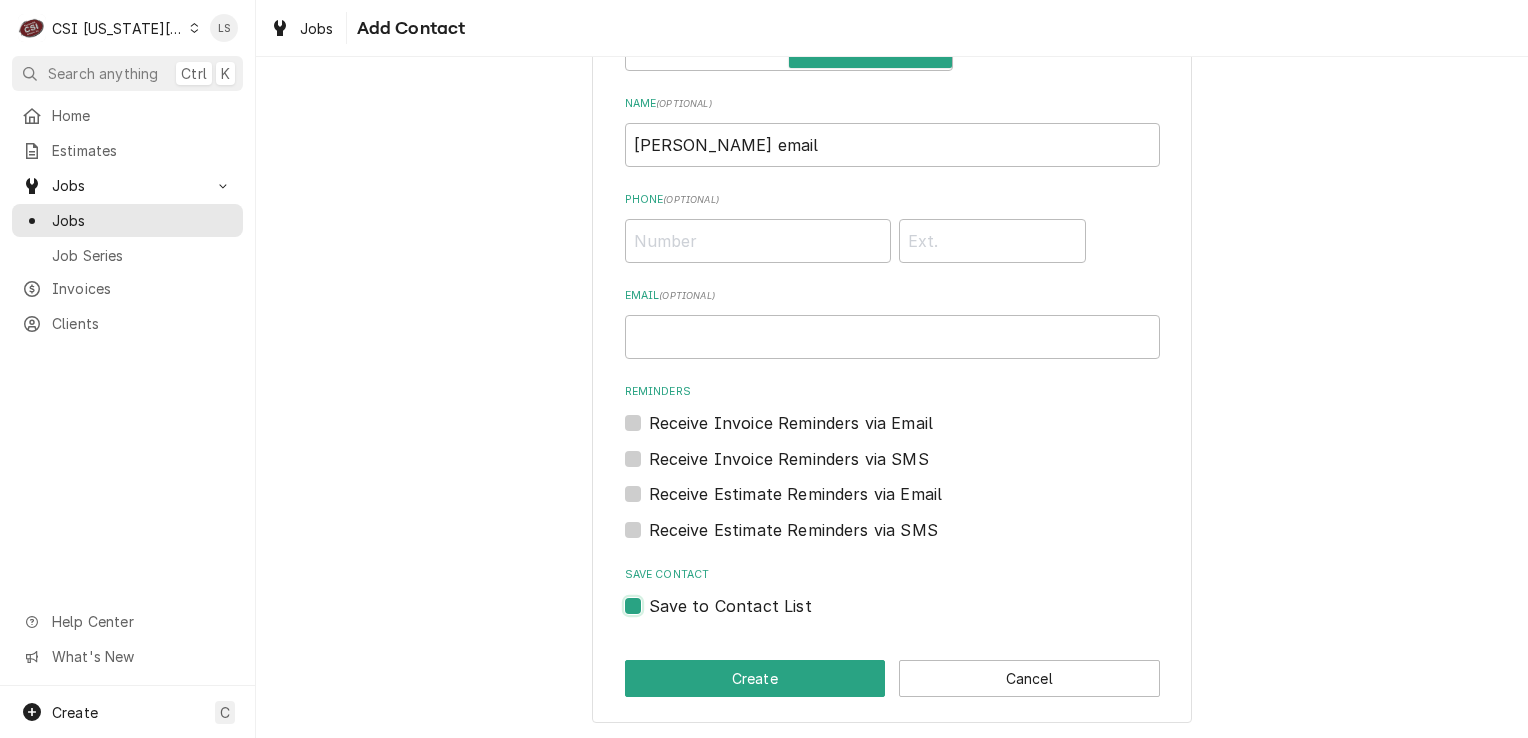 checkbox on "false" 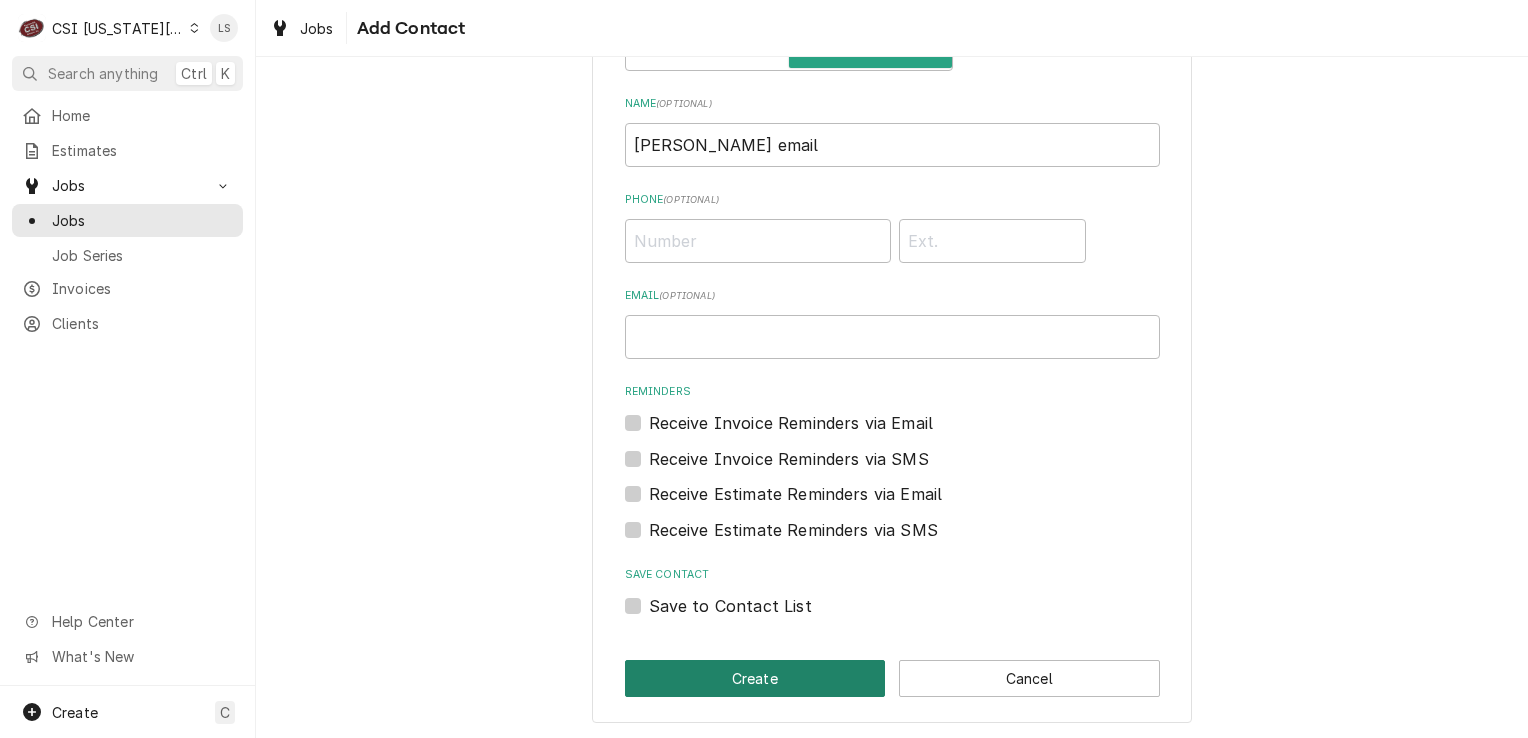 click on "Create" at bounding box center [755, 678] 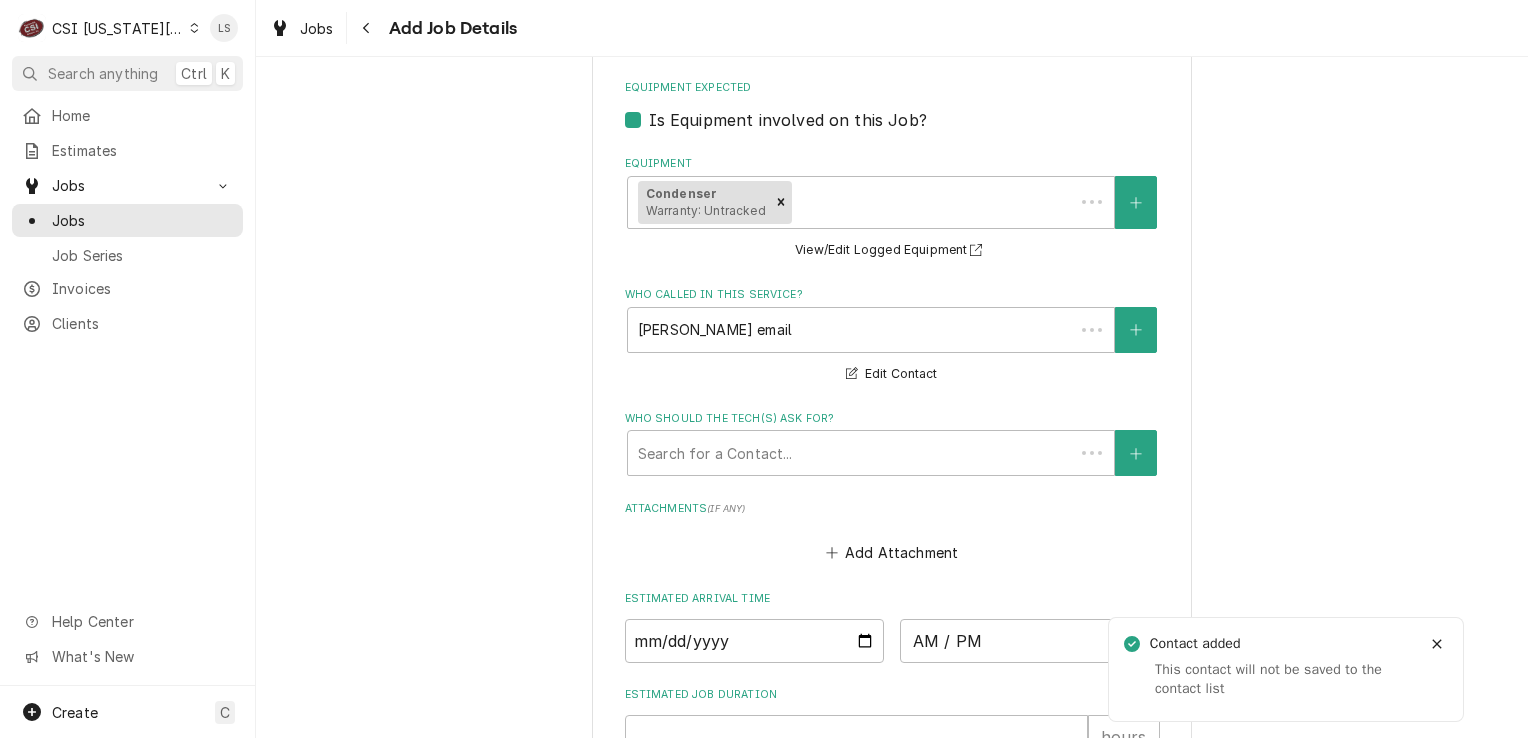 type on "x" 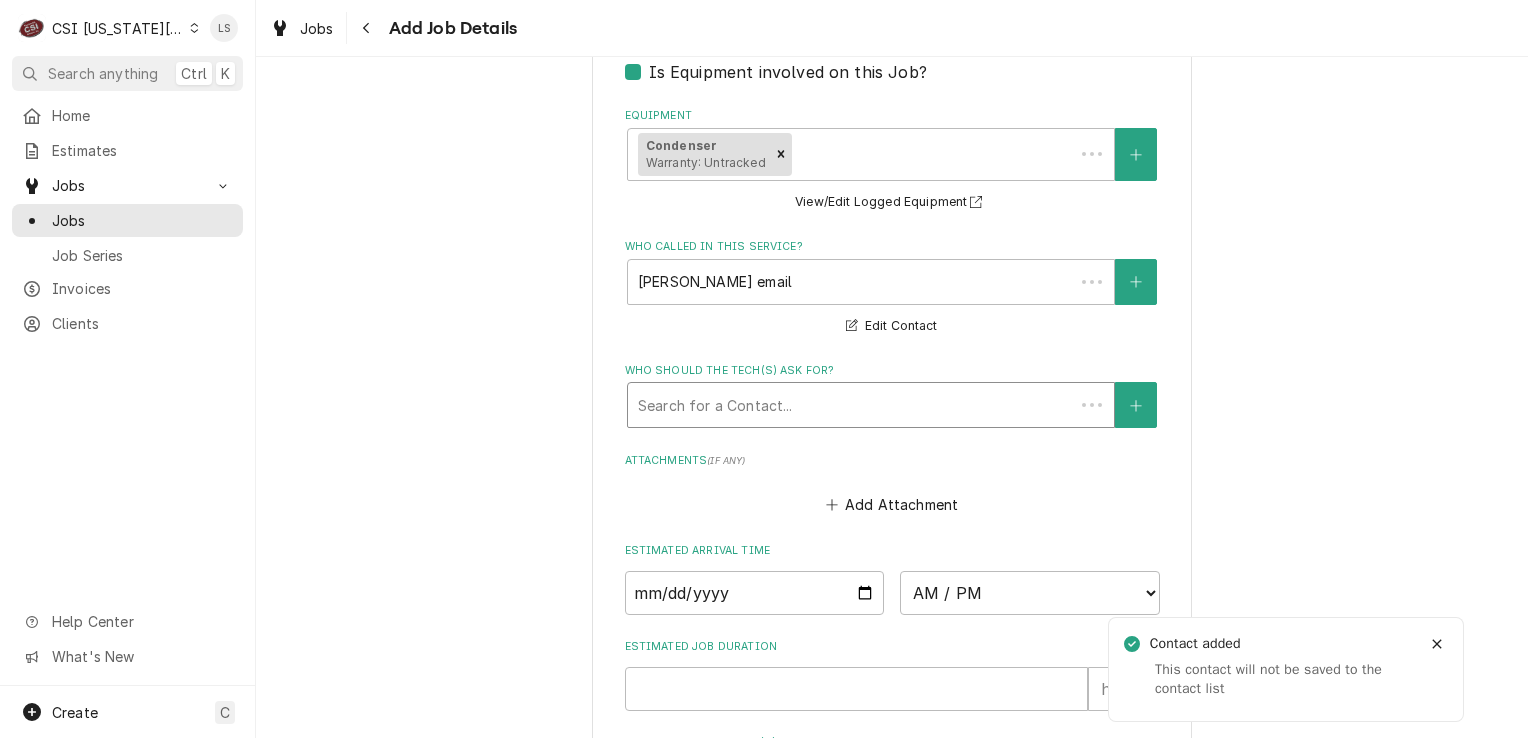click at bounding box center [851, 405] 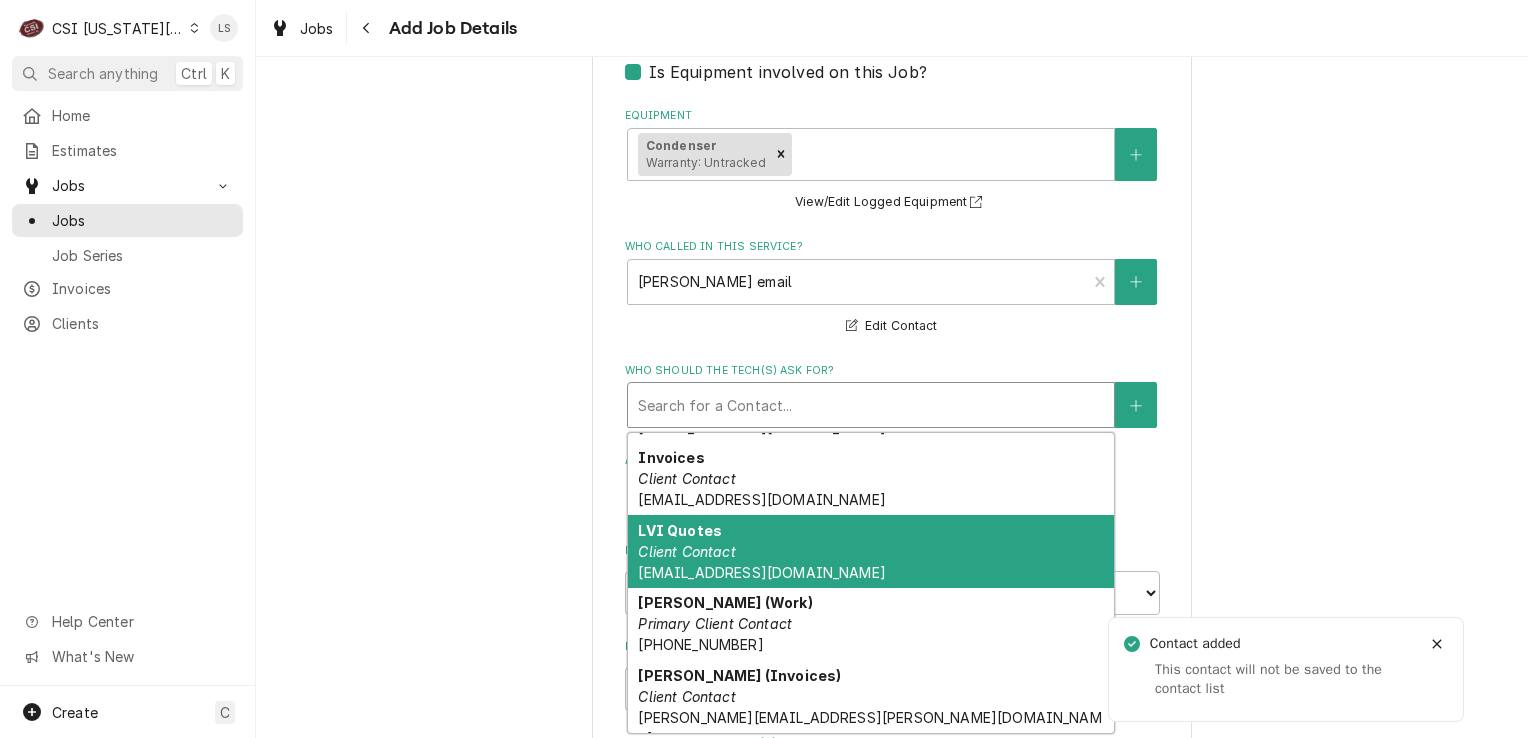 scroll, scrollTop: 0, scrollLeft: 0, axis: both 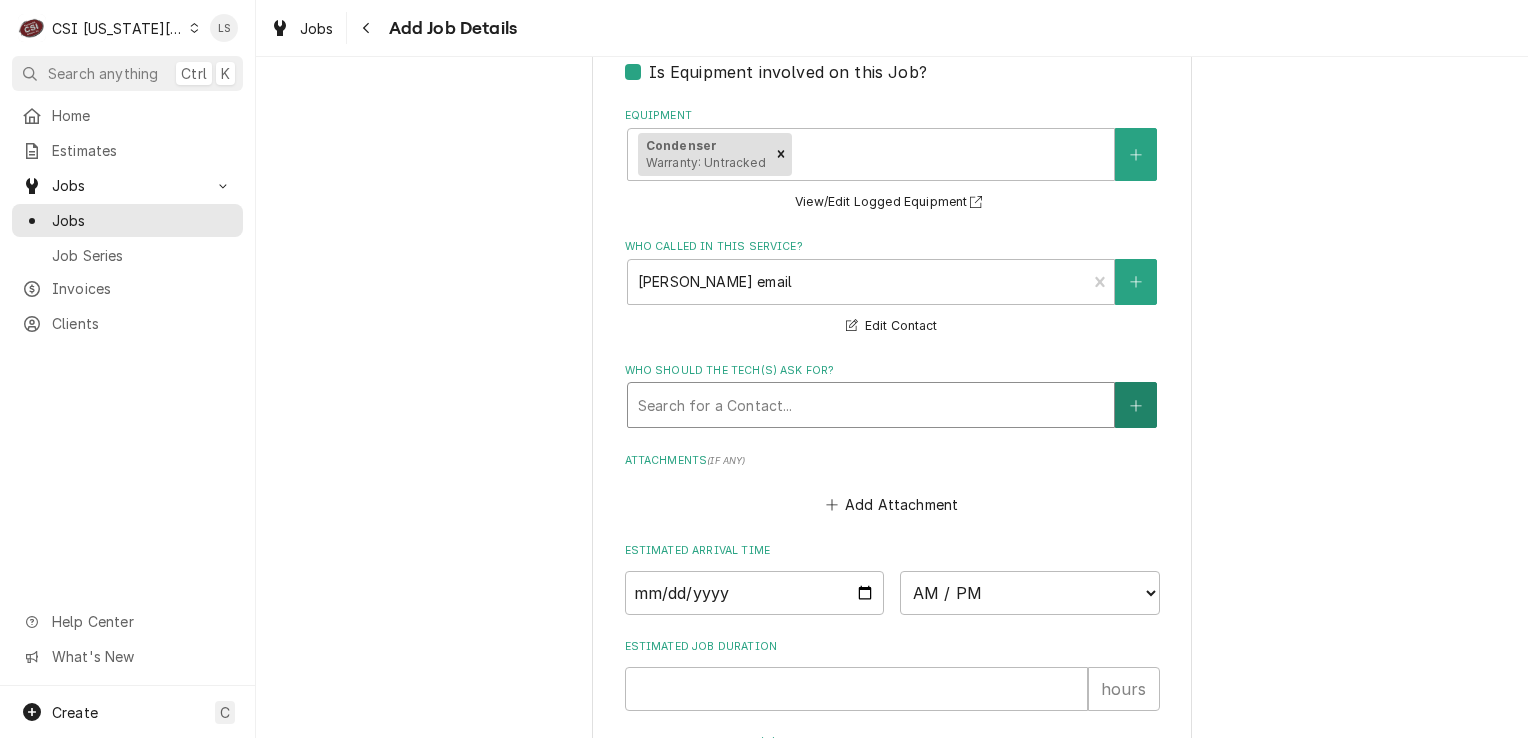 click at bounding box center [1136, 405] 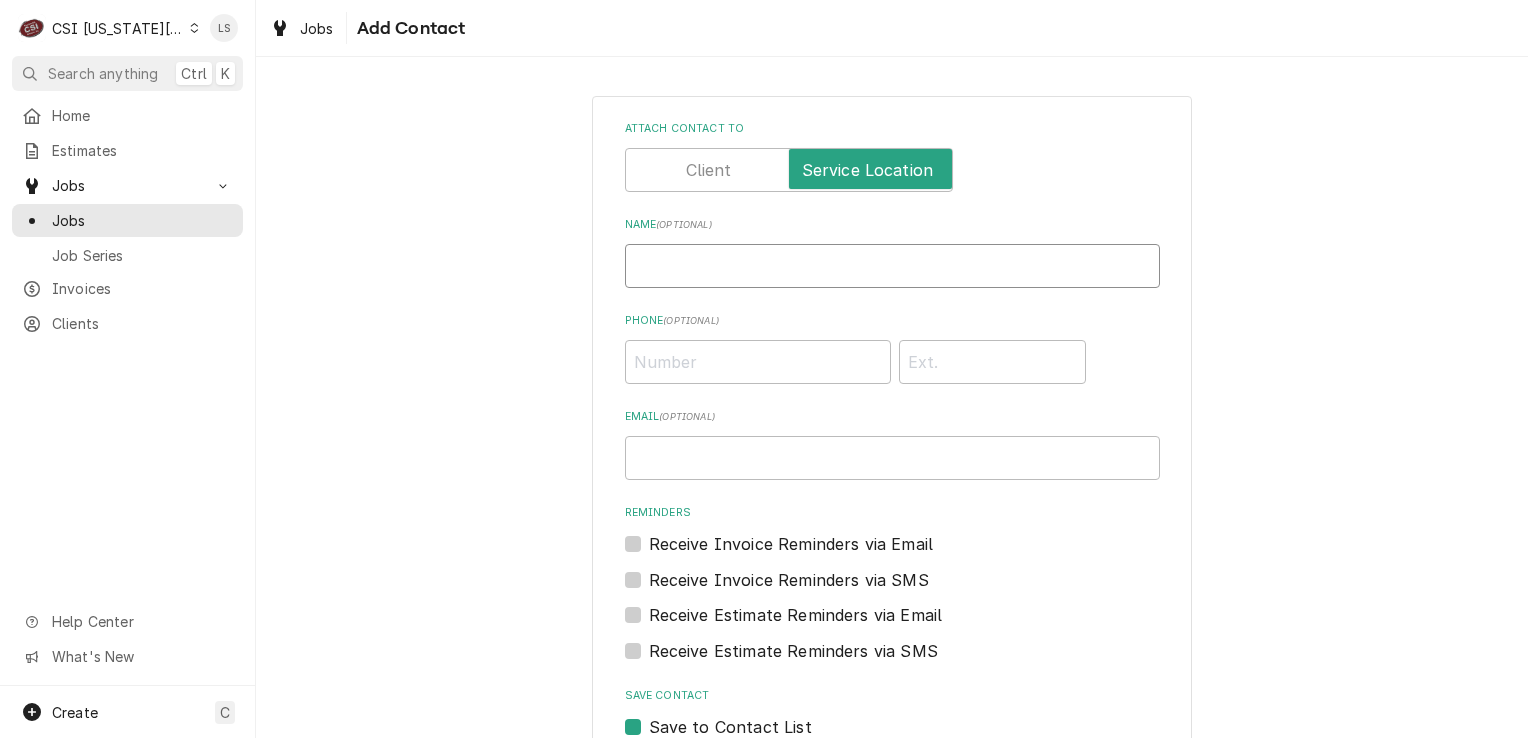 click on "Name  ( optional )" at bounding box center (892, 266) 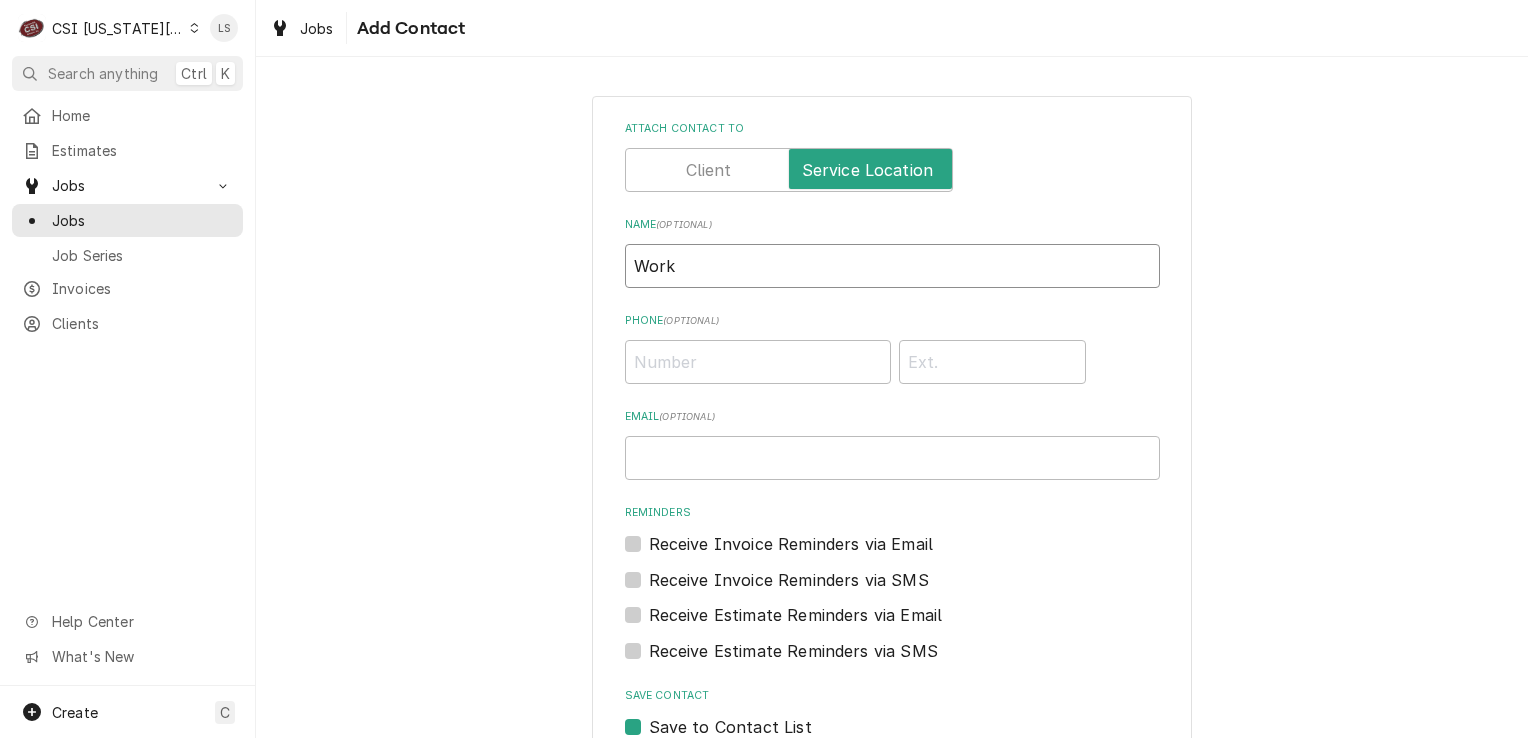 type on "Work" 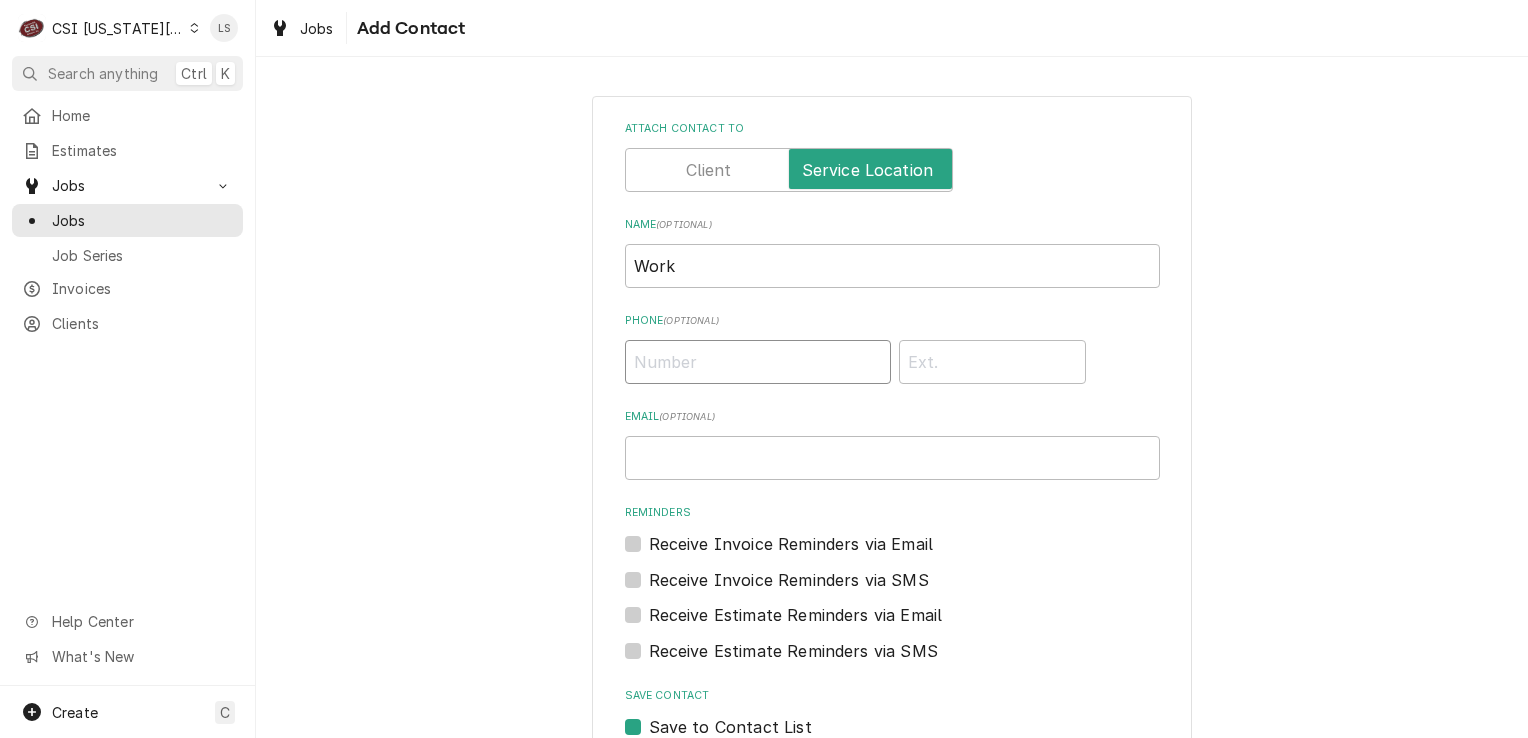 paste on "(816) 750-5662" 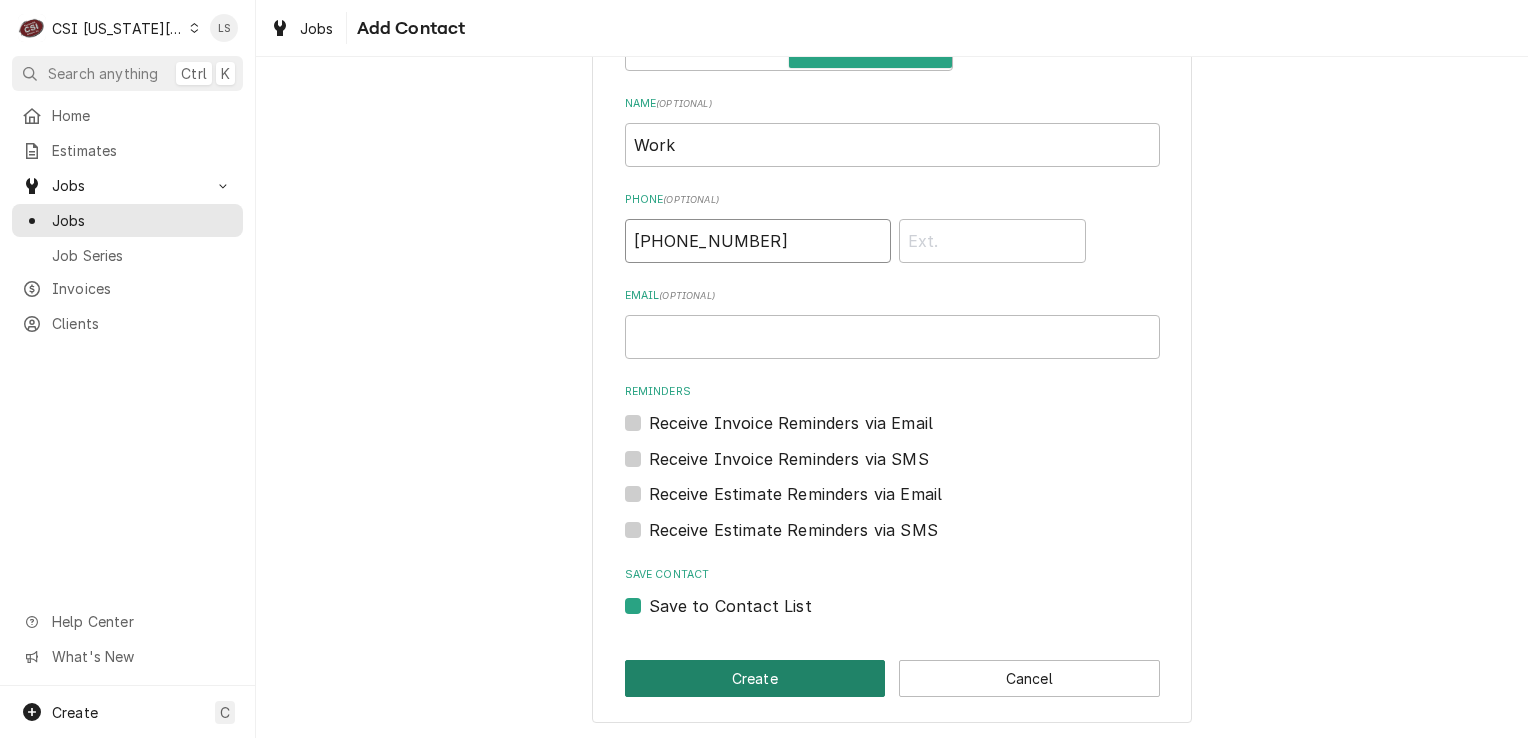 type on "(816) 750-5662" 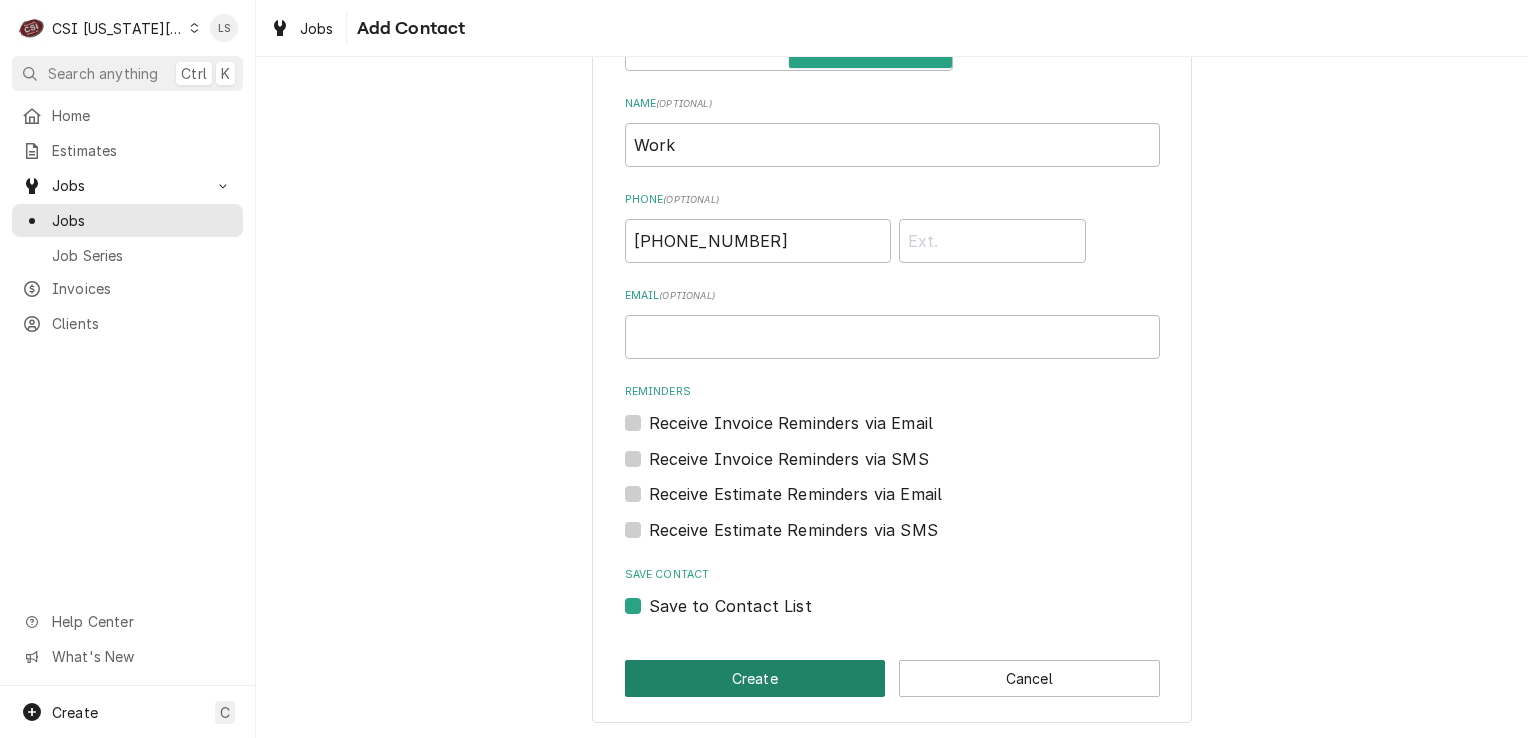 click on "Create" at bounding box center (755, 678) 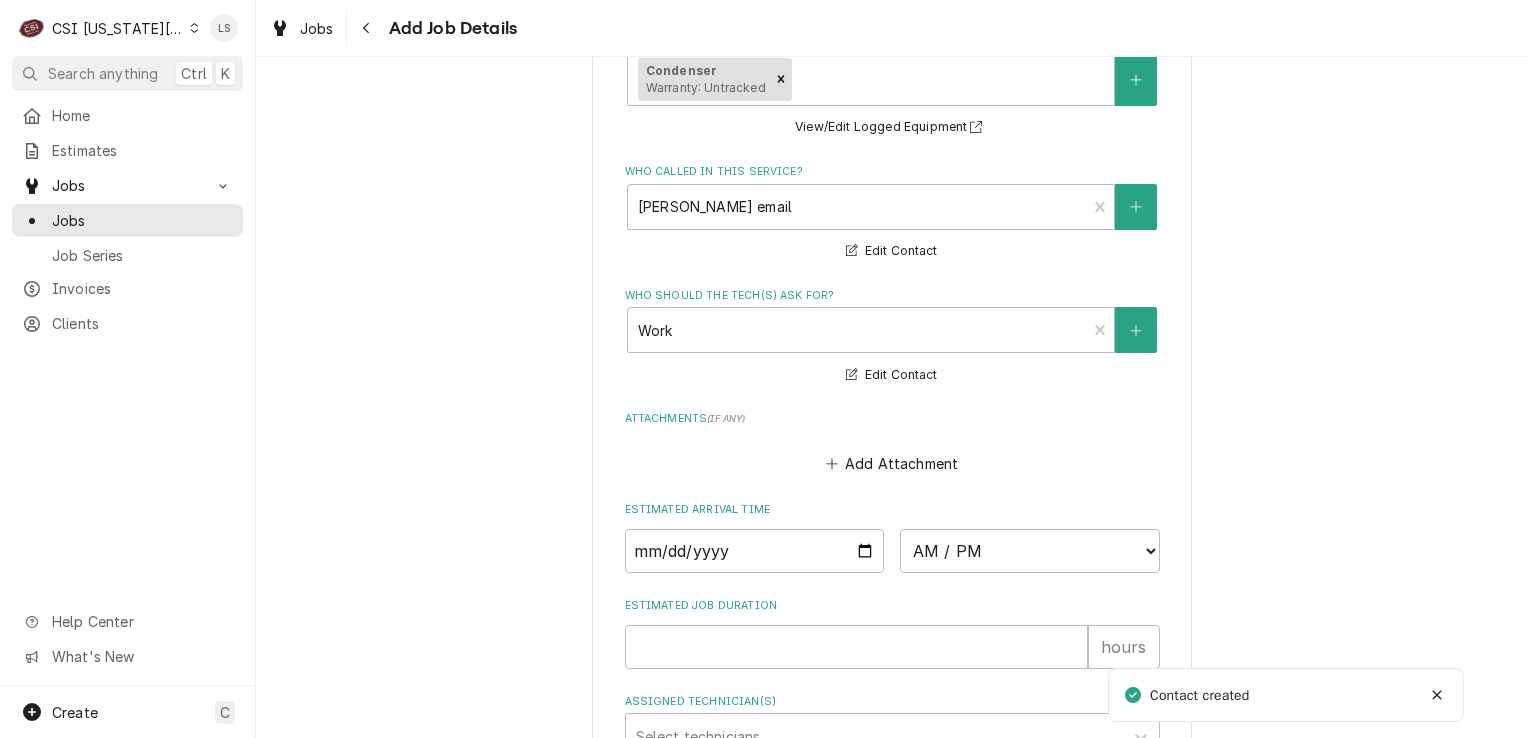 scroll, scrollTop: 3404, scrollLeft: 0, axis: vertical 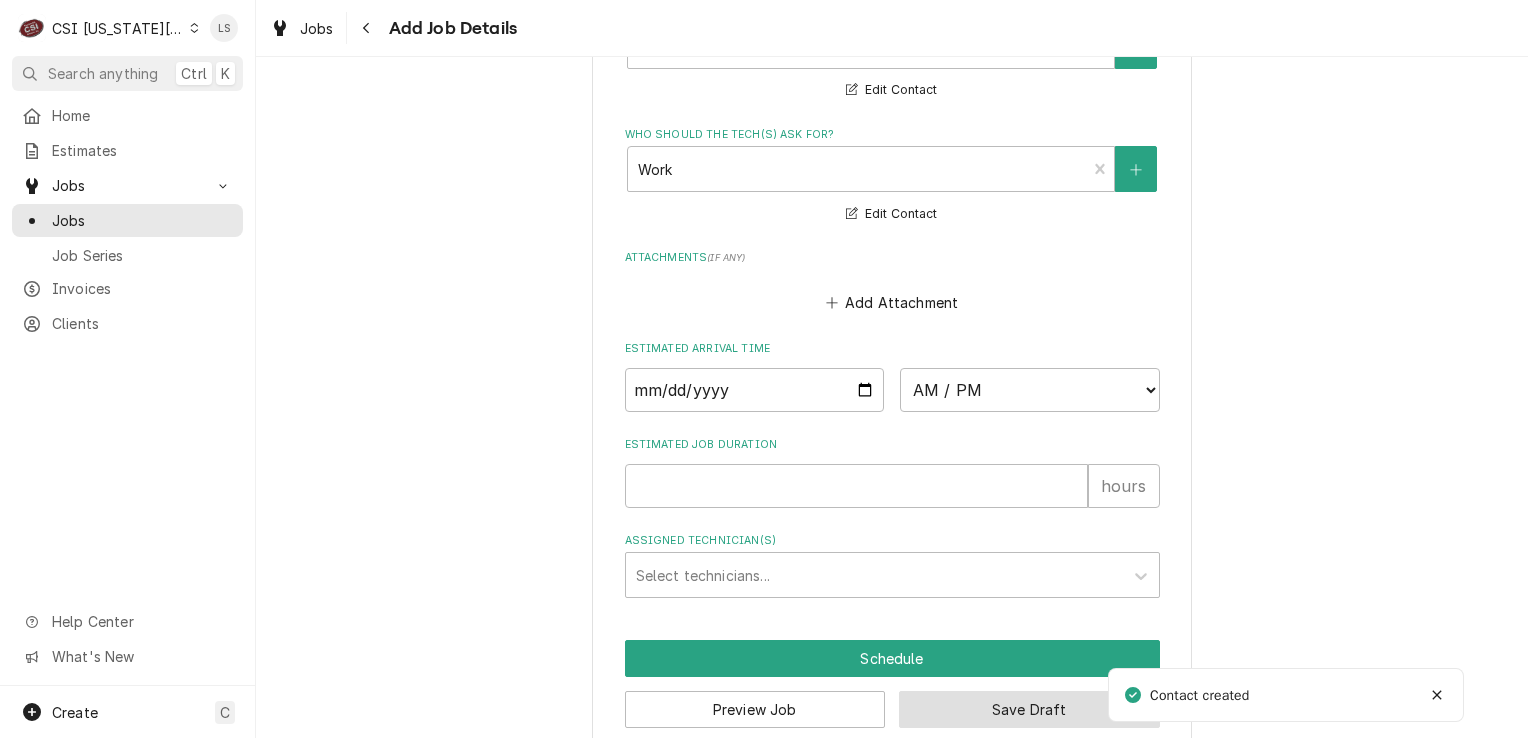 click on "Save Draft" at bounding box center [1029, 709] 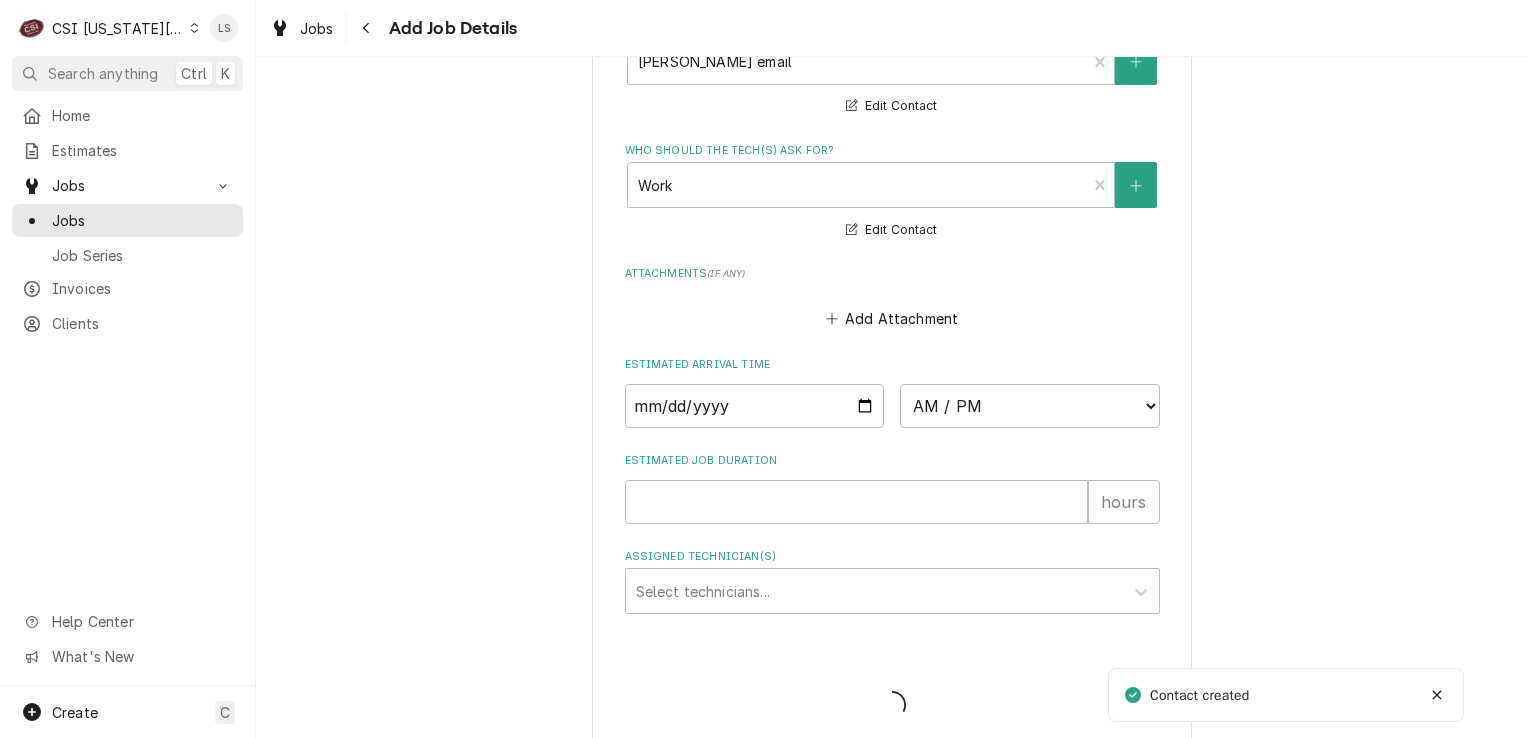 type on "x" 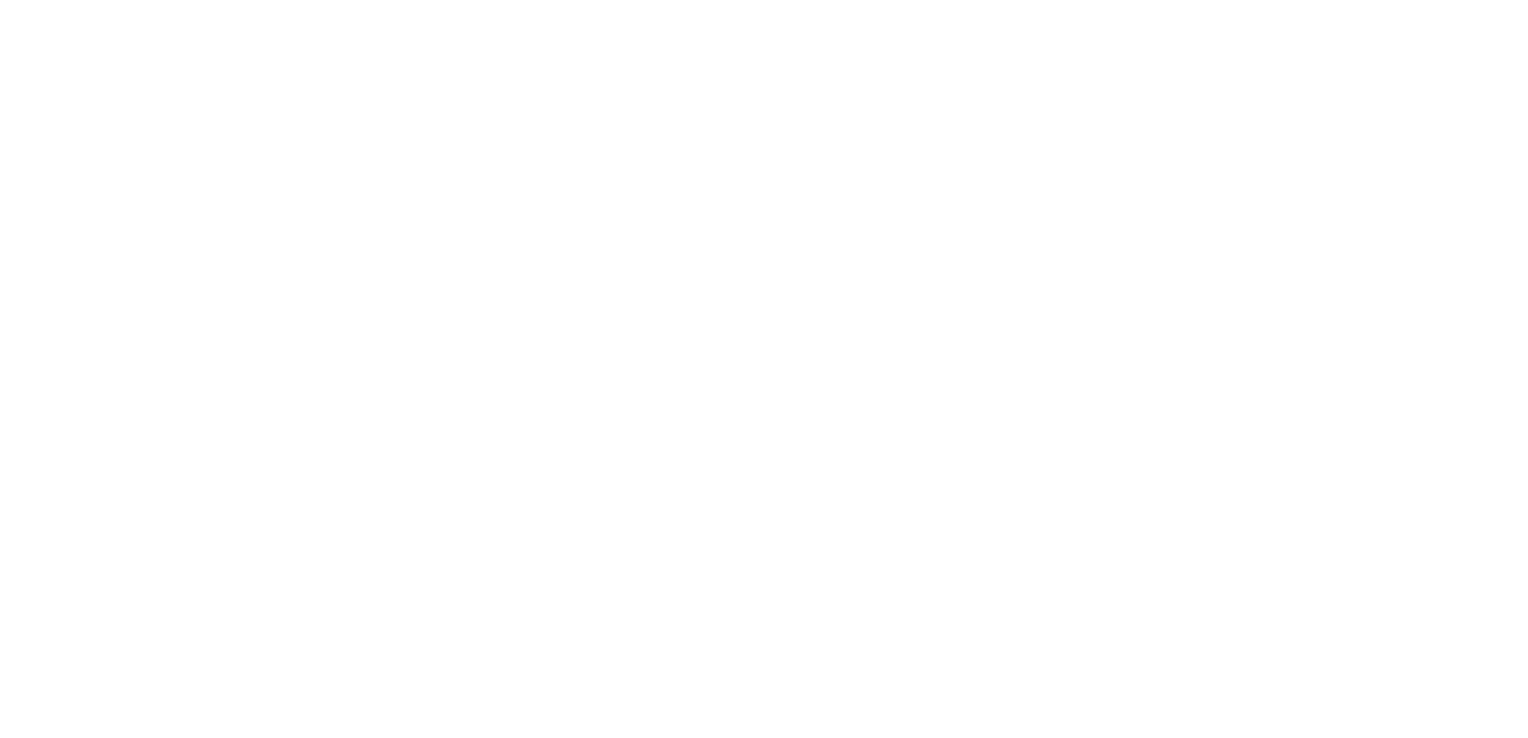 scroll, scrollTop: 0, scrollLeft: 0, axis: both 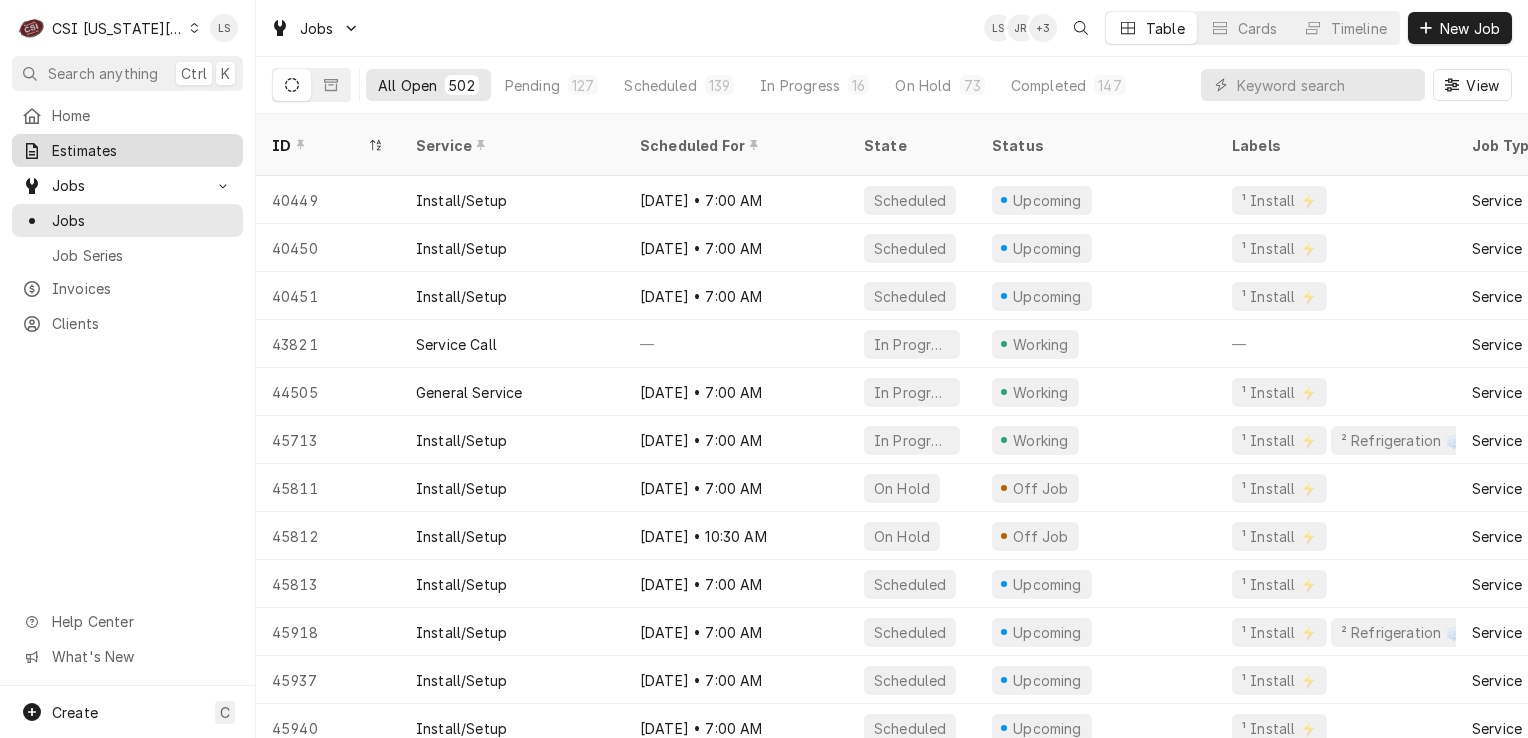 click on "Estimates" at bounding box center (142, 150) 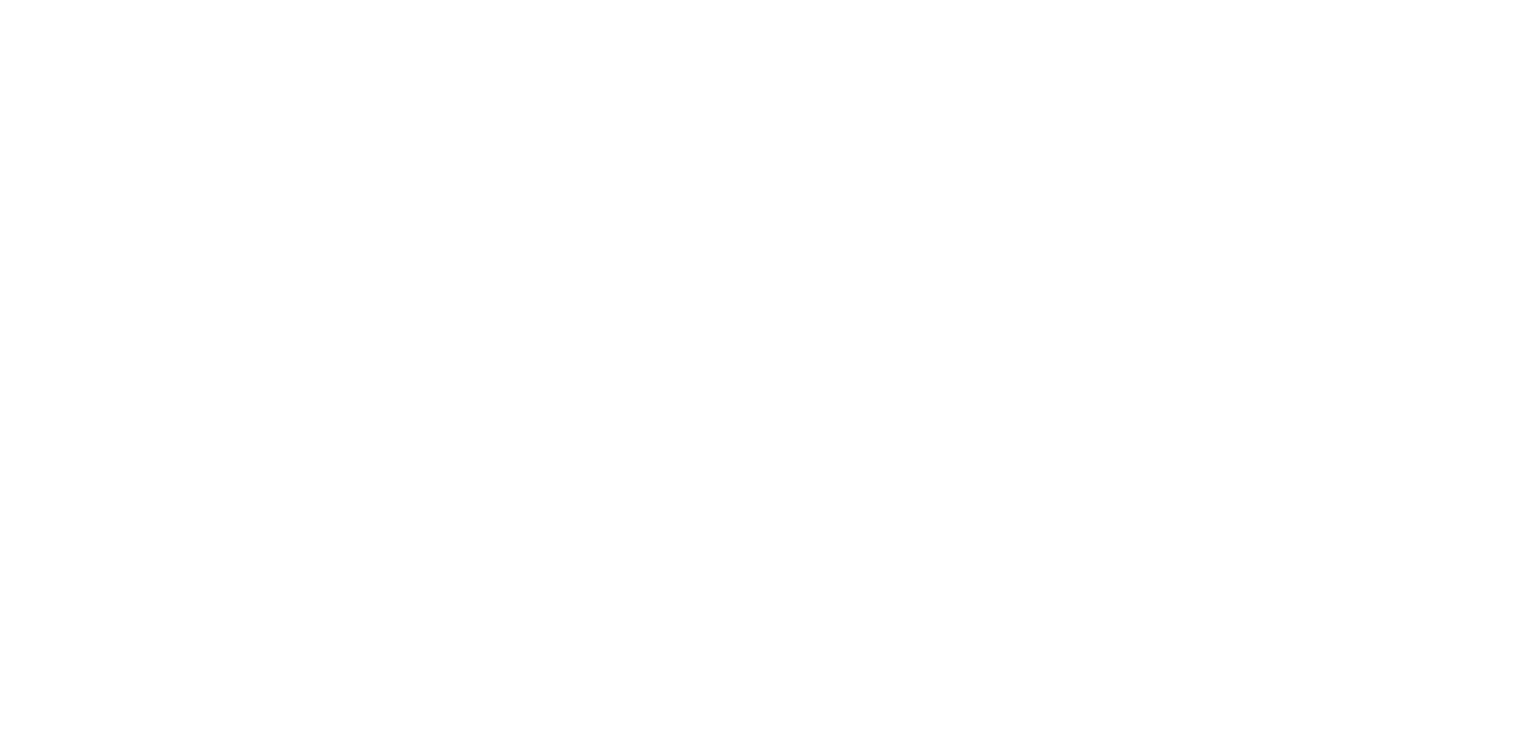 scroll, scrollTop: 0, scrollLeft: 0, axis: both 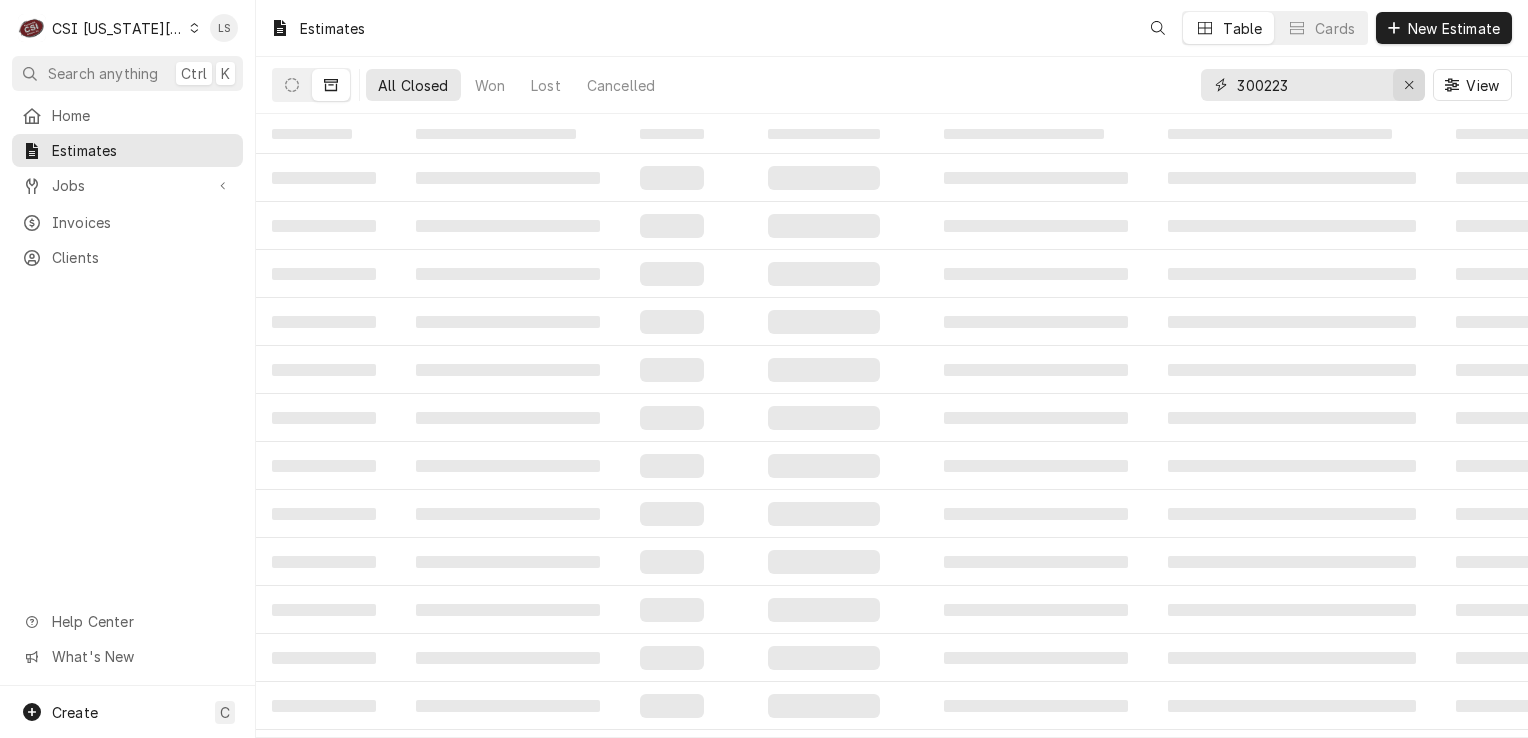 click 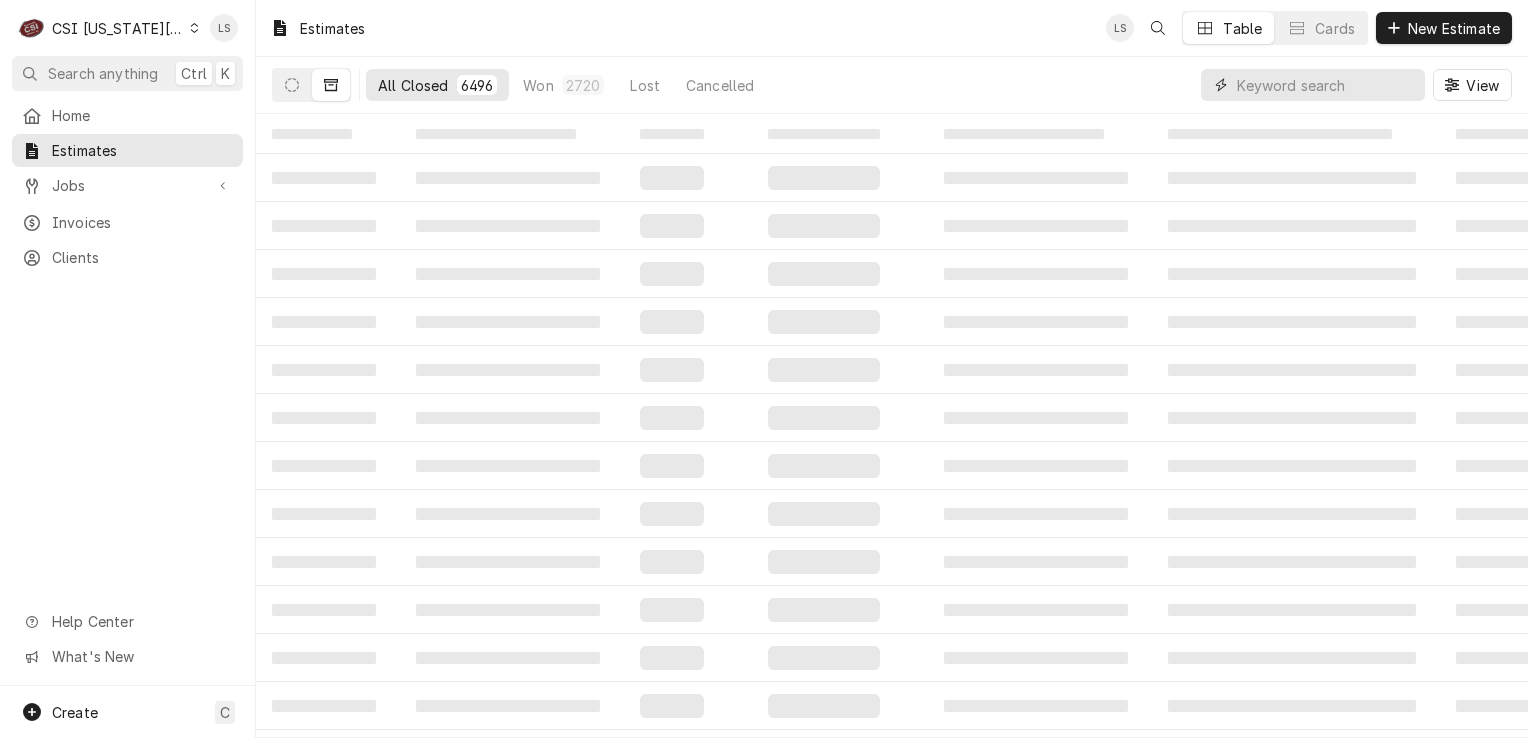 paste on "300387" 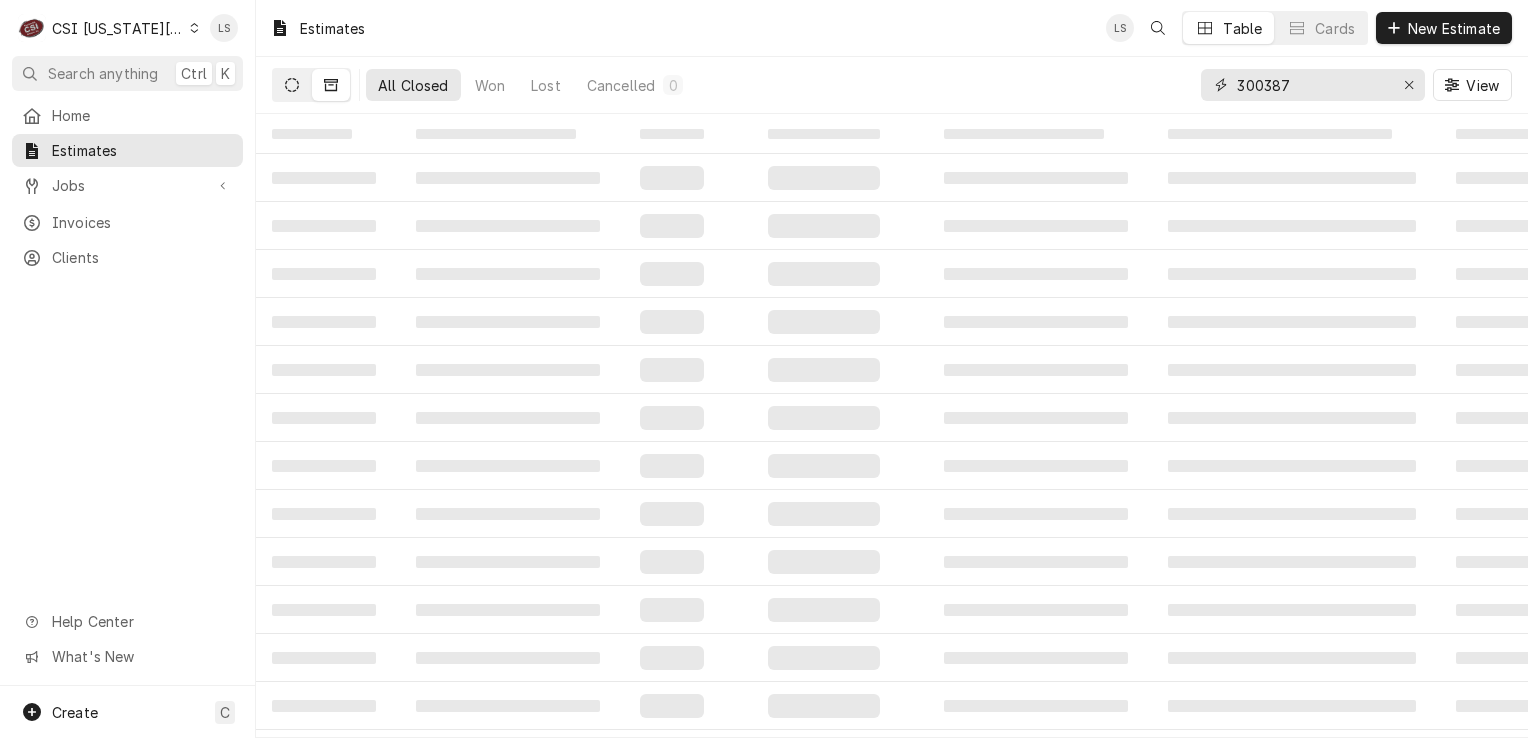 type on "300387" 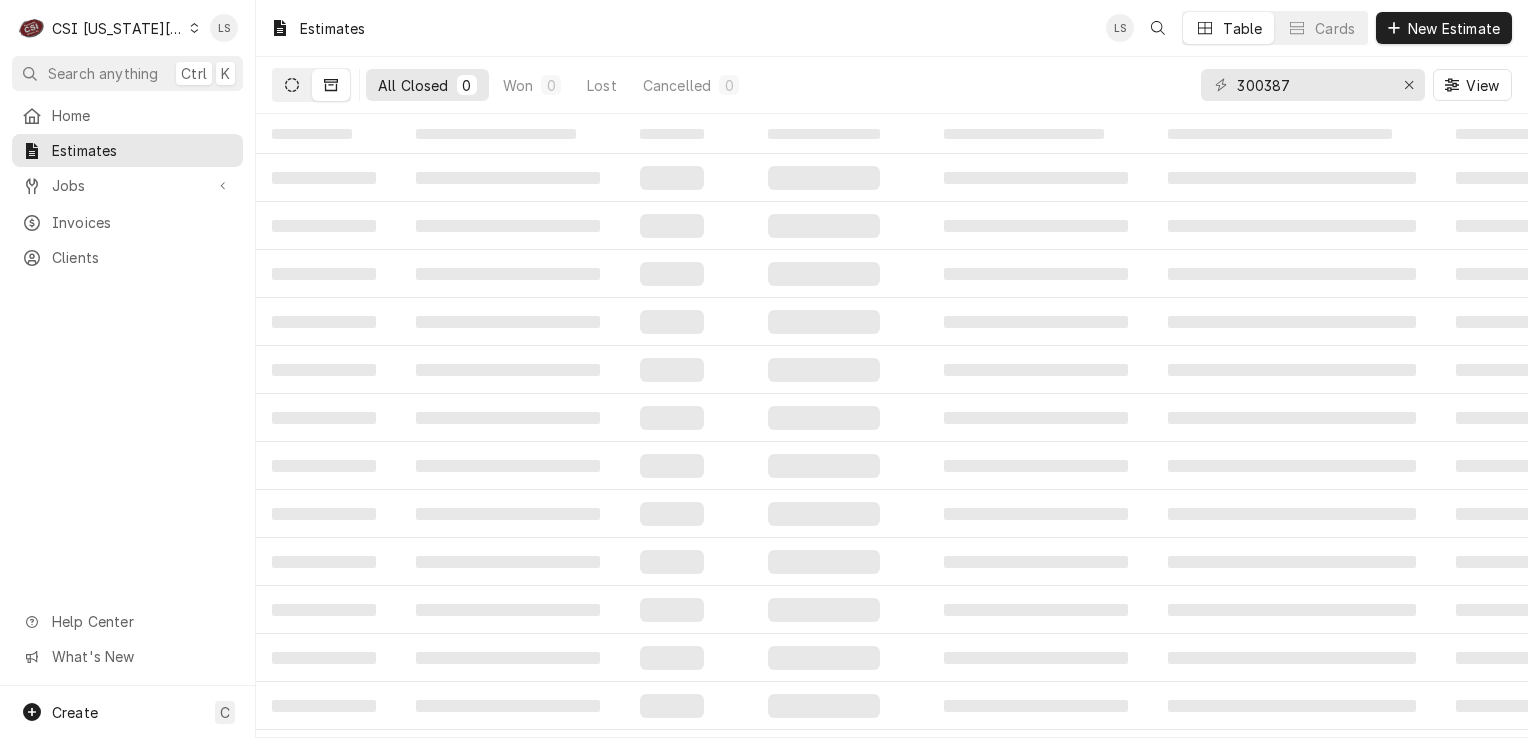 click at bounding box center (292, 85) 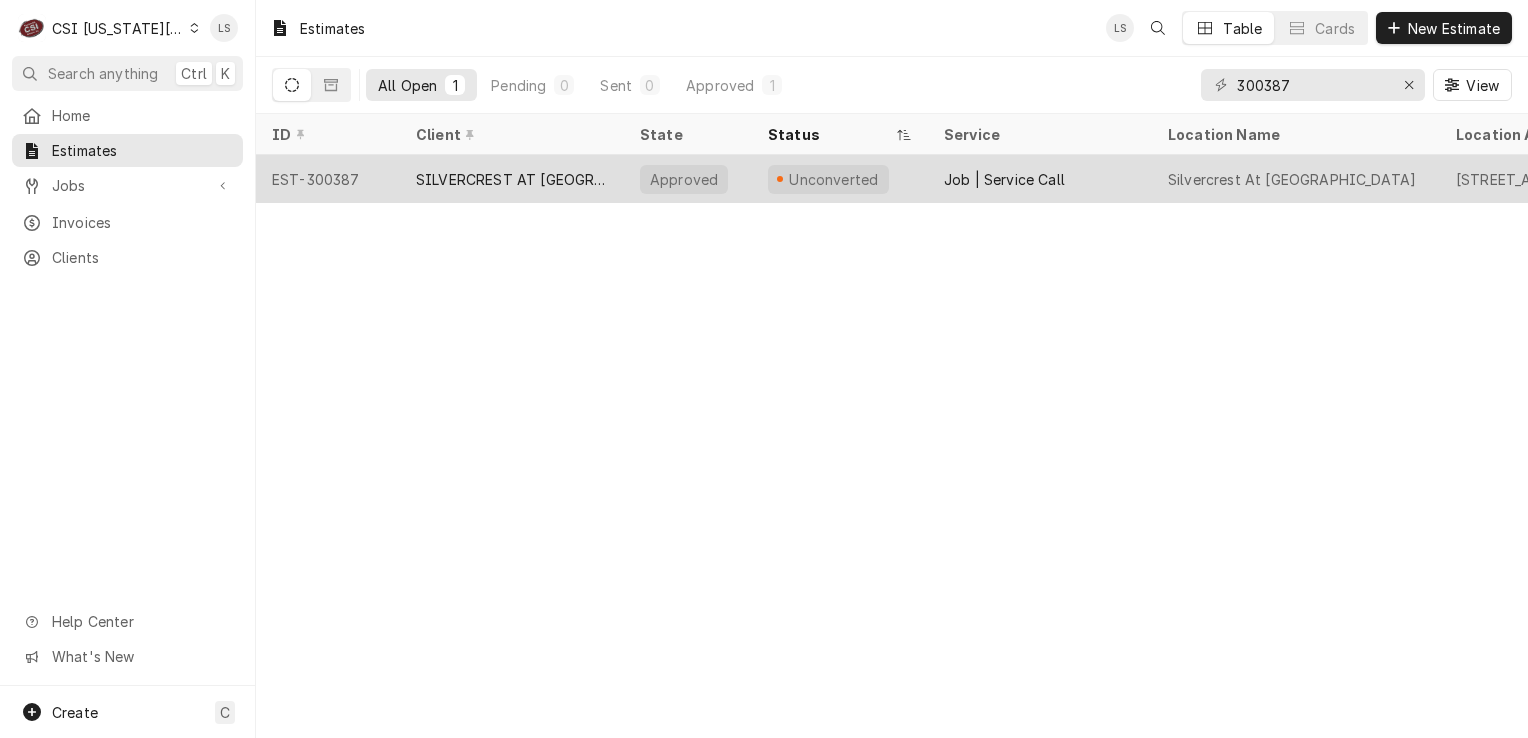 click on "EST-300387" at bounding box center (328, 179) 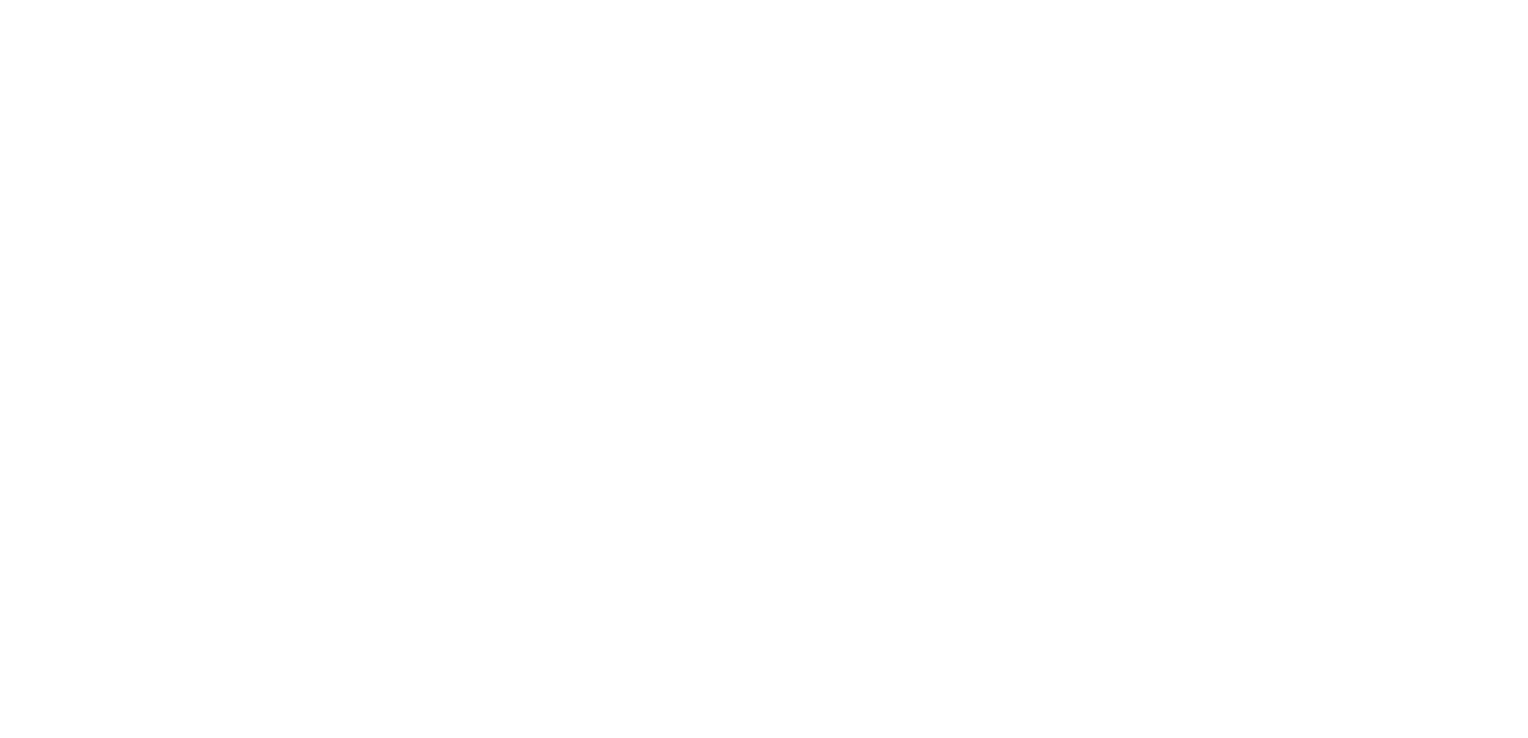 scroll, scrollTop: 0, scrollLeft: 0, axis: both 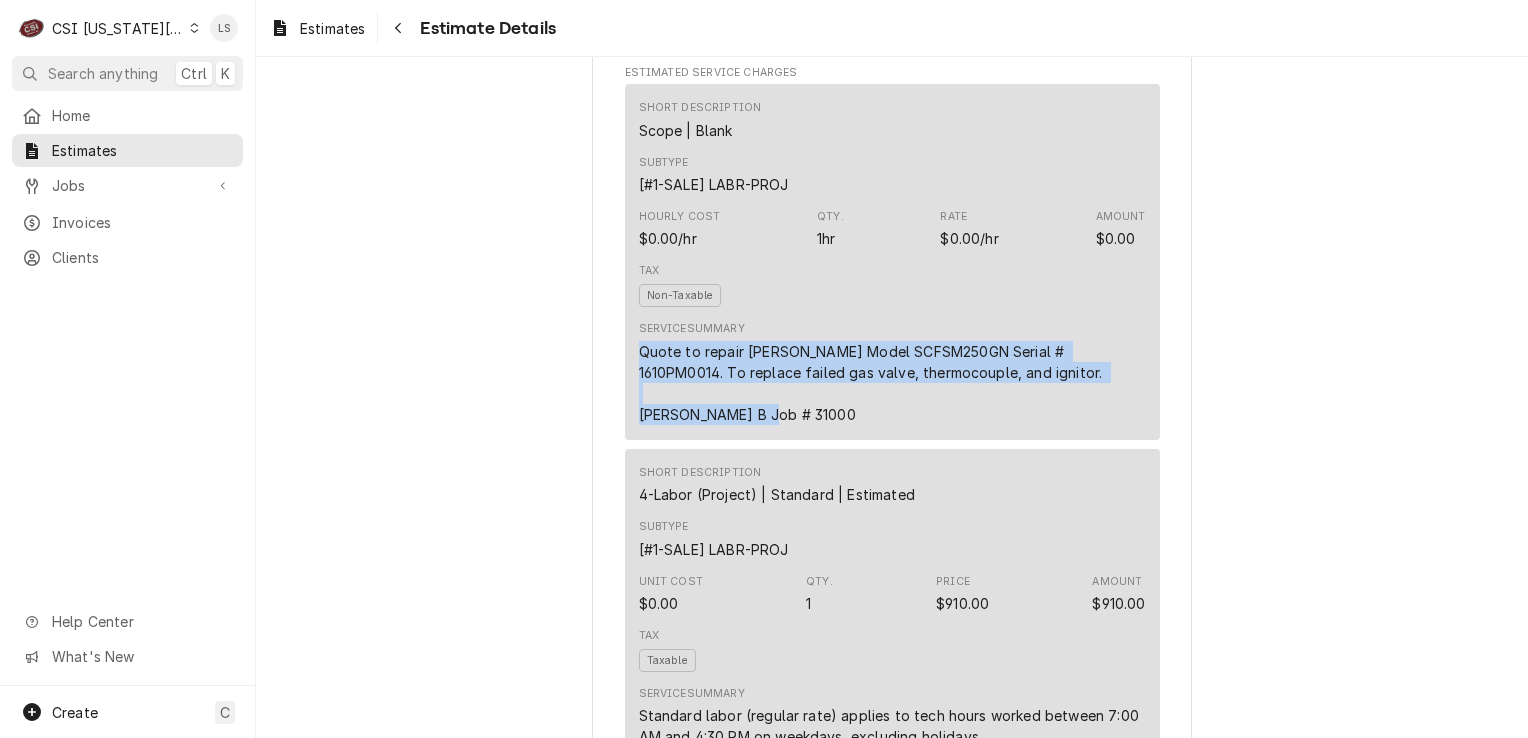 drag, startPoint x: 788, startPoint y: 433, endPoint x: 629, endPoint y: 373, distance: 169.9441 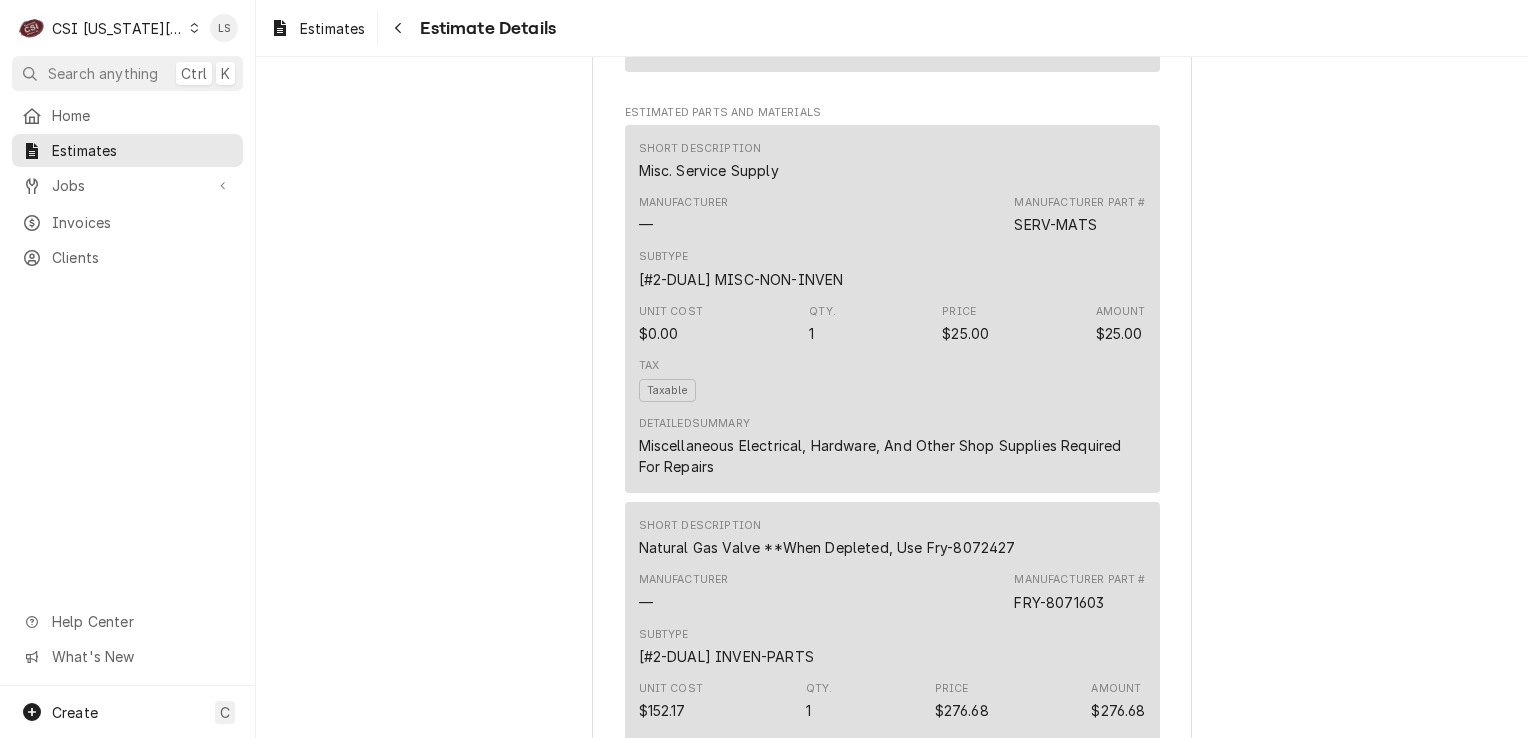 scroll, scrollTop: 2105, scrollLeft: 0, axis: vertical 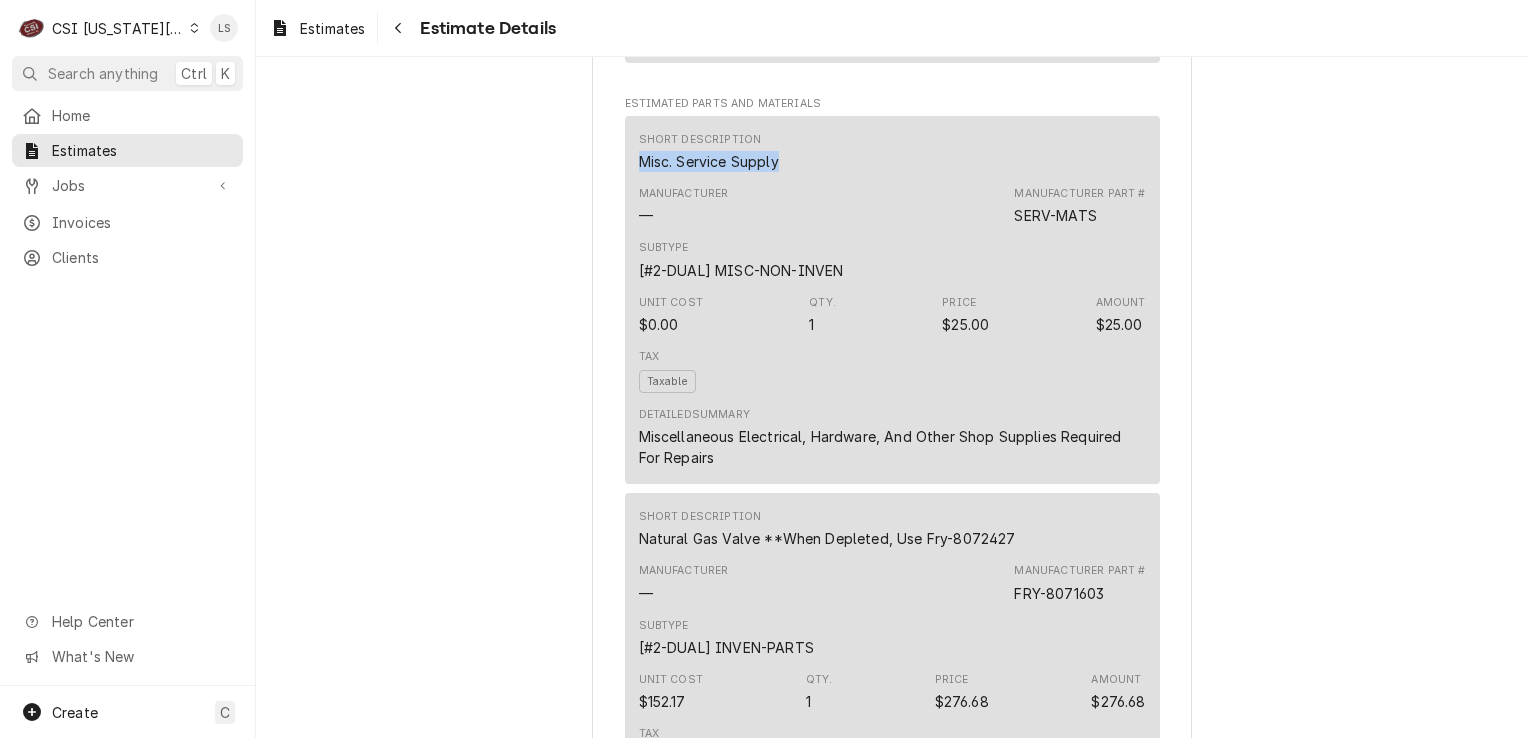 drag, startPoint x: 780, startPoint y: 185, endPoint x: 633, endPoint y: 182, distance: 147.03061 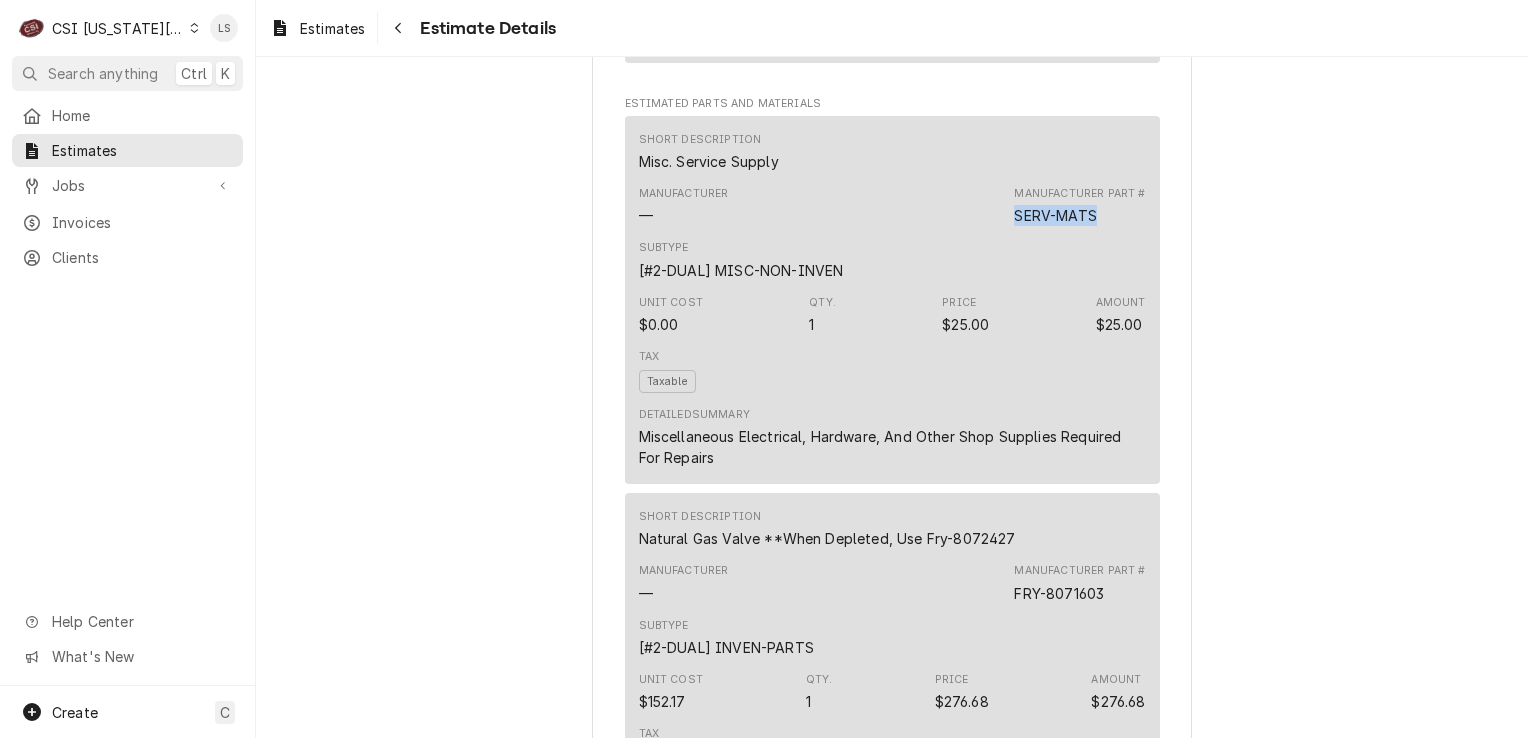 drag, startPoint x: 1090, startPoint y: 233, endPoint x: 1000, endPoint y: 238, distance: 90.13878 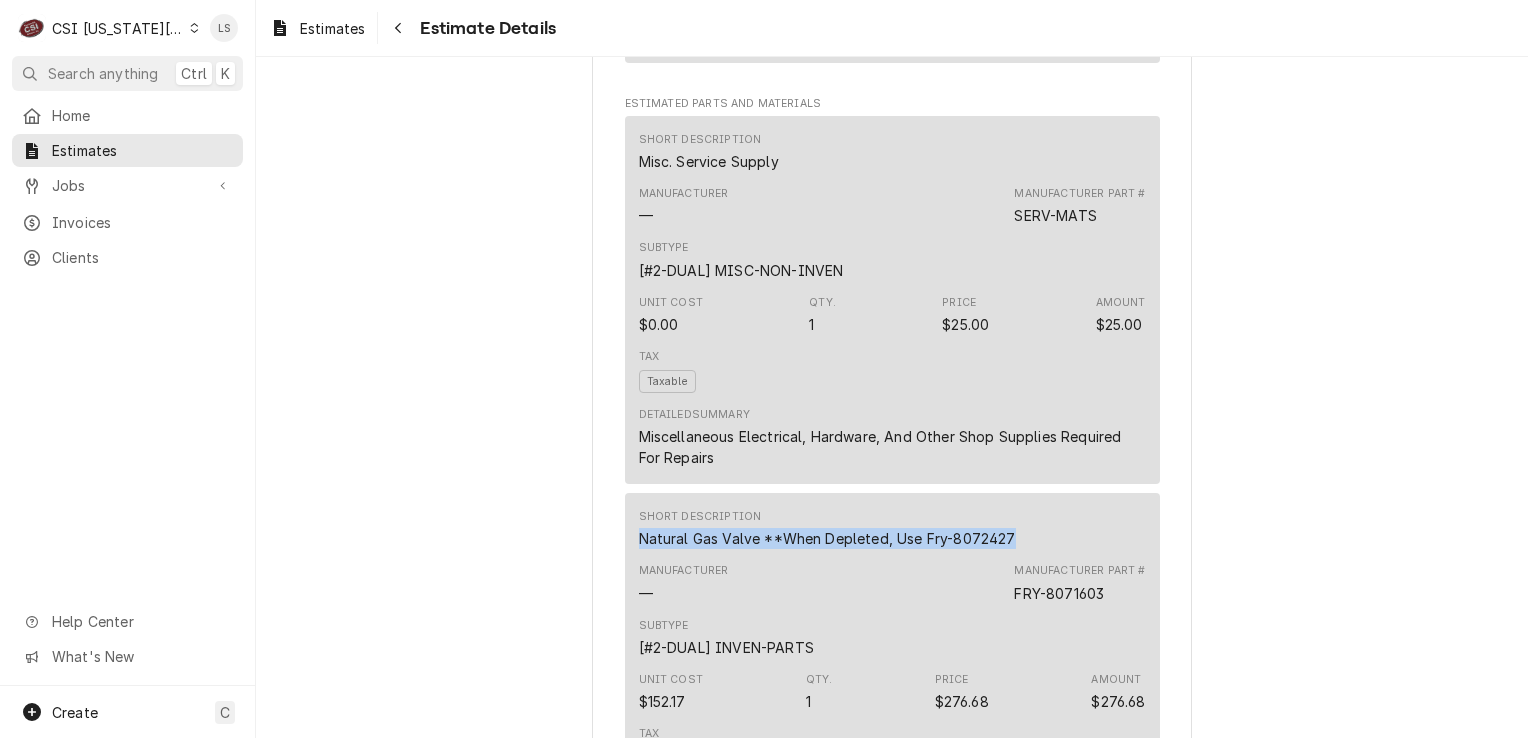 drag, startPoint x: 1003, startPoint y: 554, endPoint x: 633, endPoint y: 552, distance: 370.0054 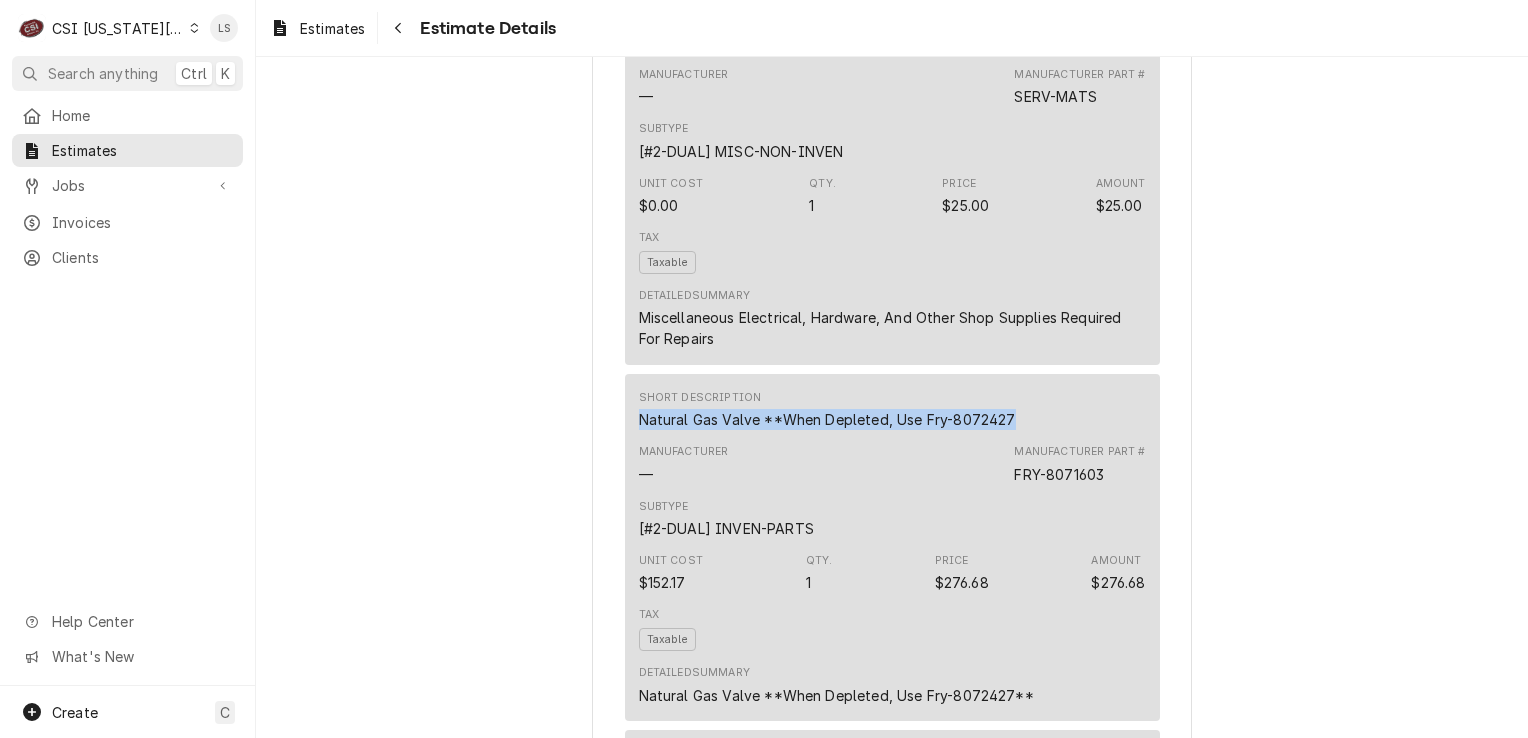 scroll, scrollTop: 2405, scrollLeft: 0, axis: vertical 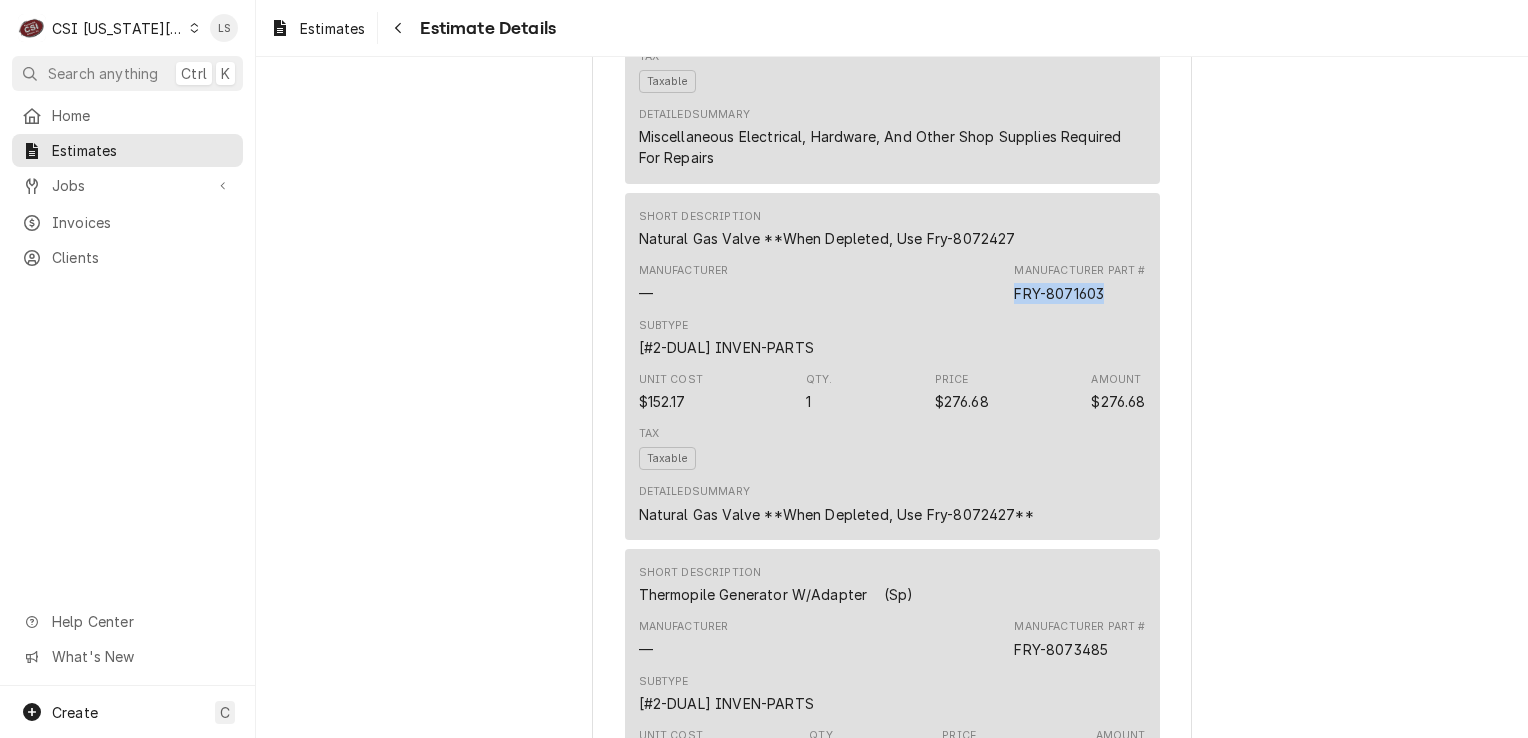 drag, startPoint x: 1112, startPoint y: 315, endPoint x: 1008, endPoint y: 314, distance: 104.00481 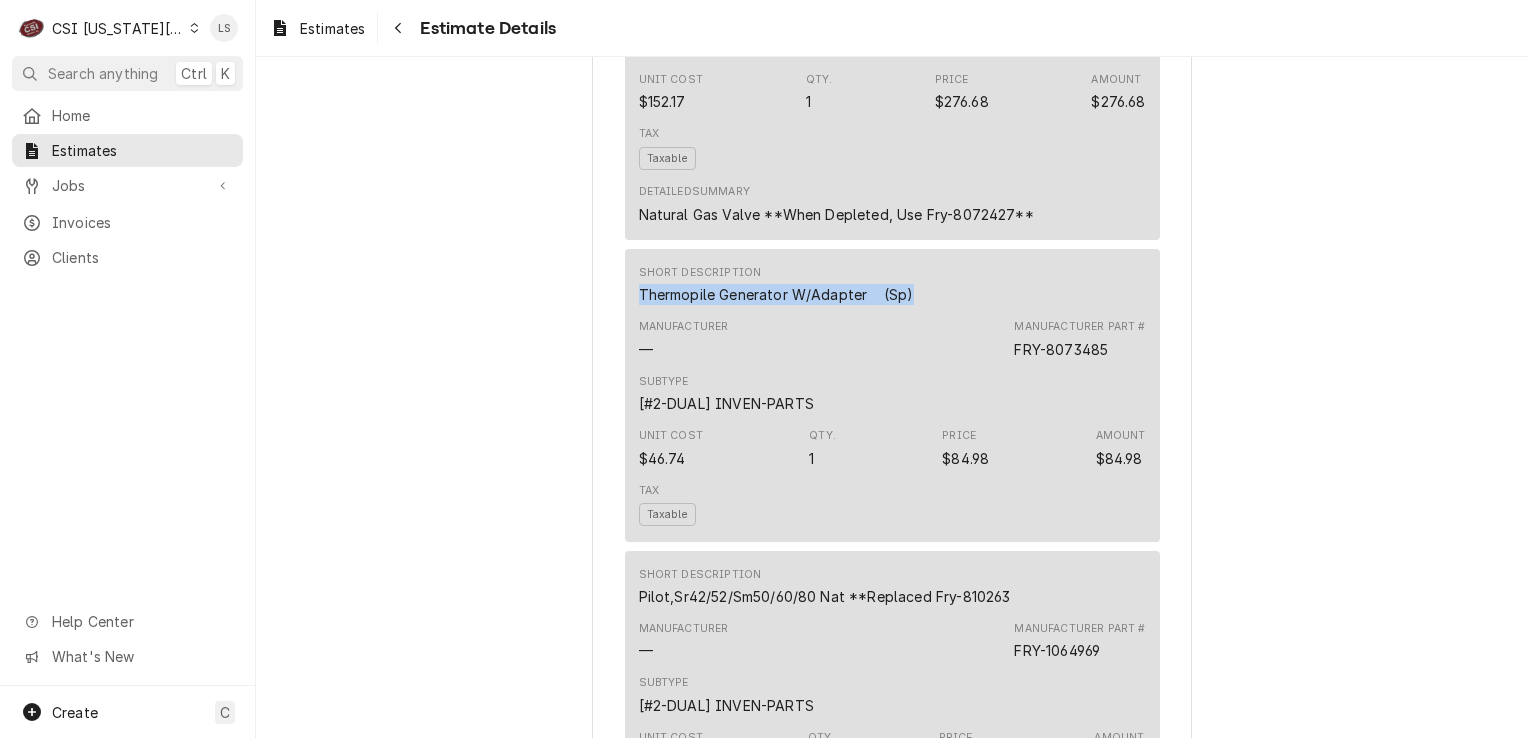 drag, startPoint x: 915, startPoint y: 321, endPoint x: 623, endPoint y: 311, distance: 292.17117 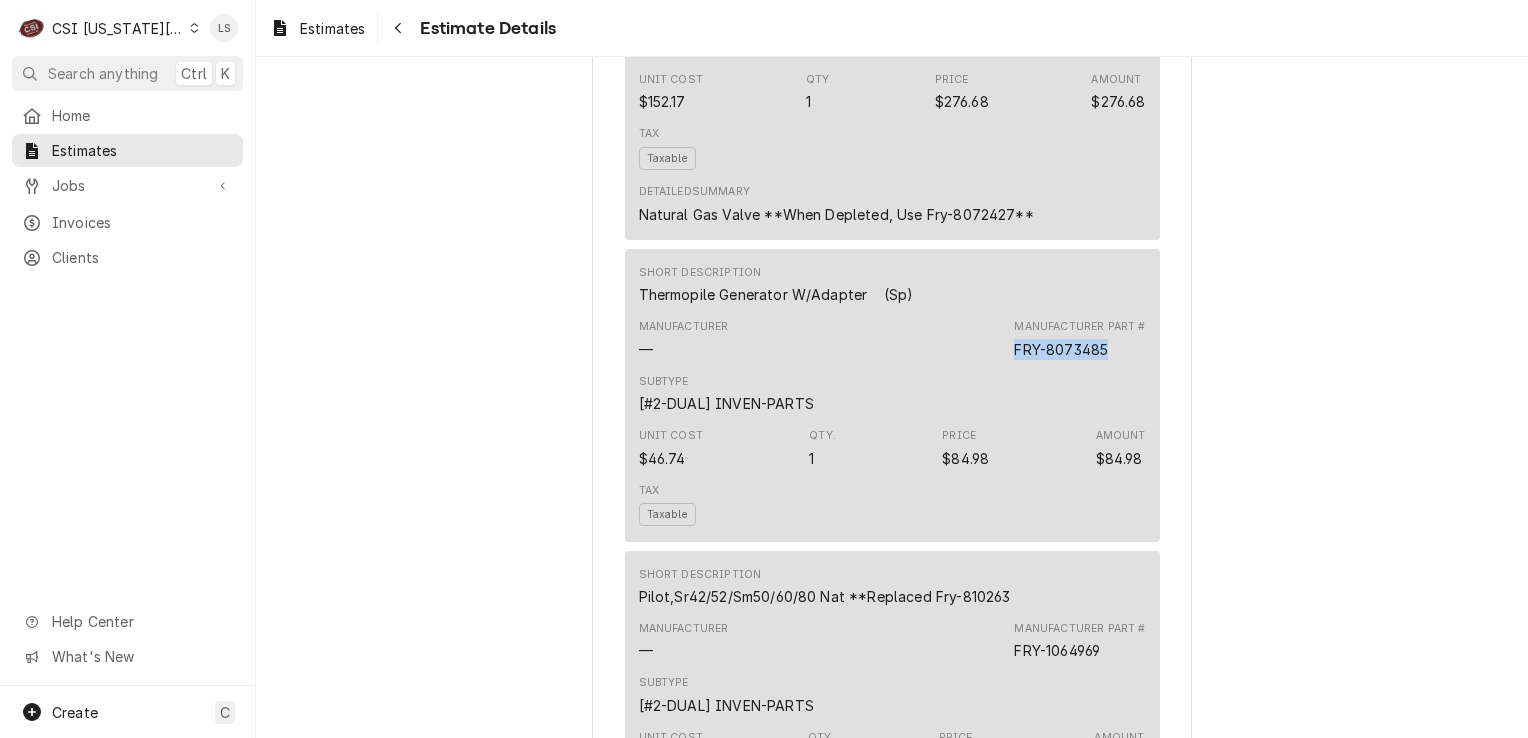 drag, startPoint x: 1112, startPoint y: 374, endPoint x: 1008, endPoint y: 361, distance: 104.80935 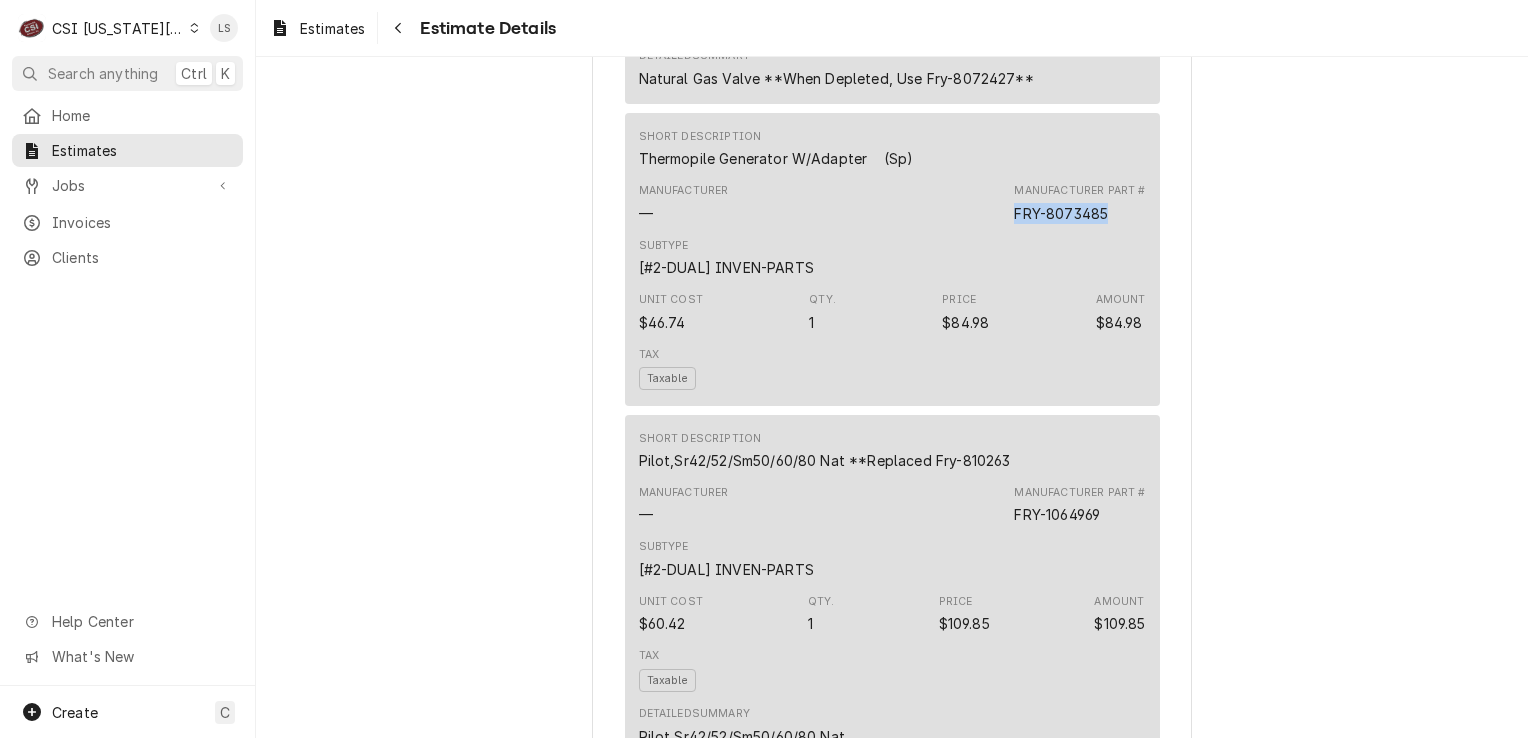 scroll, scrollTop: 3005, scrollLeft: 0, axis: vertical 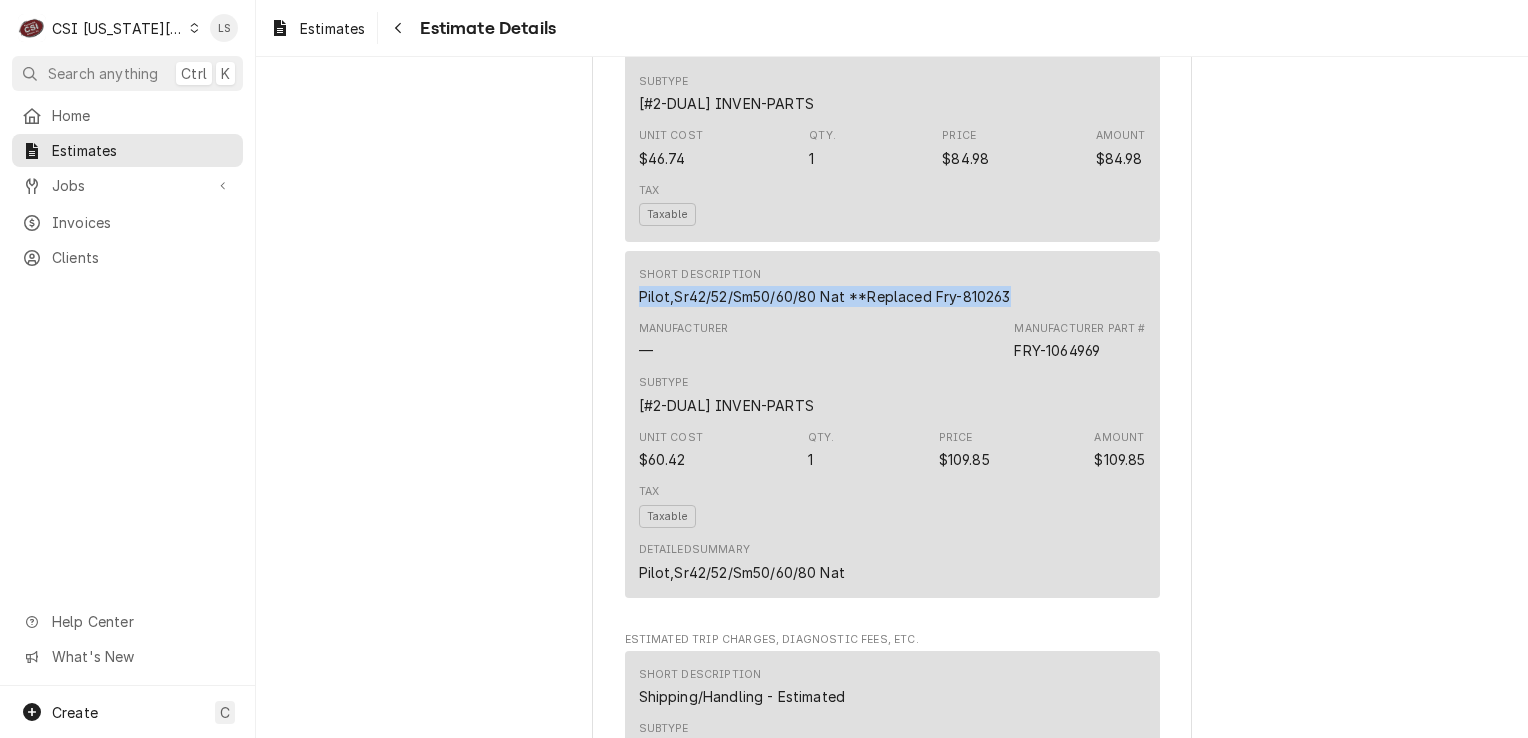 drag, startPoint x: 1006, startPoint y: 318, endPoint x: 621, endPoint y: 306, distance: 385.18698 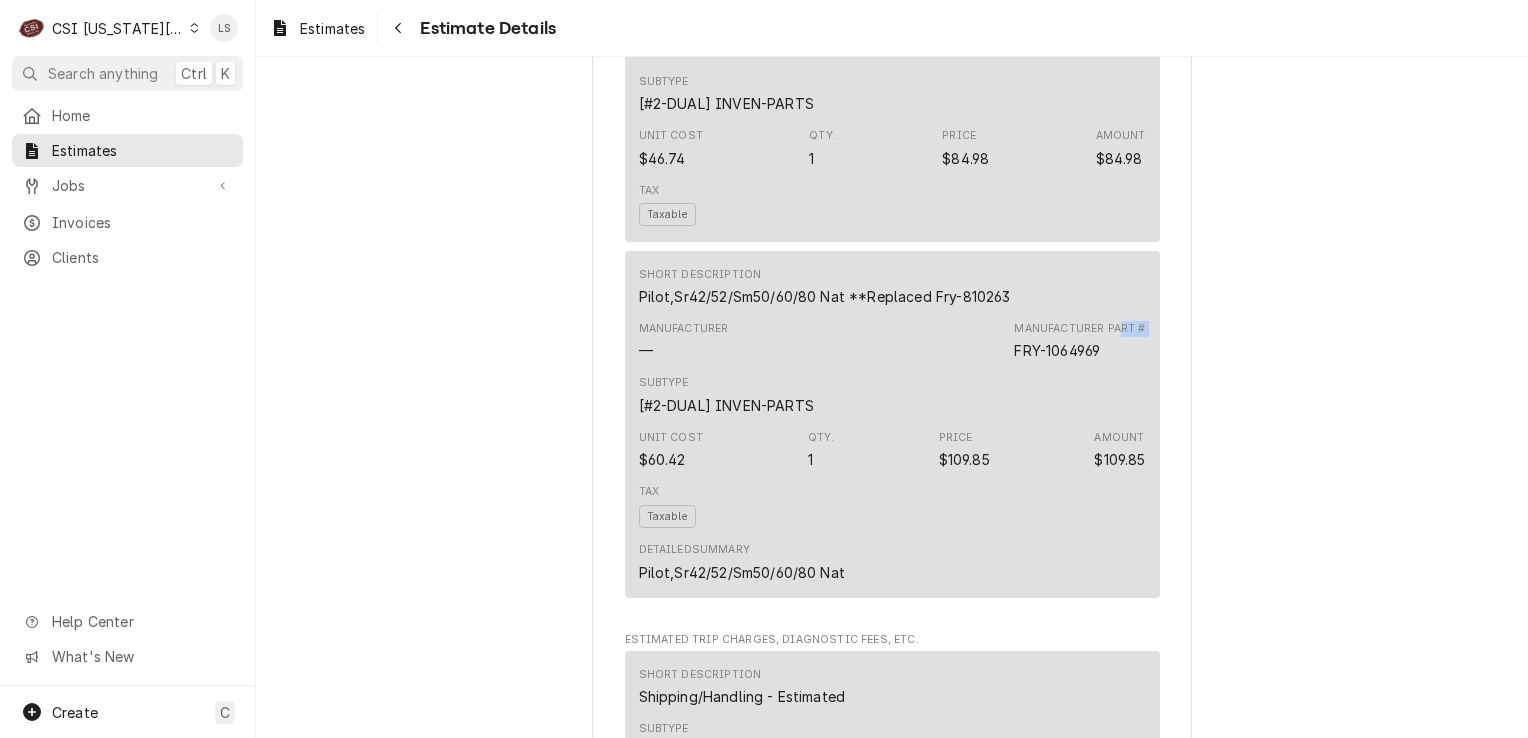 drag, startPoint x: 1105, startPoint y: 364, endPoint x: 1008, endPoint y: 369, distance: 97.128784 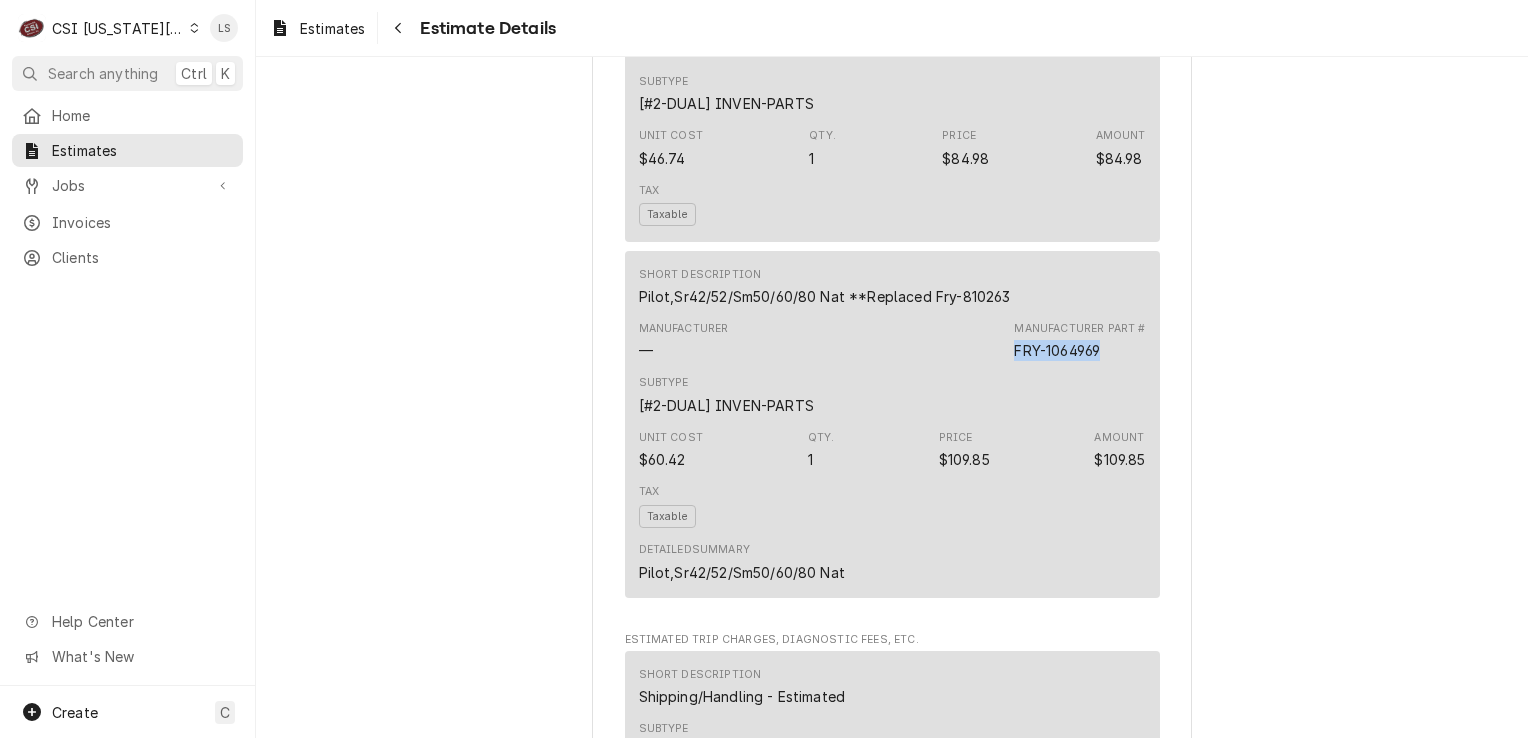 drag, startPoint x: 1101, startPoint y: 370, endPoint x: 1008, endPoint y: 368, distance: 93.0215 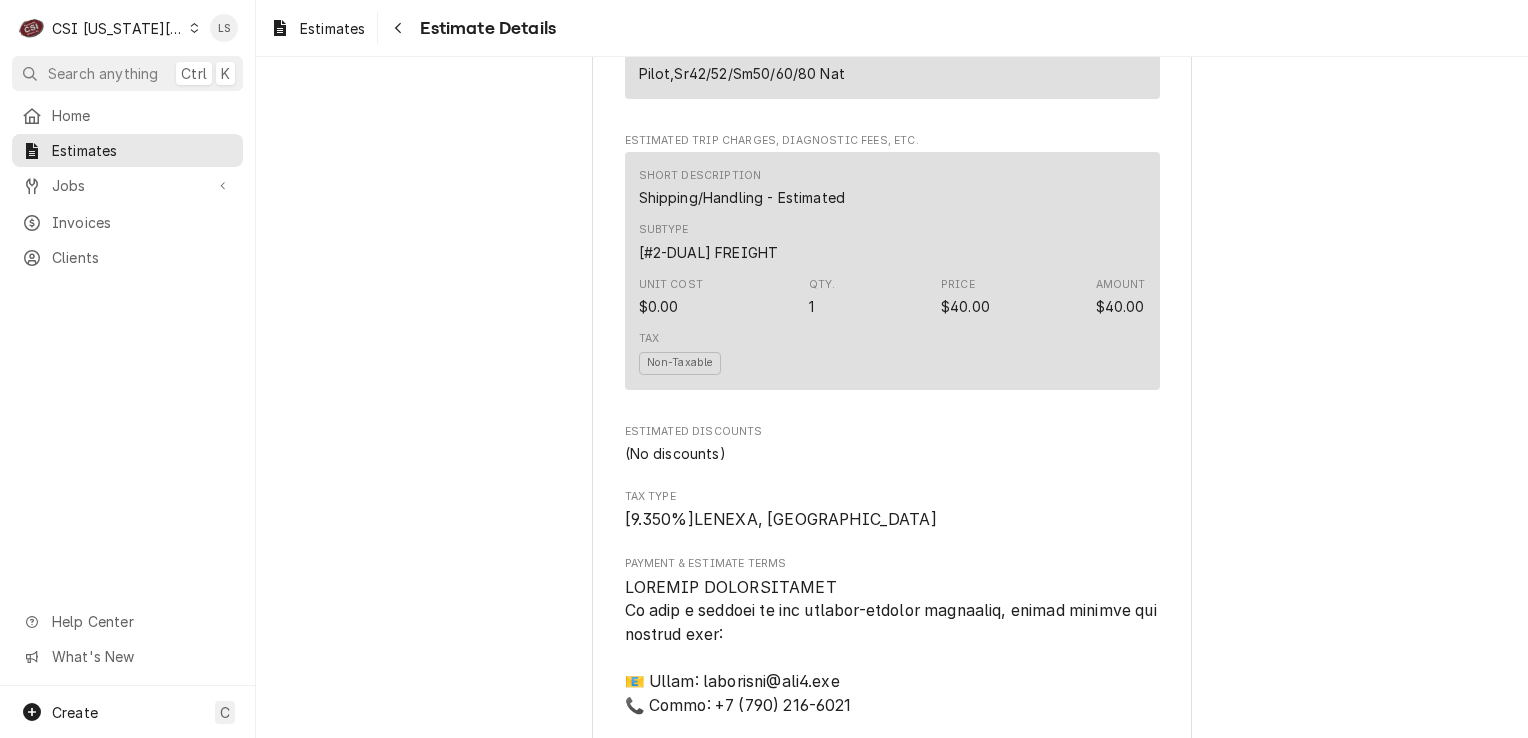 scroll, scrollTop: 3505, scrollLeft: 0, axis: vertical 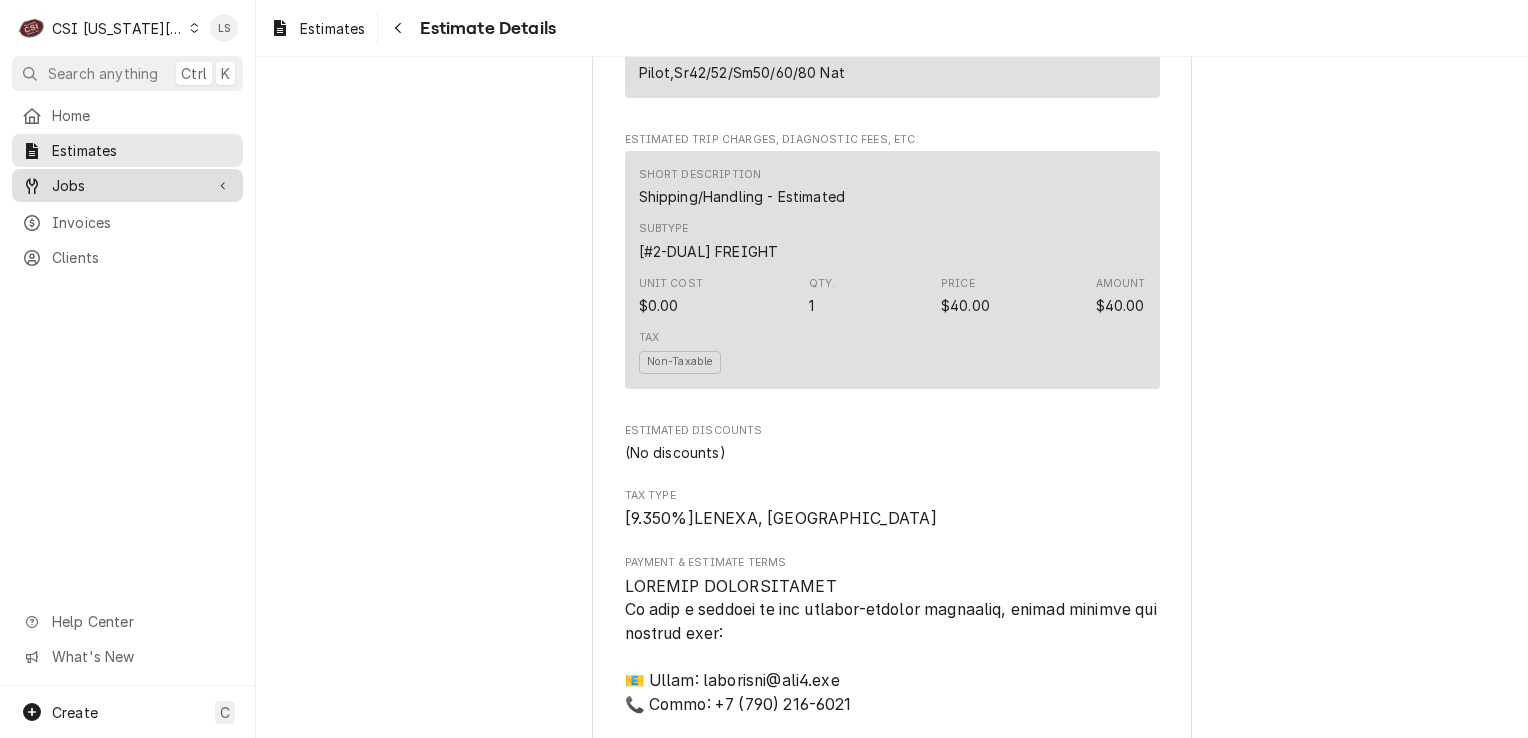 click on "Jobs" at bounding box center (127, 185) 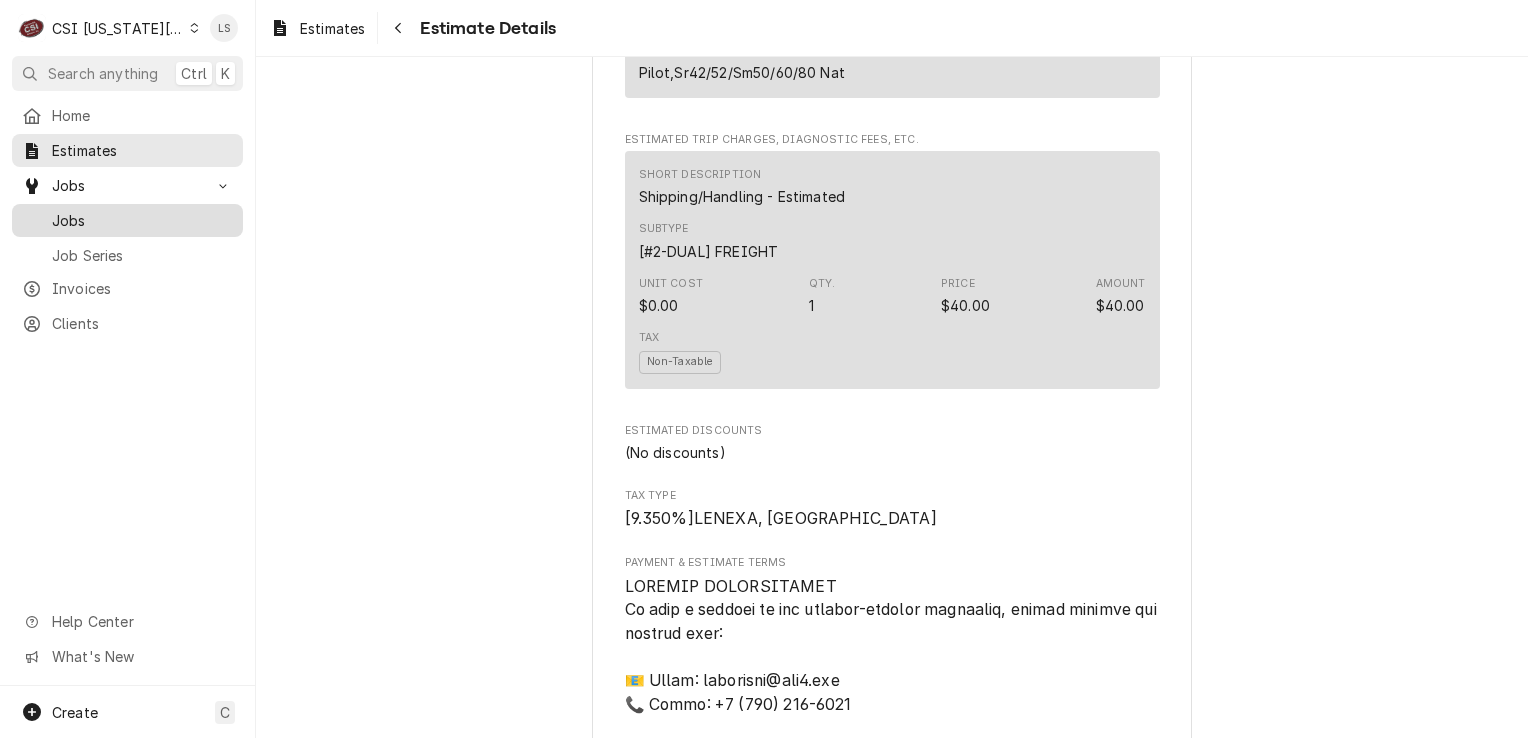 click on "Jobs" at bounding box center [142, 220] 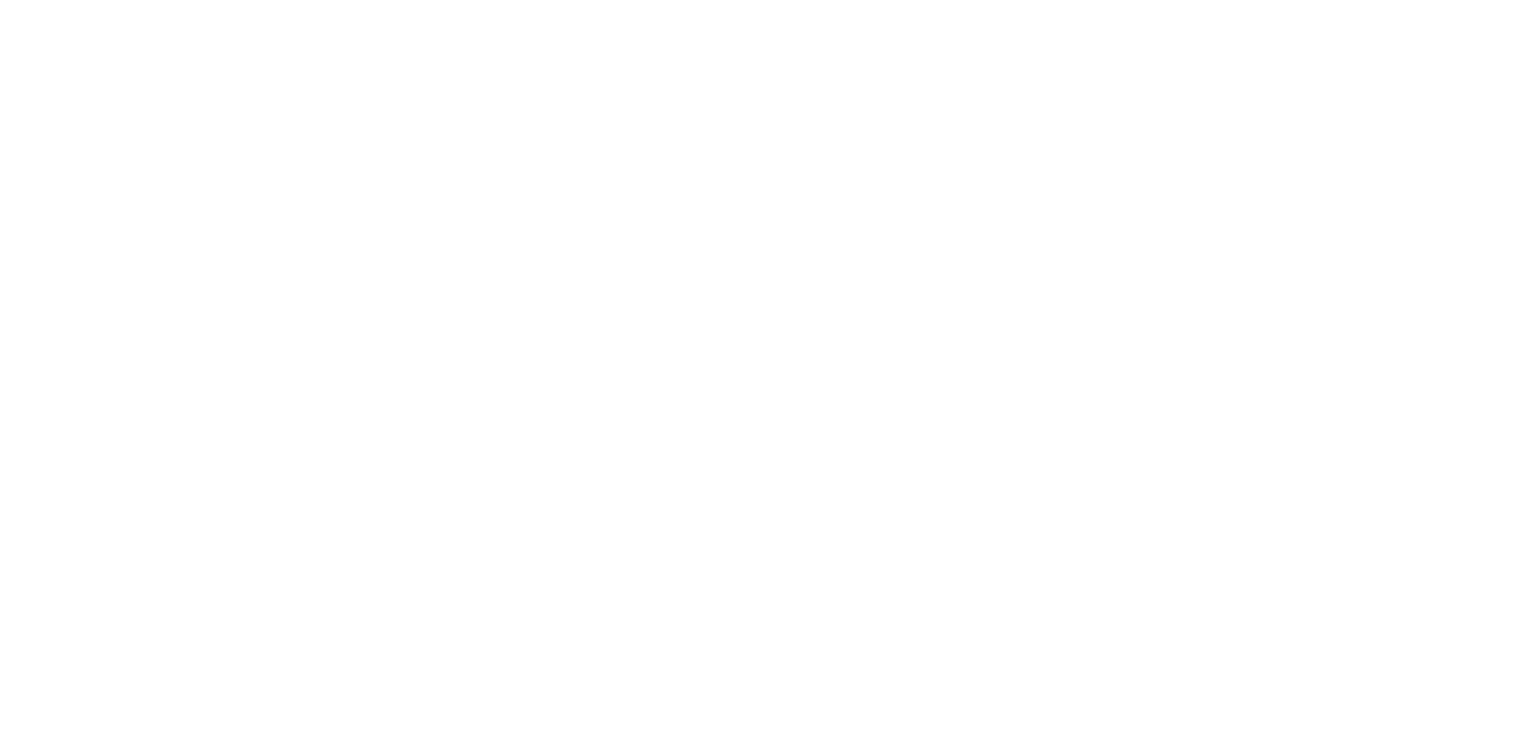scroll, scrollTop: 0, scrollLeft: 0, axis: both 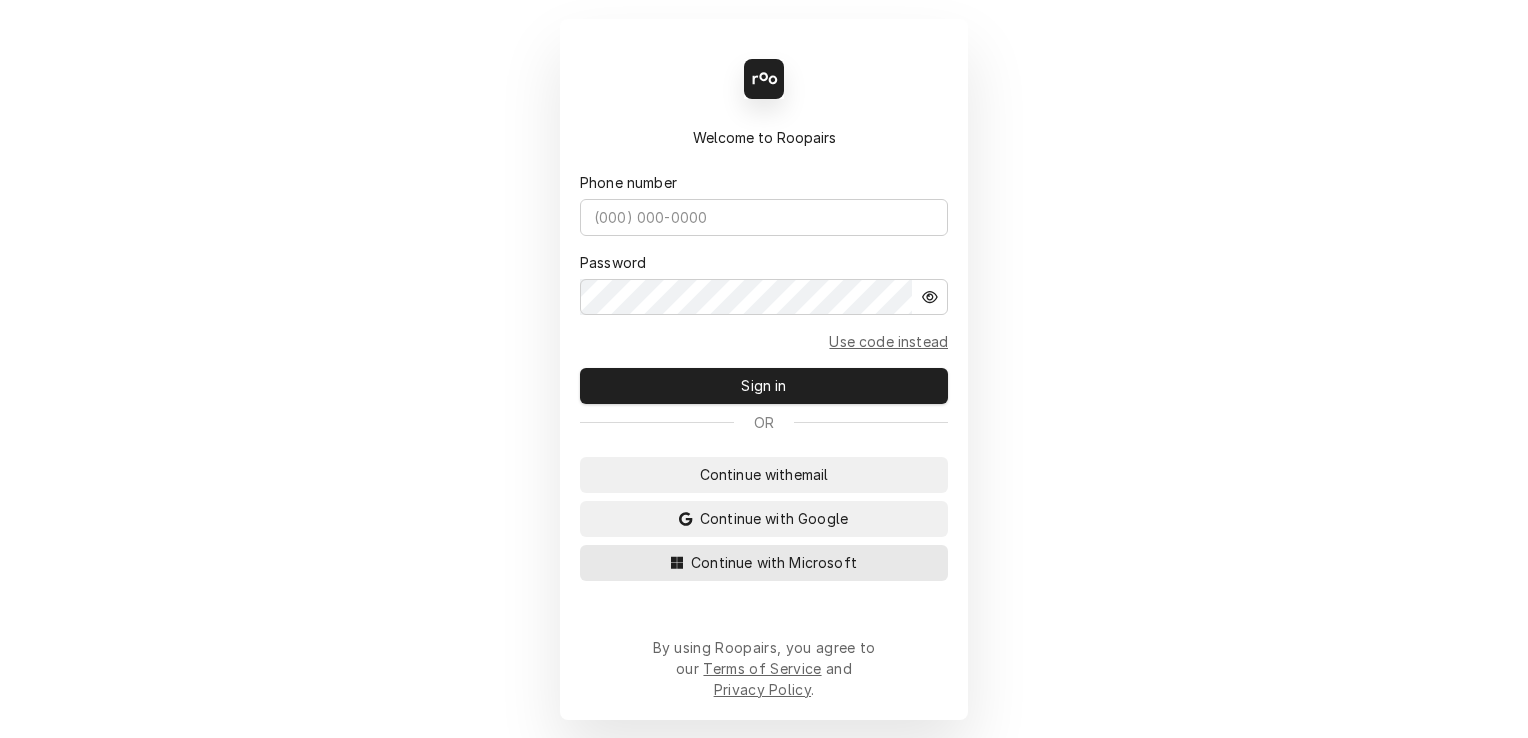 click on "Continue with Microsoft" at bounding box center [774, 562] 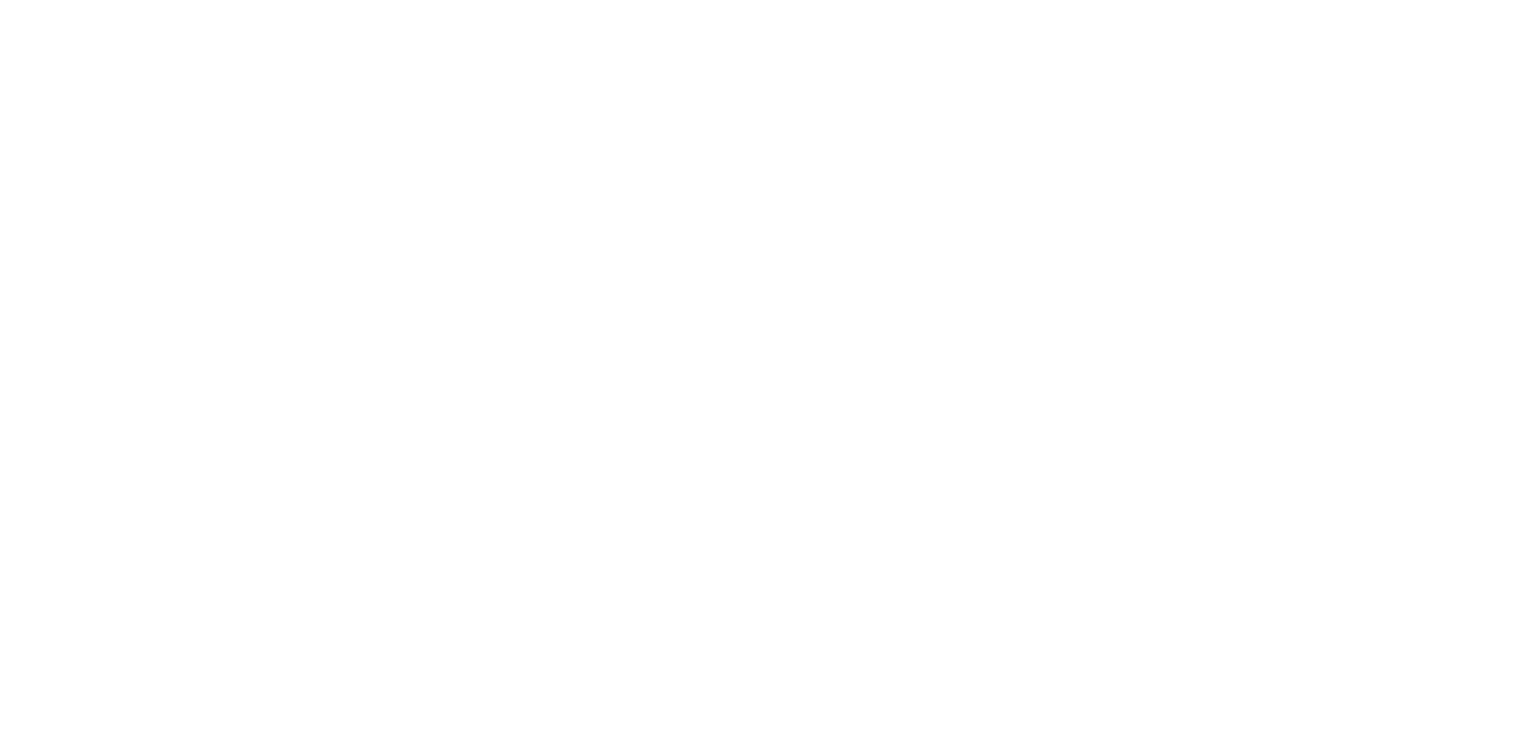 scroll, scrollTop: 0, scrollLeft: 0, axis: both 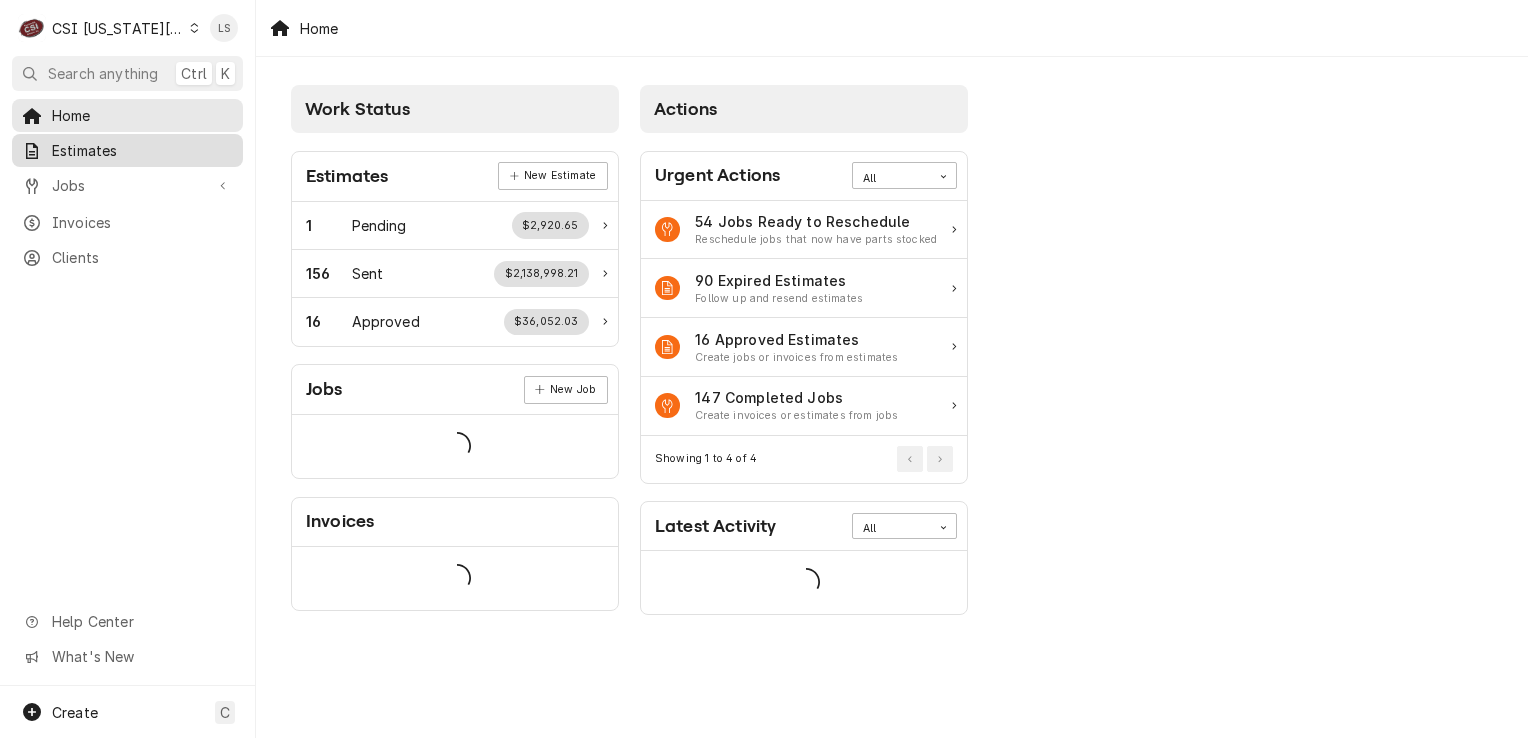 click on "Estimates" at bounding box center [142, 150] 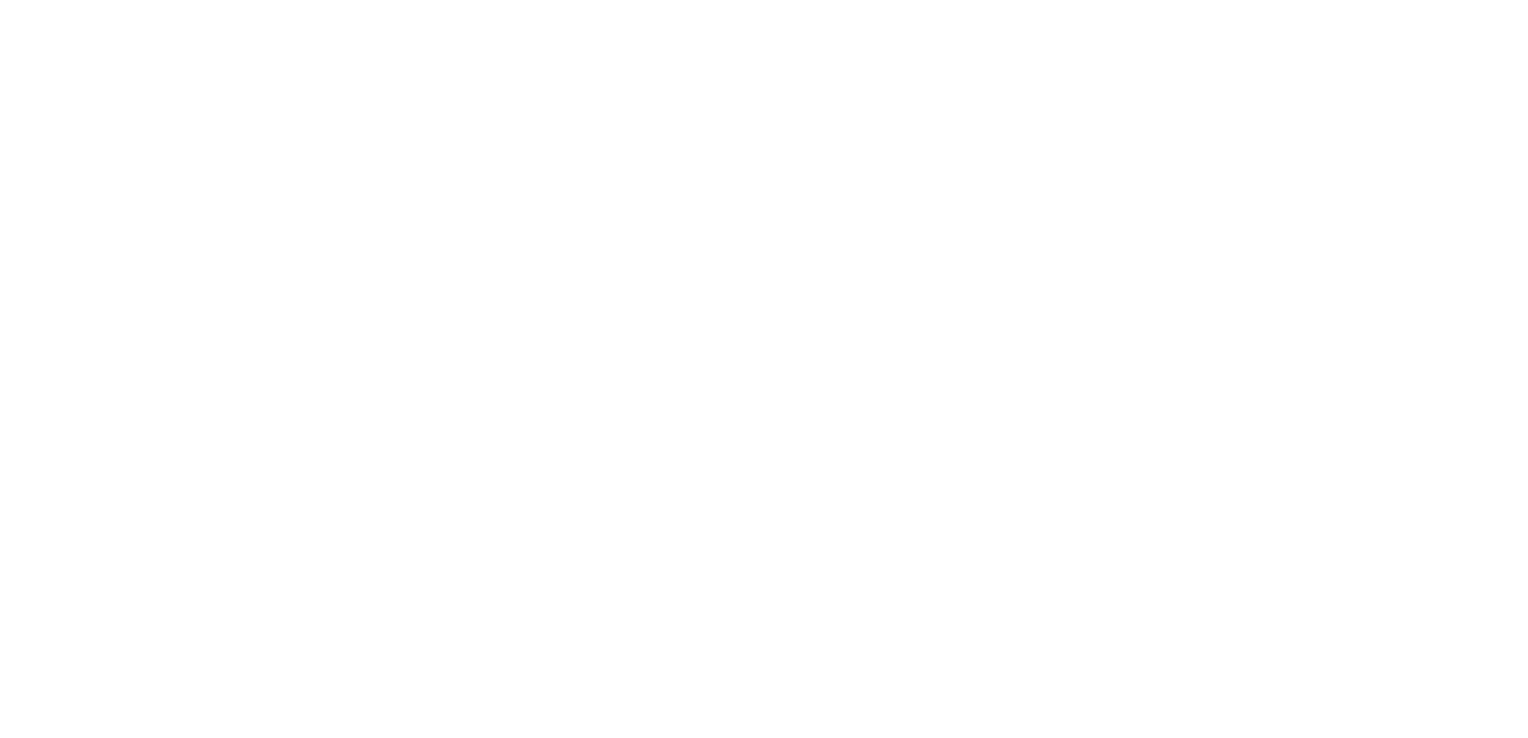 scroll, scrollTop: 0, scrollLeft: 0, axis: both 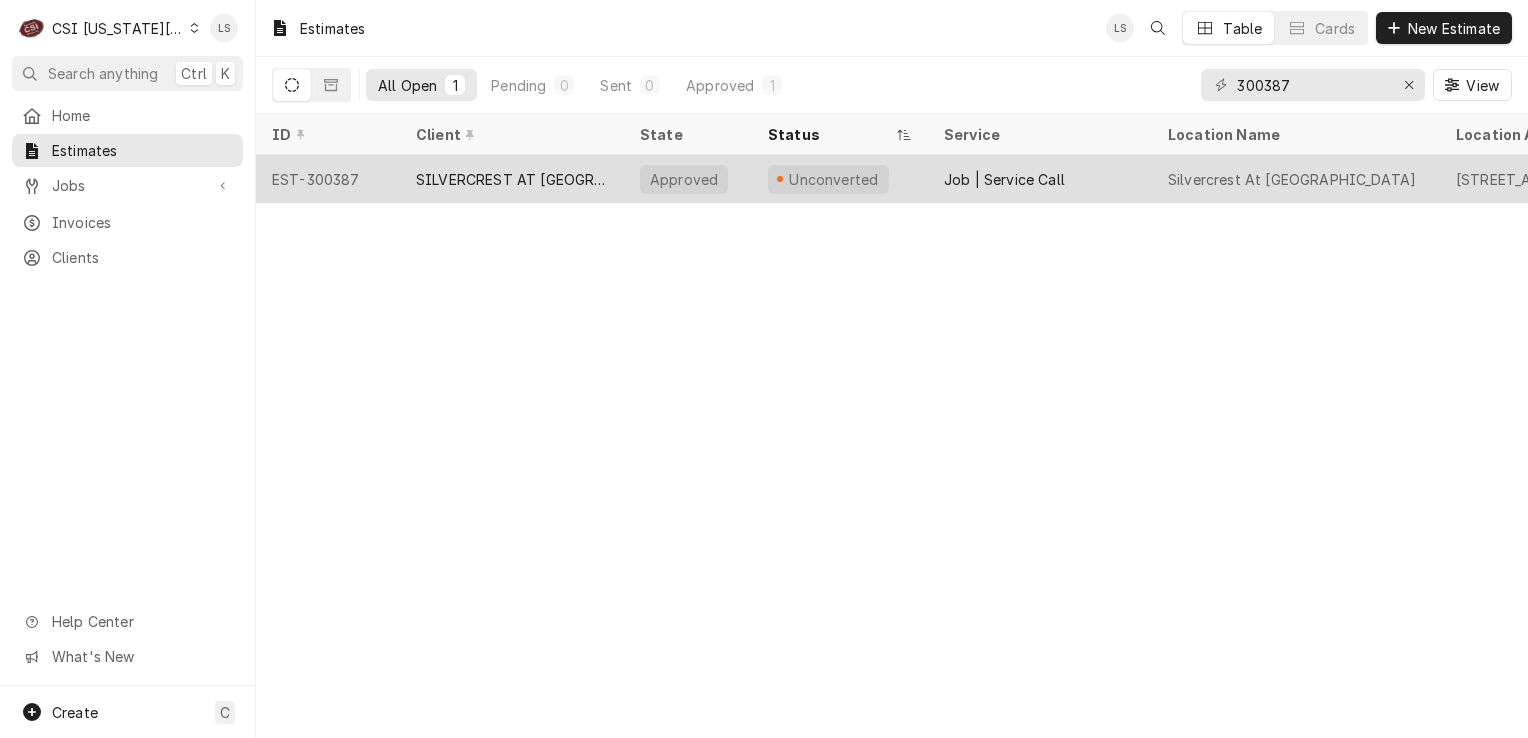 click on "EST-300387" at bounding box center [328, 179] 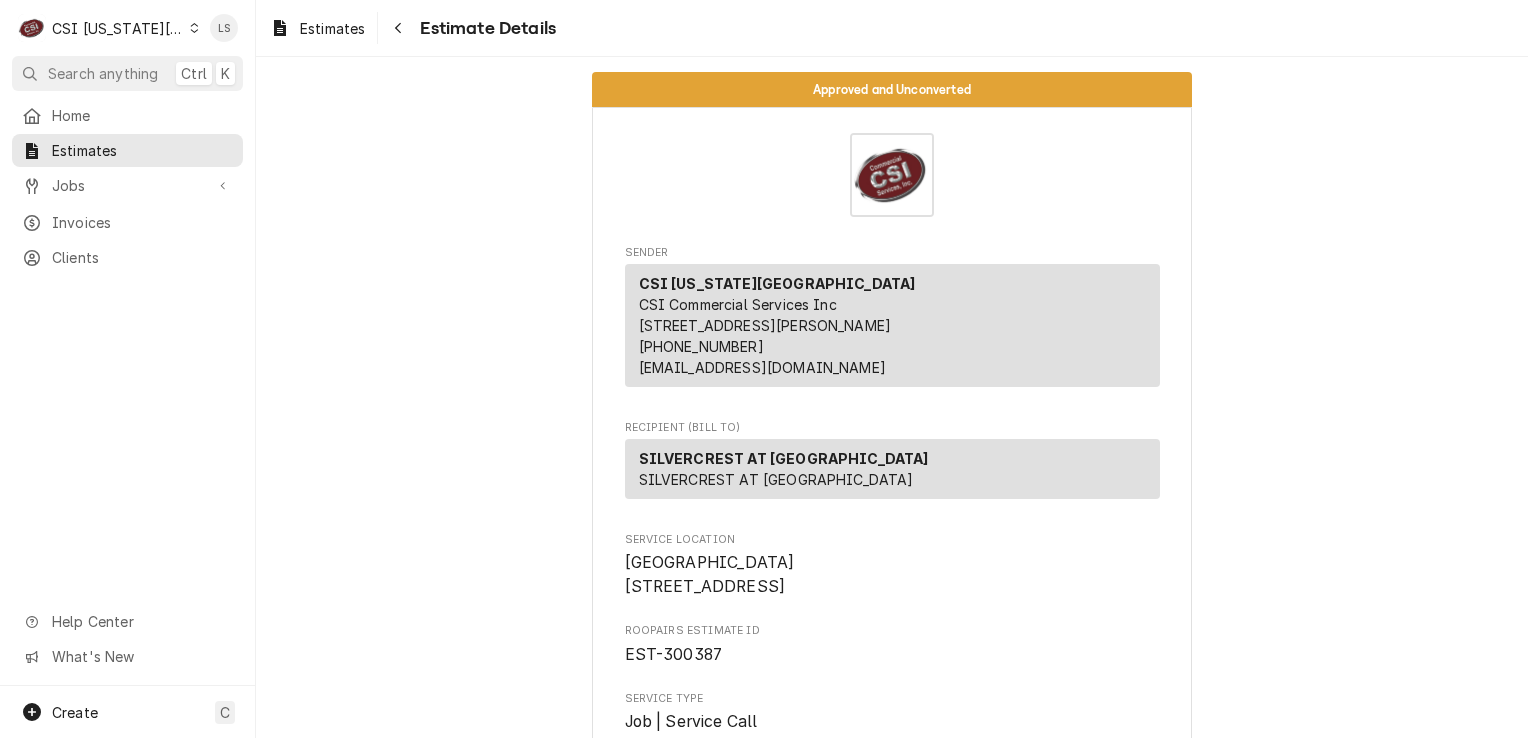 scroll, scrollTop: 0, scrollLeft: 0, axis: both 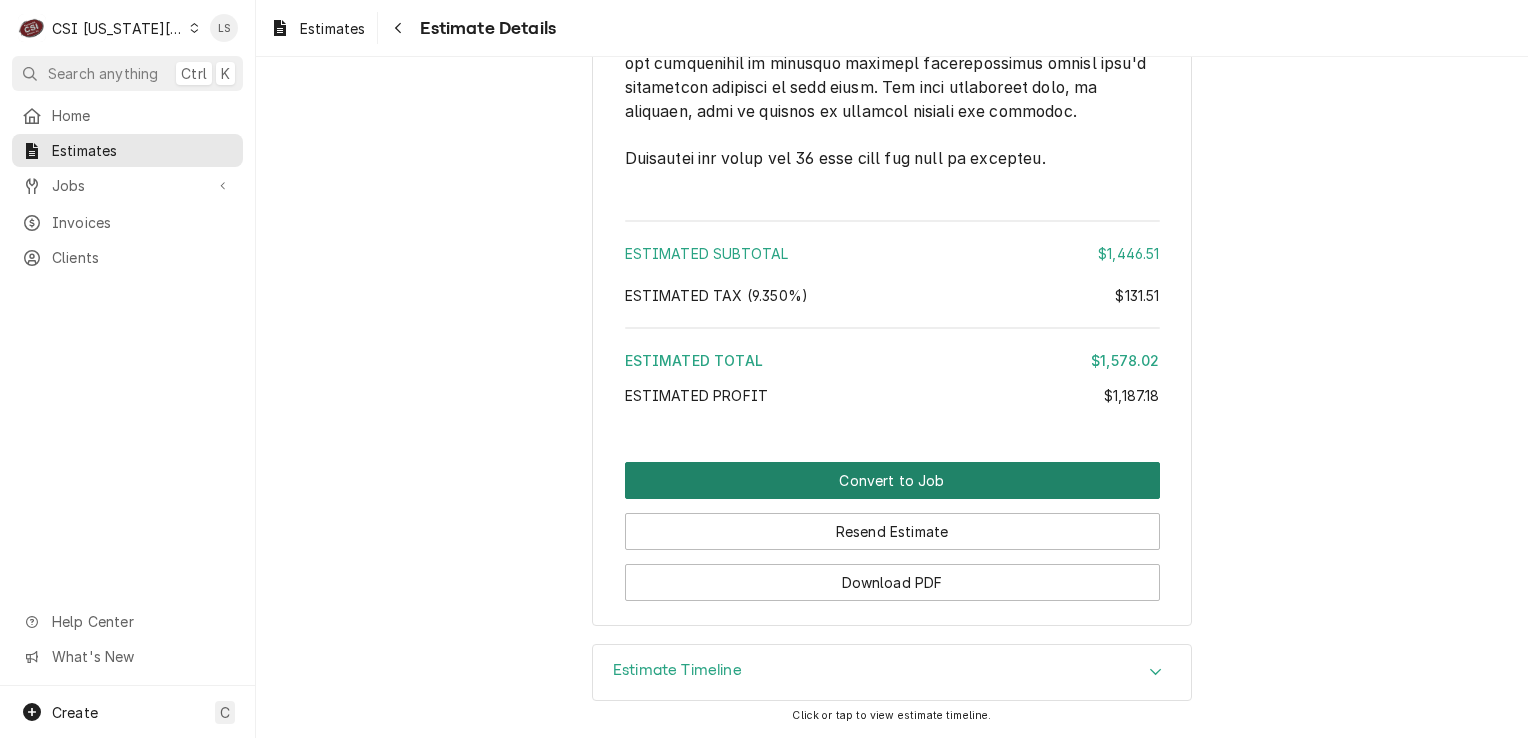 click on "Convert to Job" at bounding box center (892, 480) 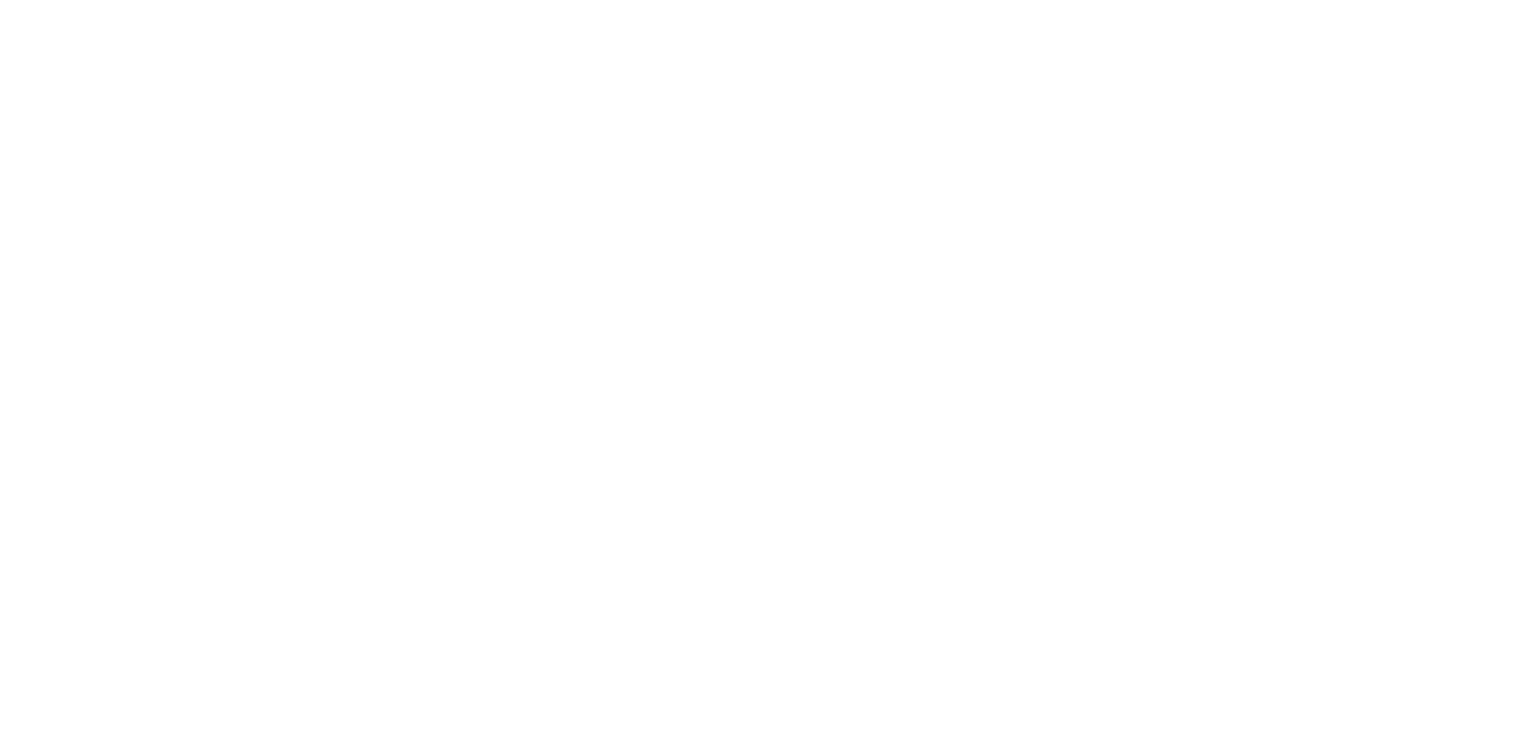 scroll, scrollTop: 0, scrollLeft: 0, axis: both 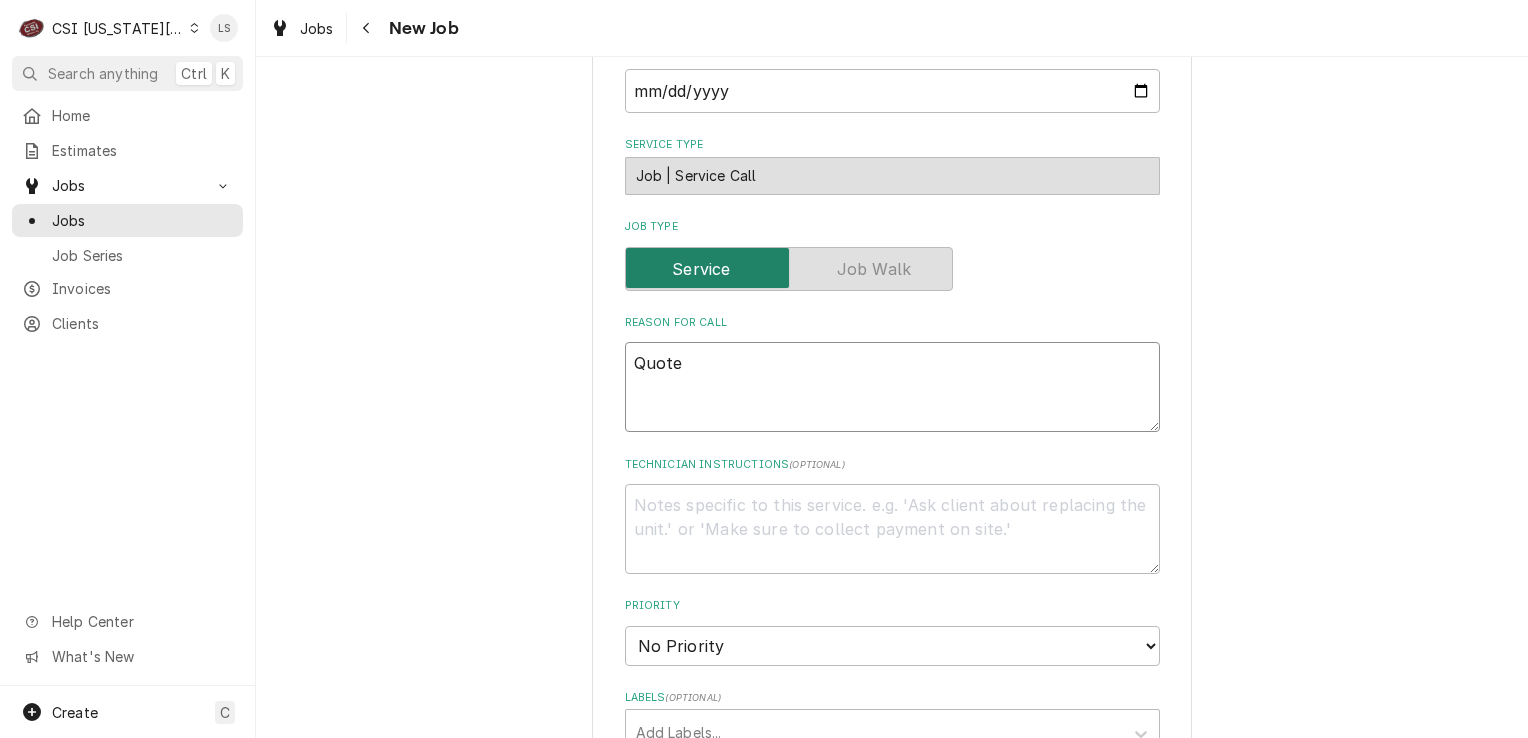 click on "Quote" at bounding box center [892, 387] 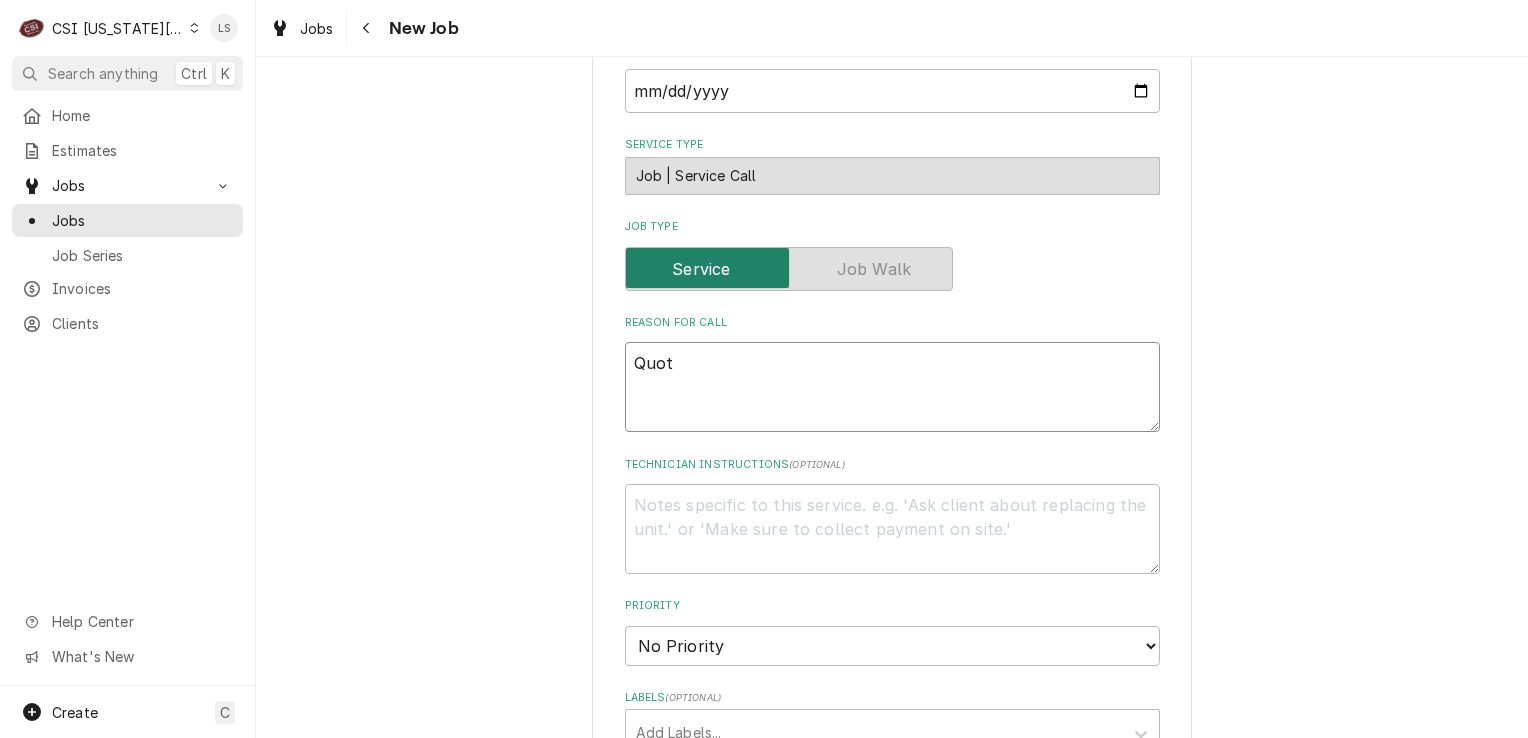 type on "x" 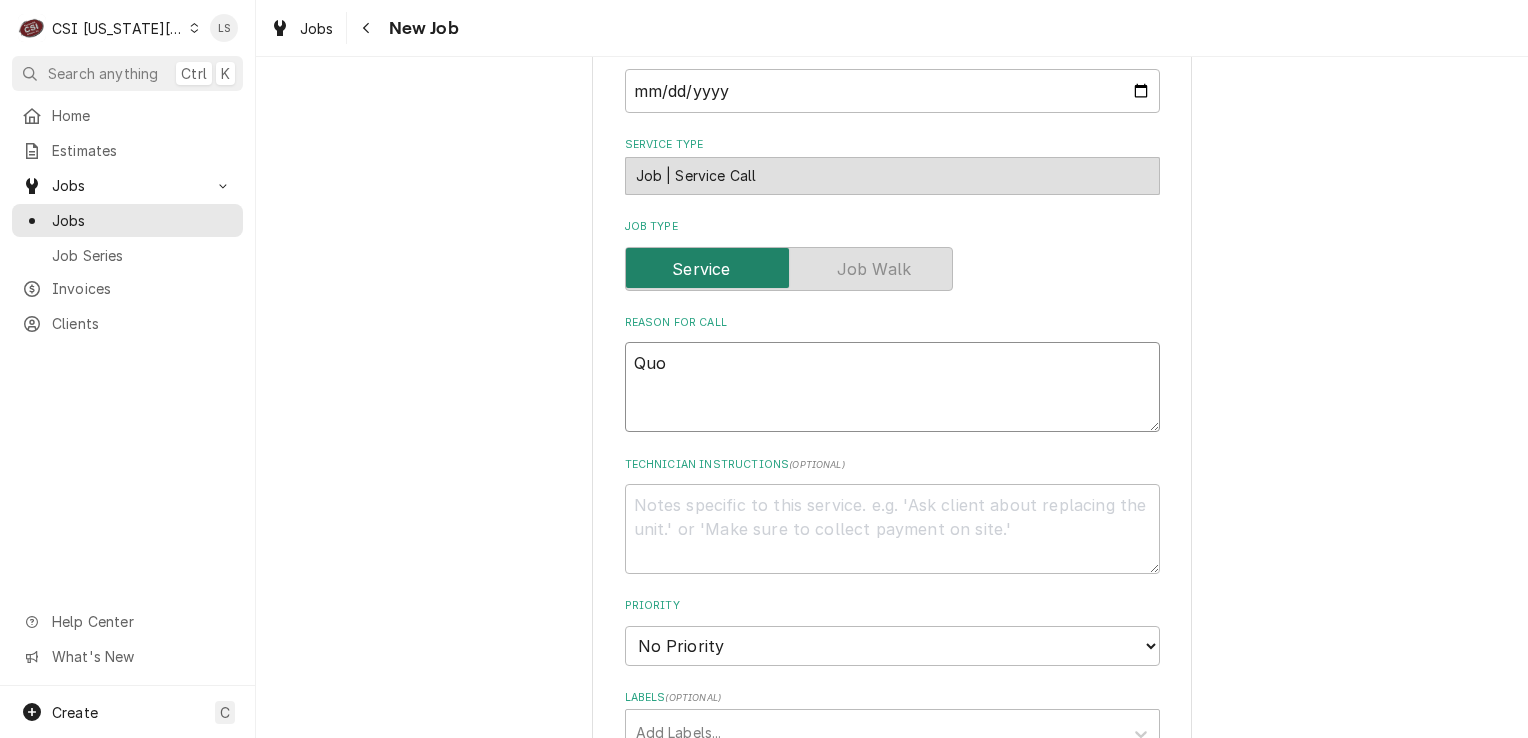 type on "x" 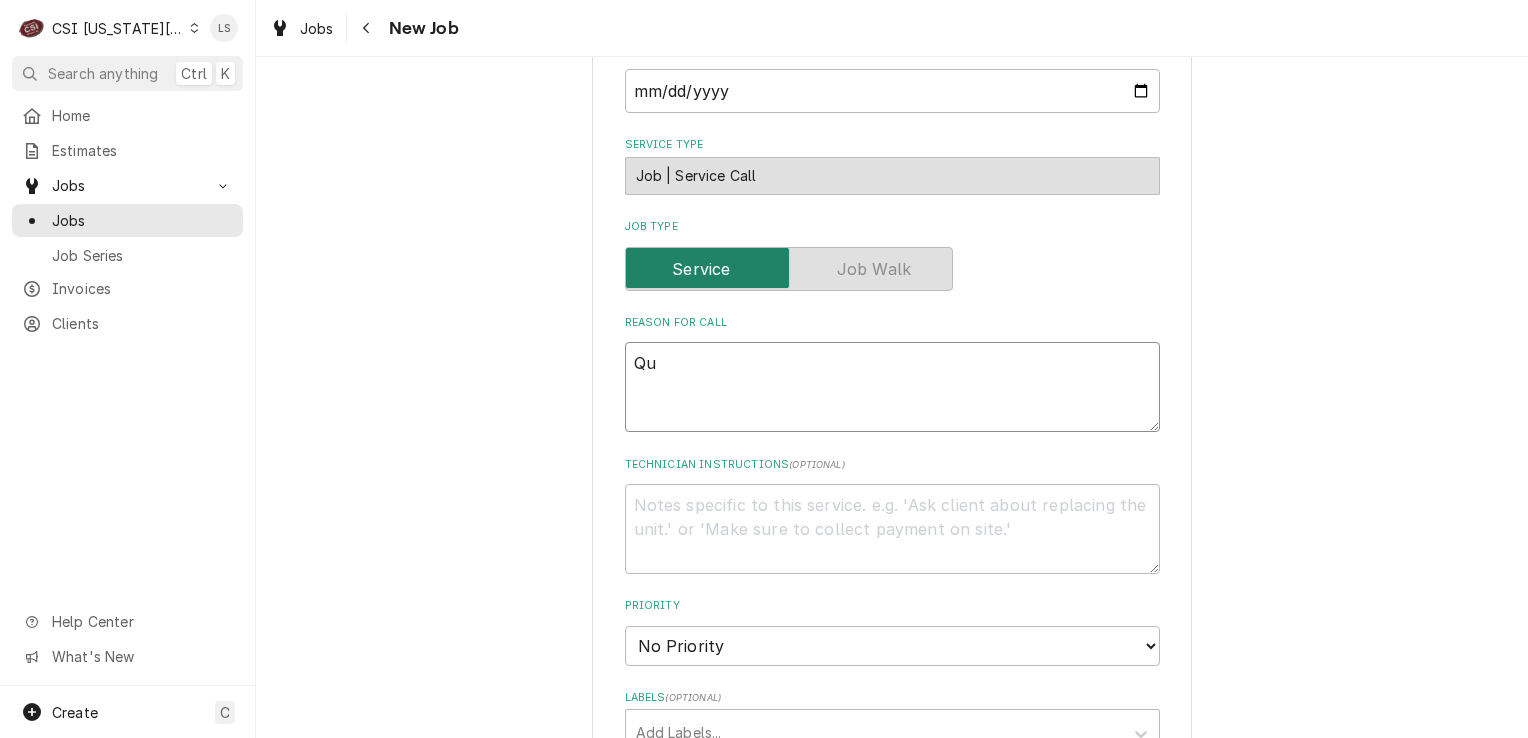 type on "x" 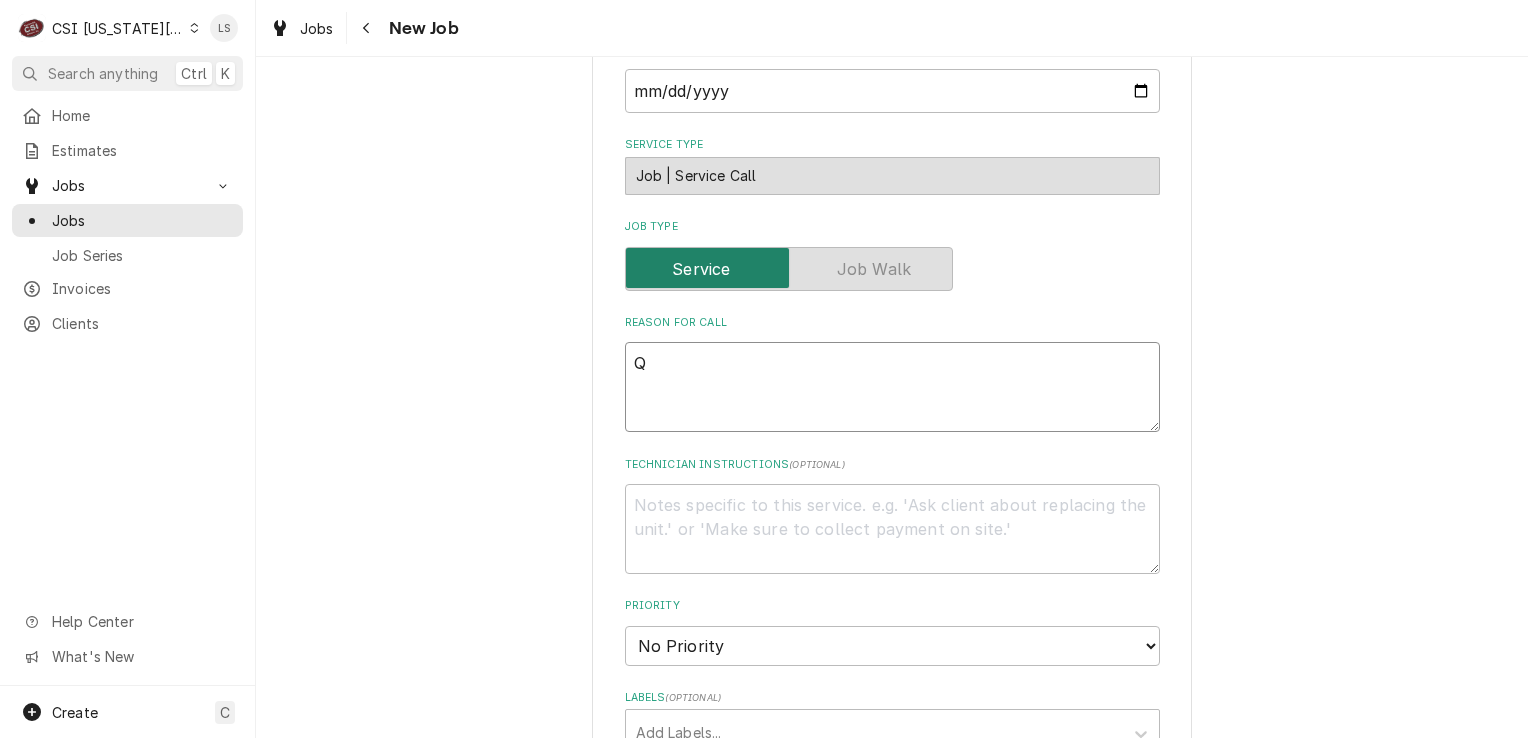 type on "x" 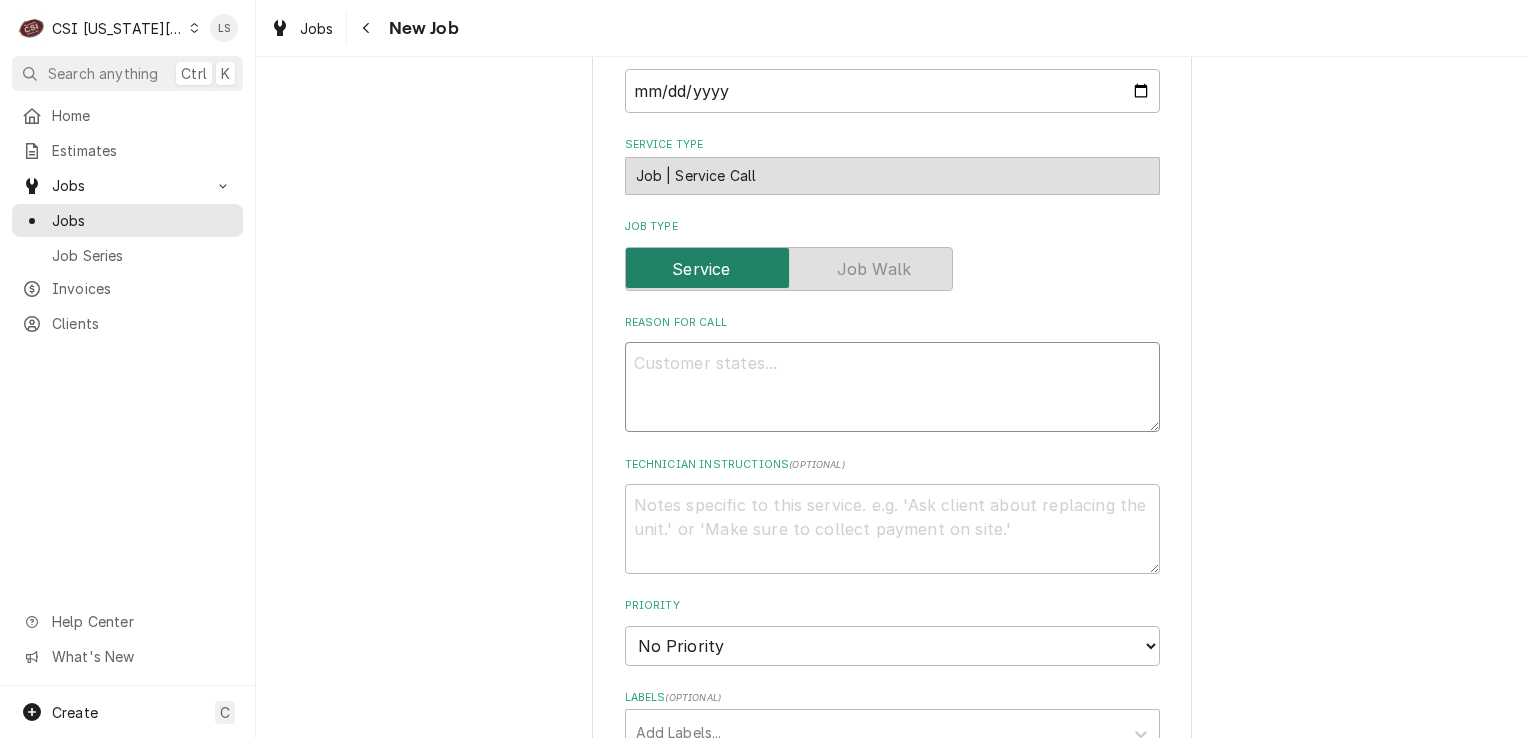 paste on "Quote to repair [PERSON_NAME] Model SCFSM250GN Serial # 1610PM0014. To replace failed gas valve, thermocouple, and ignitor.
[PERSON_NAME] B Job # 31000" 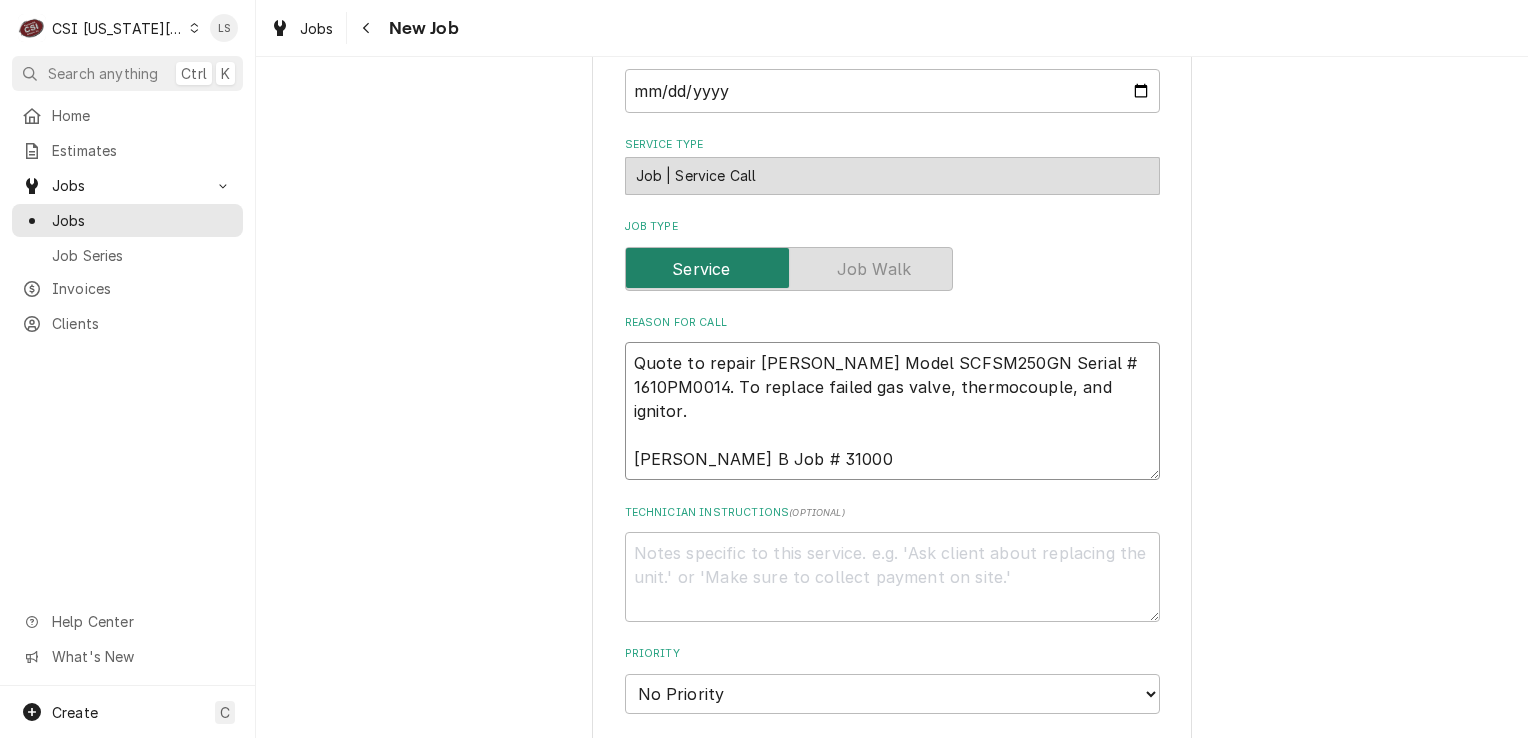 type on "x" 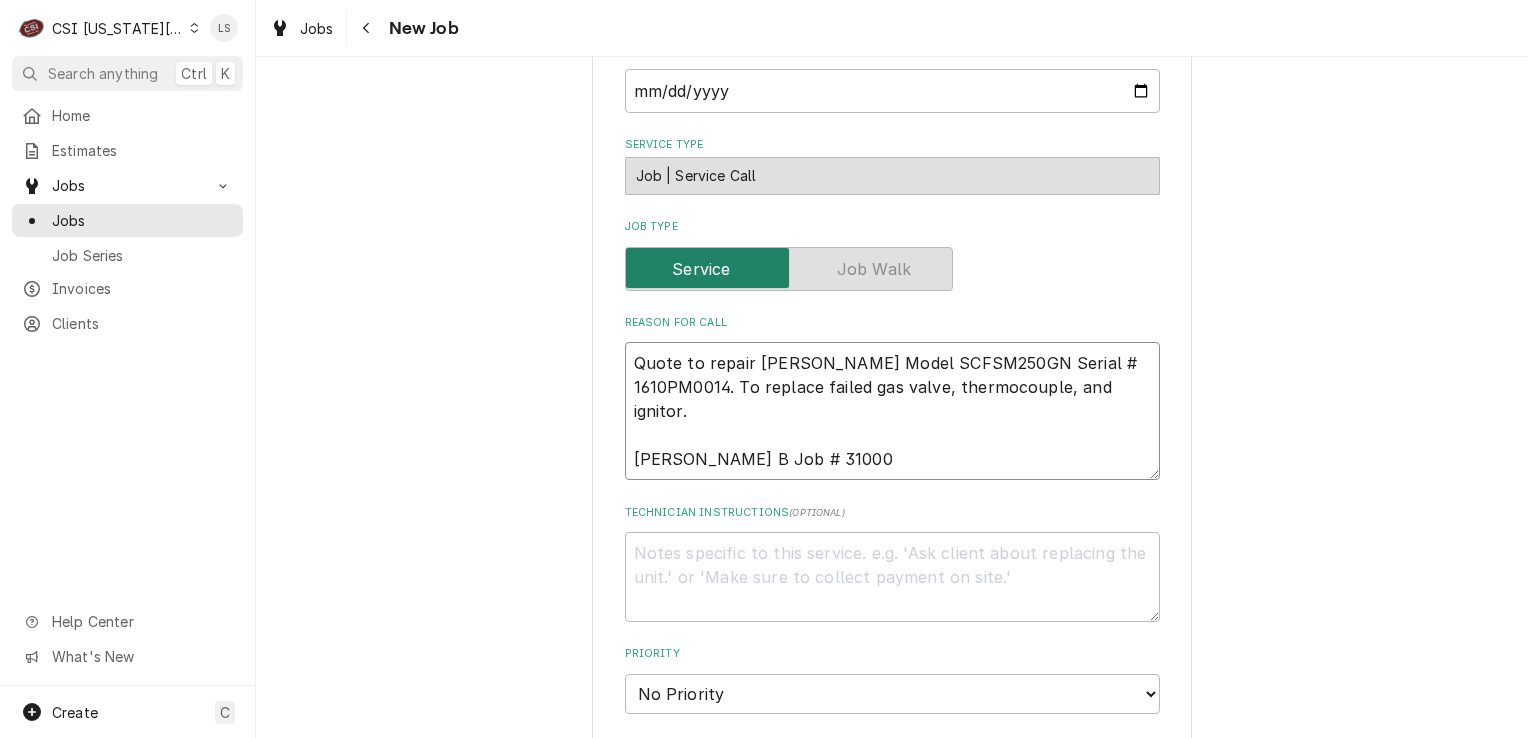 type on "Quote to repair Dean Fryer Model SCFSM250GN Serial # 1610PM0014. To replace failed gas valve, thermocouple, and ignitor.
Kolton B Job # 31000" 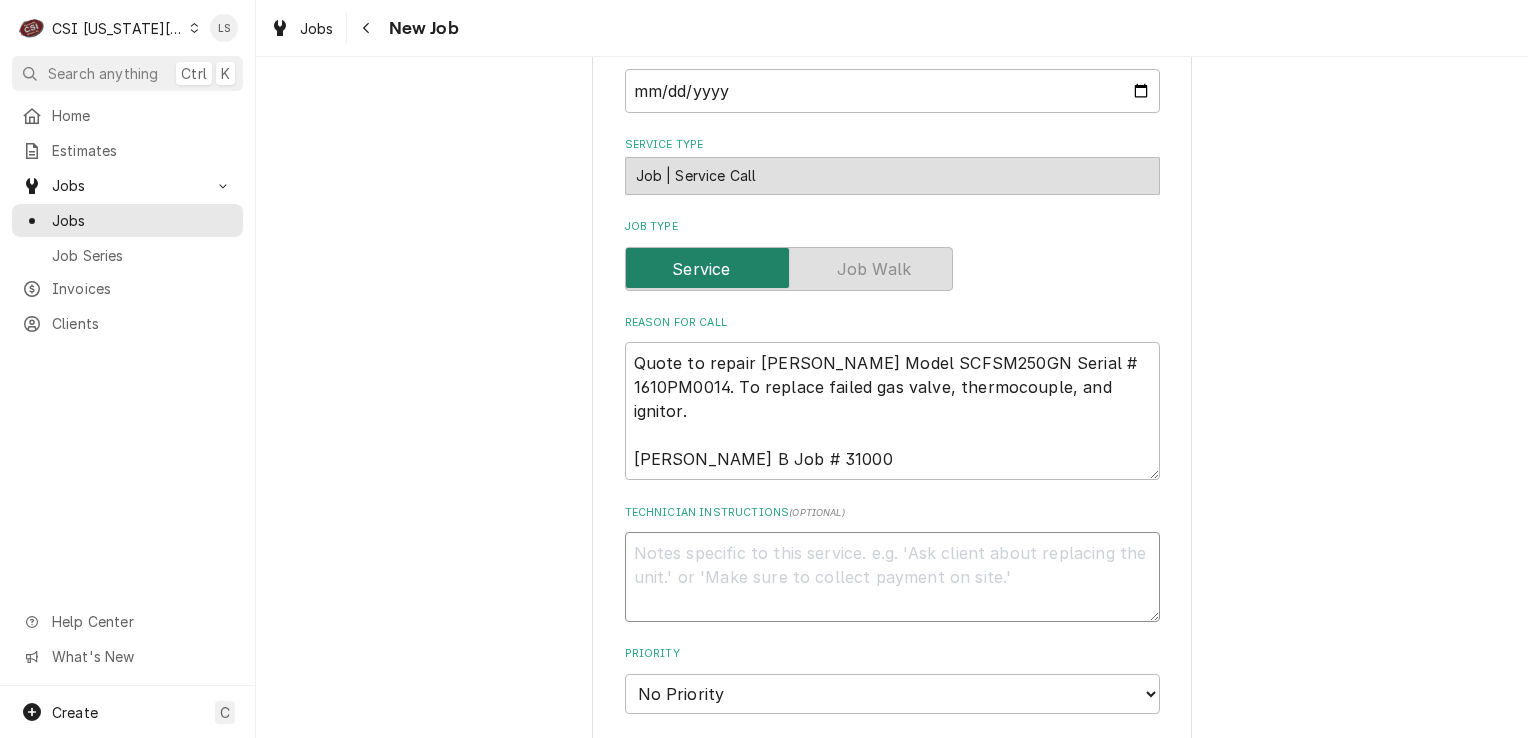 click on "Technician Instructions  ( optional )" at bounding box center (892, 577) 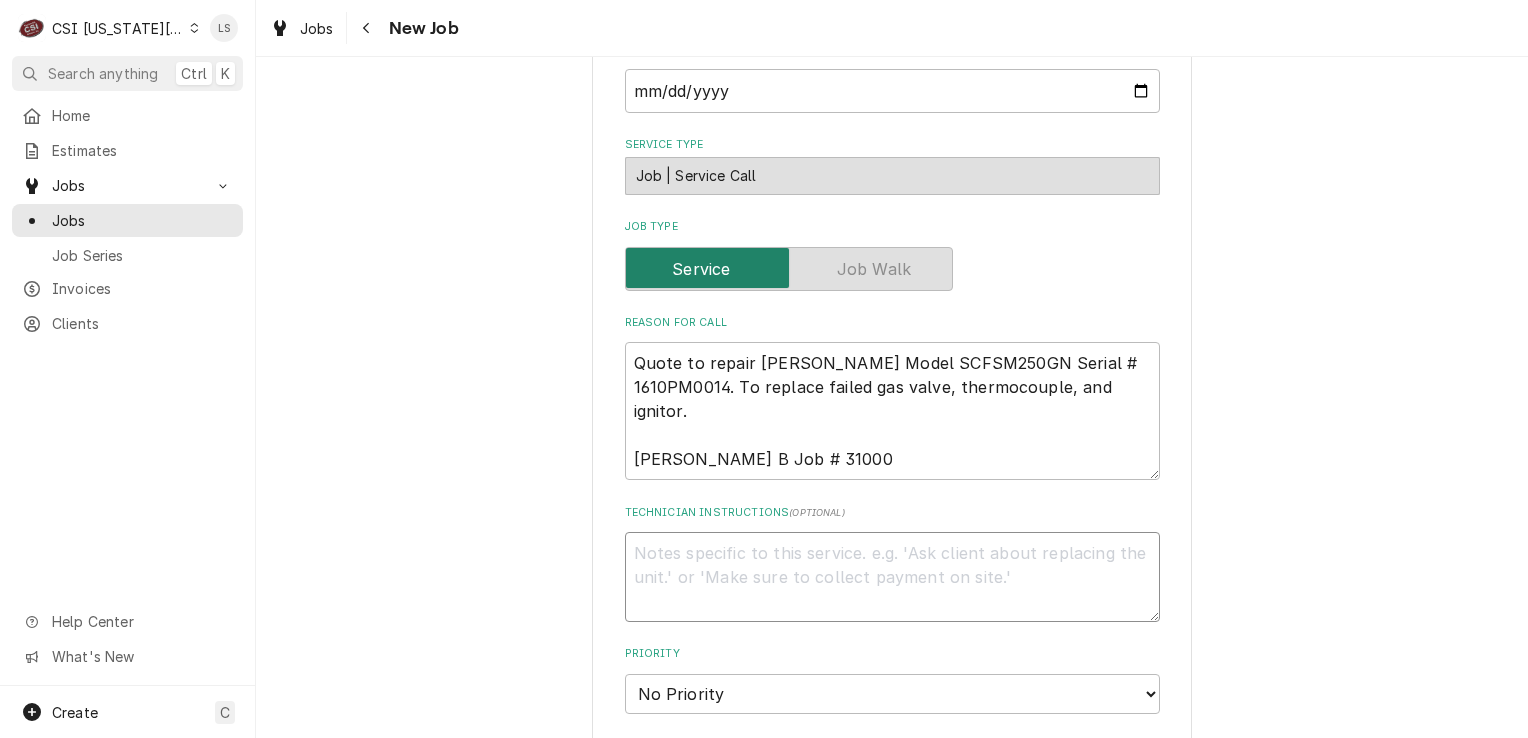 paste on "Quote to repair Dean Fryer Model SCFSM250GN Serial # 1610PM0014. To replace failed gas valve, thermocouple, and ignitor.
Kolton B Job # 31000" 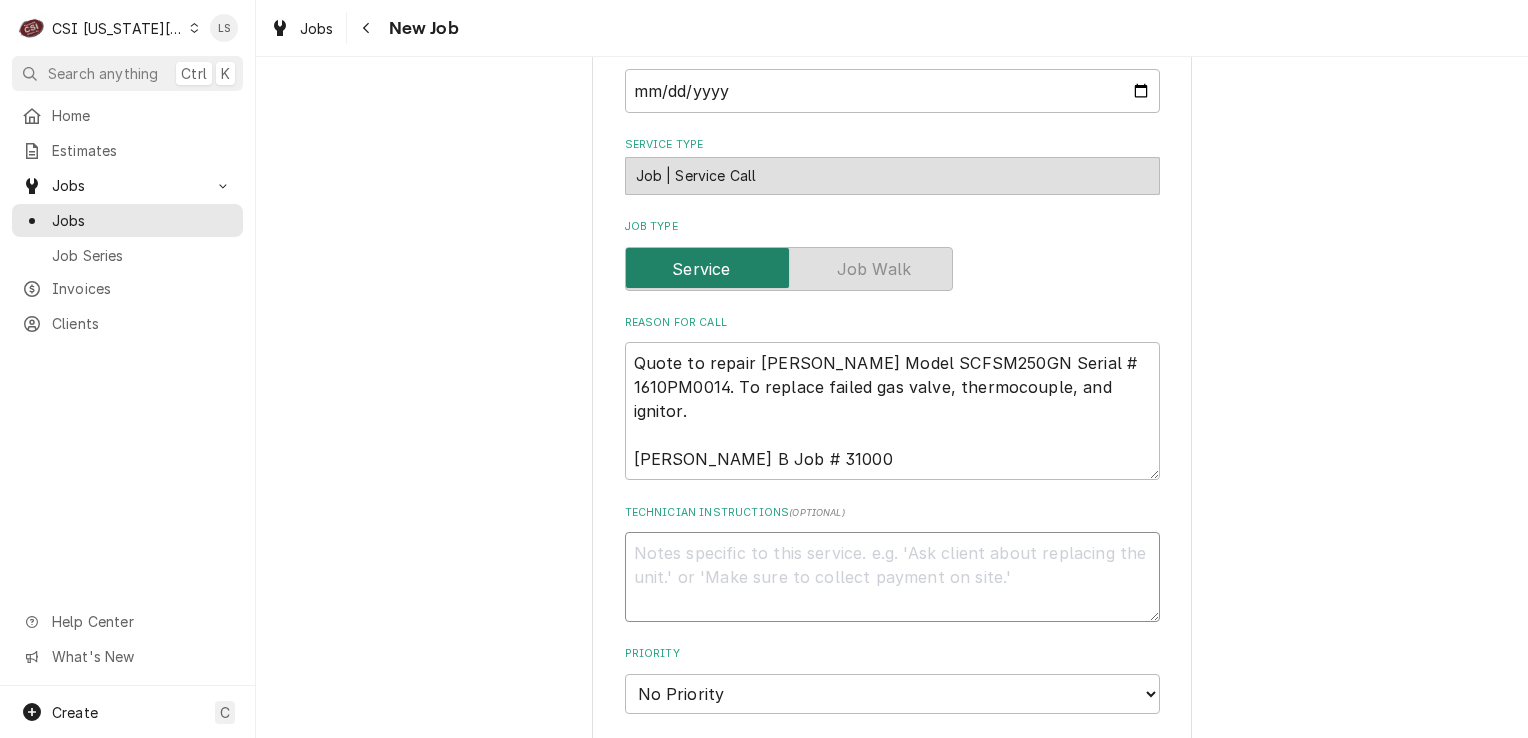 type on "x" 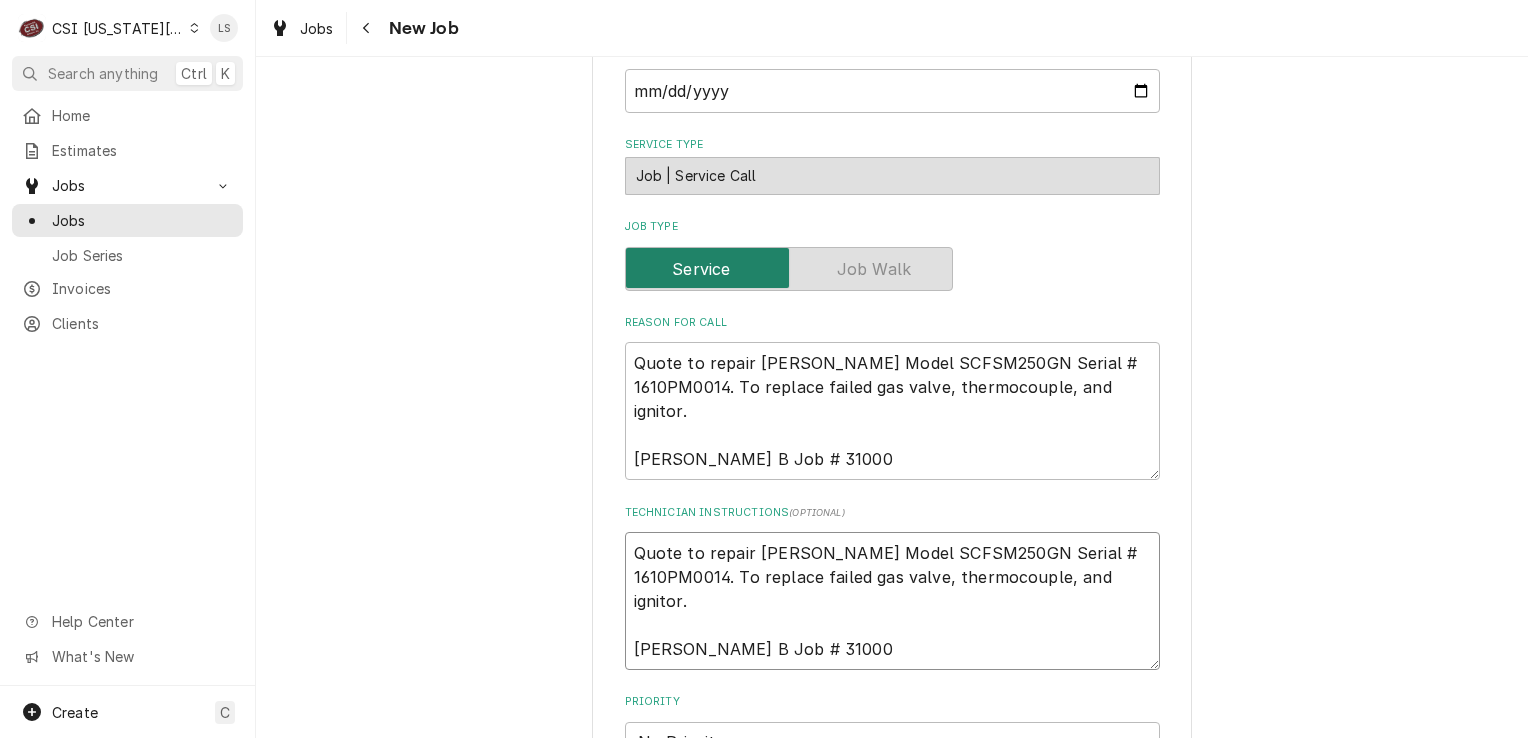 type on "x" 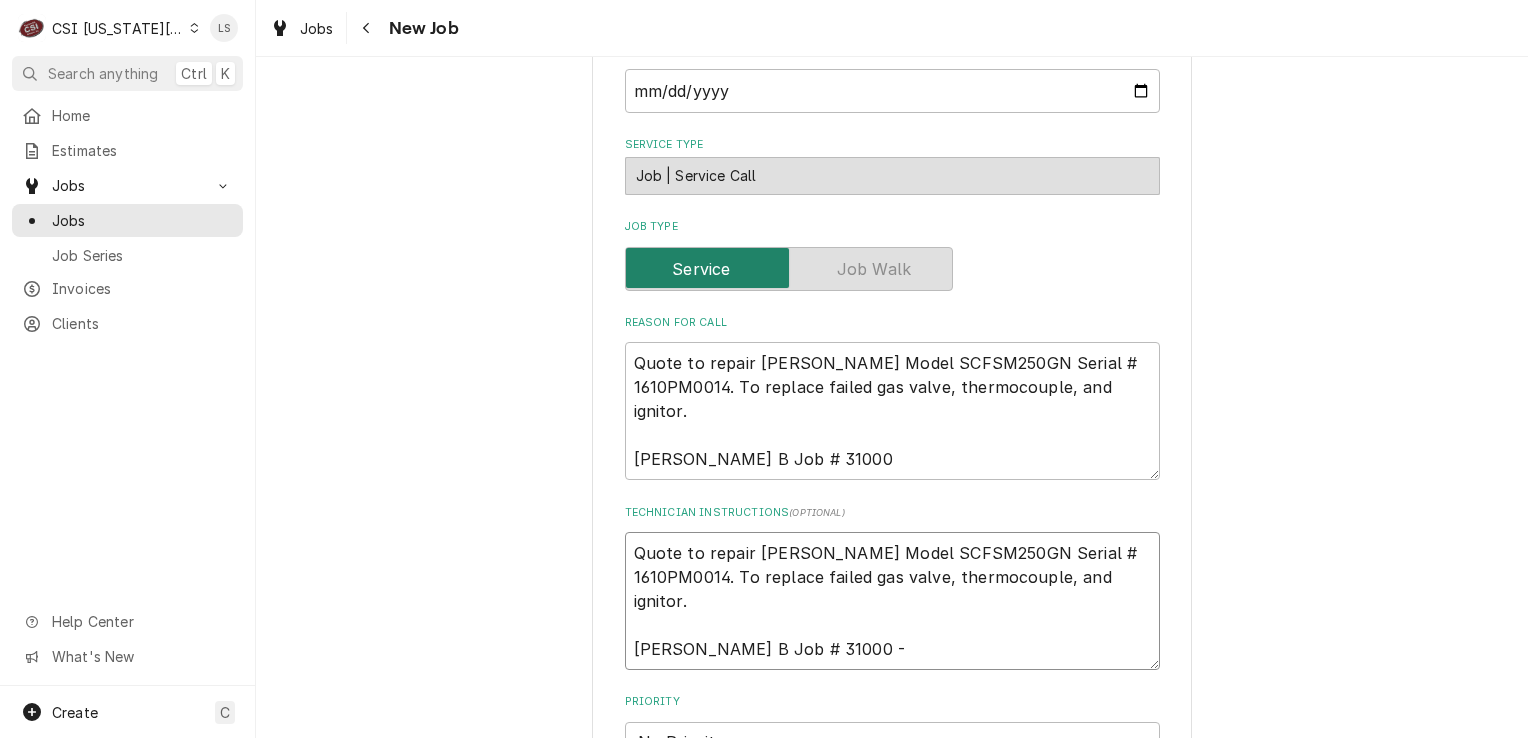type on "x" 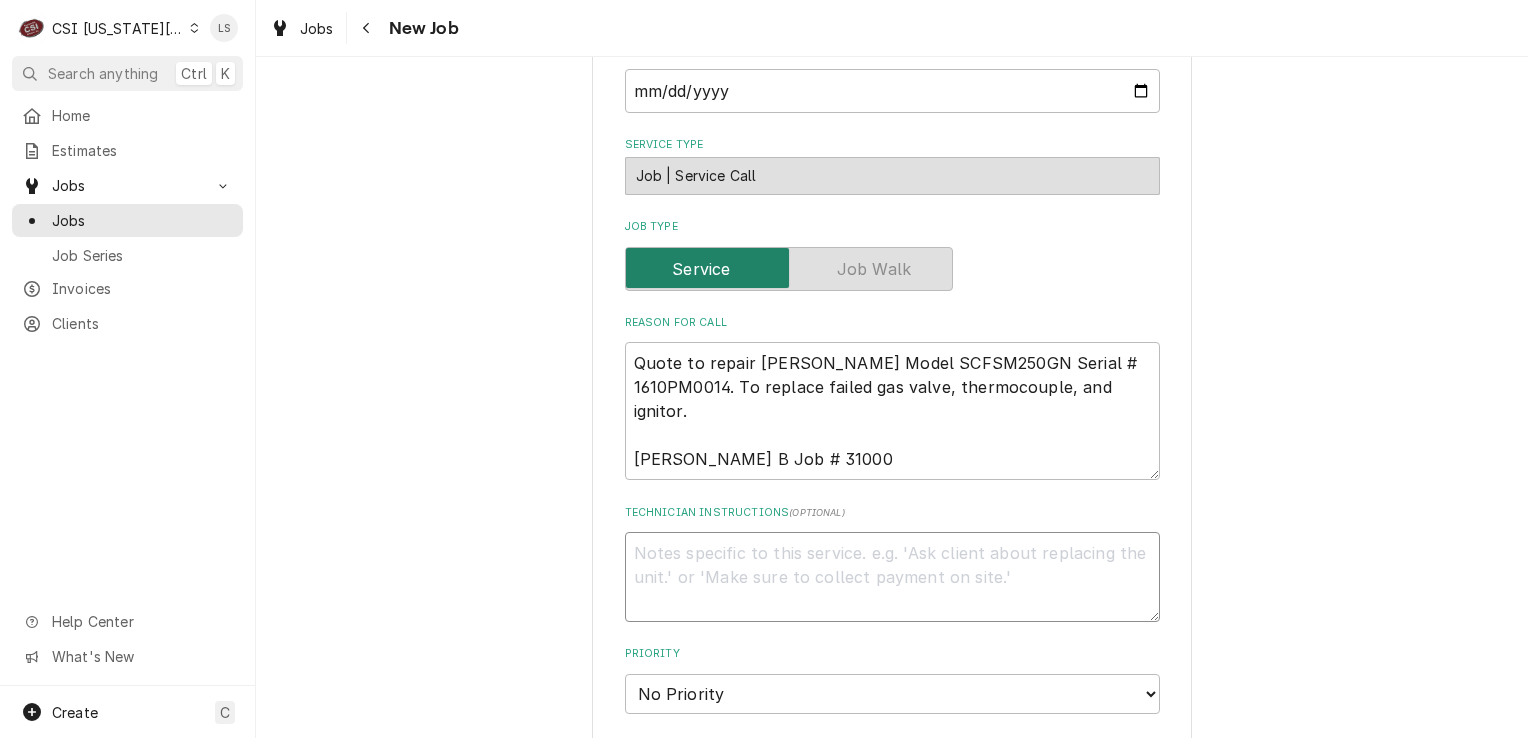paste on "Misc. Service Supply" 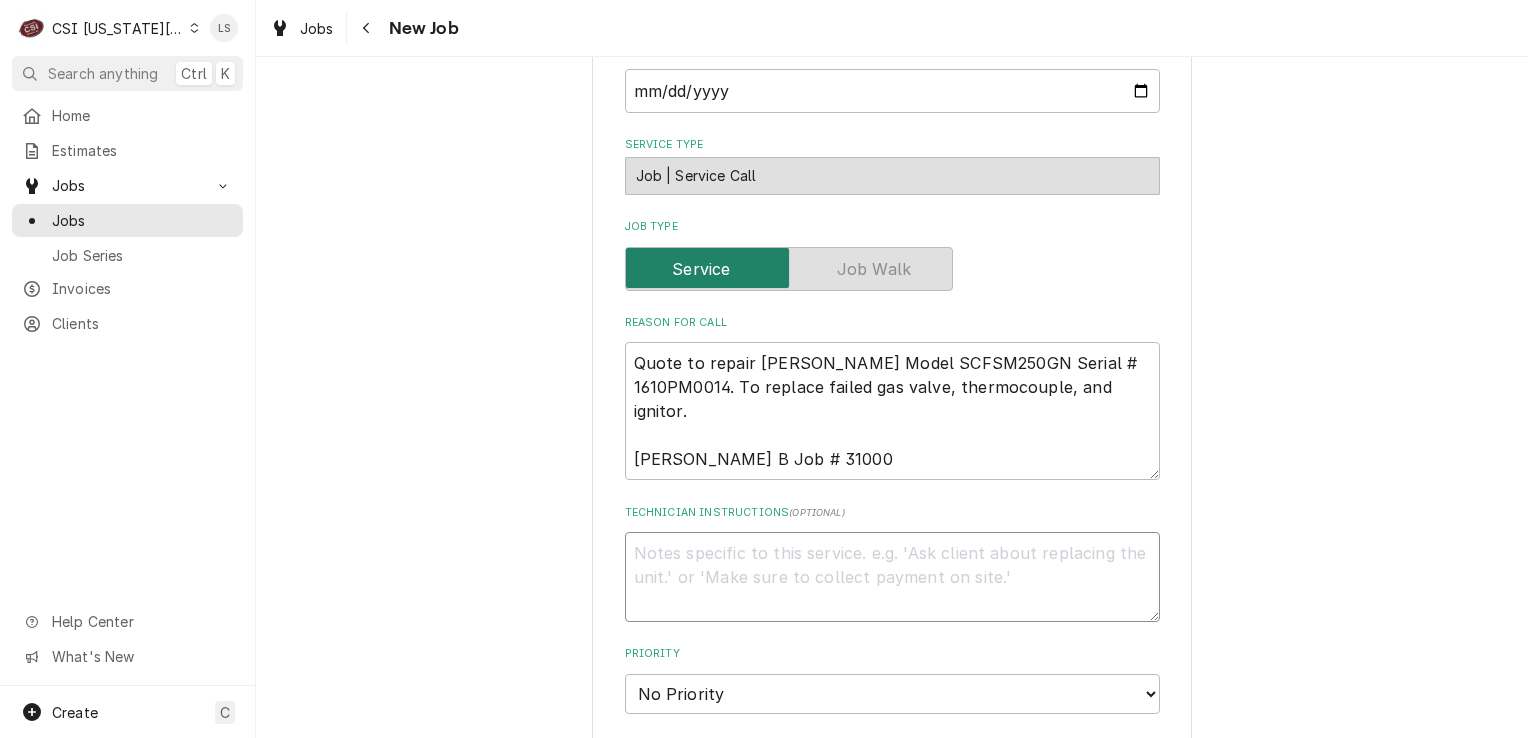 type on "x" 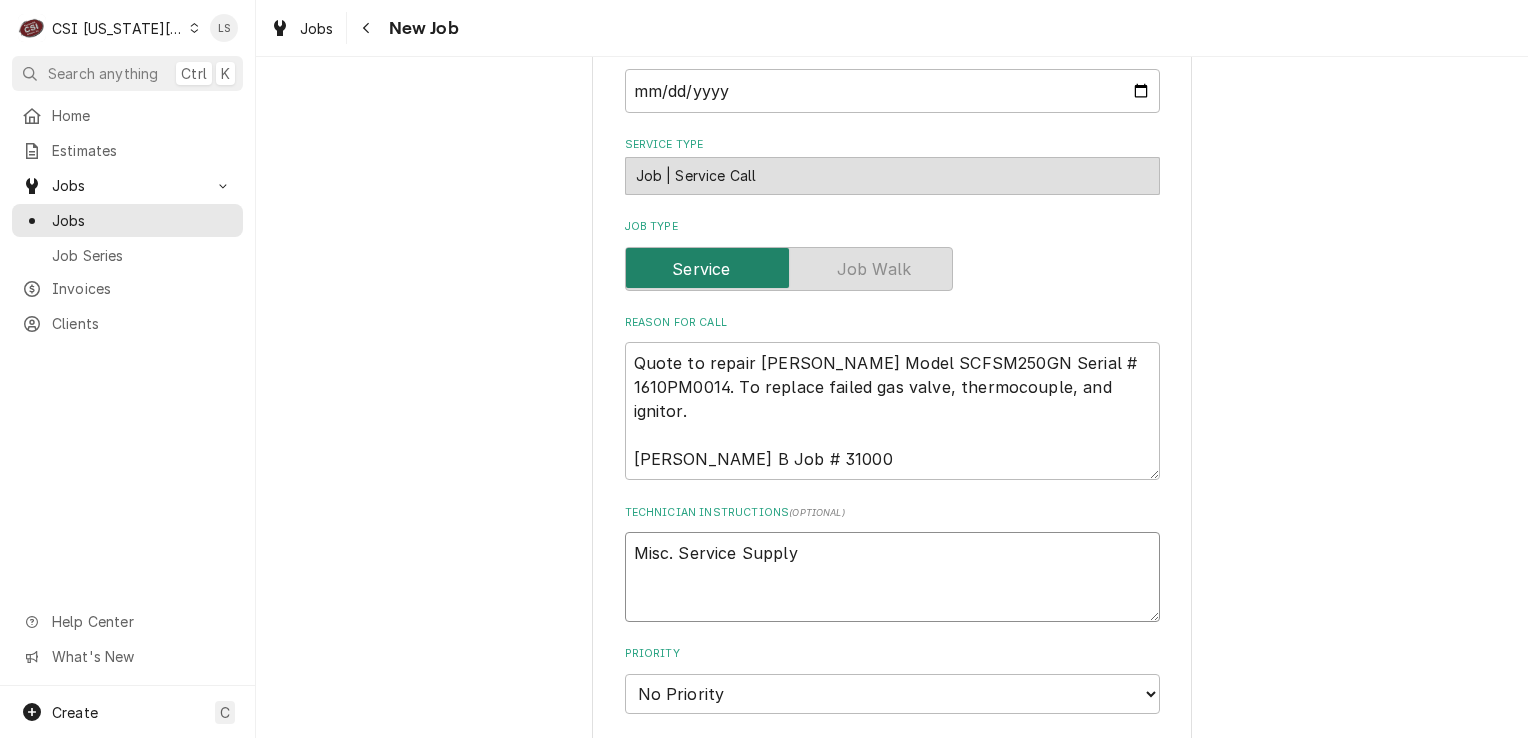 type on "x" 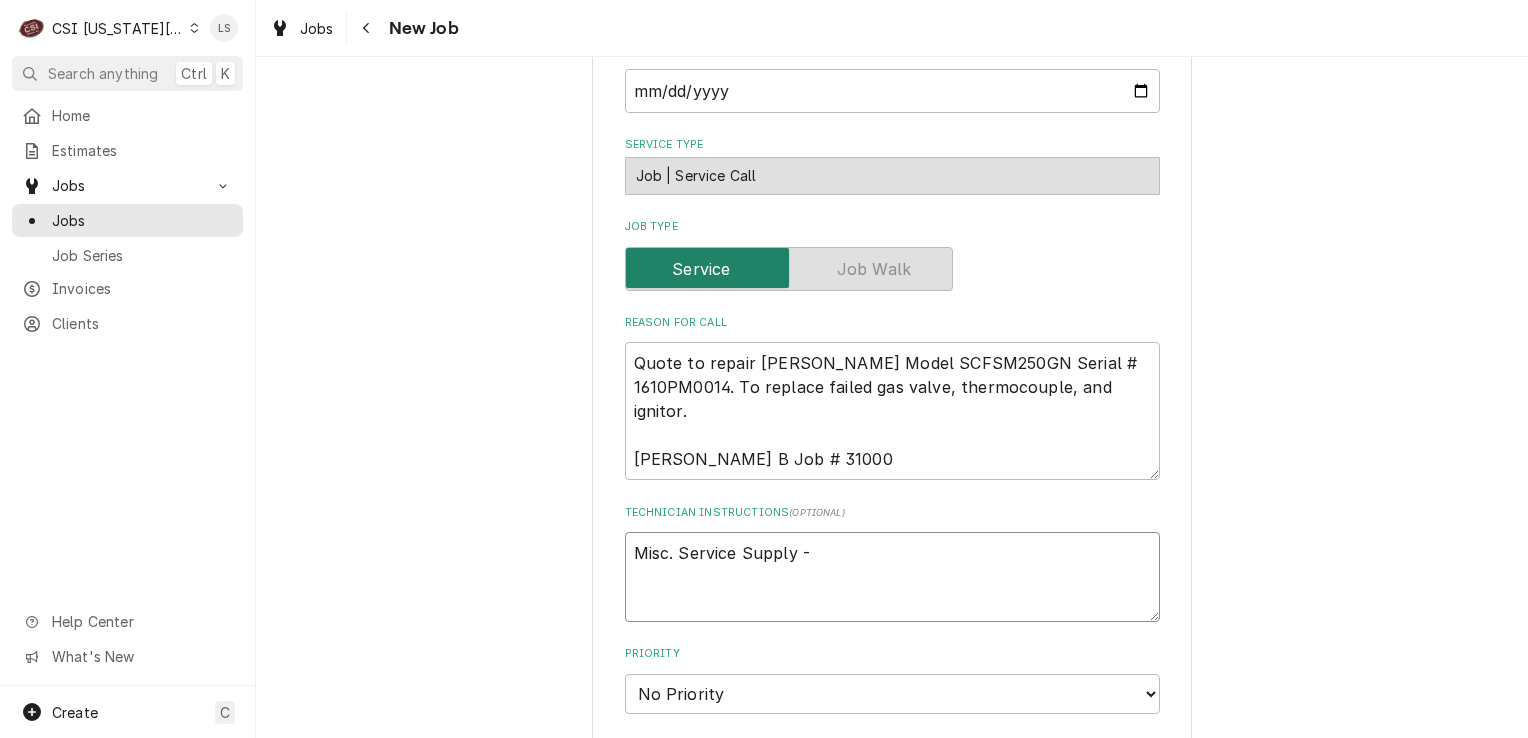 type on "x" 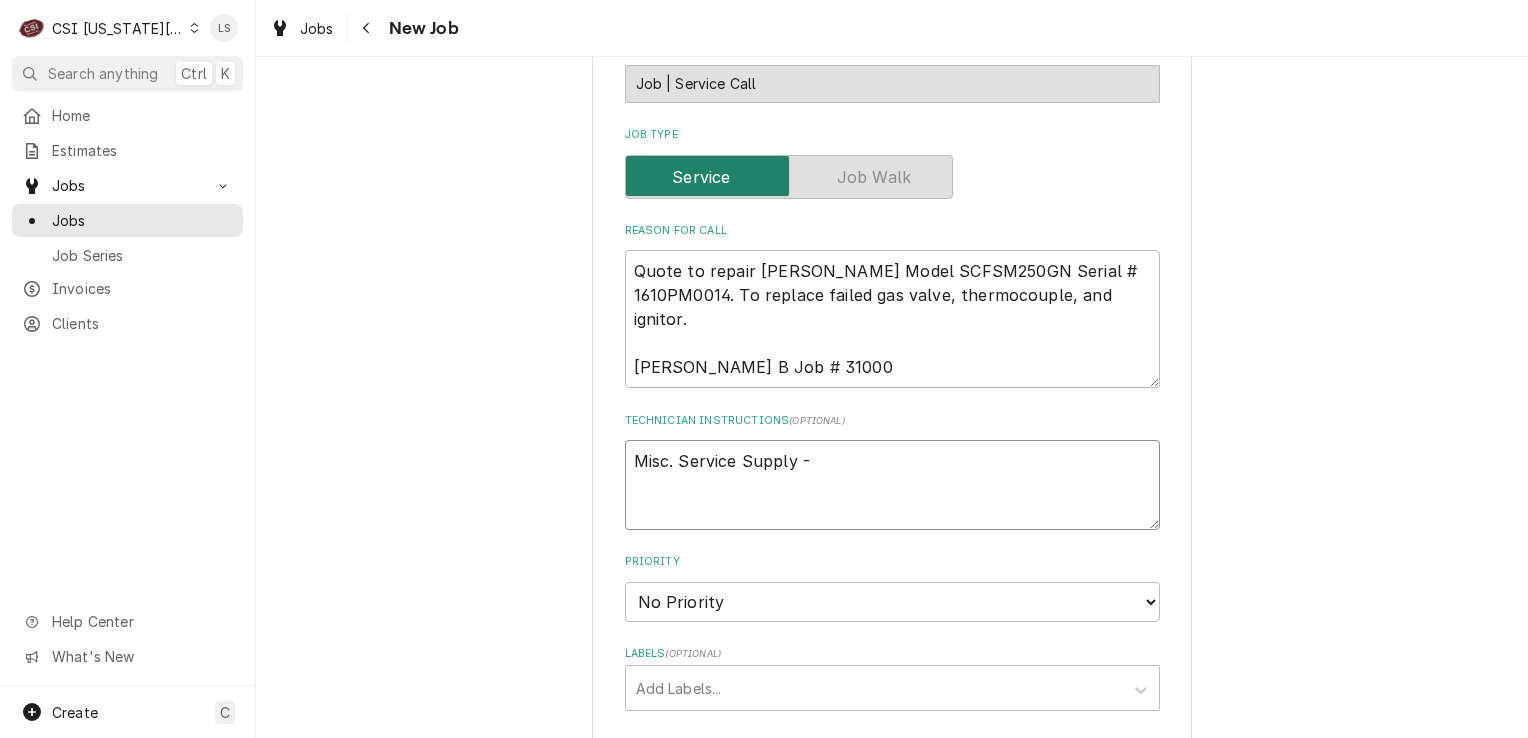 scroll, scrollTop: 800, scrollLeft: 0, axis: vertical 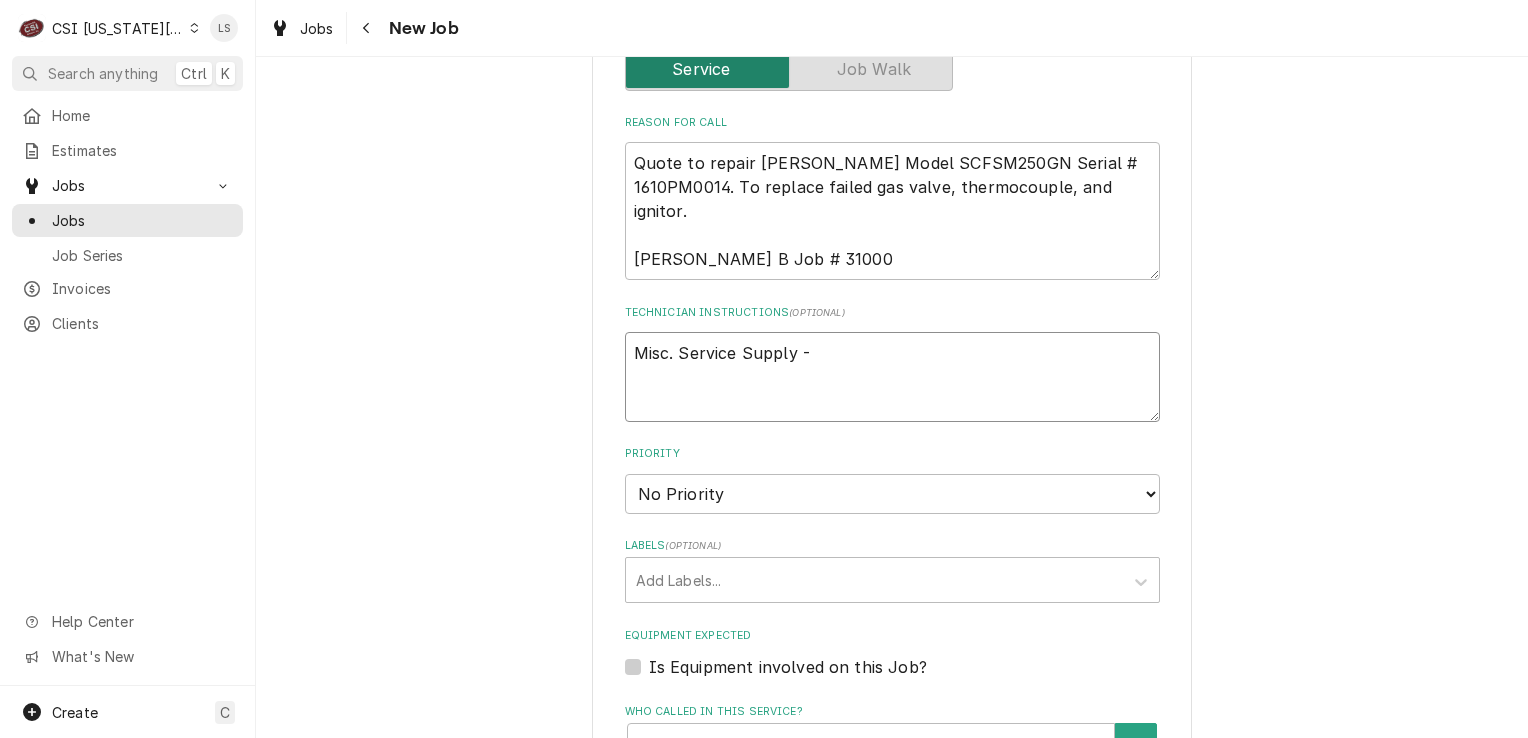 type on "Misc. Service Supply -" 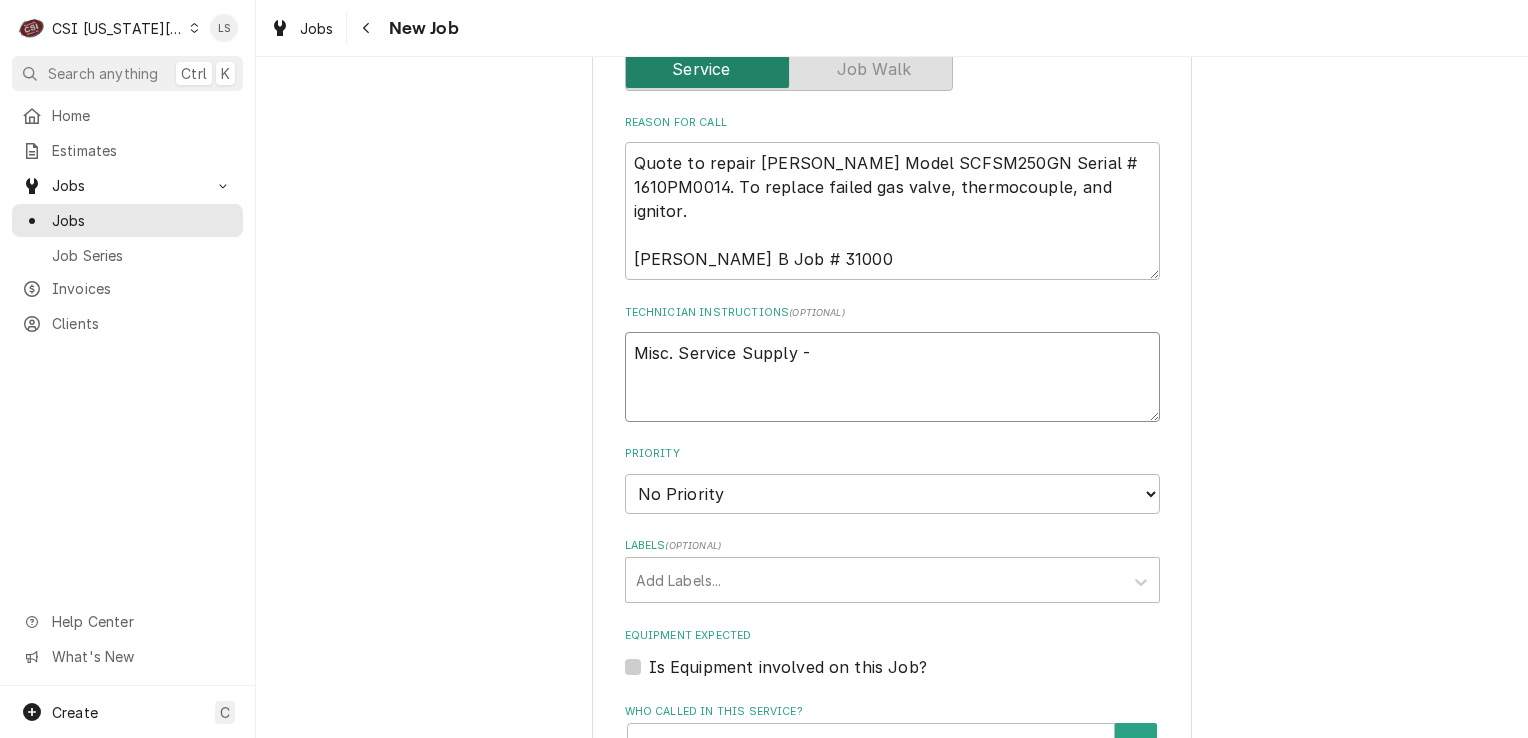 paste on "SERV-MATS" 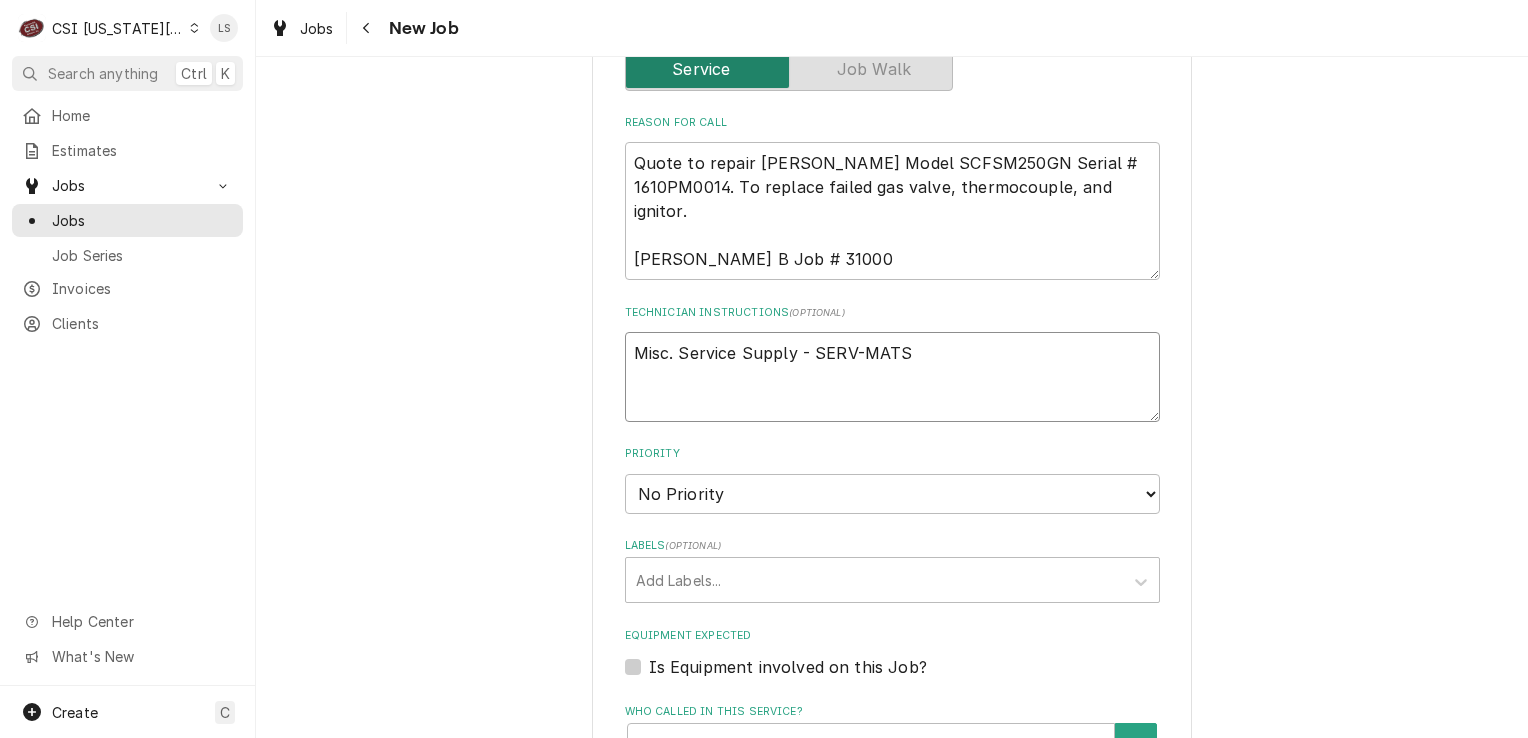 type on "x" 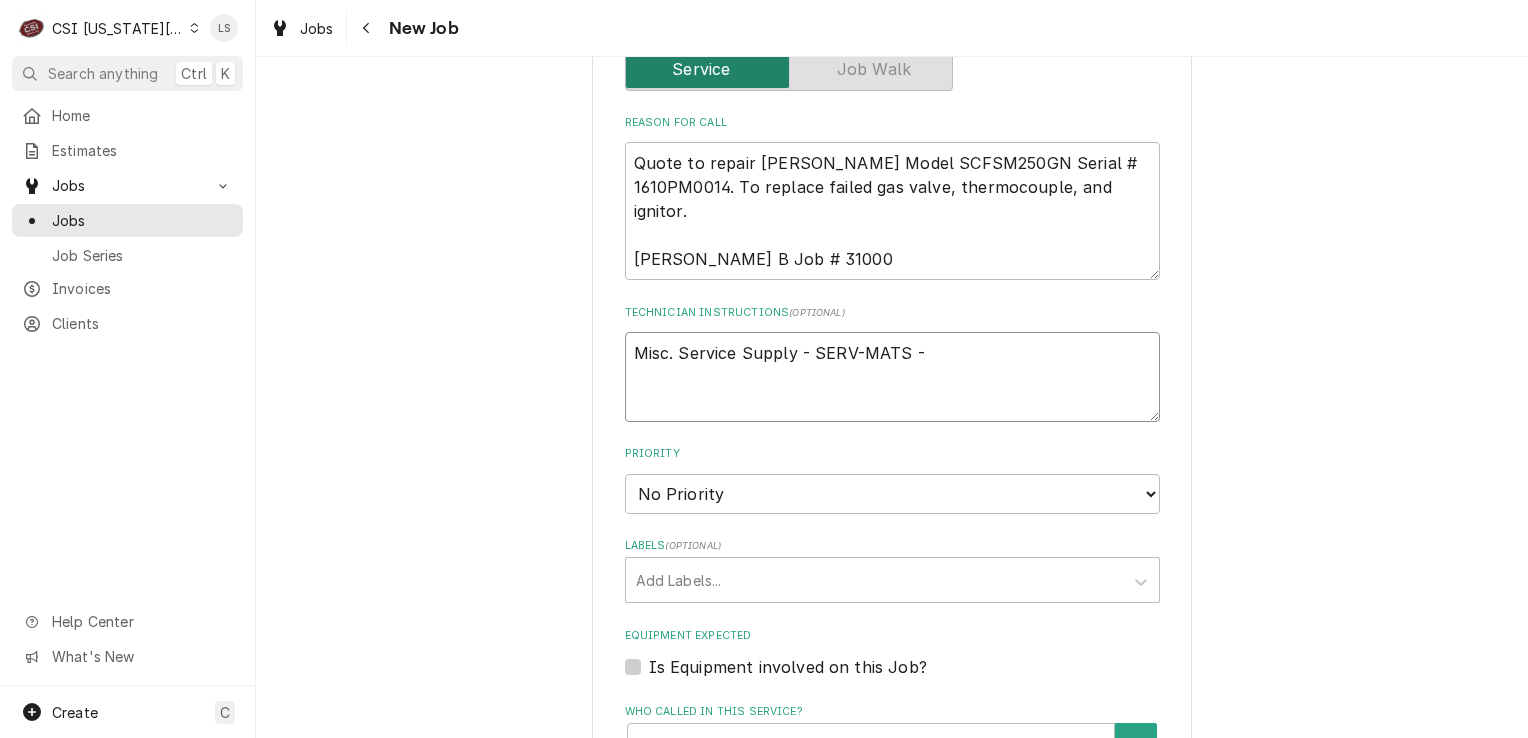 type on "x" 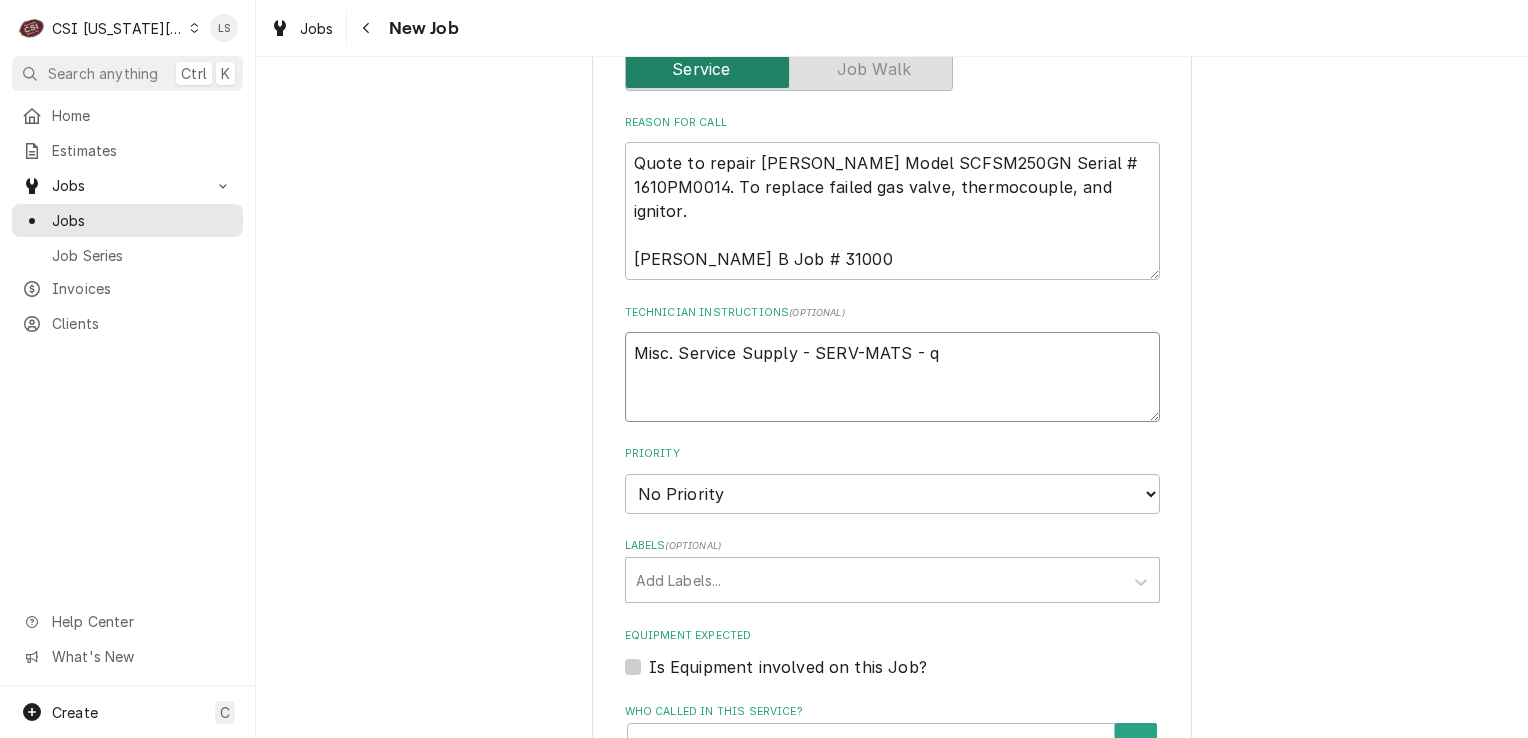 type on "x" 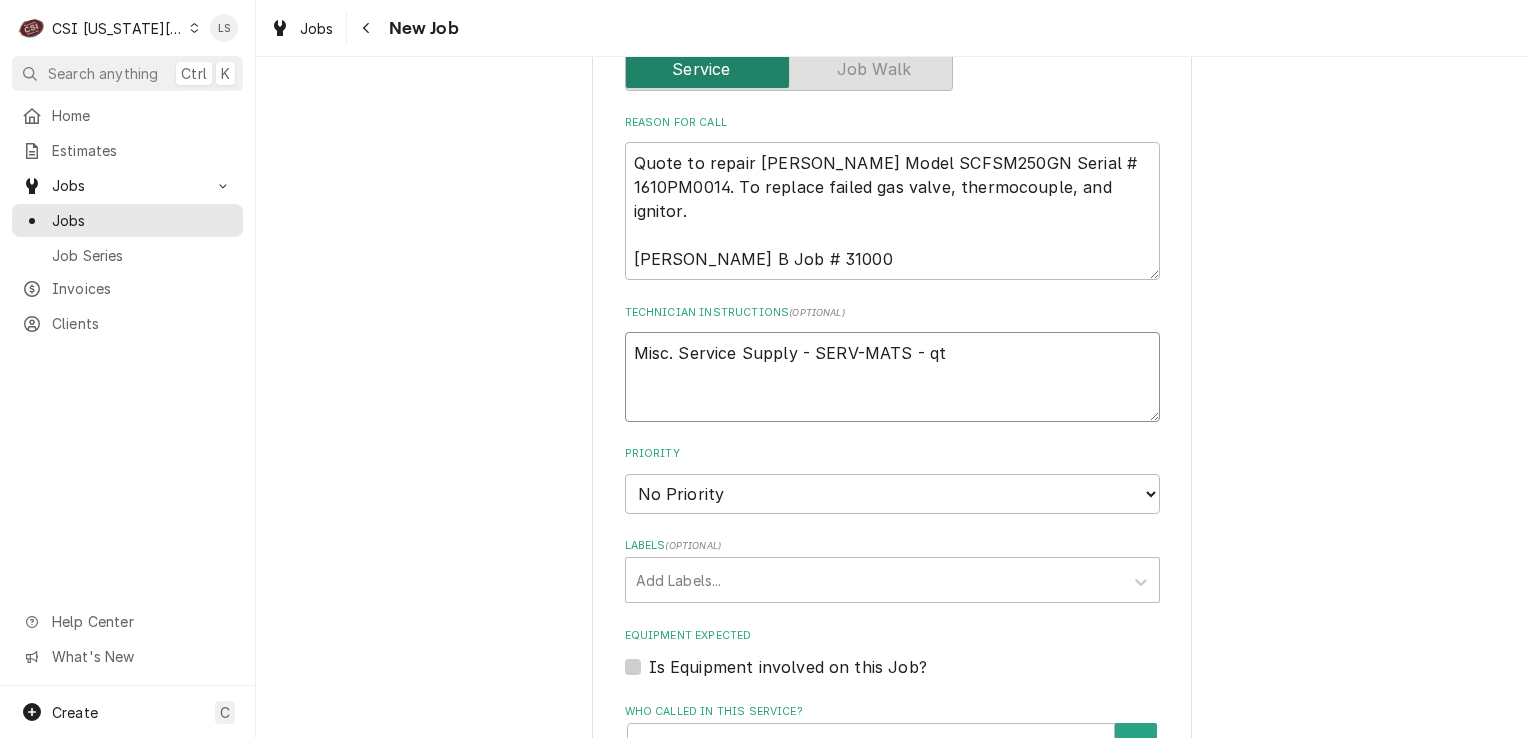 type on "x" 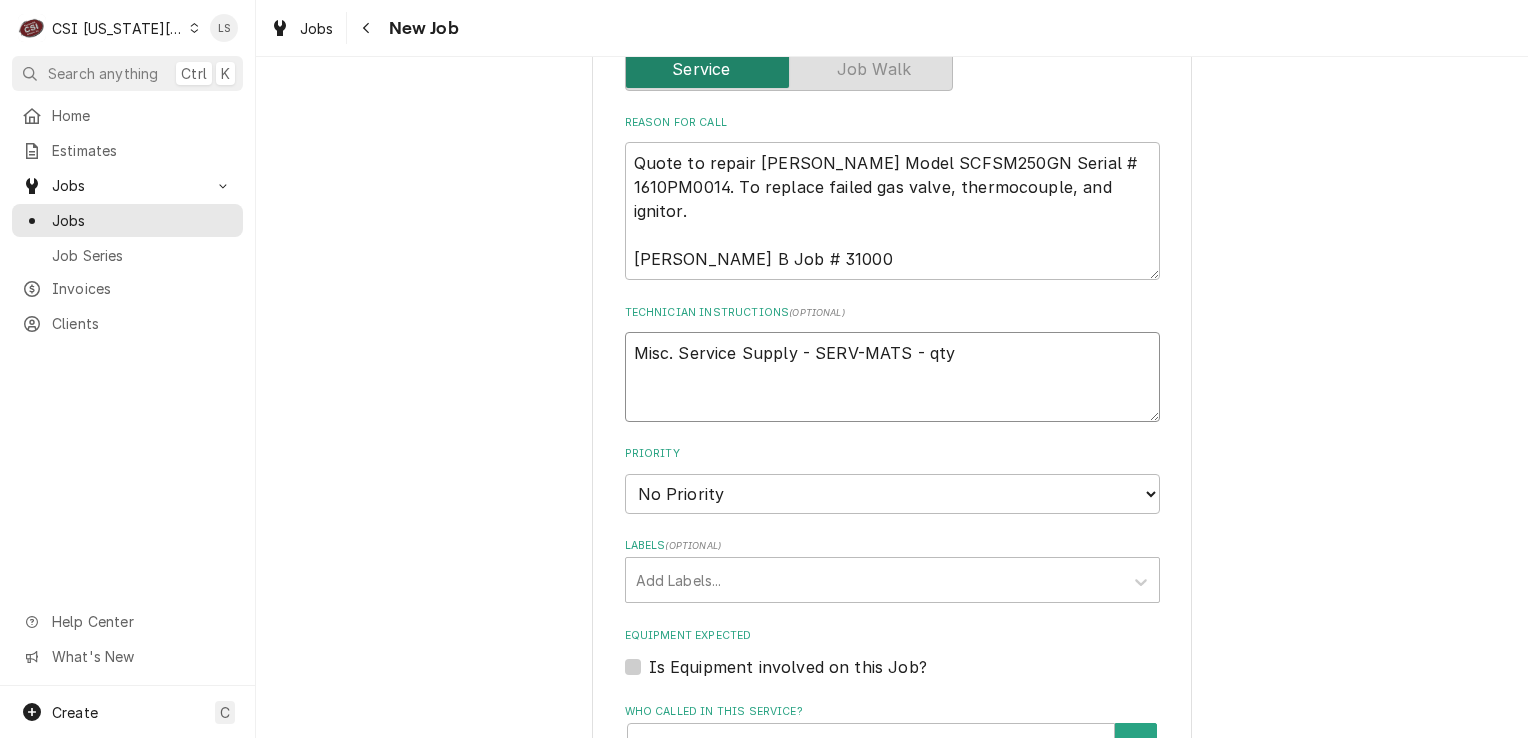 type on "x" 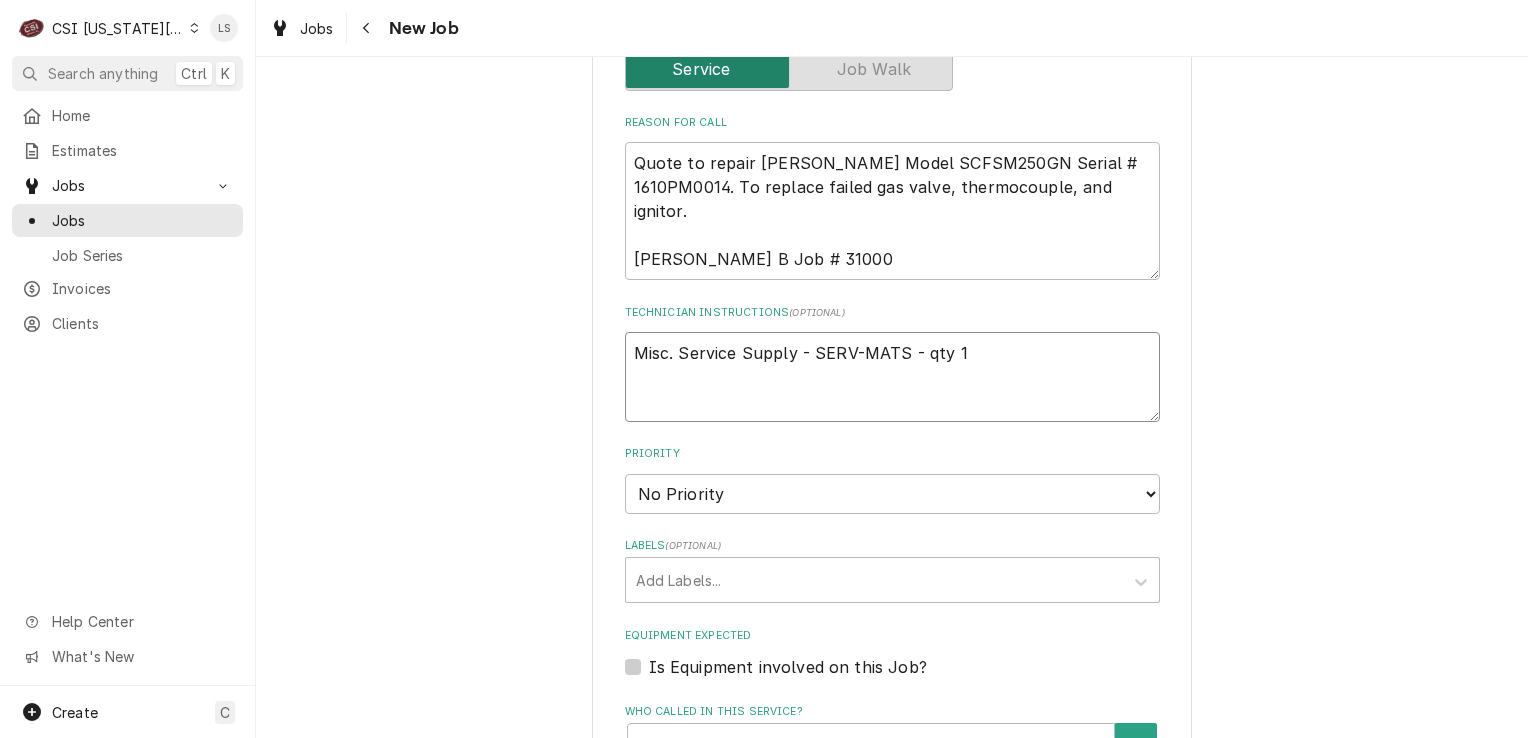 type on "Misc. Service Supply - SERV-MATS - qty 1" 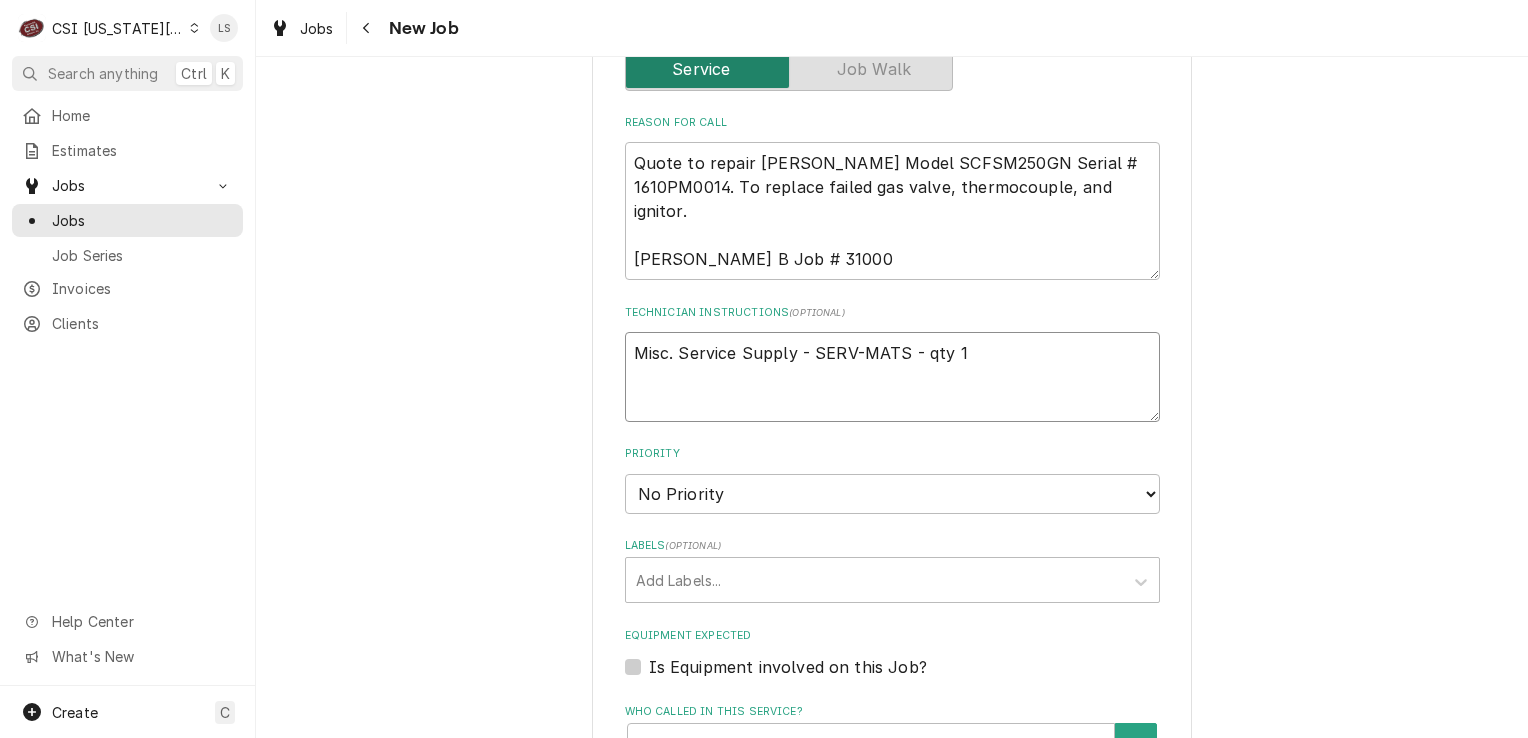 paste on "Natural Gas Valve **When Depleted, Use Fry-8072427" 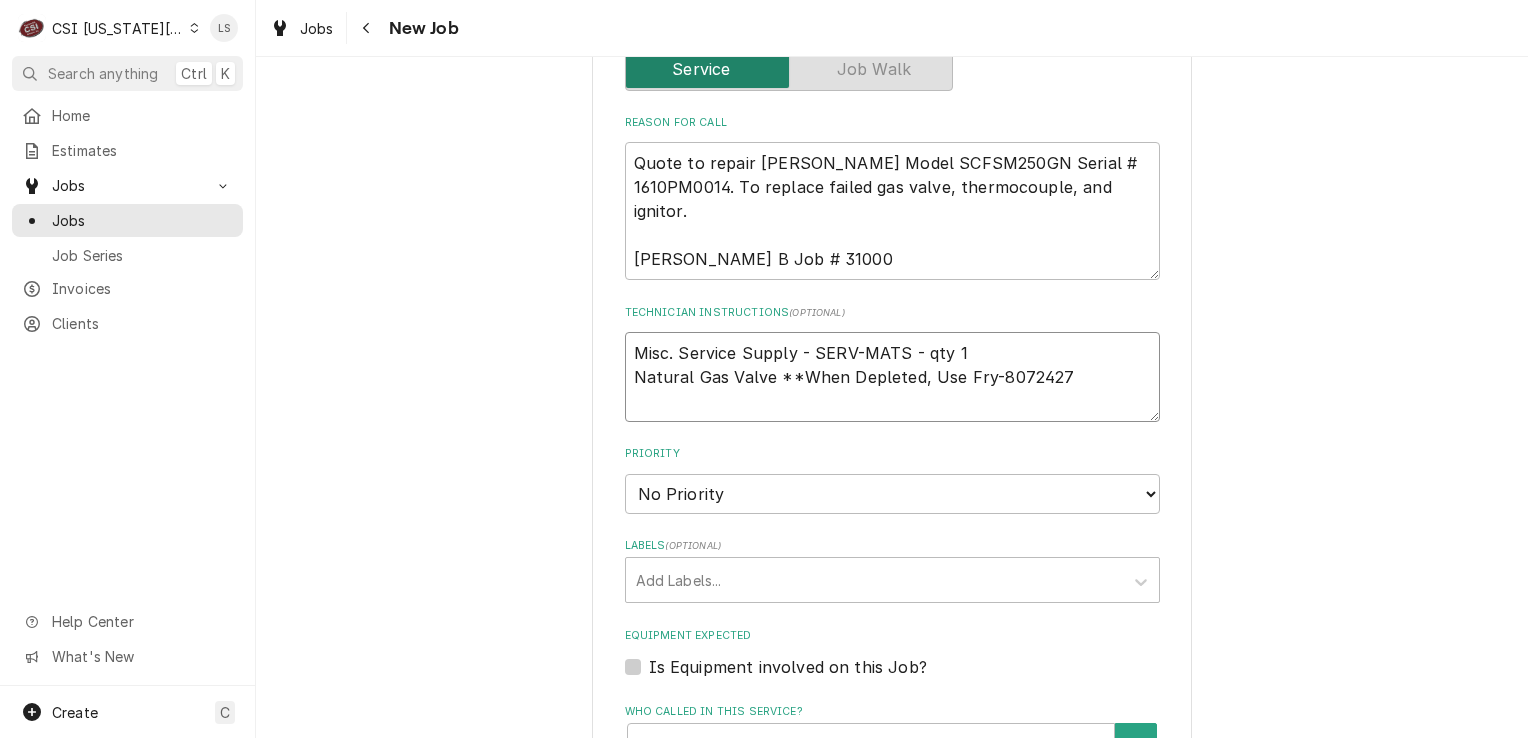 type on "x" 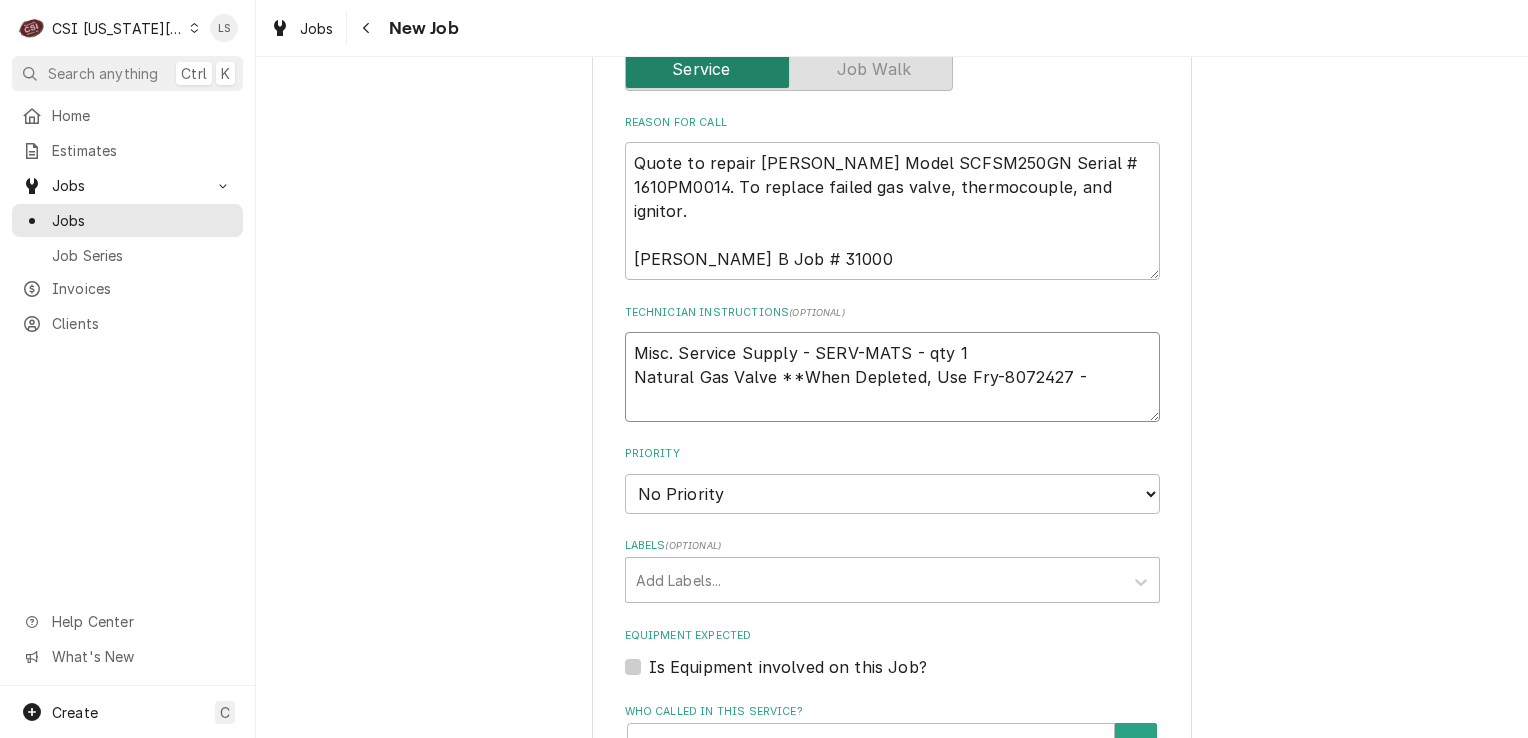 type on "x" 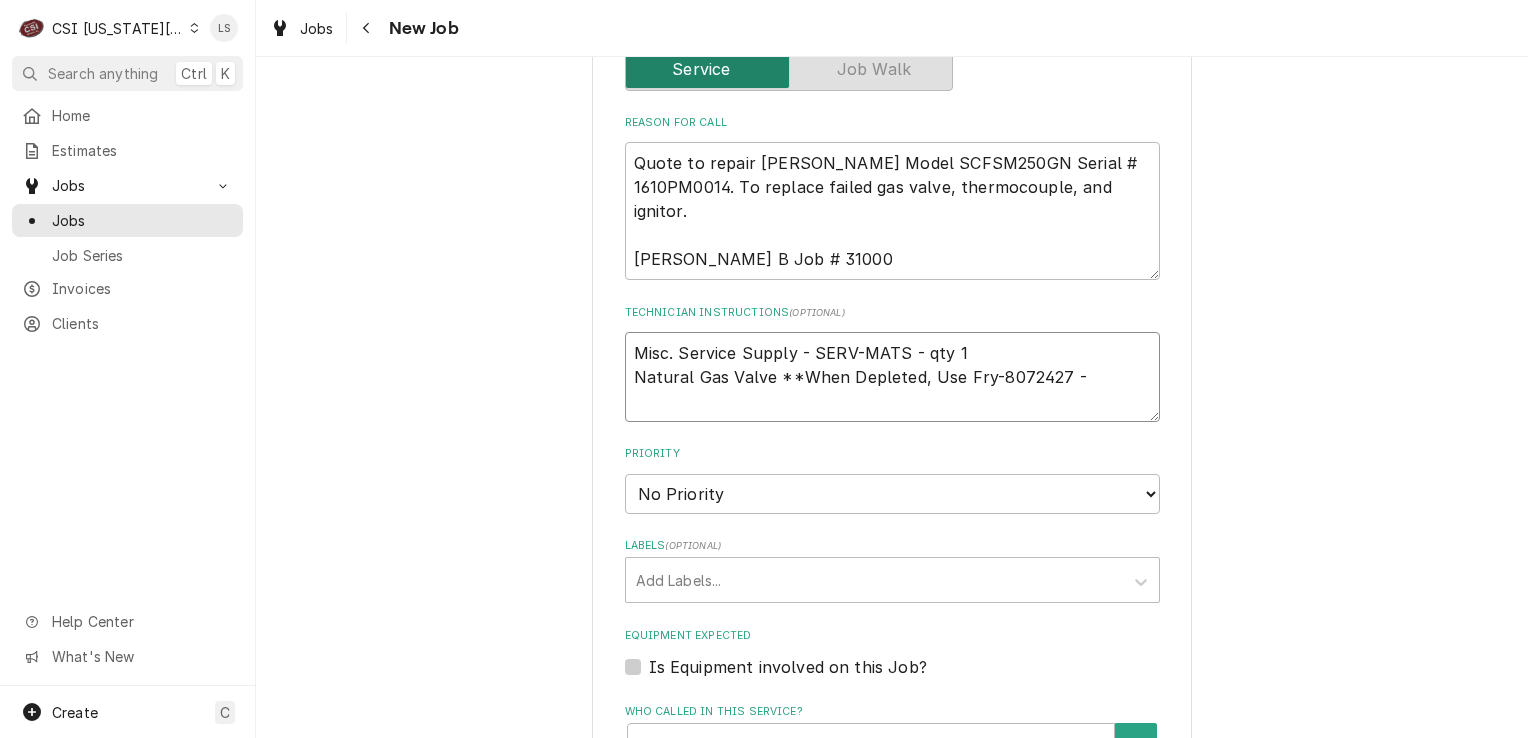 paste on "FRY-8071603" 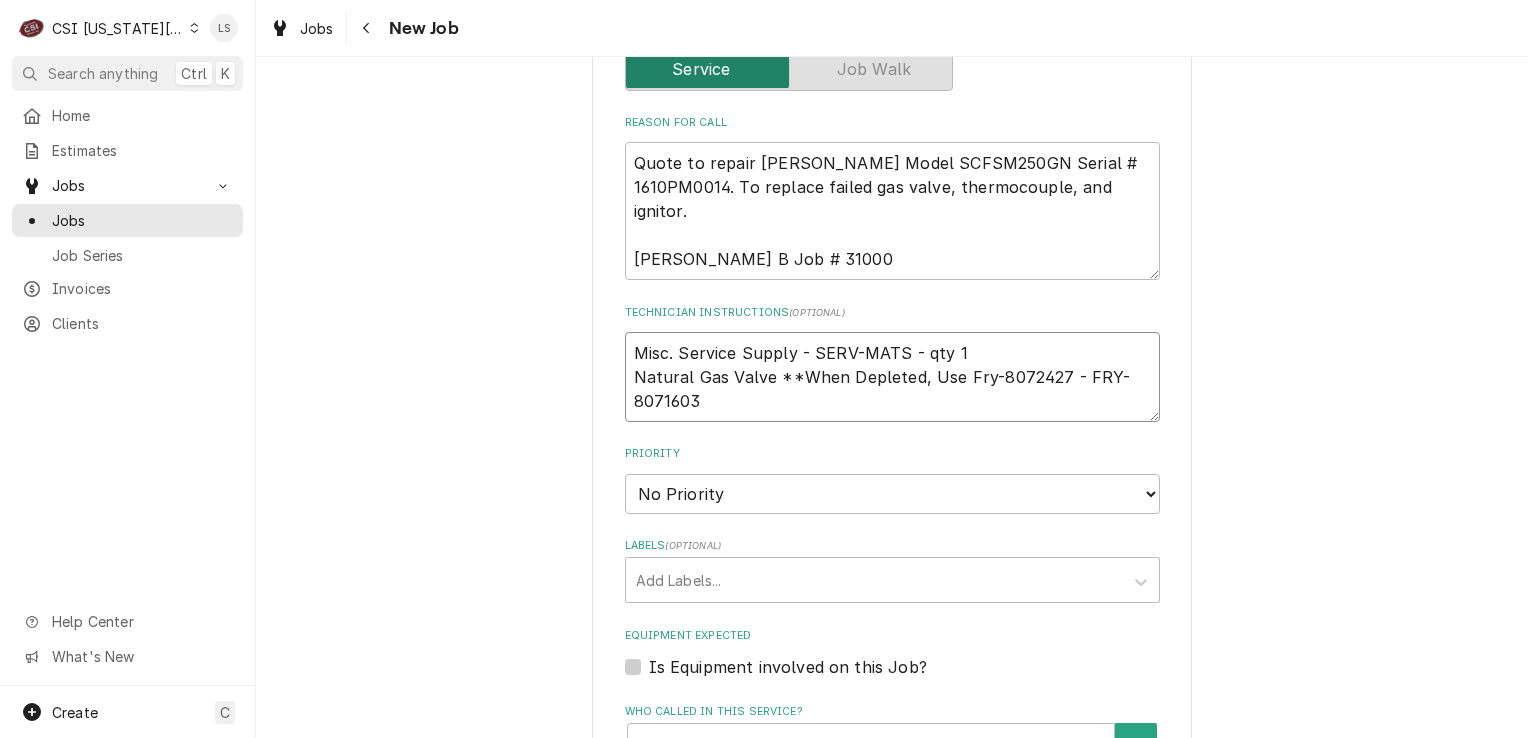 type on "x" 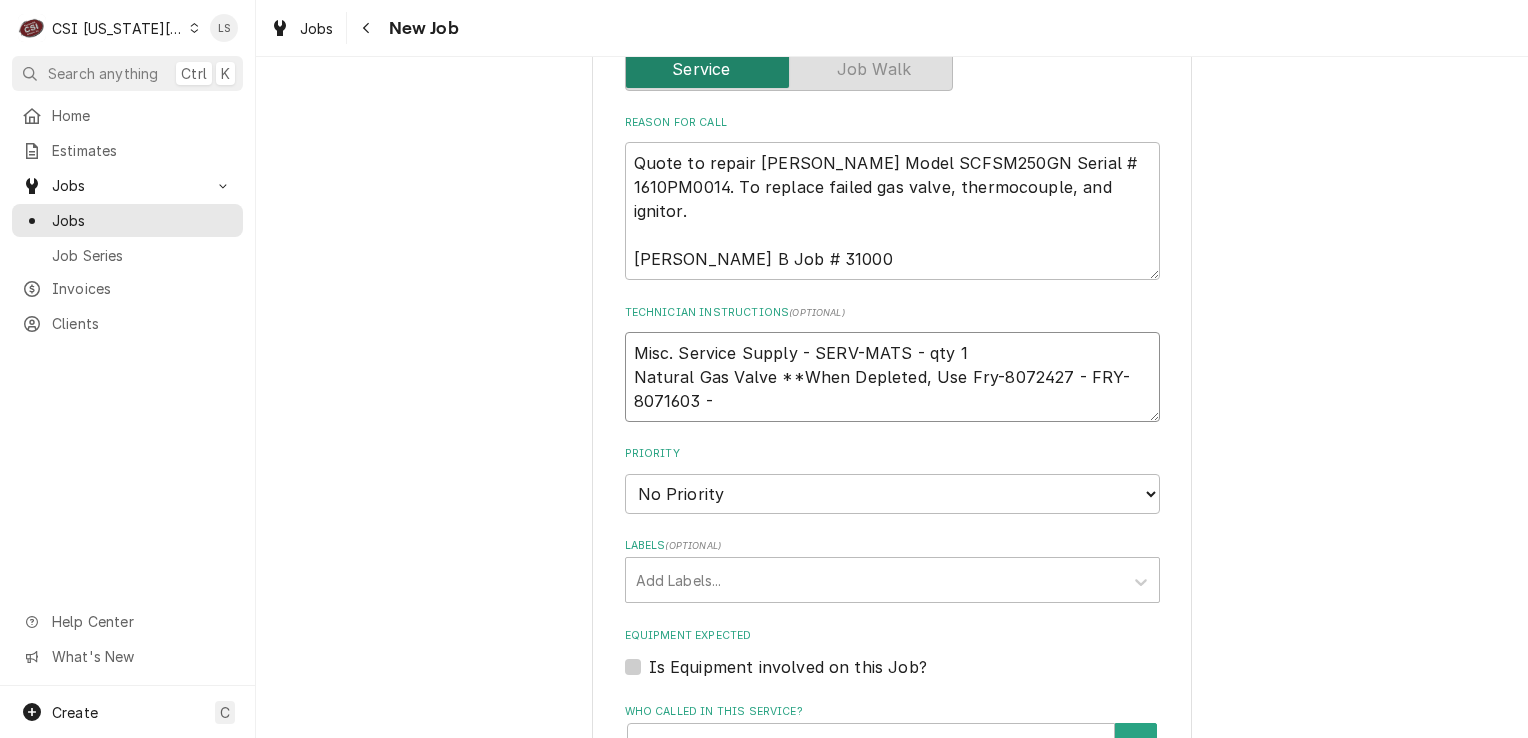 type on "x" 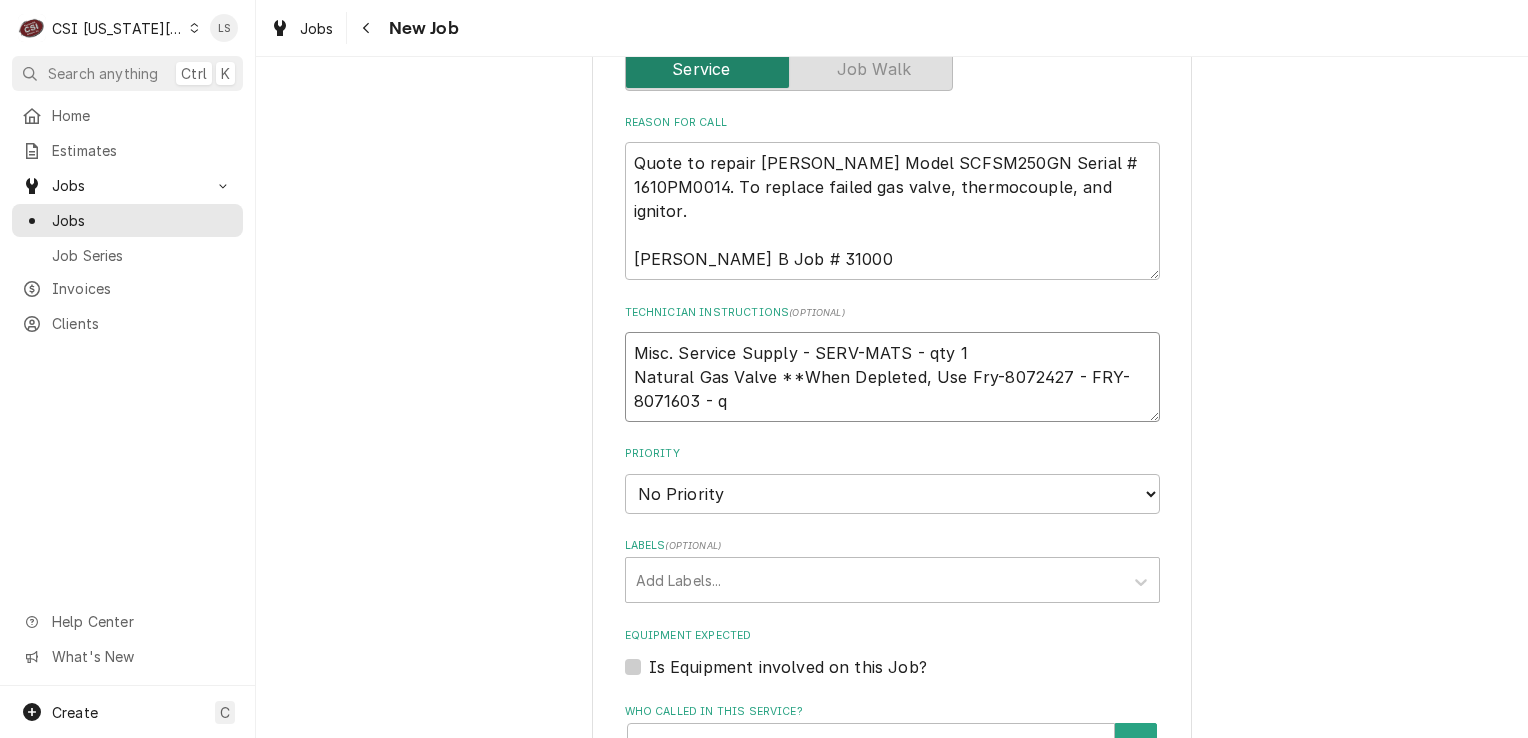 type on "x" 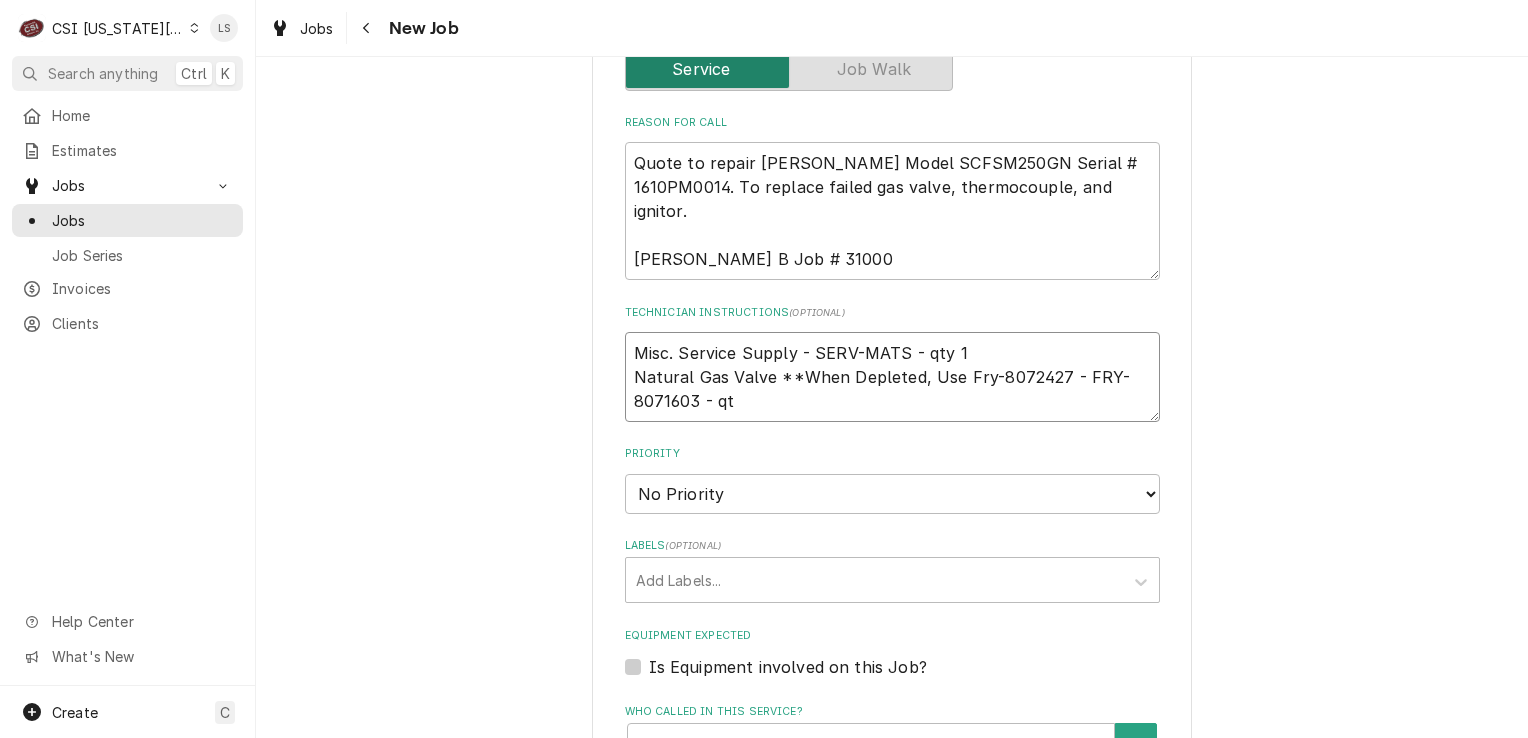type on "x" 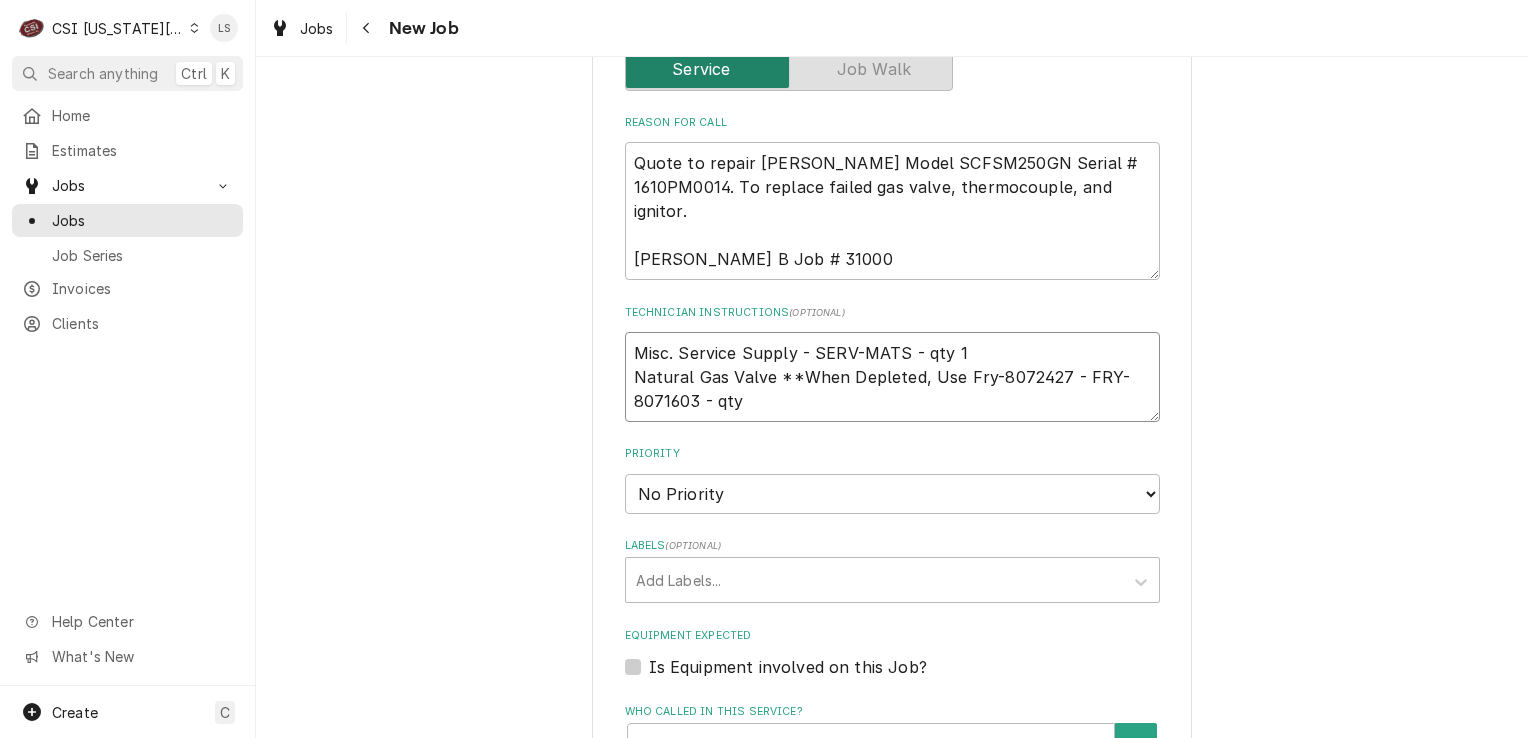 type on "x" 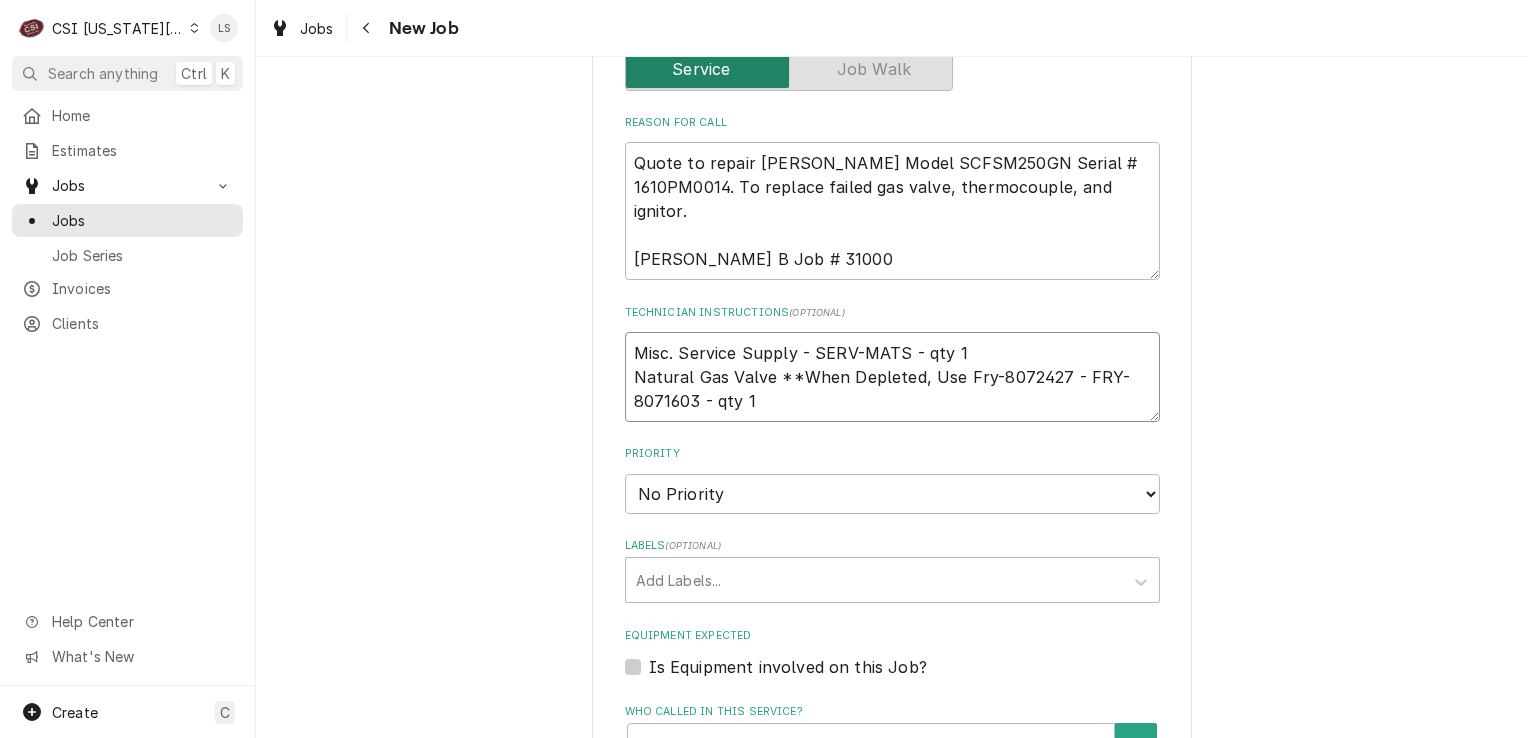 type on "x" 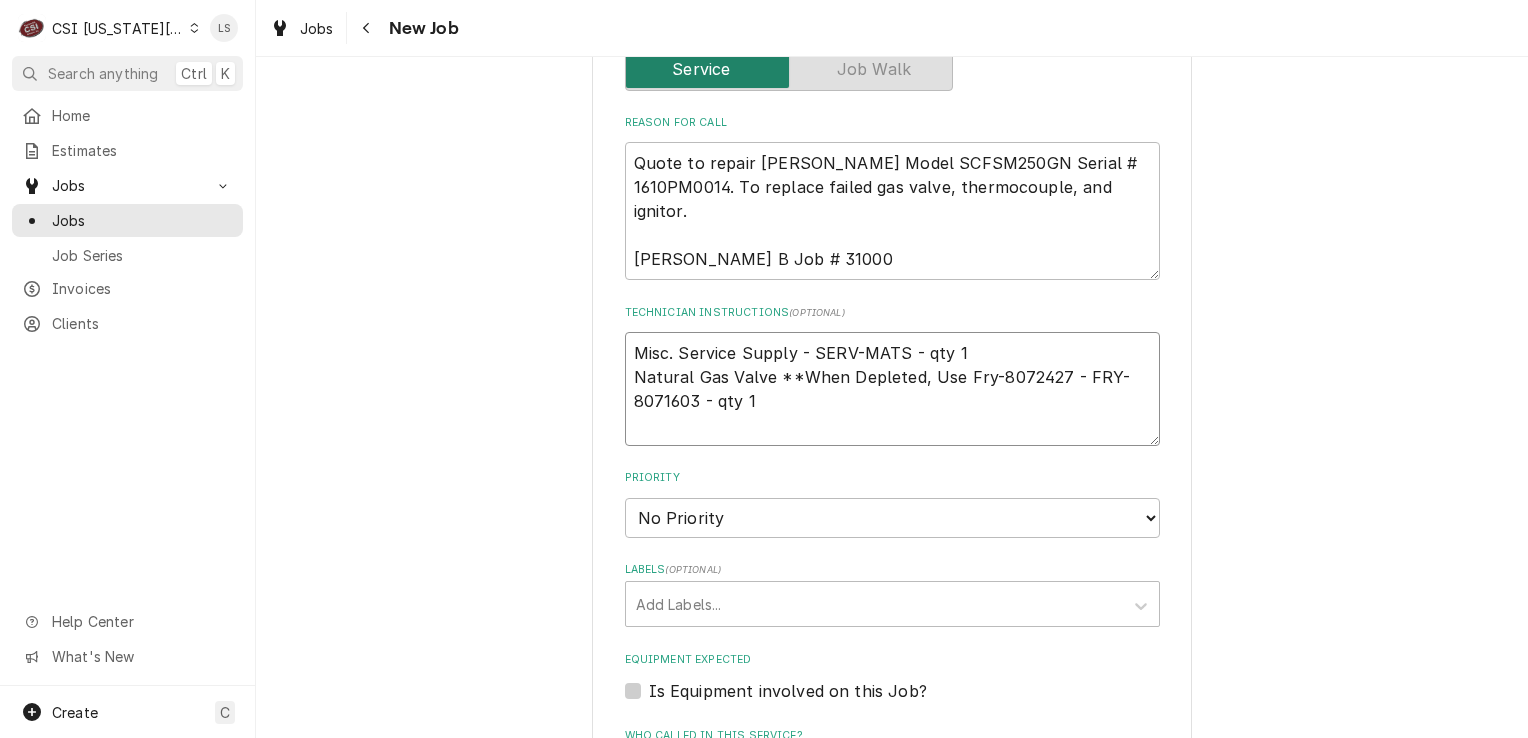type on "x" 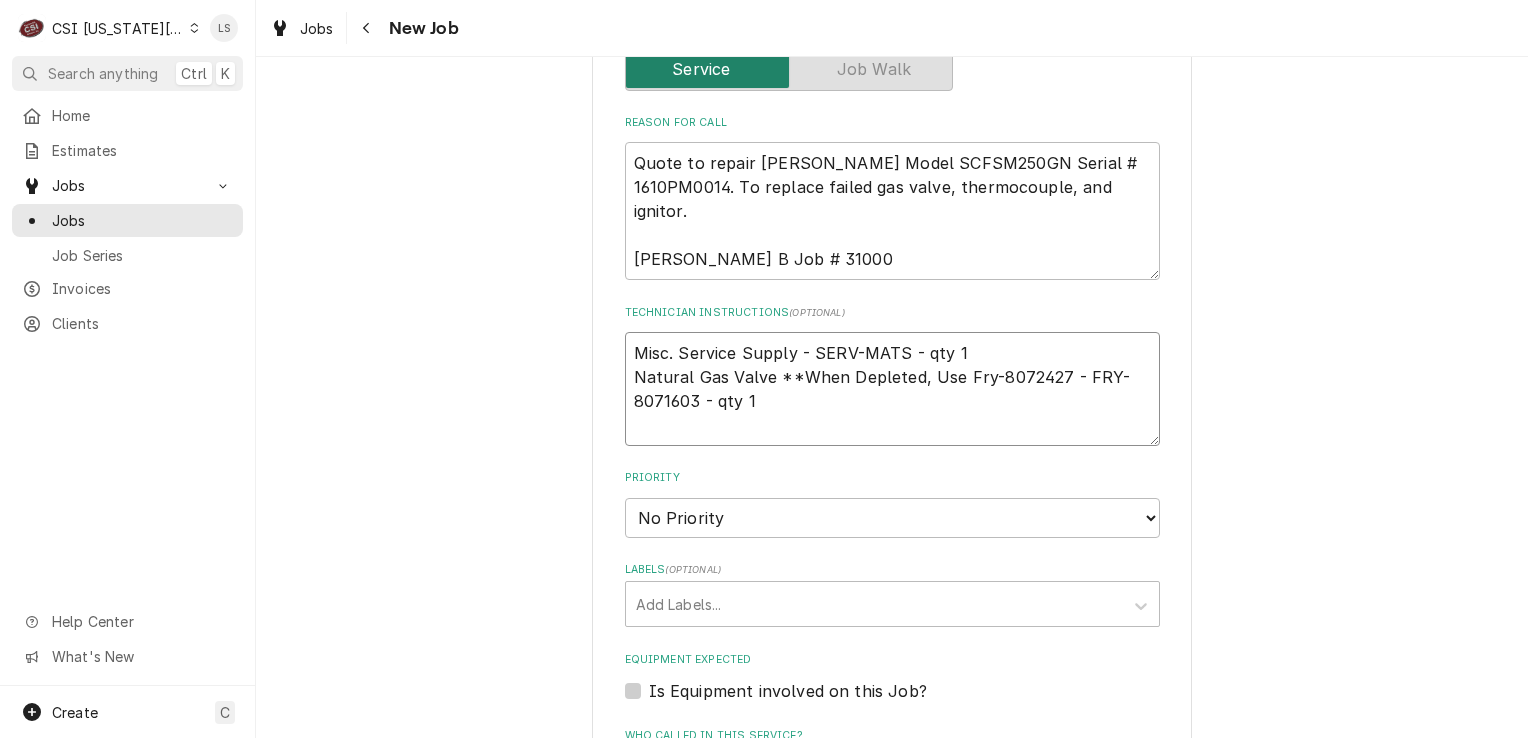 paste on "Thermopile Generator W/Adapter    (Sp)" 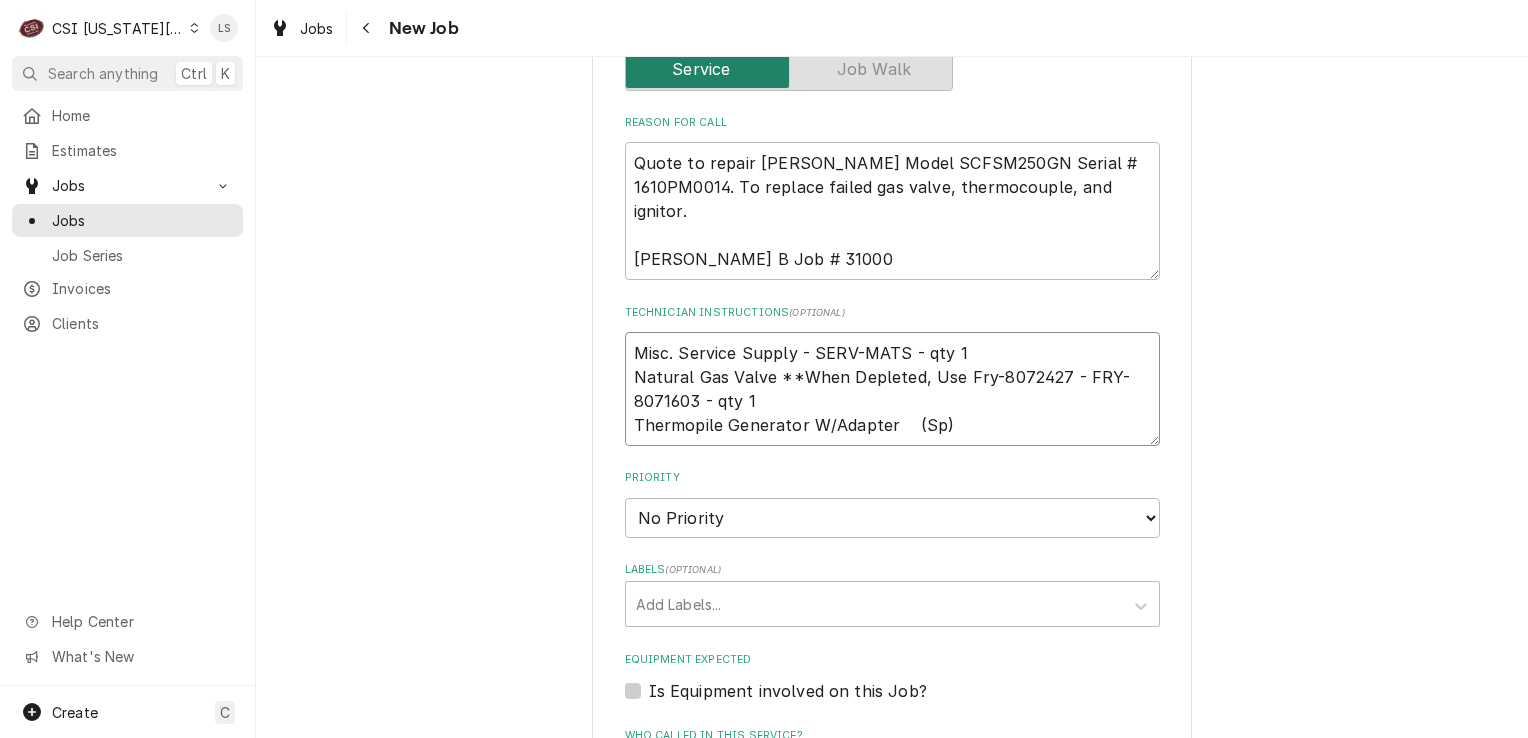 type on "x" 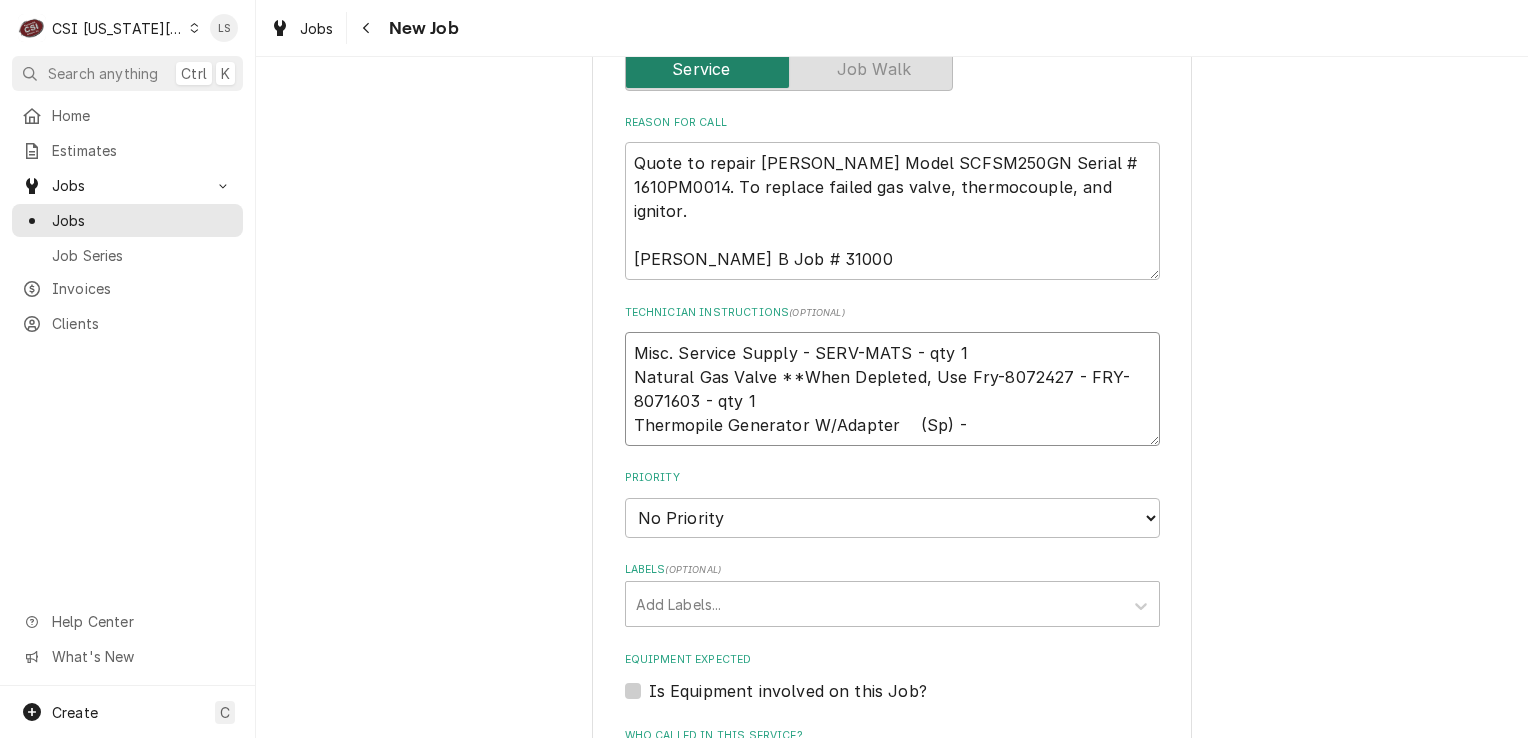type on "x" 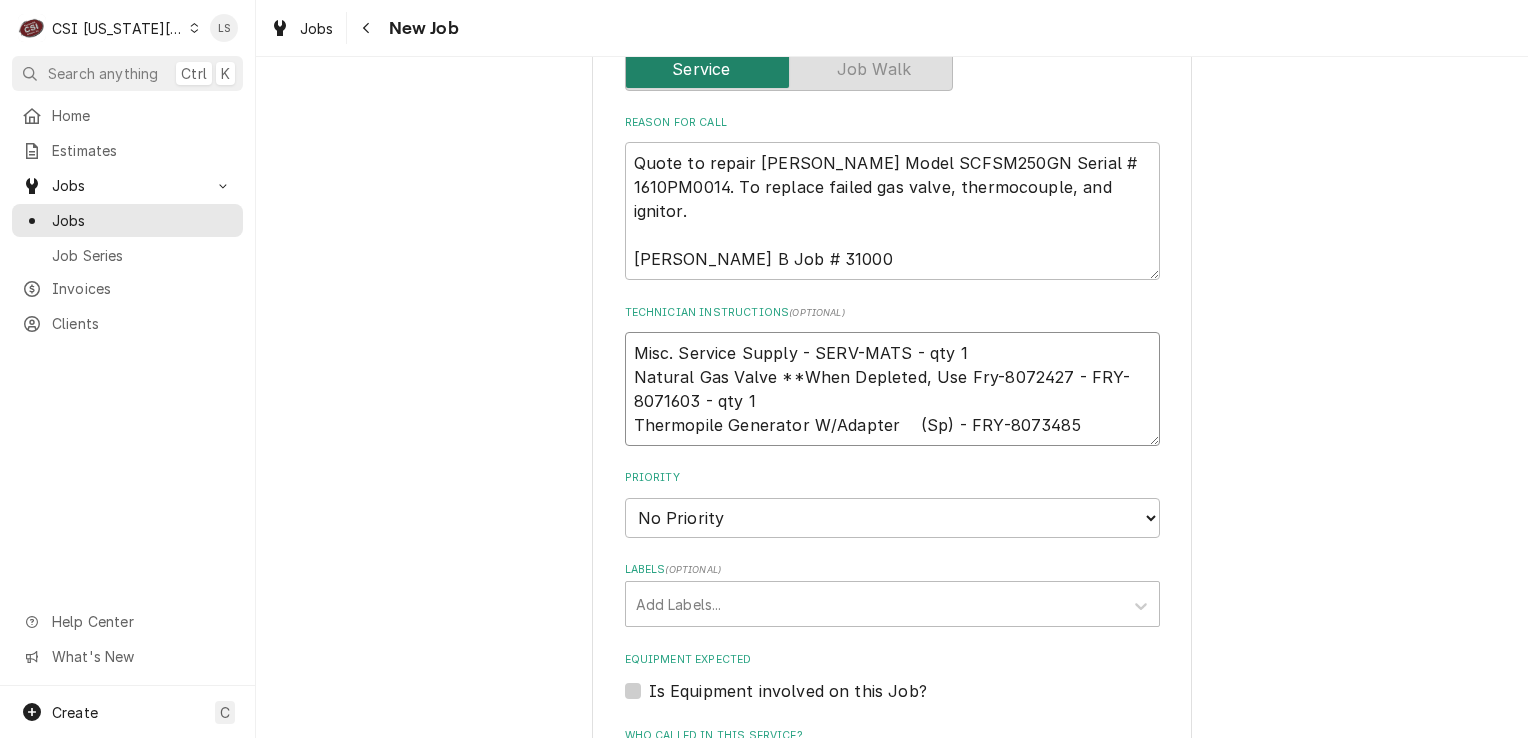 type on "x" 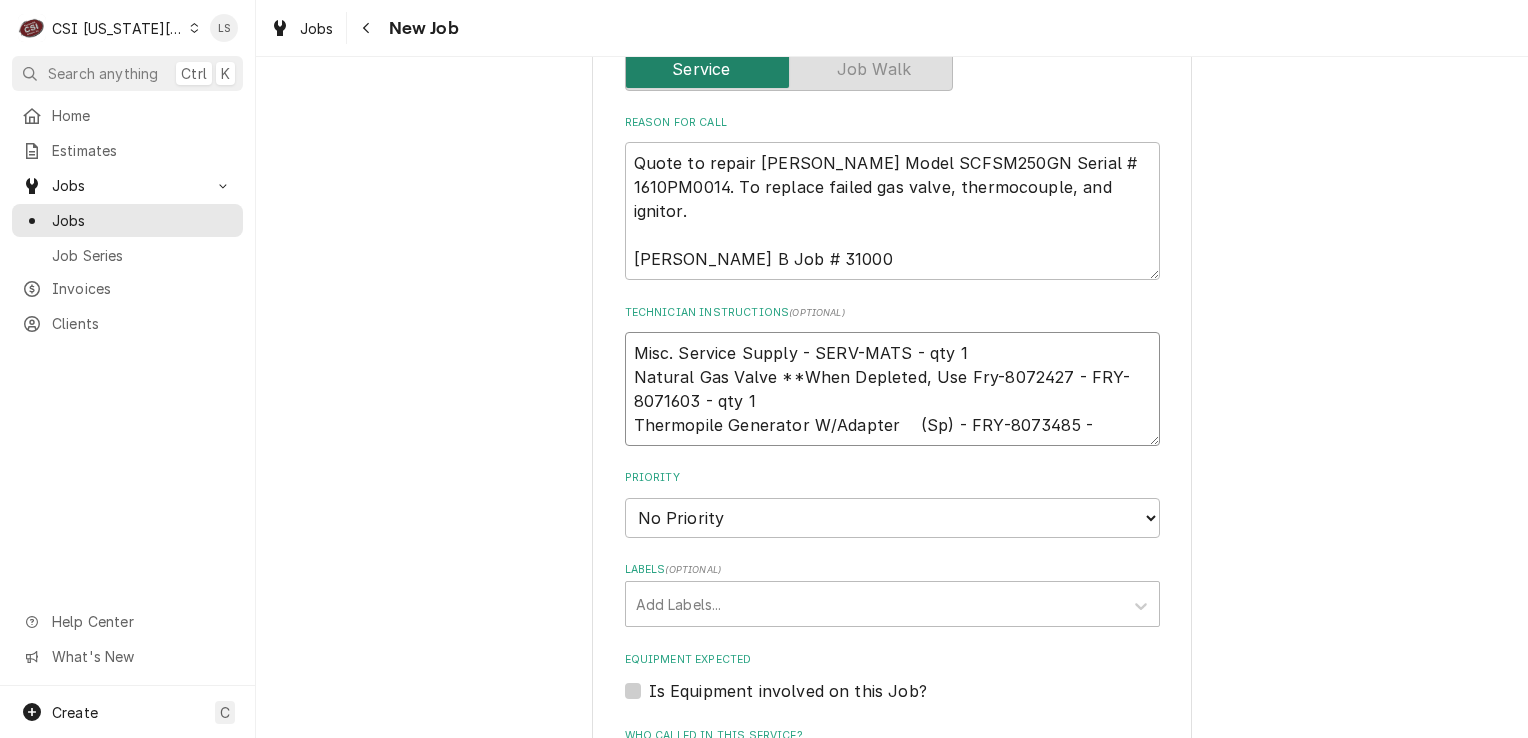 type on "x" 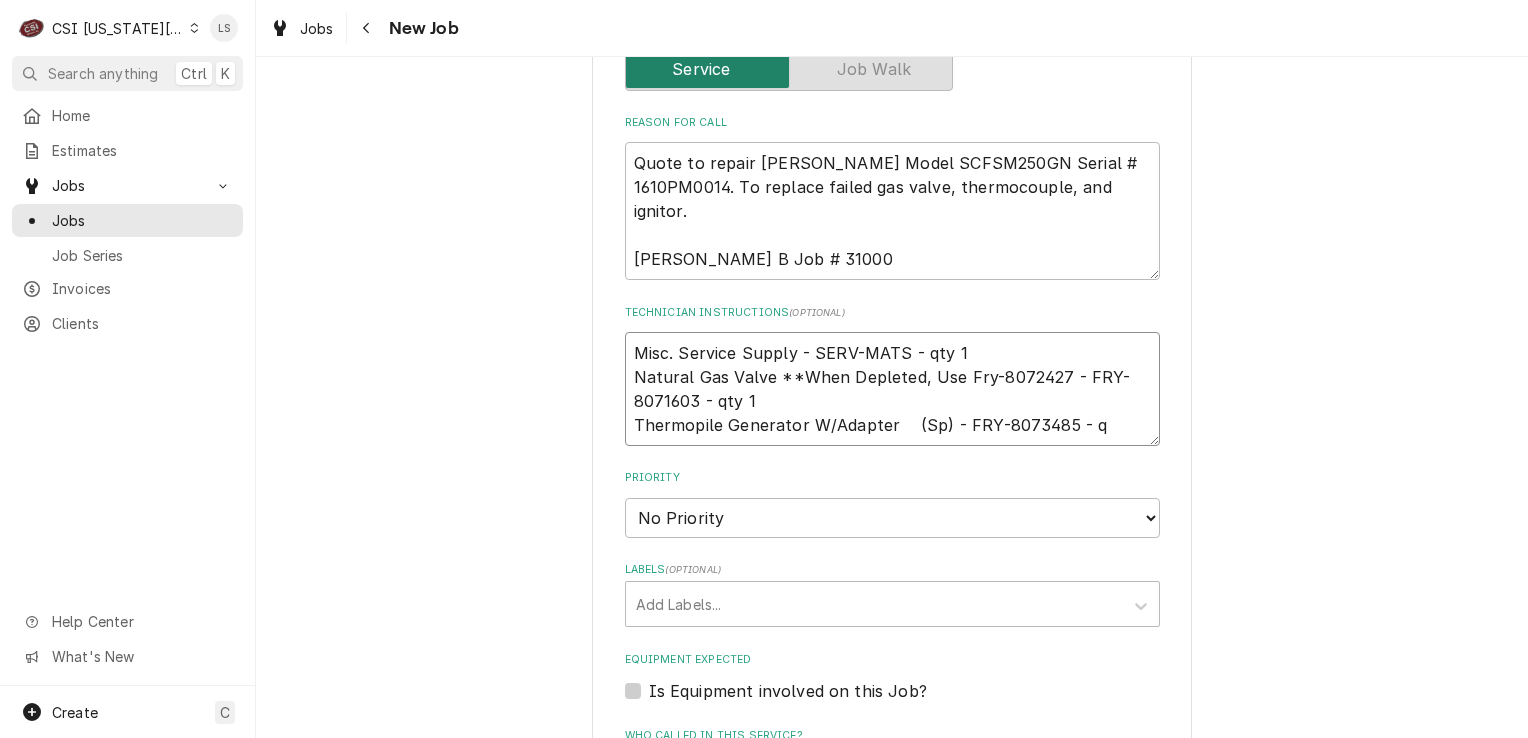 type on "x" 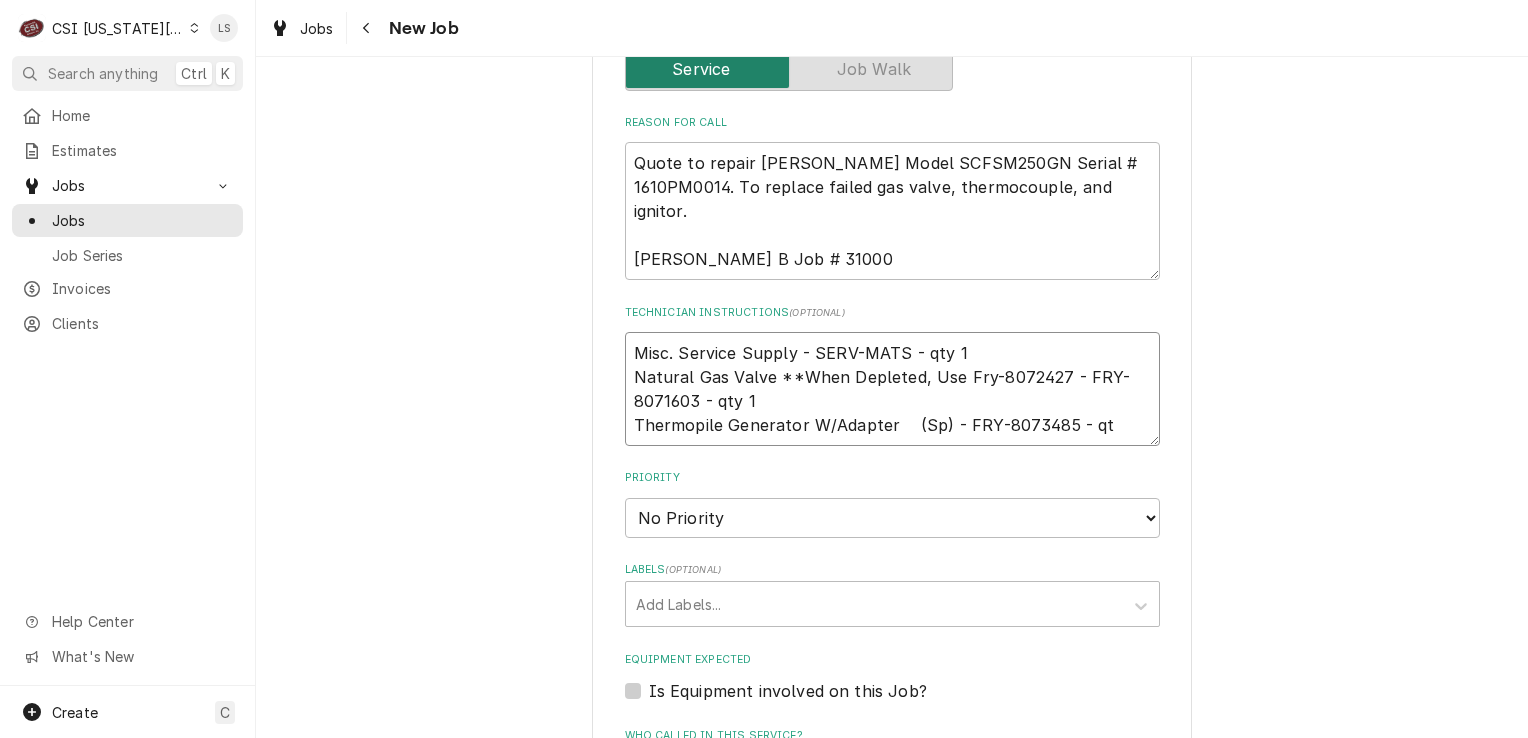 type on "x" 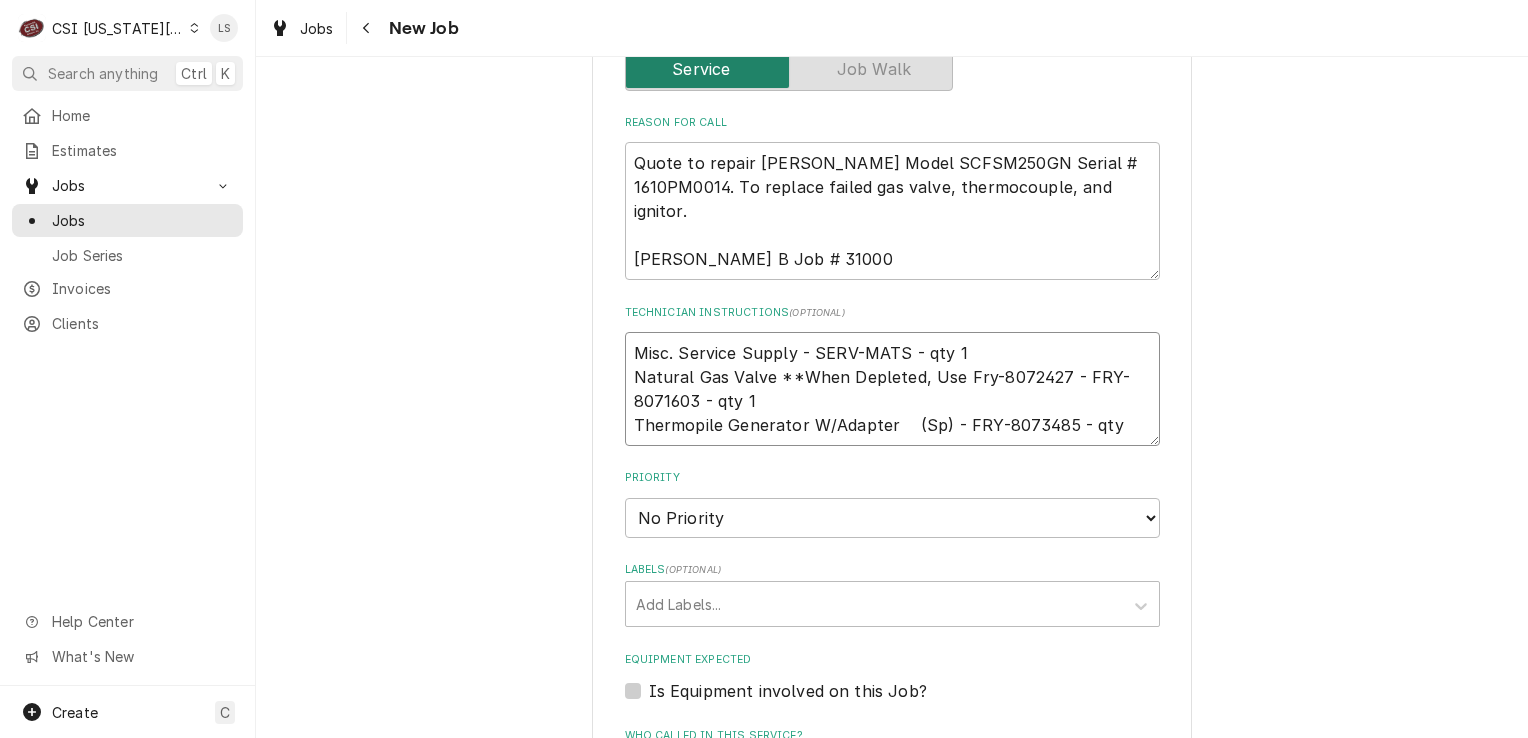 type on "x" 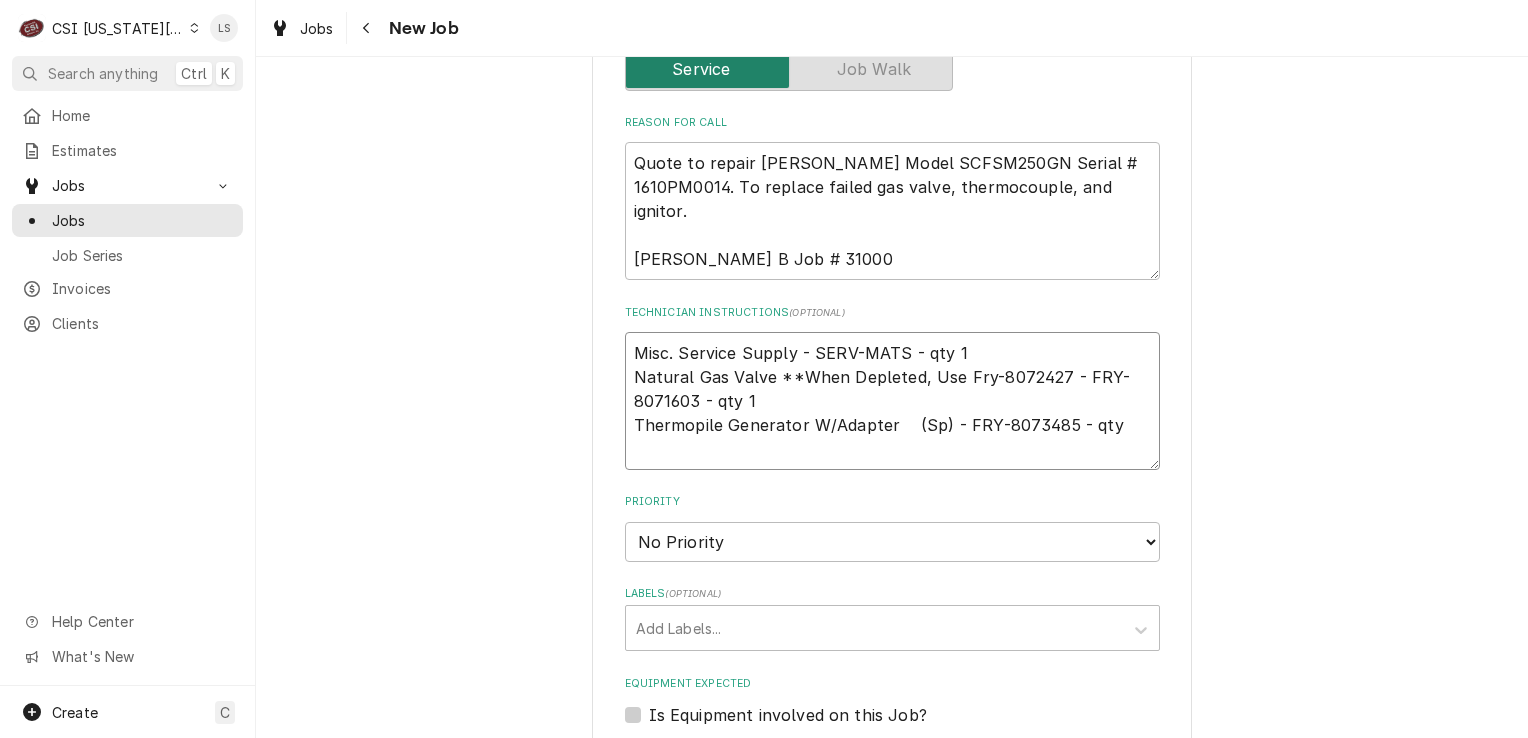 type on "x" 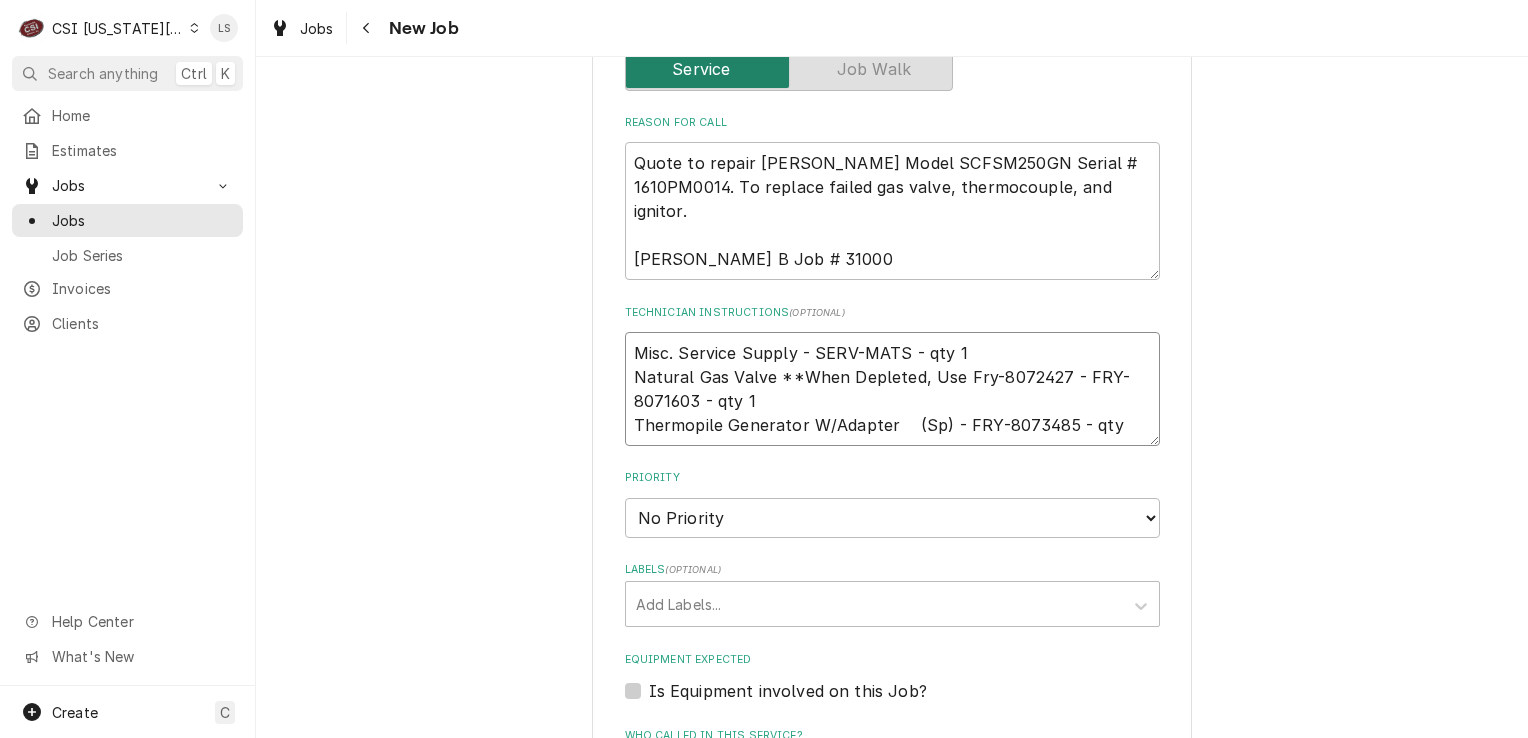 type on "x" 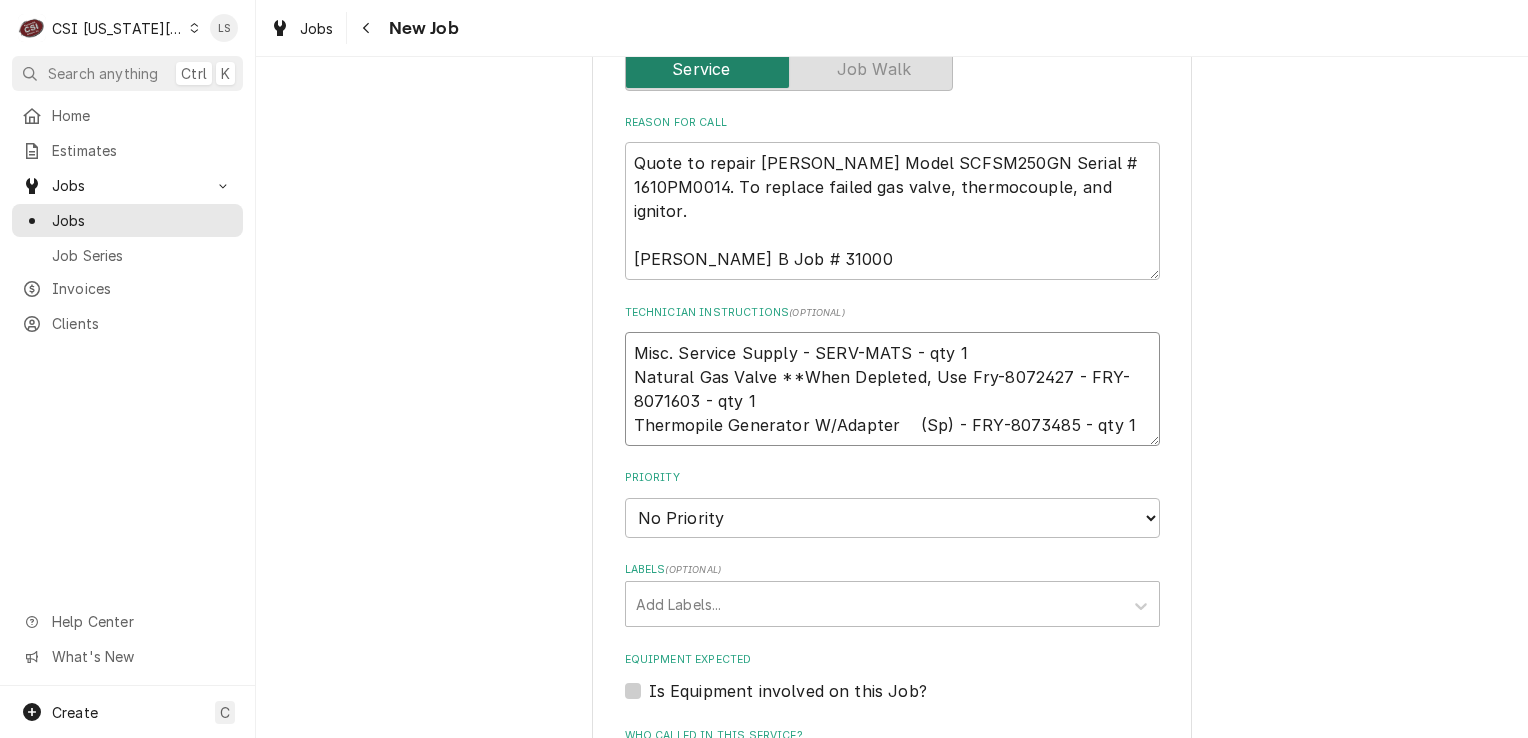 type on "x" 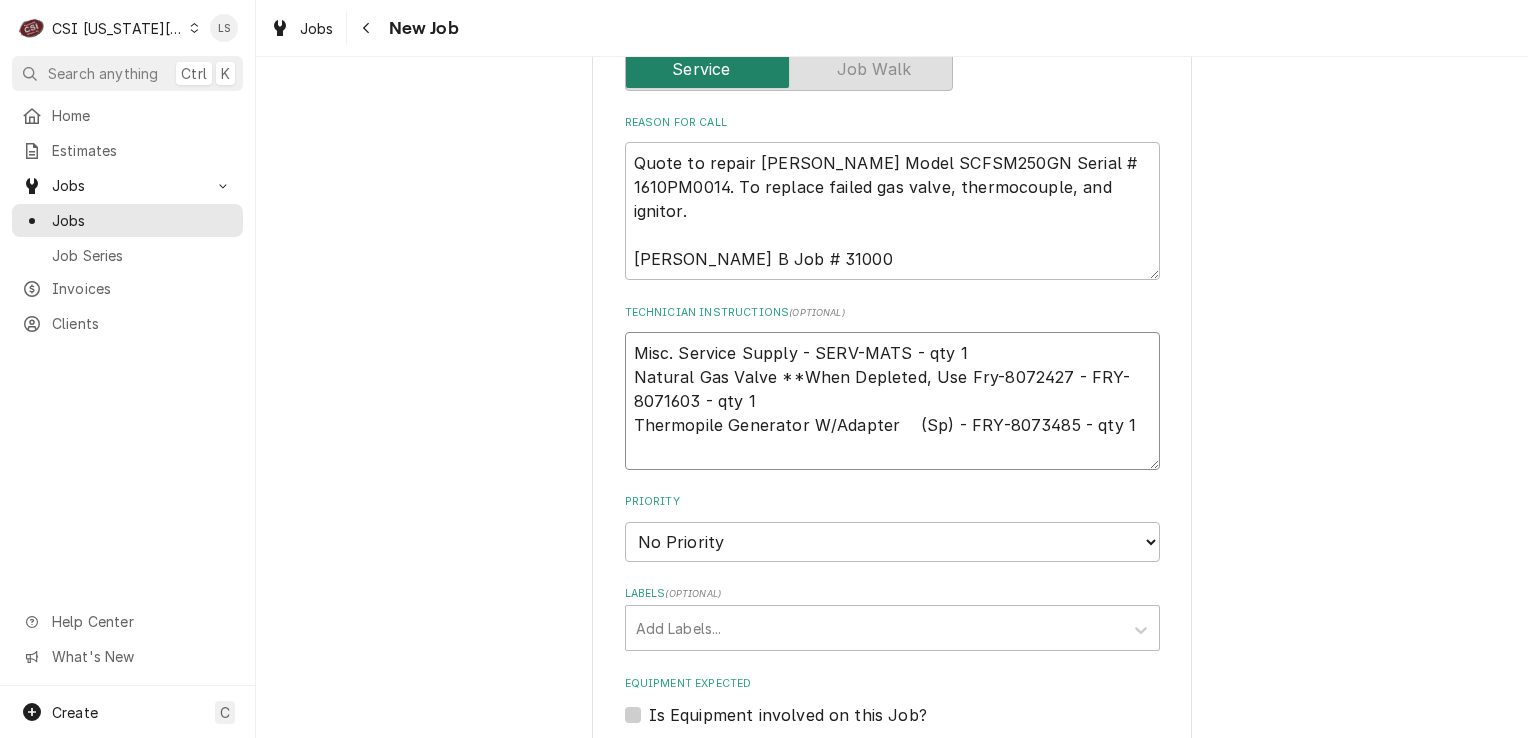 type on "x" 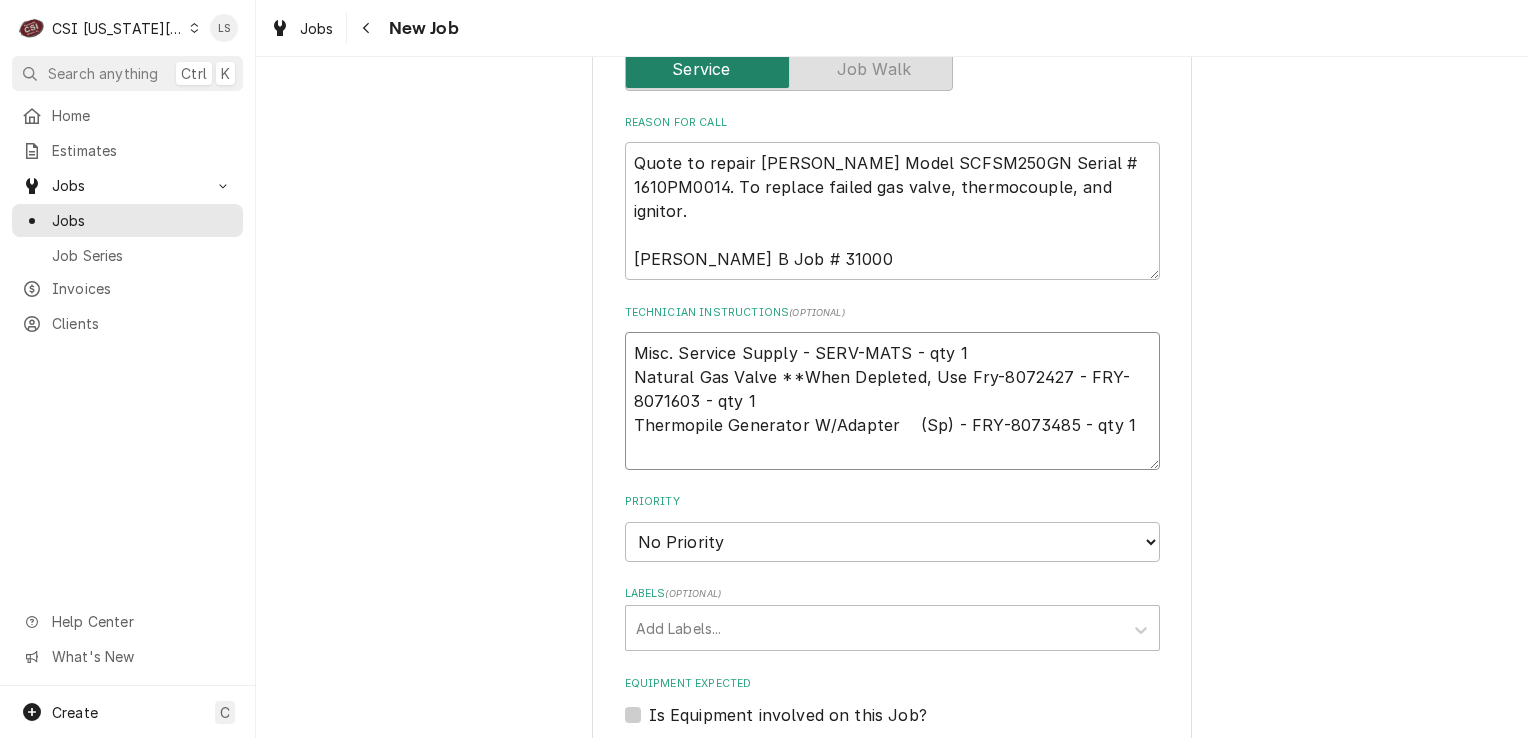 paste on "Pilot,Sr42/52/Sm50/60/80 Nat **Replaced Fry-810263" 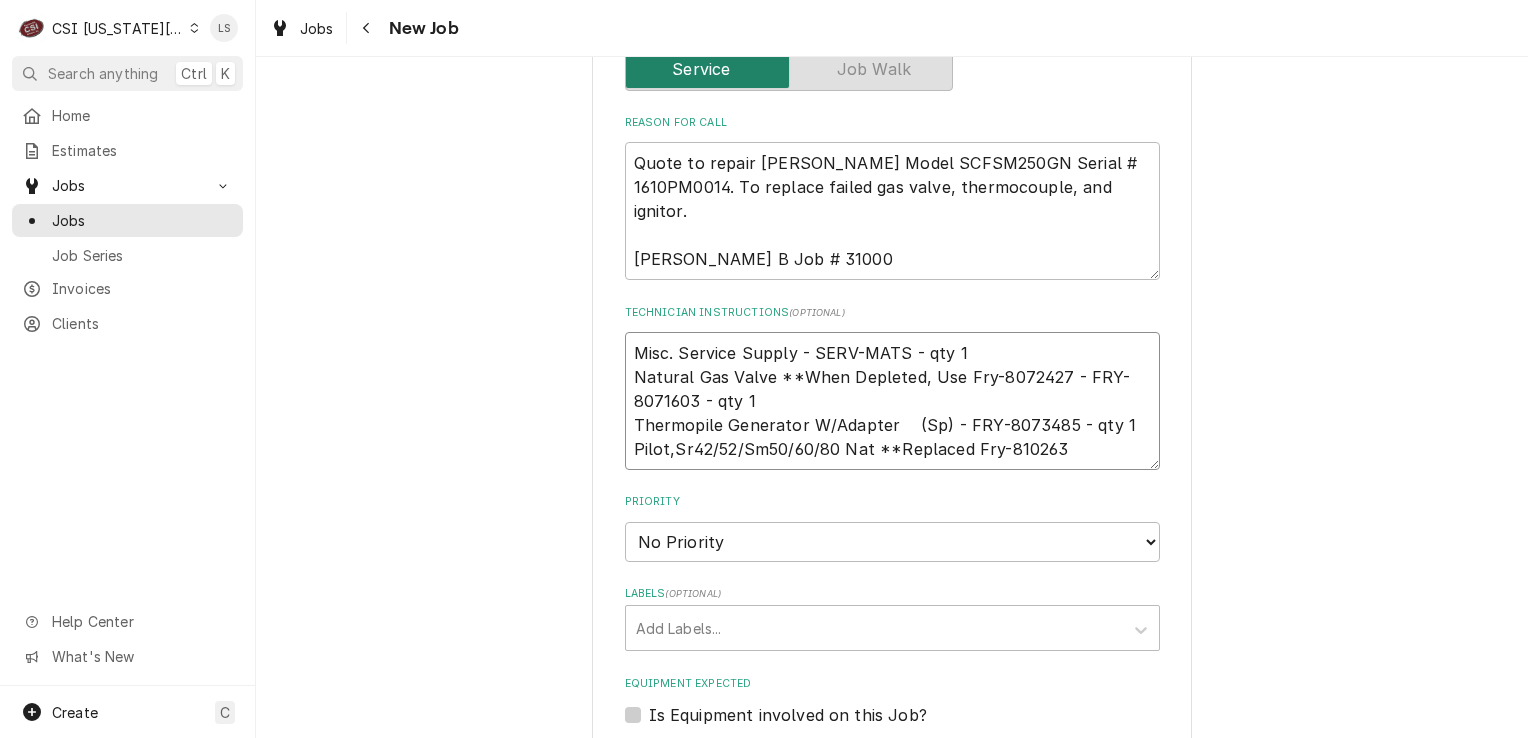 type on "x" 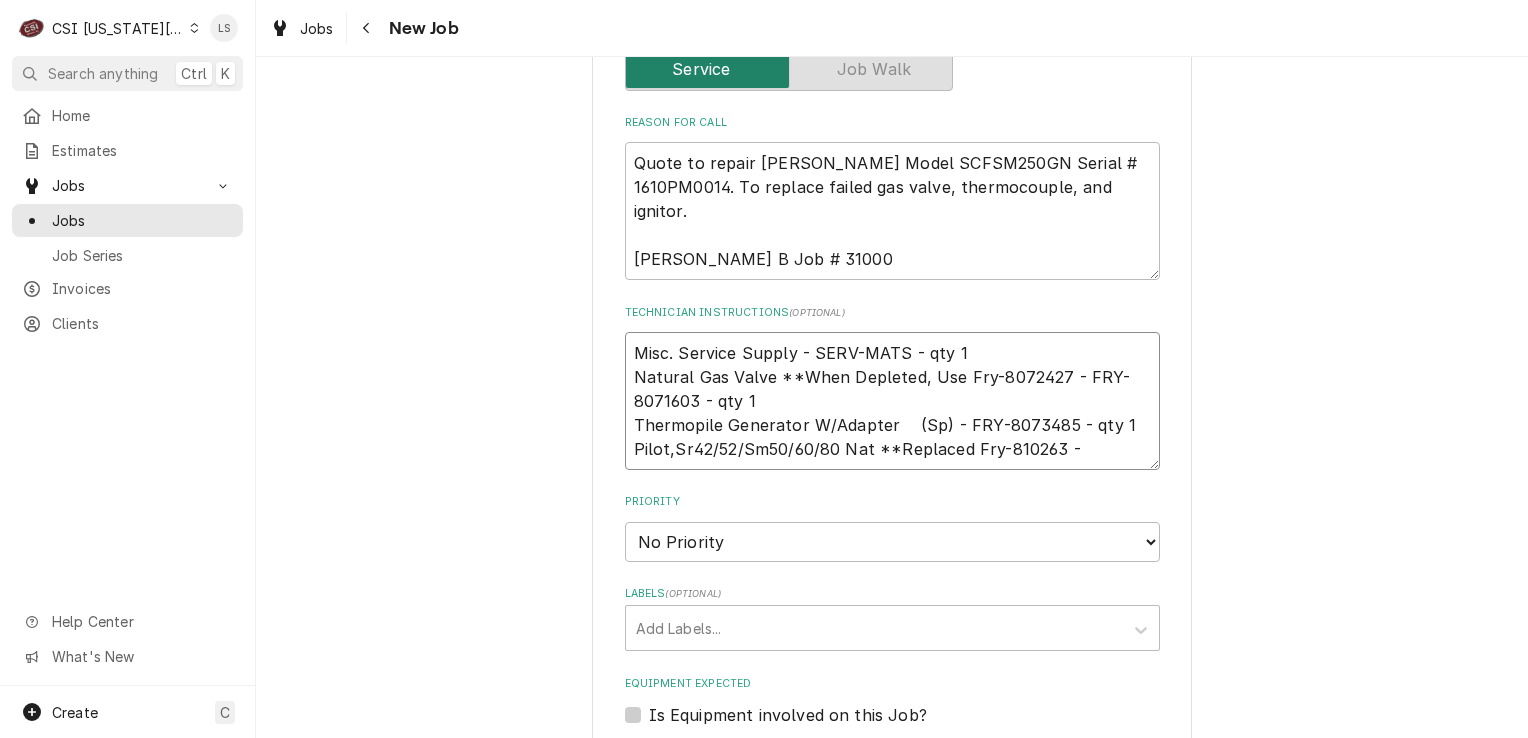 type on "x" 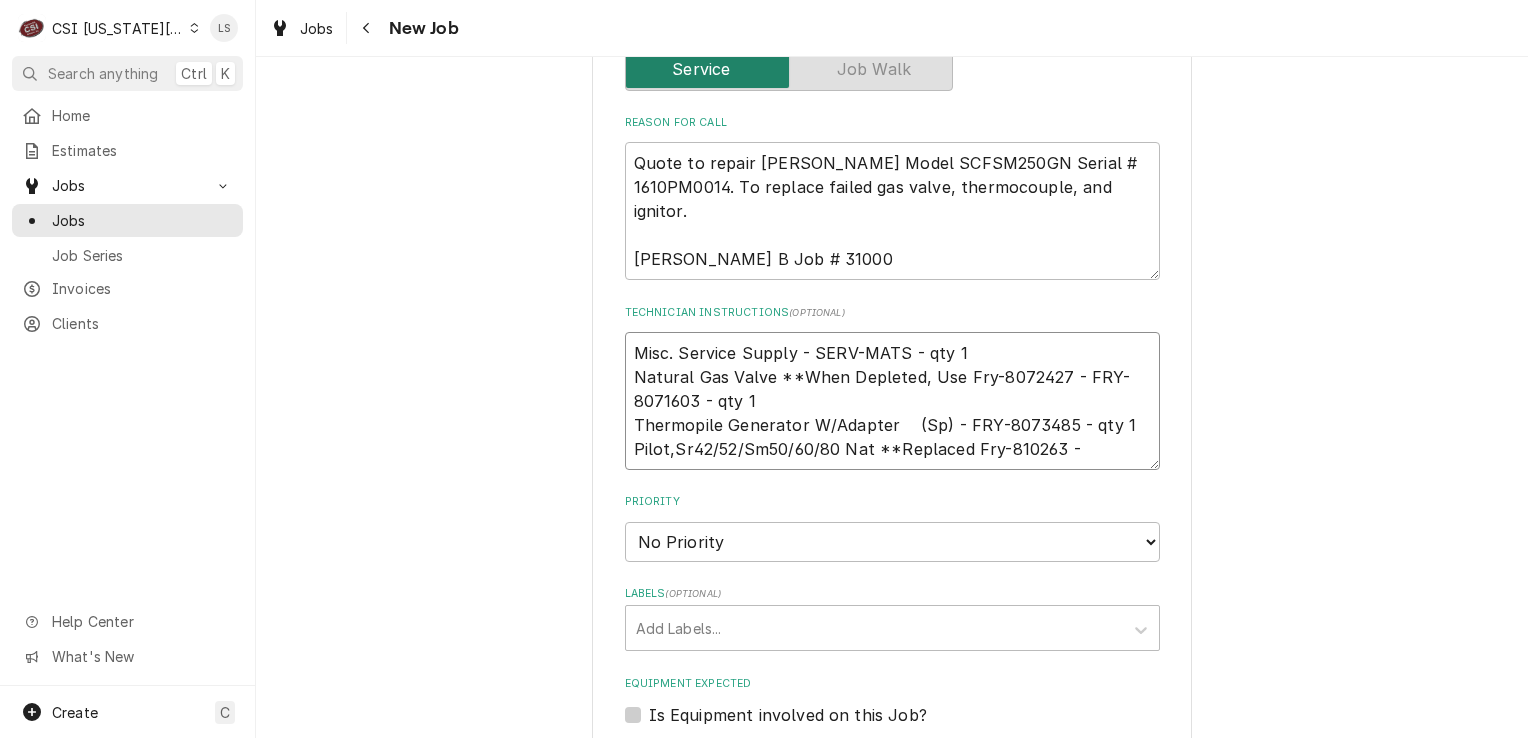 type on "Misc. Service Supply - SERV-MATS - qty 1
Natural Gas Valve **When Depleted, Use Fry-8072427 - FRY-8071603 - qty 1
Thermopile Generator W/Adapter    (Sp) - FRY-8073485 - qty 1
Pilot,Sr42/52/Sm50/60/80 Nat **Replaced Fry-810263 -" 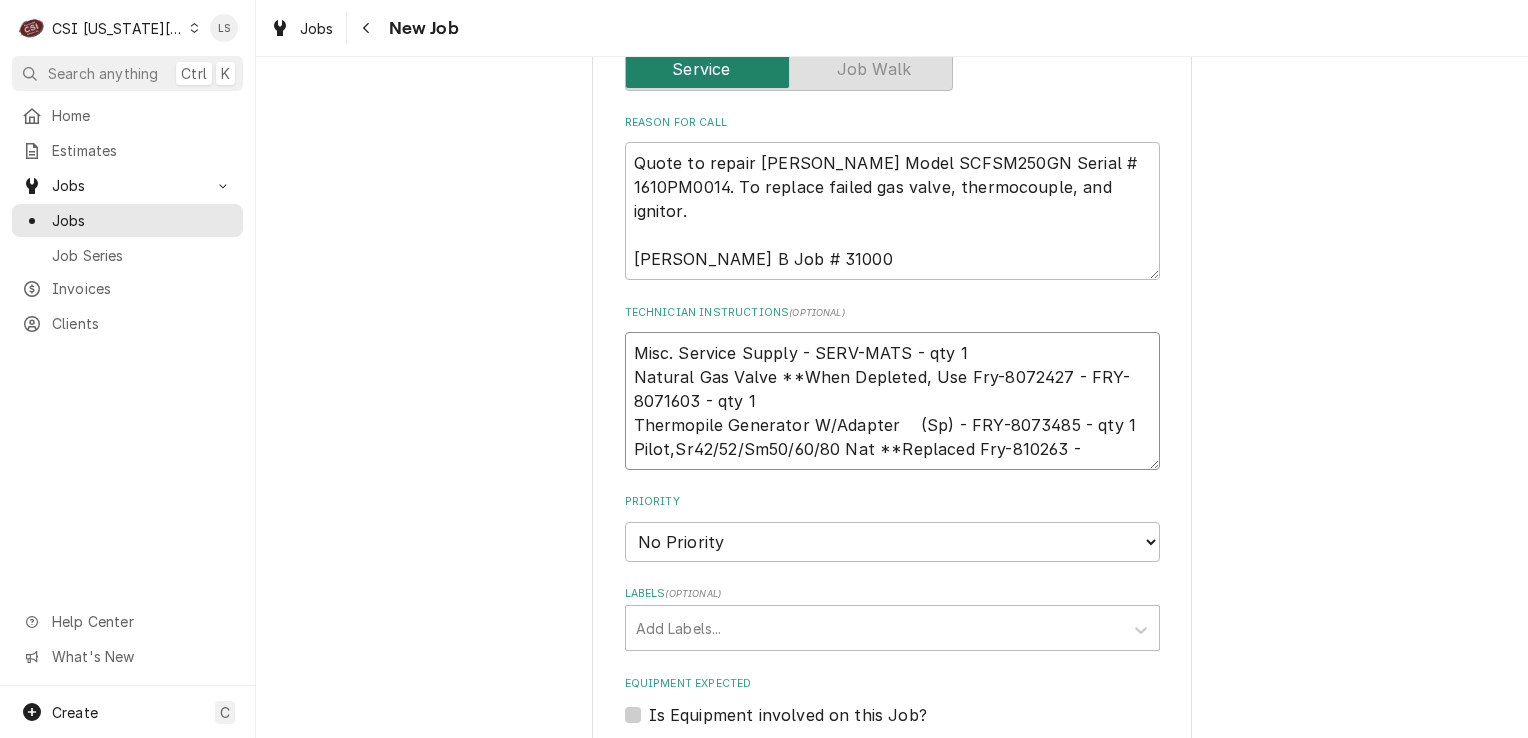paste on "FRY-1064969" 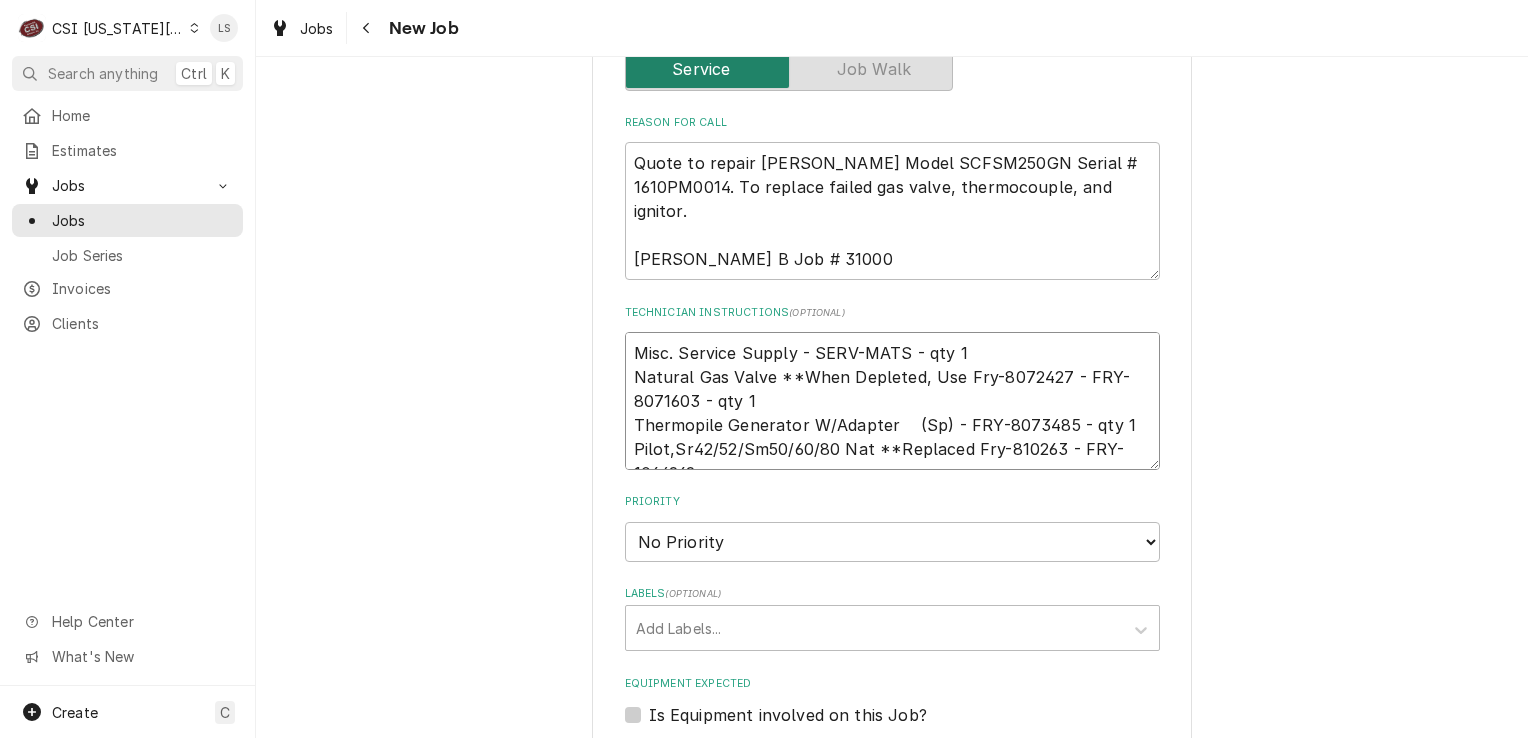 type on "x" 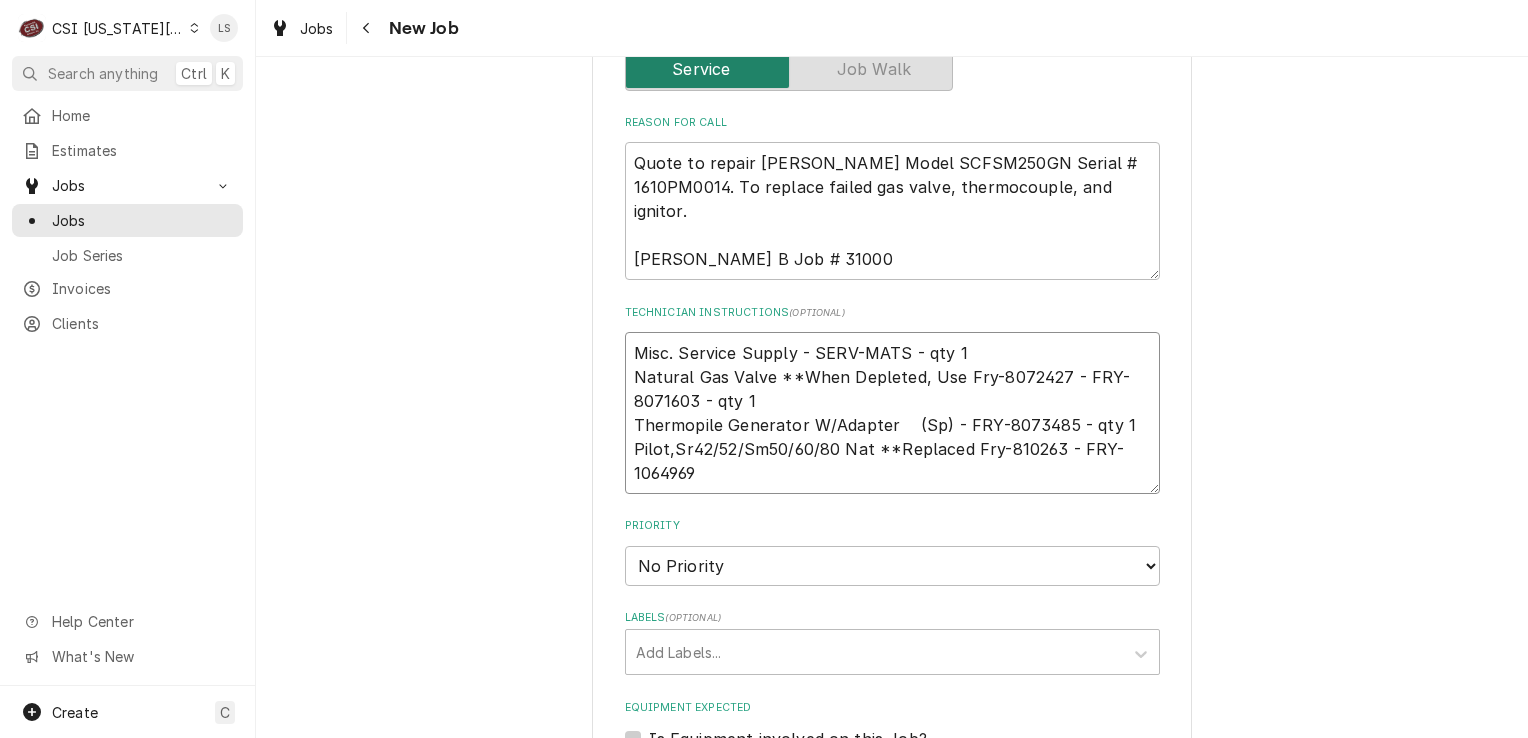 type on "x" 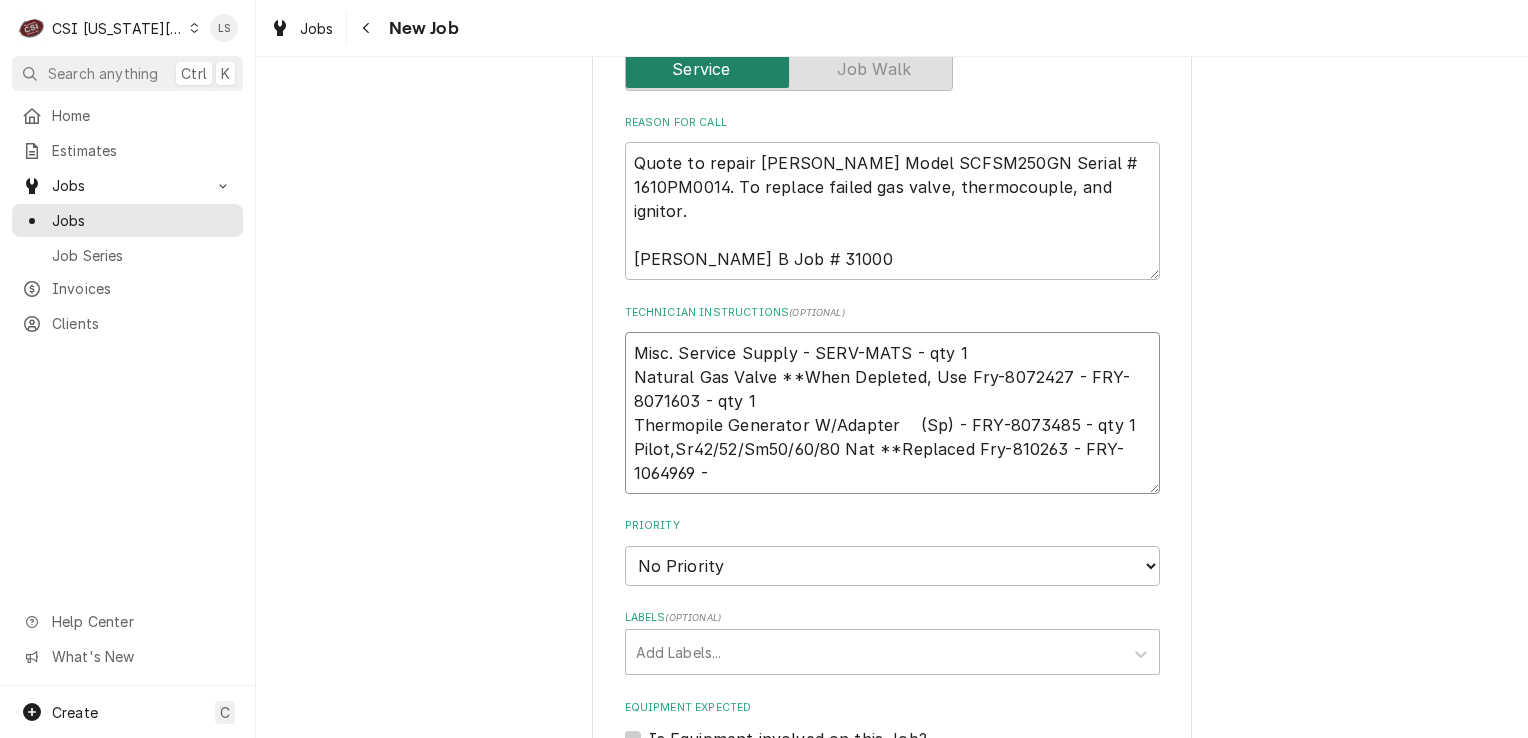type on "x" 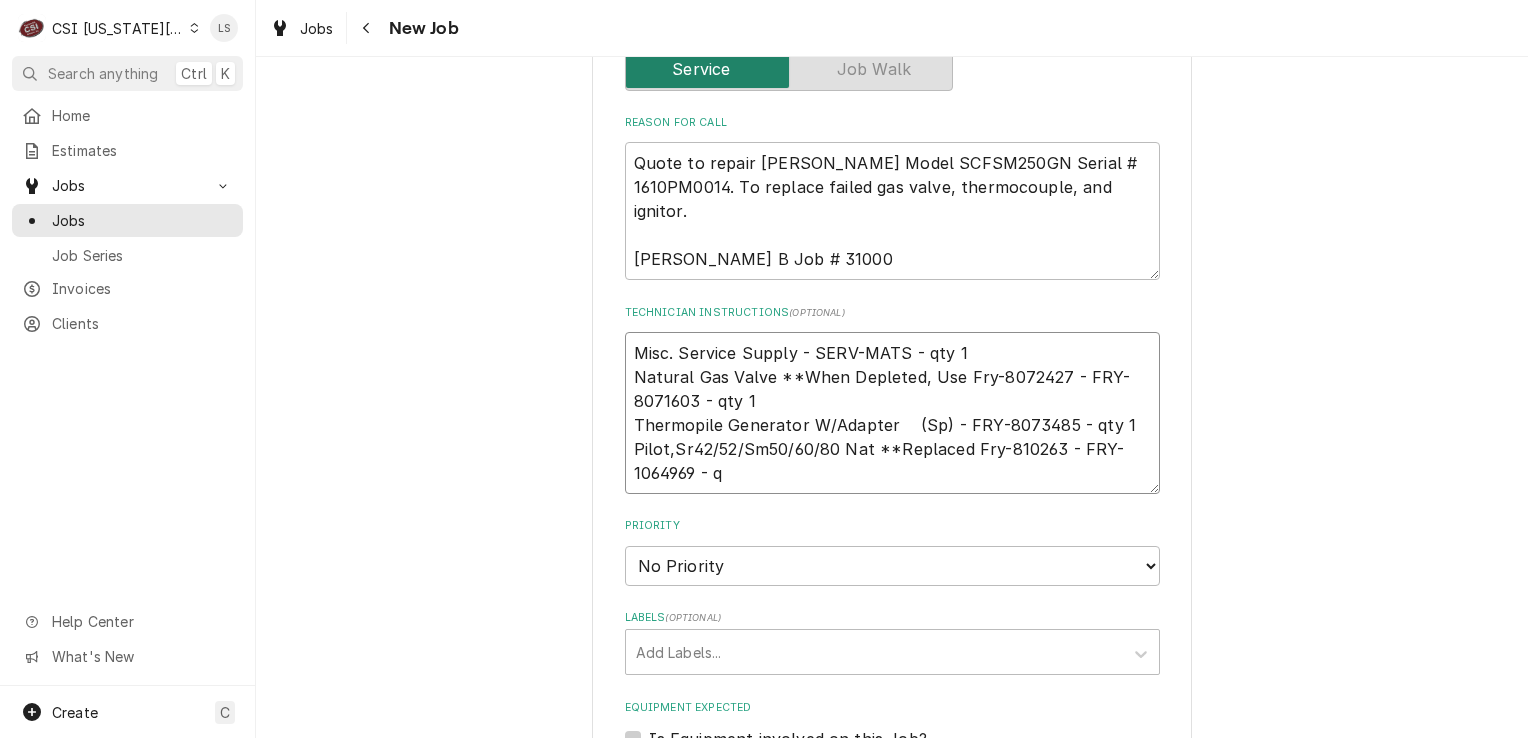 type on "x" 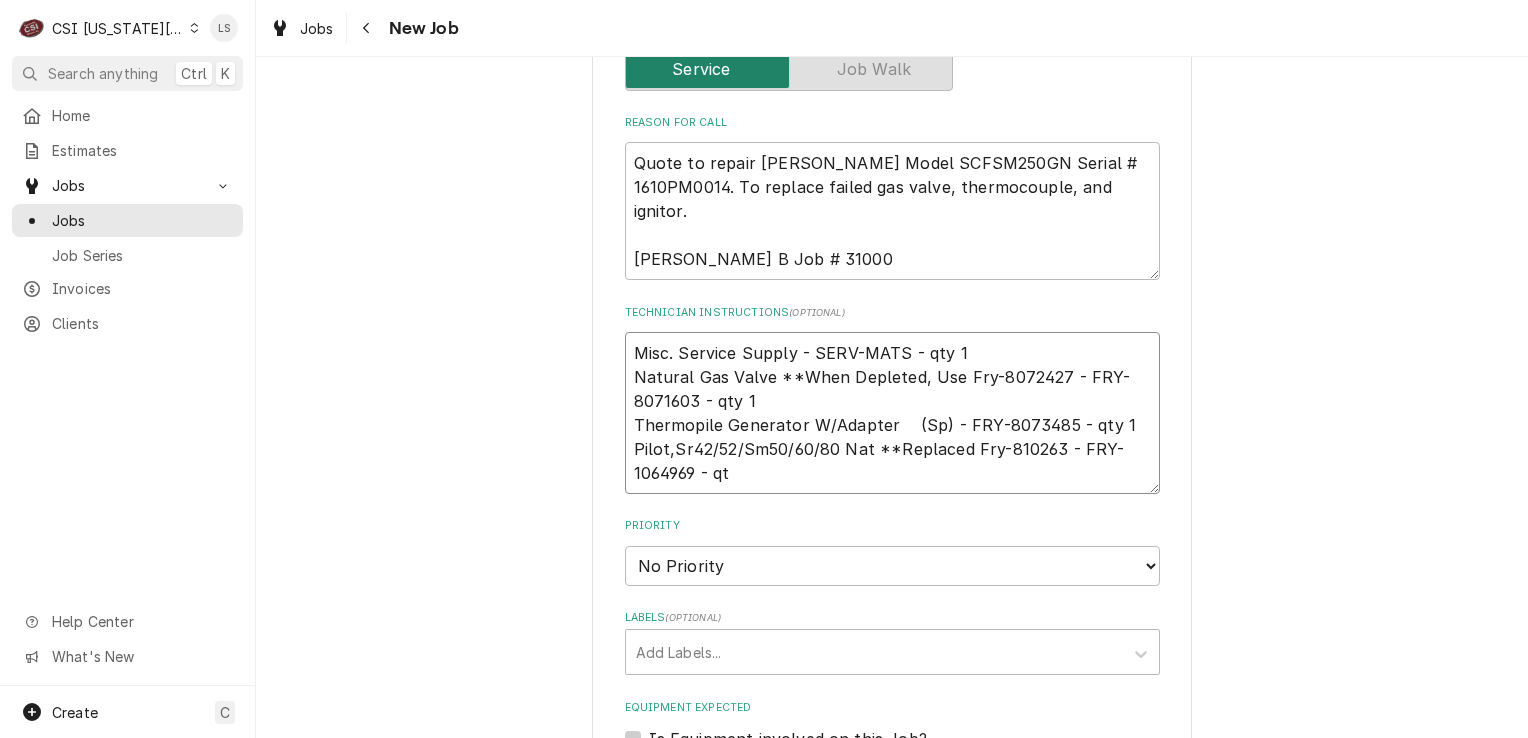 type on "x" 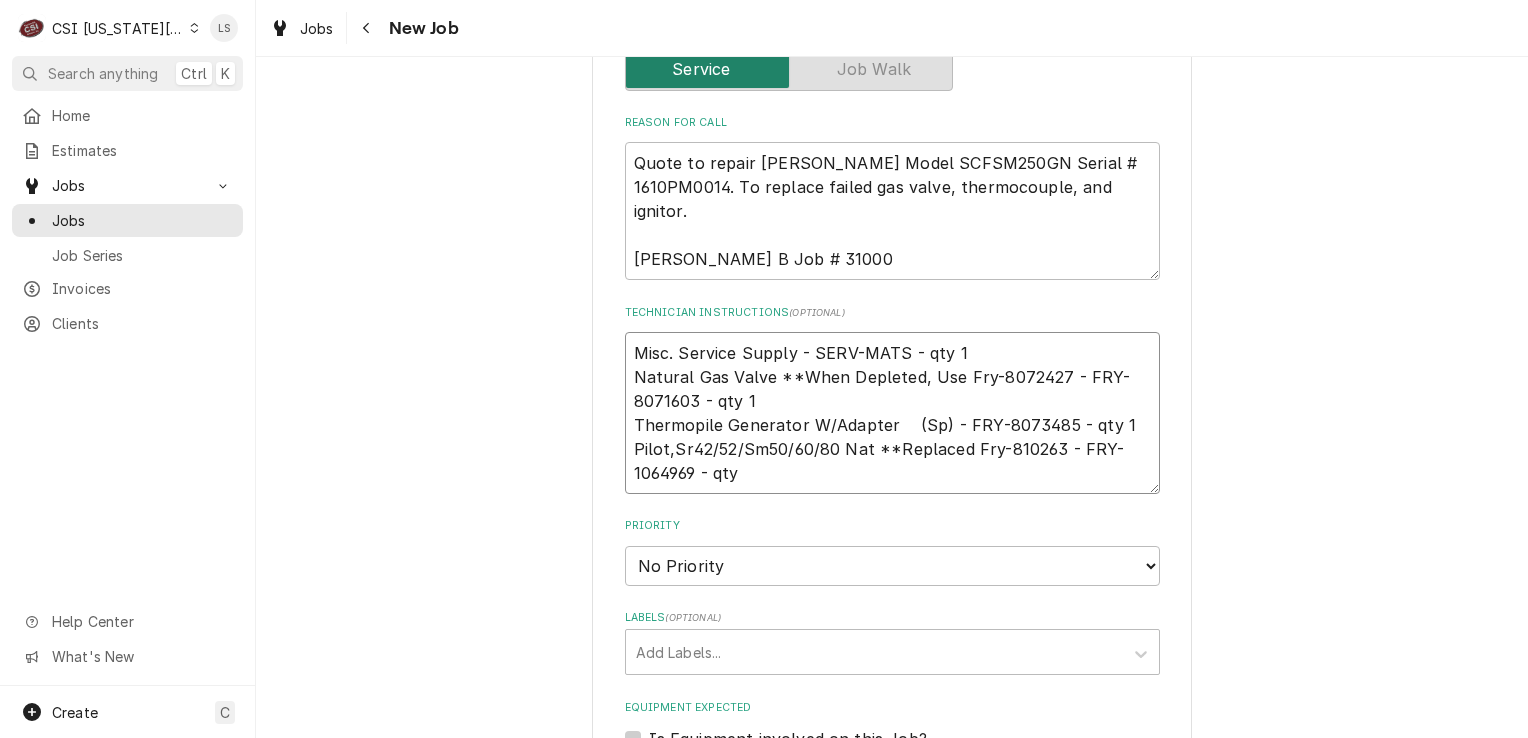 type on "x" 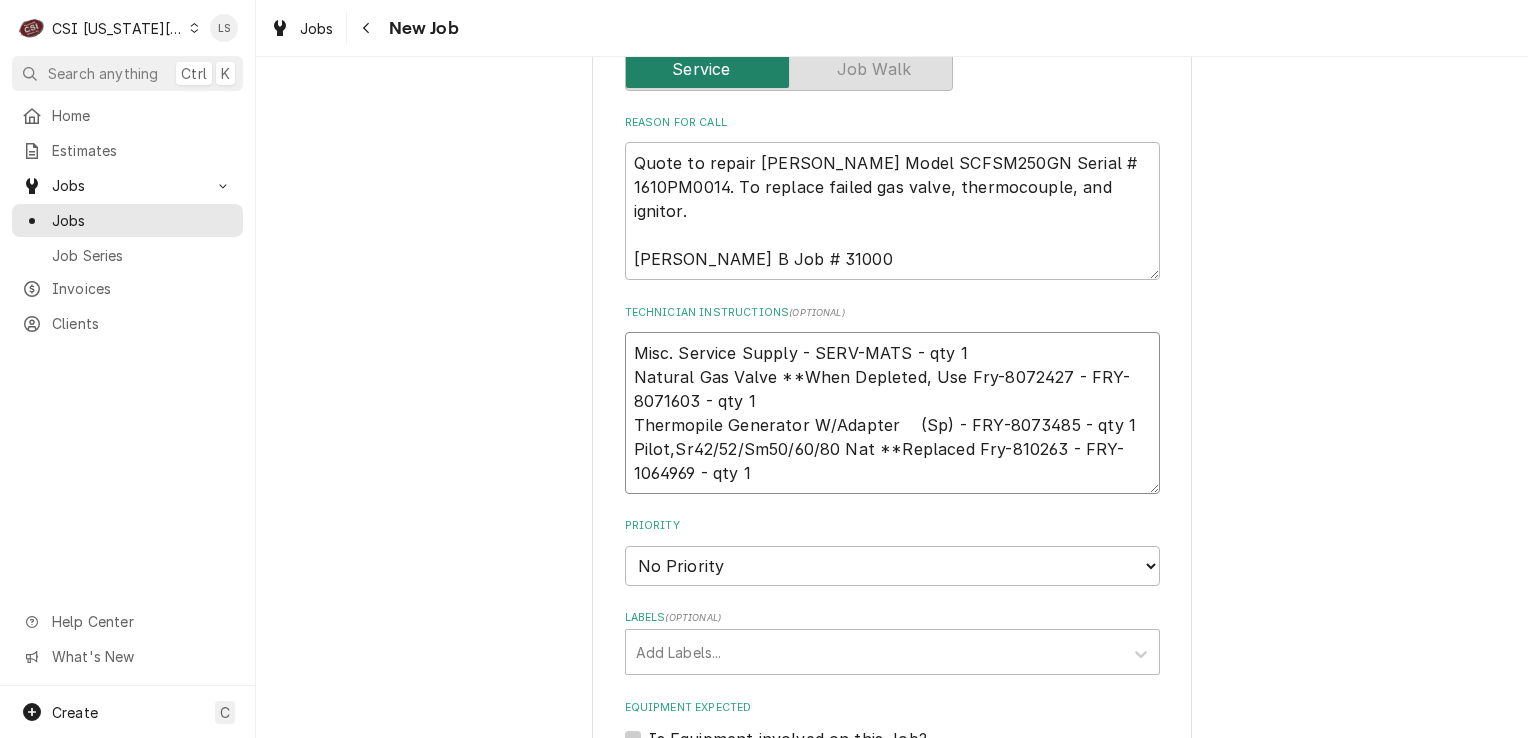 type on "x" 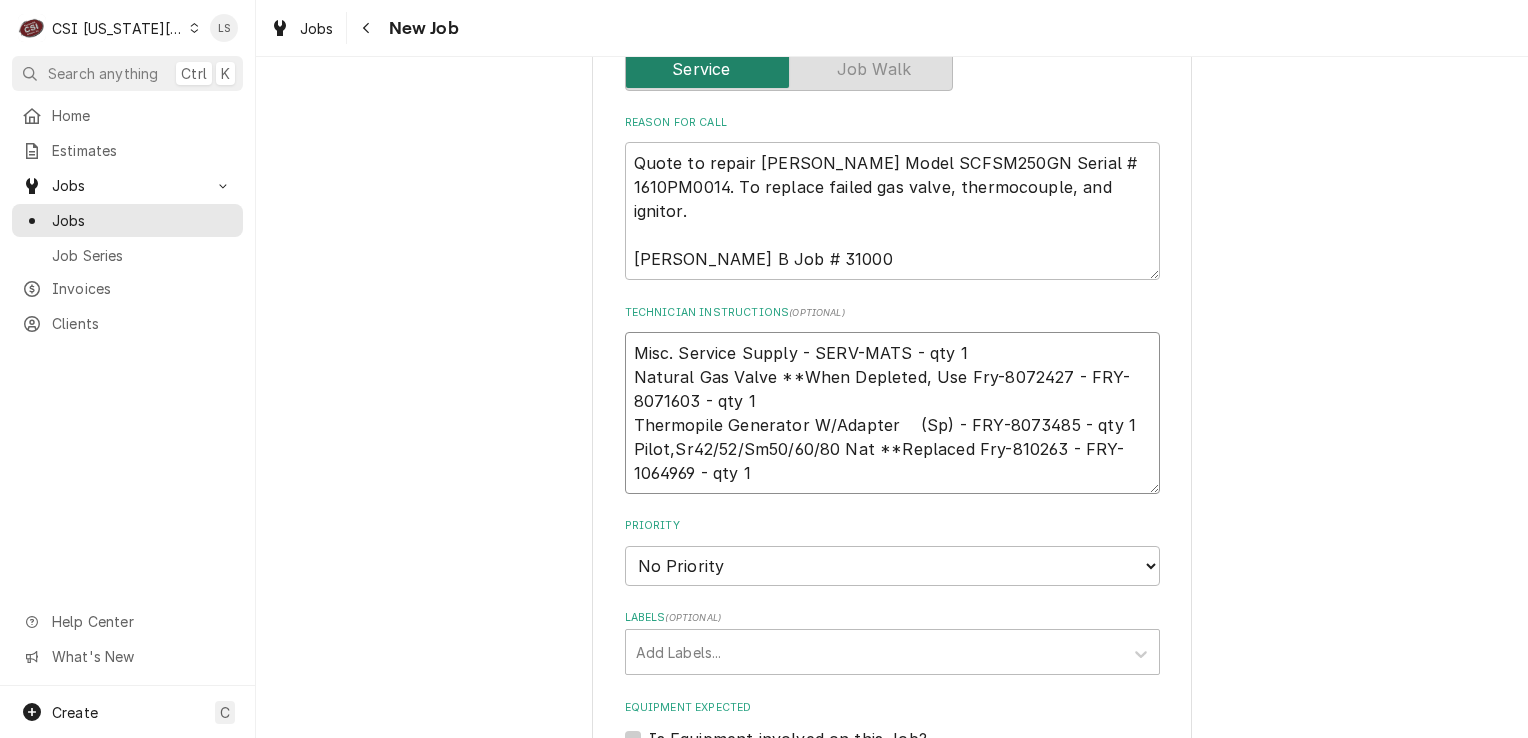 scroll, scrollTop: 1000, scrollLeft: 0, axis: vertical 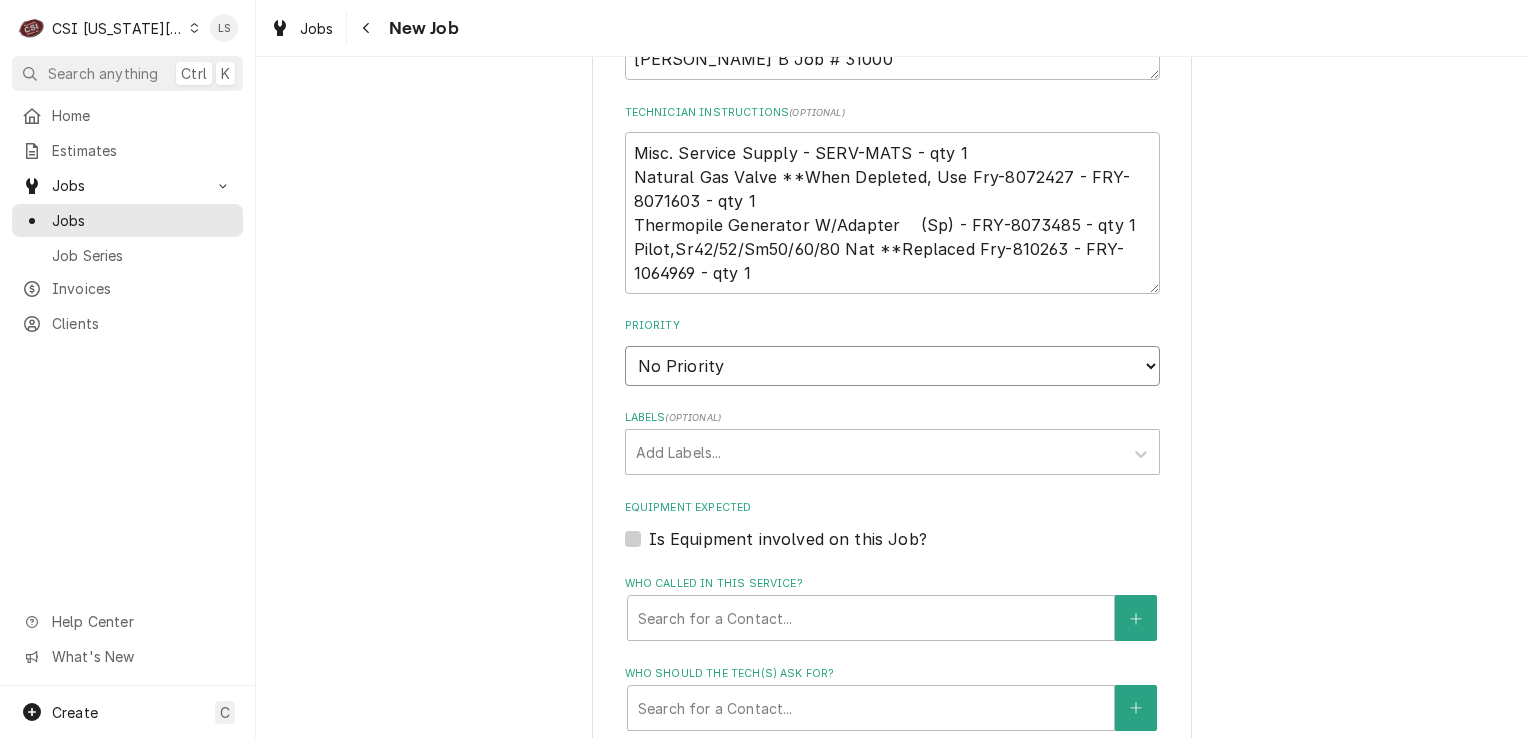 click on "No Priority Urgent High Medium Low" at bounding box center [892, 366] 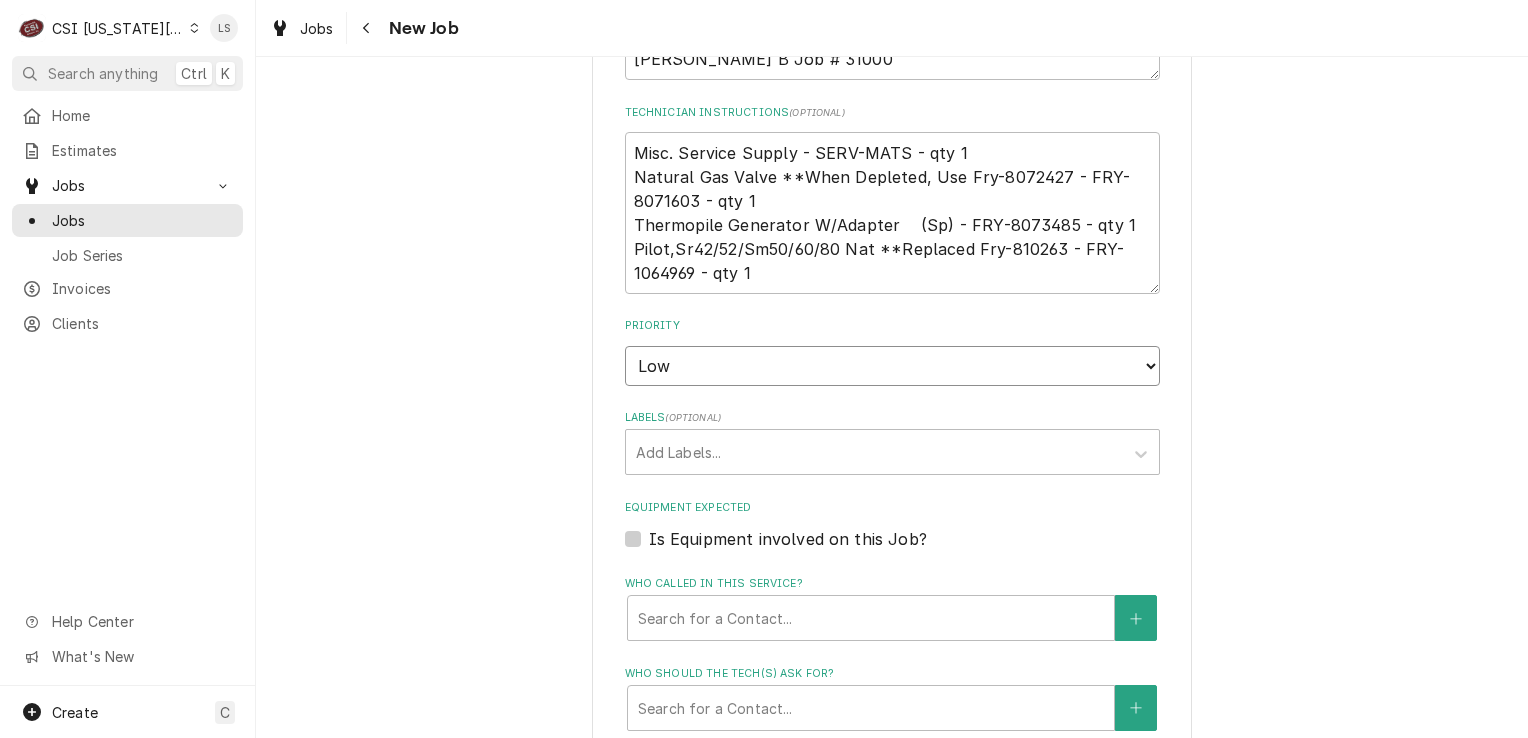 click on "No Priority Urgent High Medium Low" at bounding box center (892, 366) 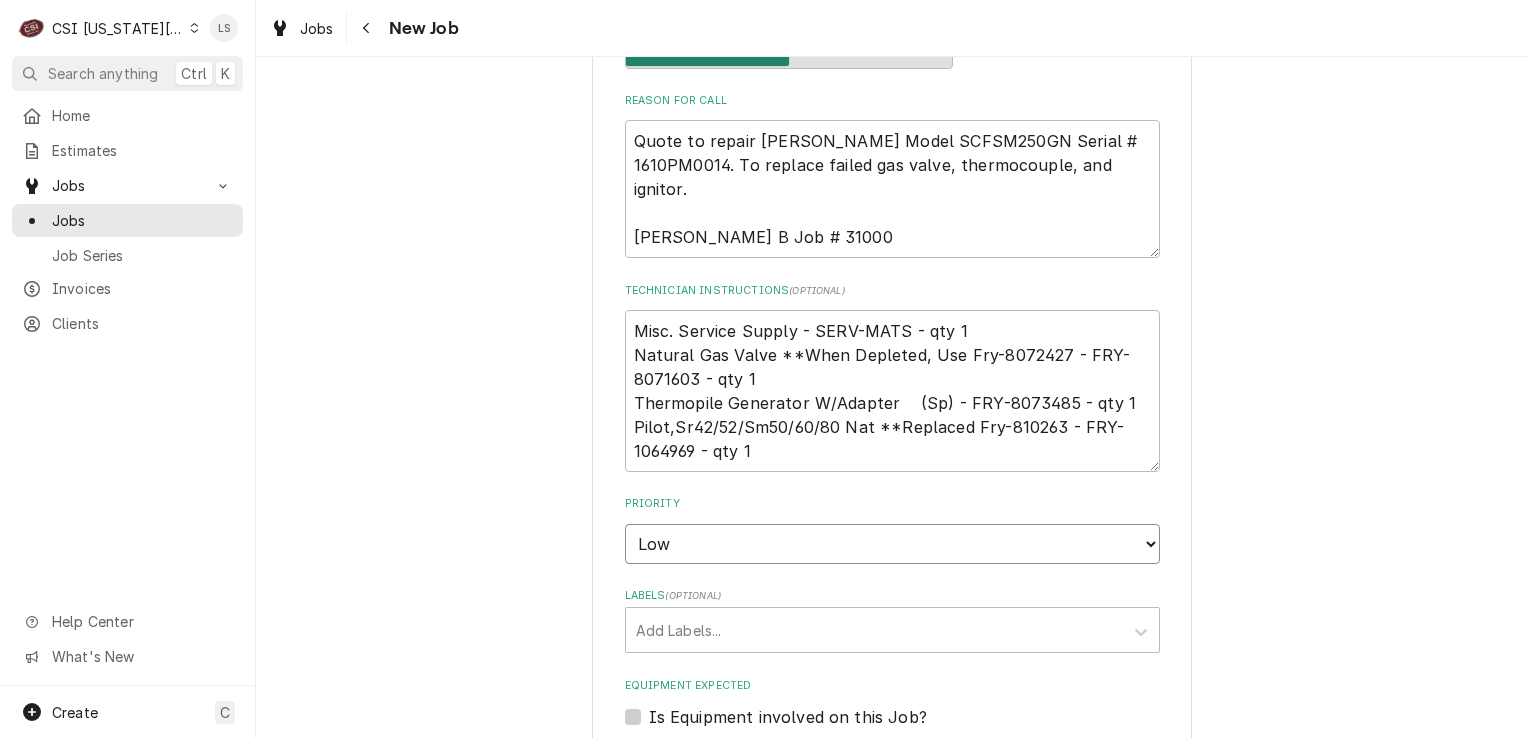 scroll, scrollTop: 700, scrollLeft: 0, axis: vertical 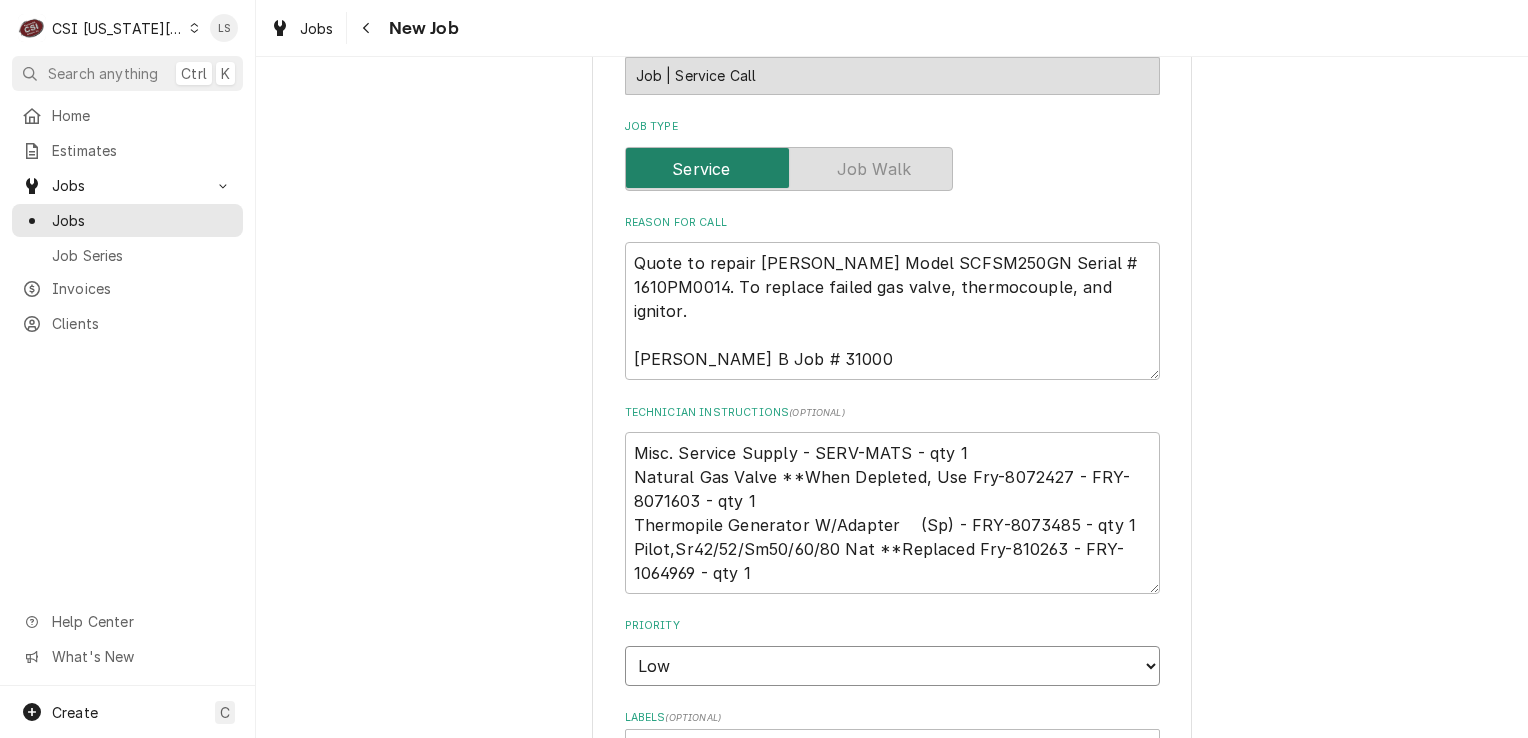 type on "x" 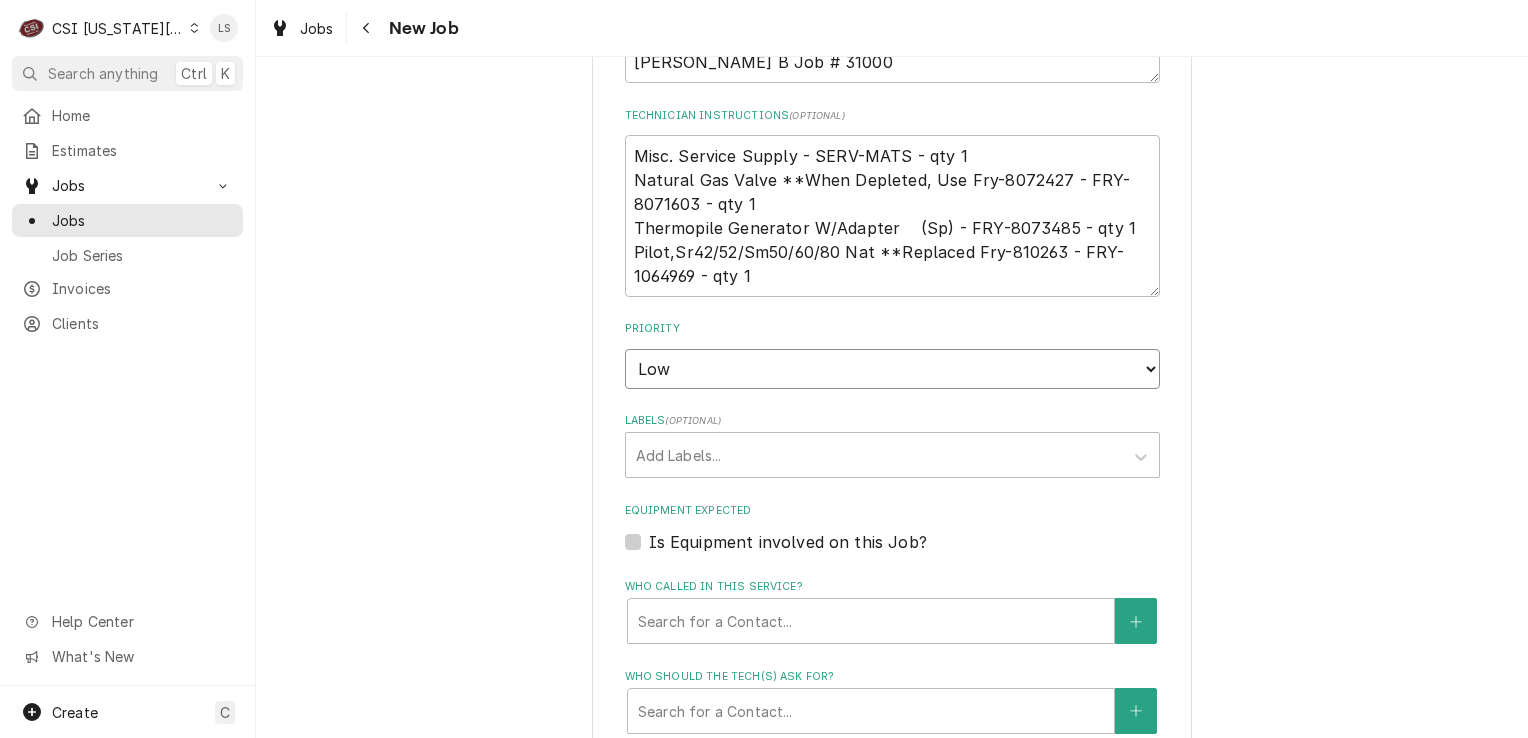 scroll, scrollTop: 1000, scrollLeft: 0, axis: vertical 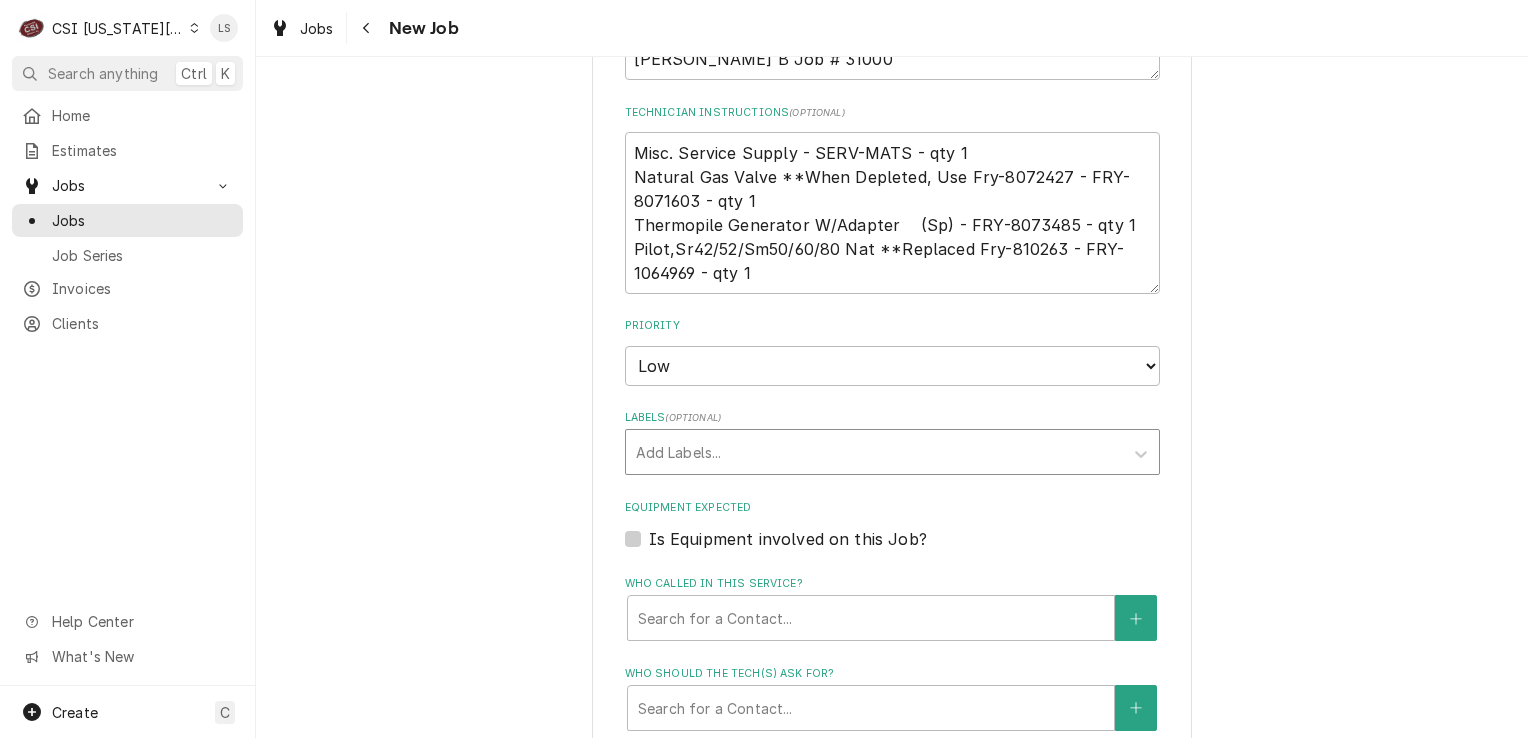 click at bounding box center [874, 452] 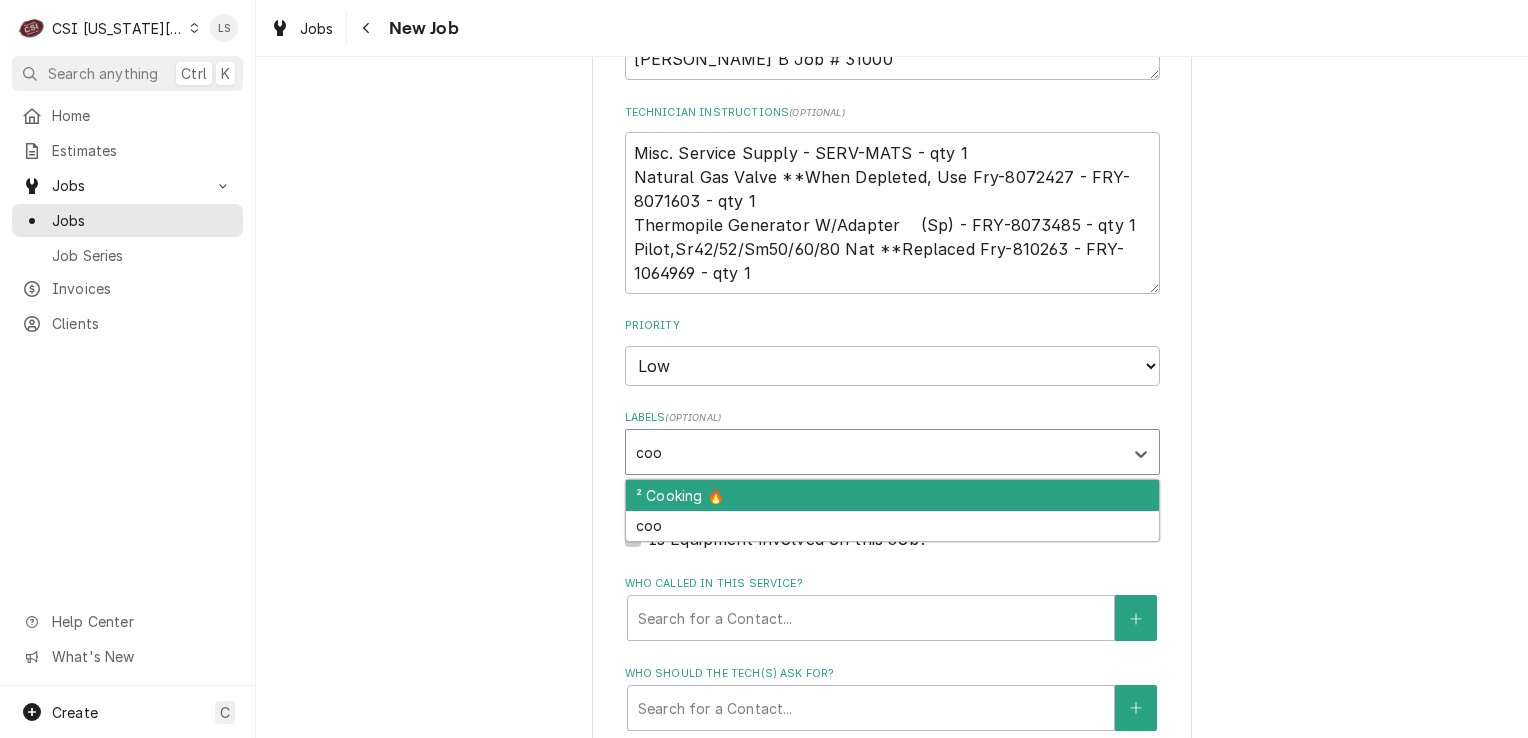 type on "cook" 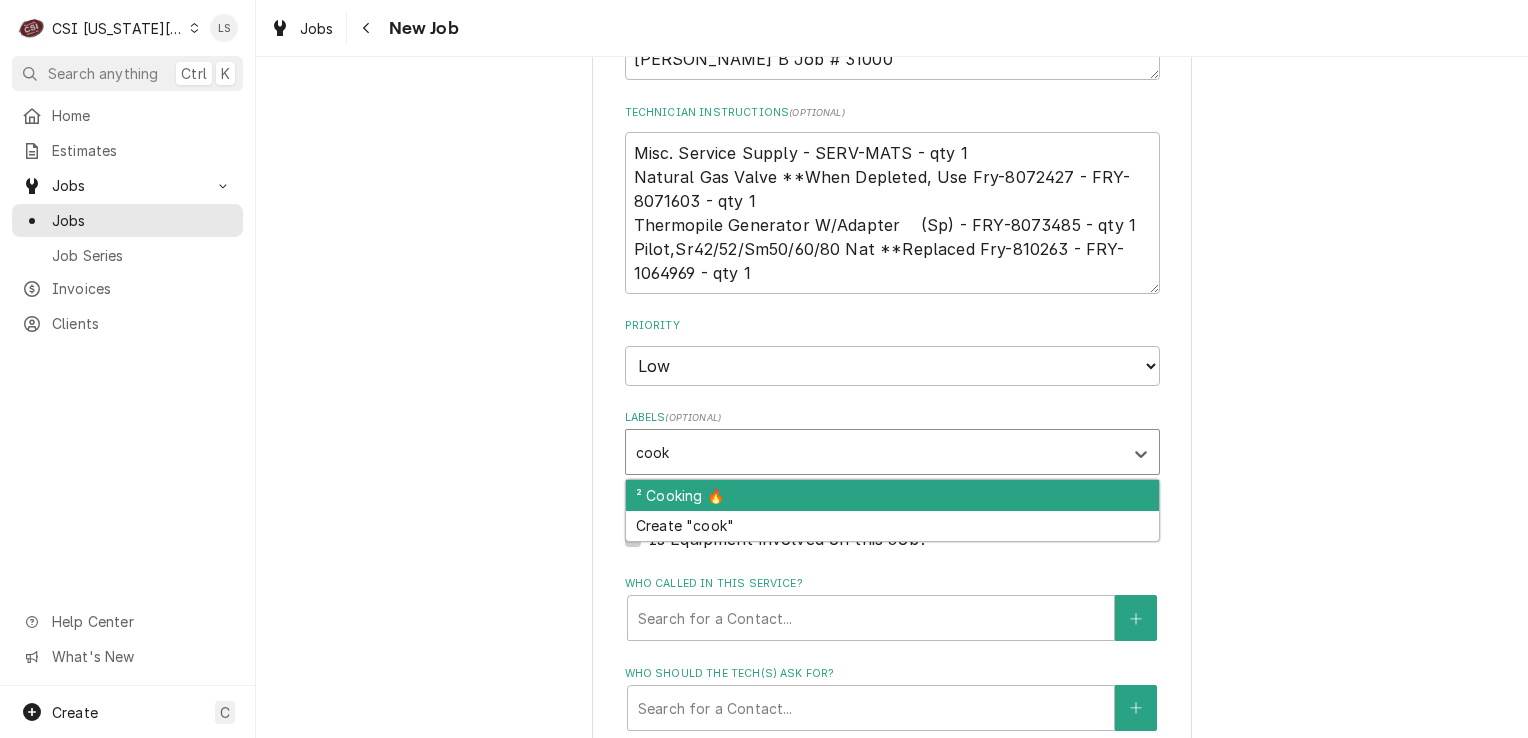 type on "x" 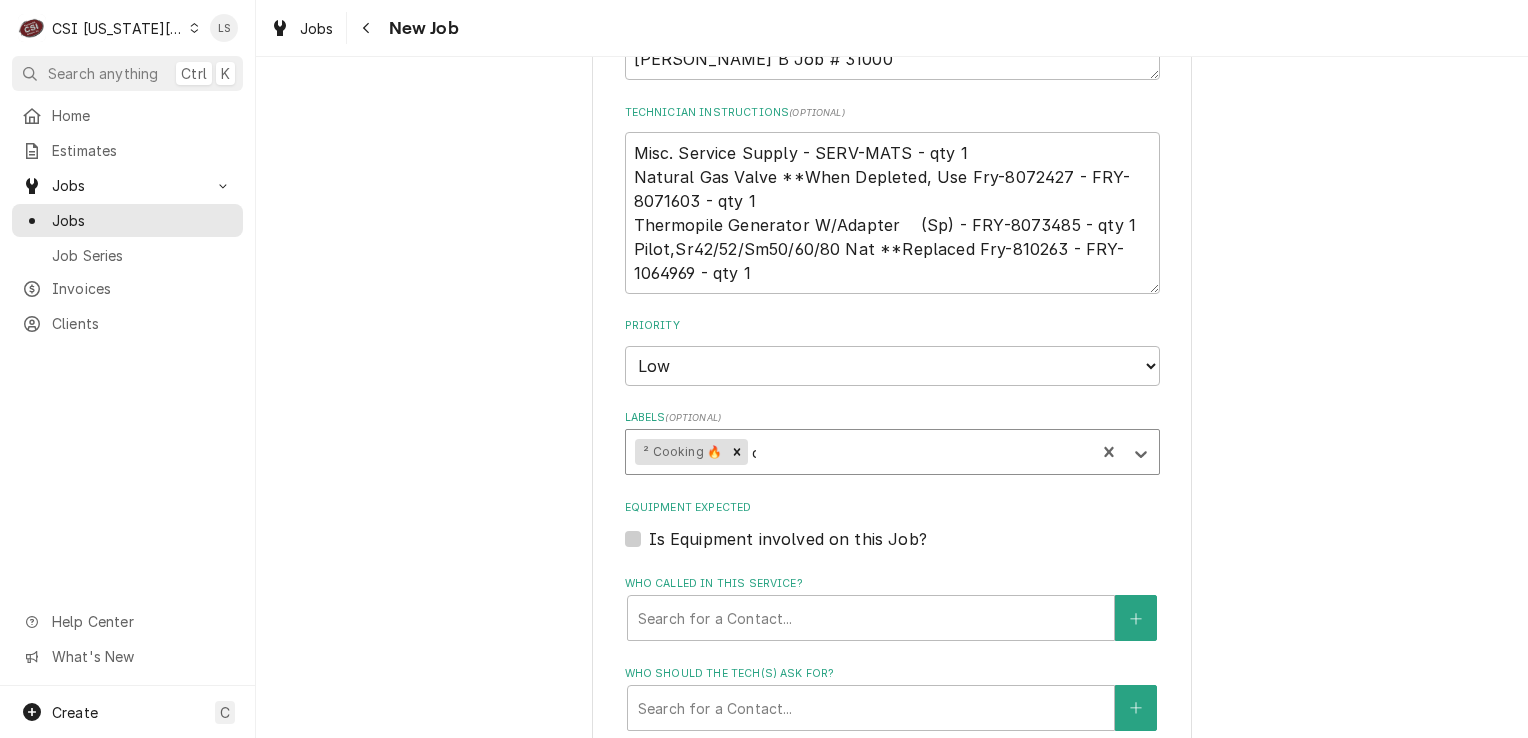type on "qu" 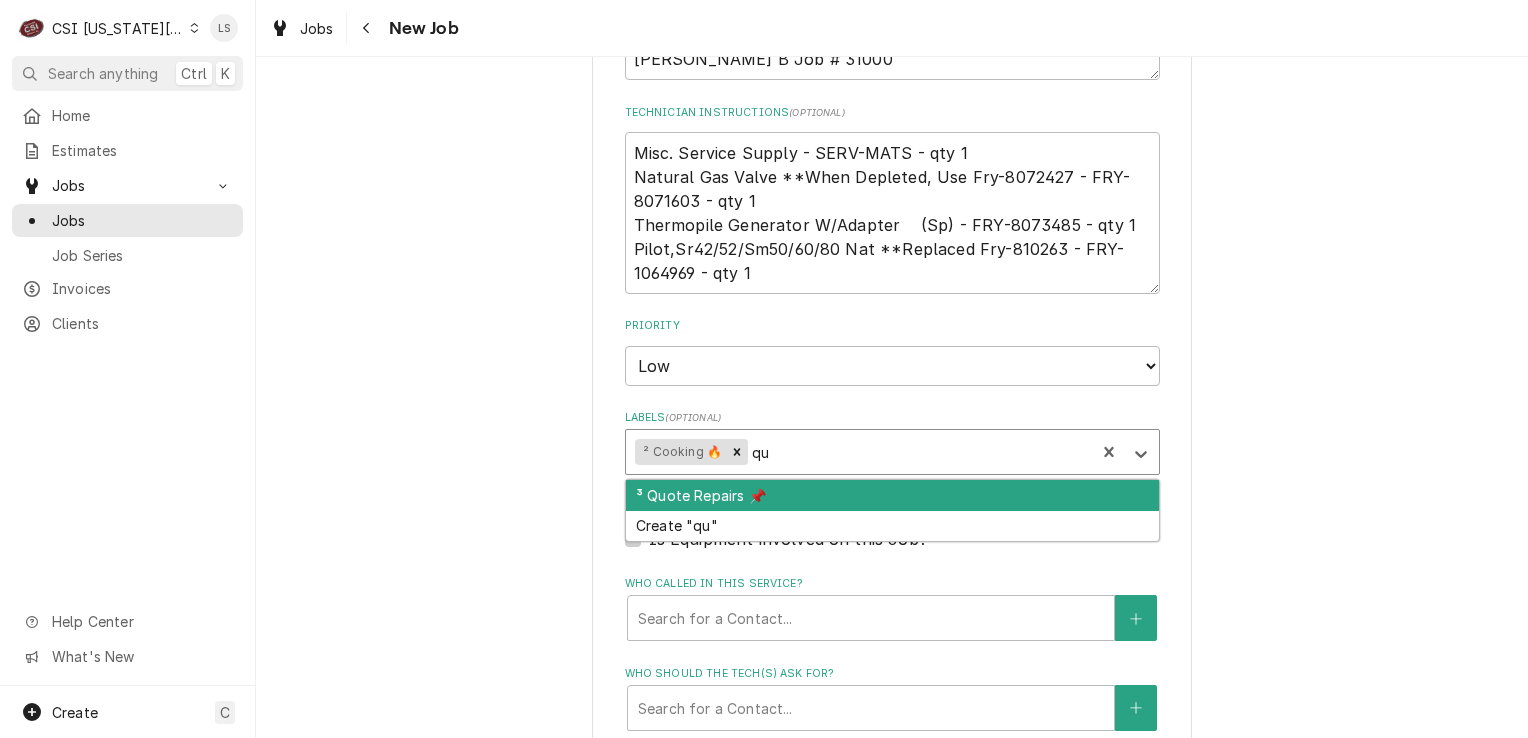 type on "x" 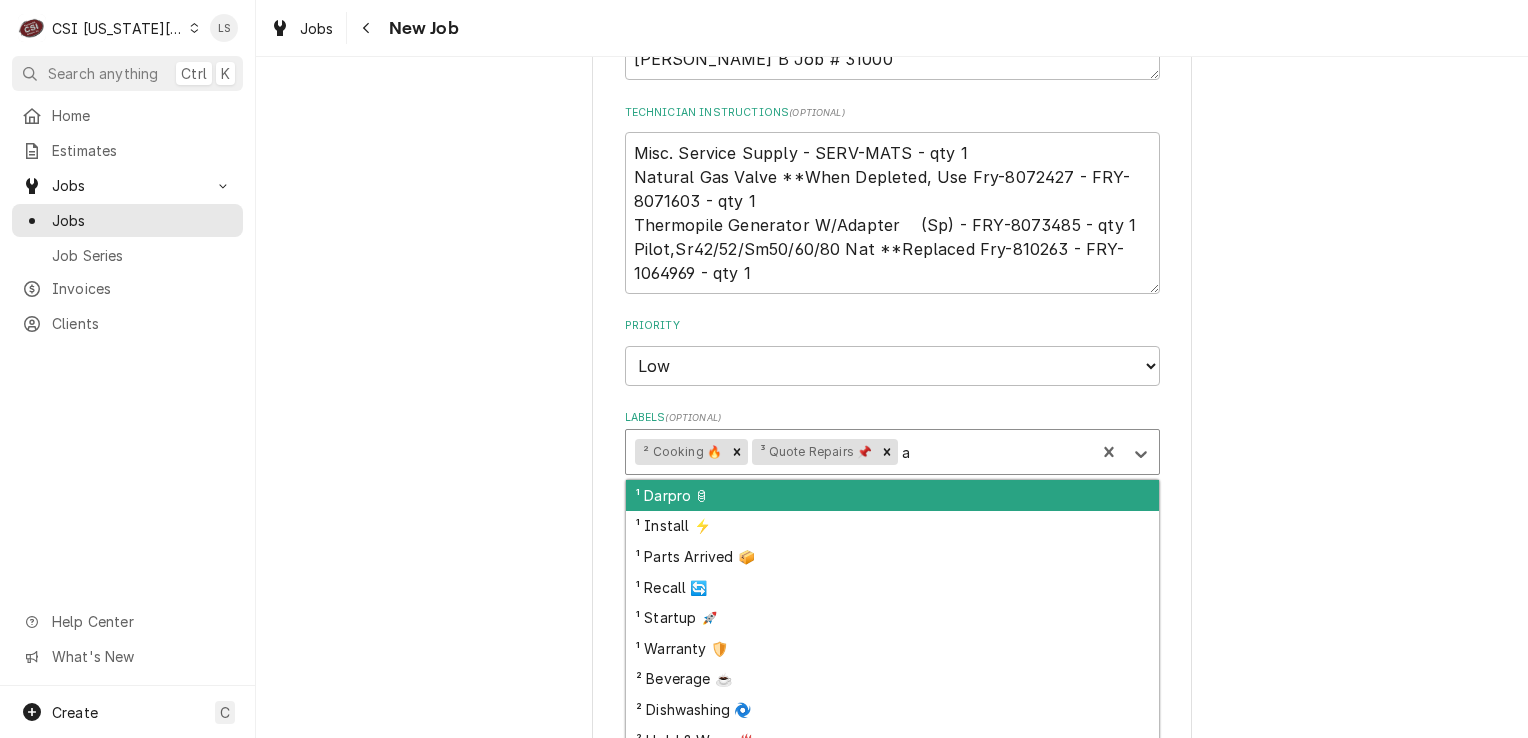 type on "aw" 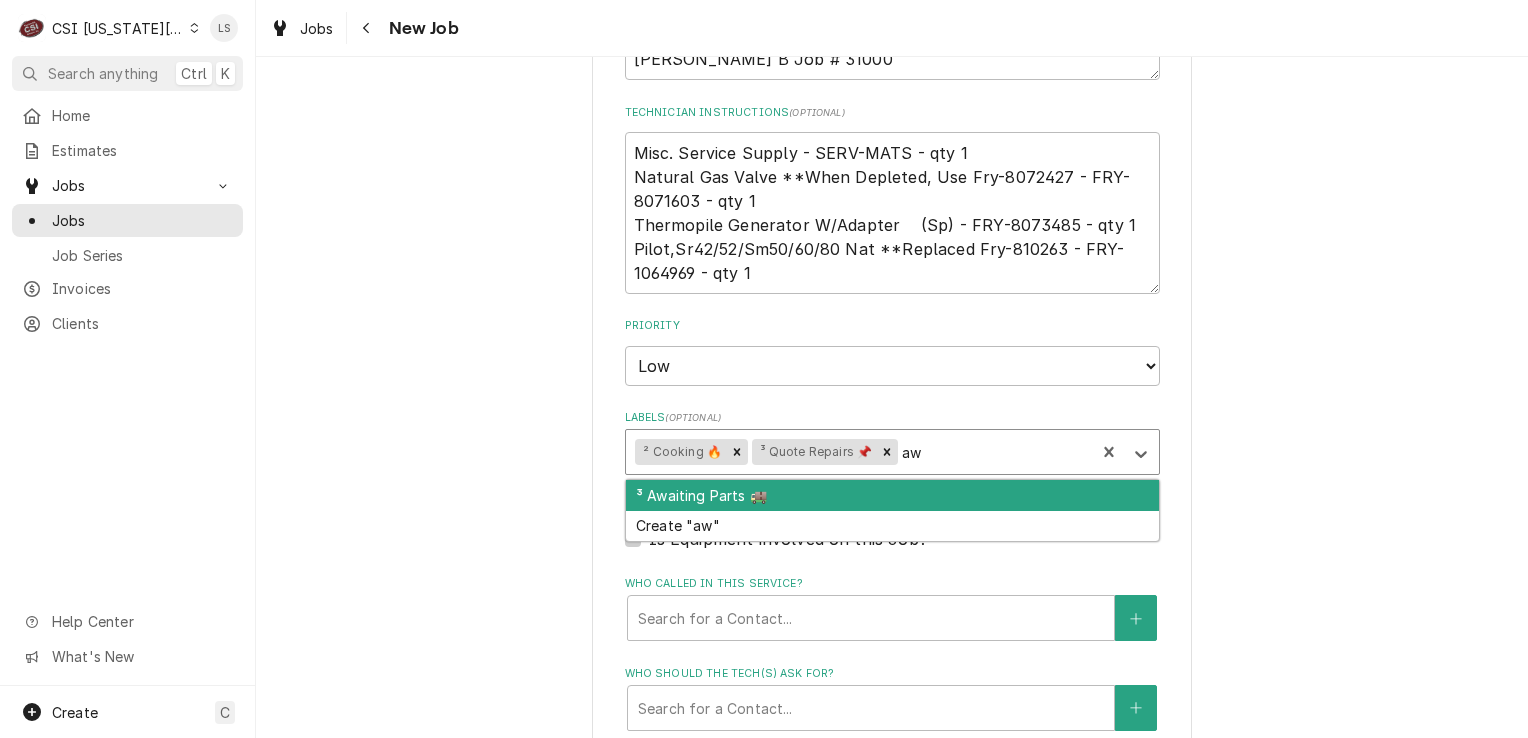 type on "x" 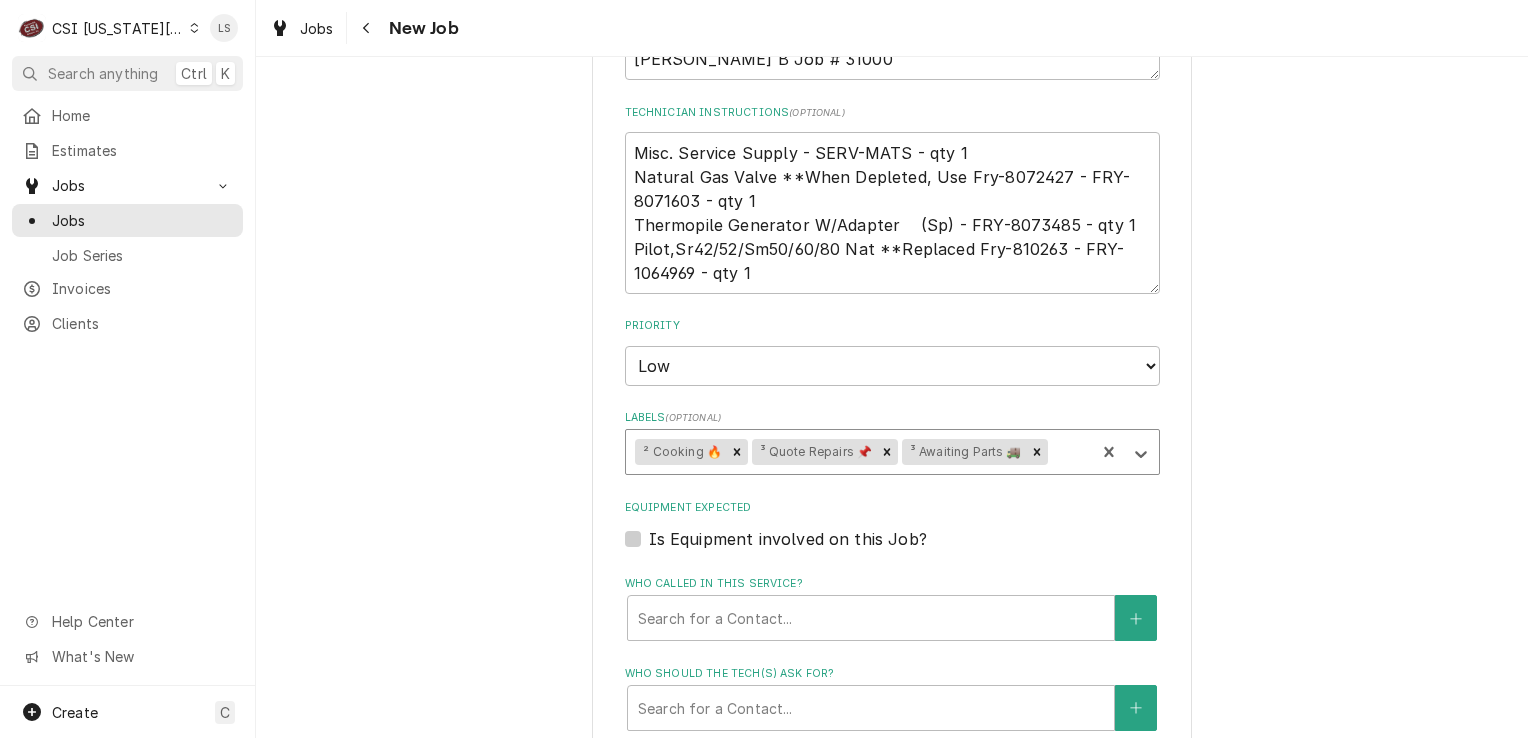 type on "x" 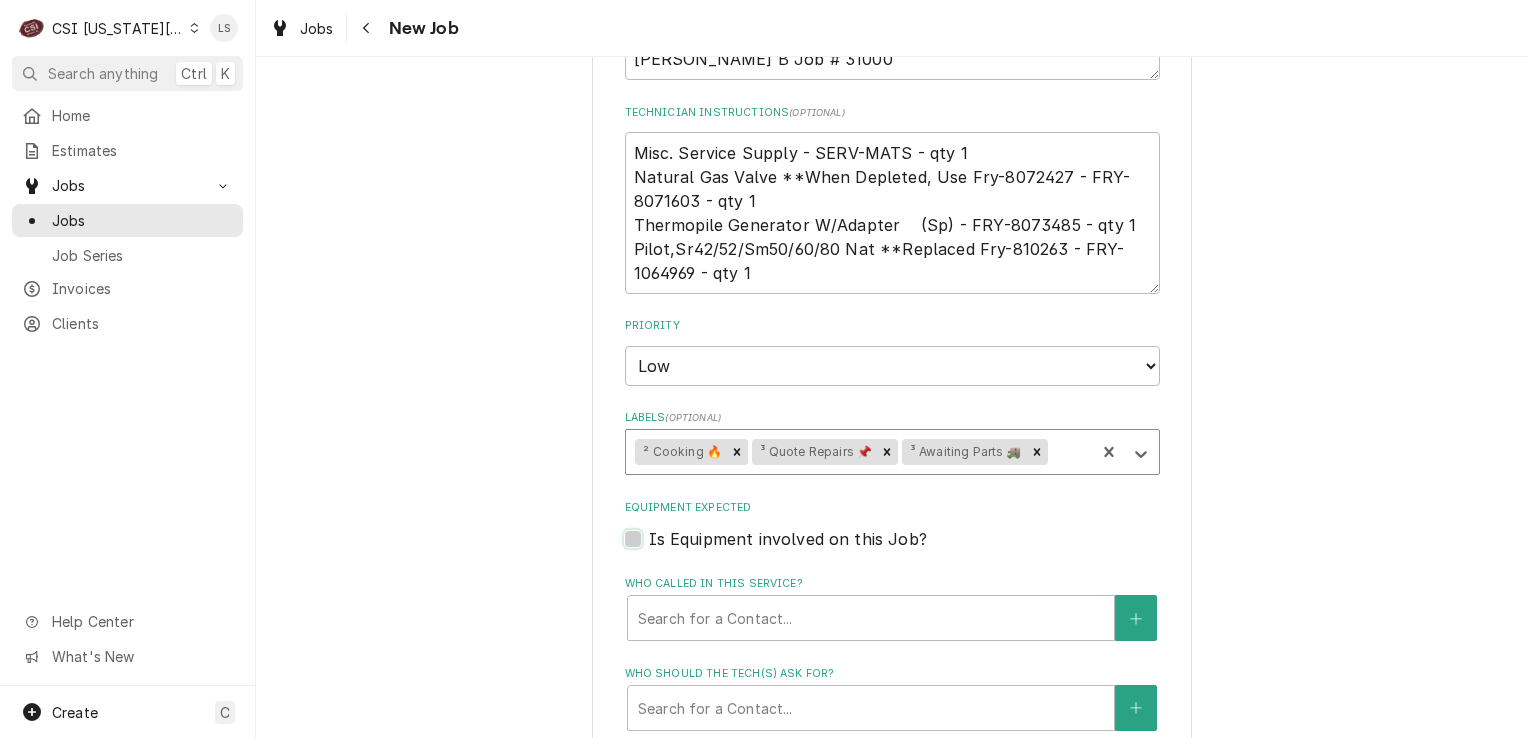 click on "Equipment Expected" at bounding box center (916, 549) 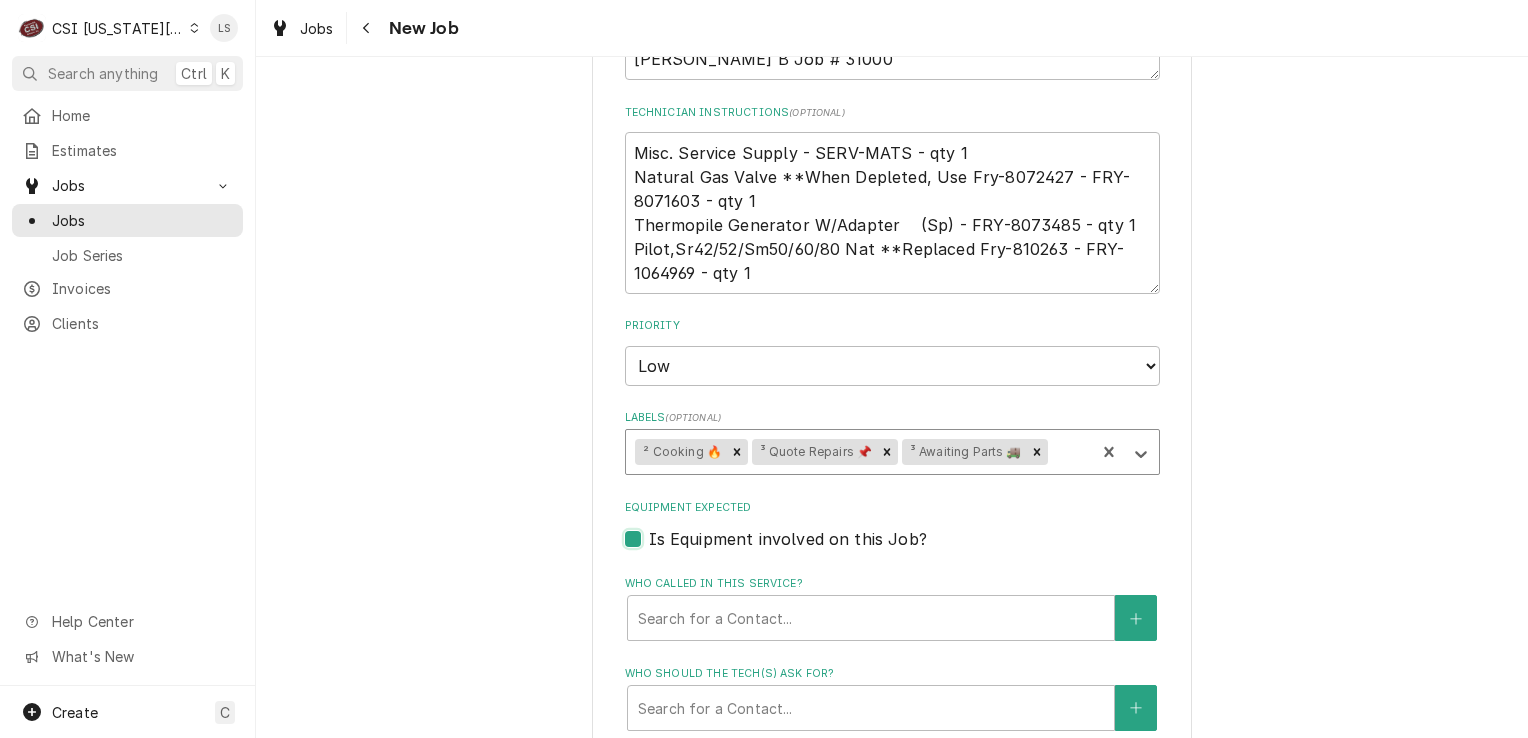 checkbox on "true" 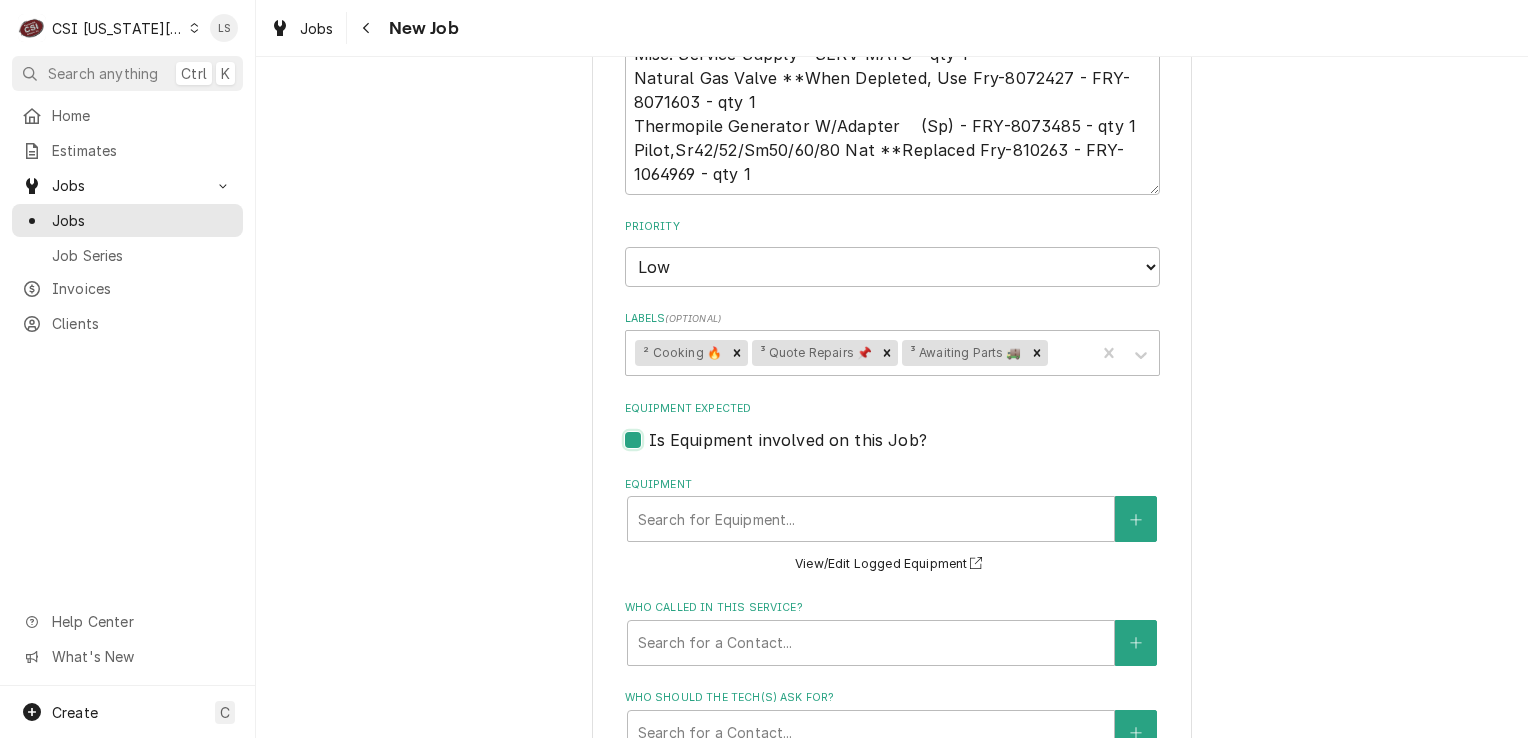 scroll, scrollTop: 1100, scrollLeft: 0, axis: vertical 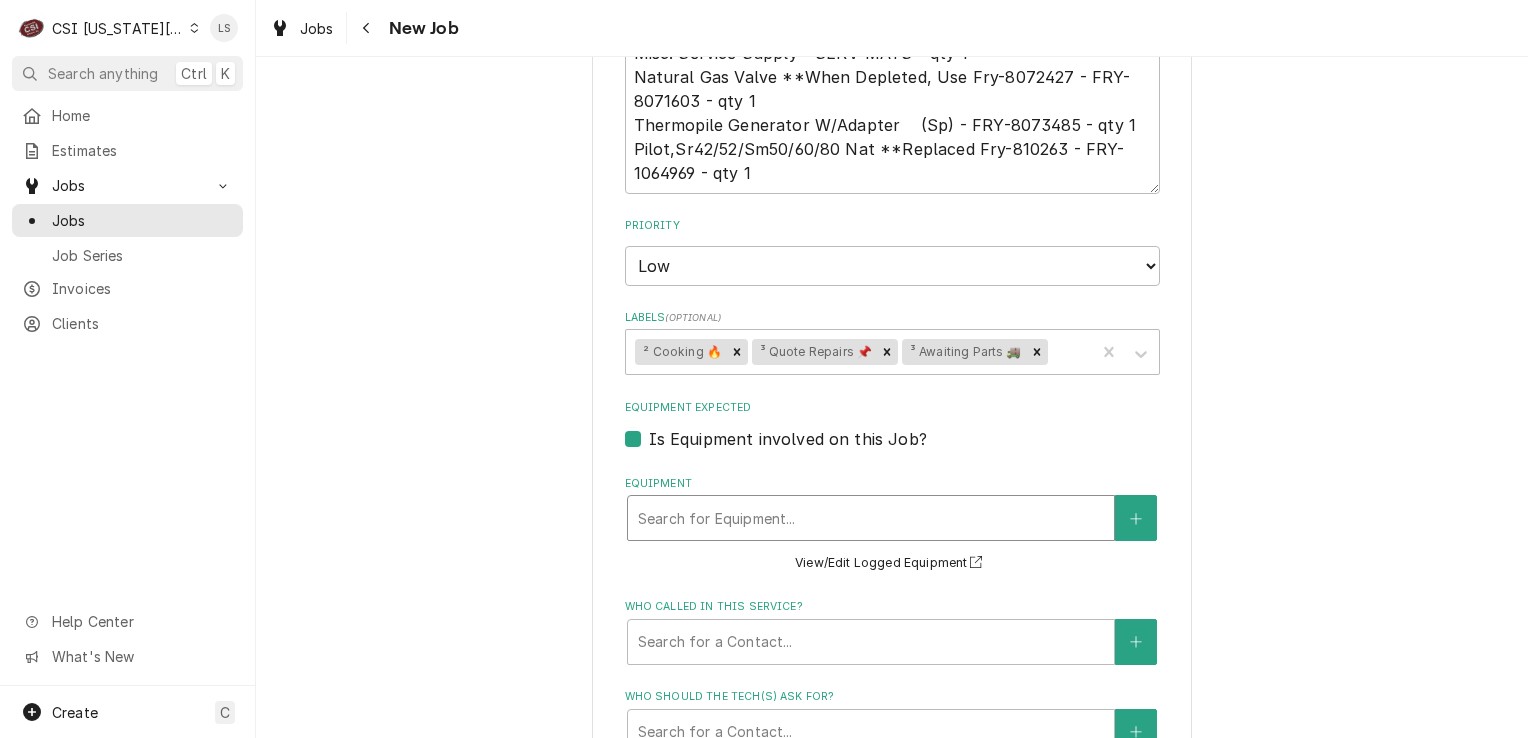 click at bounding box center (871, 518) 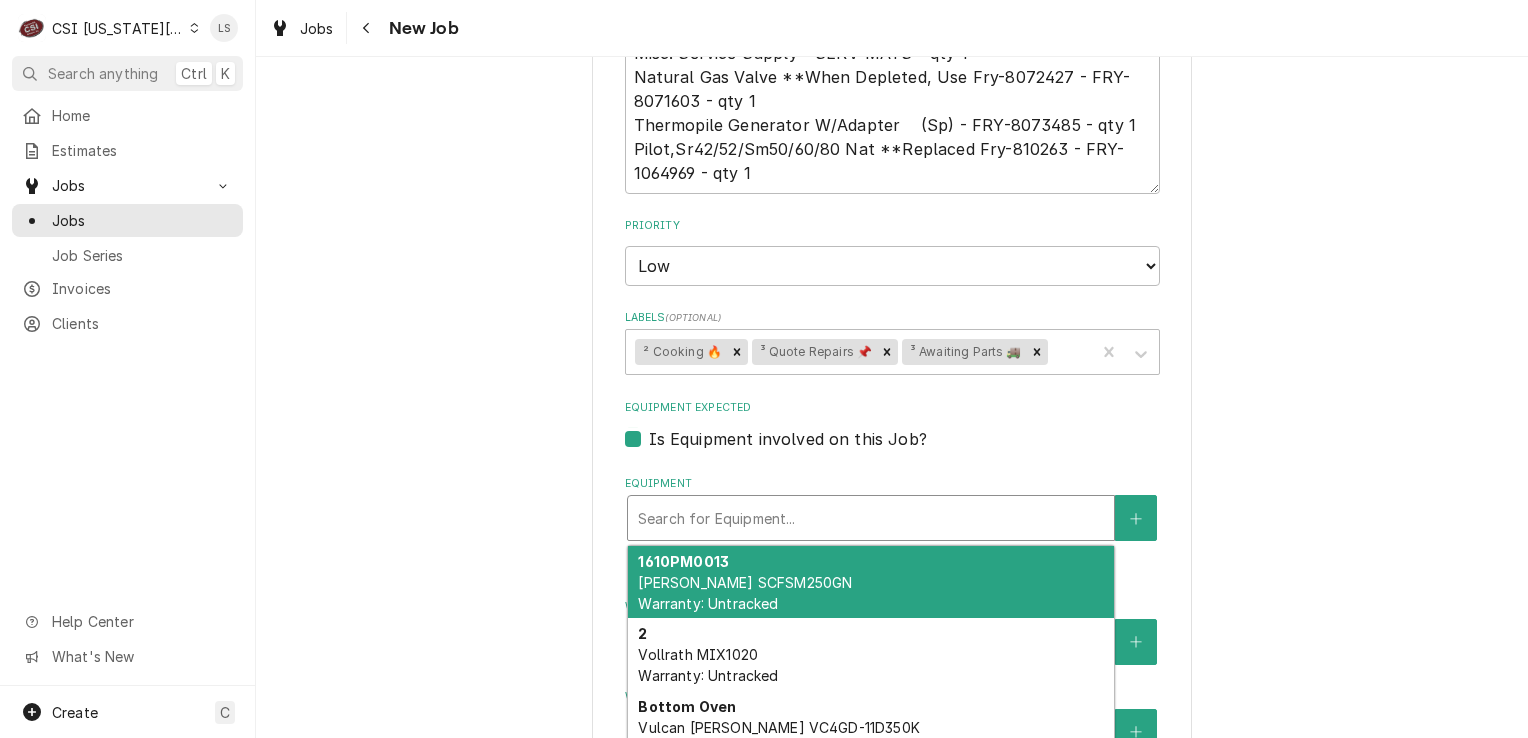 type on "x" 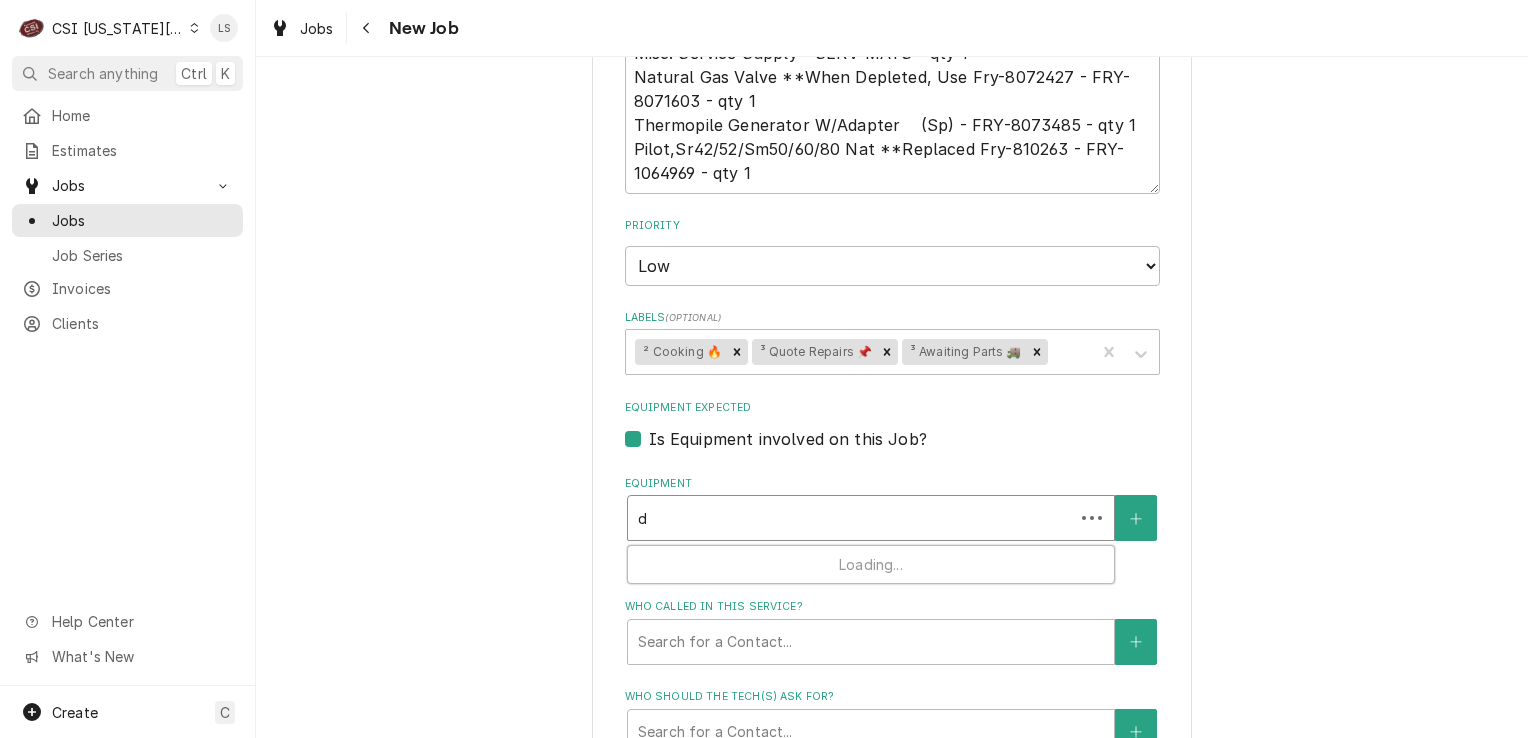 type on "x" 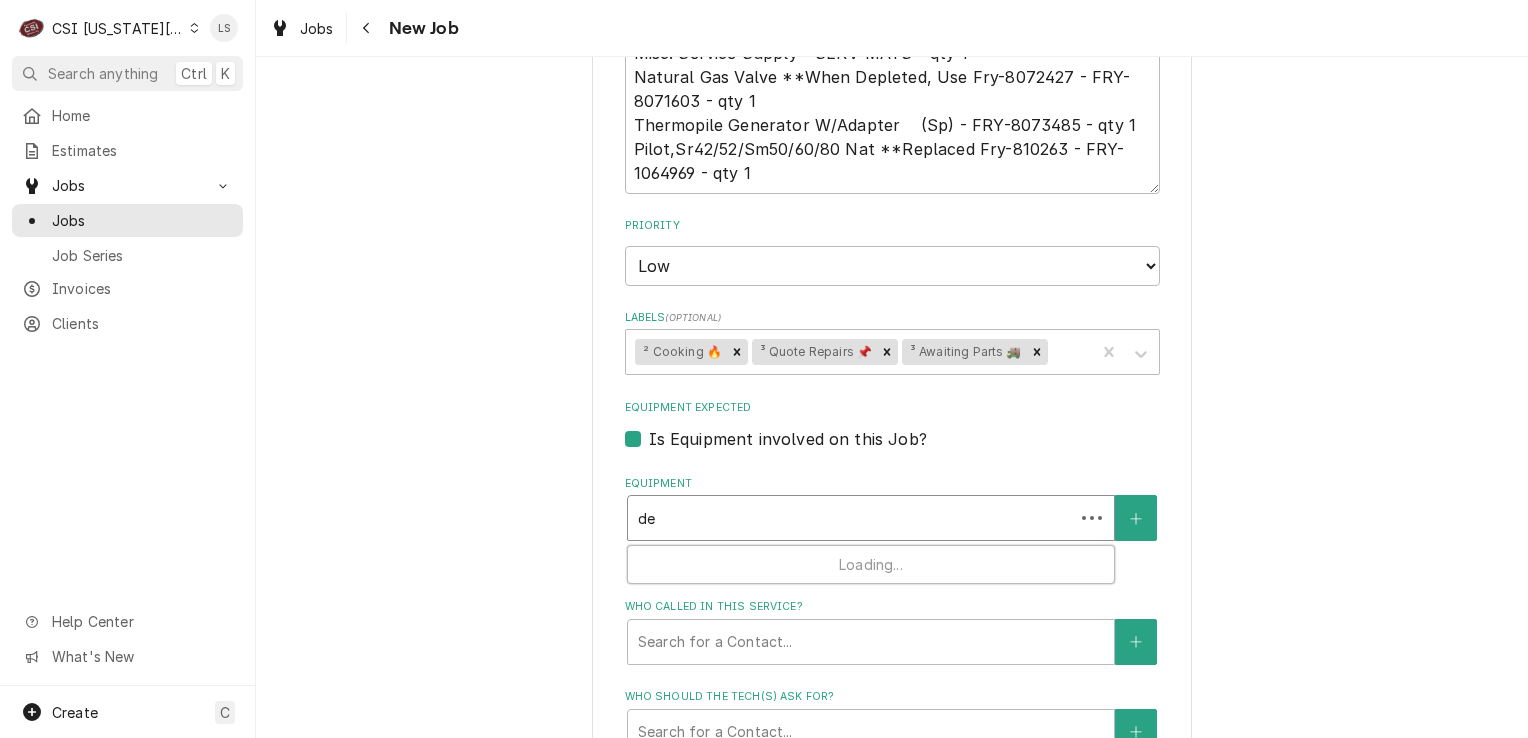 type on "x" 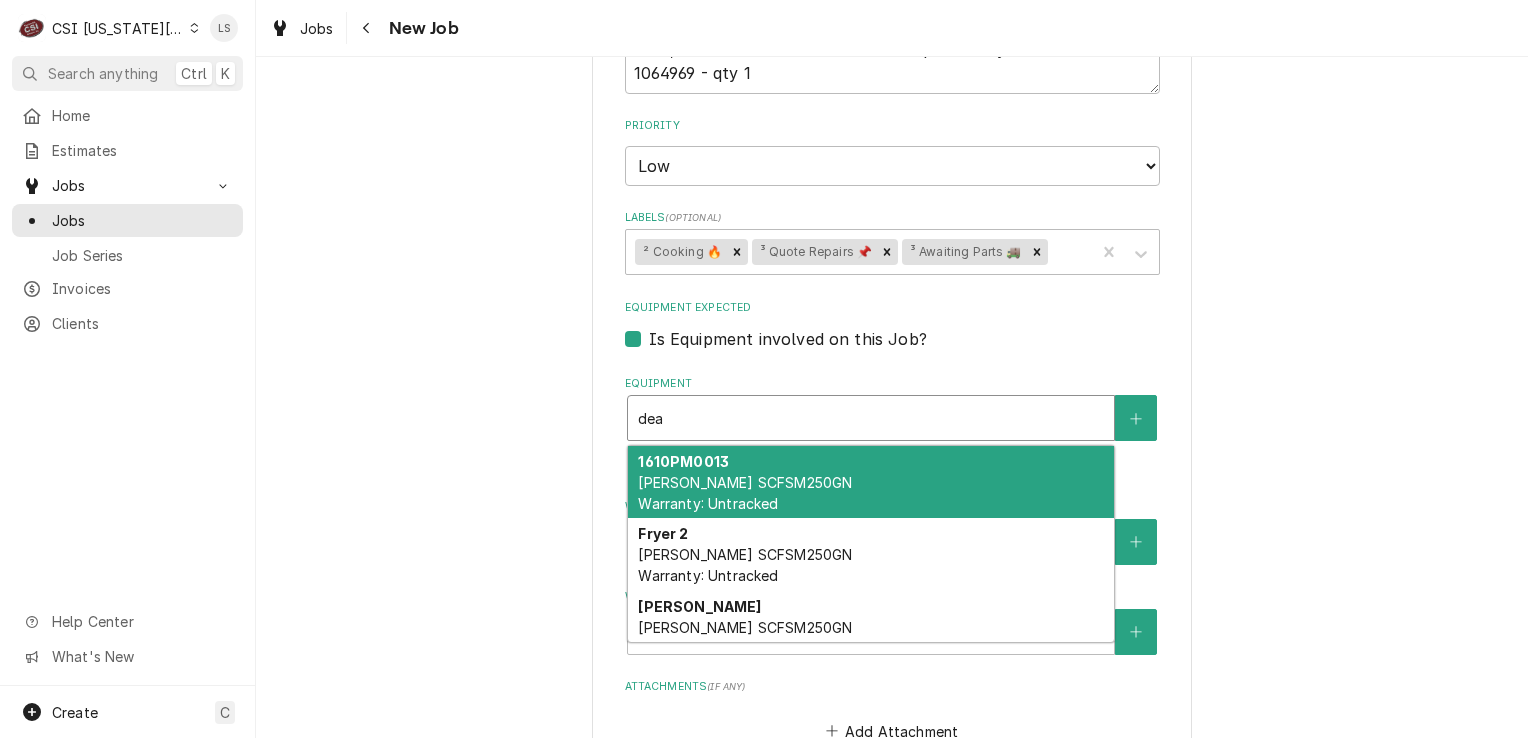click on "Dean SCFSM250GN Warranty: Untracked" at bounding box center (745, 493) 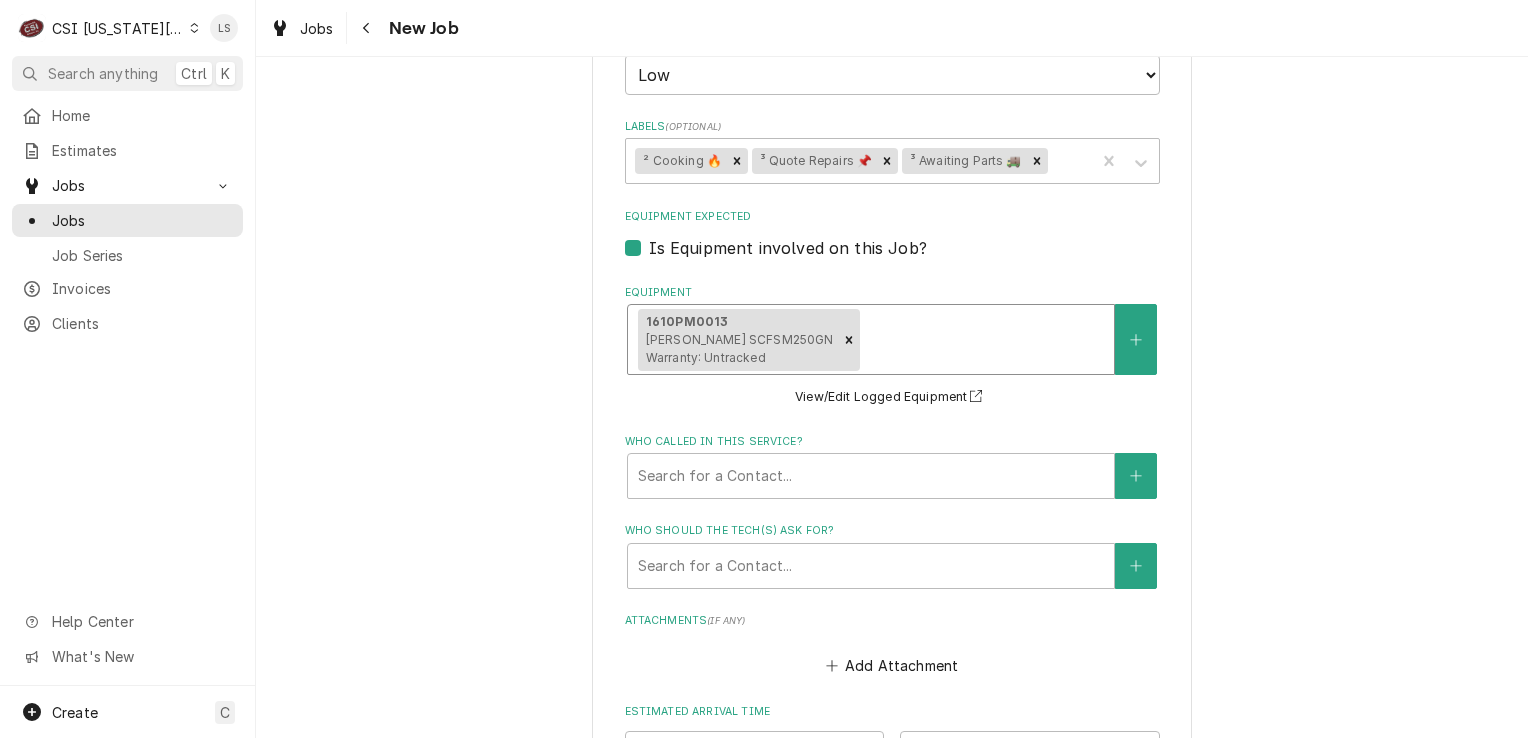scroll, scrollTop: 1400, scrollLeft: 0, axis: vertical 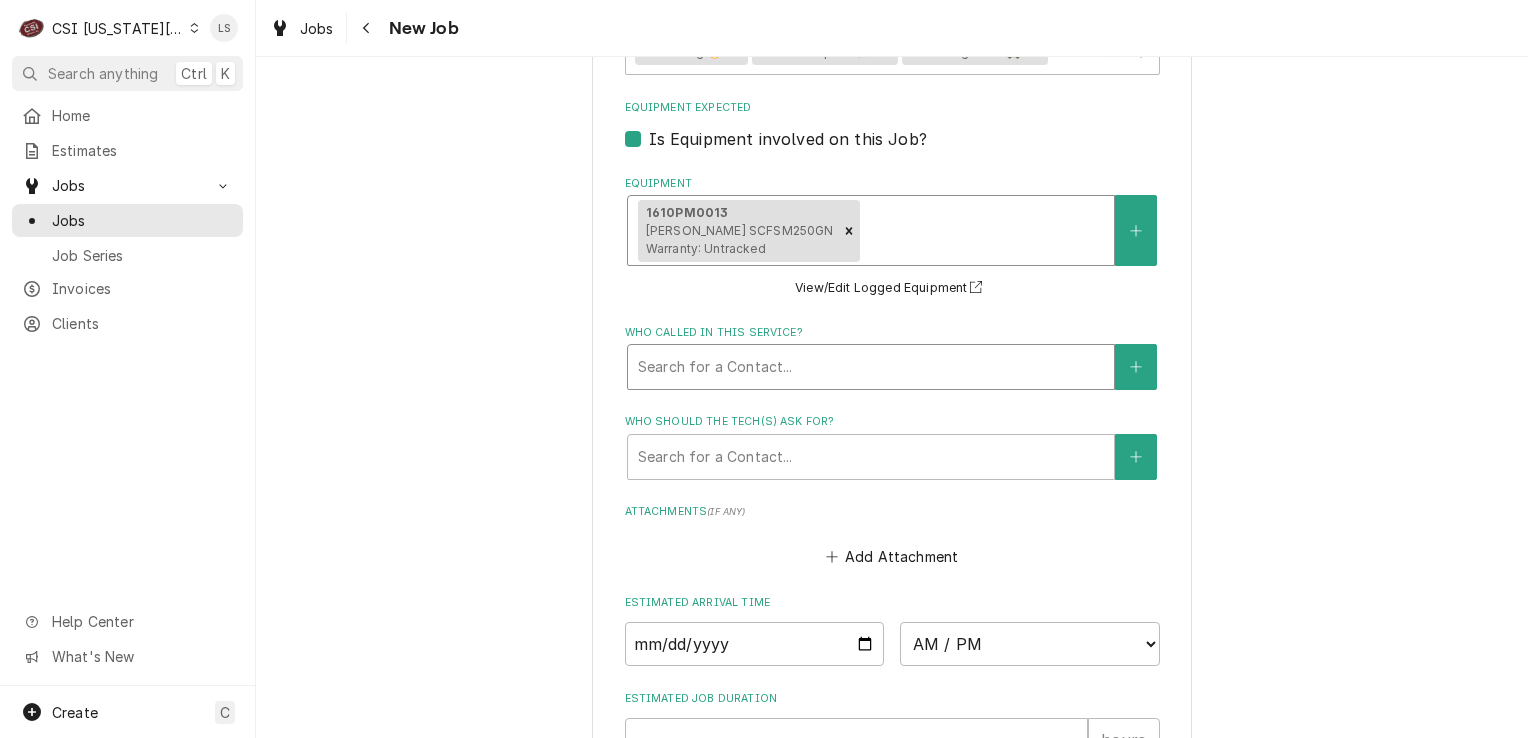 click at bounding box center (871, 367) 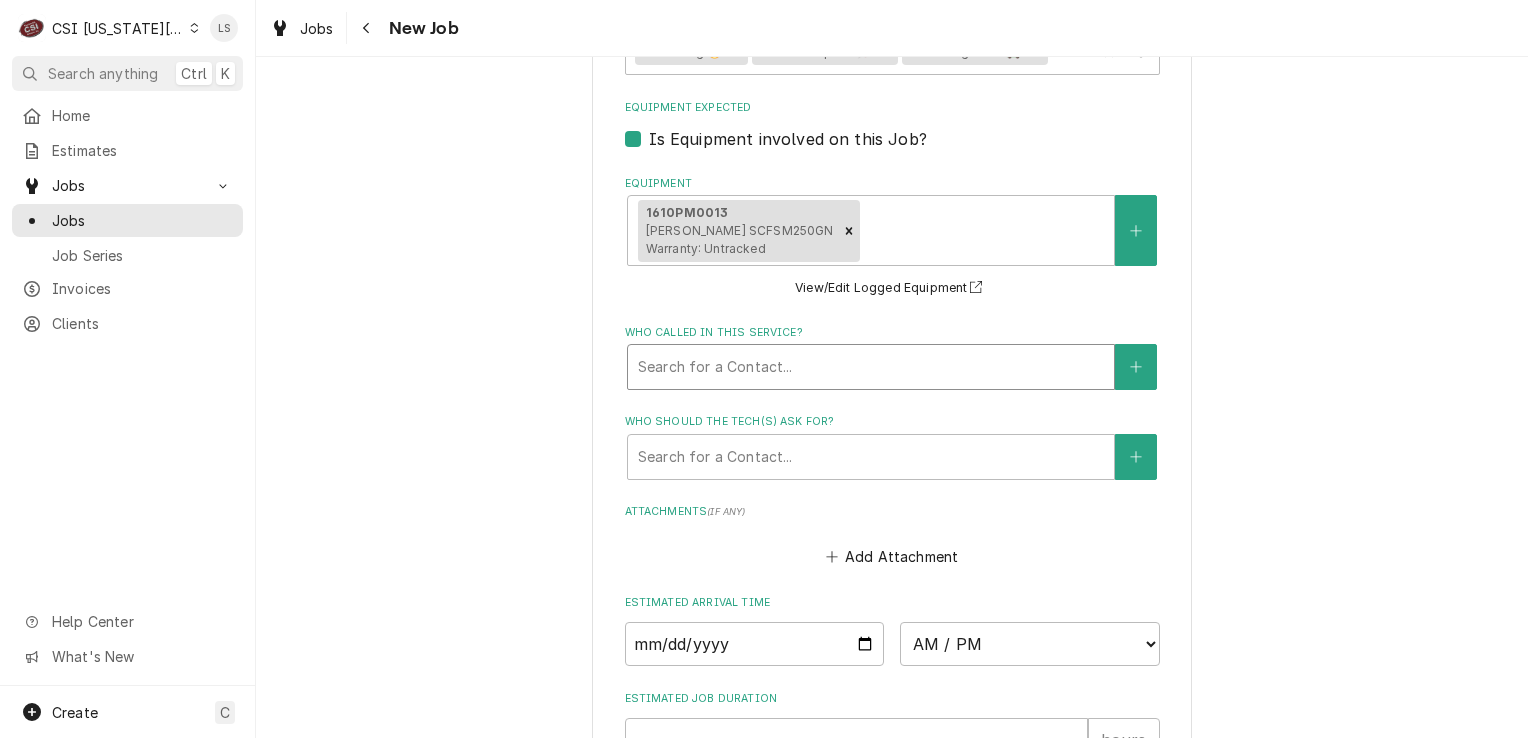click at bounding box center (871, 367) 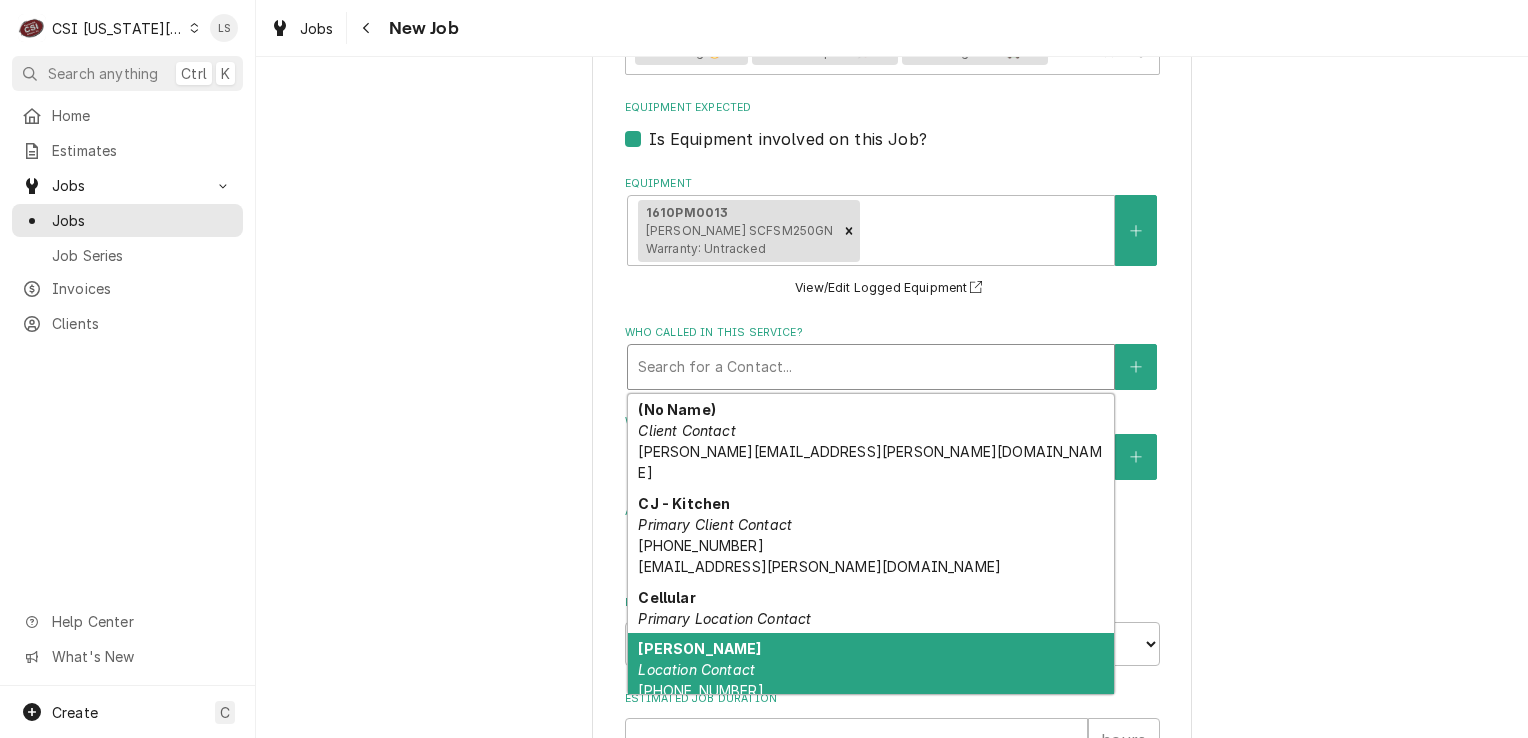 click on "Location Contact" at bounding box center [696, 669] 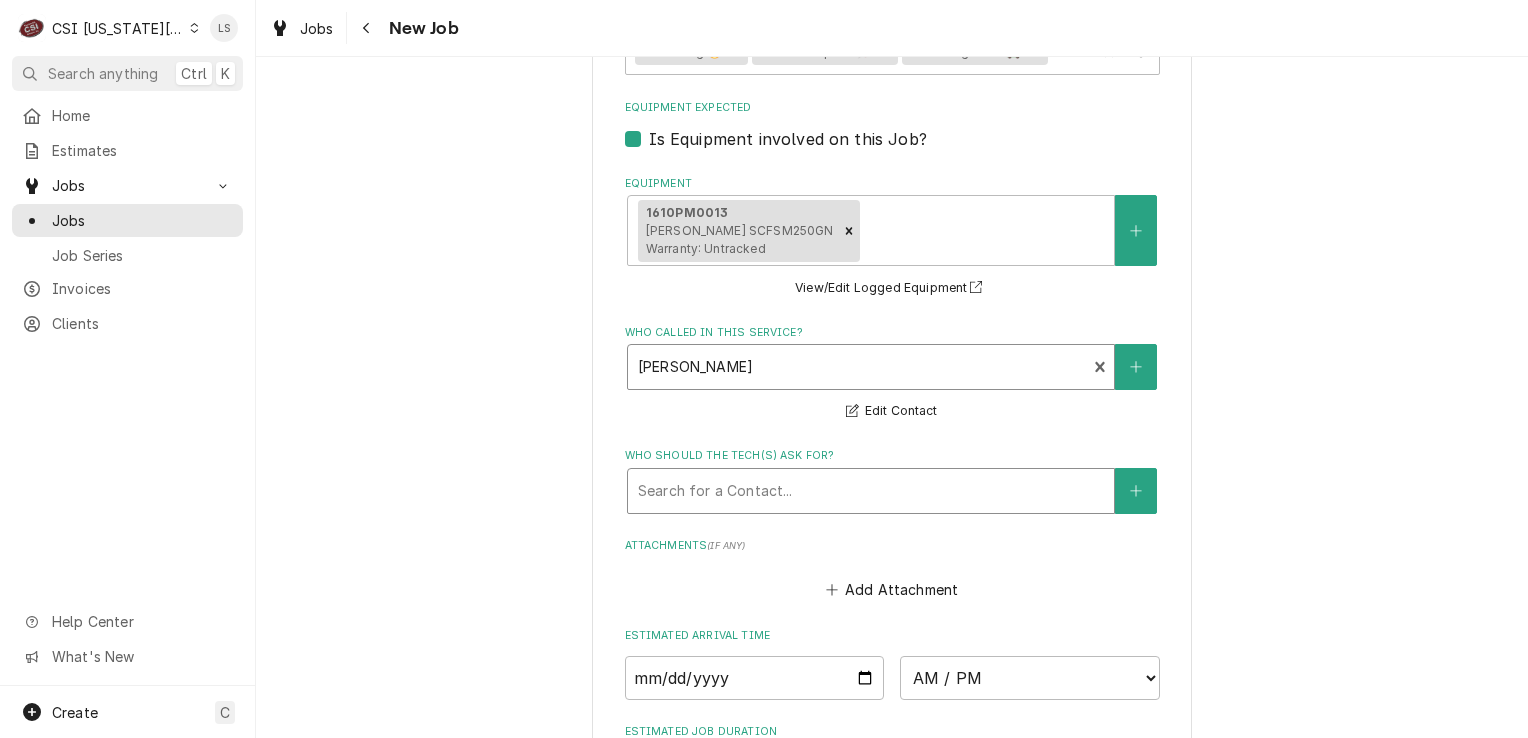 click at bounding box center (871, 491) 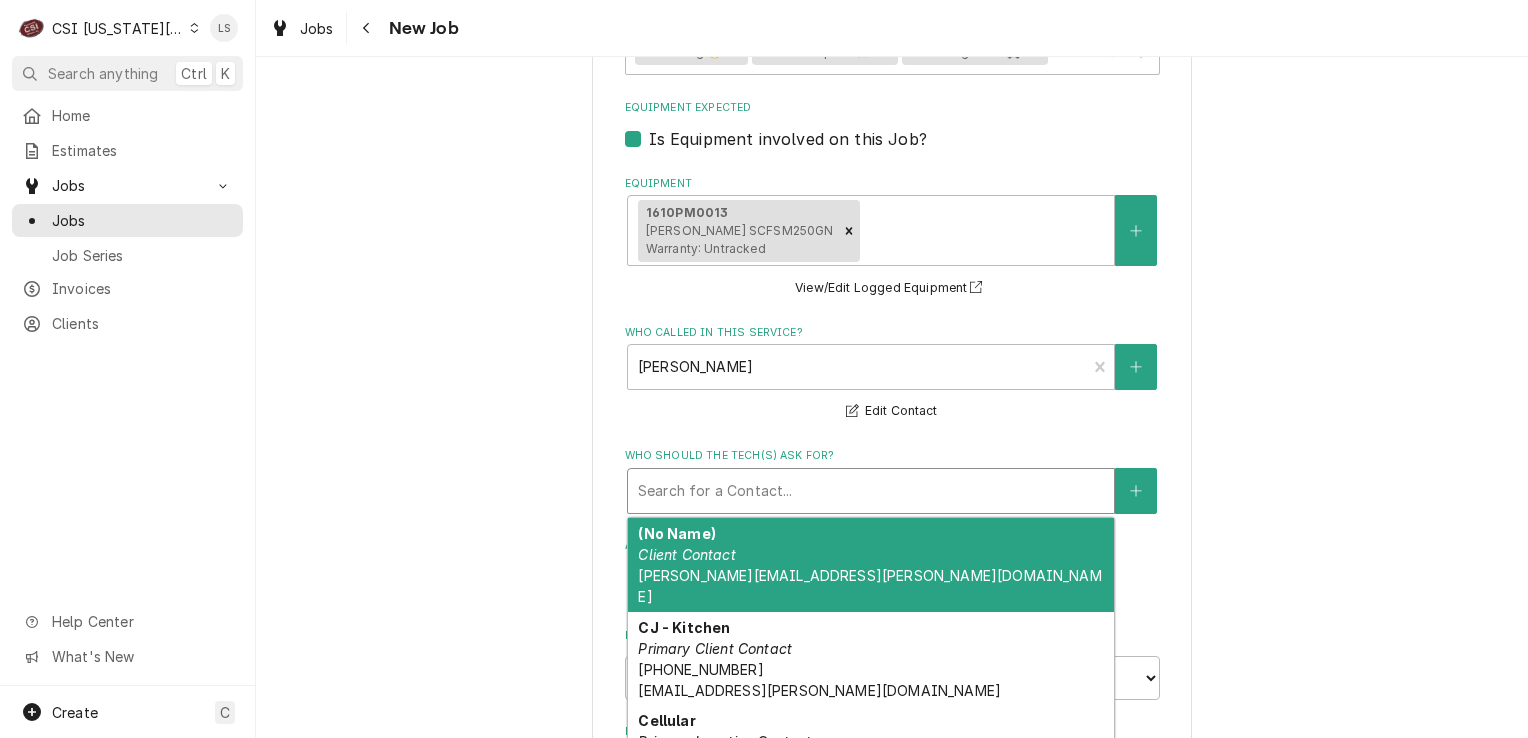 scroll, scrollTop: 200, scrollLeft: 0, axis: vertical 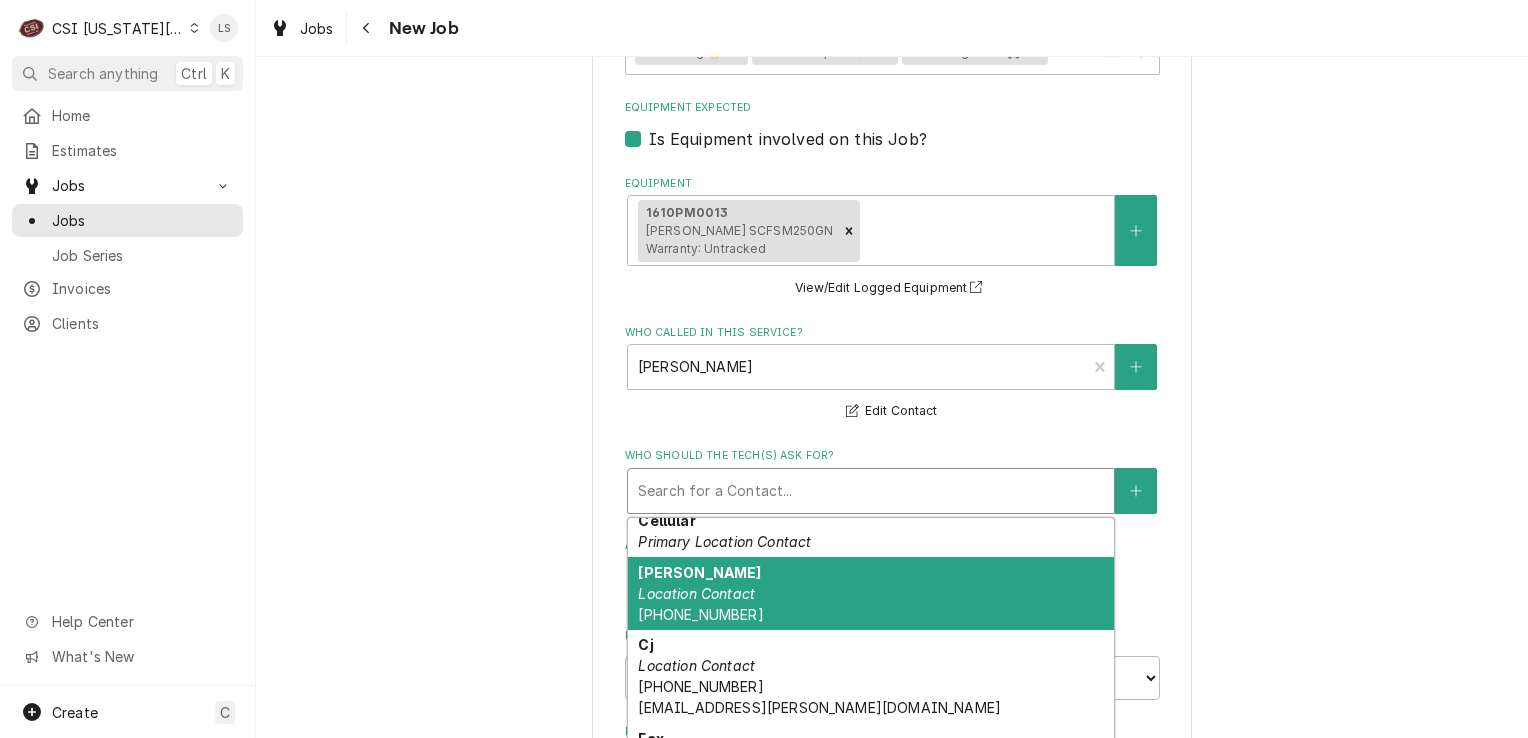 click on "Location Contact" at bounding box center (696, 593) 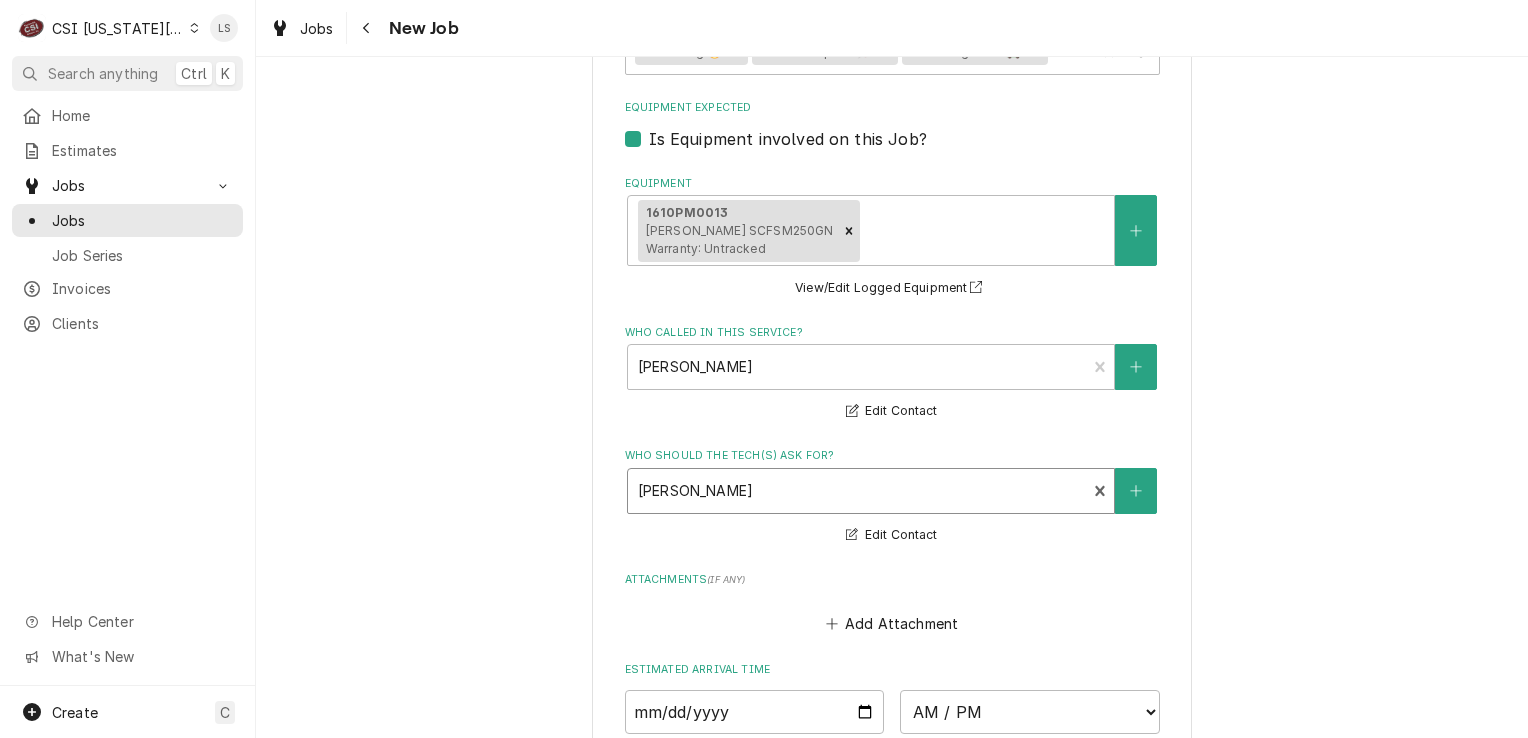scroll, scrollTop: 1745, scrollLeft: 0, axis: vertical 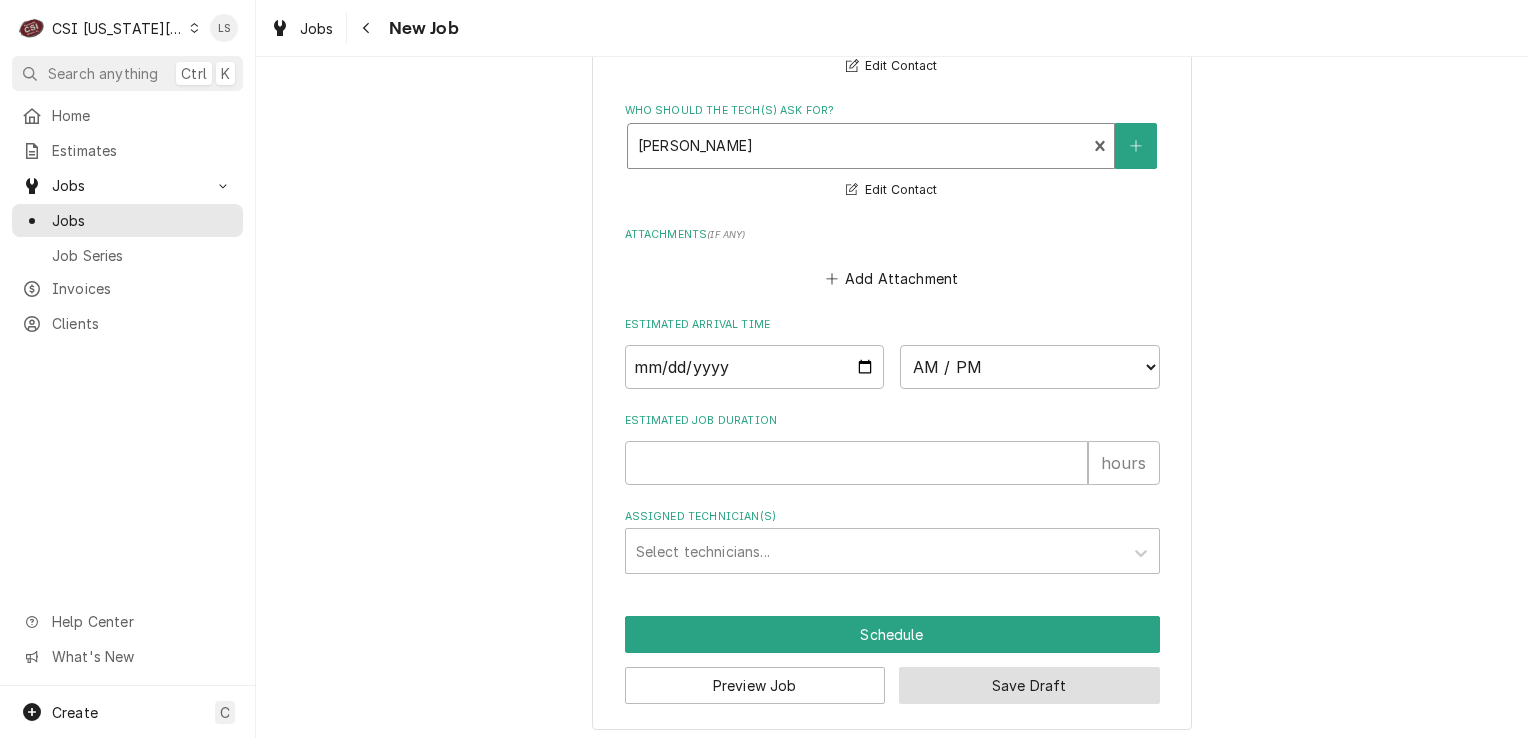 click on "Save Draft" at bounding box center (1029, 685) 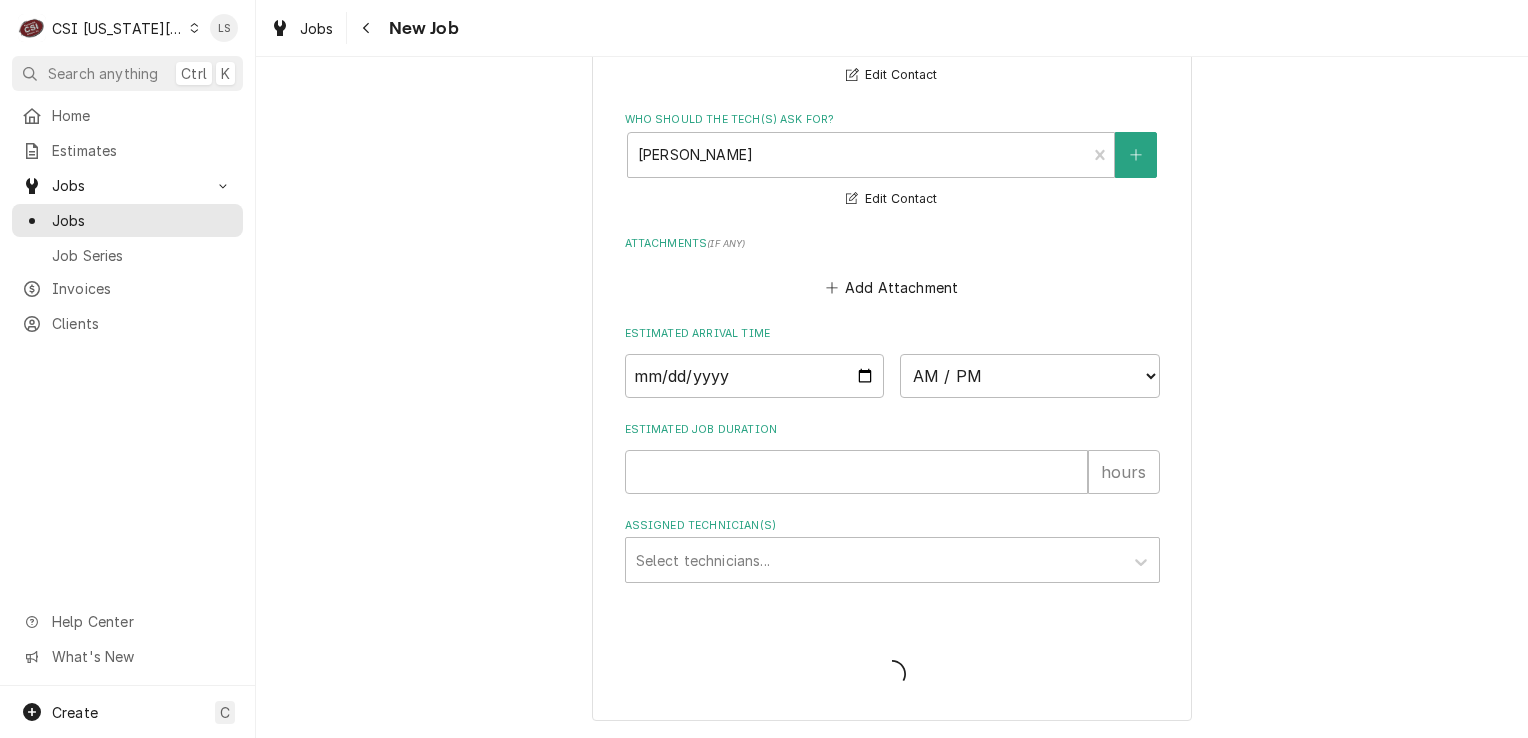 scroll, scrollTop: 1728, scrollLeft: 0, axis: vertical 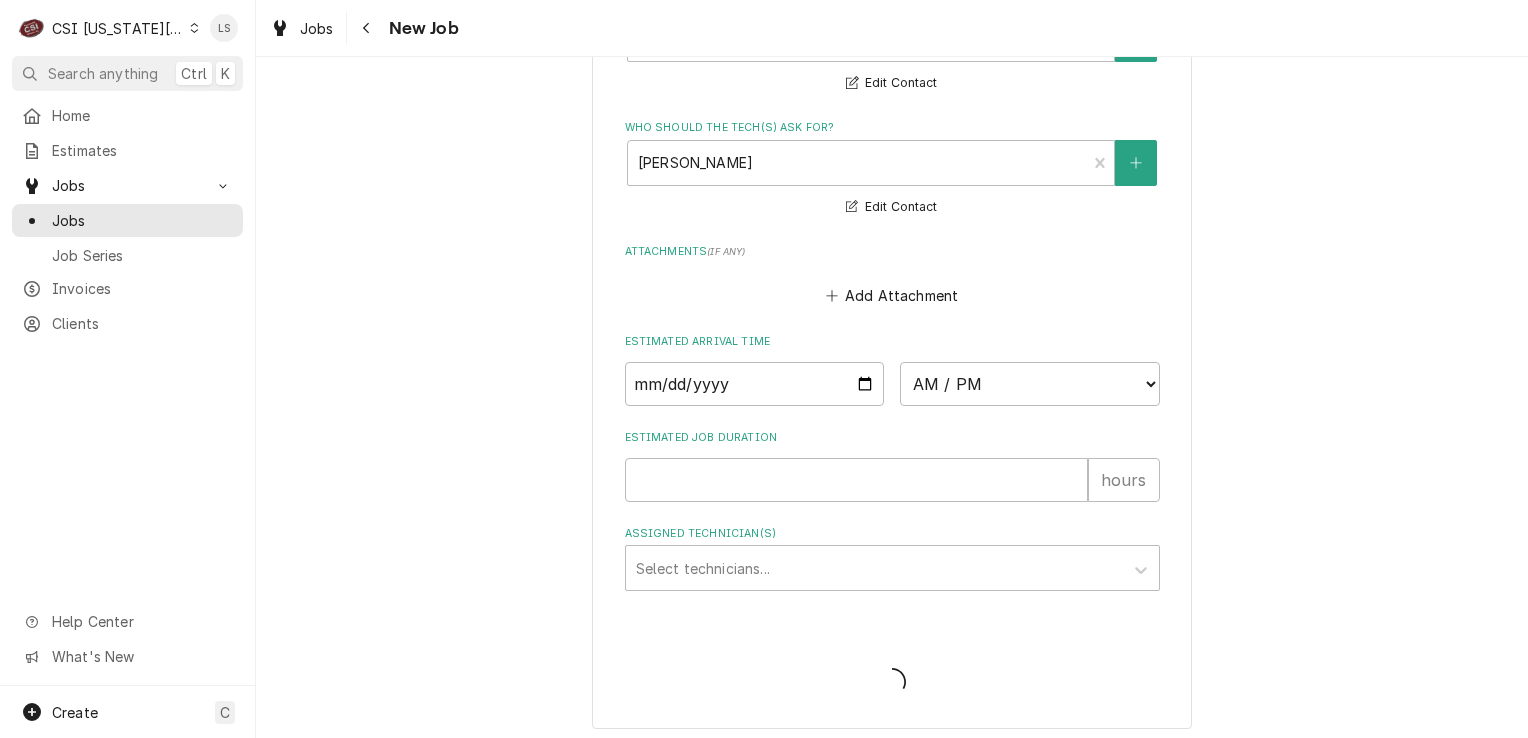 type on "x" 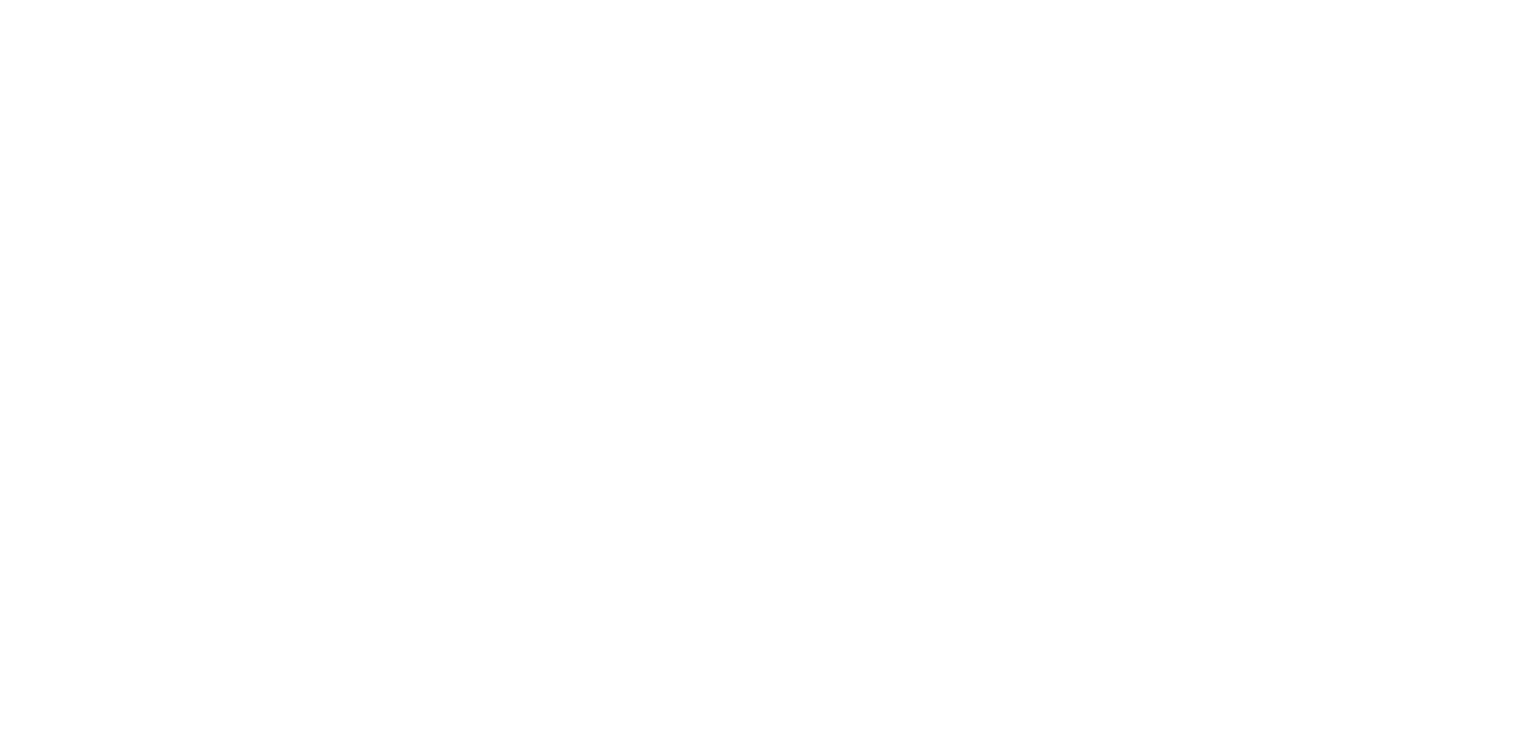 scroll, scrollTop: 0, scrollLeft: 0, axis: both 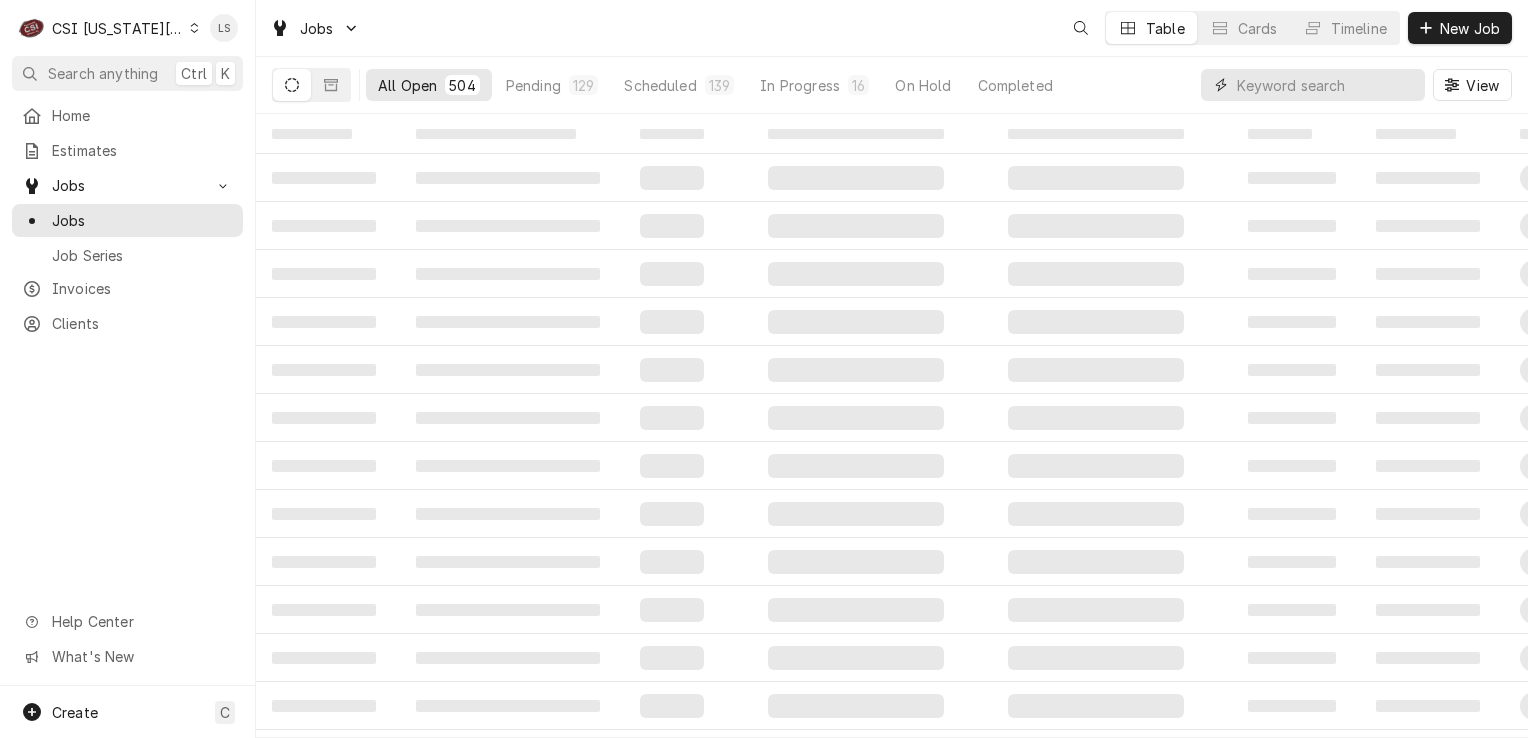 click at bounding box center (1326, 85) 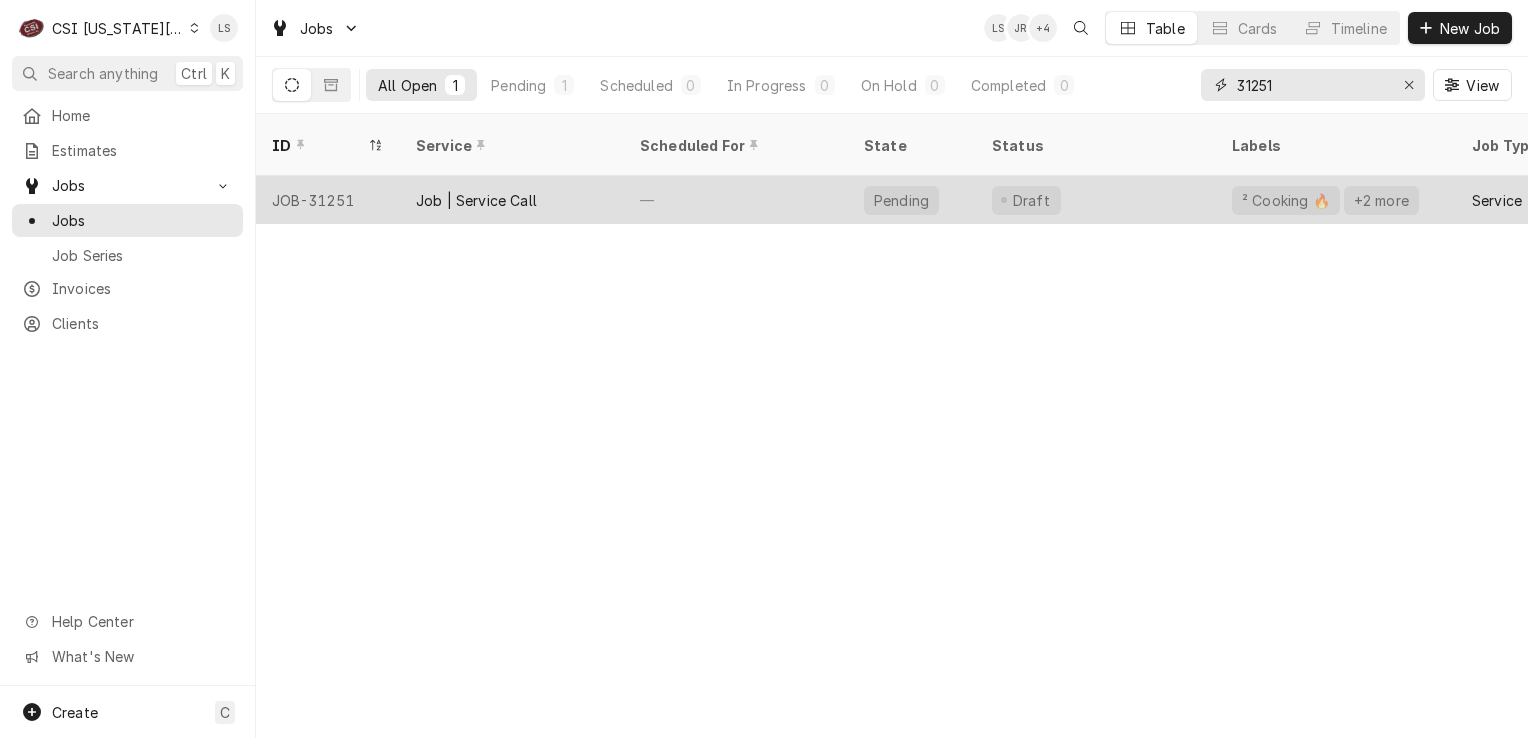 type on "31251" 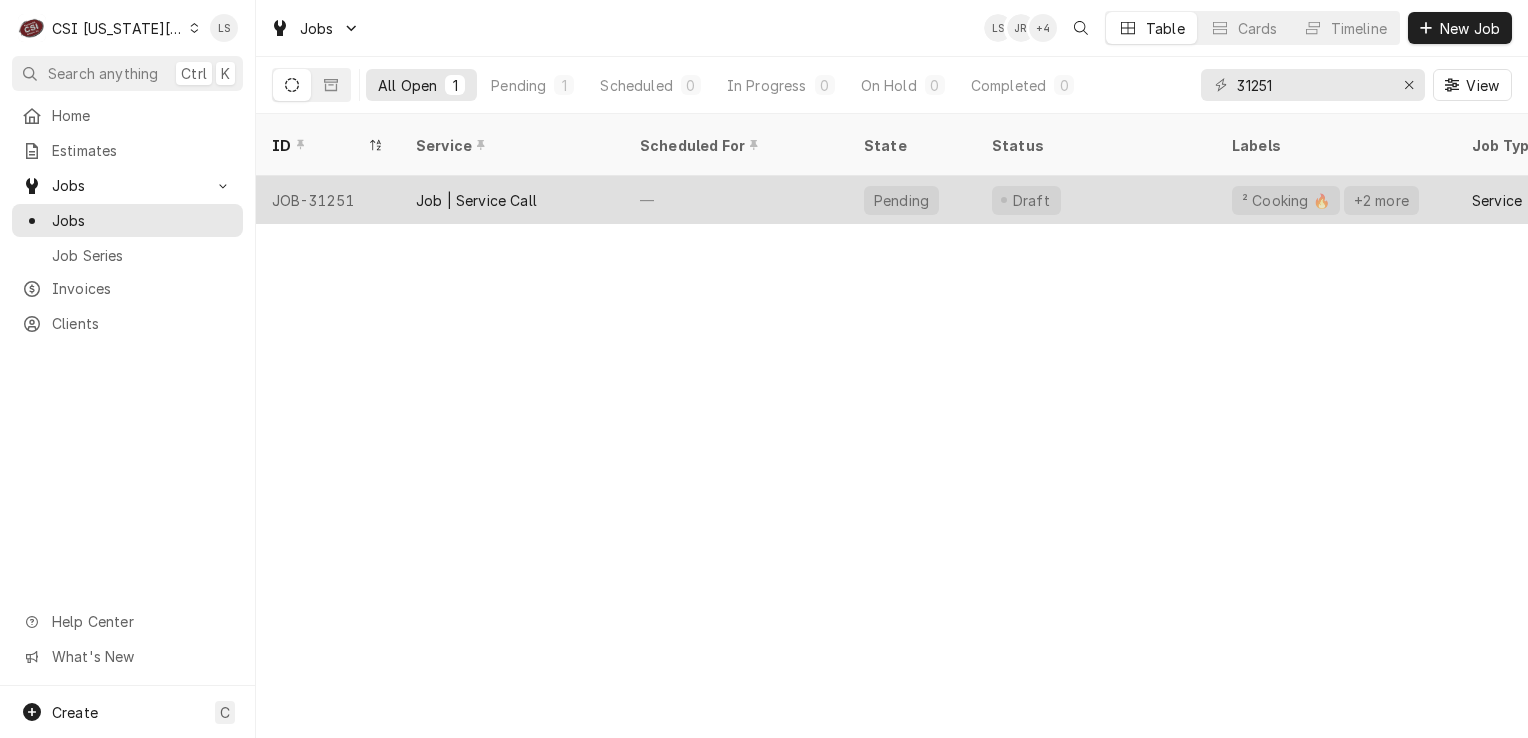 click on "JOB-31251" at bounding box center (328, 200) 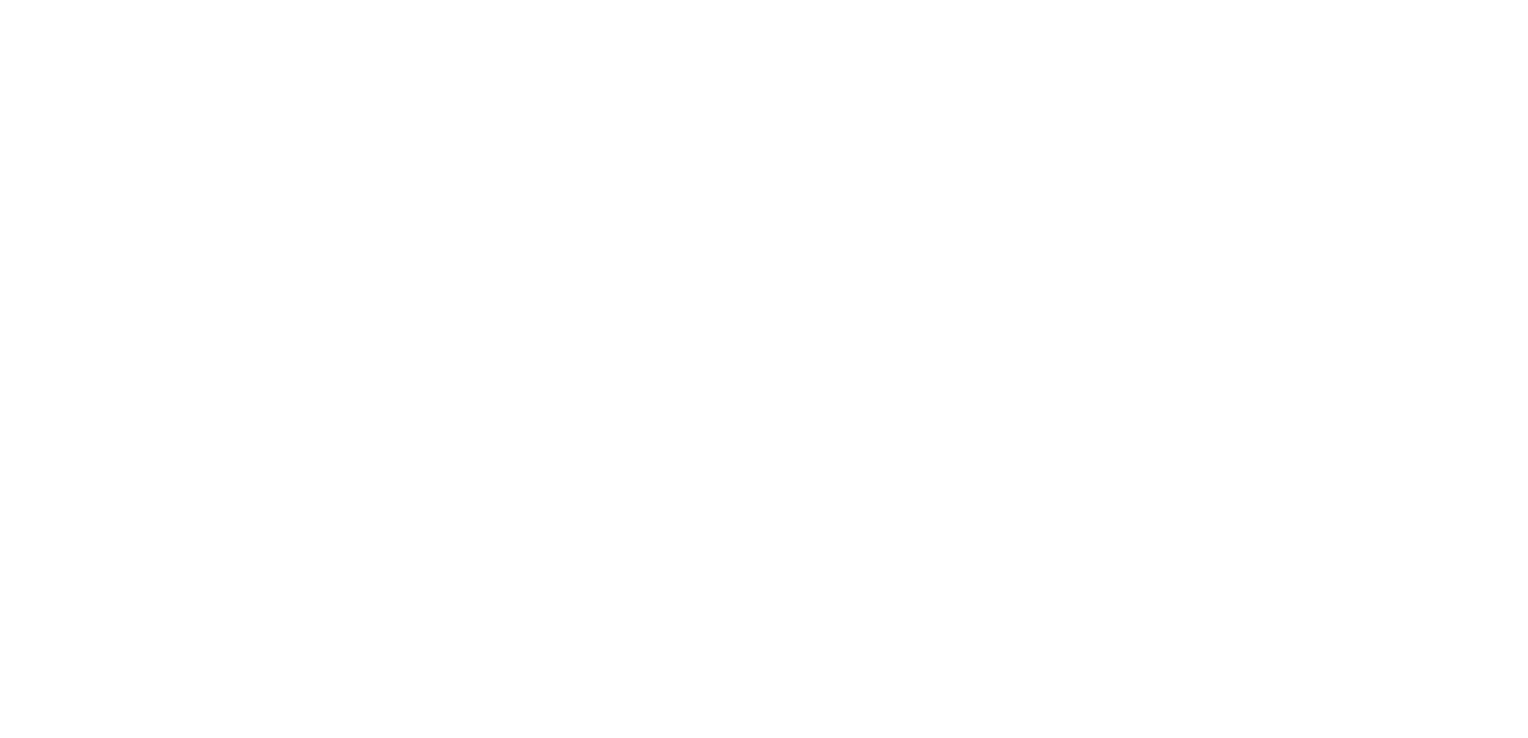 scroll, scrollTop: 0, scrollLeft: 0, axis: both 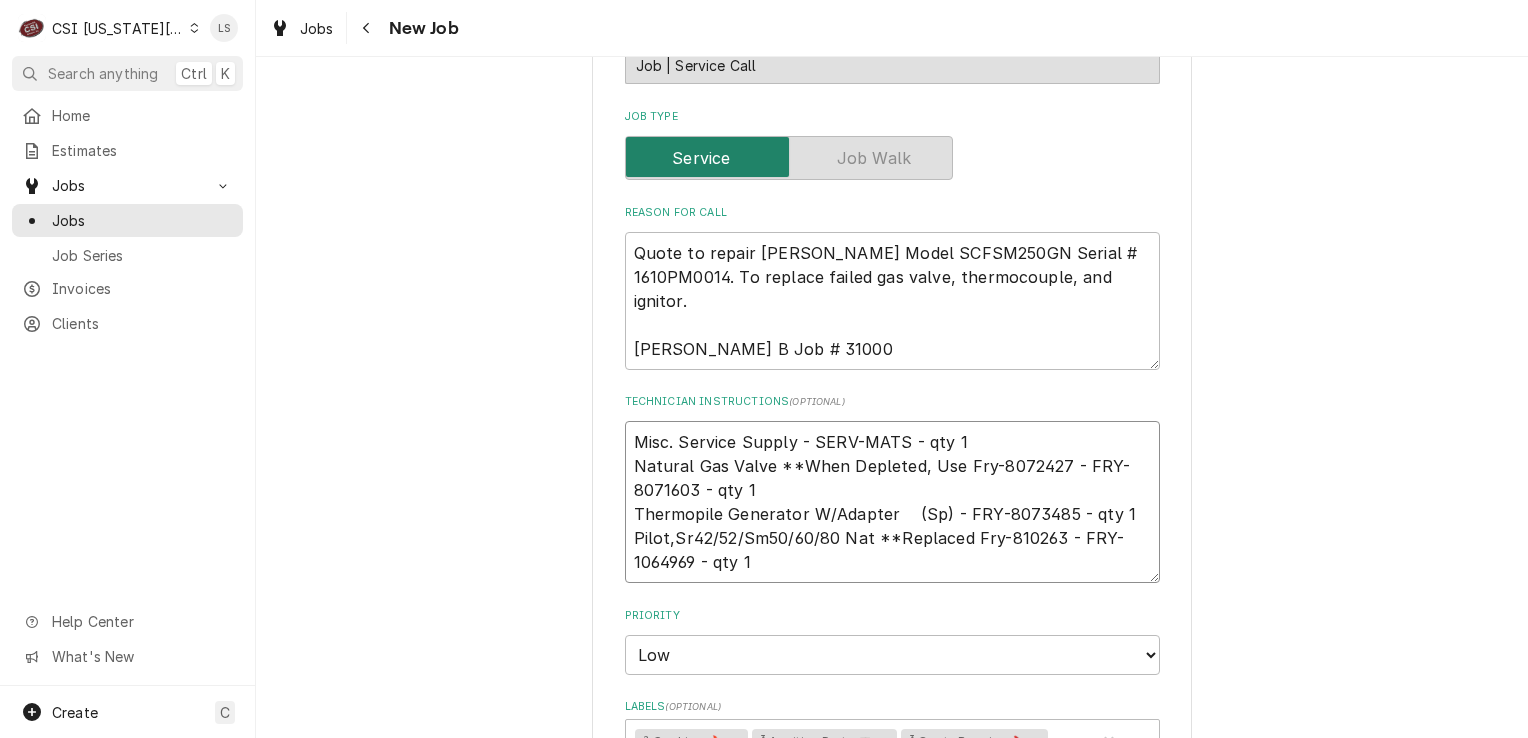 click on "Misc. Service Supply - SERV-MATS - qty 1
Natural Gas Valve **When Depleted, Use Fry-8072427 - FRY-8071603 - qty 1
Thermopile Generator W/Adapter    (Sp) - FRY-8073485 - qty 1
Pilot,Sr42/52/Sm50/60/80 Nat **Replaced Fry-810263 - FRY-1064969 - qty 1" at bounding box center (892, 502) 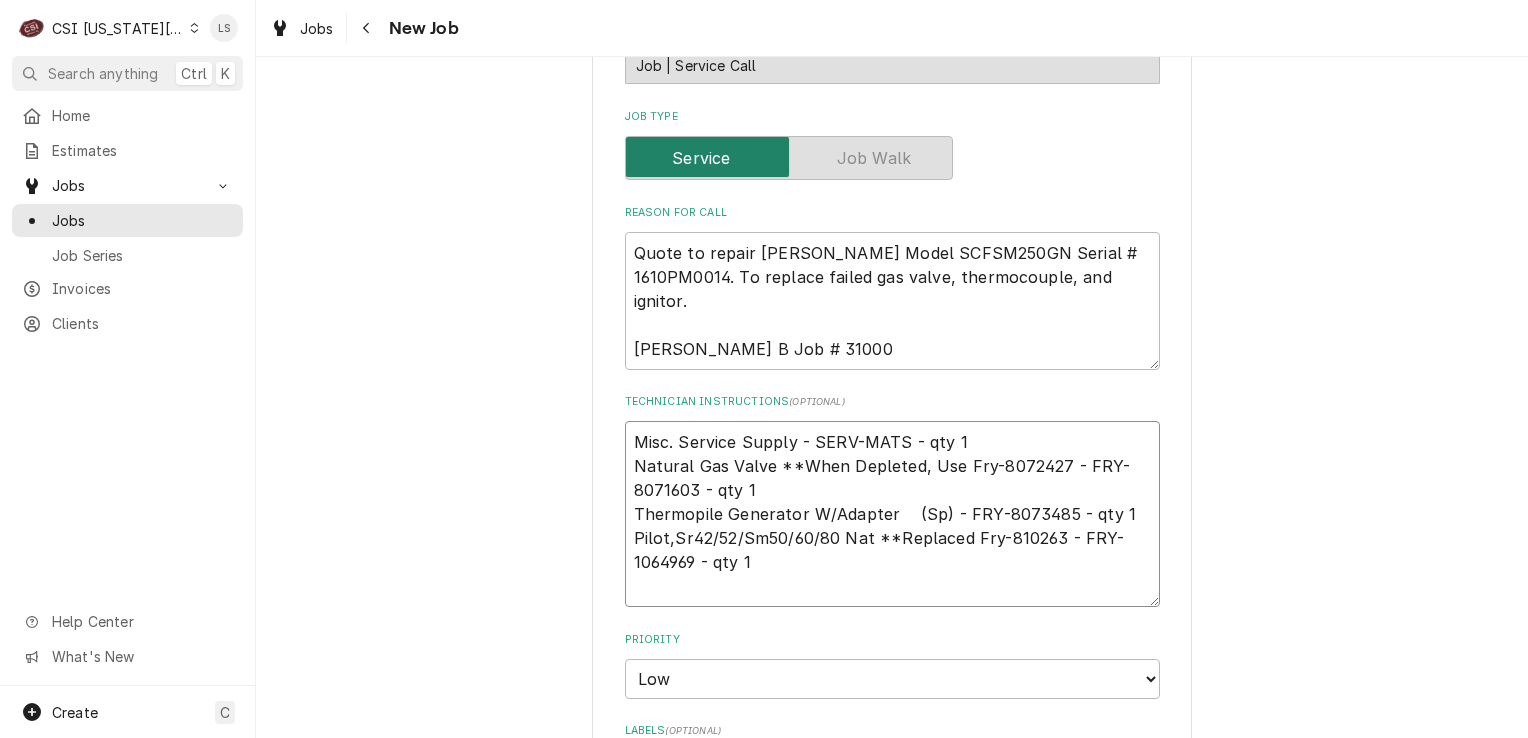 type on "x" 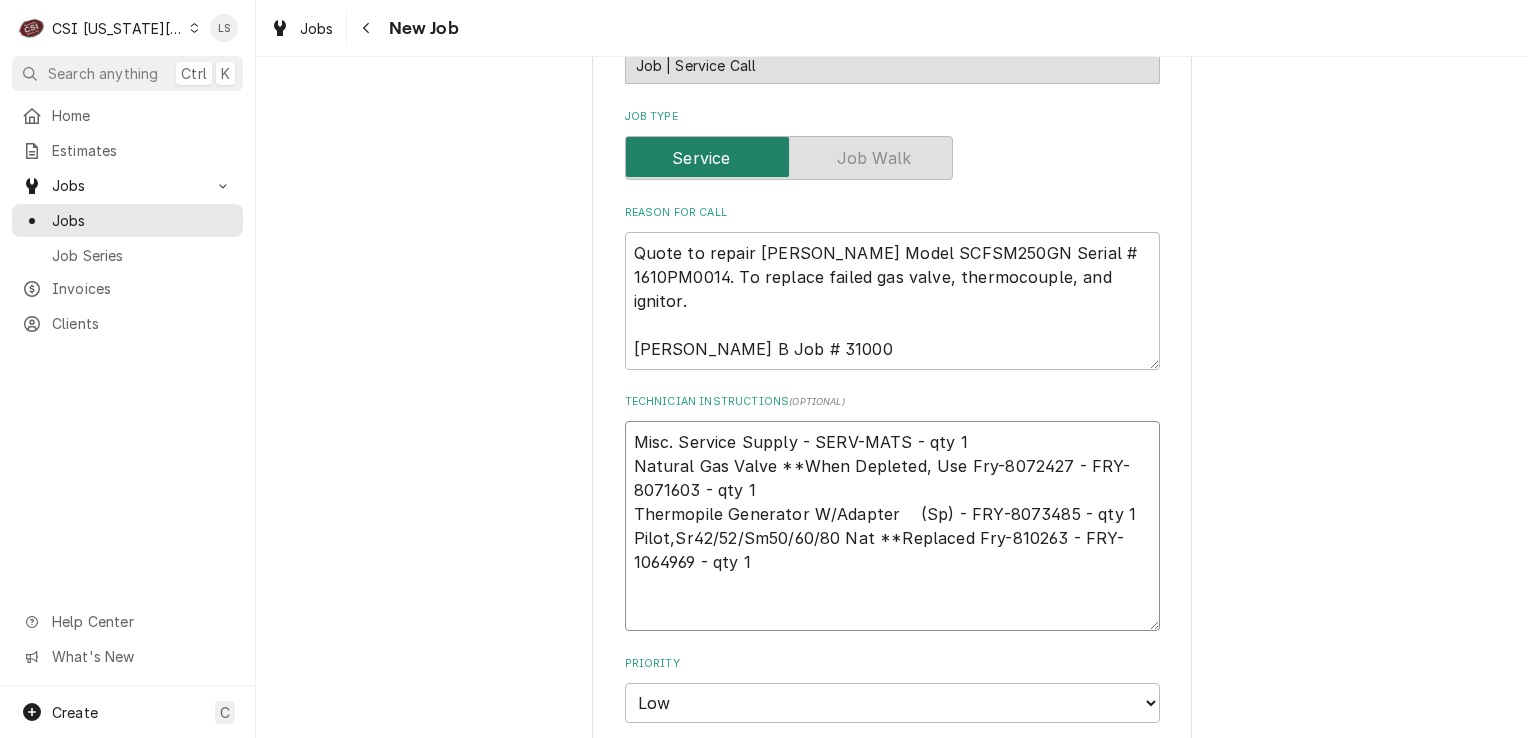 click on "Misc. Service Supply - SERV-MATS - qty 1
Natural Gas Valve **When Depleted, Use Fry-8072427 - FRY-8071603 - qty 1
Thermopile Generator W/Adapter    (Sp) - FRY-8073485 - qty 1
Pilot,Sr42/52/Sm50/60/80 Nat **Replaced Fry-810263 - FRY-1064969 - qty 1" at bounding box center (892, 526) 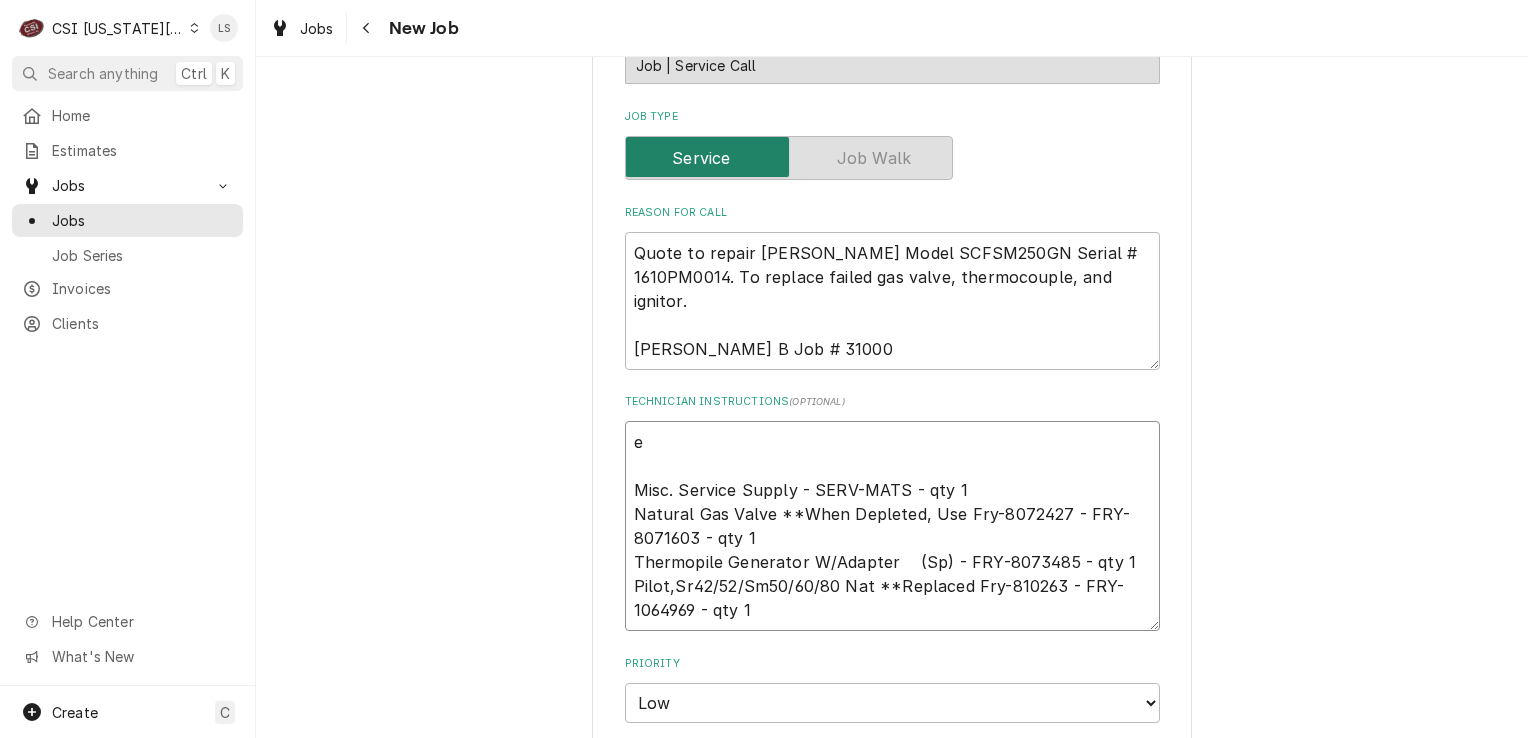 type on "x" 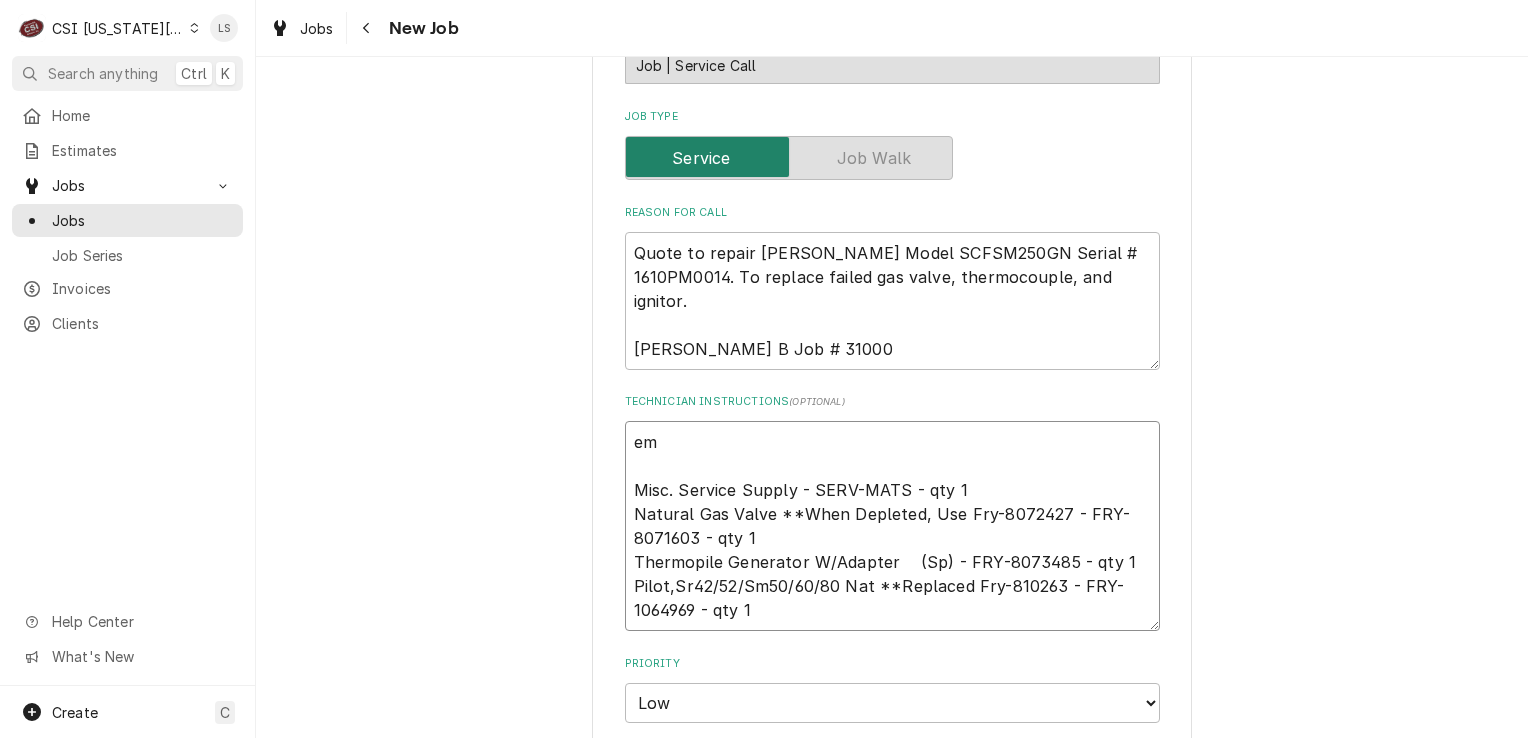 type on "x" 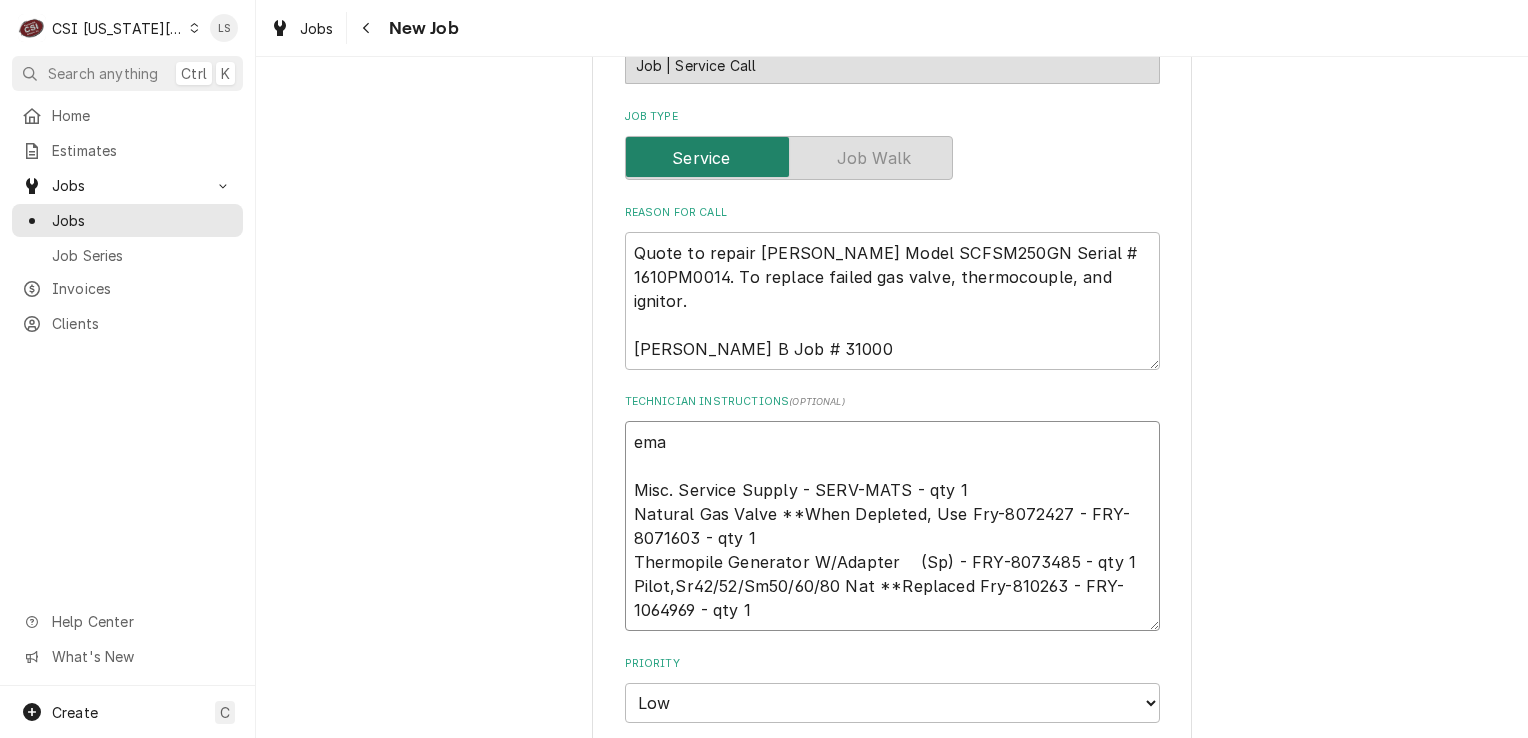 type on "x" 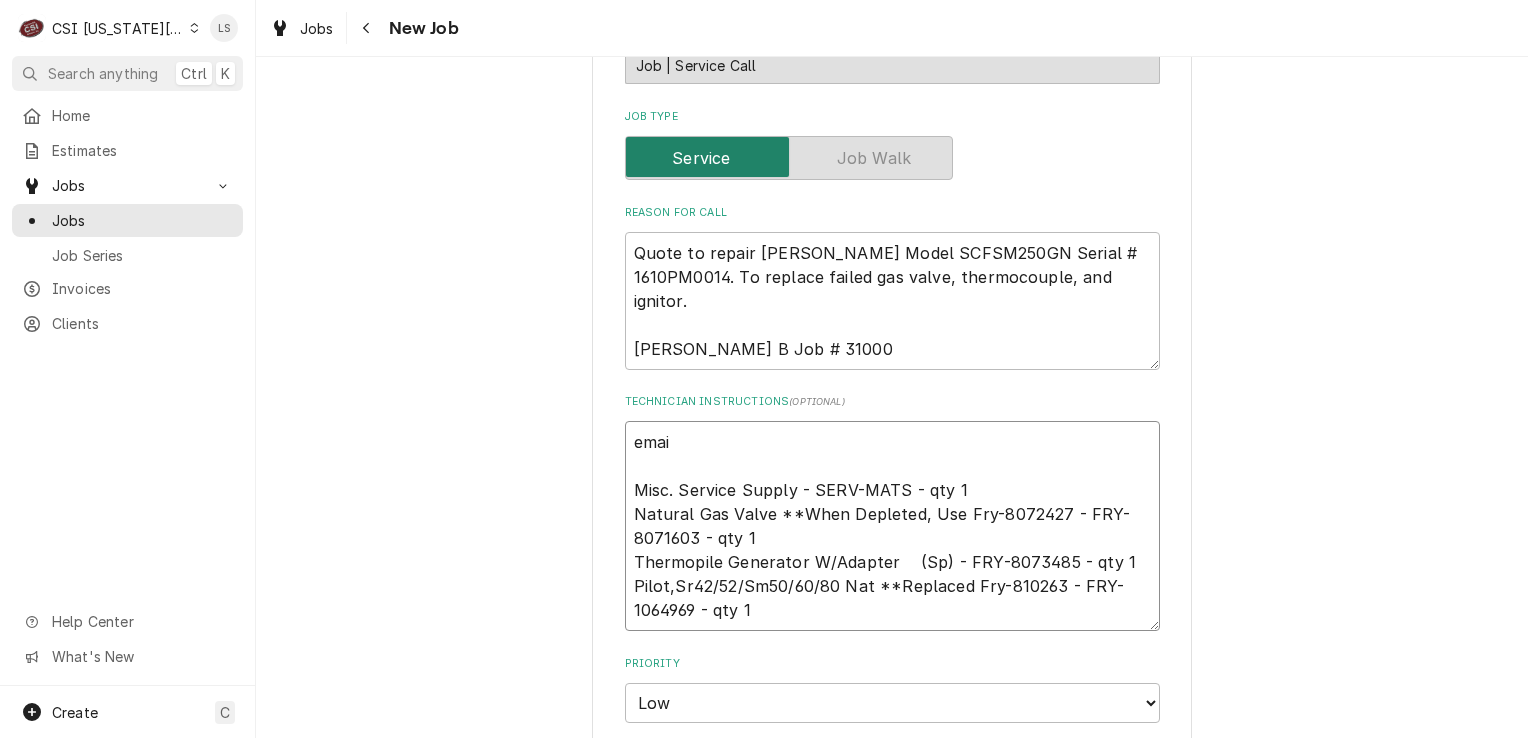 type on "x" 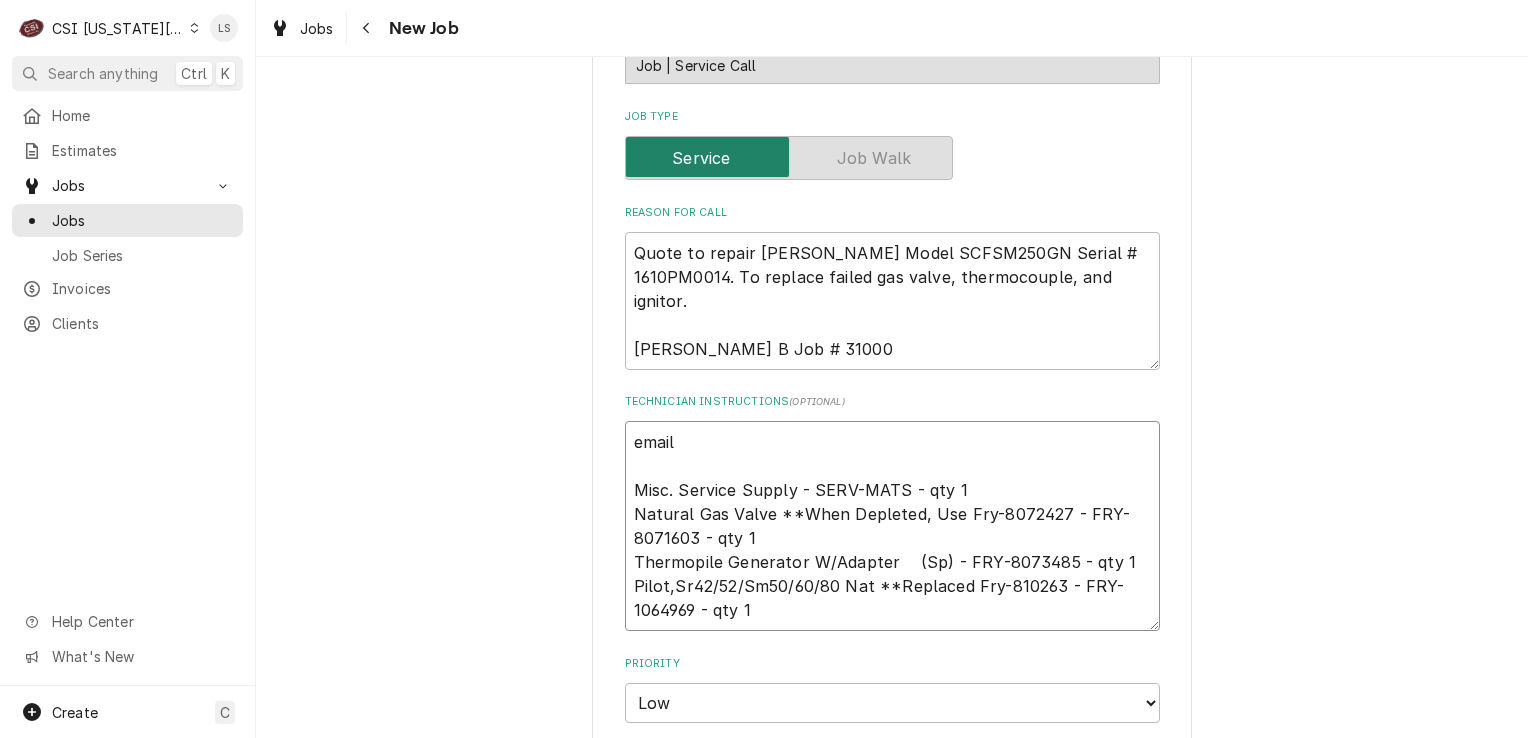 type on "x" 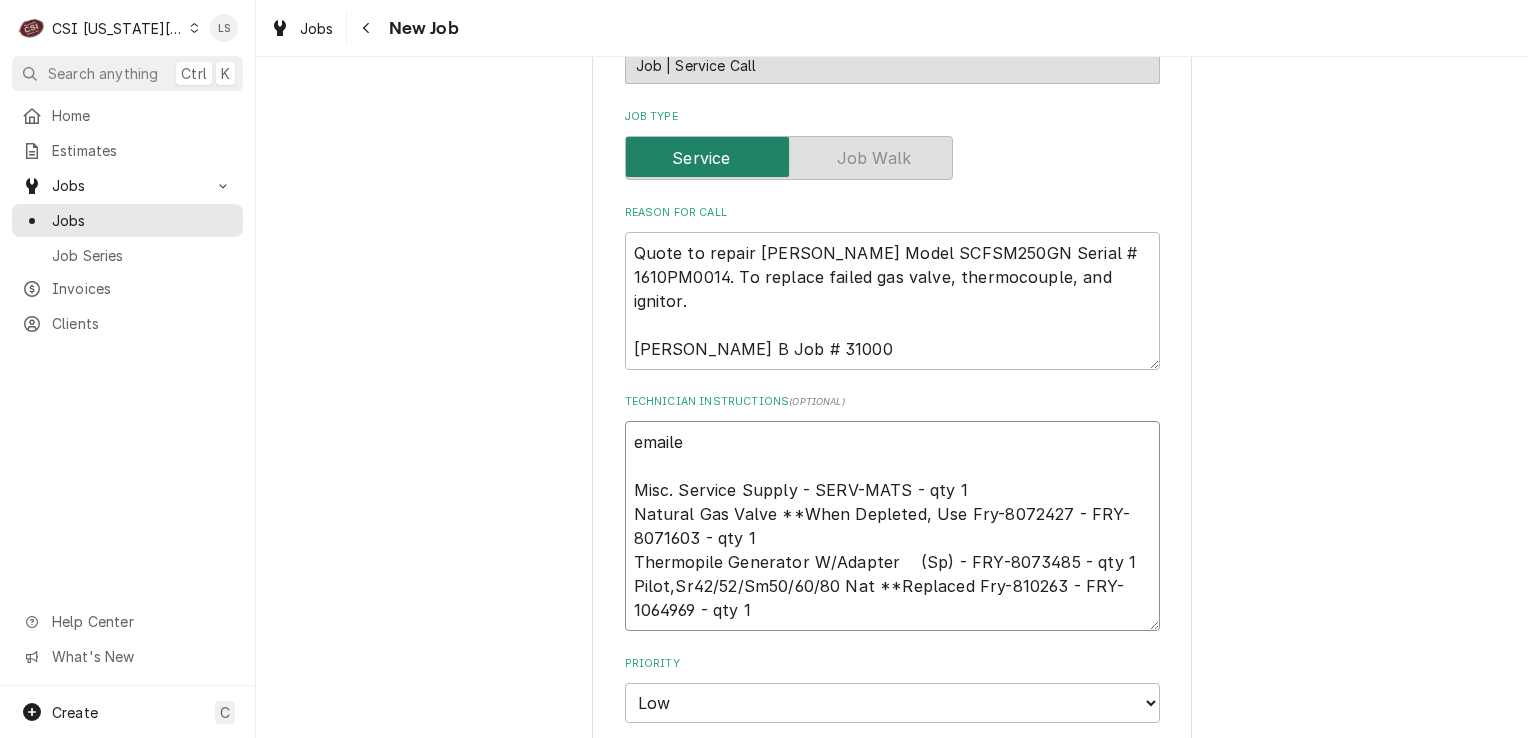 type on "x" 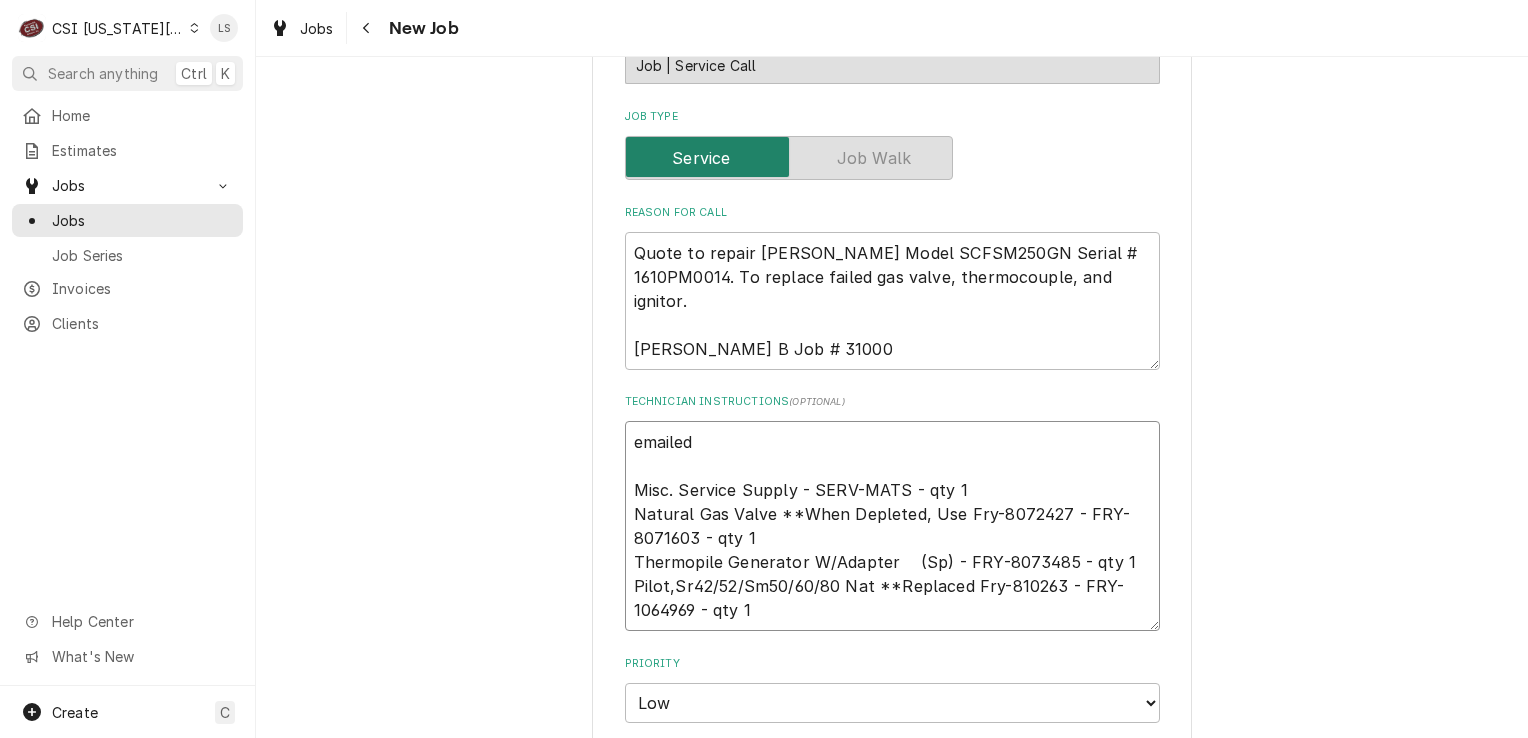 type on "x" 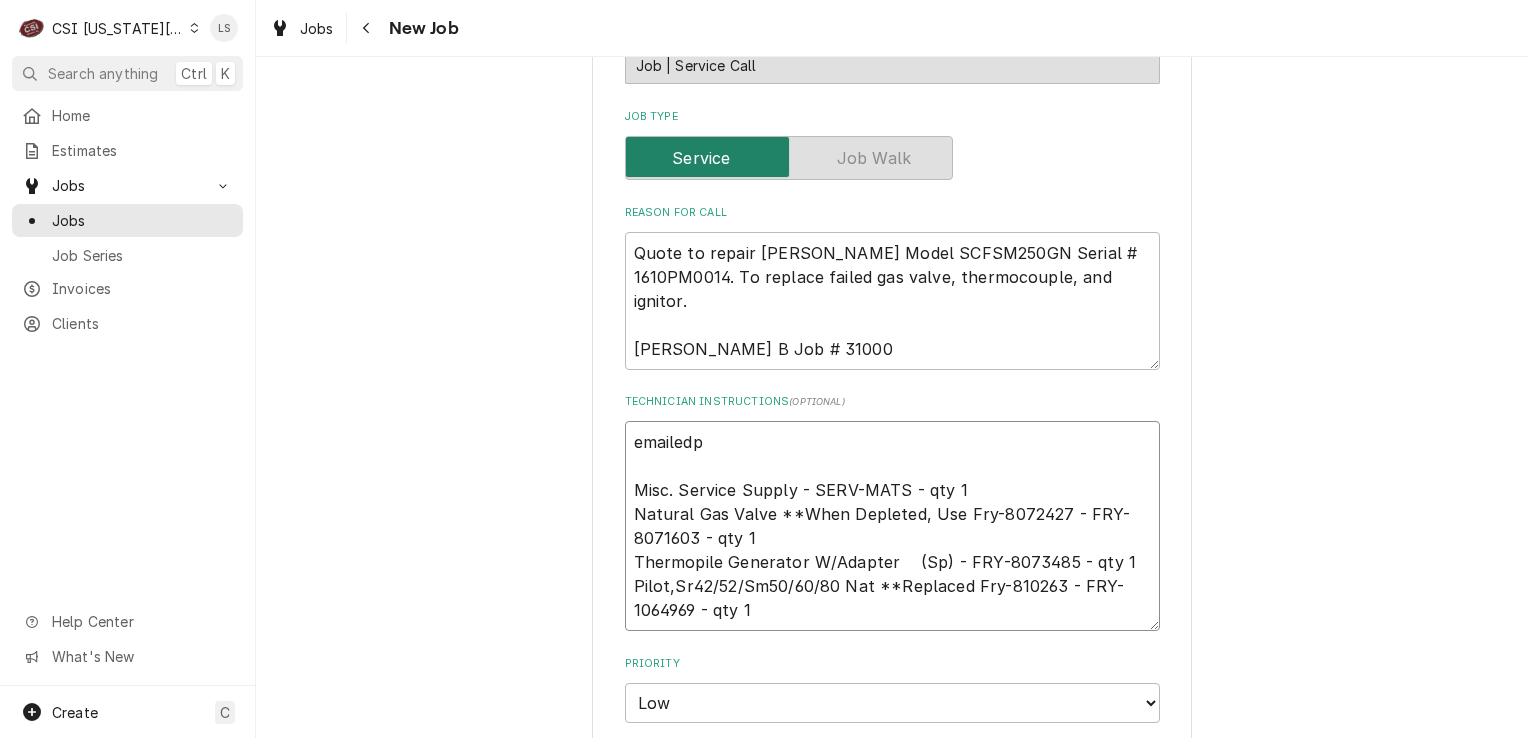 type on "x" 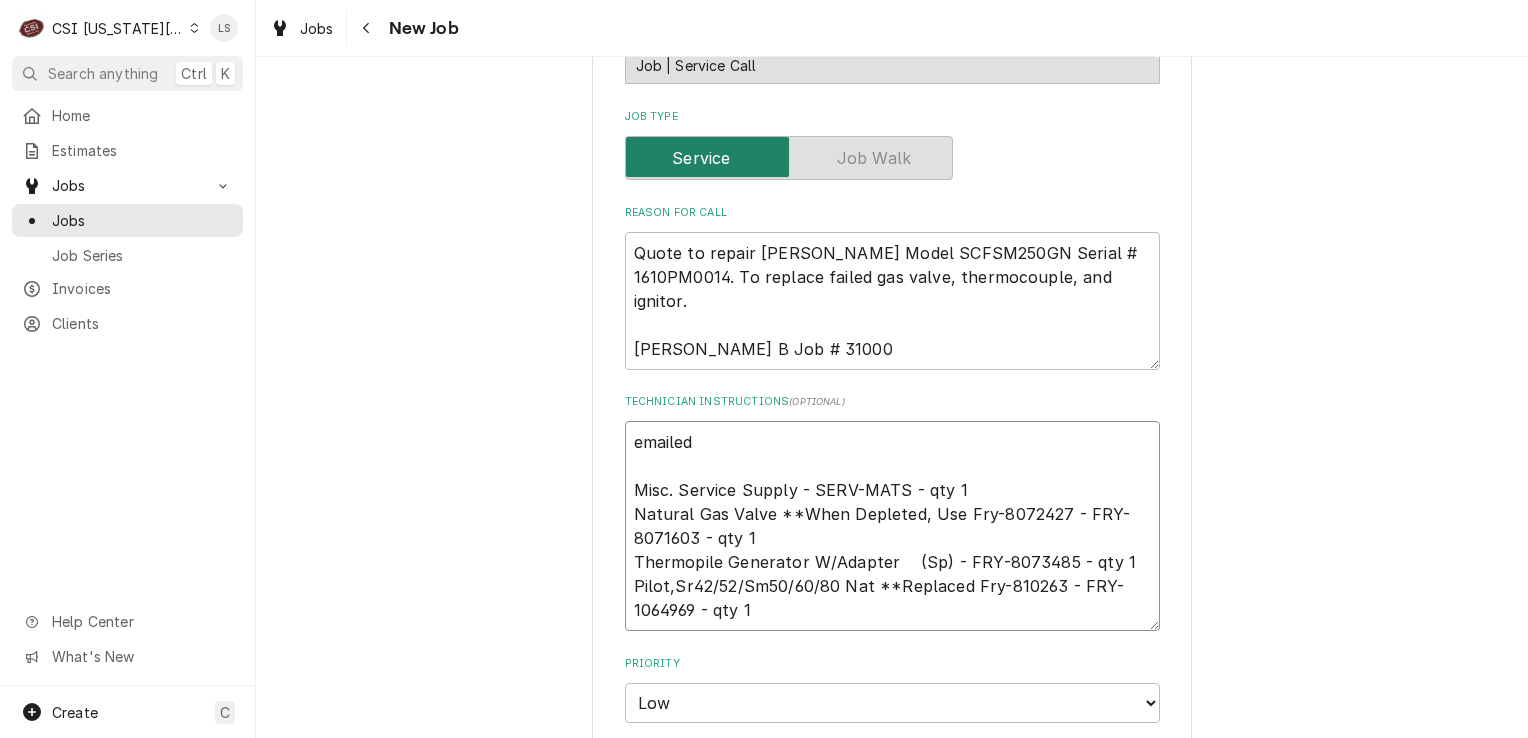 type on "x" 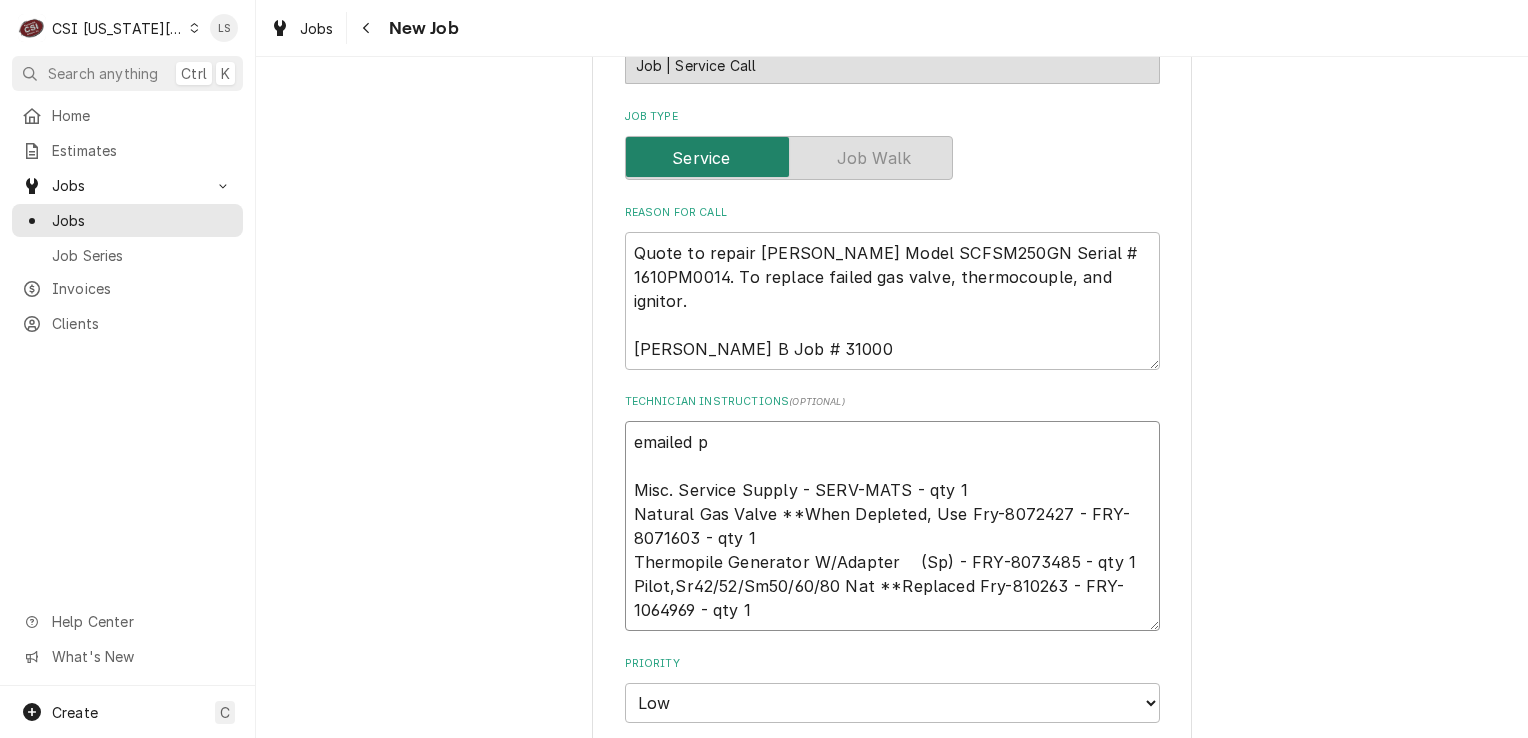 type on "x" 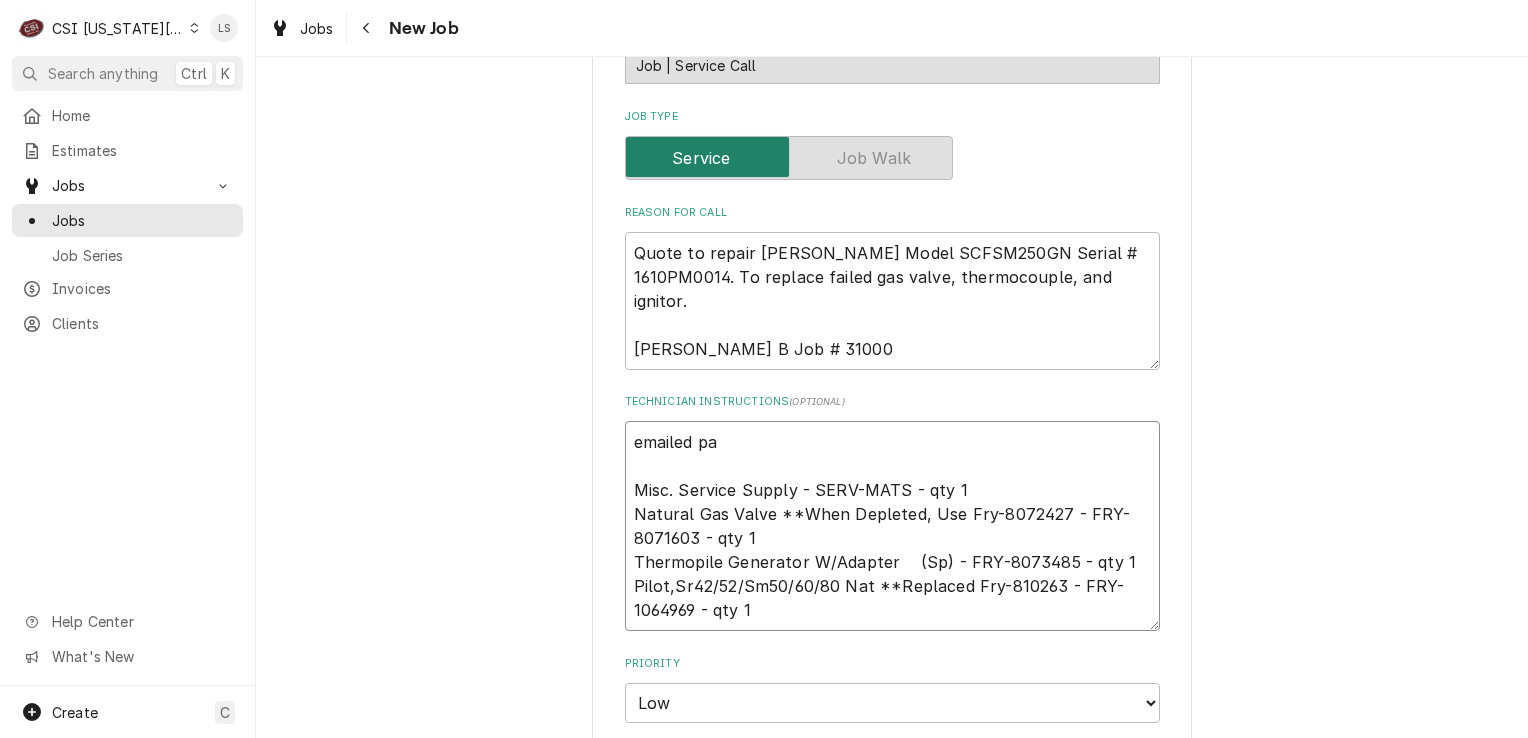 type on "x" 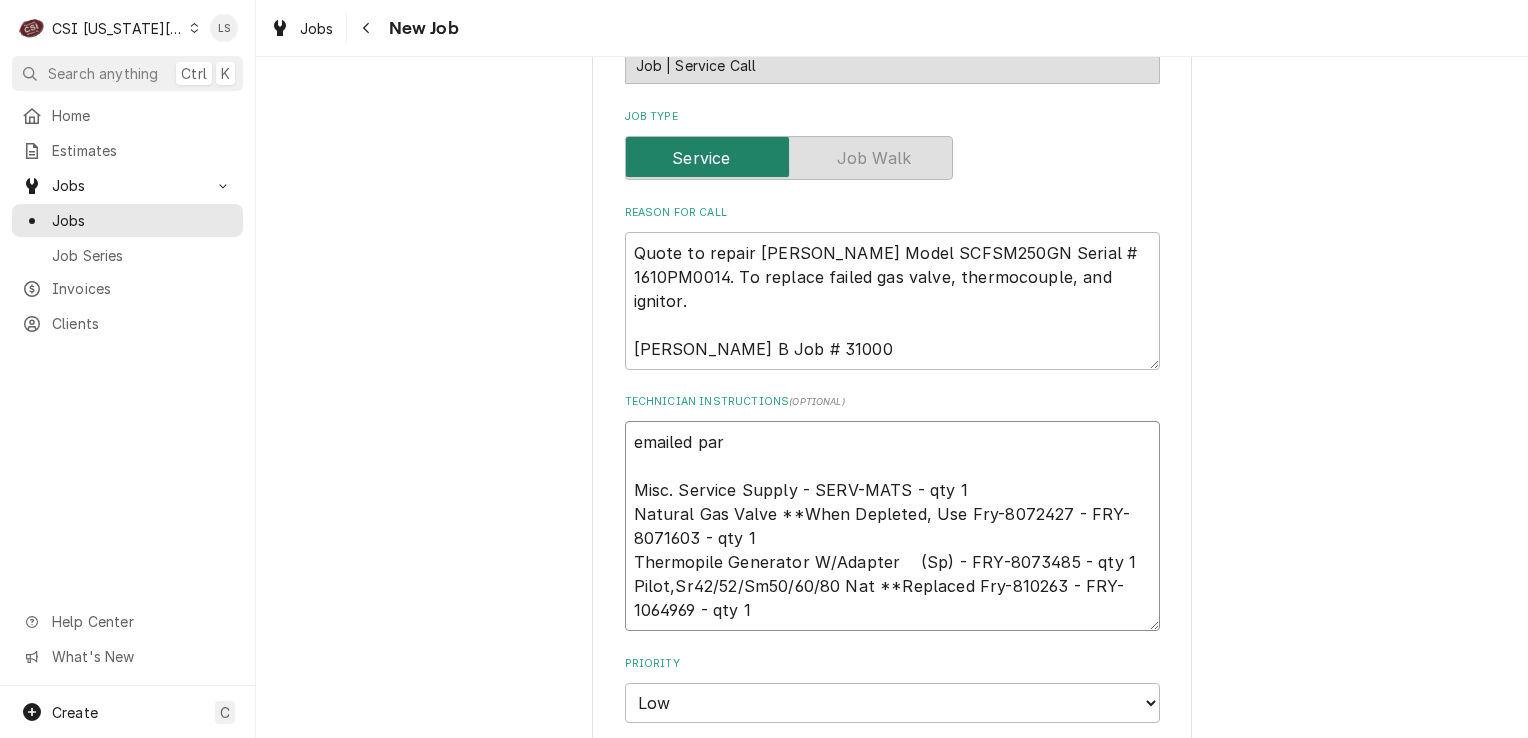 type on "x" 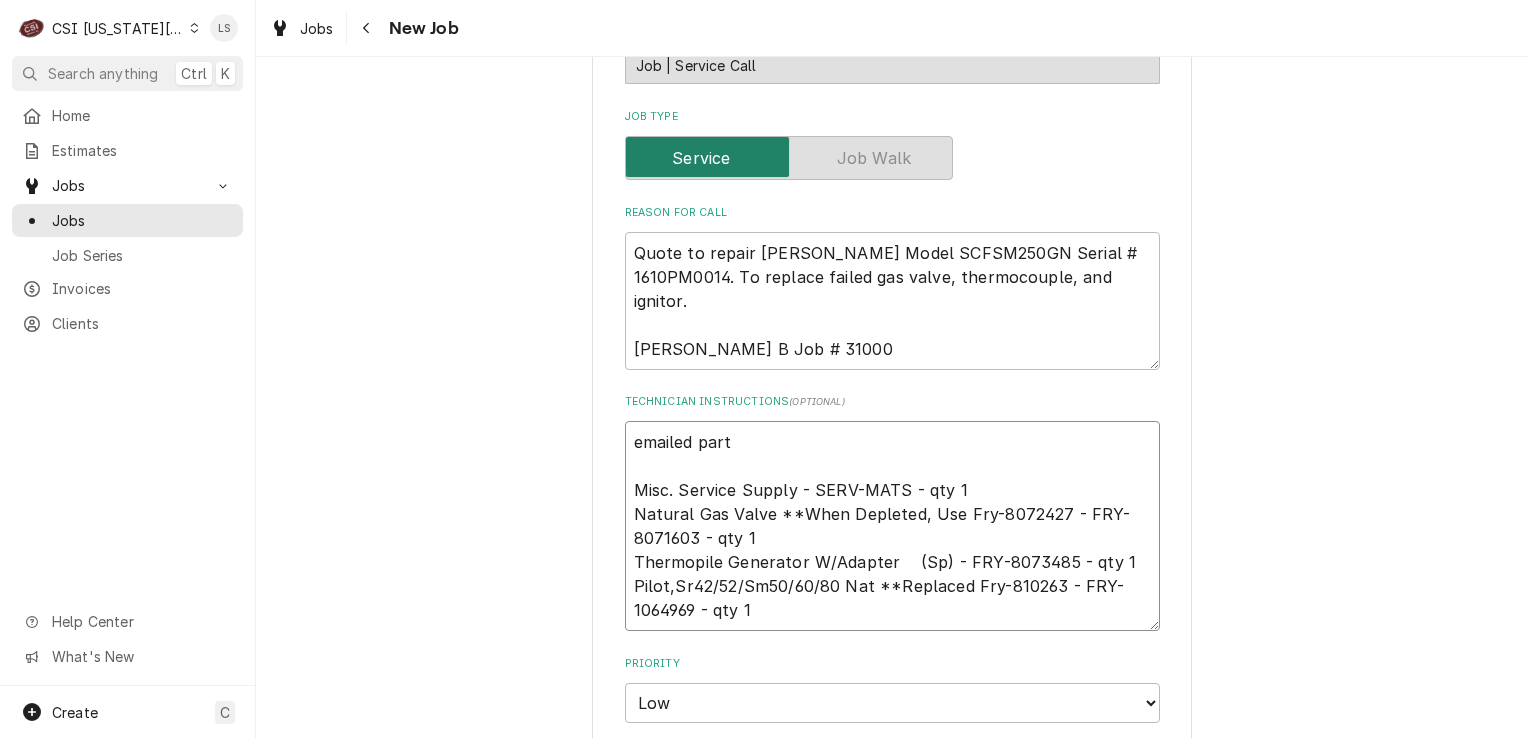 type on "x" 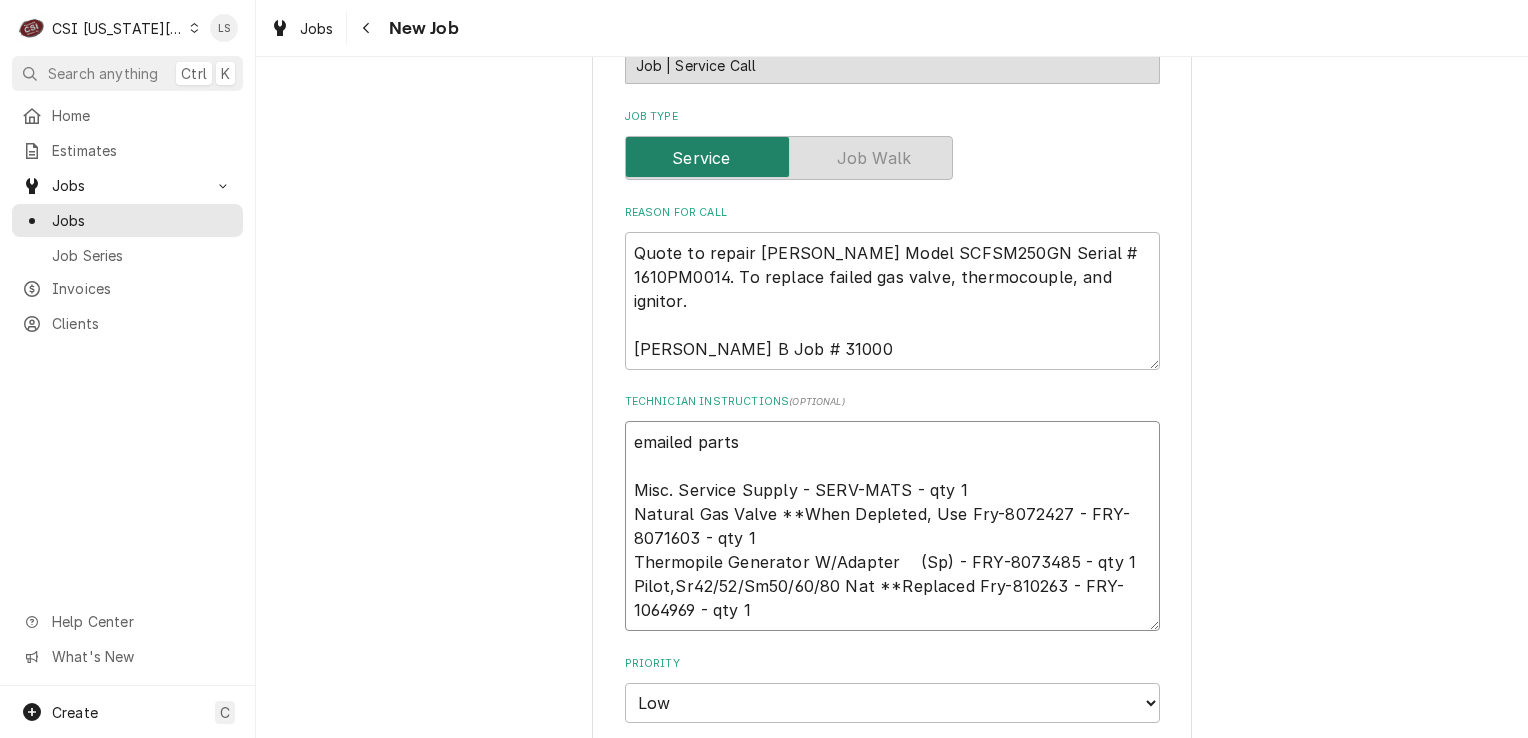 type on "x" 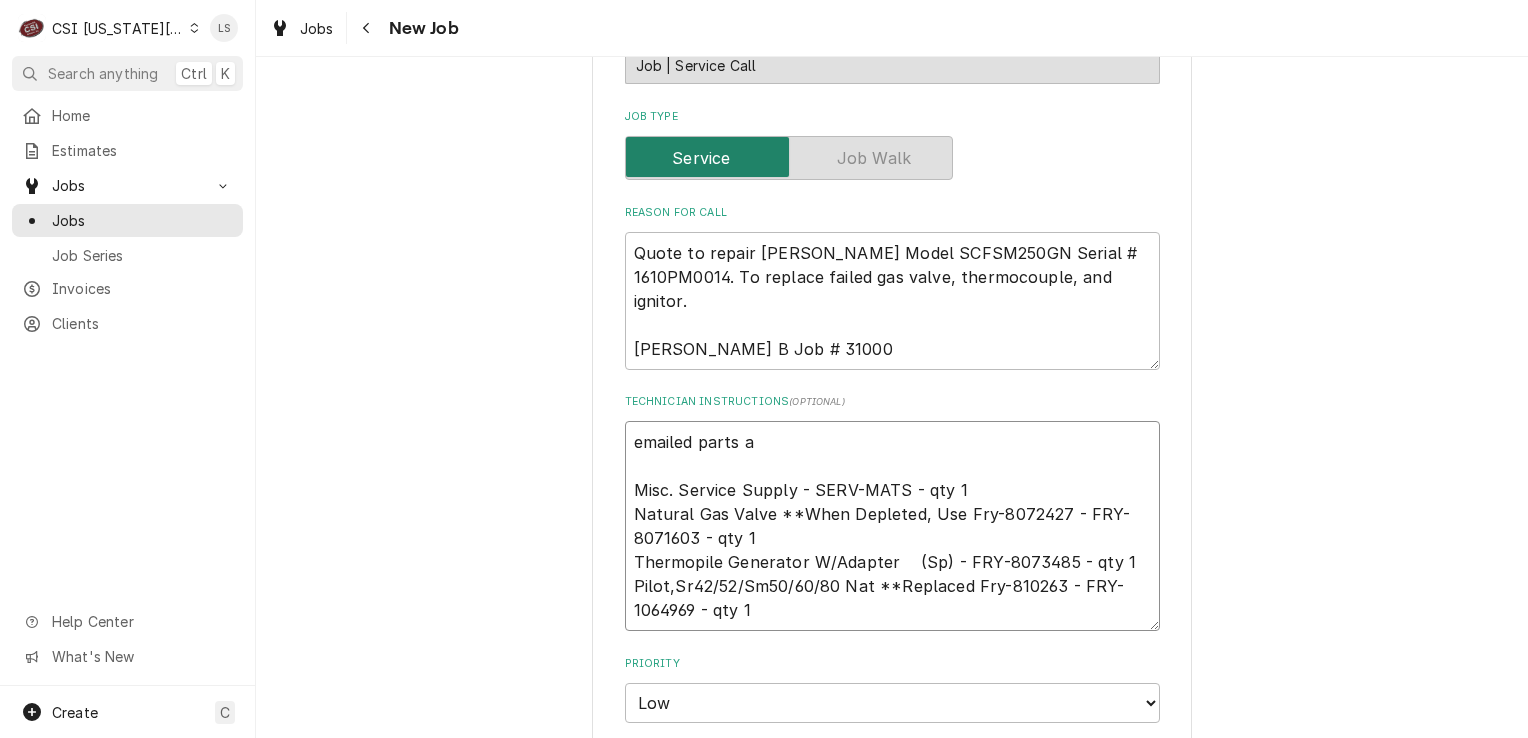 type on "x" 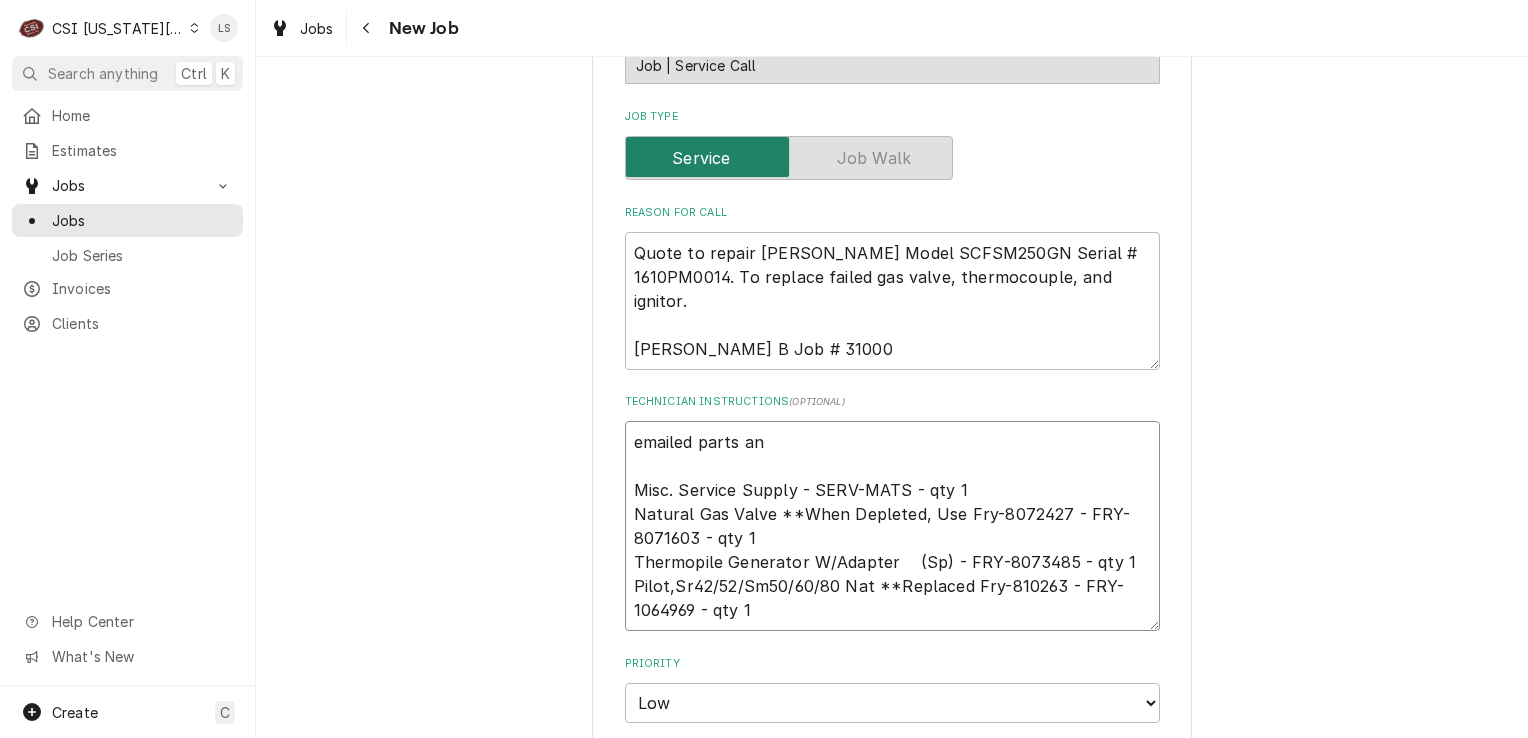type on "x" 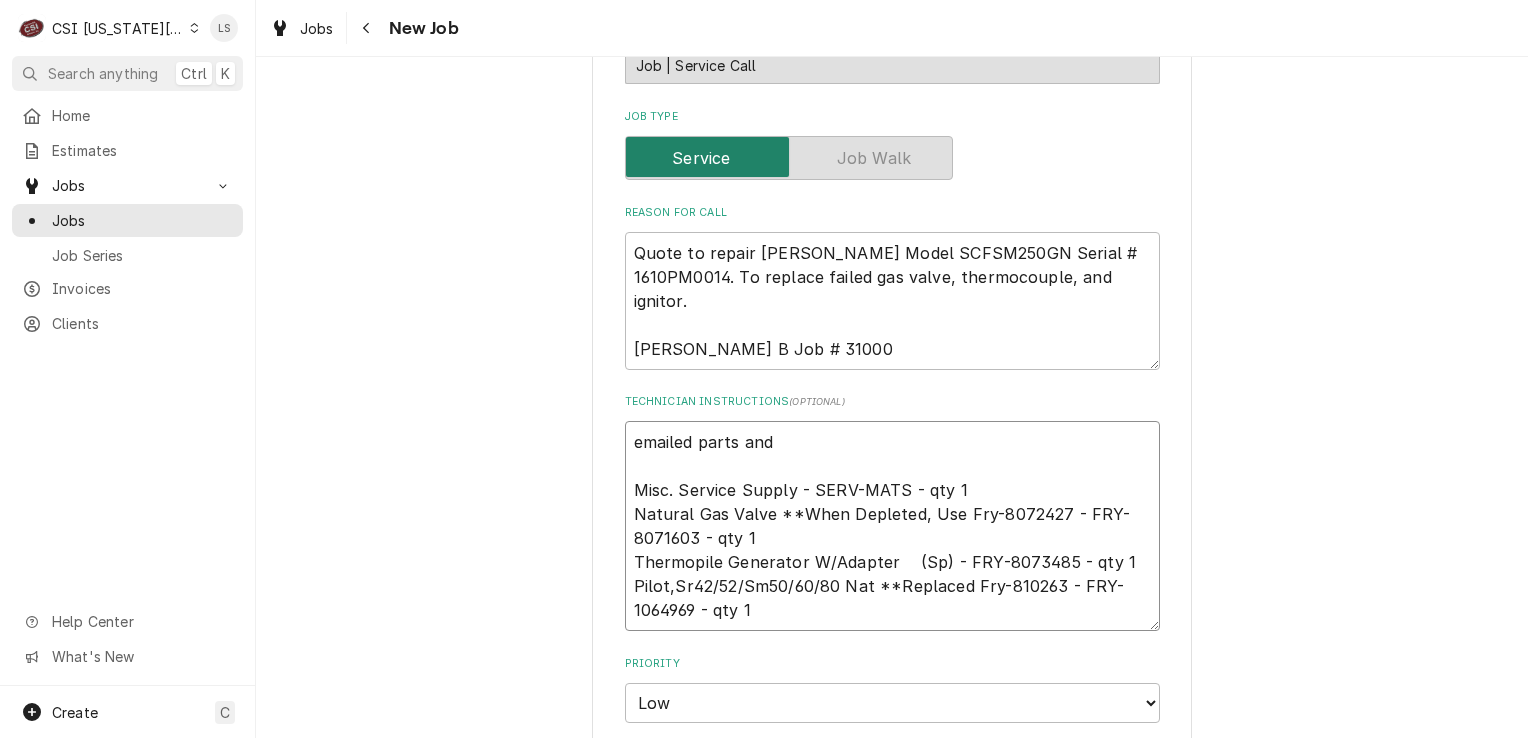 type on "x" 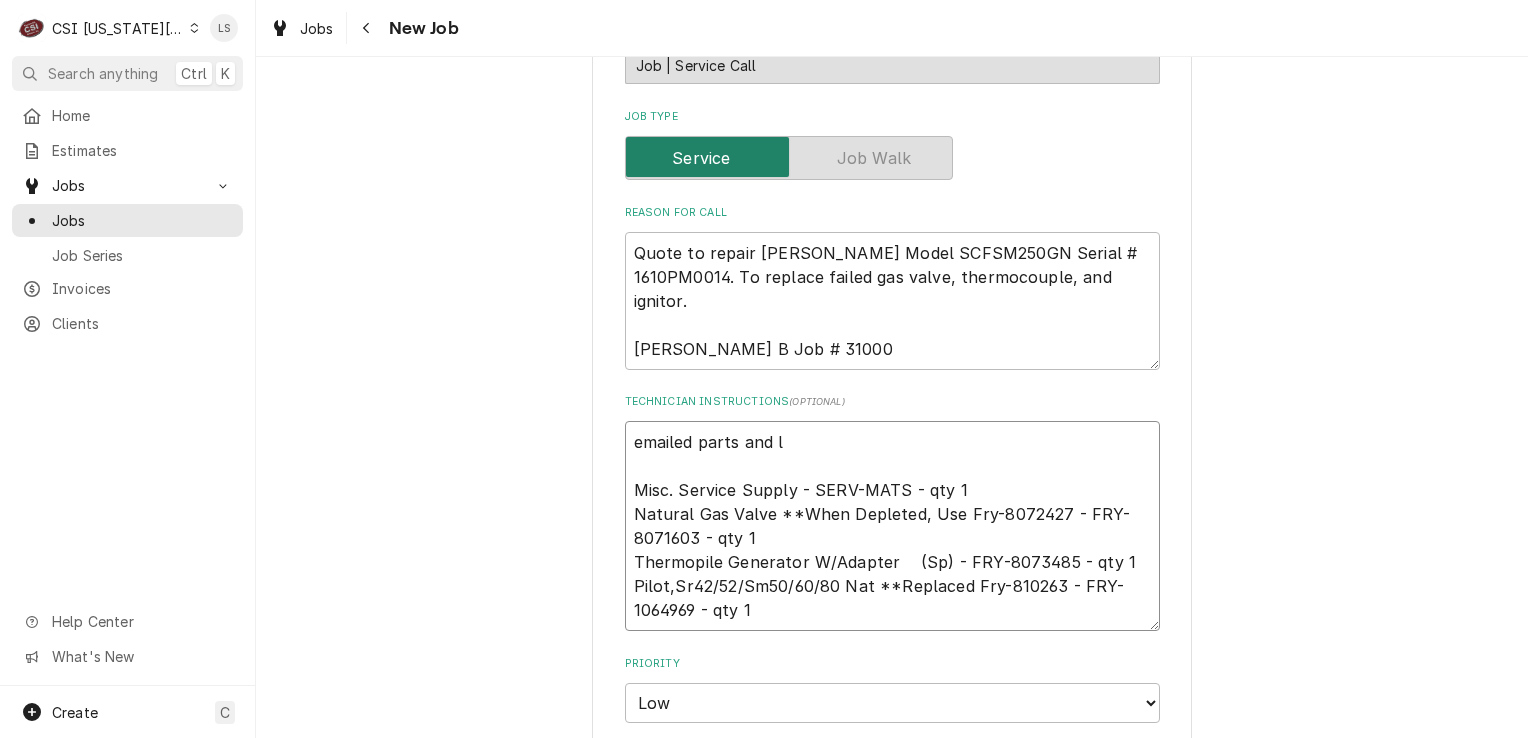 type on "x" 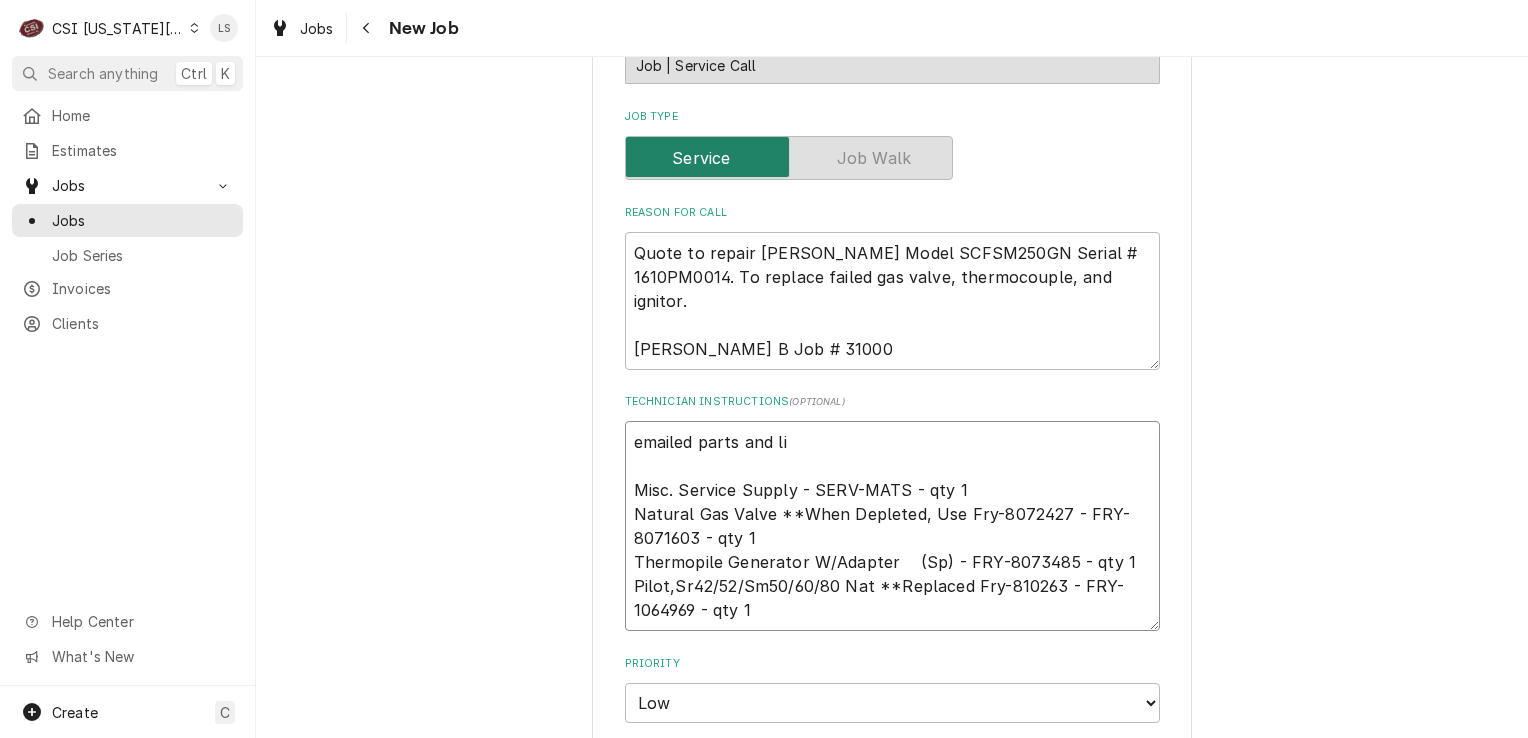 type on "x" 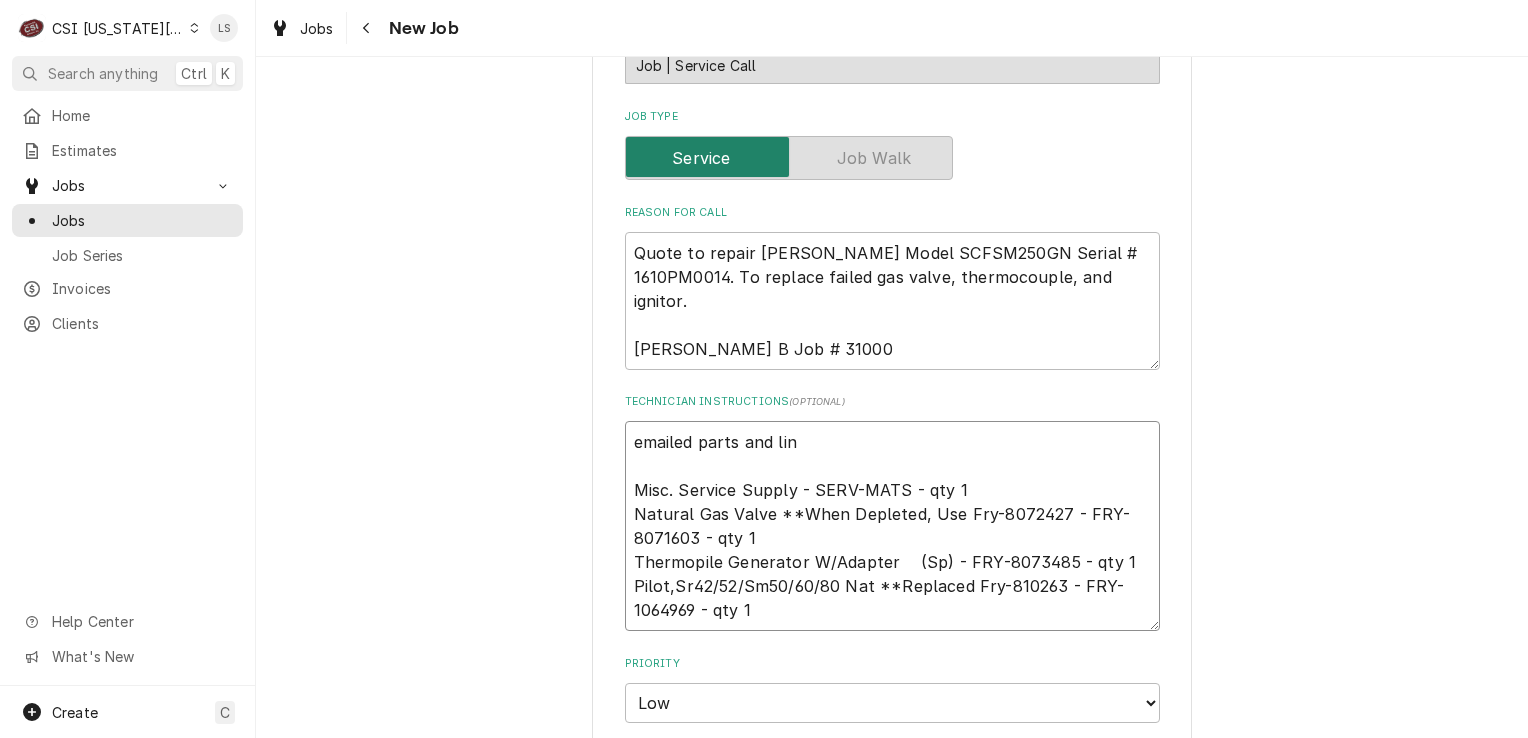 type on "emailed parts and lind
Misc. Service Supply - SERV-MATS - qty 1
Natural Gas Valve **When Depleted, Use Fry-8072427 - FRY-8071603 - qty 1
Thermopile Generator W/Adapter    (Sp) - FRY-8073485 - qty 1
Pilot,Sr42/52/Sm50/60/80 Nat **Replaced Fry-810263 - FRY-1064969 - qty 1" 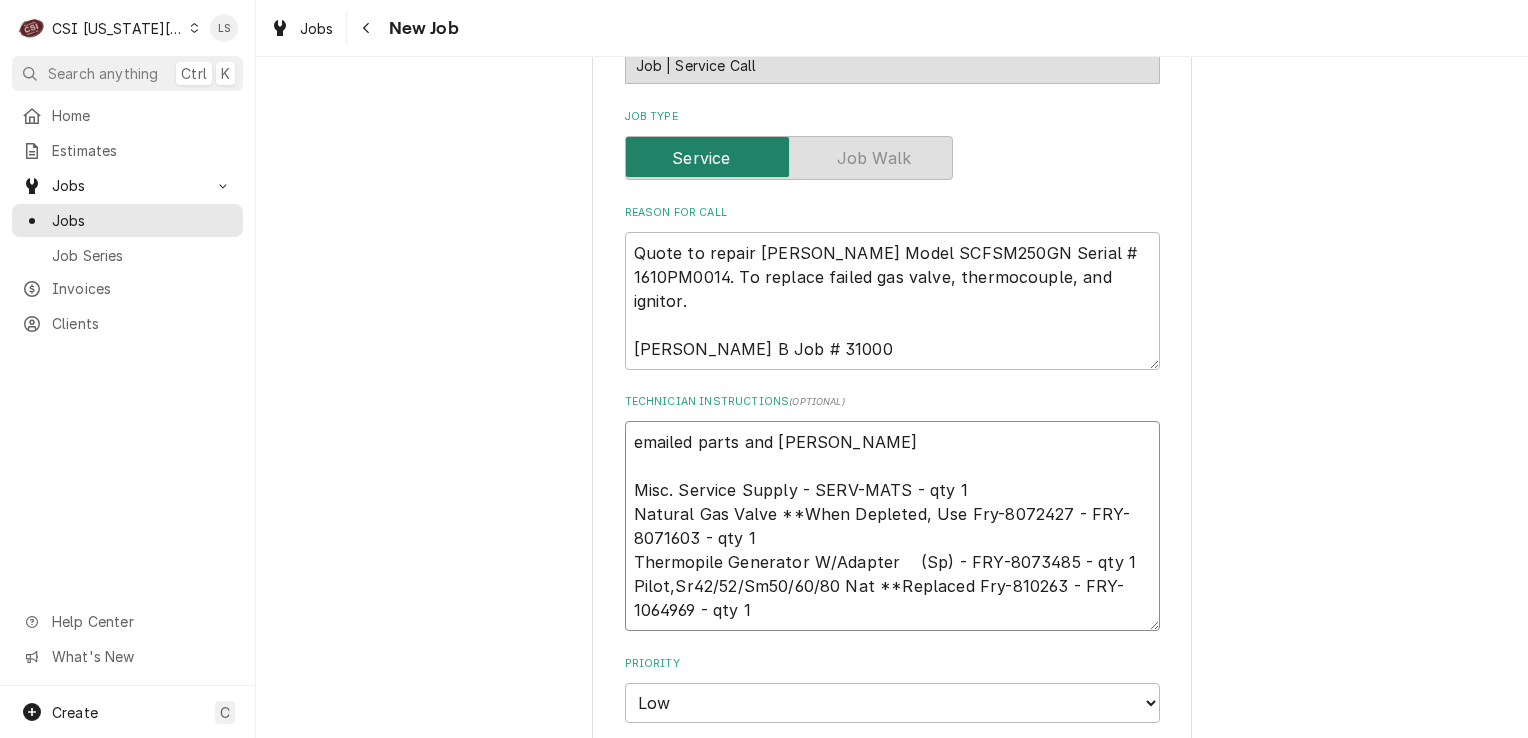 type on "x" 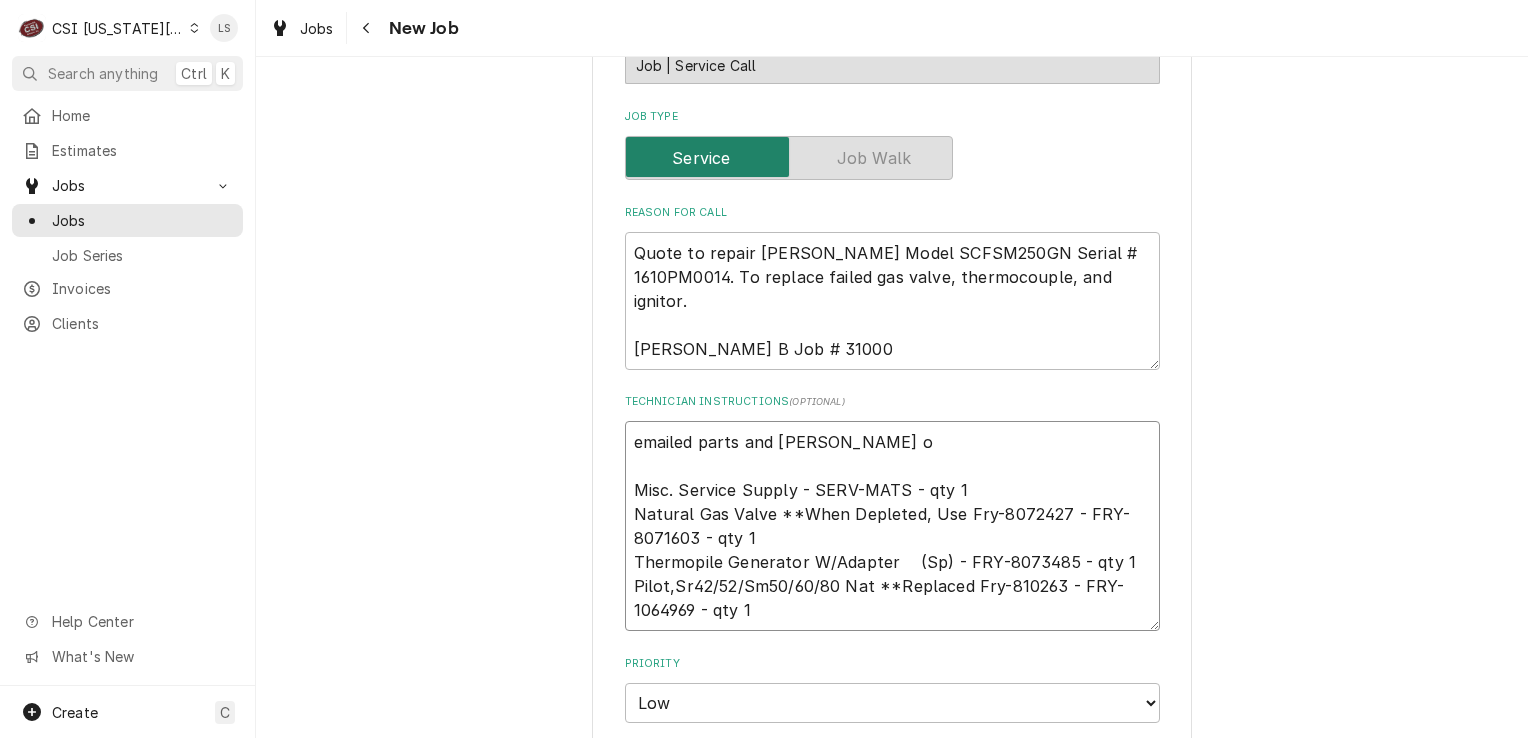 type on "x" 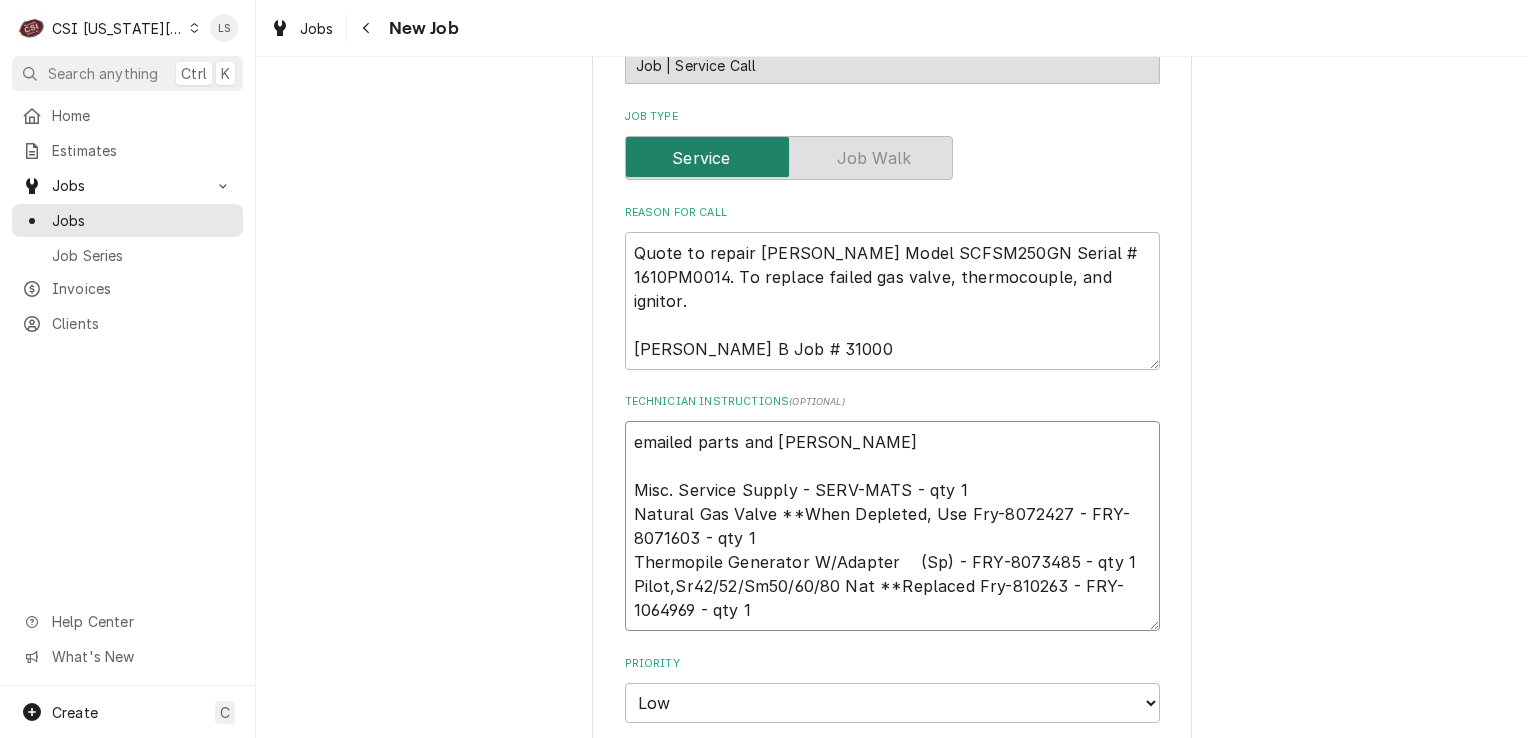 type on "x" 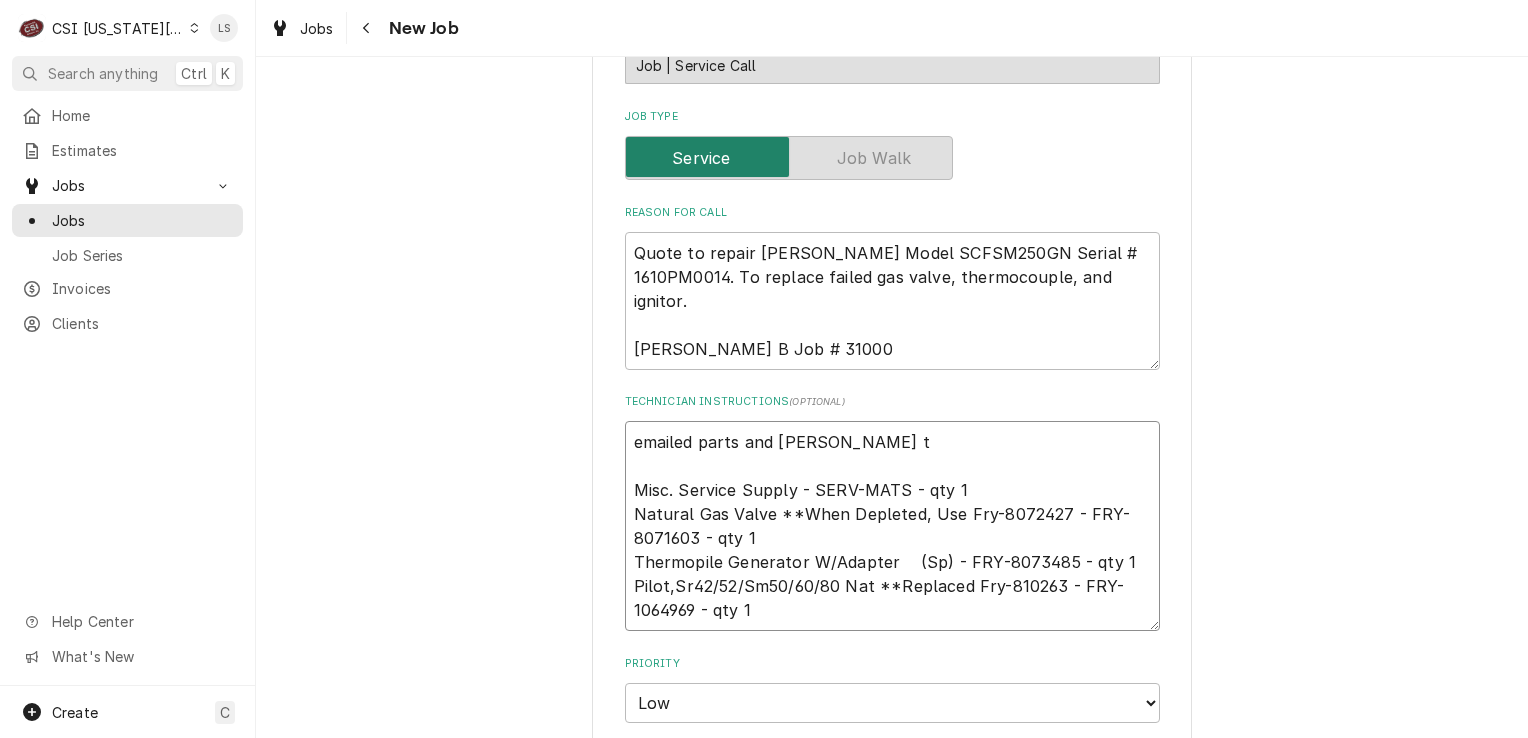 type on "x" 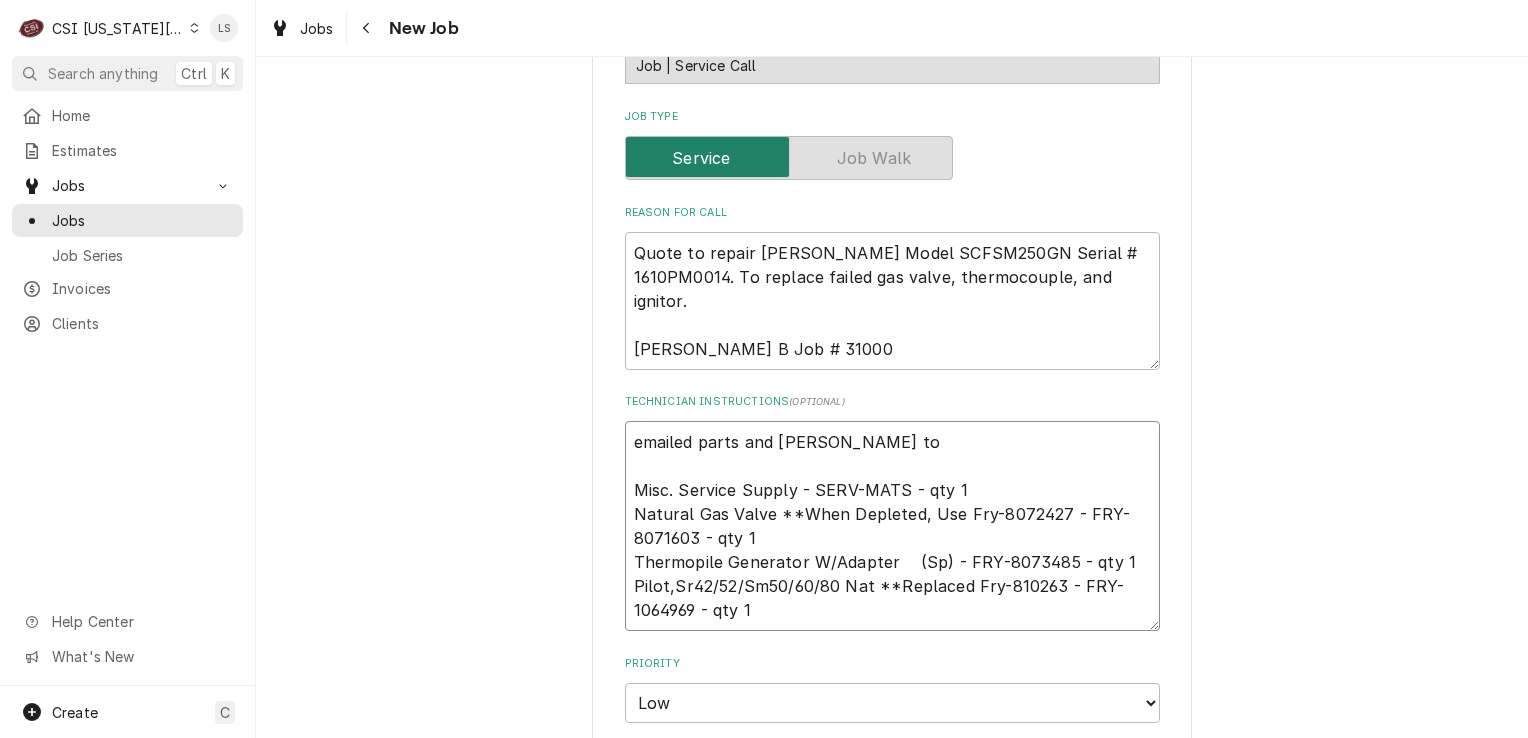 type on "x" 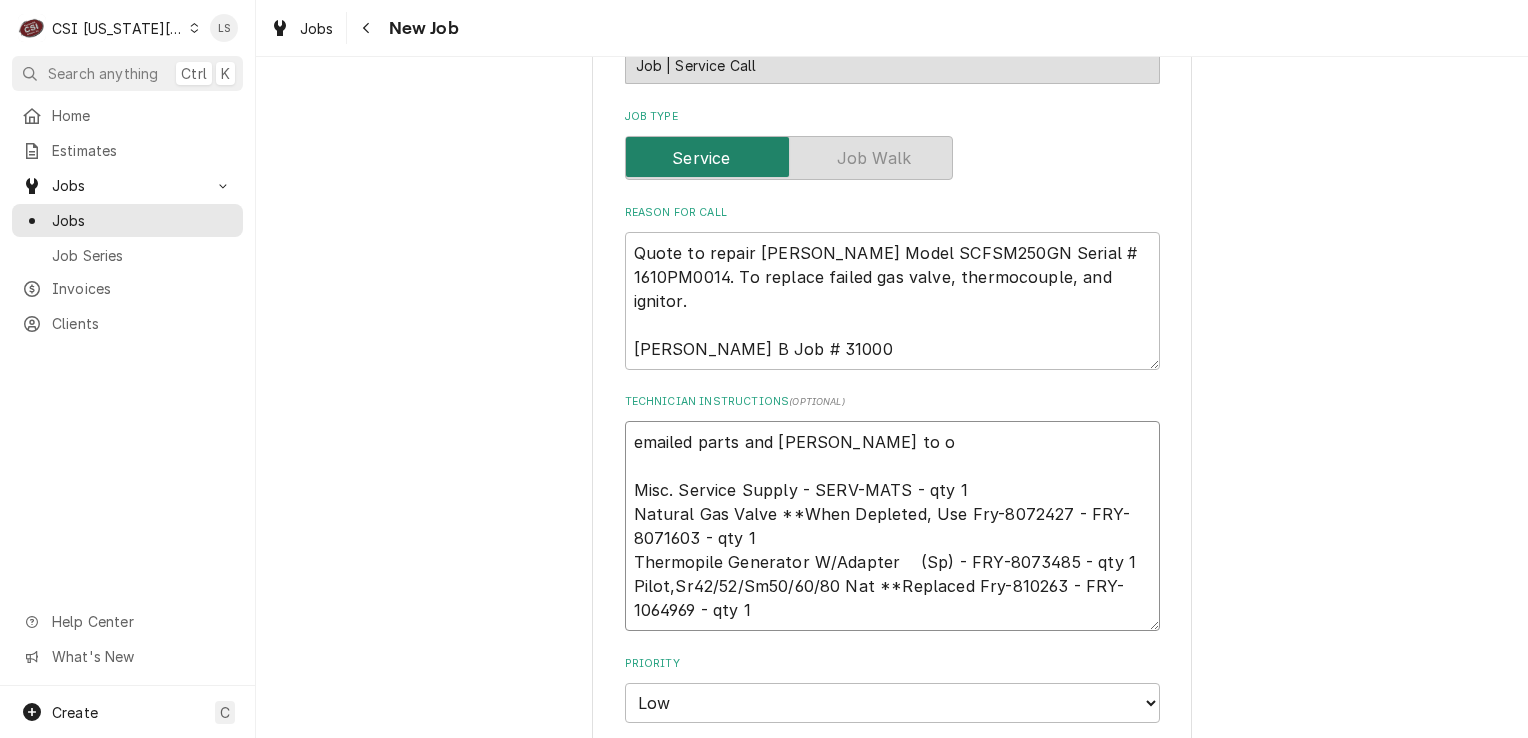 type on "x" 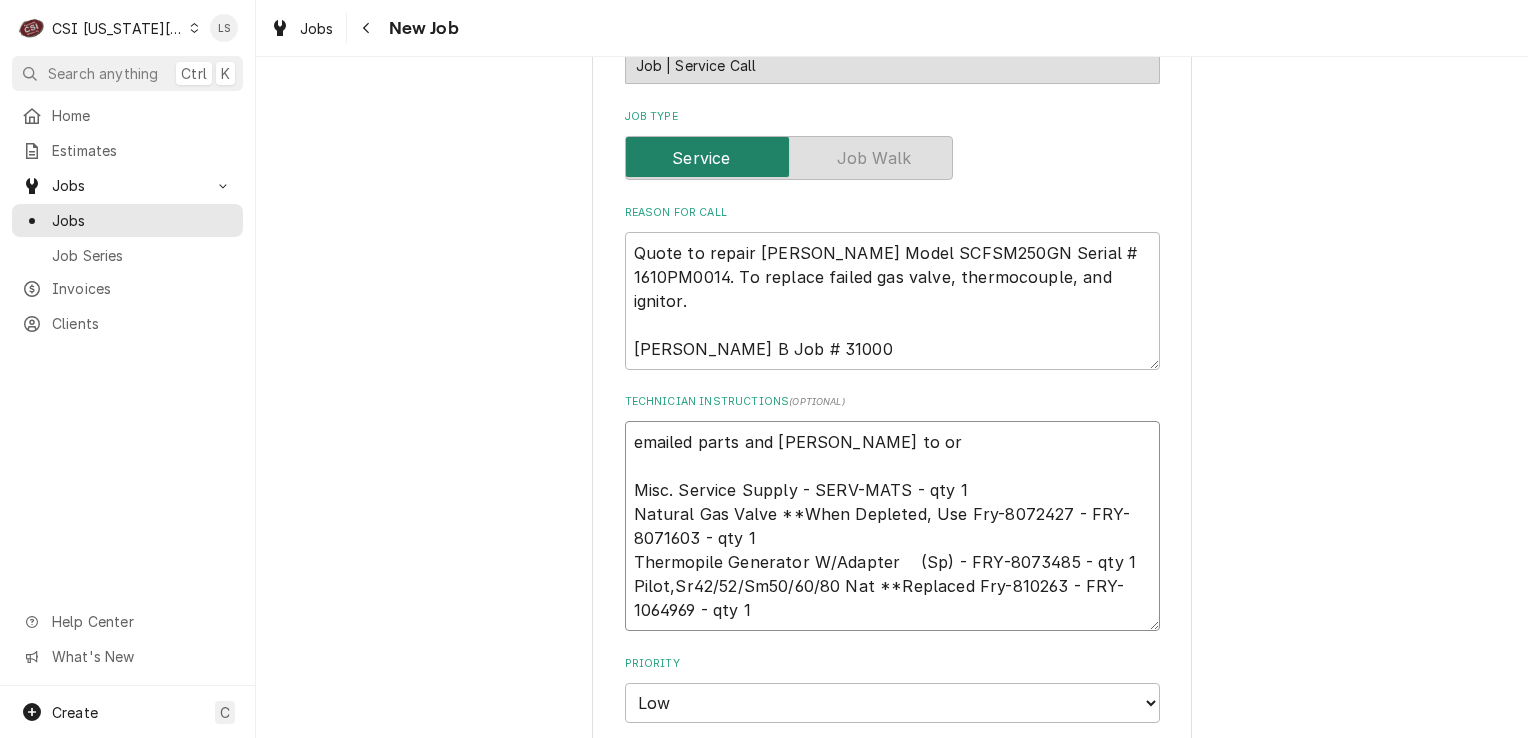 type on "x" 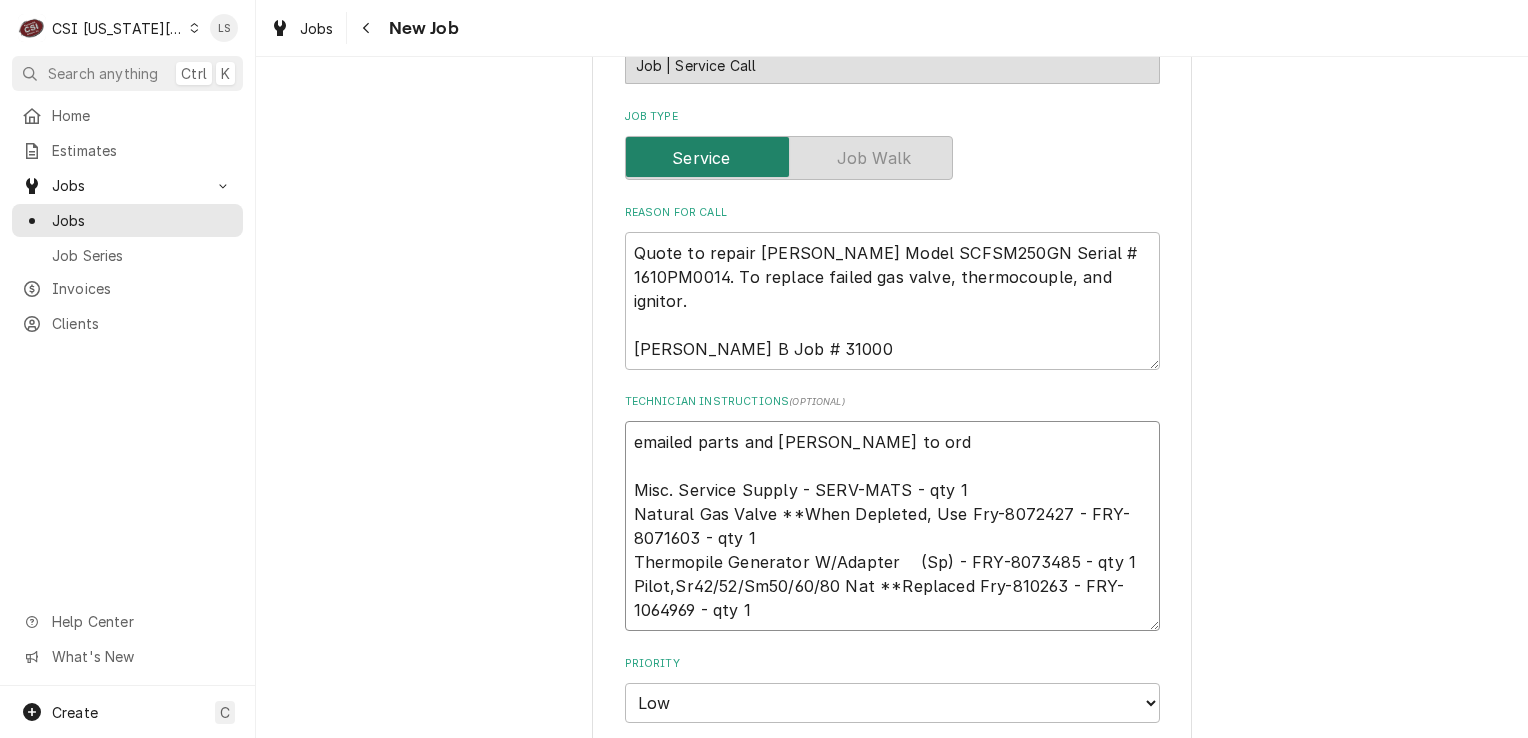 type on "x" 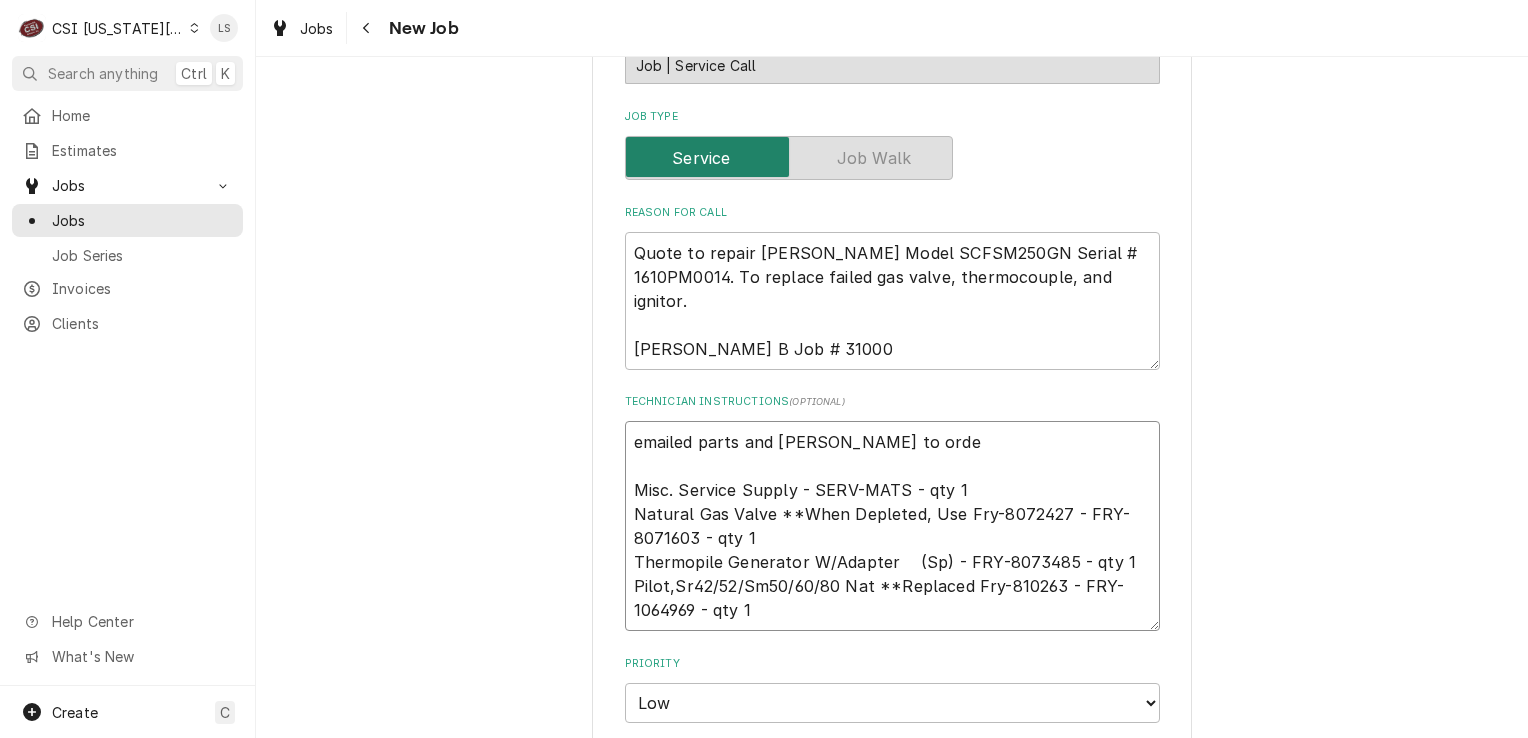 type on "x" 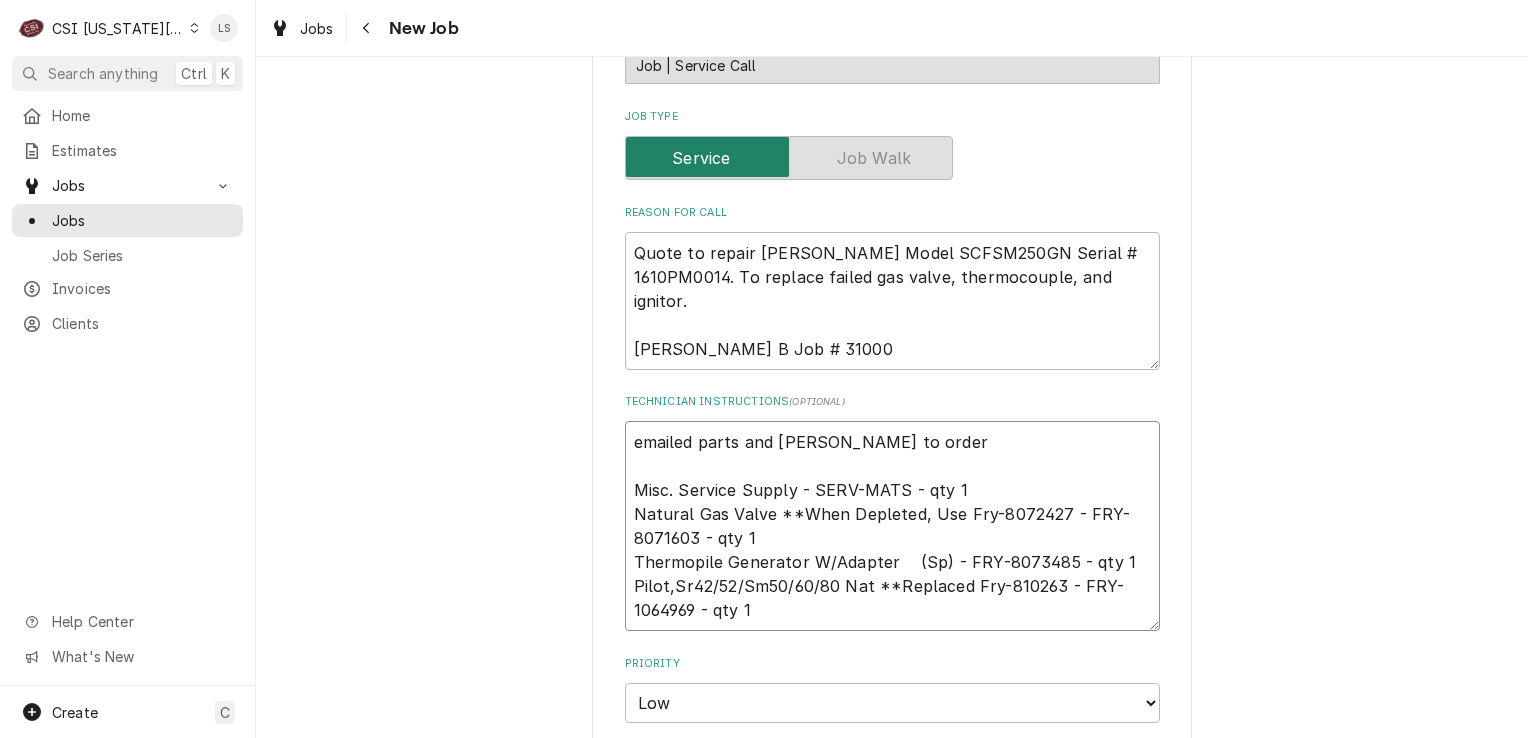 type on "x" 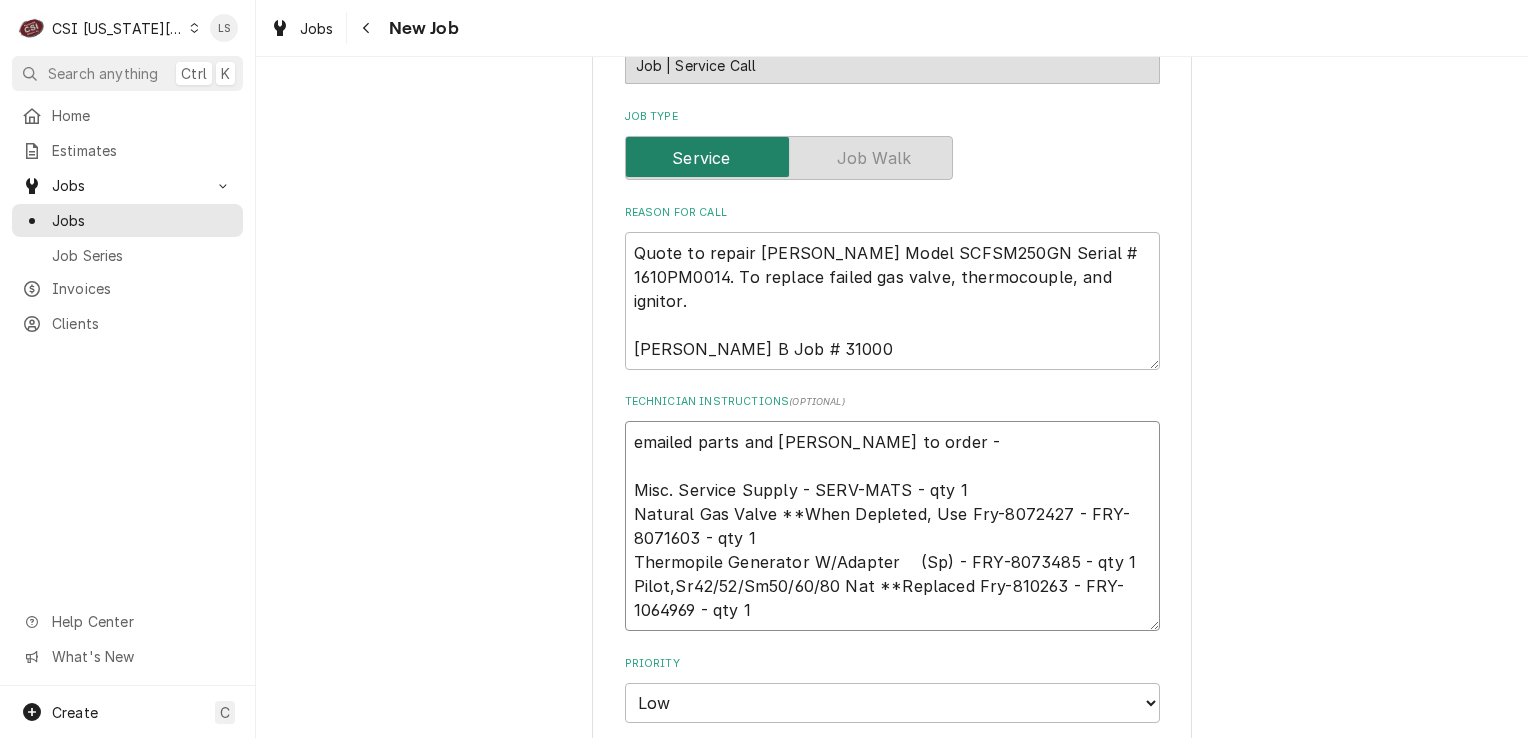 type on "x" 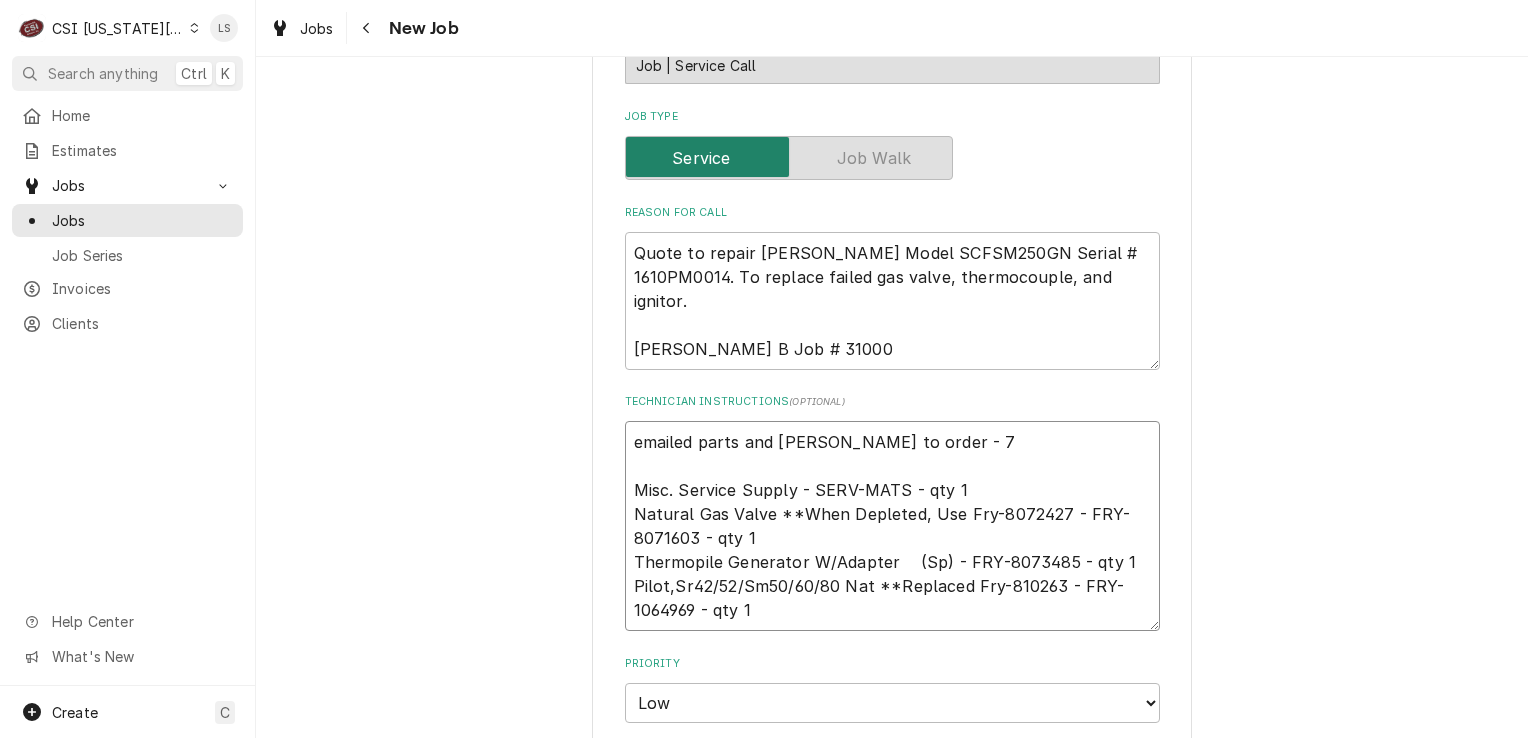 type on "x" 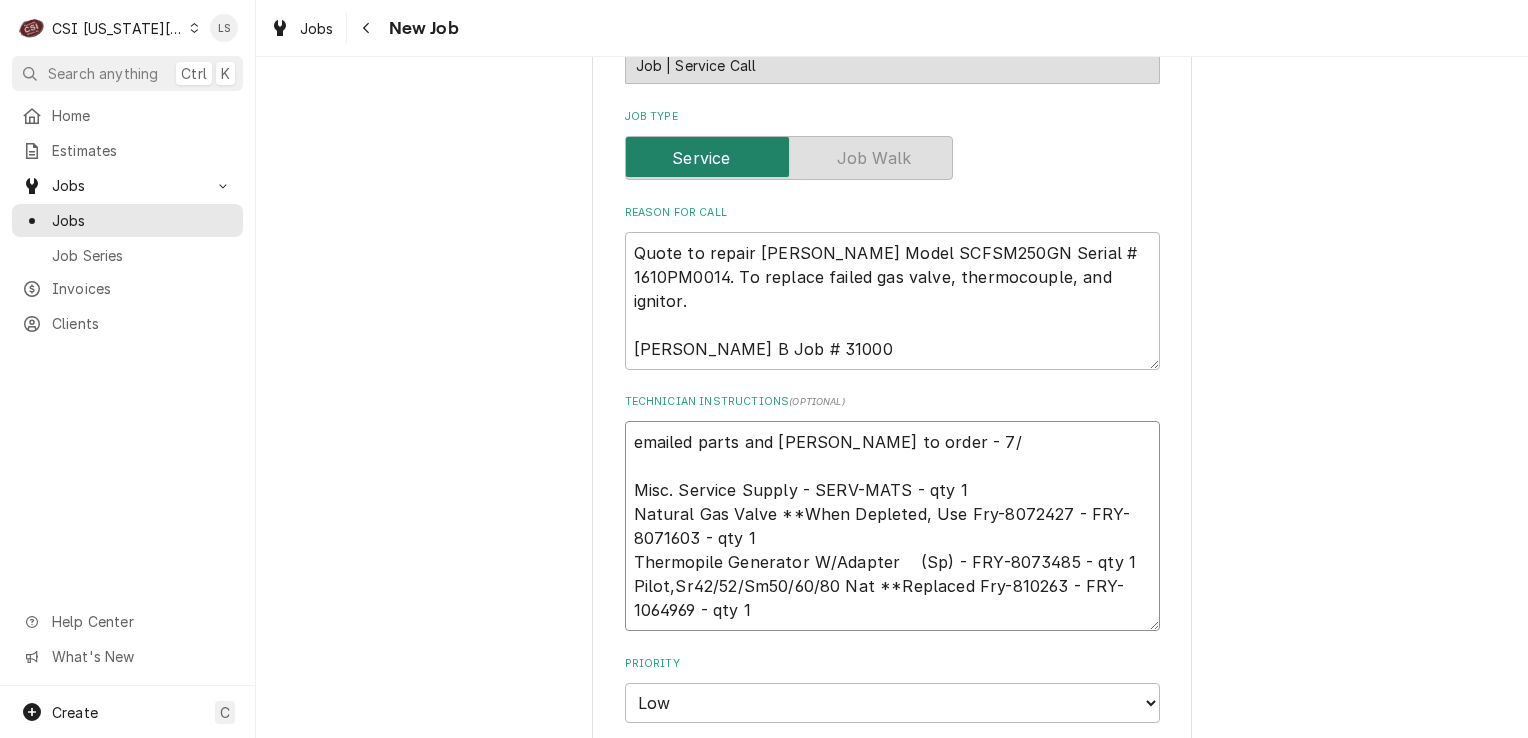 type on "x" 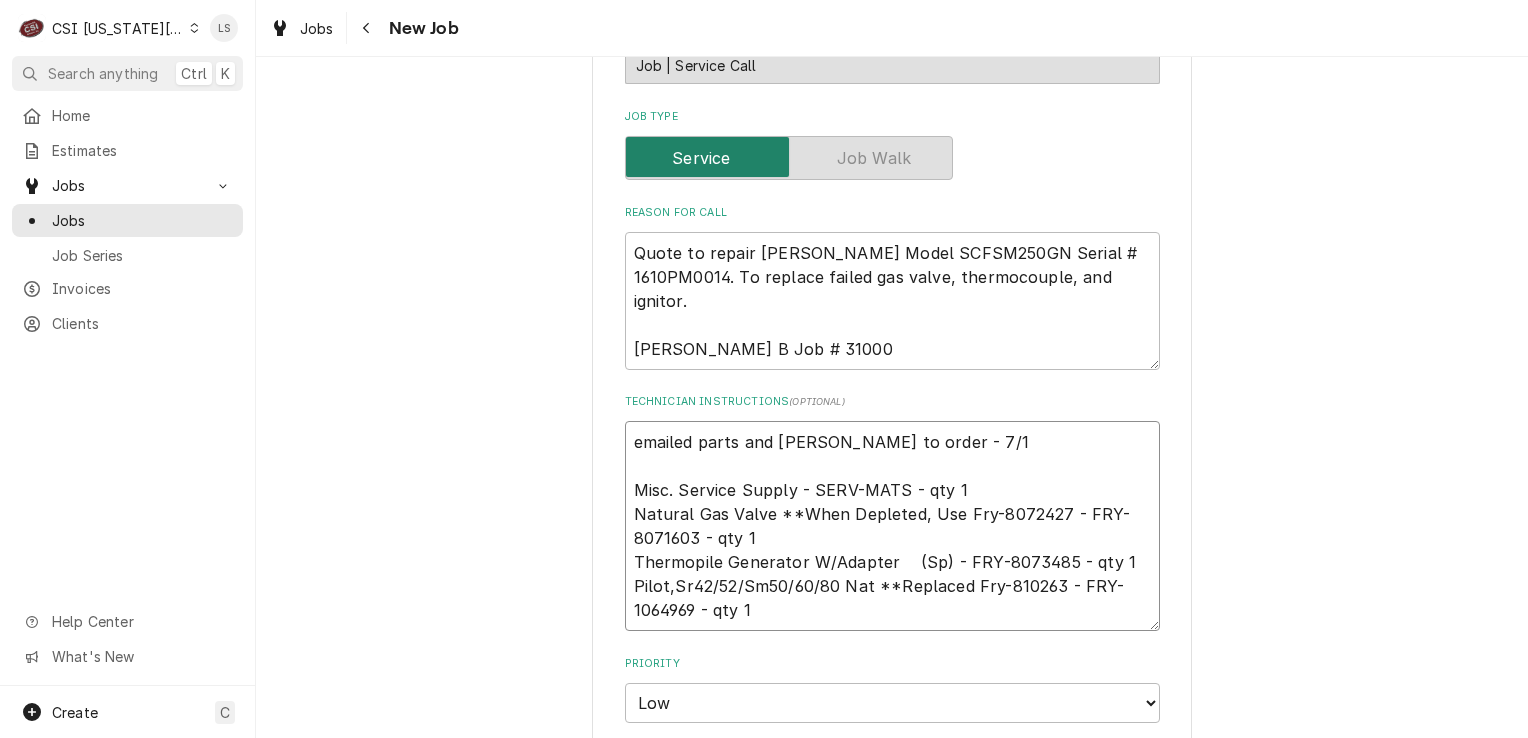 type on "x" 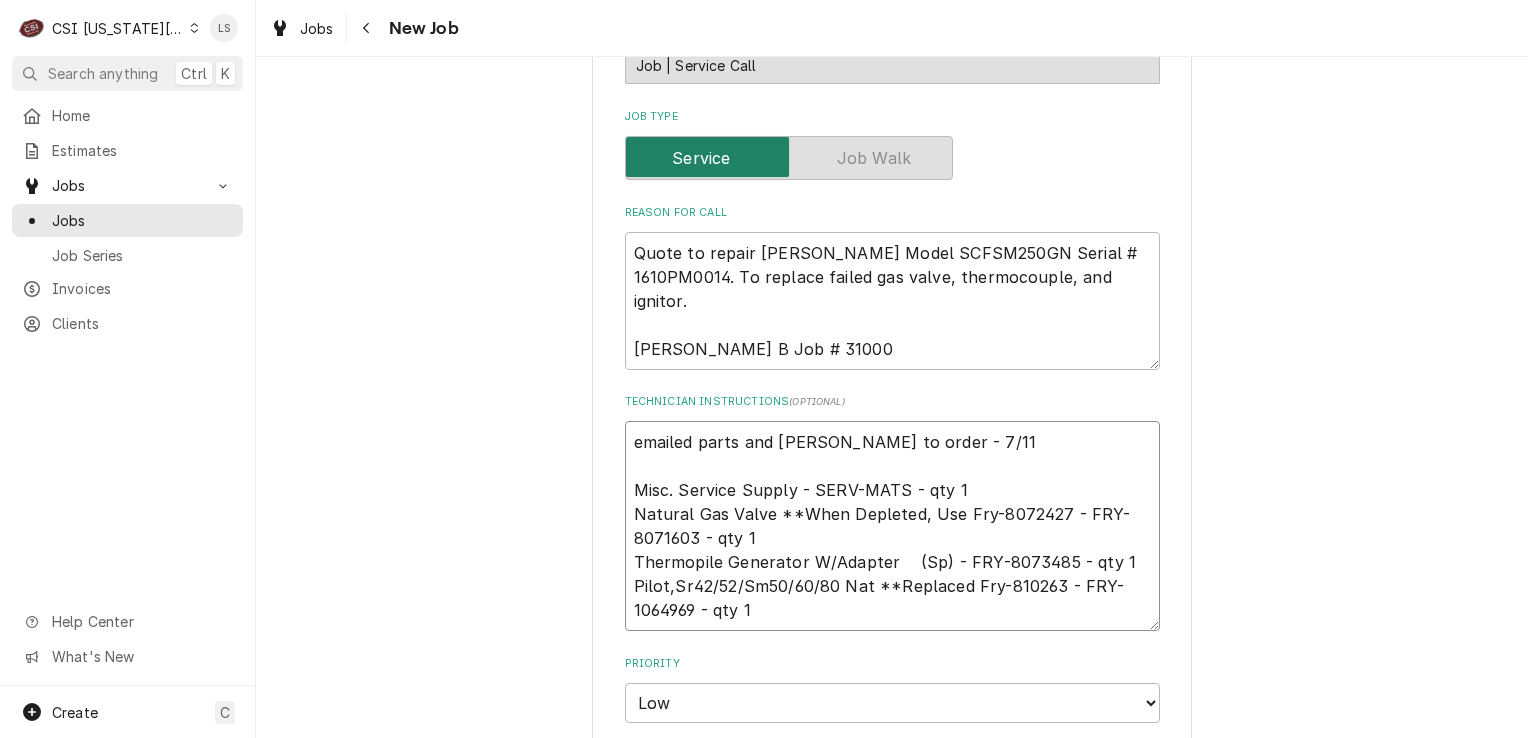 type on "emailed parts and lindy to order - 7/11
Misc. Service Supply - SERV-MATS - qty 1
Natural Gas Valve **When Depleted, Use Fry-8072427 - FRY-8071603 - qty 1
Thermopile Generator W/Adapter    (Sp) - FRY-8073485 - qty 1
Pilot,Sr42/52/Sm50/60/80 Nat **Replaced Fry-810263 - FRY-1064969 - qty 1" 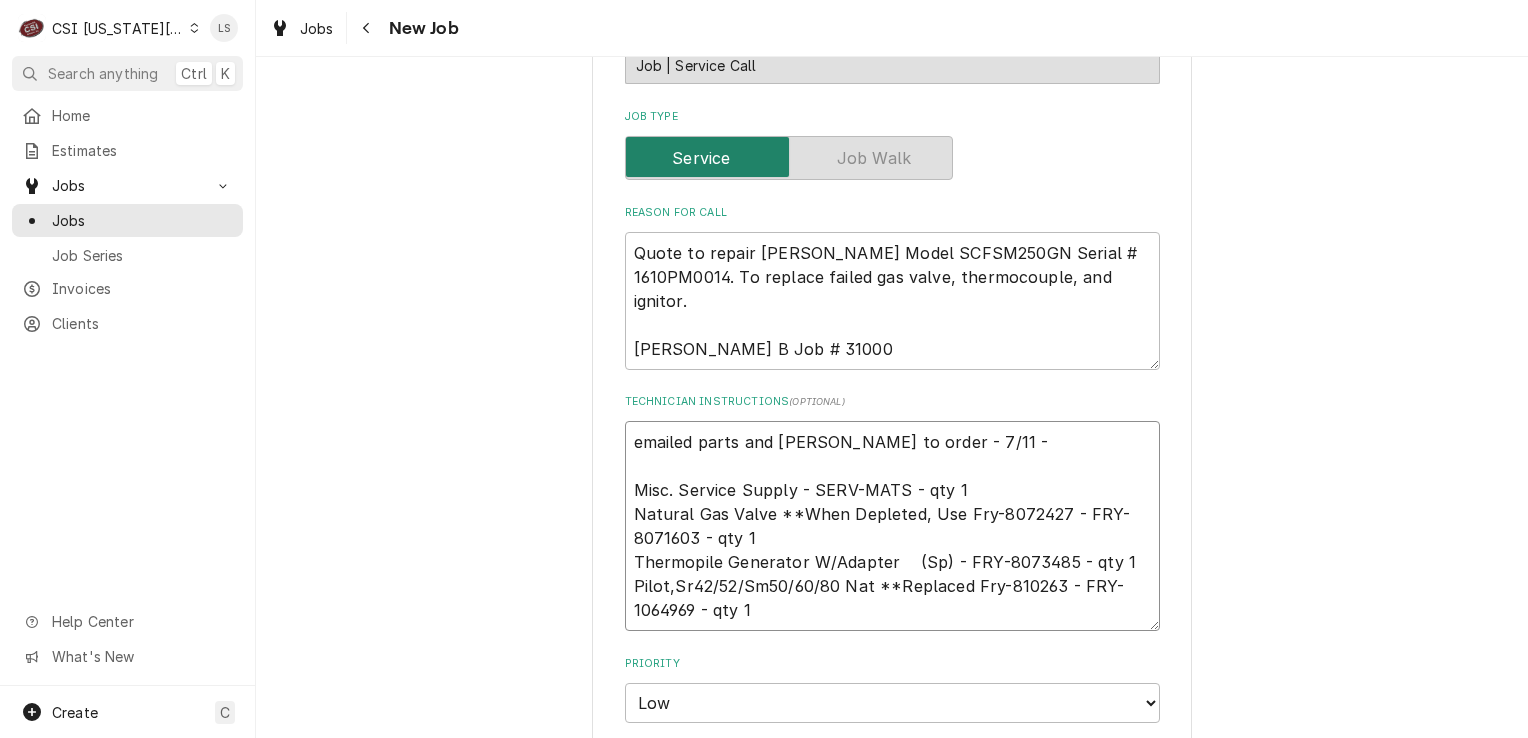 type on "x" 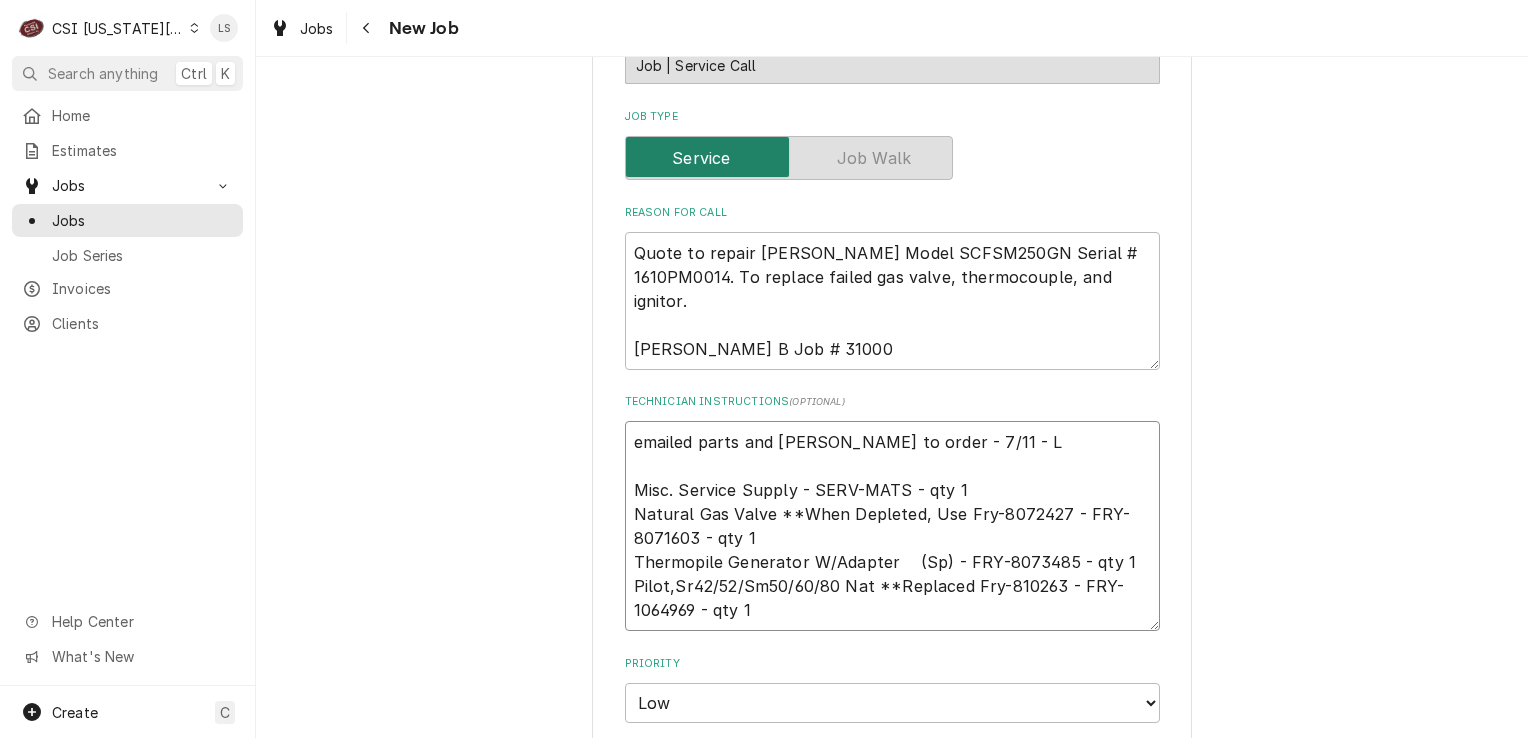 type on "x" 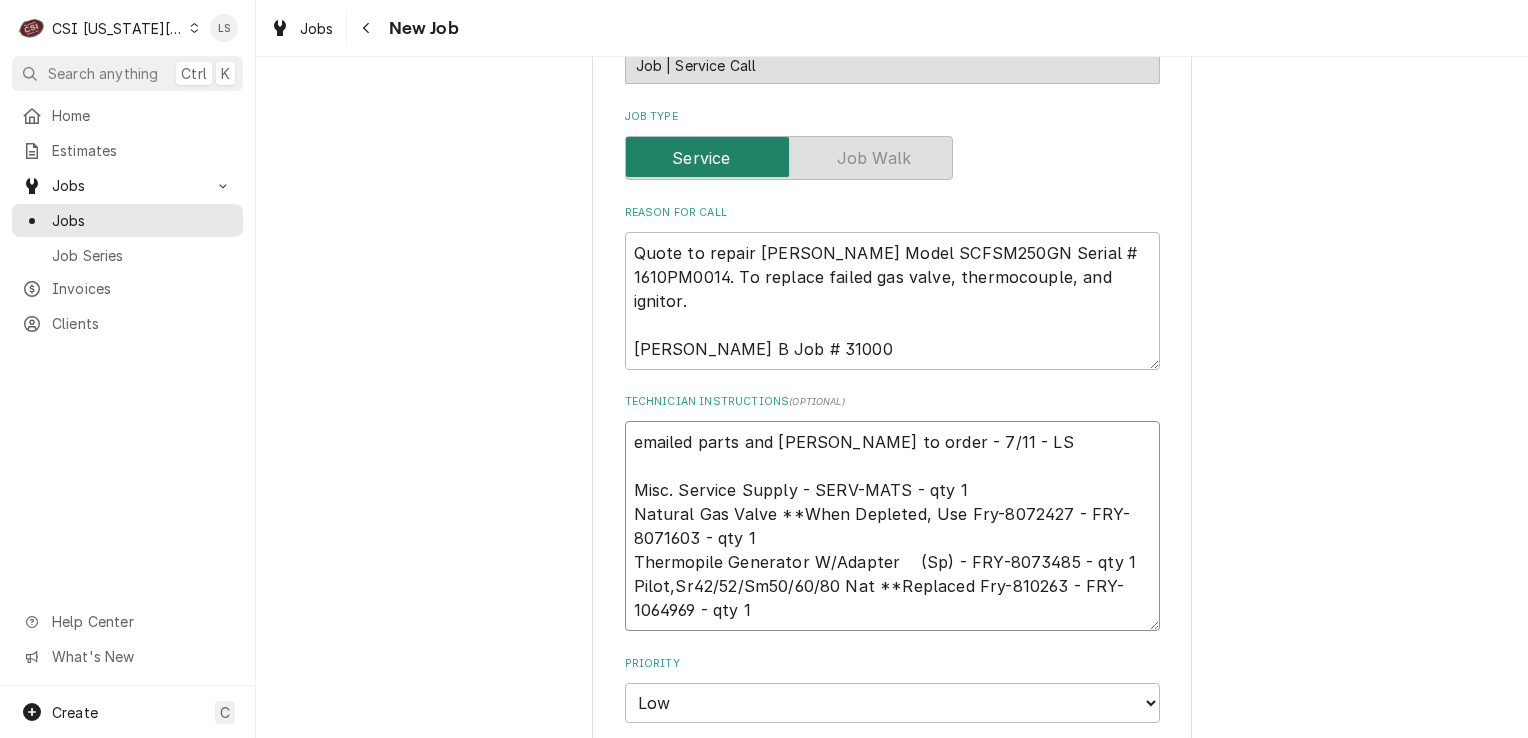 type on "x" 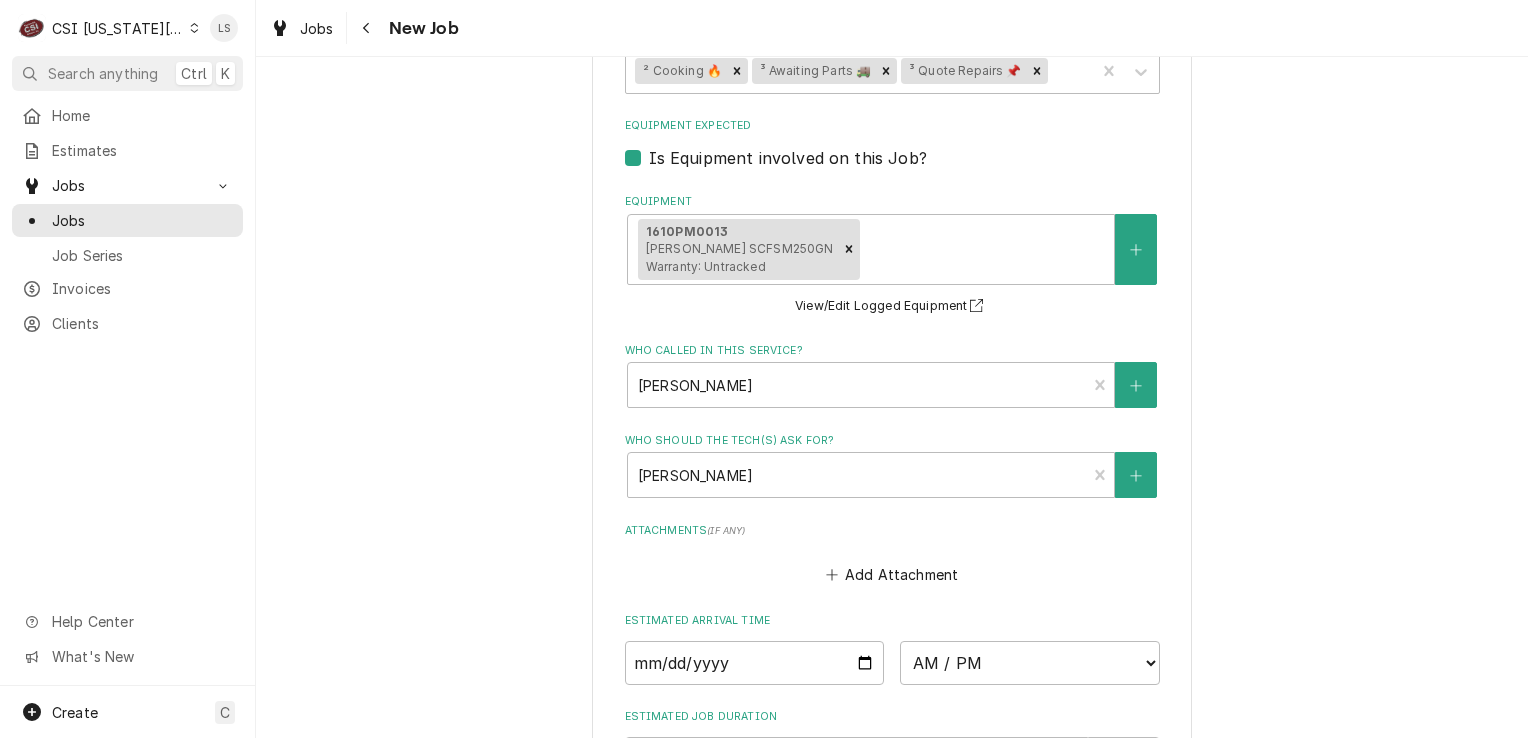 scroll, scrollTop: 1667, scrollLeft: 0, axis: vertical 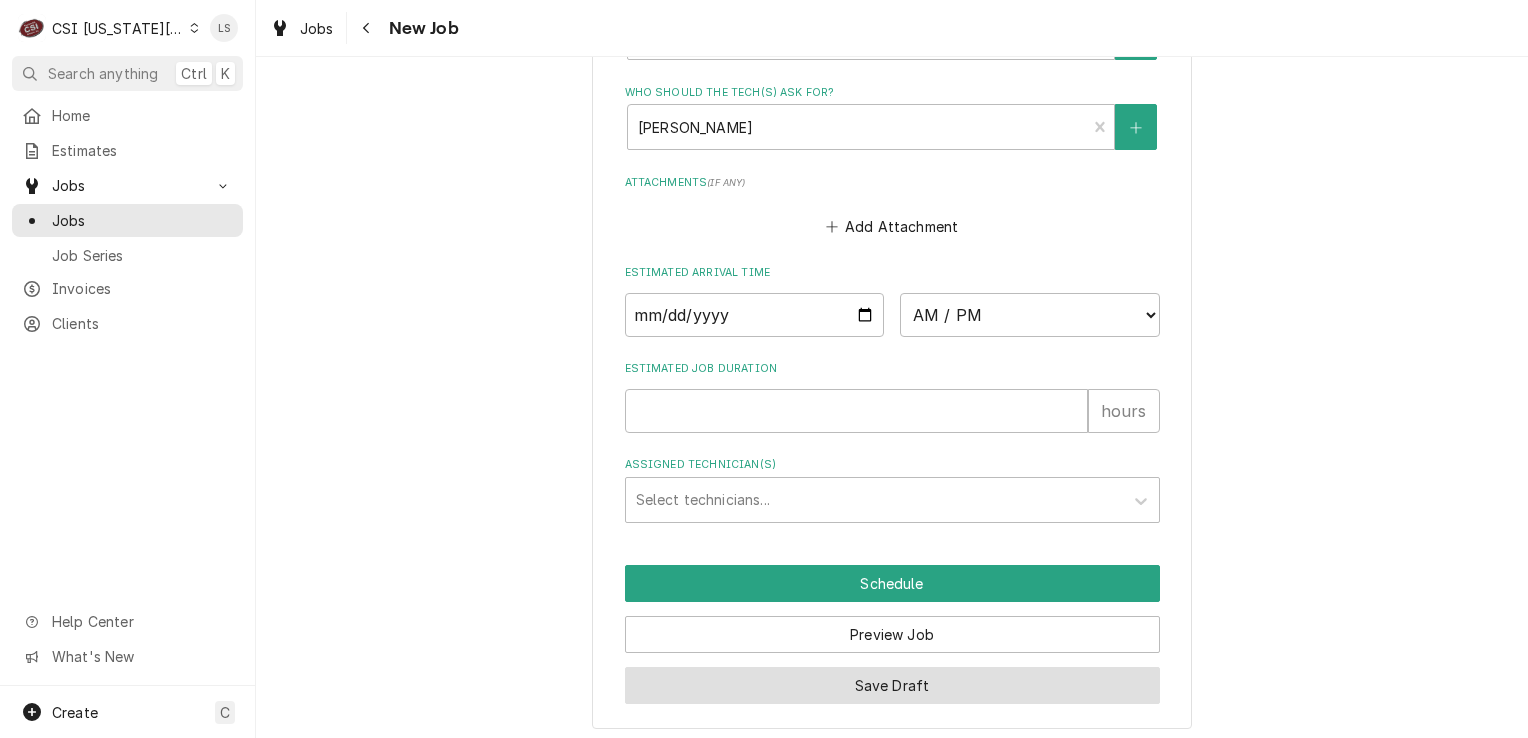type on "emailed parts and lindy to order - 7/11 - LS
Misc. Service Supply - SERV-MATS - qty 1
Natural Gas Valve **When Depleted, Use Fry-8072427 - FRY-8071603 - qty 1
Thermopile Generator W/Adapter    (Sp) - FRY-8073485 - qty 1
Pilot,Sr42/52/Sm50/60/80 Nat **Replaced Fry-810263 - FRY-1064969 - qty 1" 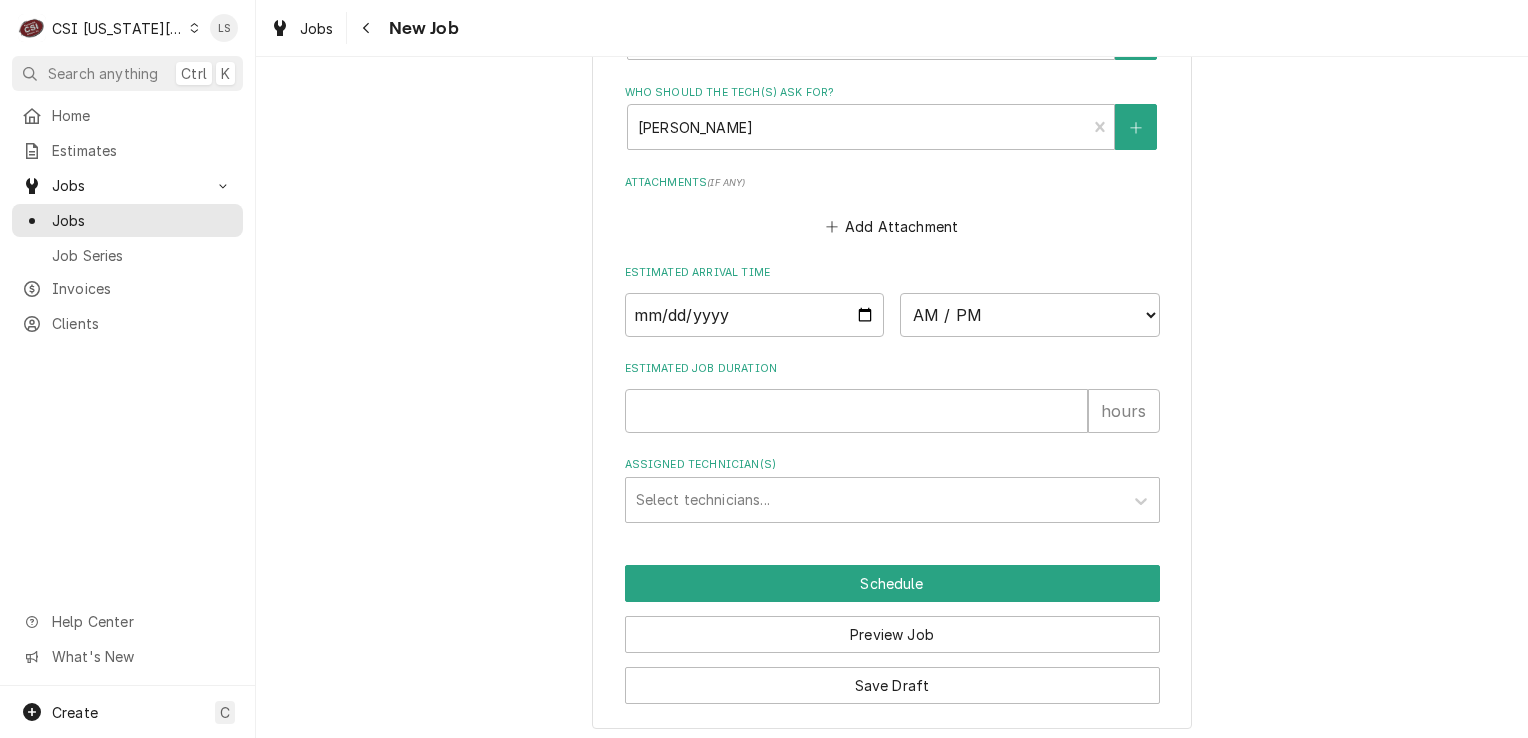 scroll, scrollTop: 1599, scrollLeft: 0, axis: vertical 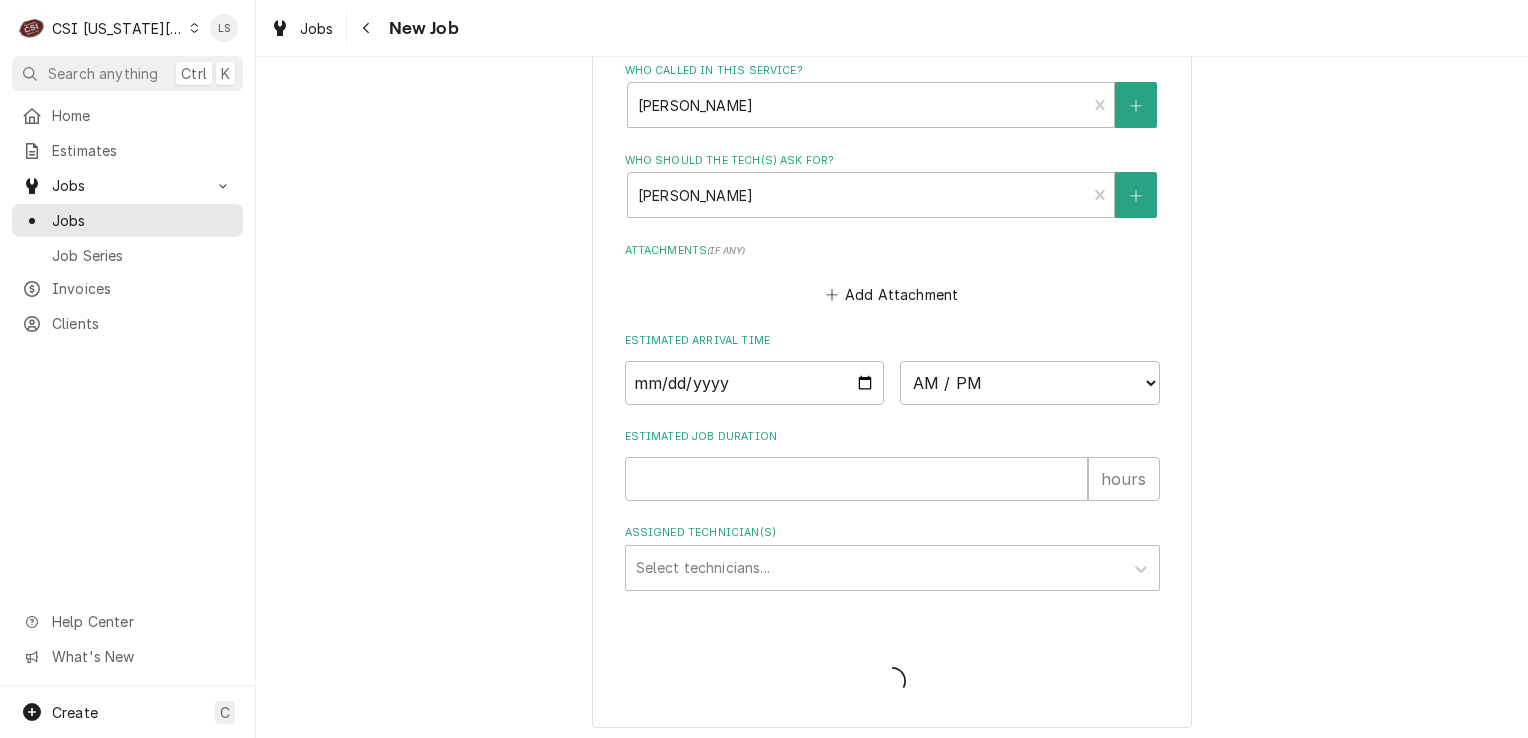 type on "x" 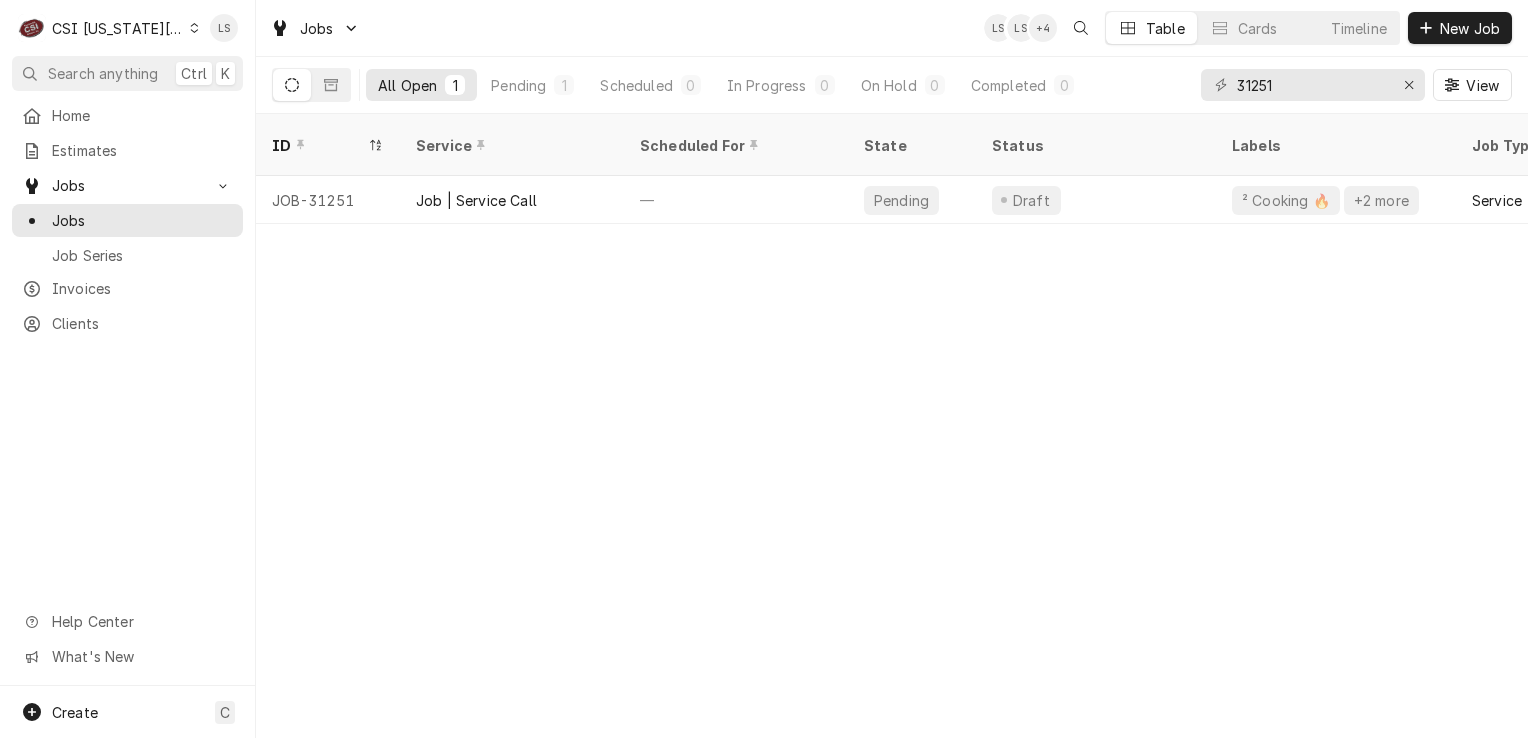 scroll, scrollTop: 0, scrollLeft: 0, axis: both 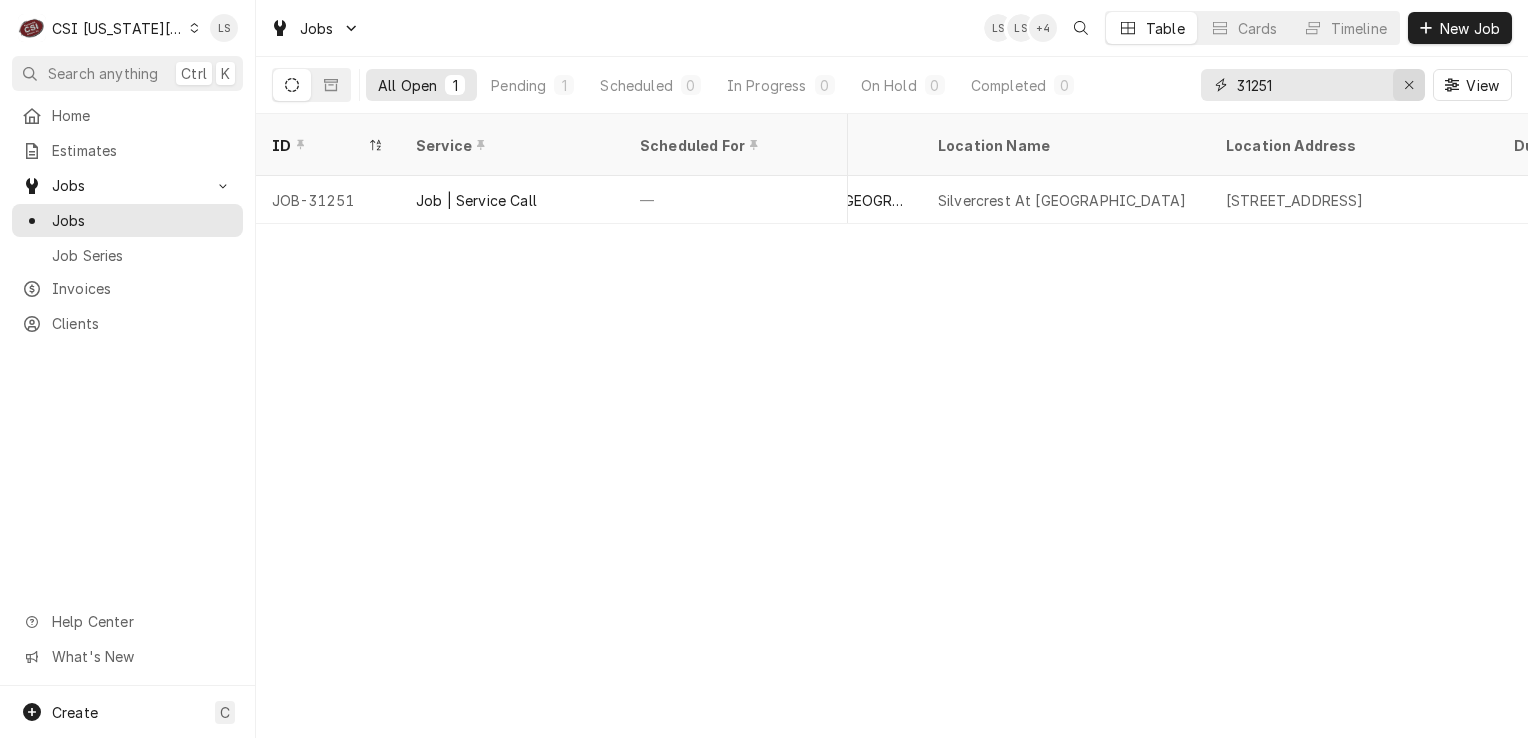 click at bounding box center (1409, 85) 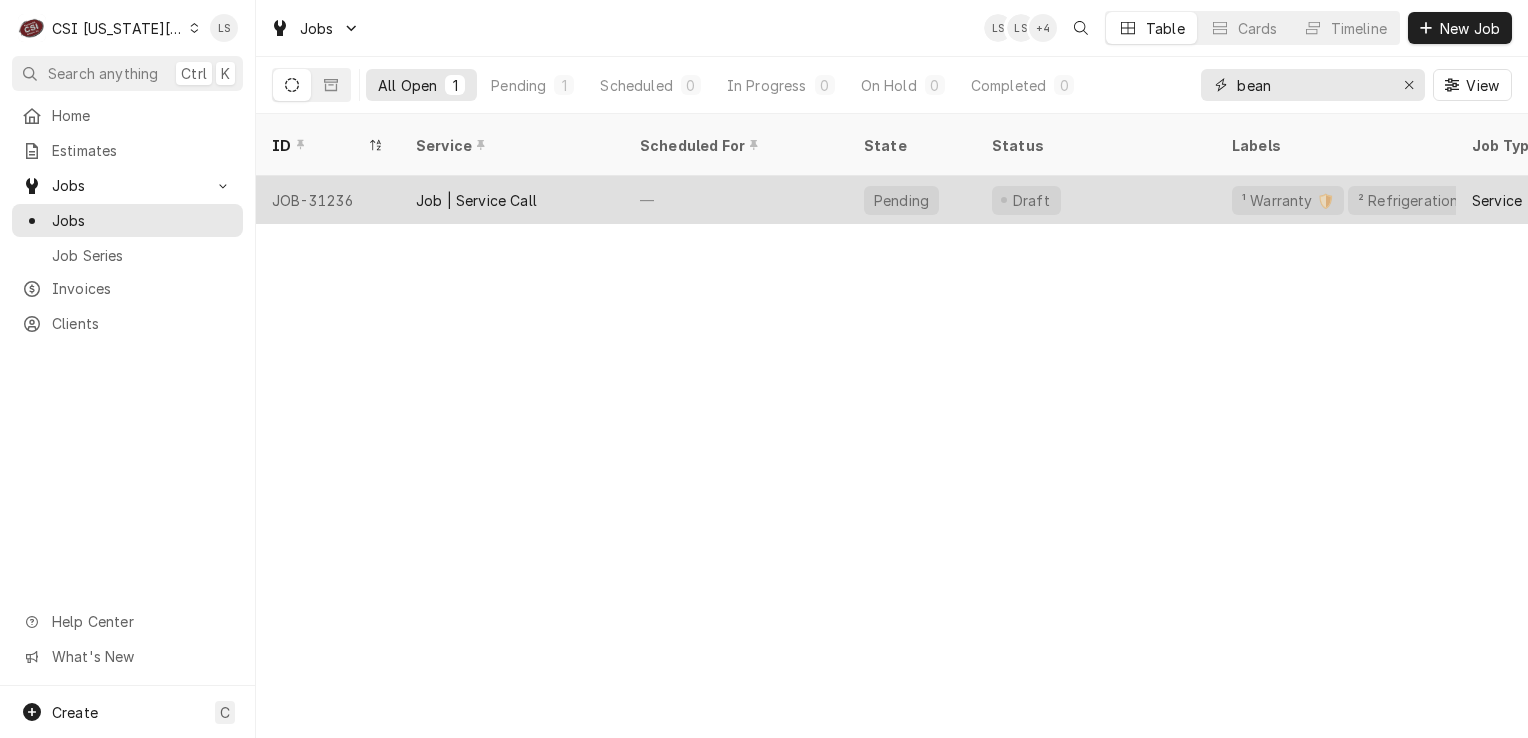 type on "bean" 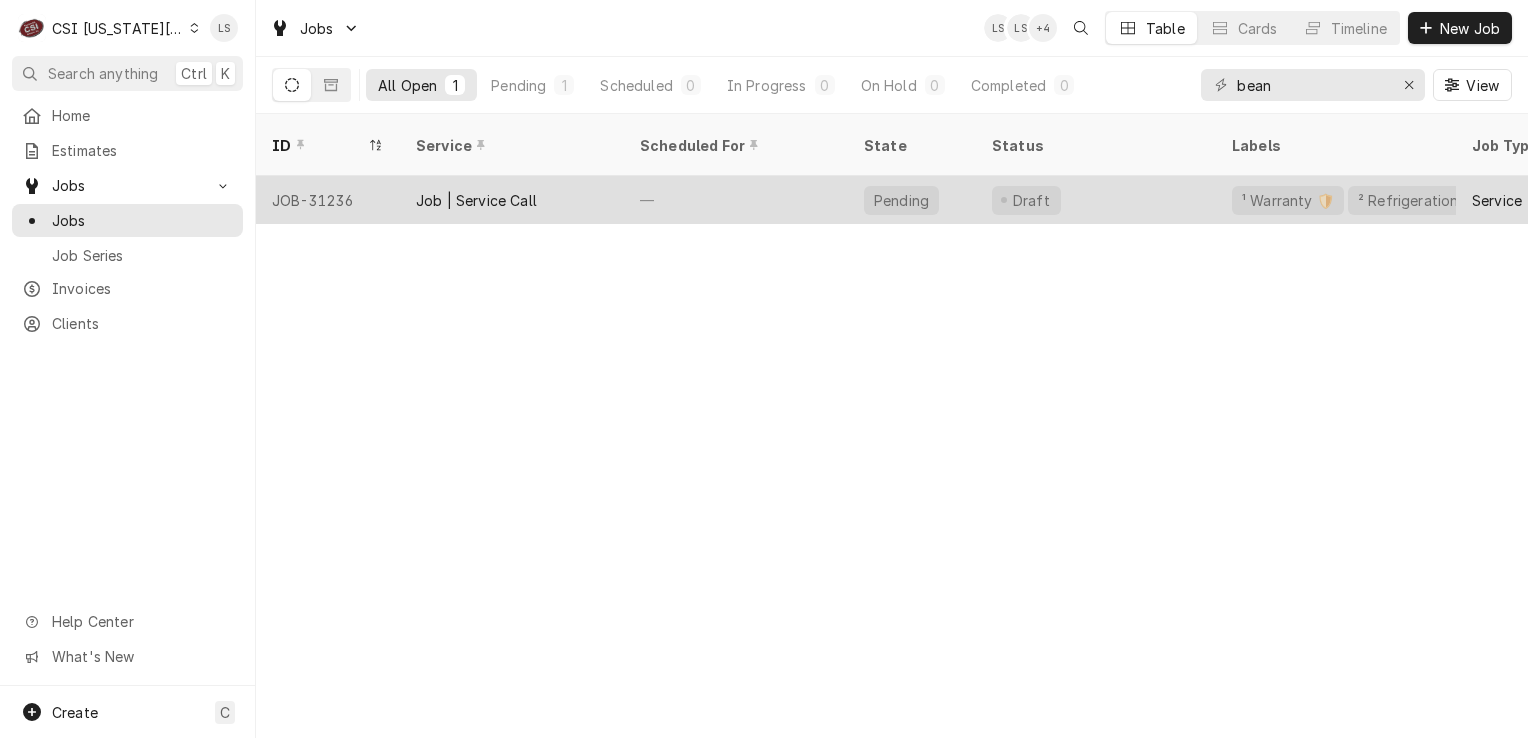 click on "JOB-31236" at bounding box center (328, 200) 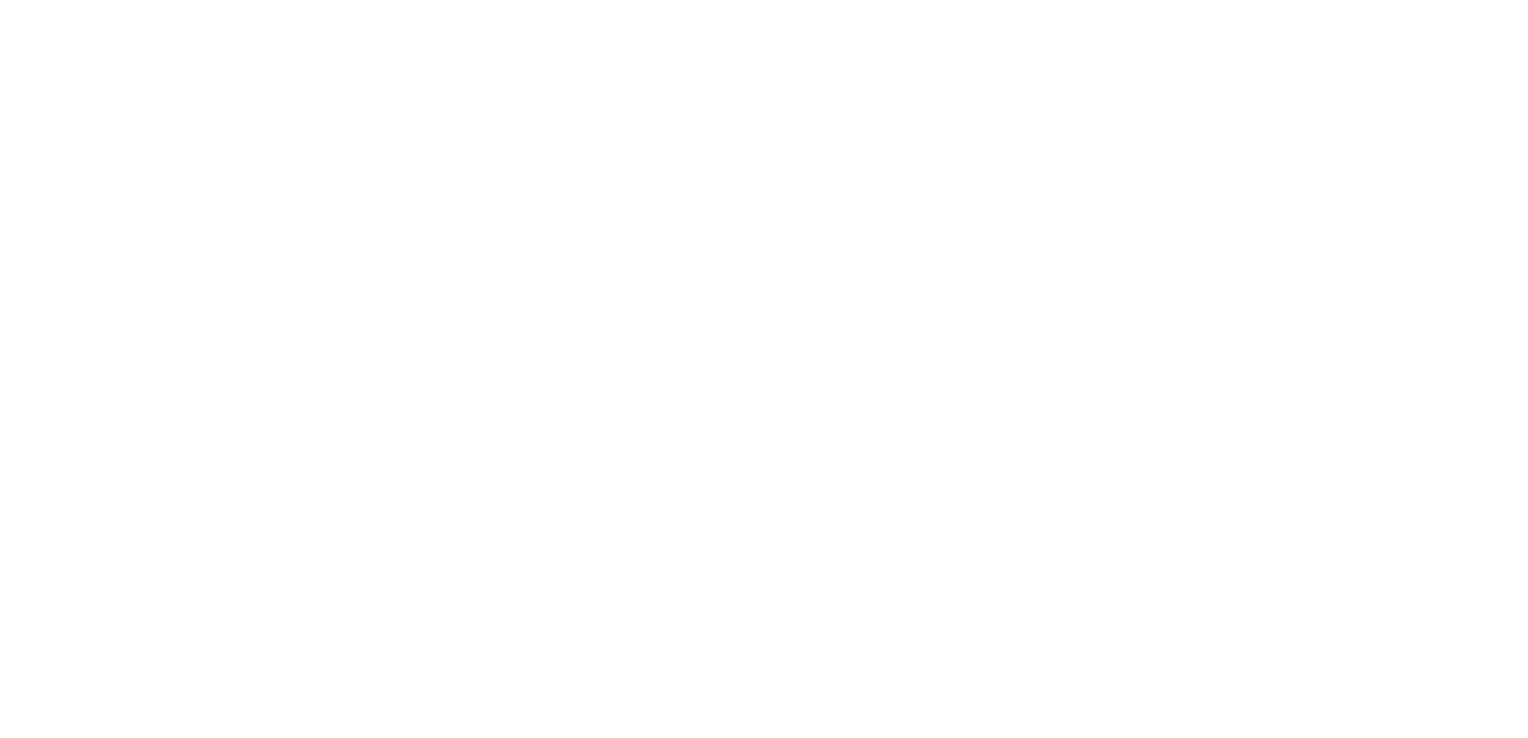 scroll, scrollTop: 0, scrollLeft: 0, axis: both 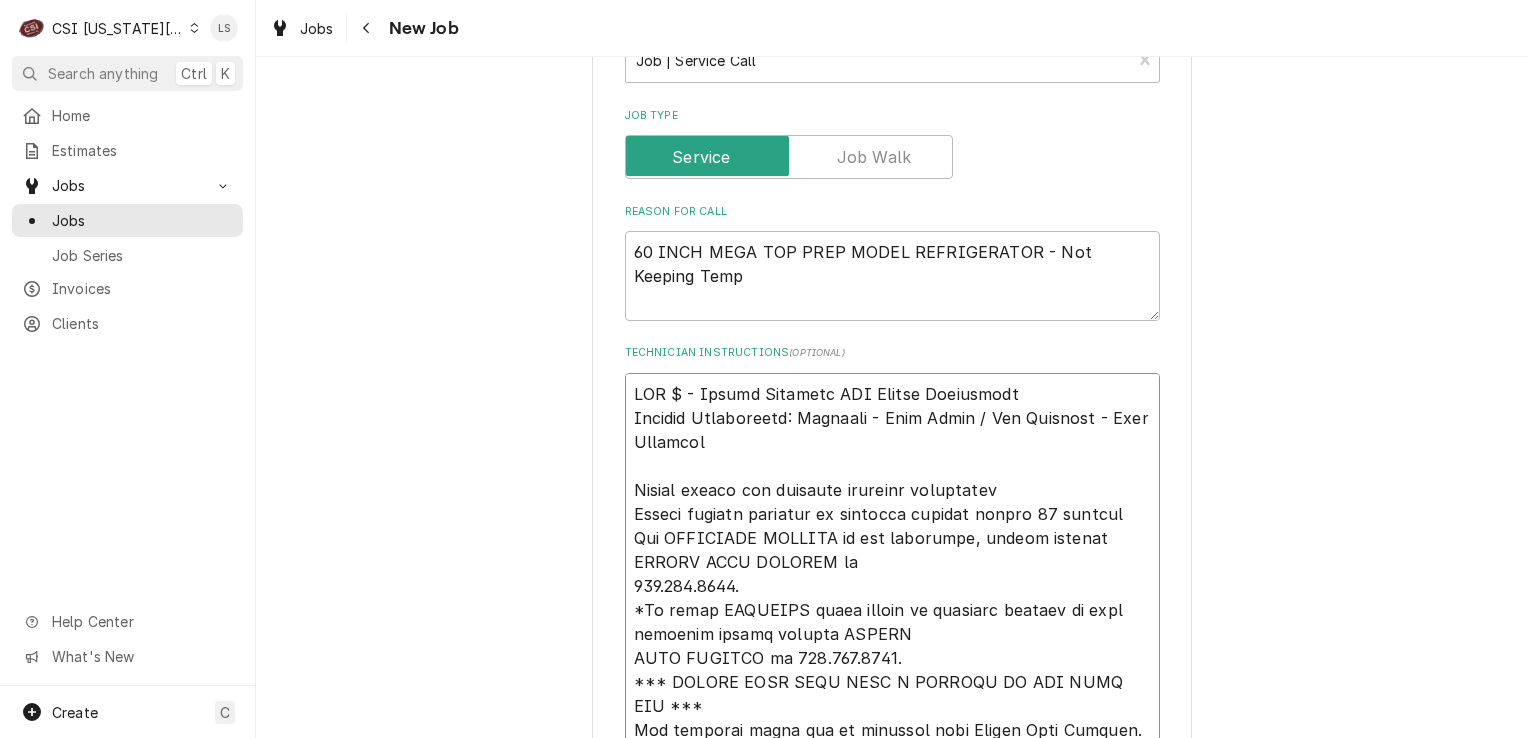 click on "Technician Instructions  ( optional )" at bounding box center (892, 886) 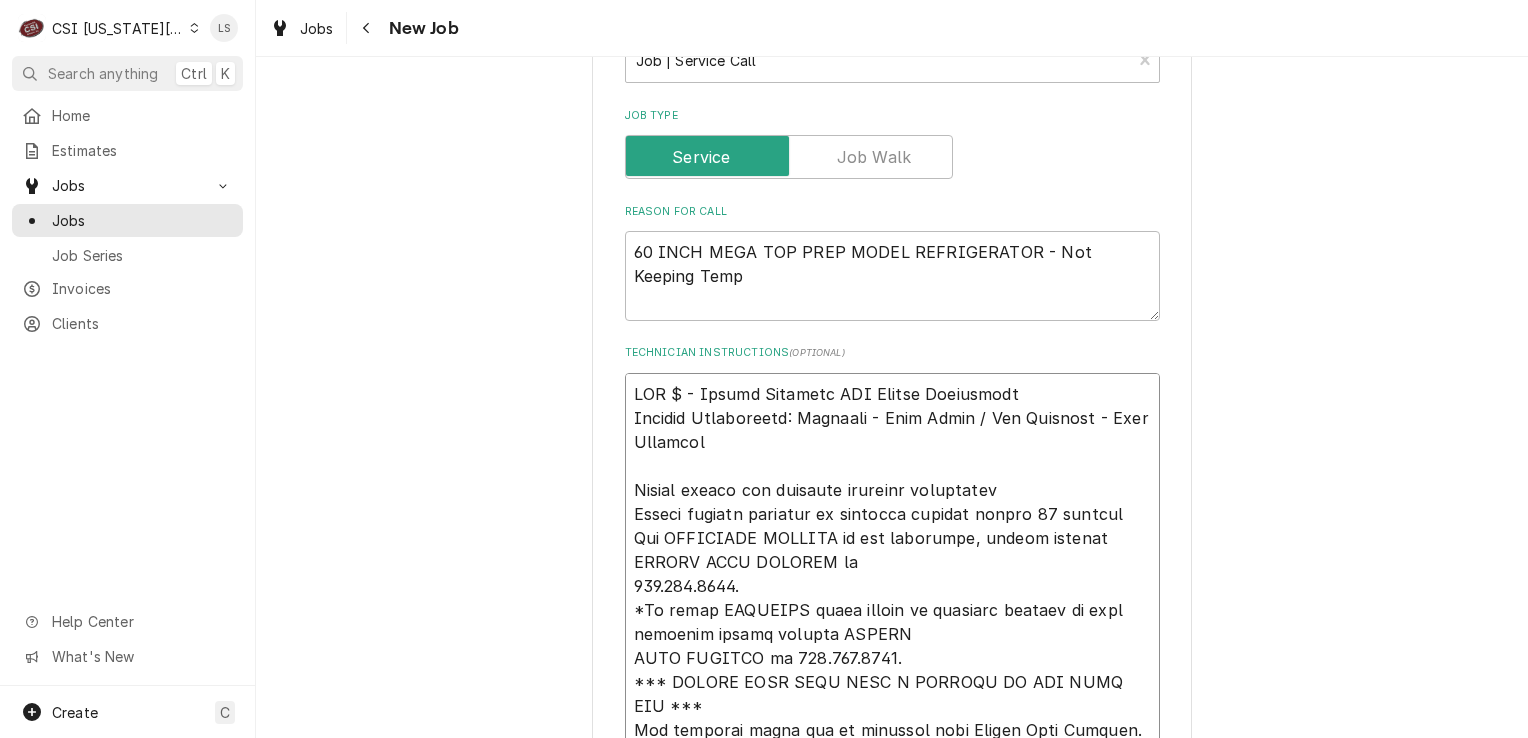 type on "x" 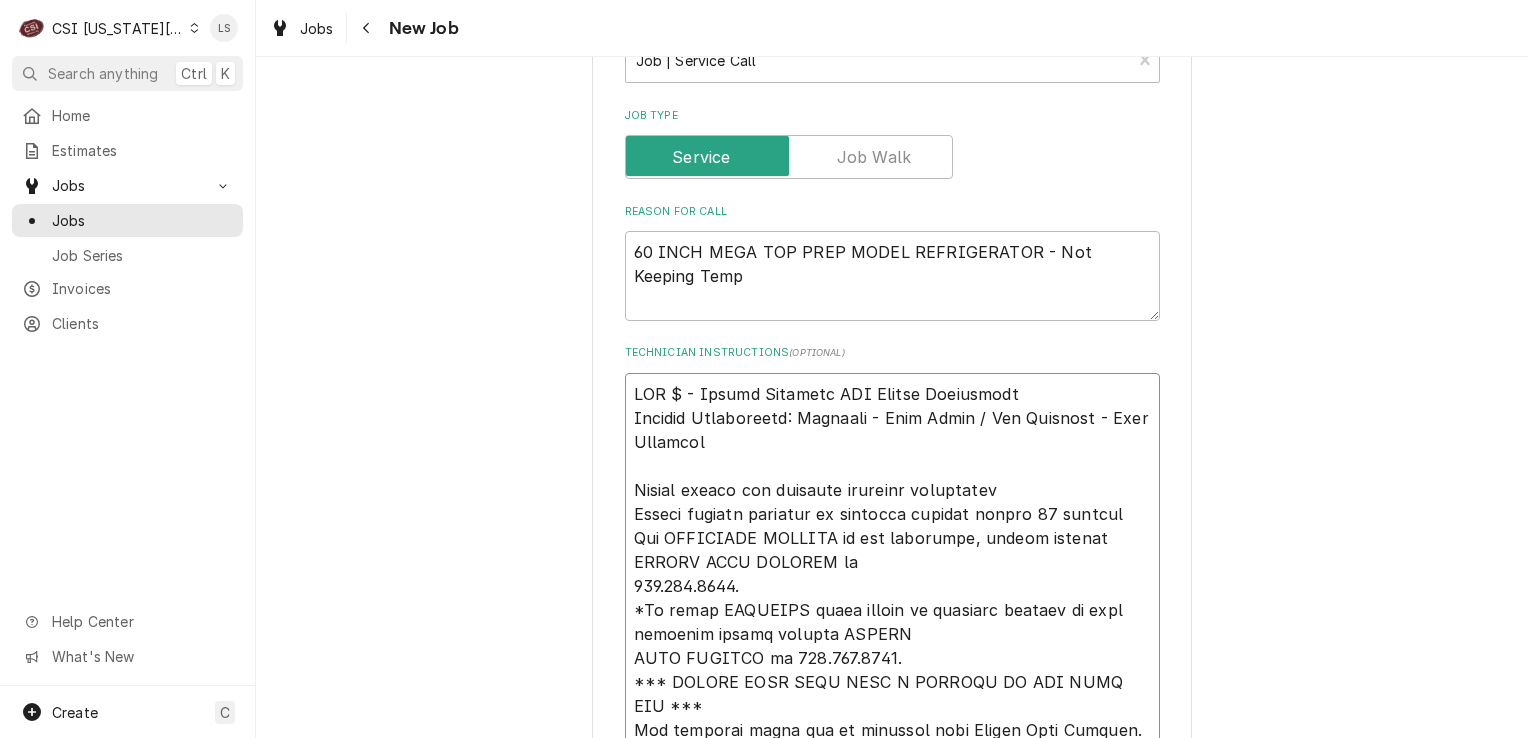 click on "Technician Instructions  ( optional )" at bounding box center (892, 910) 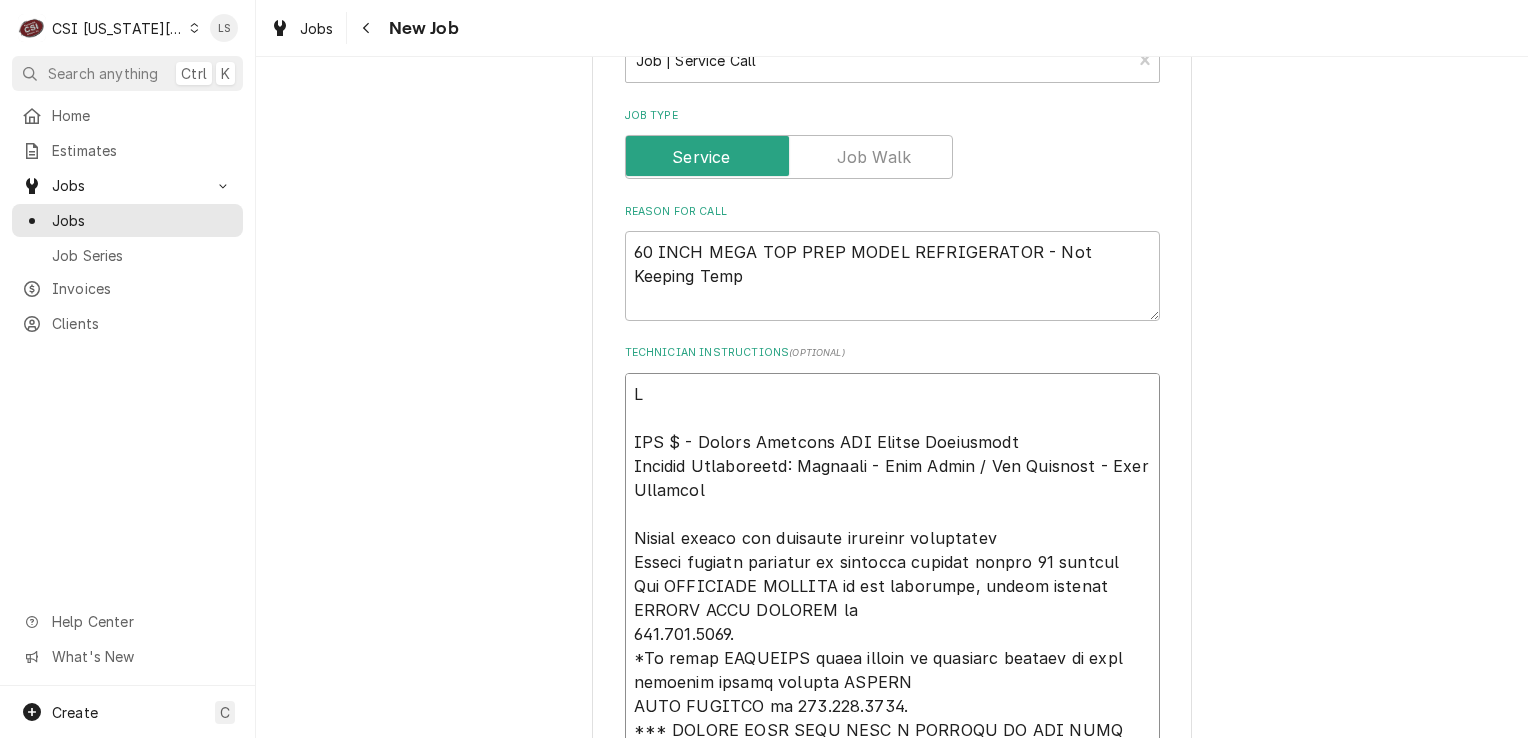type on "x" 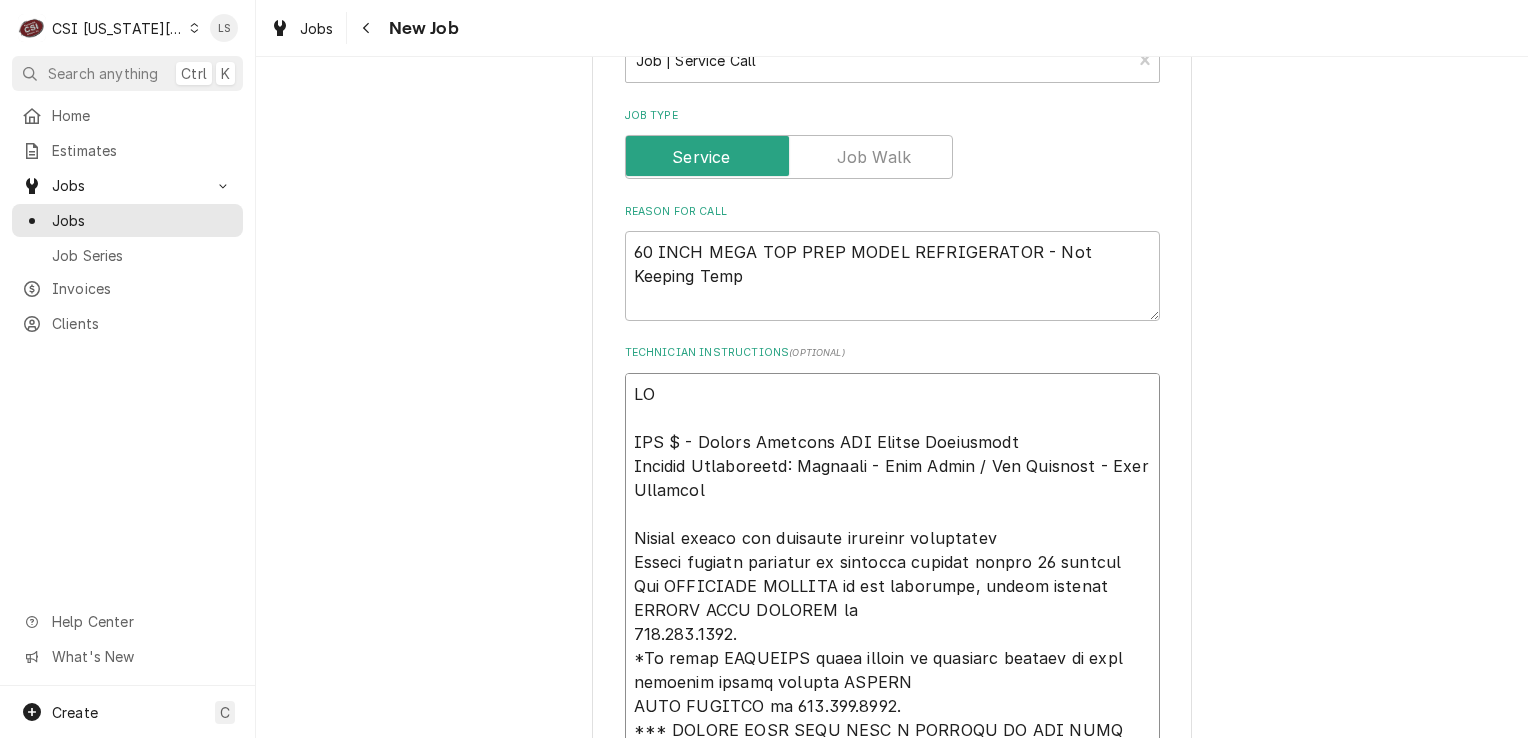 type on "x" 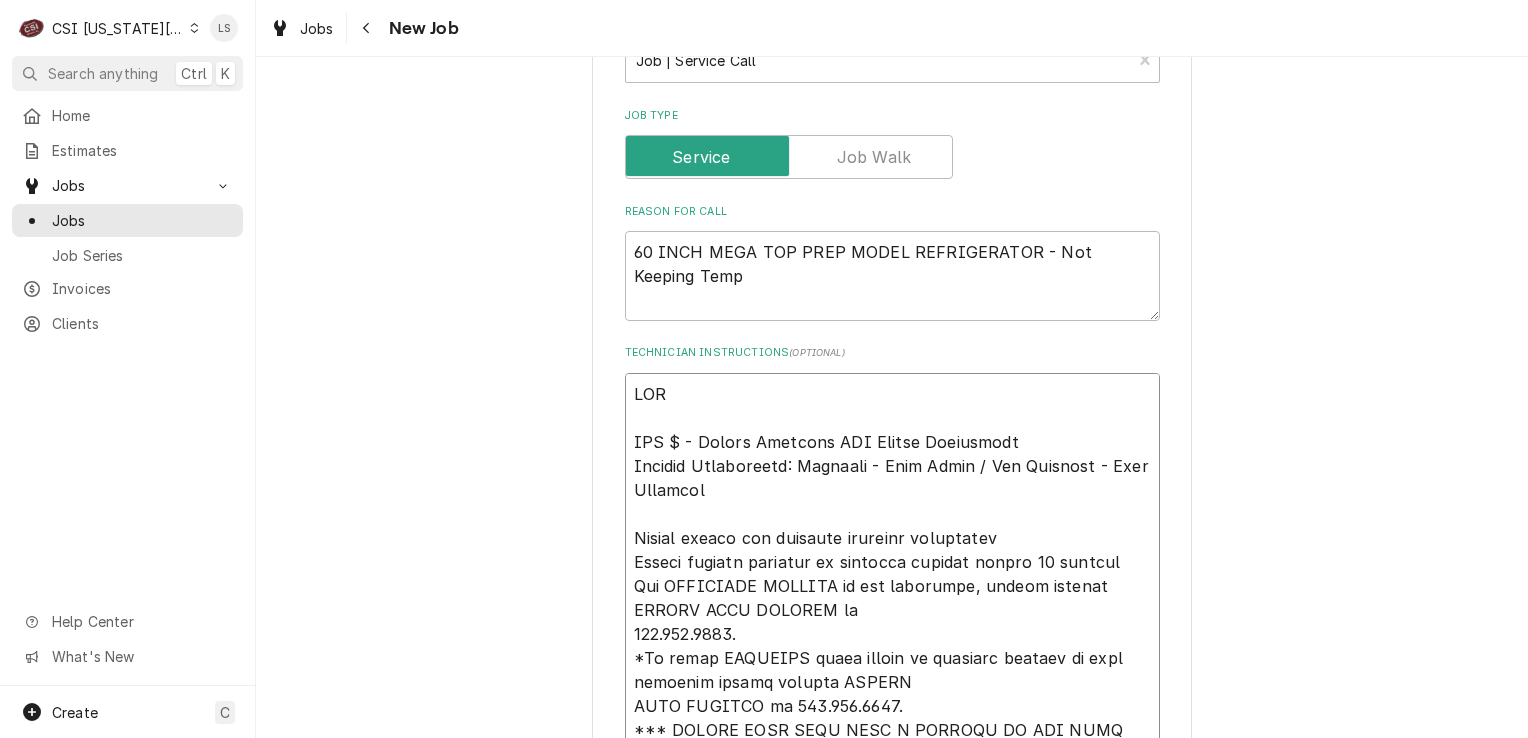 type on "x" 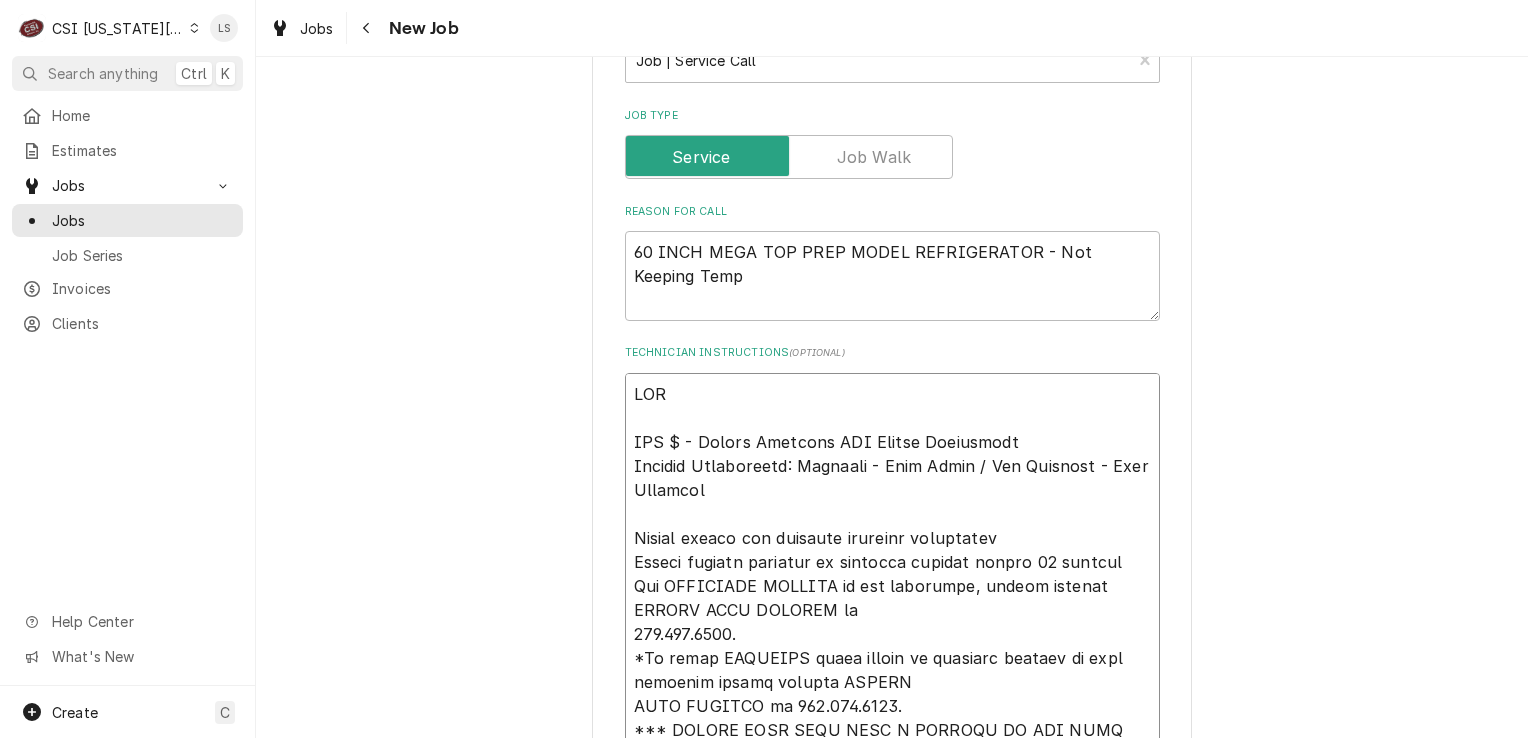 type on "x" 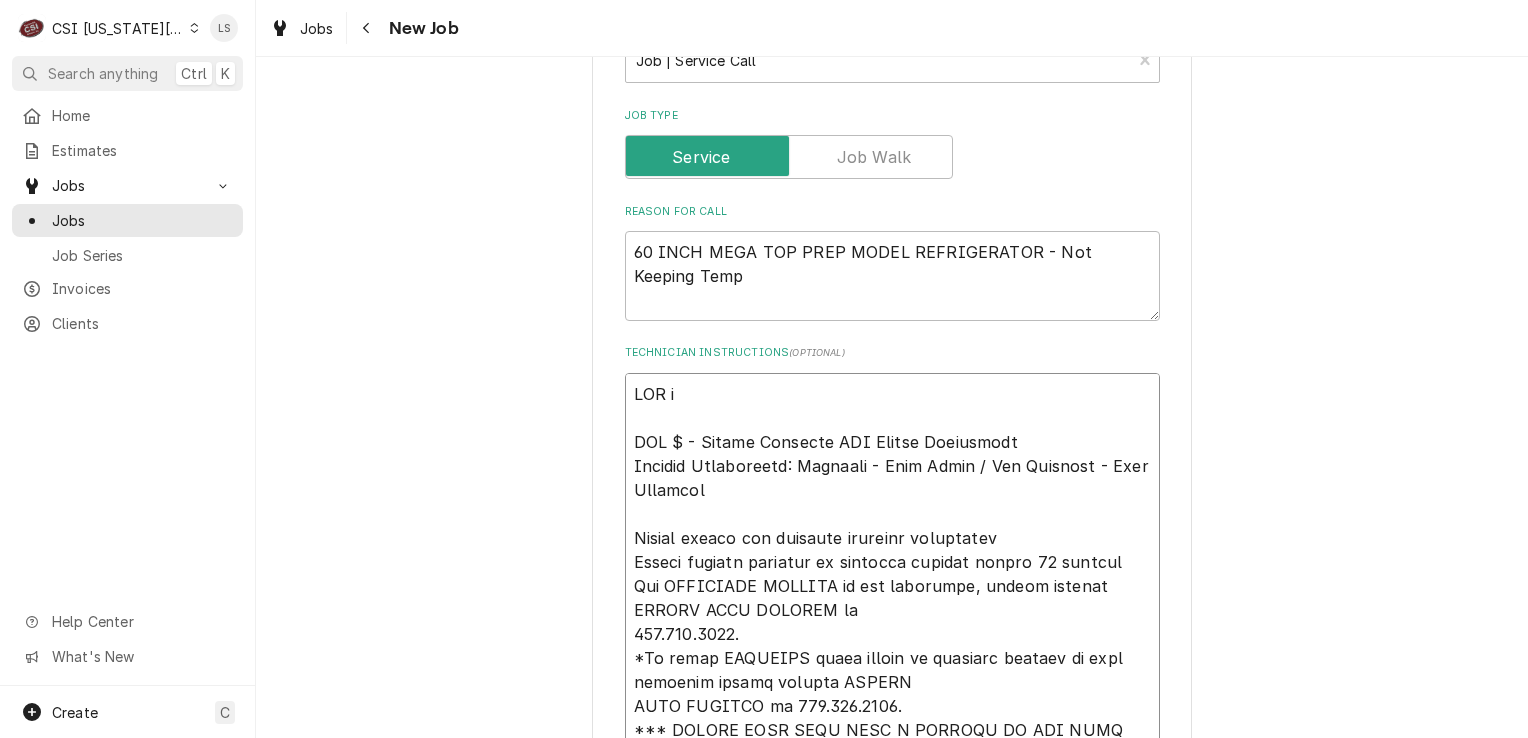 type on "x" 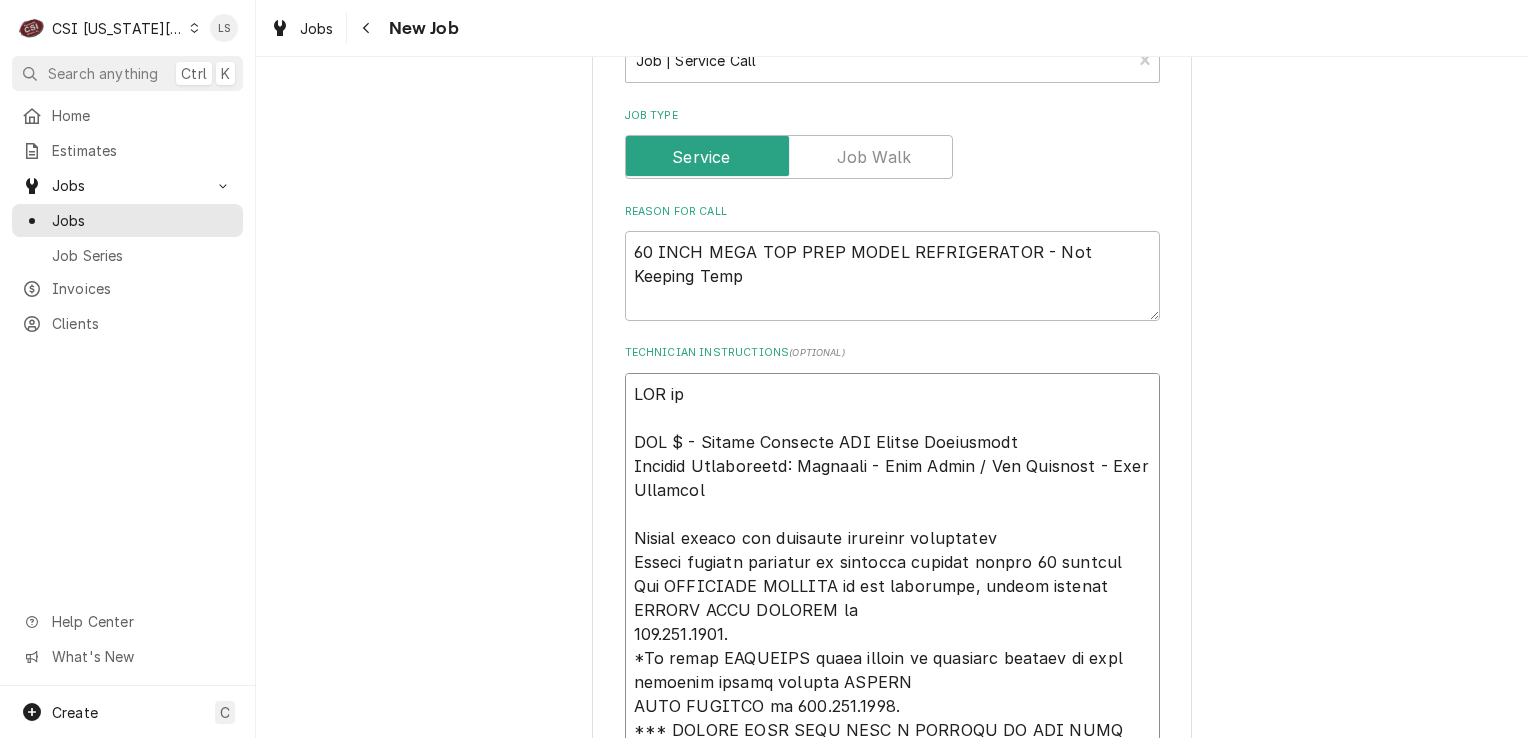 type on "x" 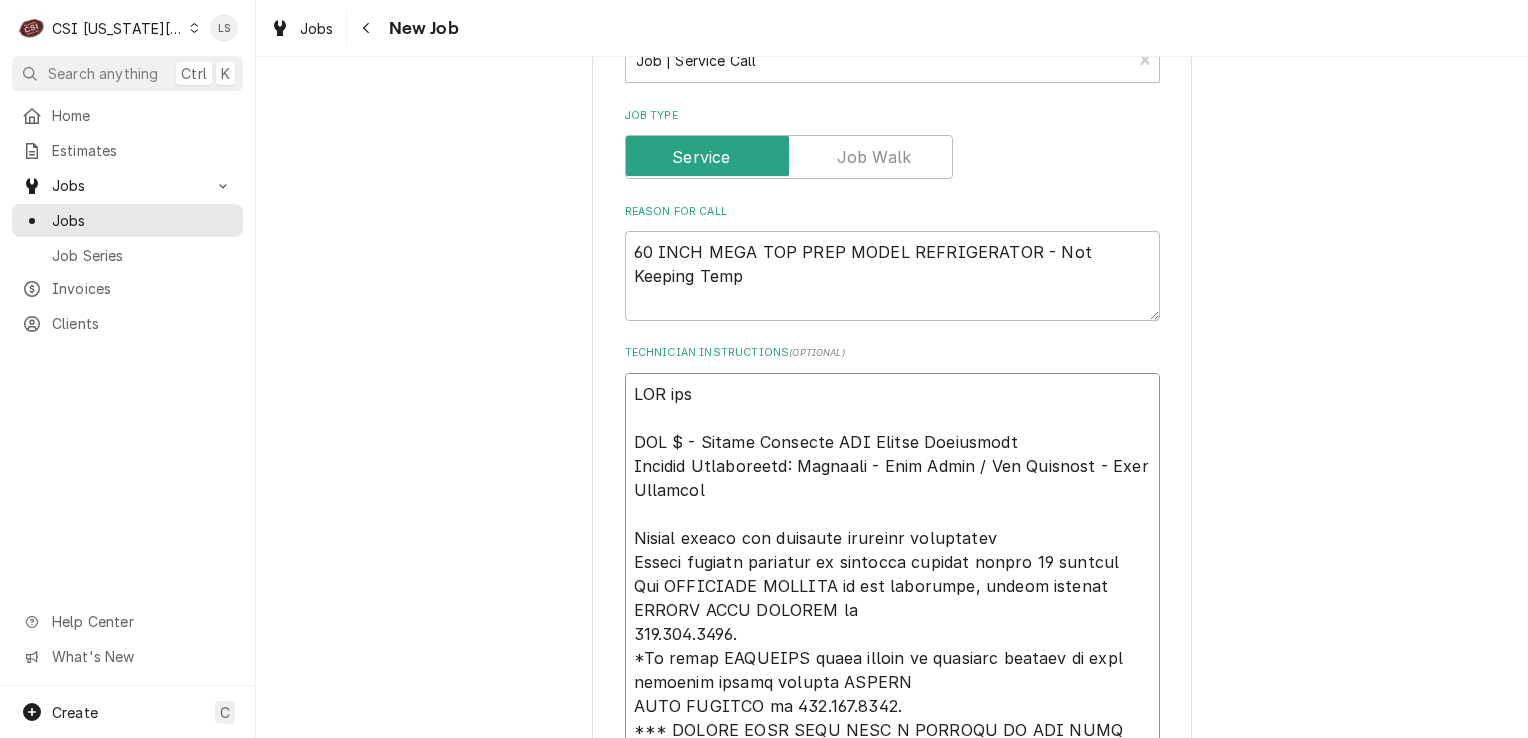 type on "x" 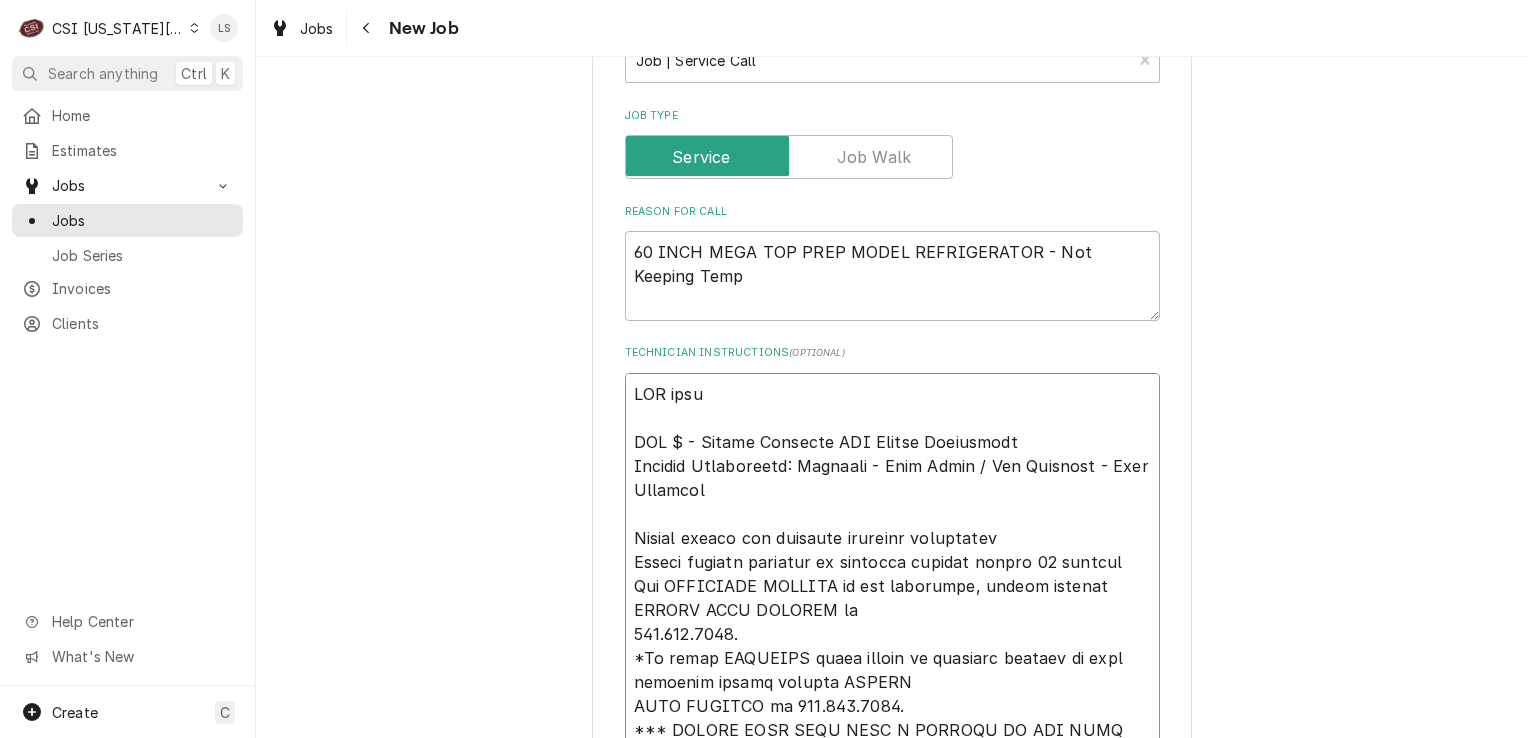 type on "x" 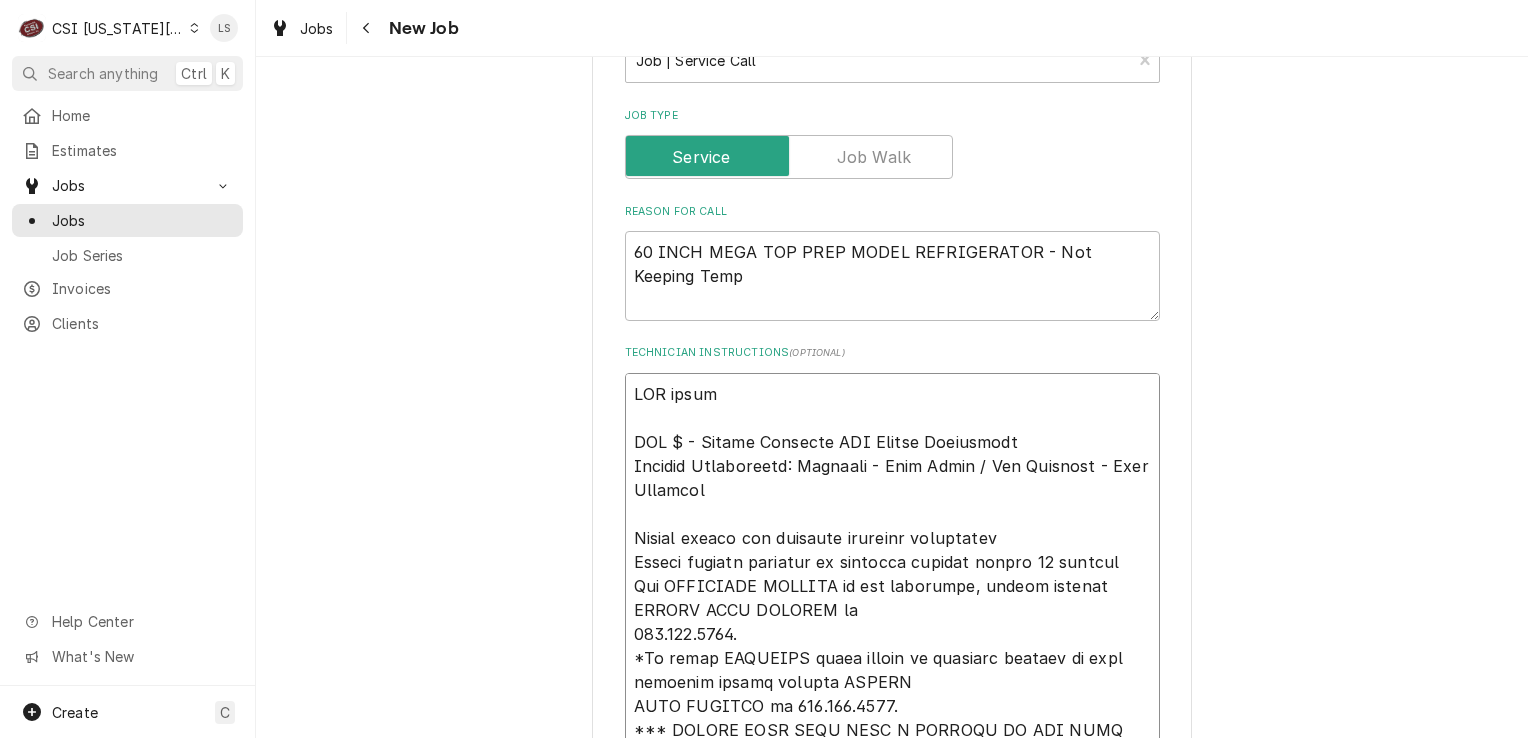 type on "NSC emaile
NTE $ - Follow Attached MFG Repair Guidelines
Invoice Instruction: Warranty - Bill Manuf / Non Warranty - Bill Customer
Please review the attached warranty guidelines
Please contact customer to schedule service within 30 minutes
For TECHNICAL SUPPORT on all equipment, please contact ENTREE TECH SUPPORT at
570.752.4602.
*To order WARRANTY parts needed to complete repairs on this dispatch please contact ENTREE
TECH SUPPORT at 570.752.4602.
*** PLEASE HAVE TECH TAKE A PICTURE OF THE DATA TAG ***
All warranty parts can be obtained from Entree Tech Support.
*For NON-WARRANTY parts, contact Hagar Restaurant Service at 855.394.8933 or email your
purchase order to entreeparts@hagarrs.com
Request Information - R260480
No payment will be issued for parts or handling that are purchased elsewhere. A replacement part
will be sent in lieu of part payment.
If your company has an Entree GO BOX that must be taken to site. Notify Entree if you use a part
from the box for the service call. They will send a repla..." 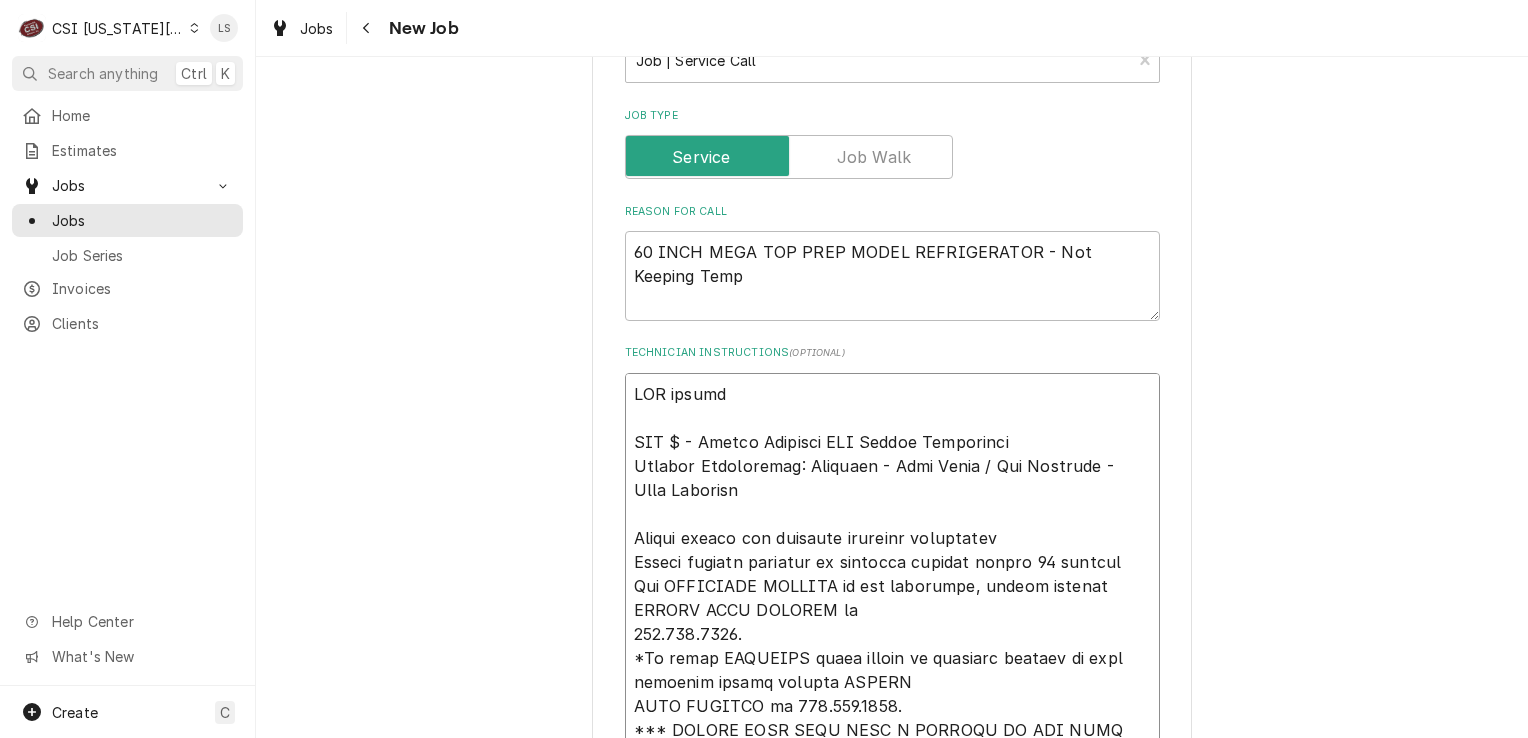 type on "x" 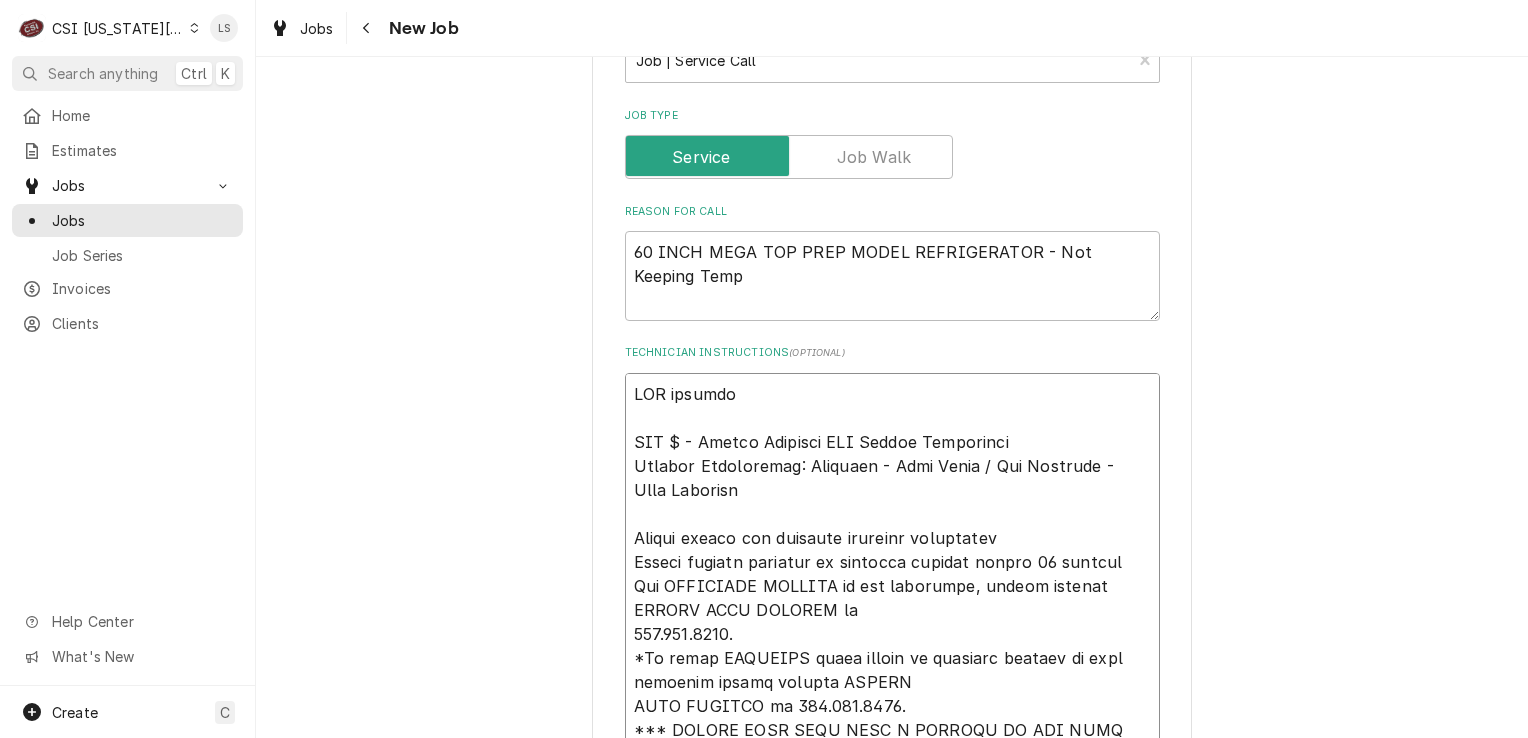 type on "x" 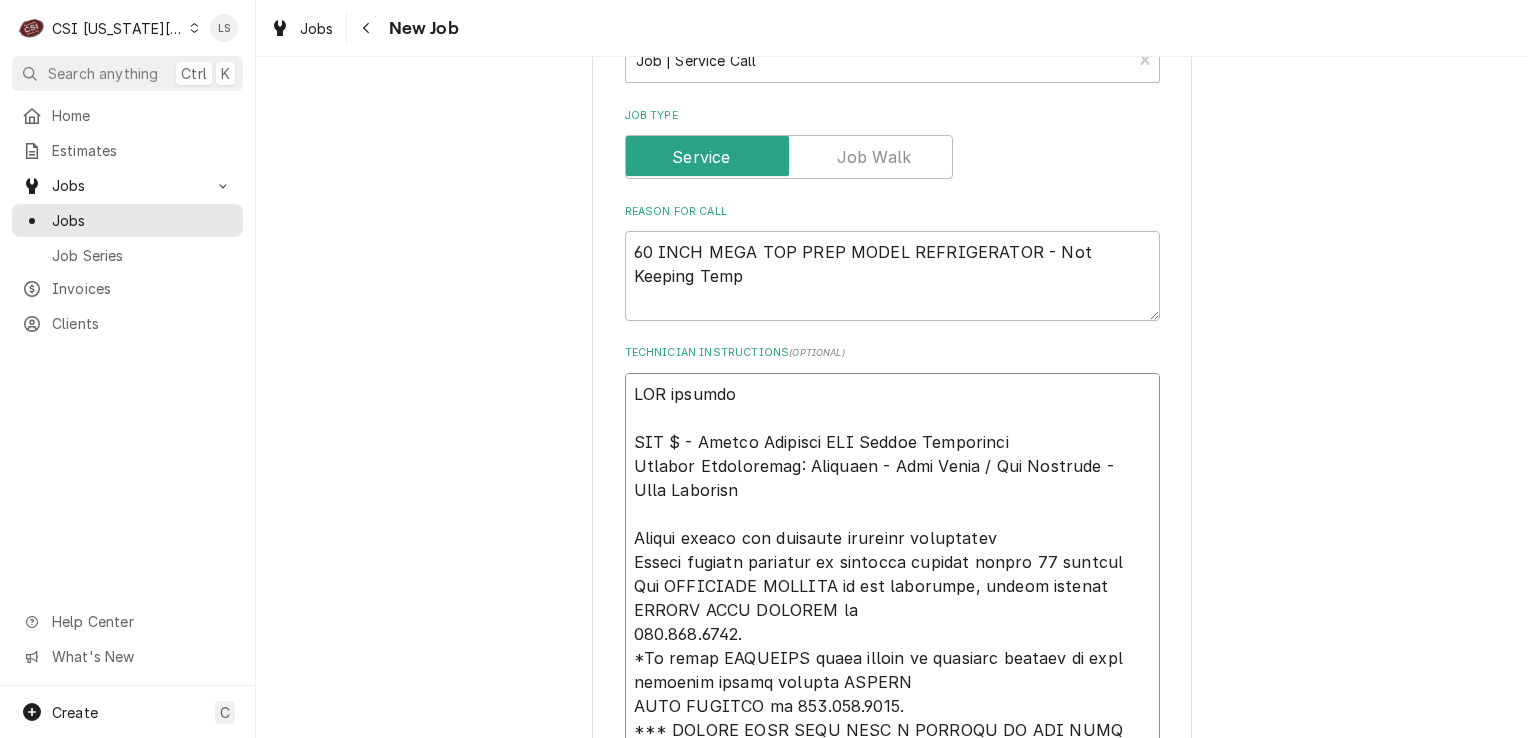 type on "x" 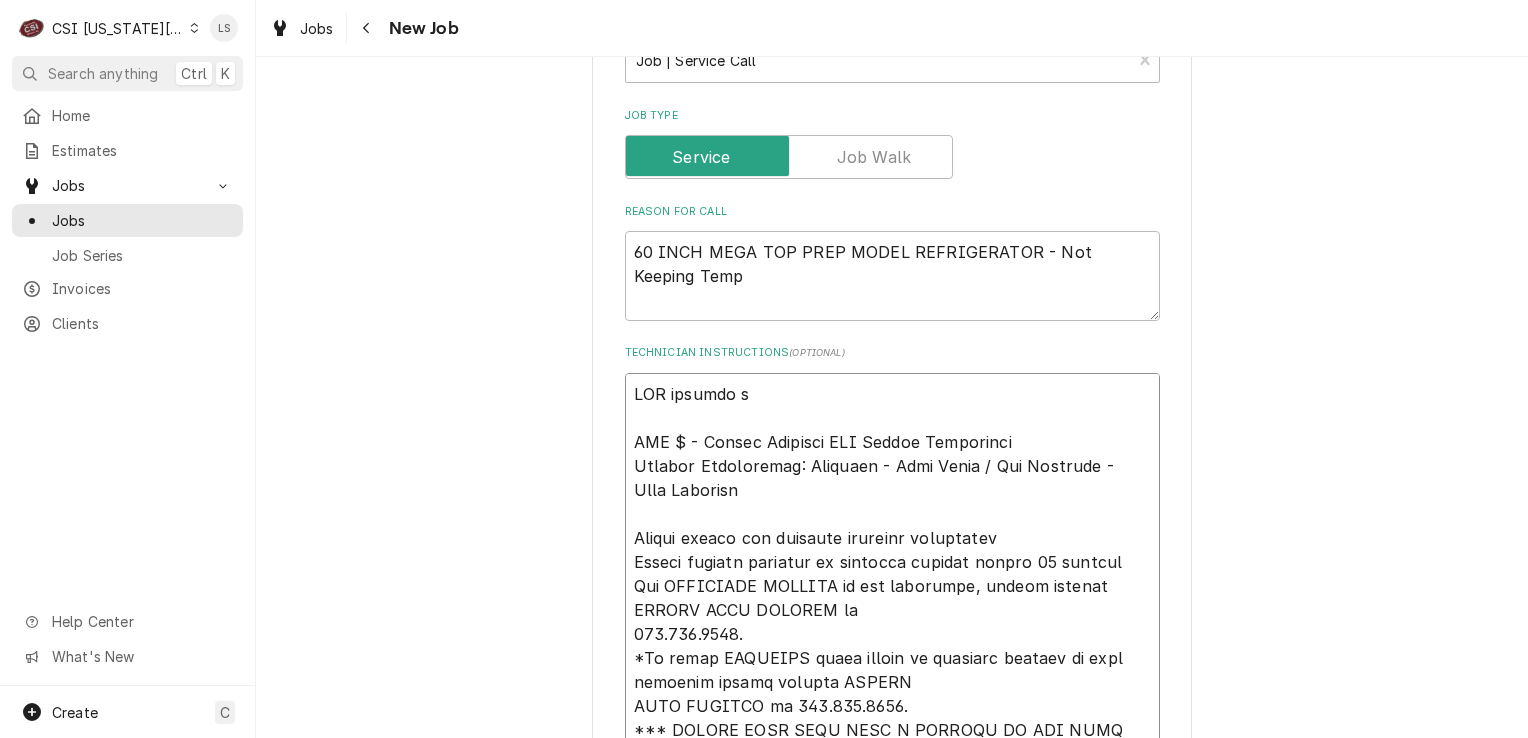 type on "x" 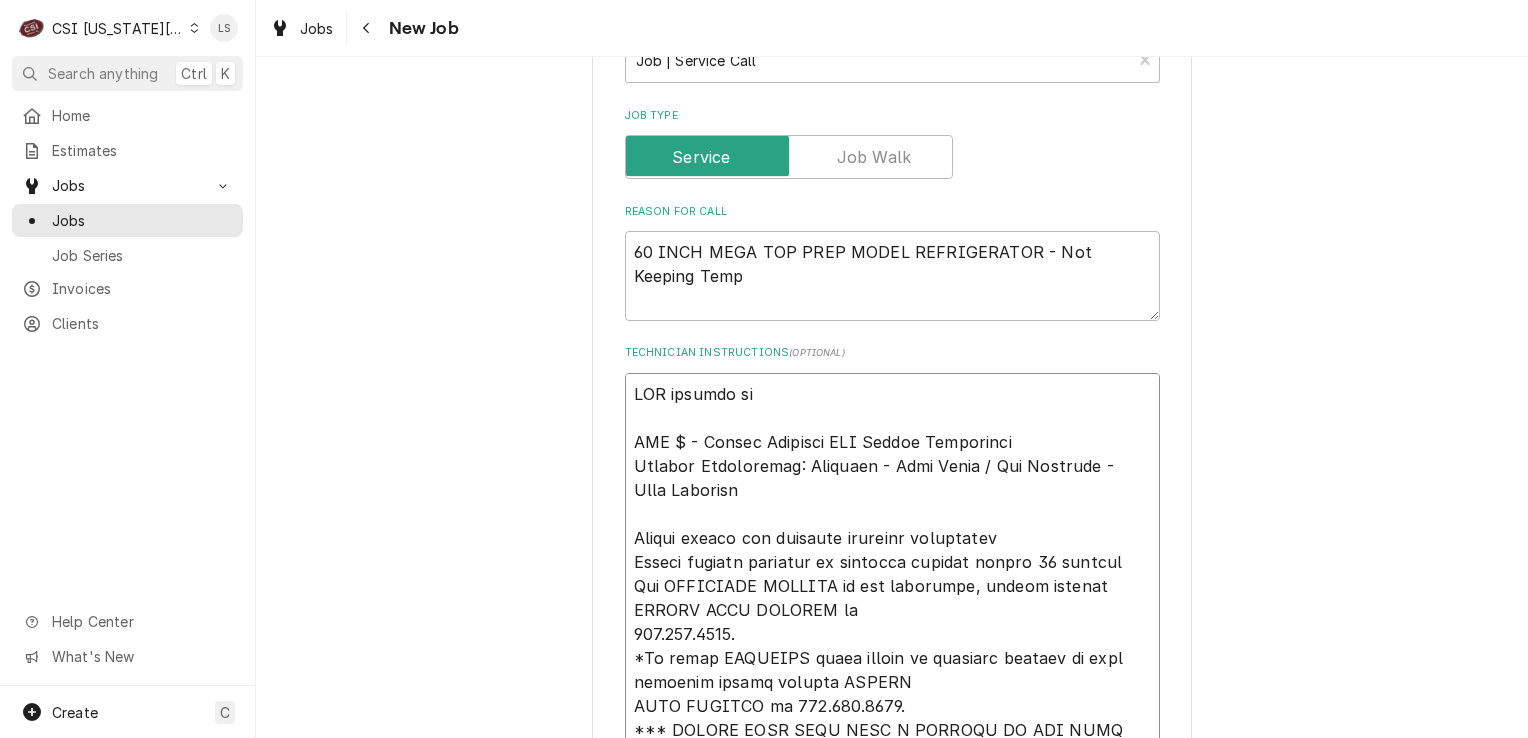 type on "x" 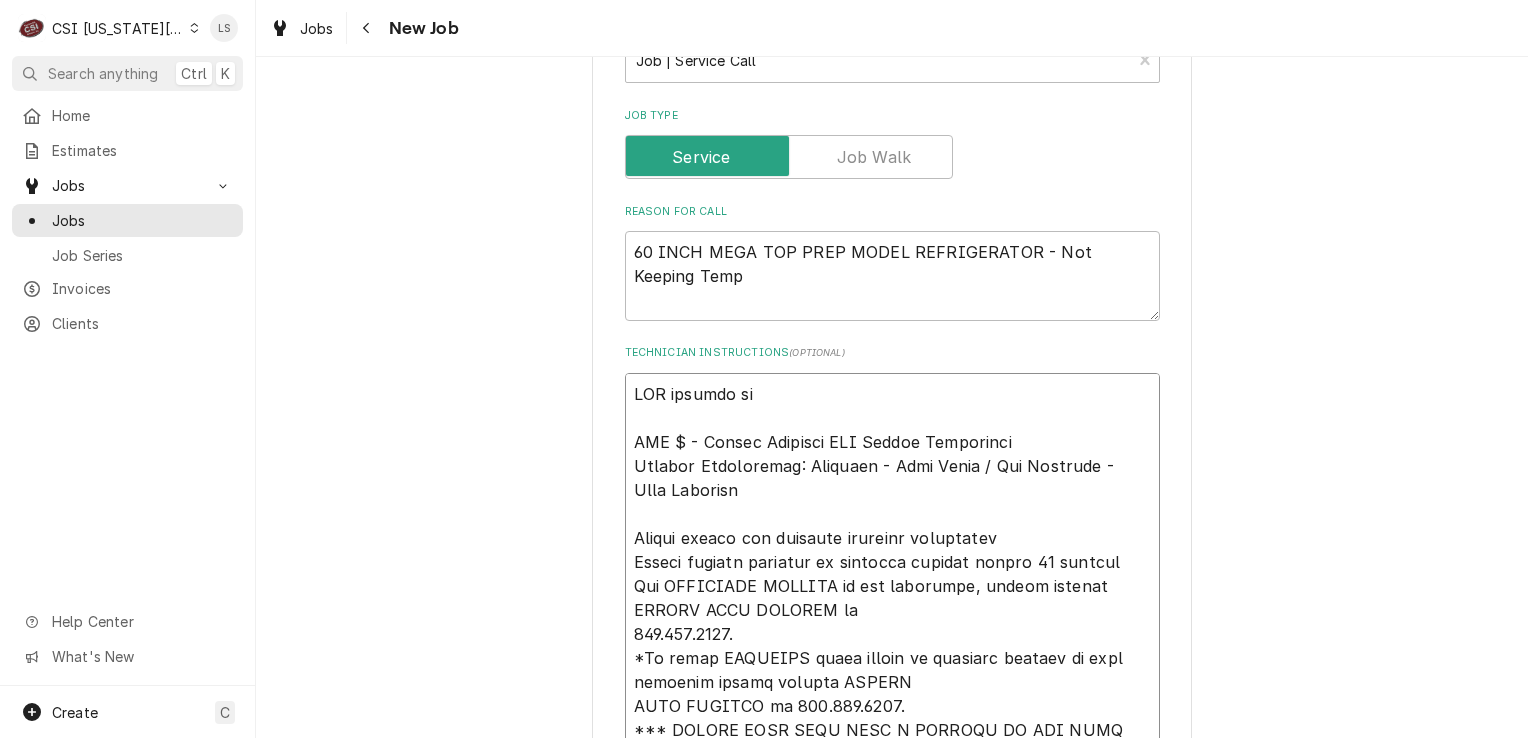 type on "x" 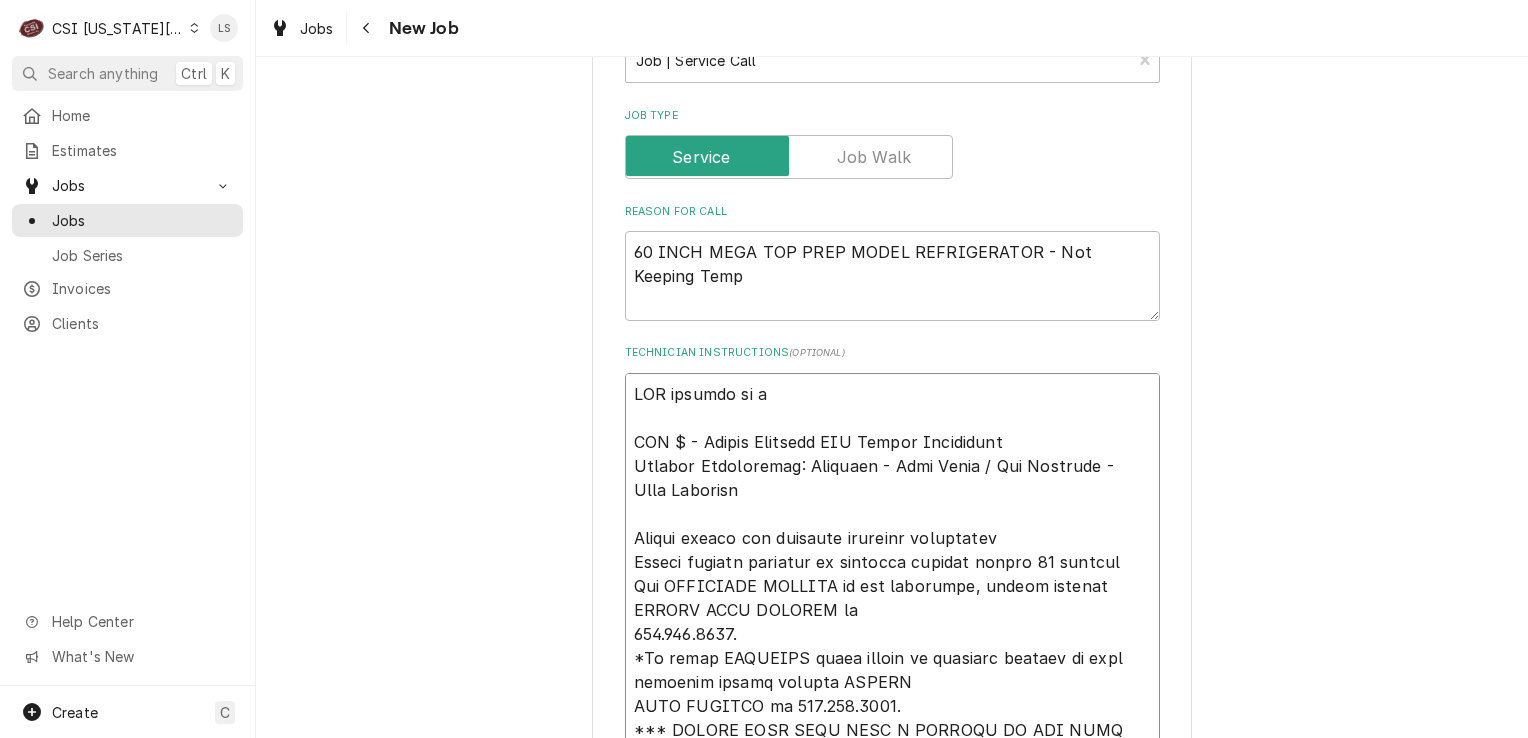 type on "NSC emailed in an
NTE $ - Follow Attached MFG Repair Guidelines
Invoice Instruction: Warranty - Bill Manuf / Non Warranty - Bill Customer
Please review the attached warranty guidelines
Please contact customer to schedule service within 30 minutes
For TECHNICAL SUPPORT on all equipment, please contact ENTREE TECH SUPPORT at
570.752.4602.
*To order WARRANTY parts needed to complete repairs on this dispatch please contact ENTREE
TECH SUPPORT at 570.752.4602.
*** PLEASE HAVE TECH TAKE A PICTURE OF THE DATA TAG ***
All warranty parts can be obtained from Entree Tech Support.
*For NON-WARRANTY parts, contact Hagar Restaurant Service at 855.394.8933 or email your
purchase order to entreeparts@hagarrs.com
Request Information - R260480
No payment will be issued for parts or handling that are purchased elsewhere. A replacement part
will be sent in lieu of part payment.
If your company has an Entree GO BOX that must be taken to site. Notify Entree if you use a part
from the box for the service call. They will send ..." 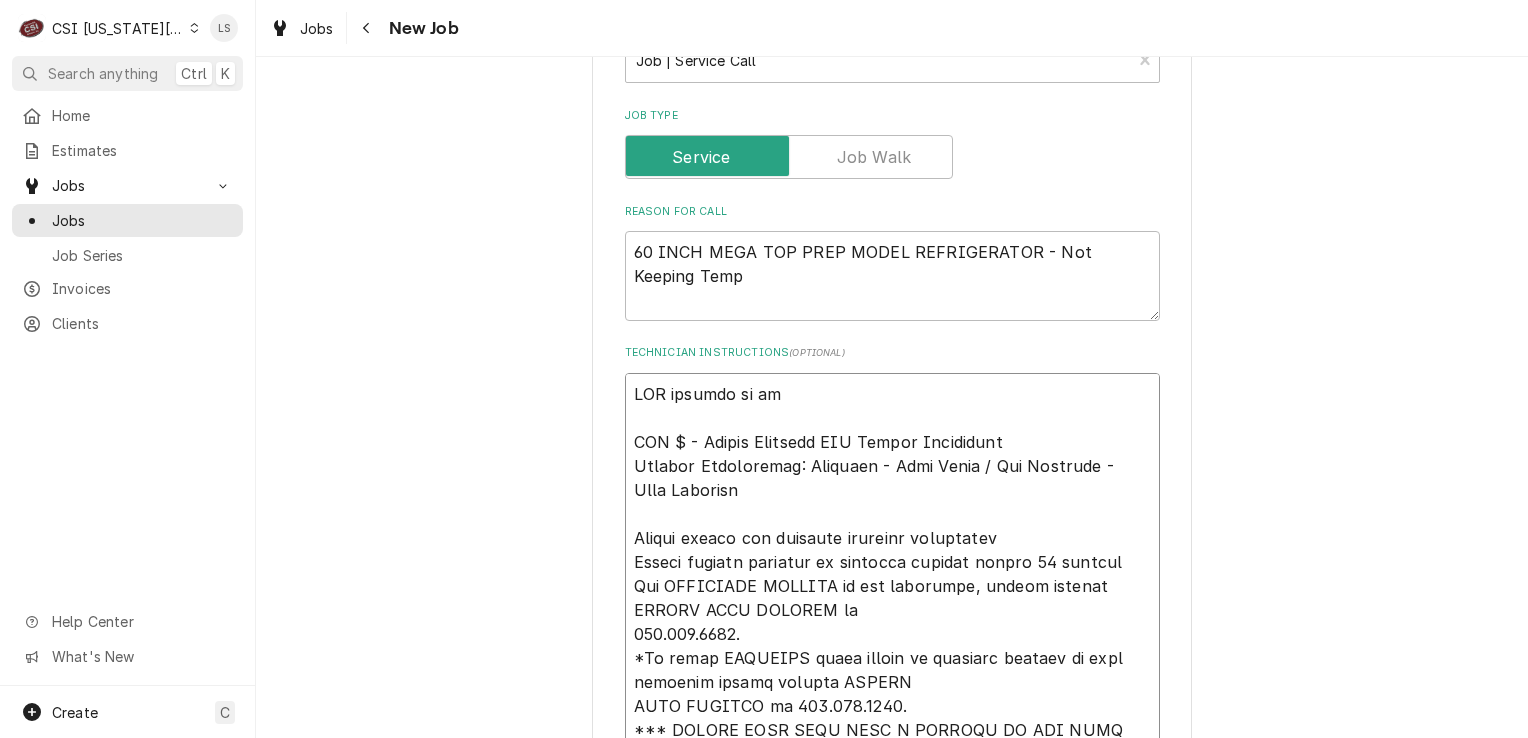 type on "x" 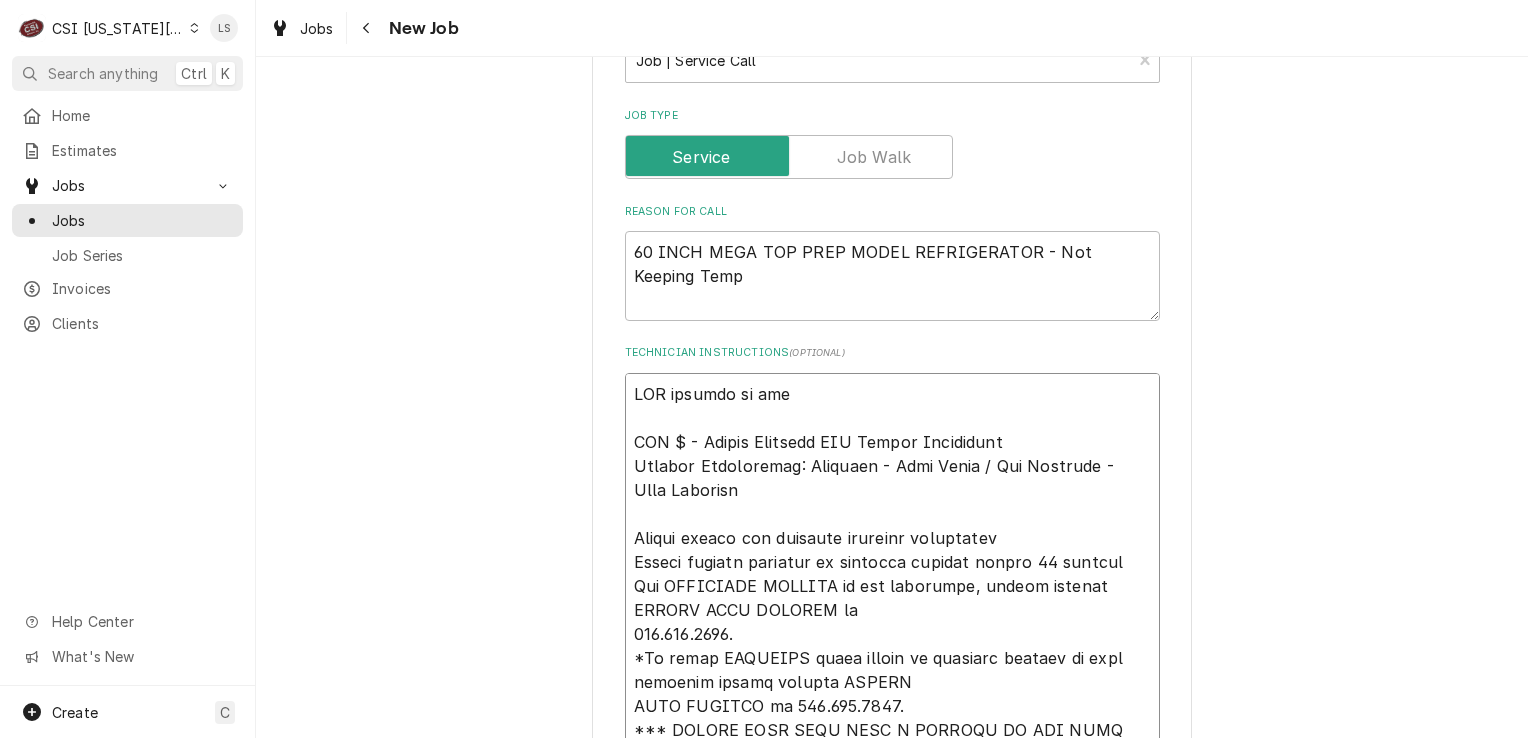 type on "NSC emailed in and
NTE $ - Follow Attached MFG Repair Guidelines
Invoice Instruction: Warranty - Bill Manuf / Non Warranty - Bill Customer
Please review the attached warranty guidelines
Please contact customer to schedule service within 30 minutes
For TECHNICAL SUPPORT on all equipment, please contact ENTREE TECH SUPPORT at
570.752.4602.
*To order WARRANTY parts needed to complete repairs on this dispatch please contact ENTREE
TECH SUPPORT at 570.752.4602.
*** PLEASE HAVE TECH TAKE A PICTURE OF THE DATA TAG ***
All warranty parts can be obtained from Entree Tech Support.
*For NON-WARRANTY parts, contact Hagar Restaurant Service at 855.394.8933 or email your
purchase order to entreeparts@hagarrs.com
Request Information - R260480
No payment will be issued for parts or handling that are purchased elsewhere. A replacement part
will be sent in lieu of part payment.
If your company has an Entree GO BOX that must be taken to site. Notify Entree if you use a part
from the box for the service call. They will sen..." 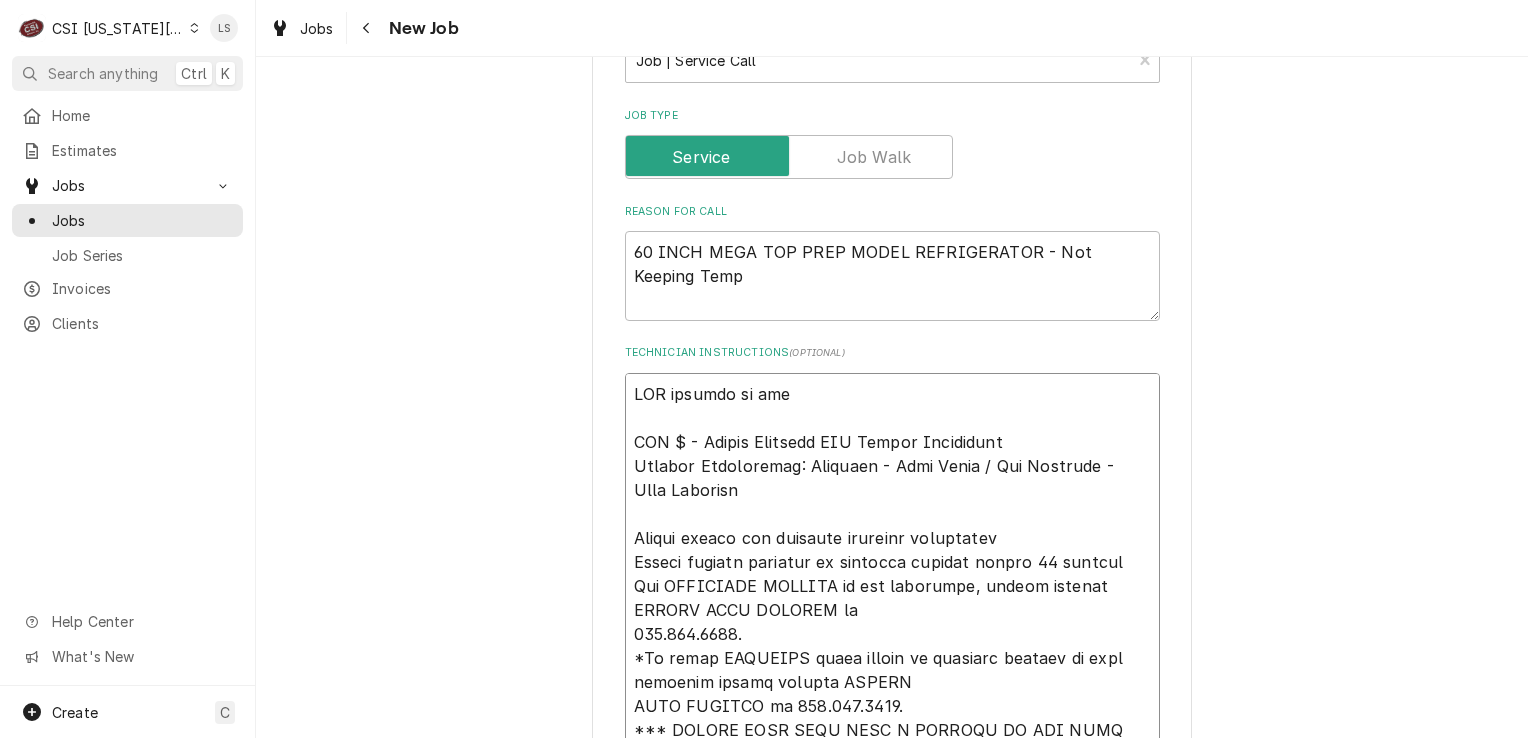 type on "x" 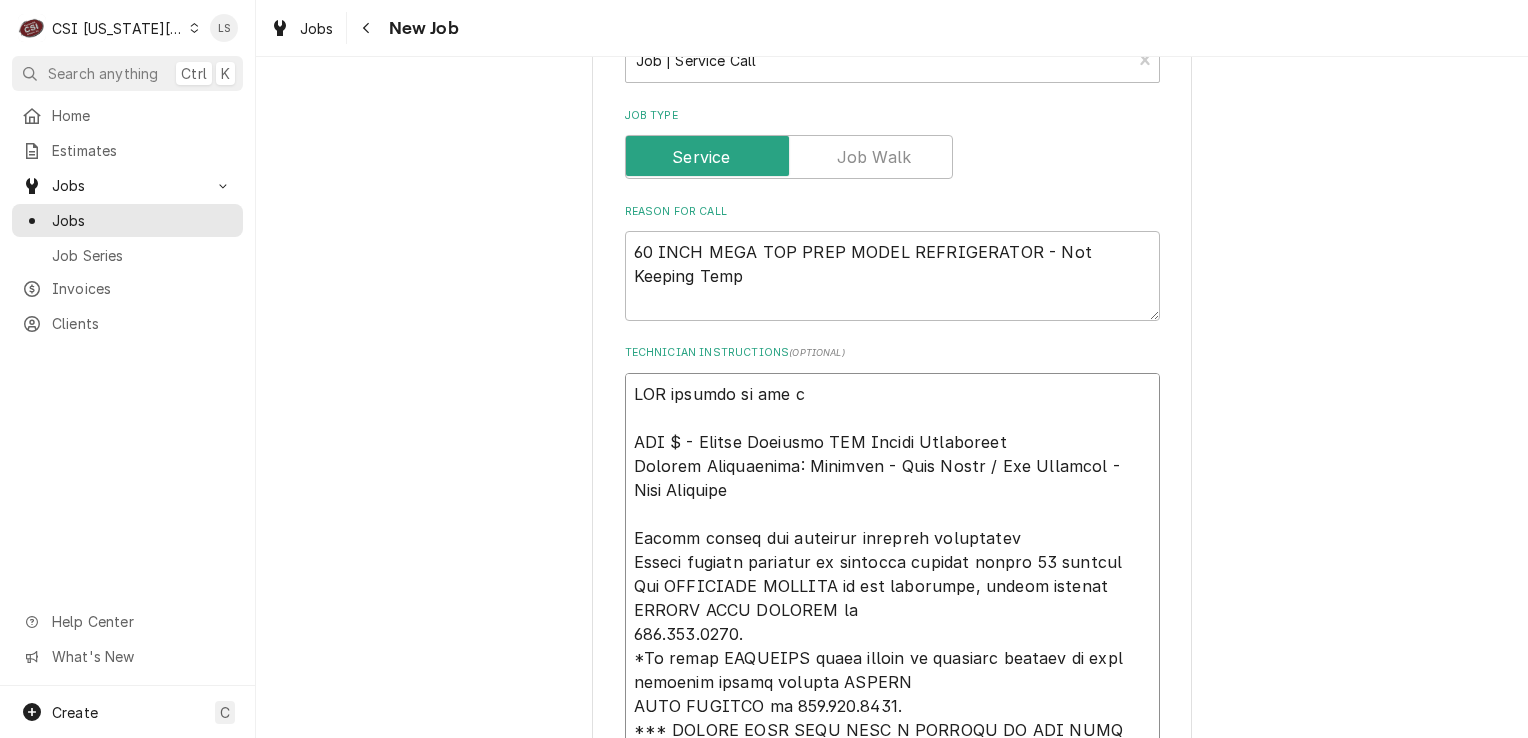 type on "x" 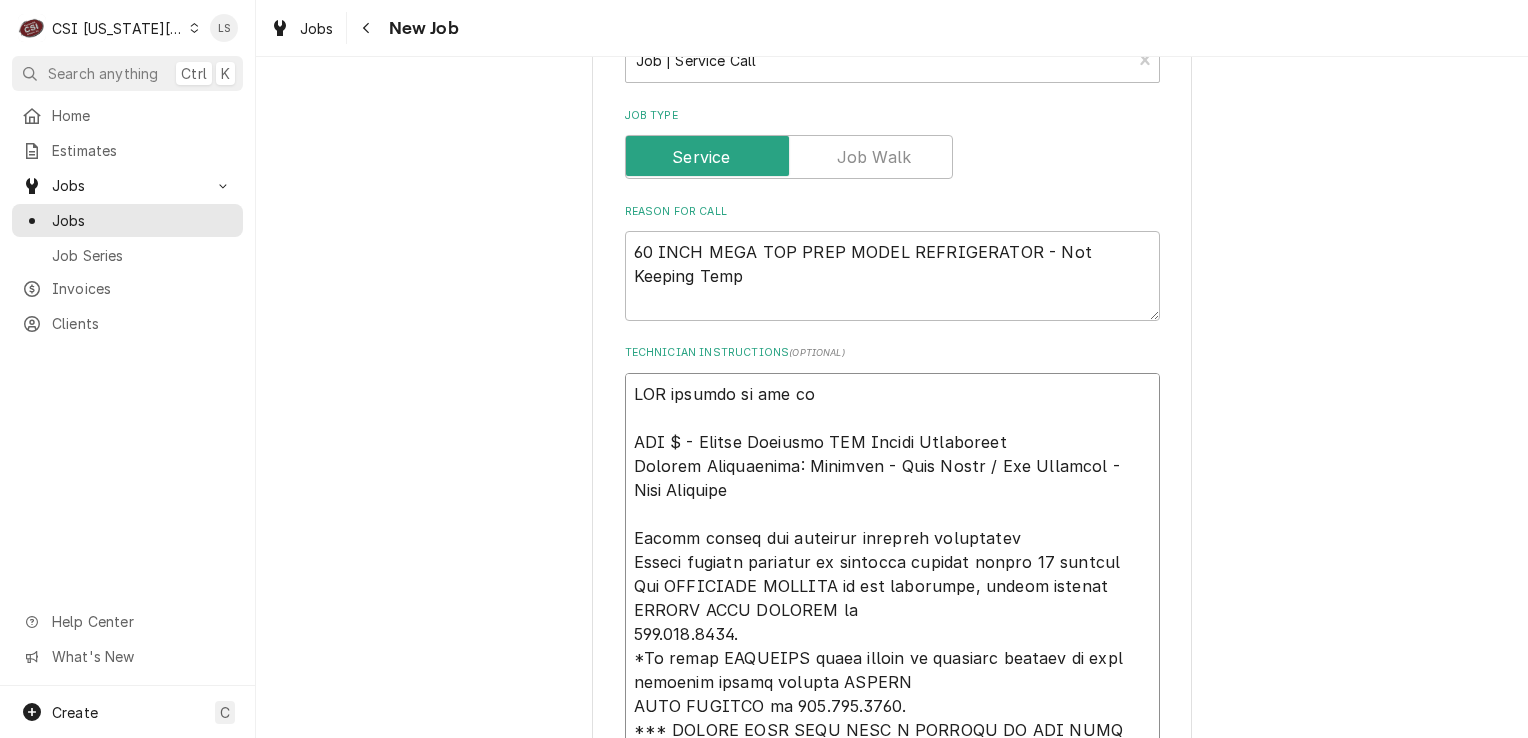 type on "x" 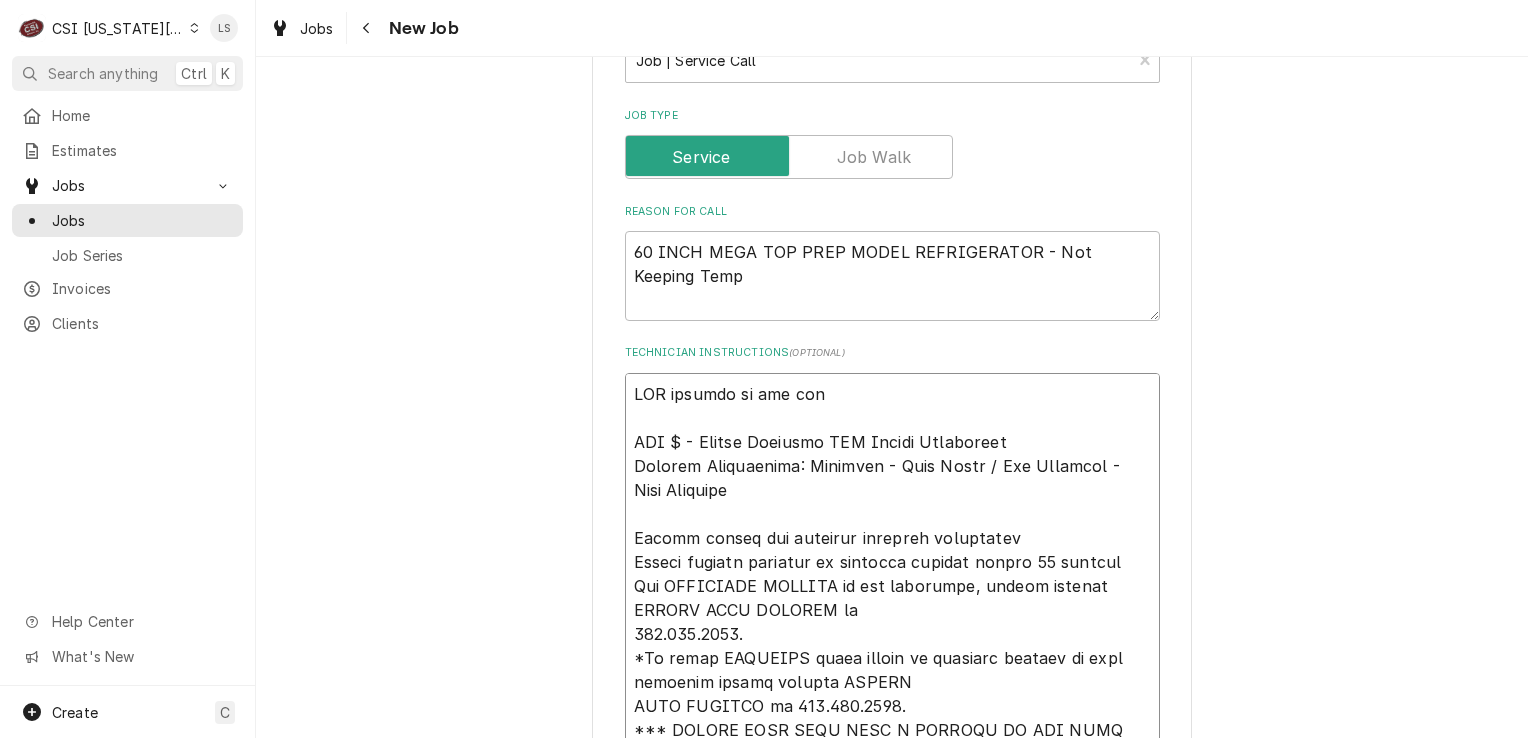 type on "x" 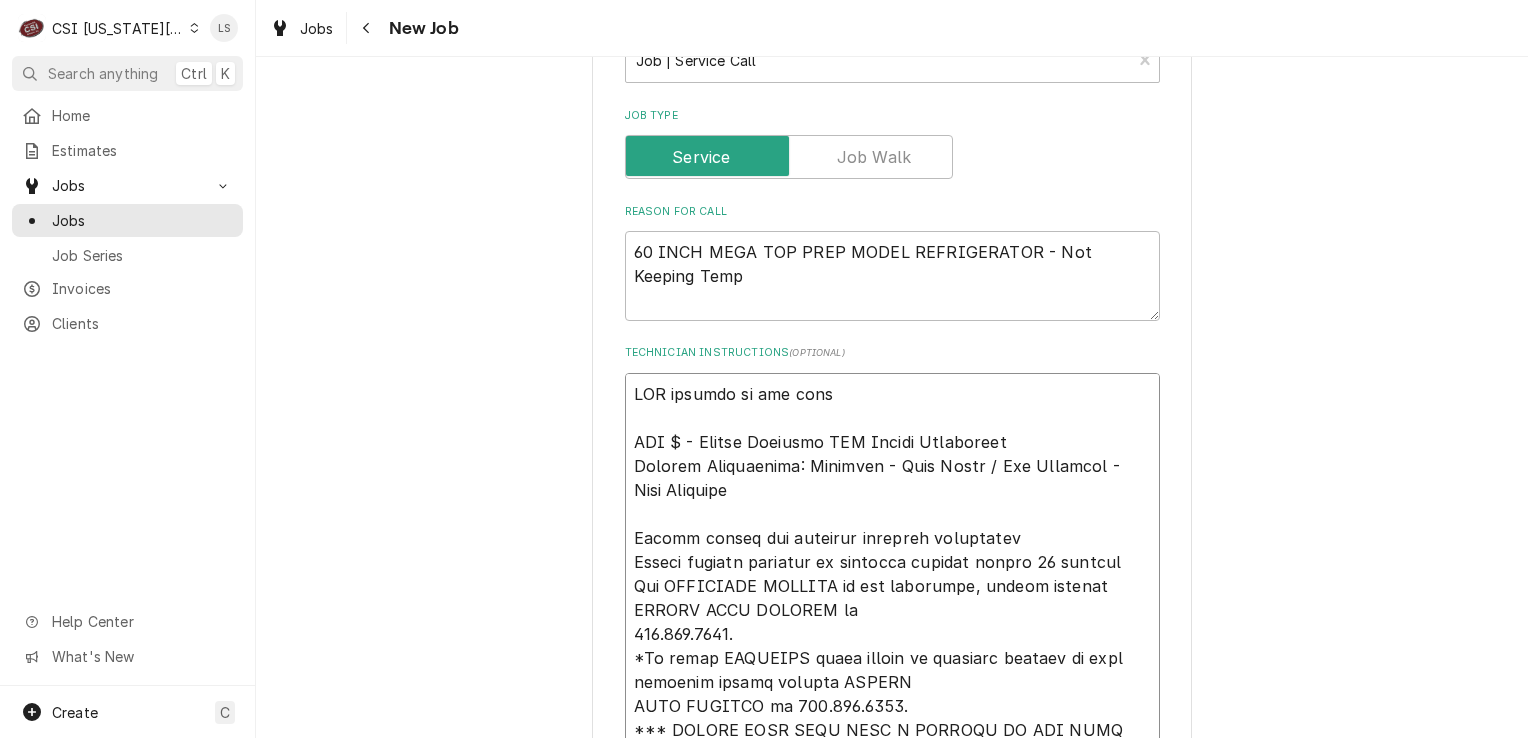 type on "x" 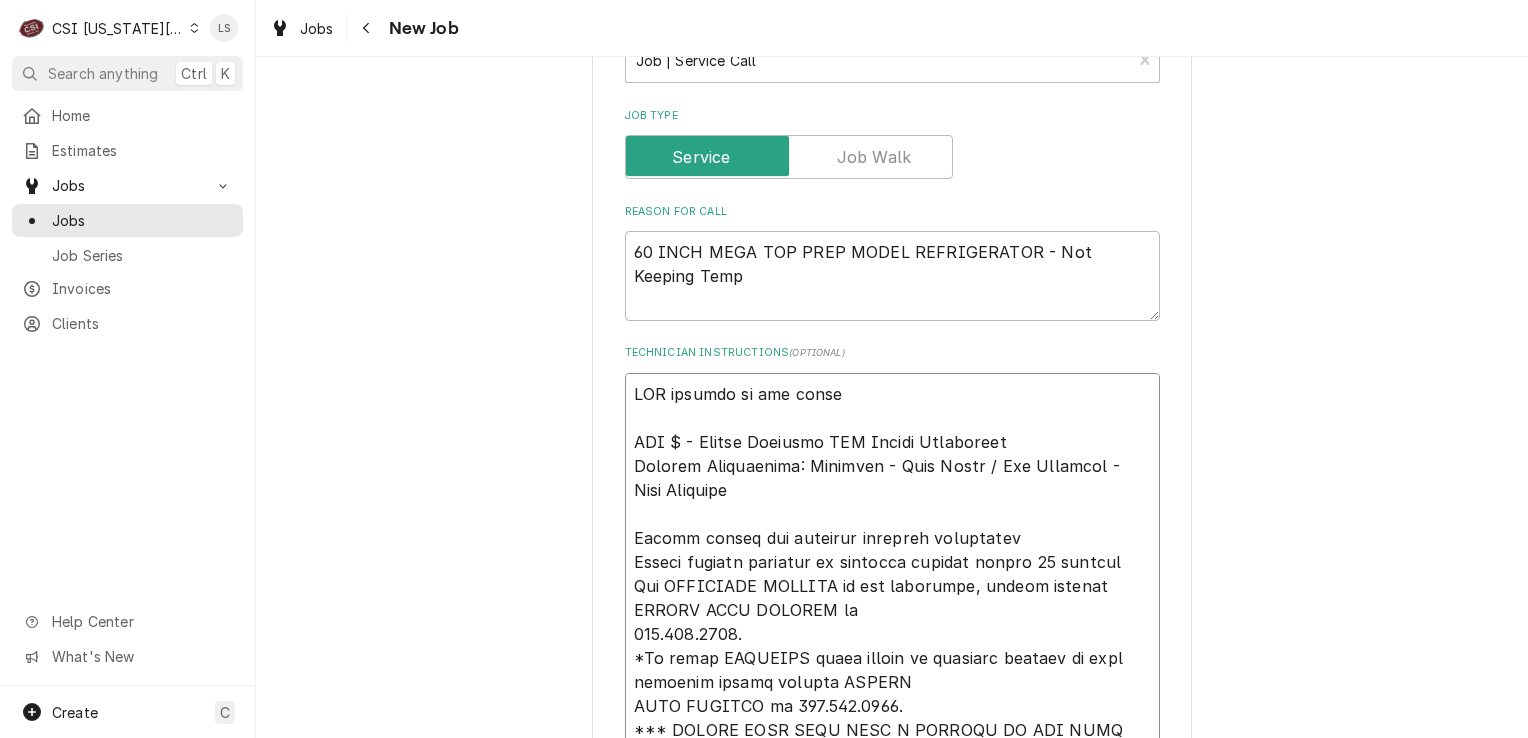 type on "x" 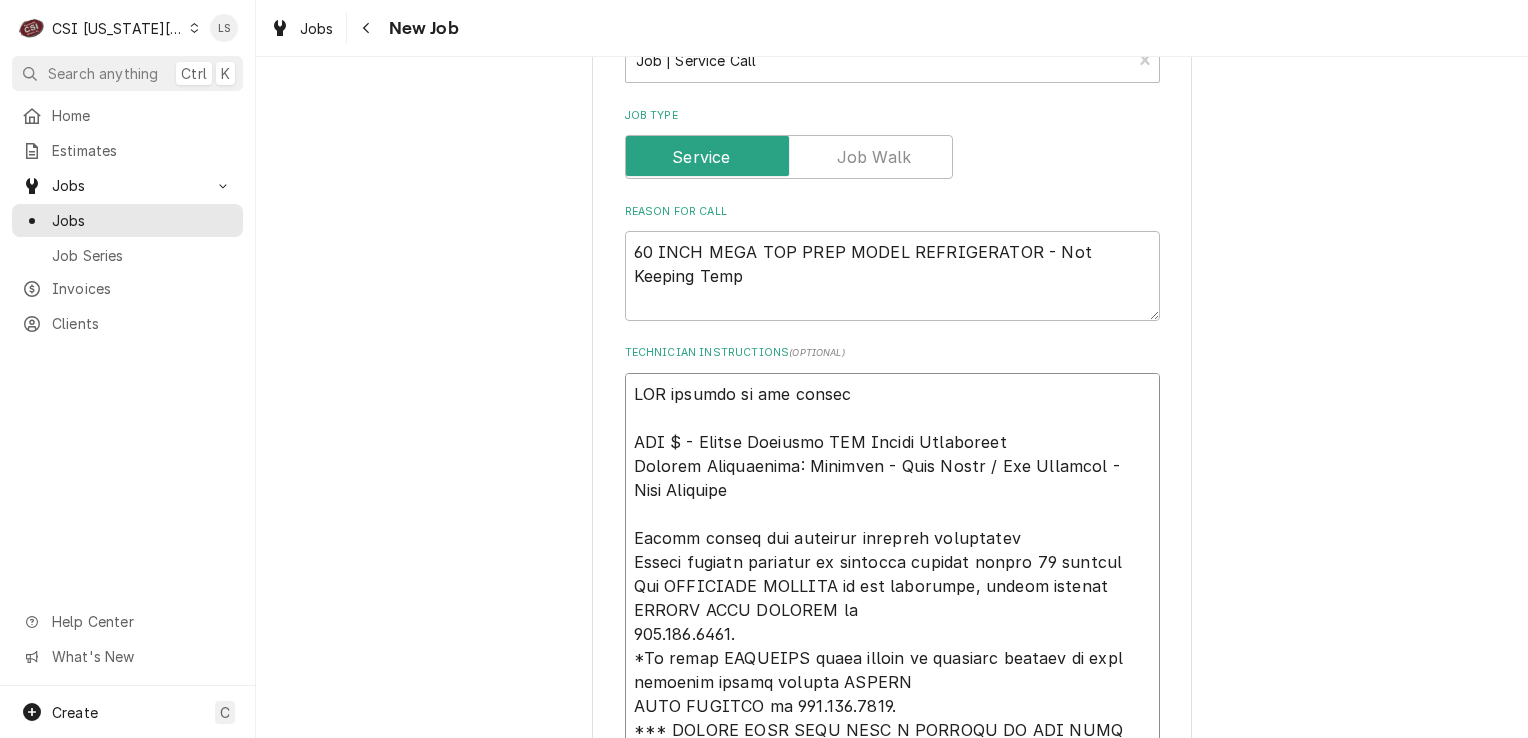 type on "x" 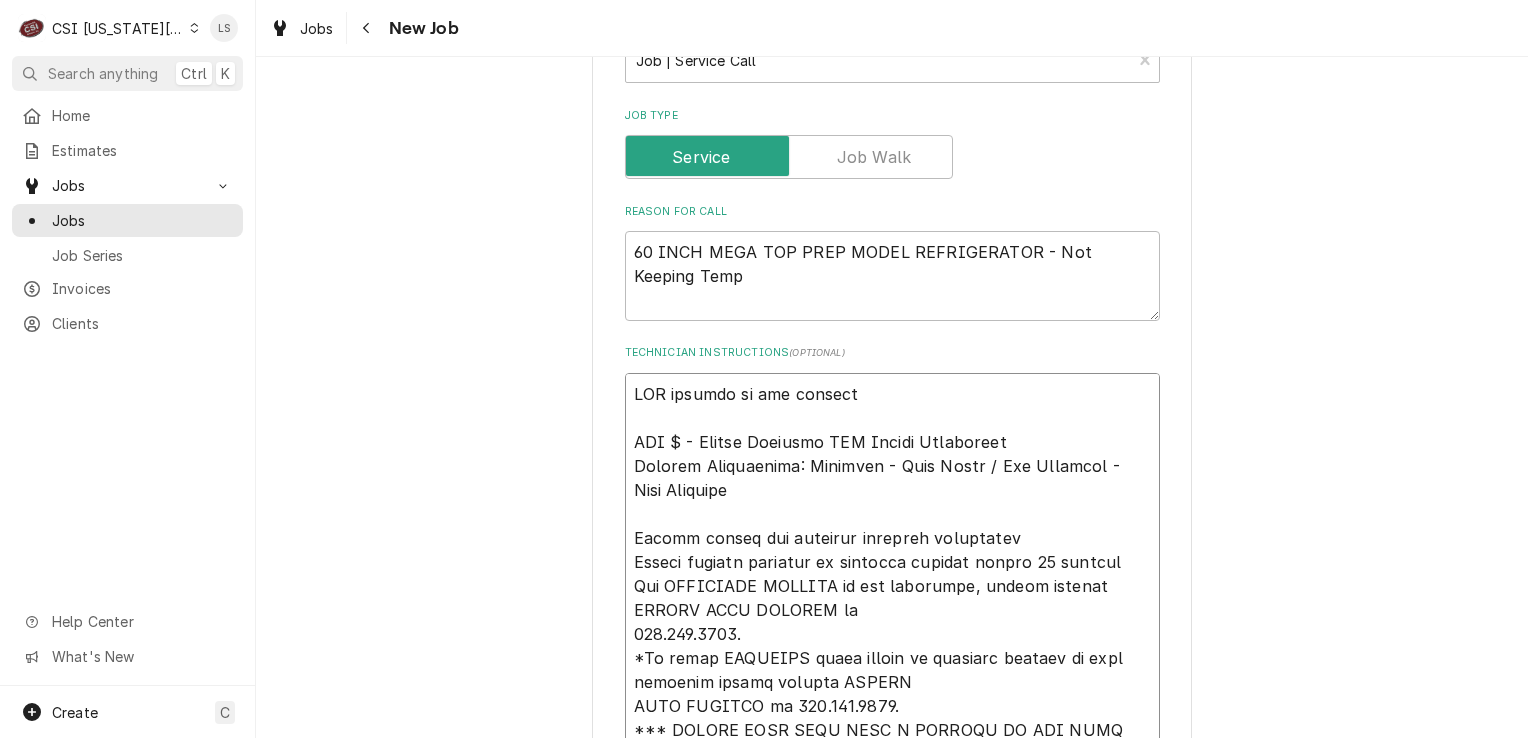 type on "x" 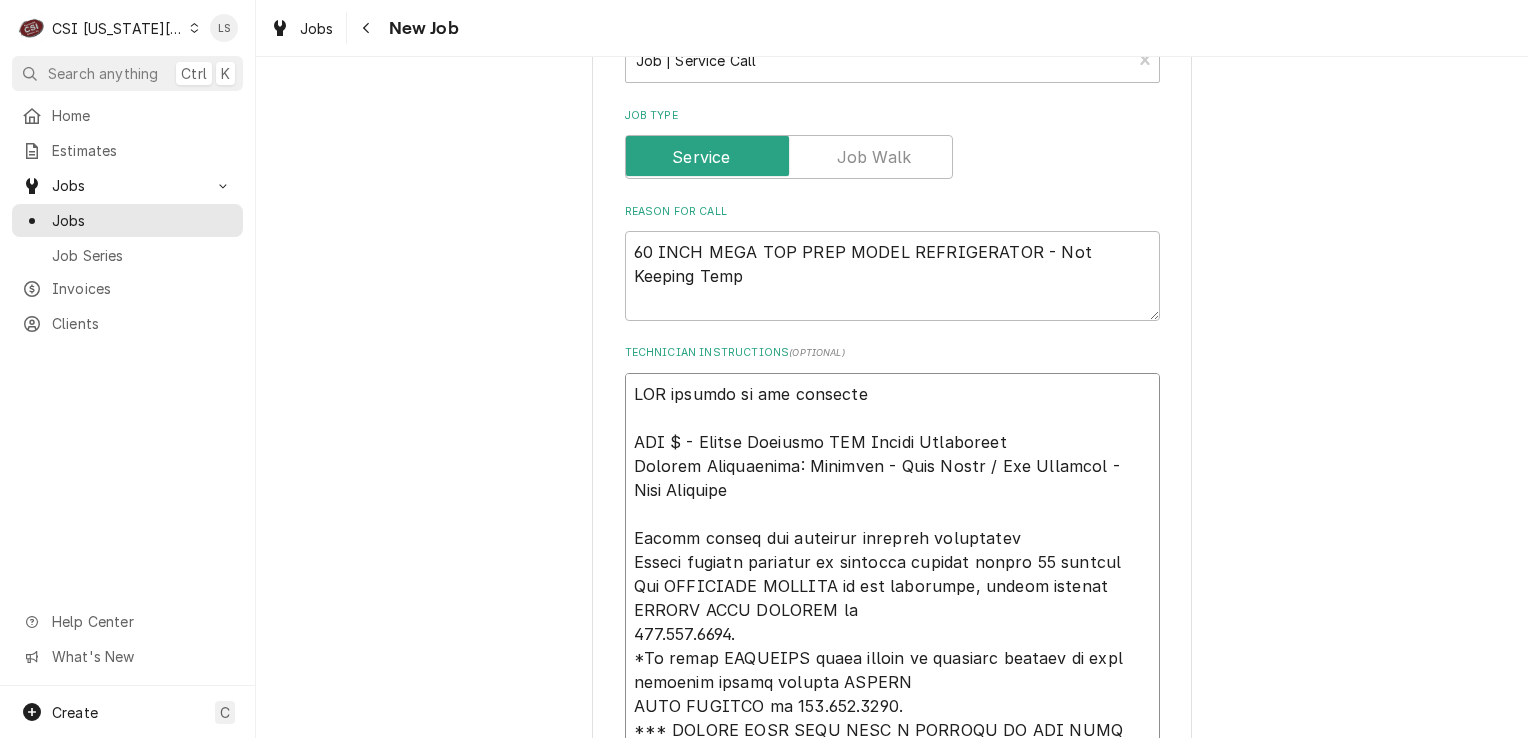 type on "x" 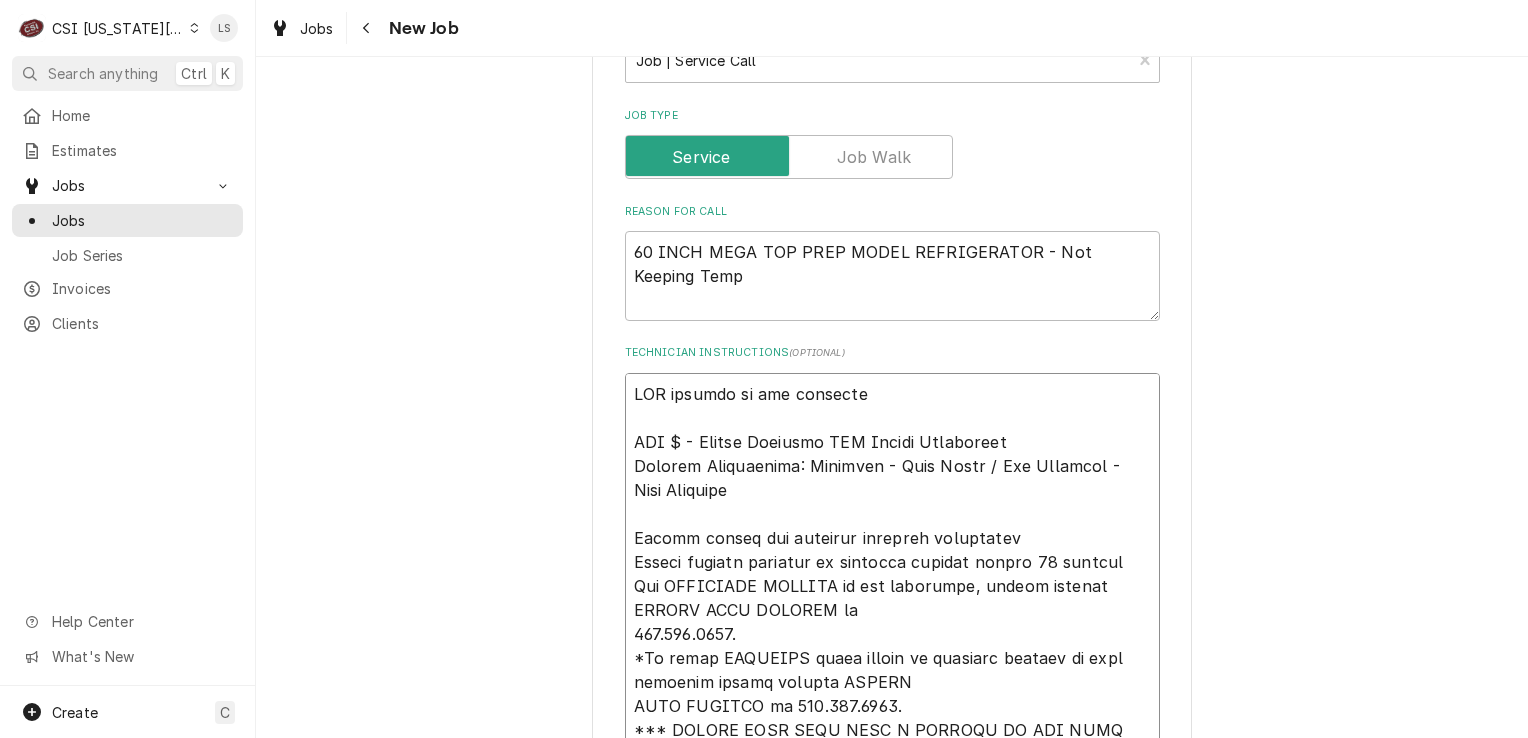 type on "x" 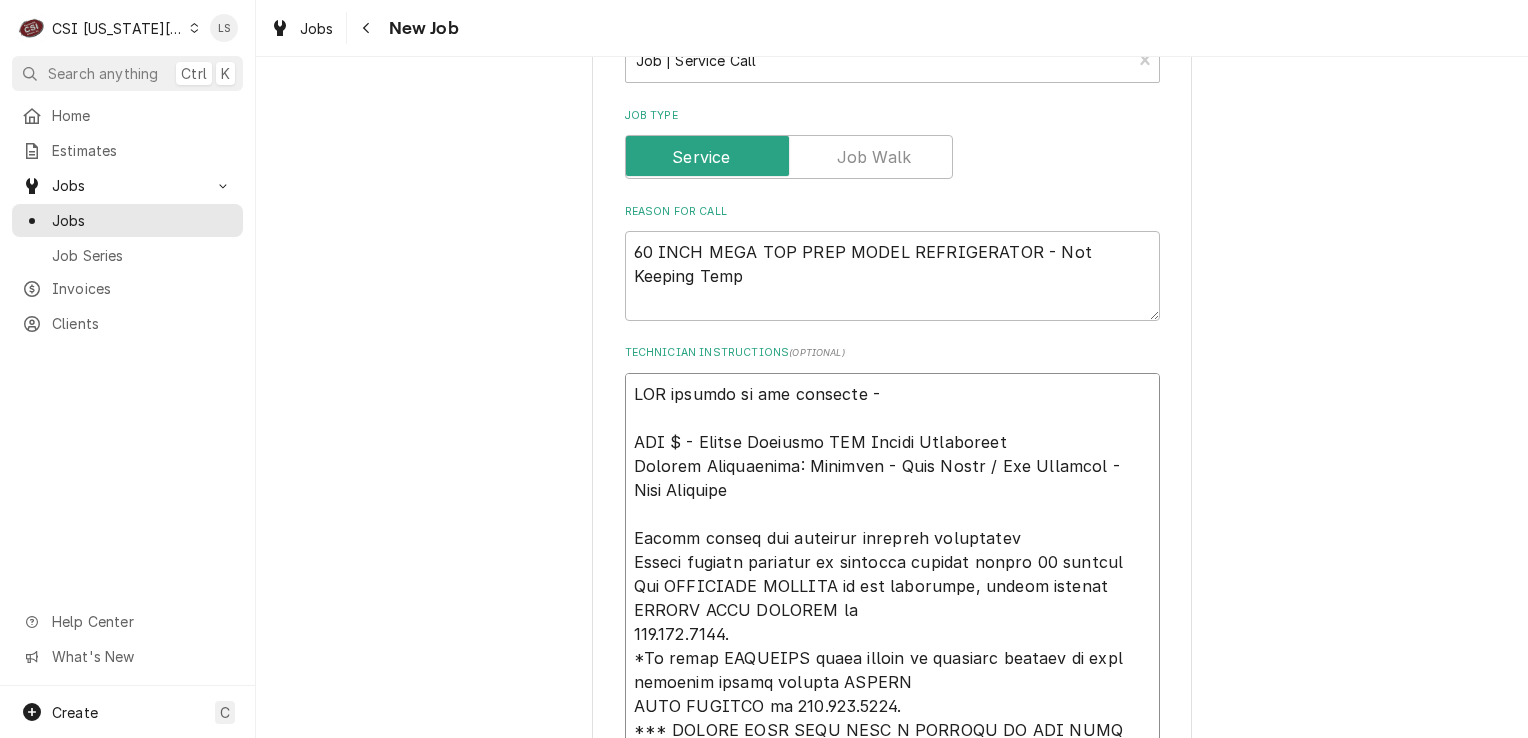 type on "x" 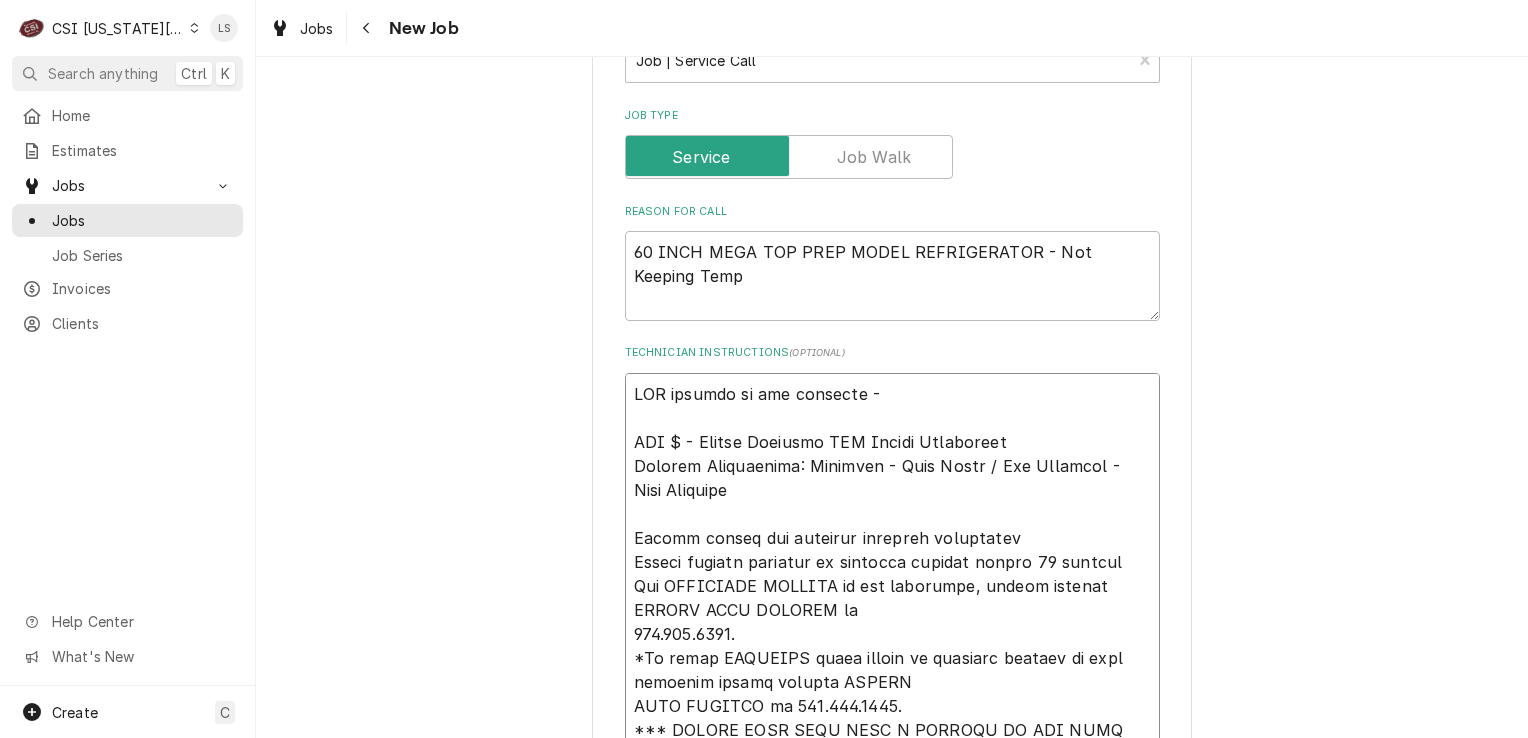 type on "x" 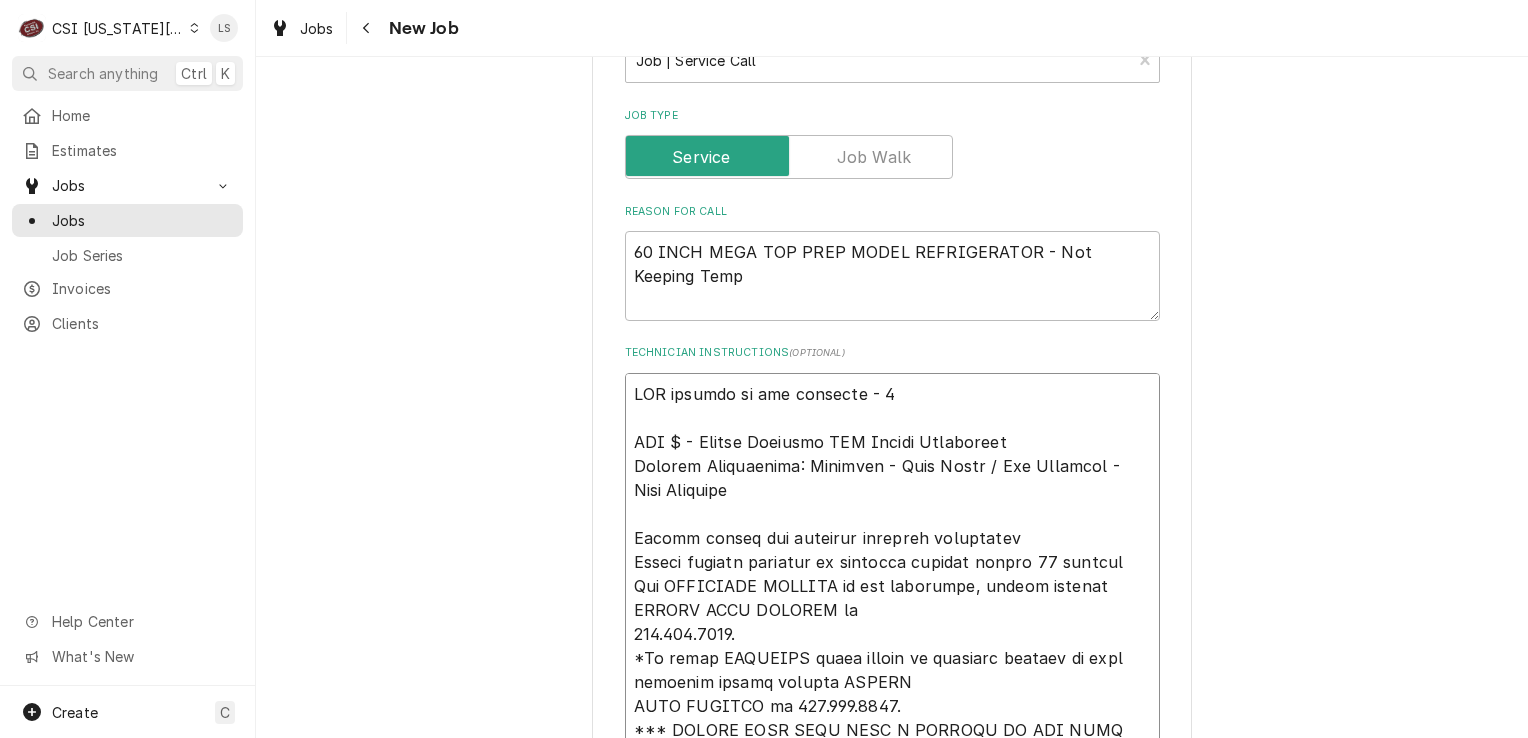type on "x" 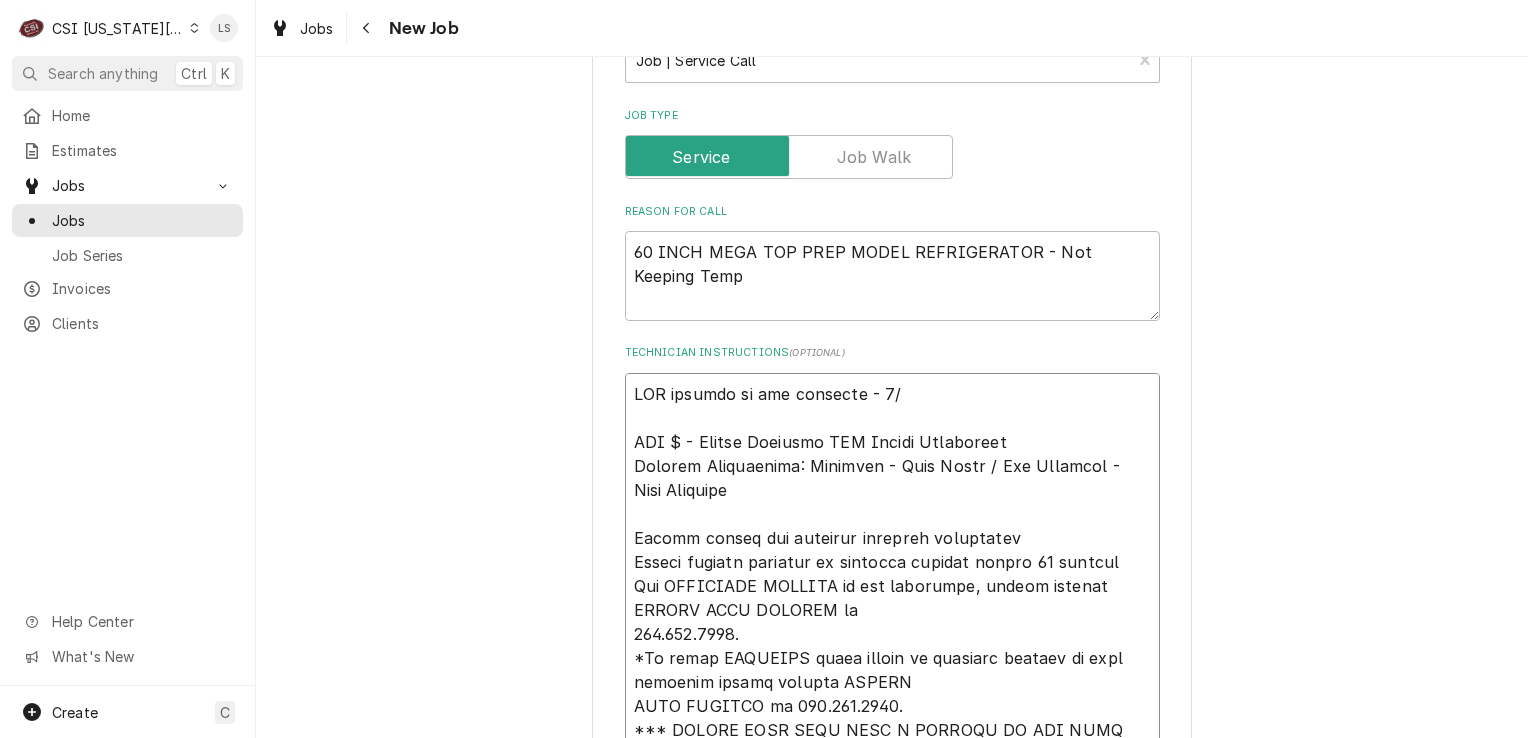 type on "x" 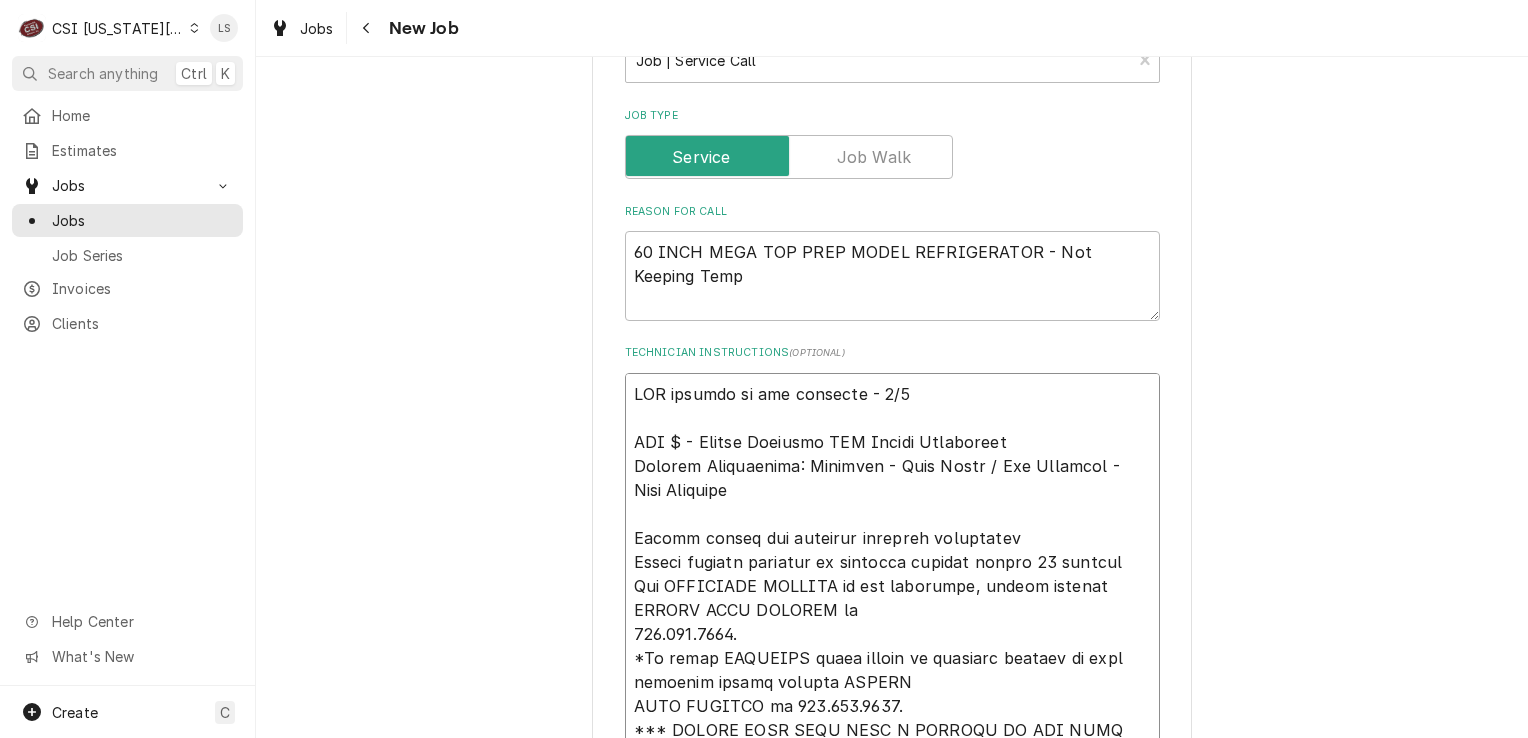 type on "x" 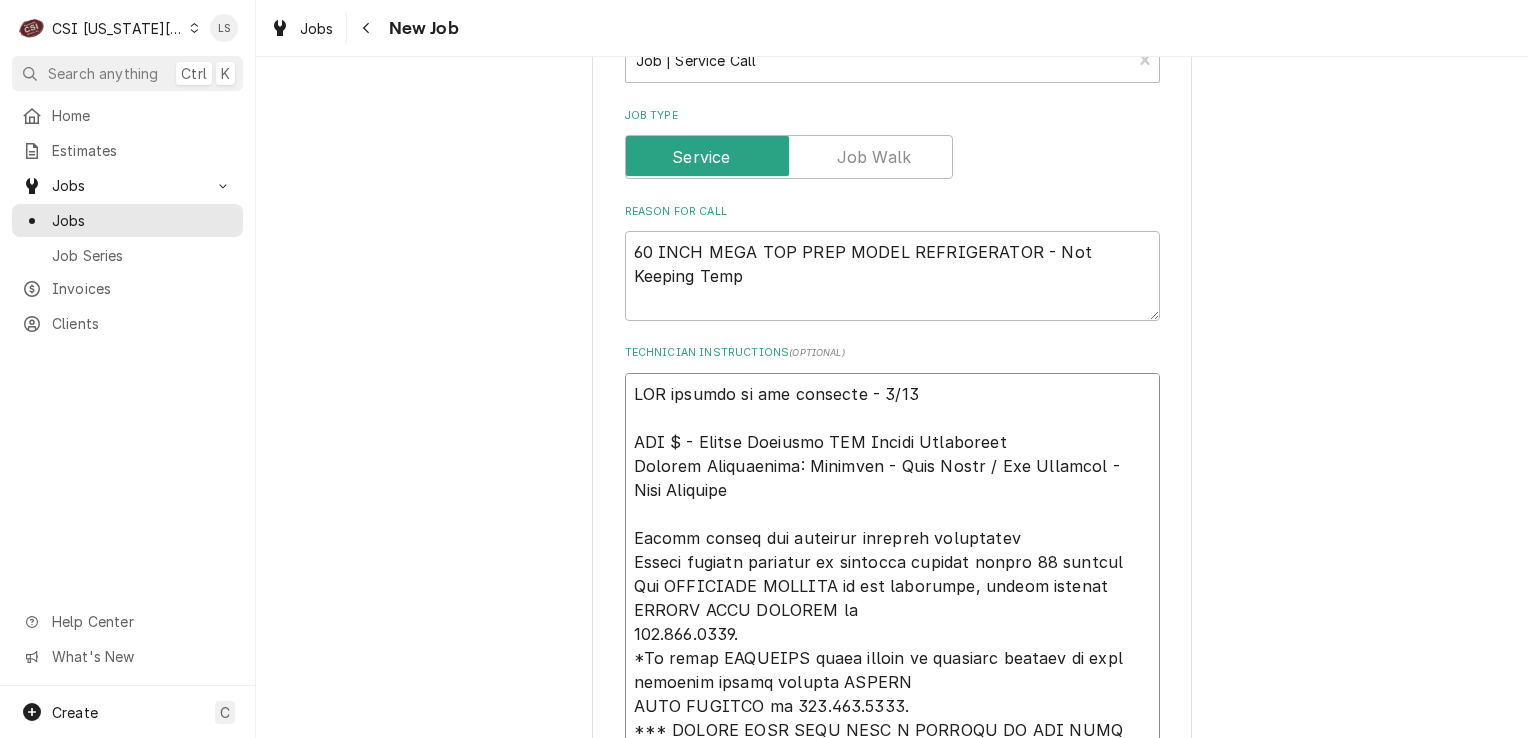 type on "x" 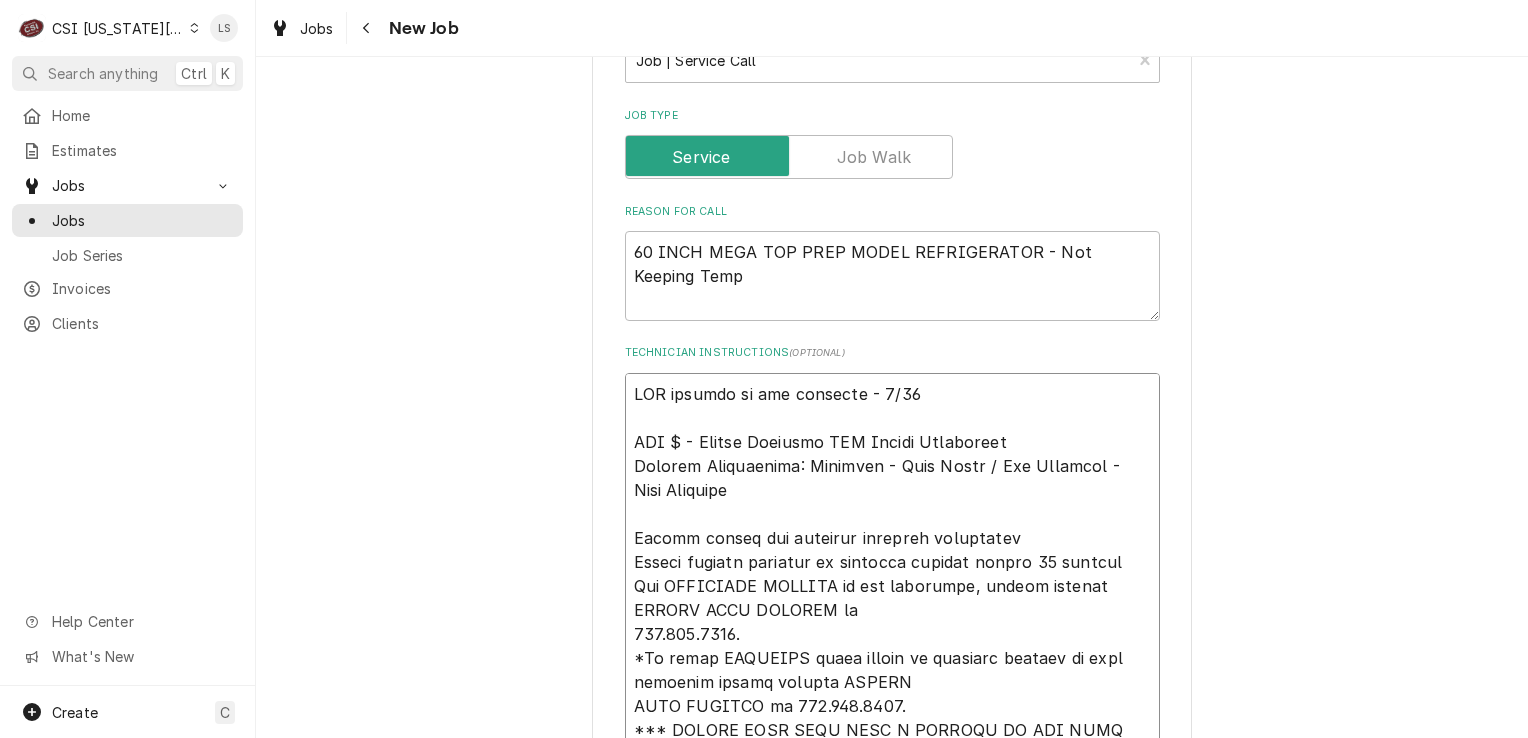 type on "x" 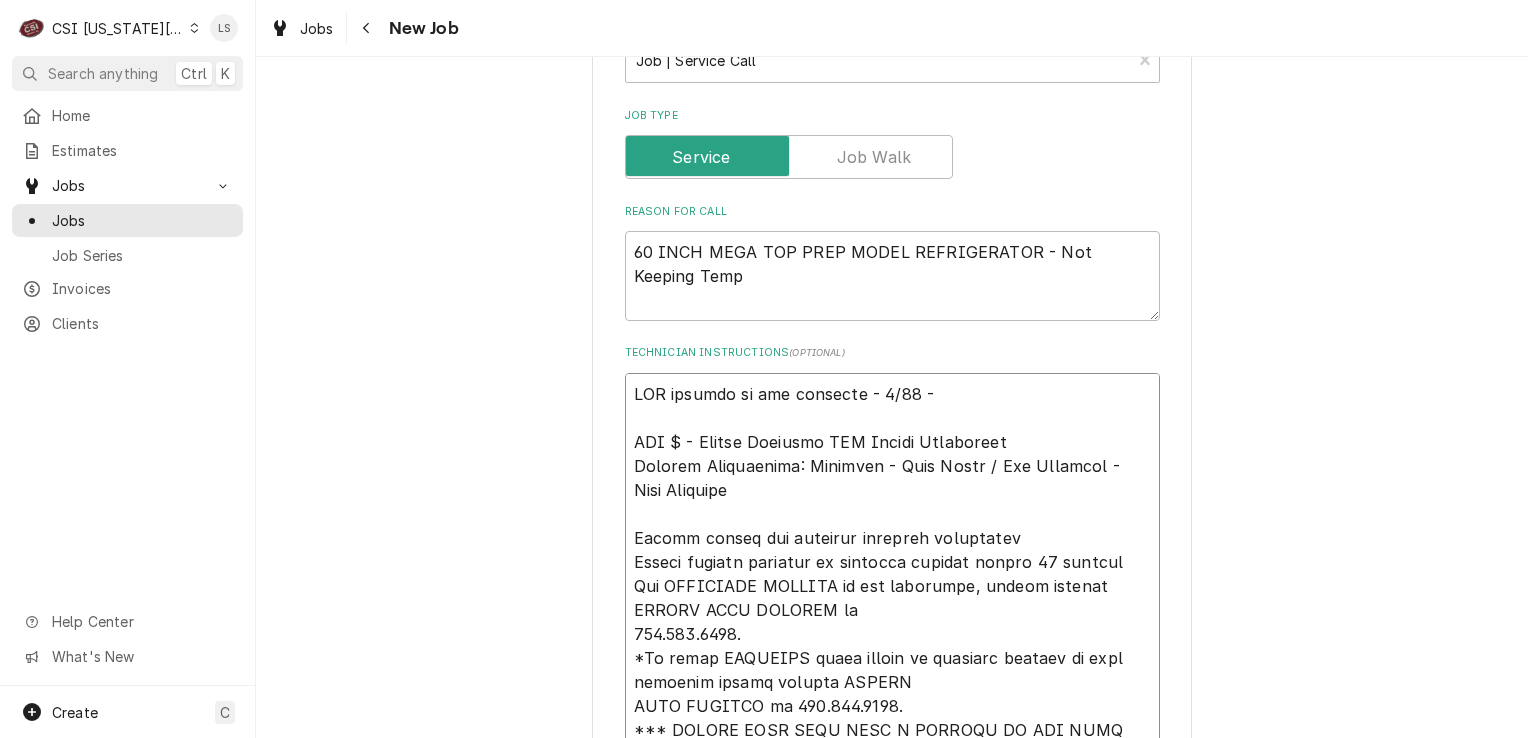 type on "x" 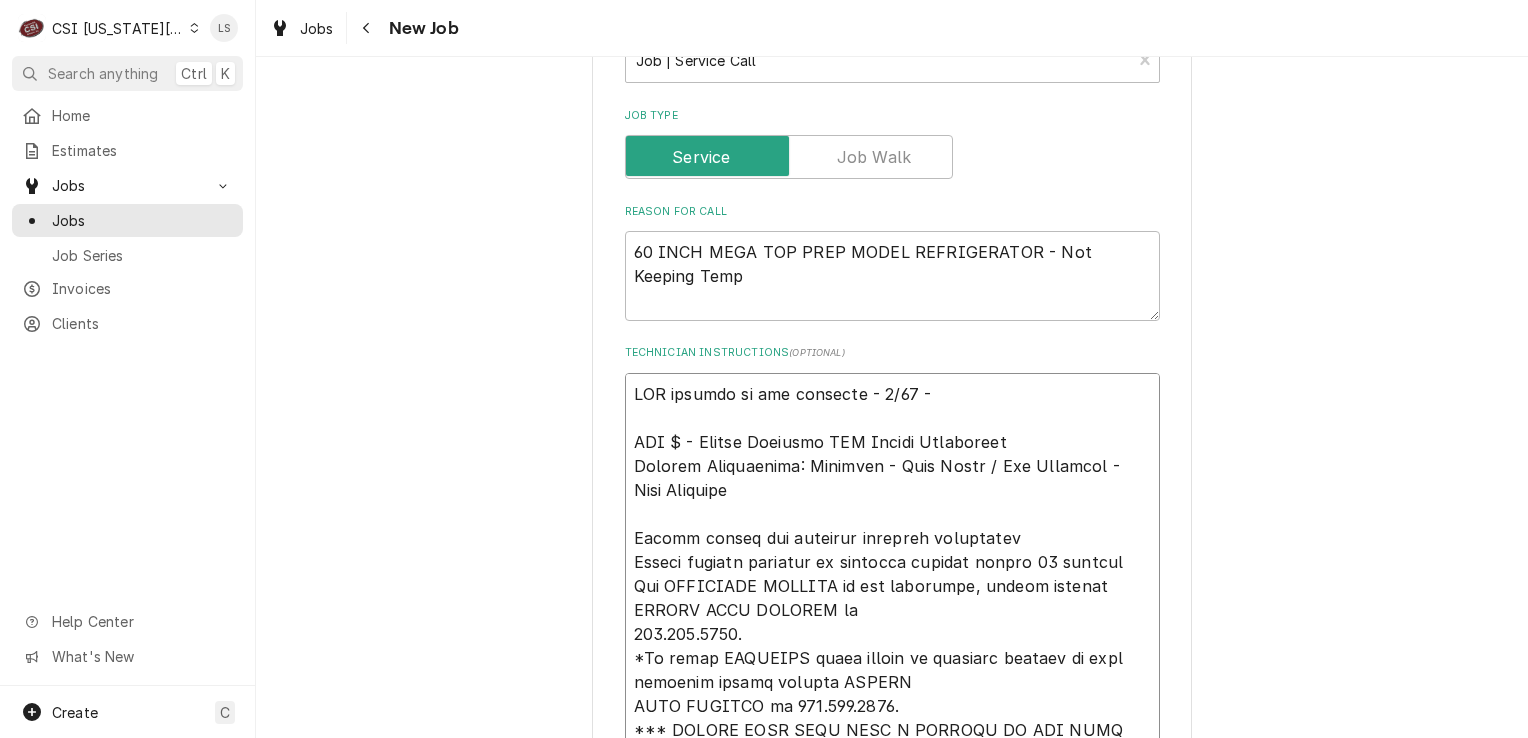 type on "x" 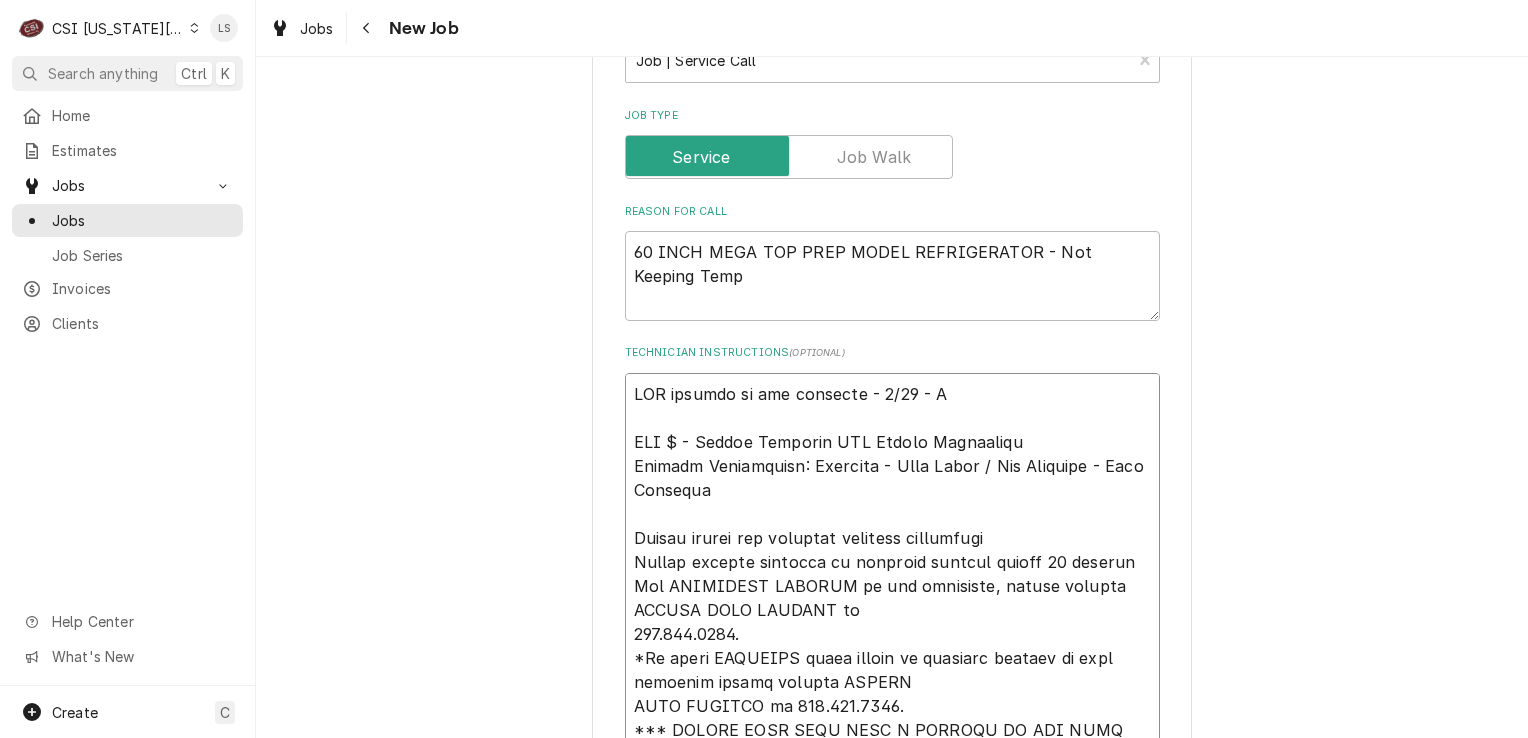type on "x" 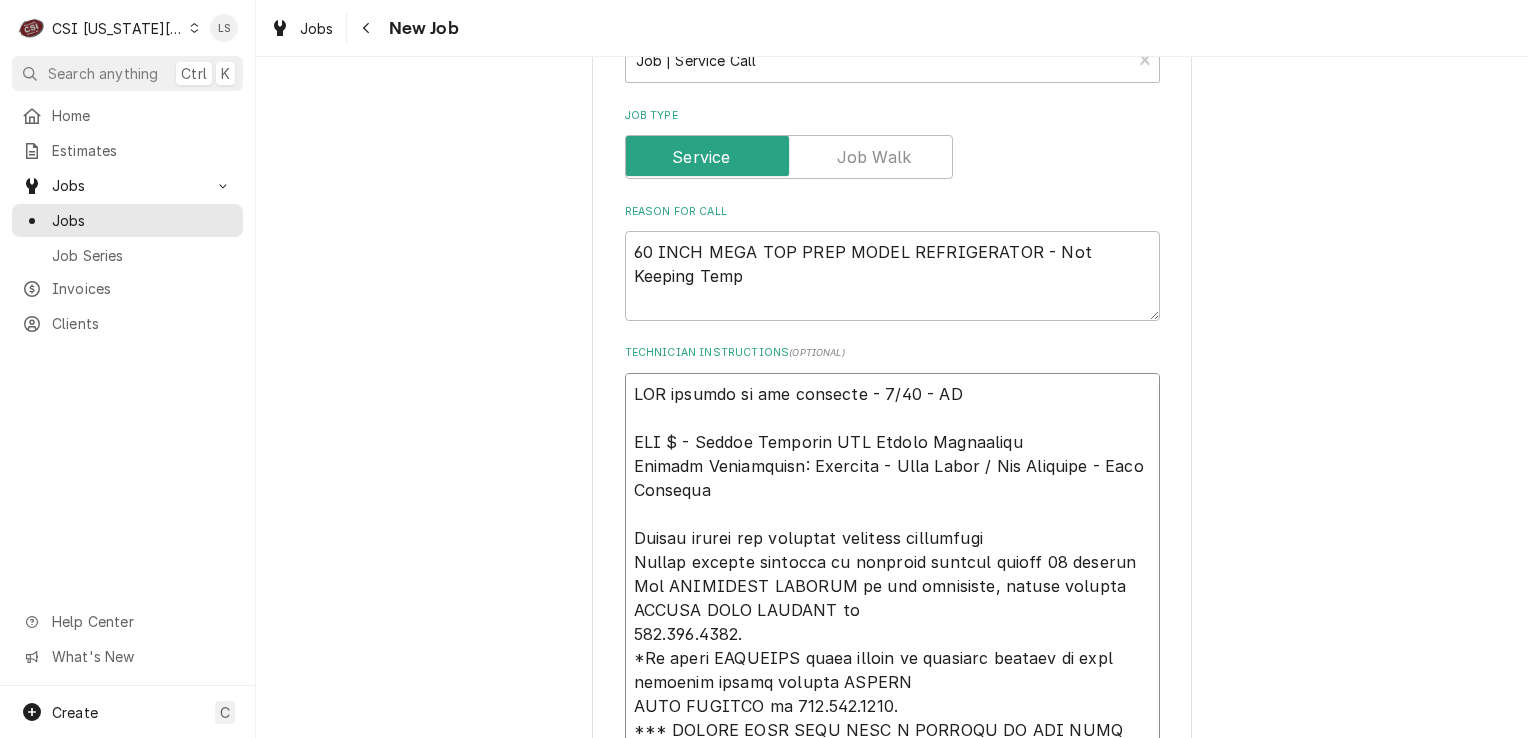 type on "x" 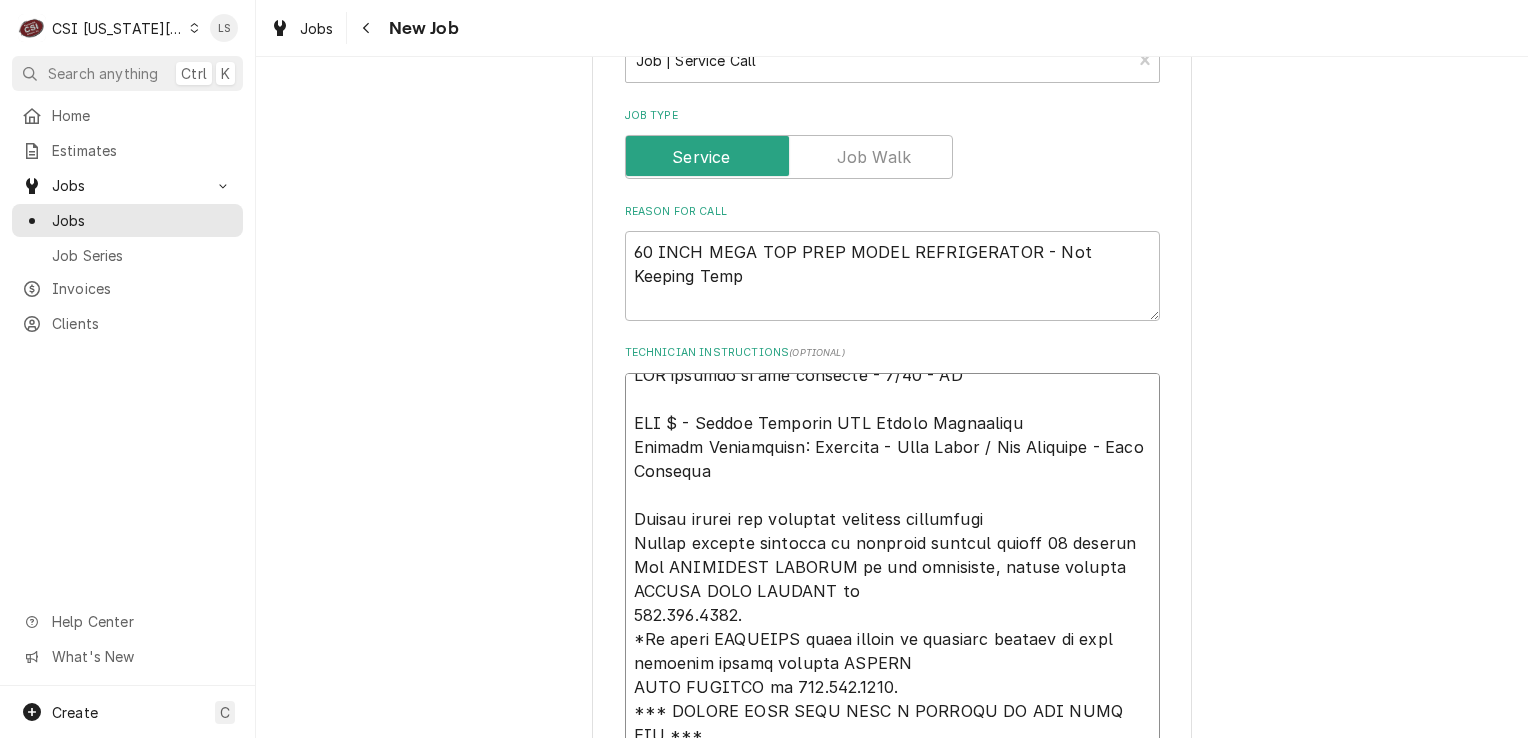 scroll, scrollTop: 24, scrollLeft: 0, axis: vertical 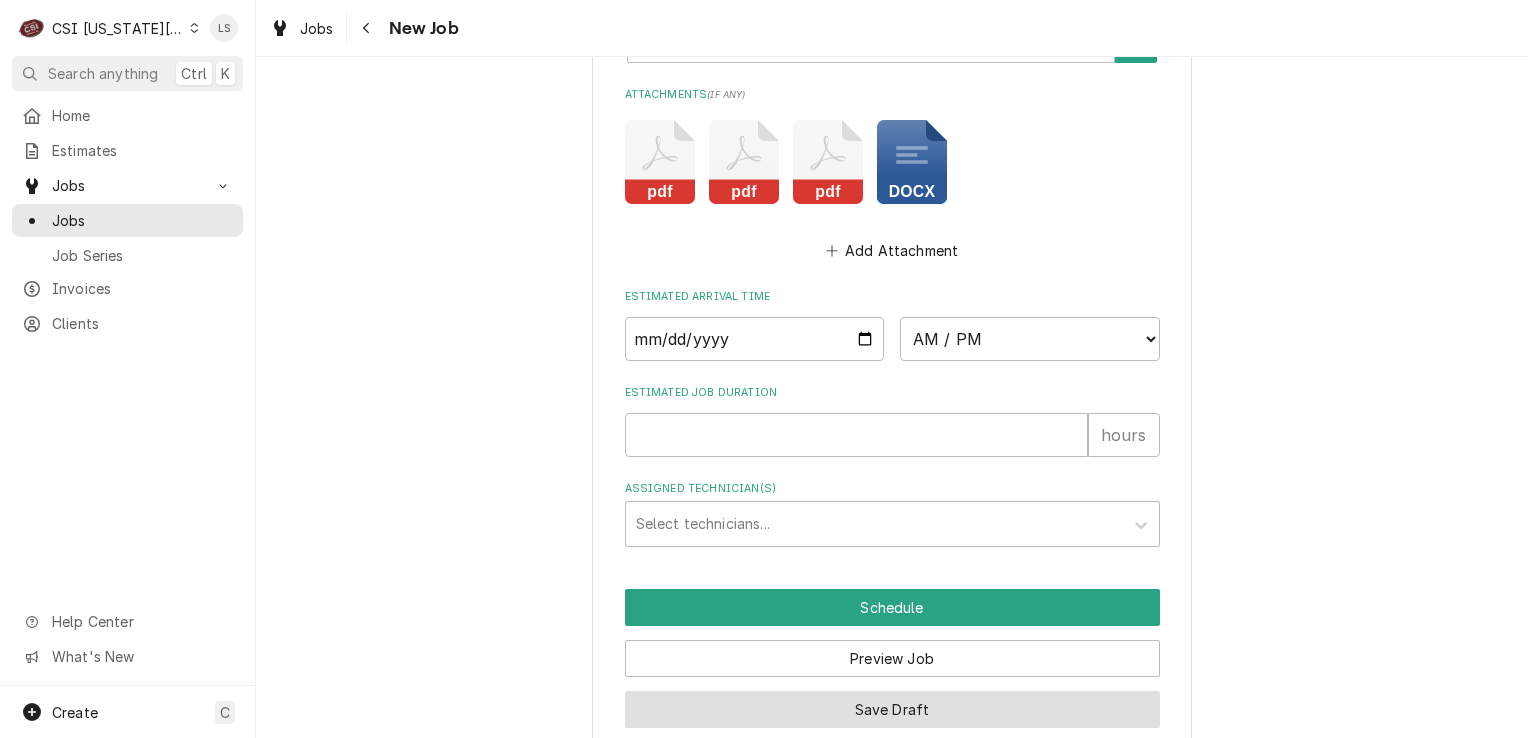 type on "NSC emailed in and canceled - 7/11 - LS
NTE $ - Follow Attached MFG Repair Guidelines
Invoice Instruction: Warranty - Bill Manuf / Non Warranty - Bill Customer
Please review the attached warranty guidelines
Please contact customer to schedule service within 30 minutes
For TECHNICAL SUPPORT on all equipment, please contact ENTREE TECH SUPPORT at
570.752.4602.
*To order WARRANTY parts needed to complete repairs on this dispatch please contact ENTREE
TECH SUPPORT at 570.752.4602.
*** PLEASE HAVE TECH TAKE A PICTURE OF THE DATA TAG ***
All warranty parts can be obtained from Entree Tech Support.
*For NON-WARRANTY parts, contact Hagar Restaurant Service at 855.394.8933 or email your
purchase order to entreeparts@hagarrs.com
Request Information - R260480
No payment will be issued for parts or handling that are purchased elsewhere. A replacement part
will be sent in lieu of part payment.
If your company has an Entree GO BOX that must be taken to site. Notify Entree if you use a part
from the box for the service..." 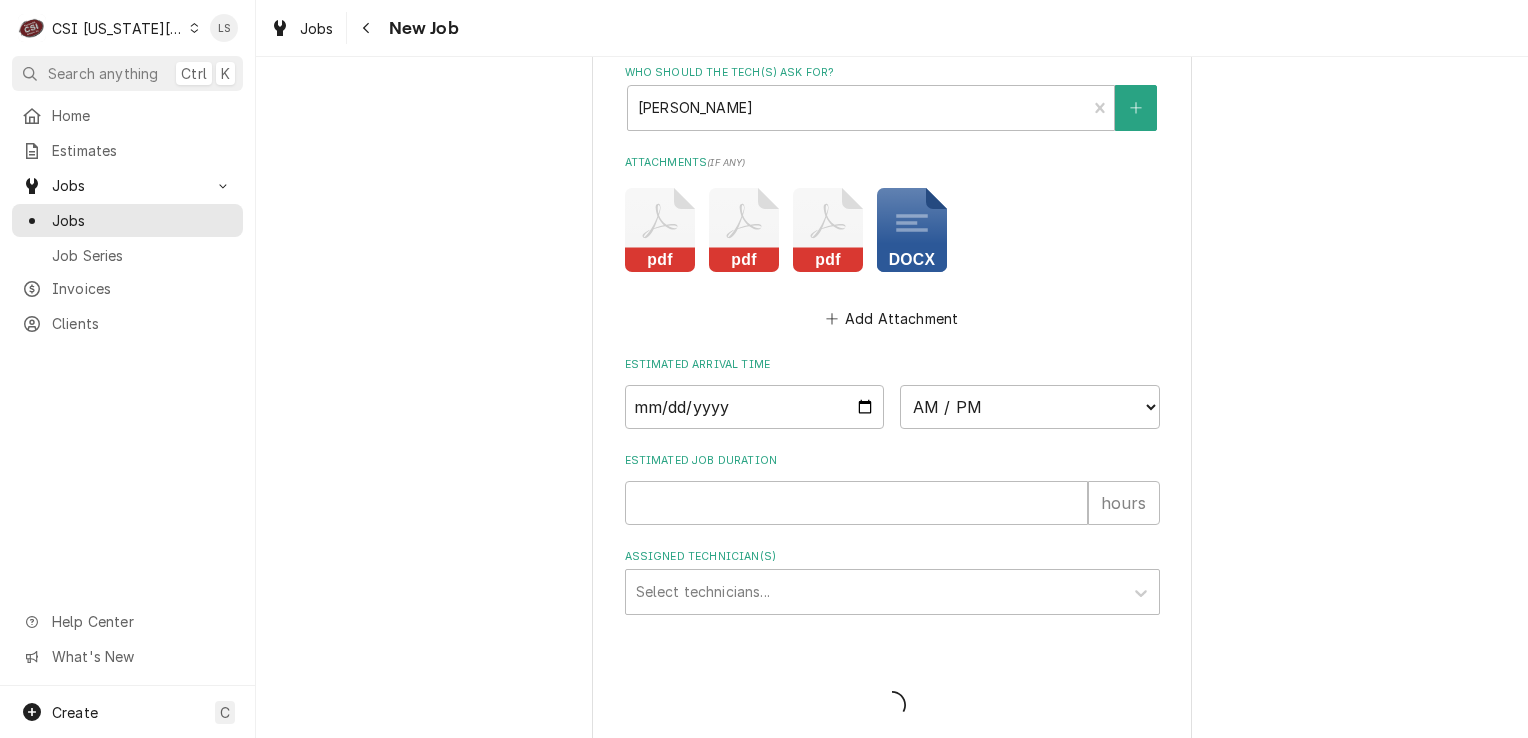 type on "x" 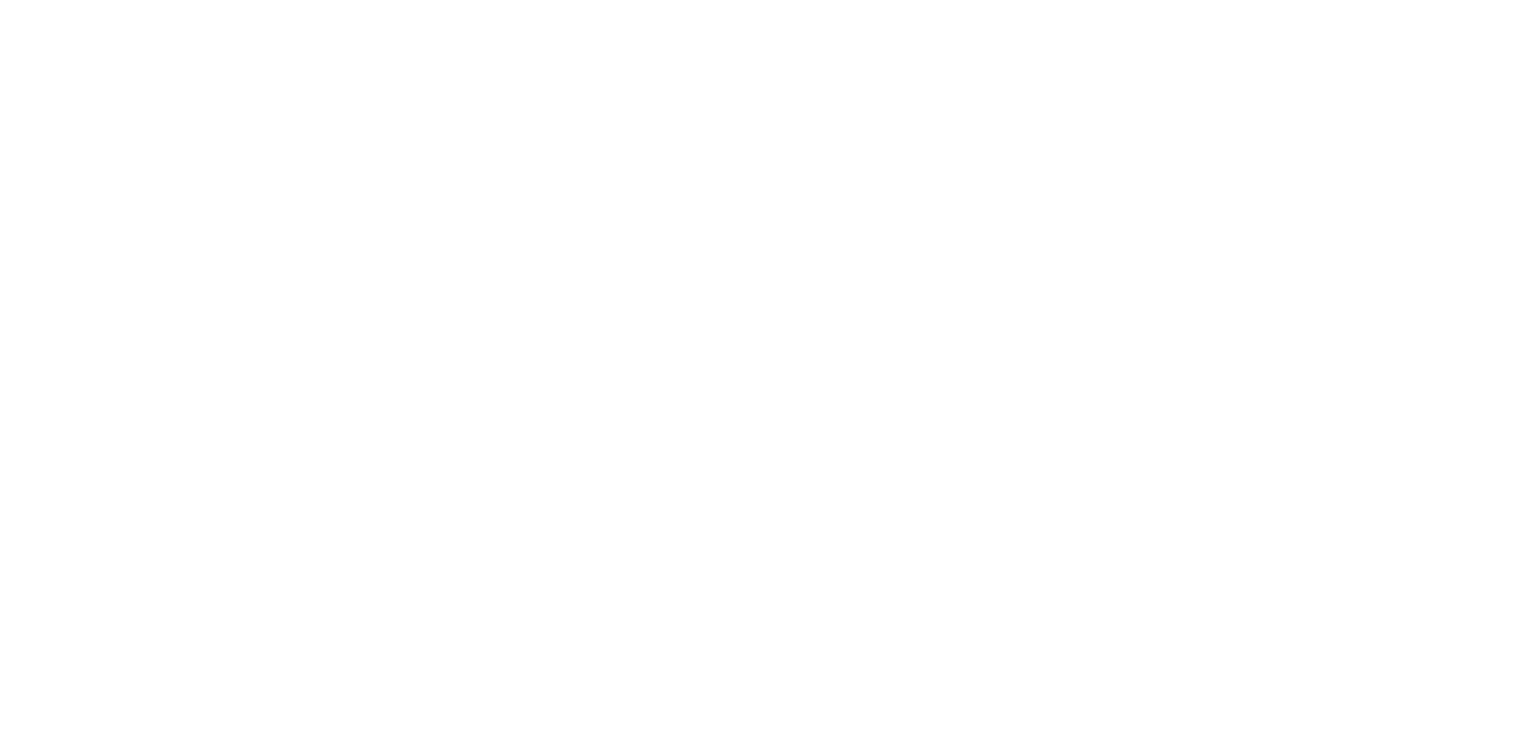 scroll, scrollTop: 0, scrollLeft: 0, axis: both 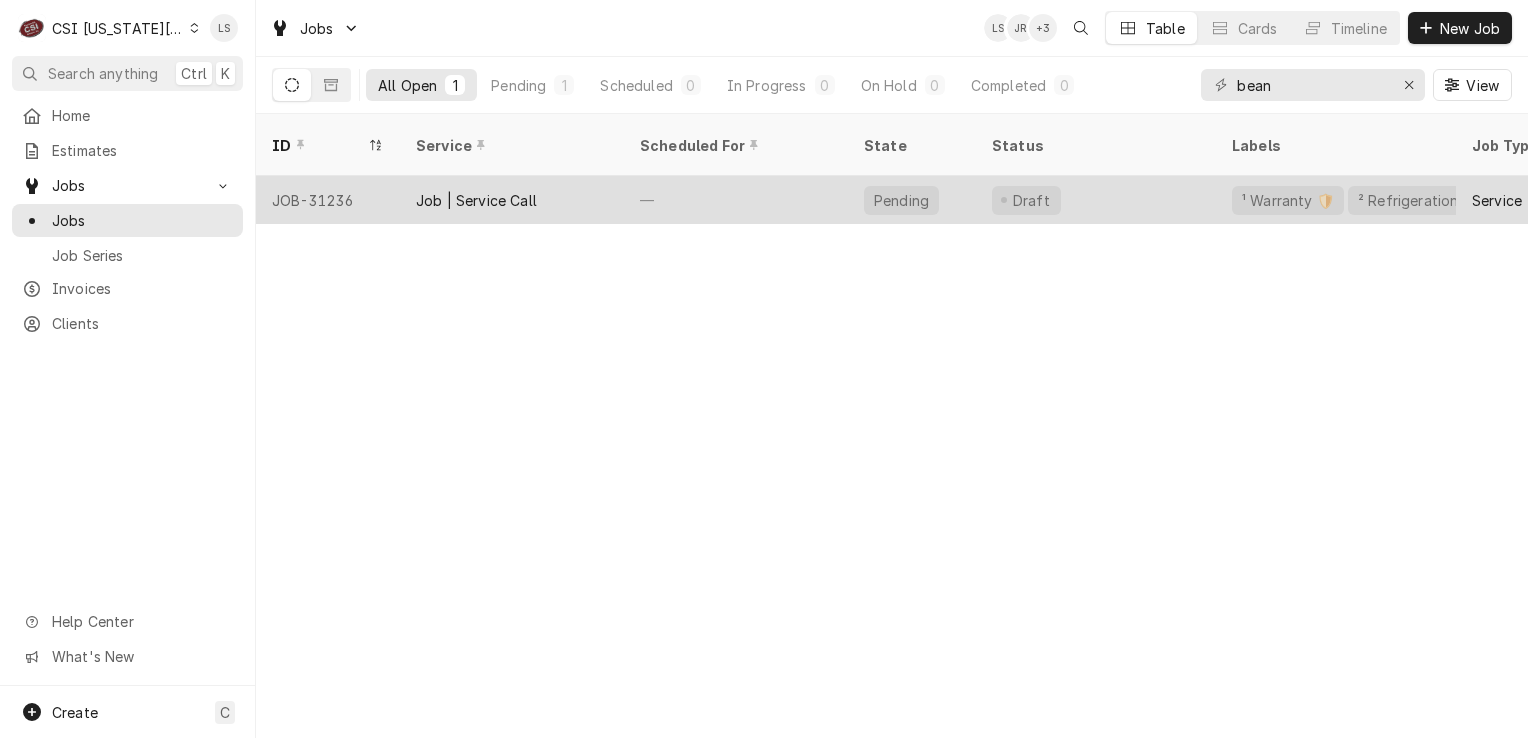 click on "JOB-31236" at bounding box center (328, 200) 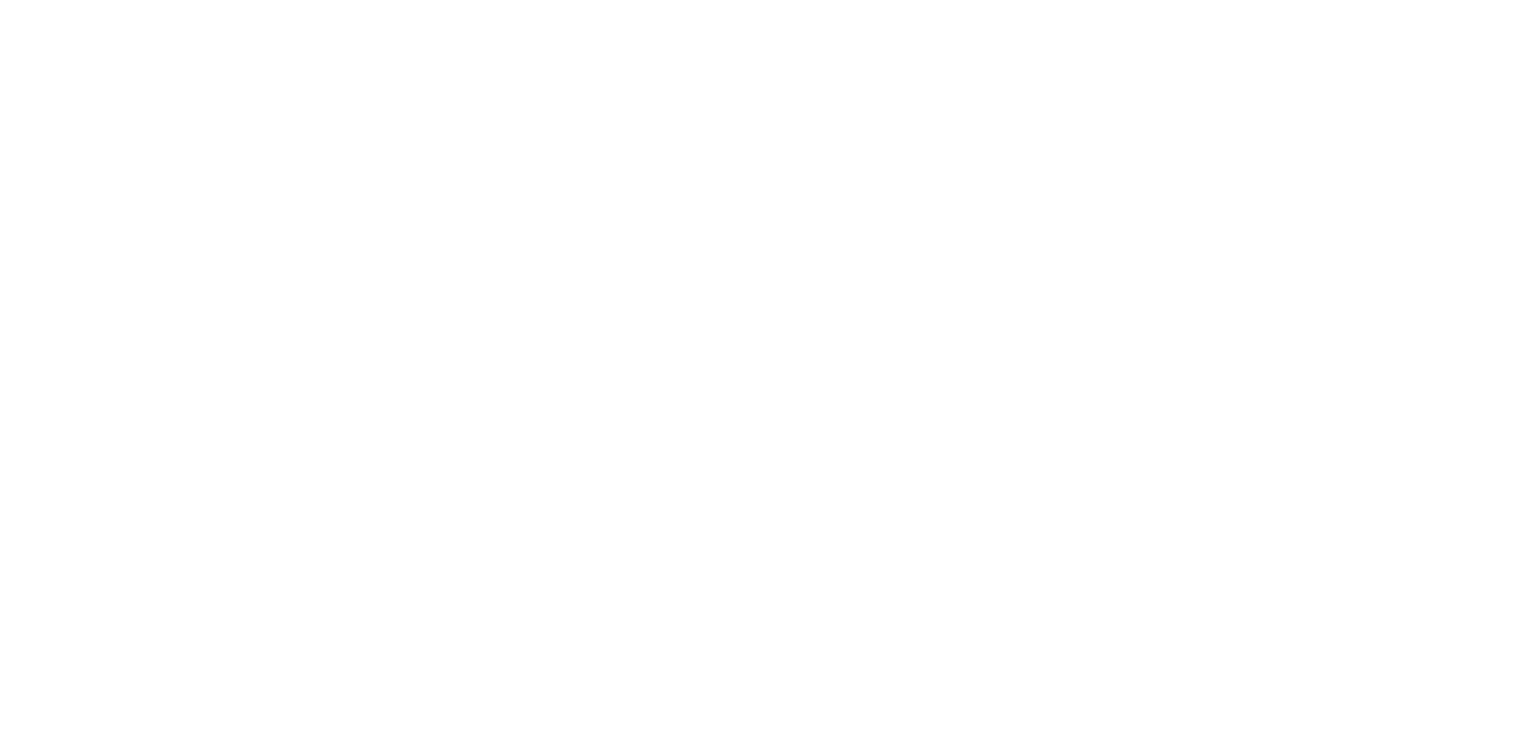 scroll, scrollTop: 0, scrollLeft: 0, axis: both 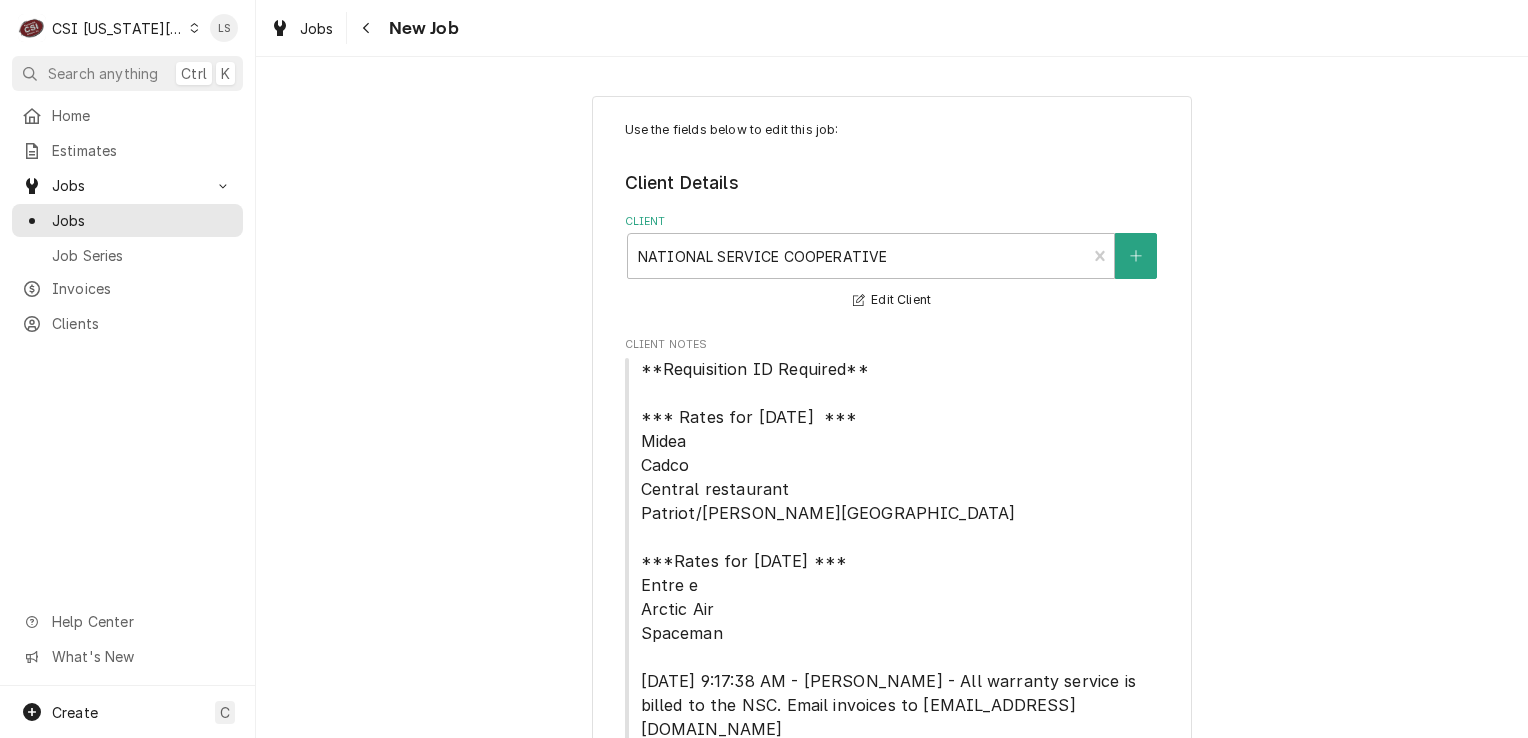 type on "x" 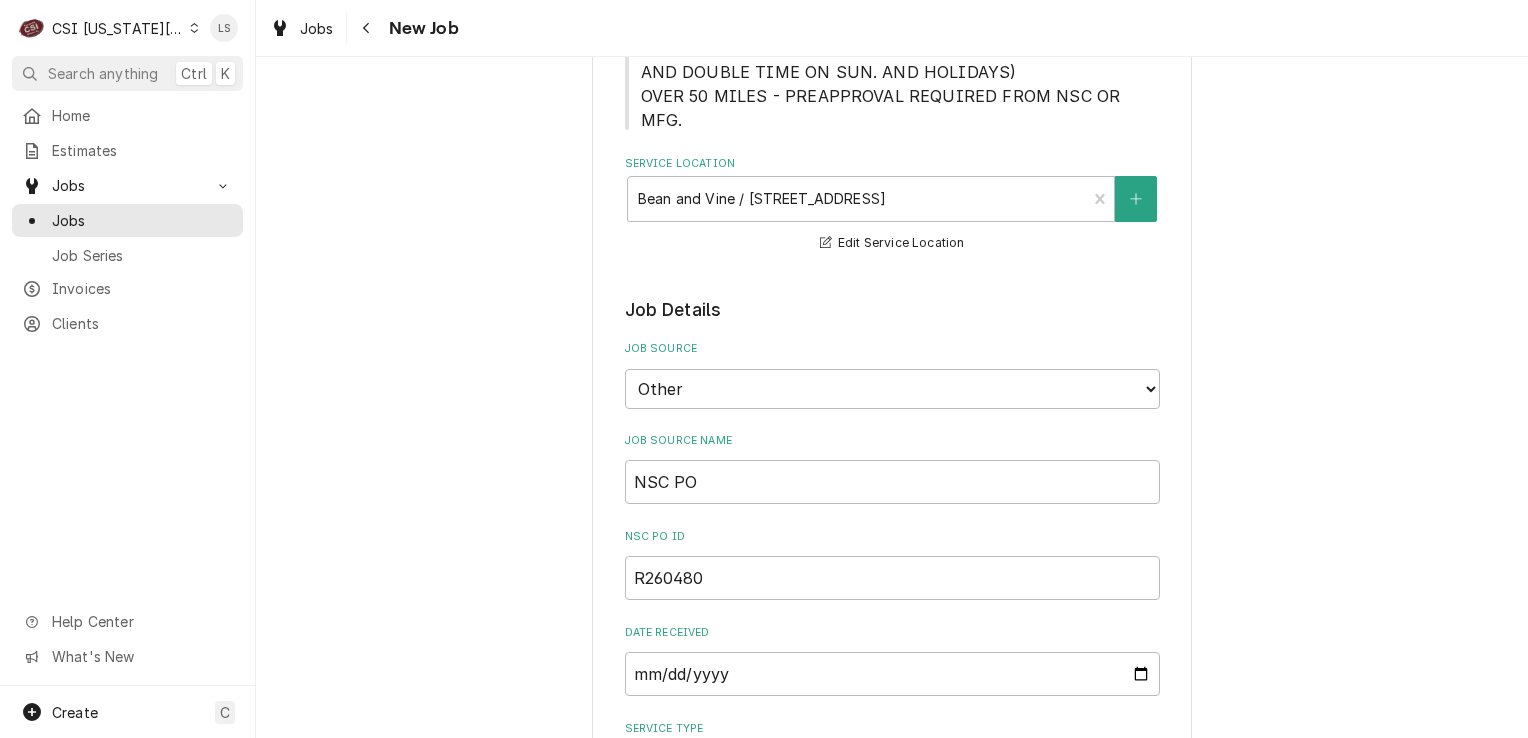 scroll, scrollTop: 900, scrollLeft: 0, axis: vertical 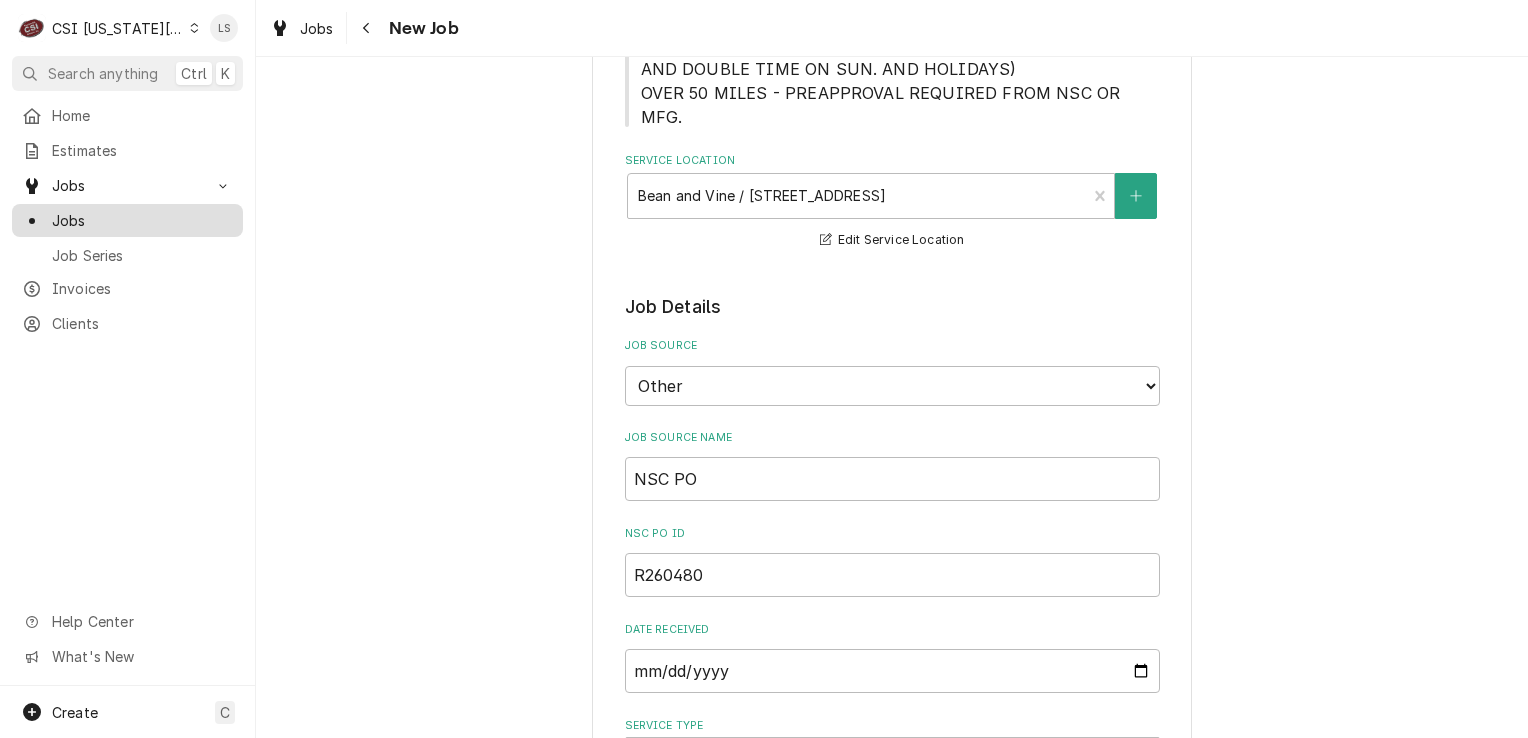 click on "Jobs" at bounding box center [142, 220] 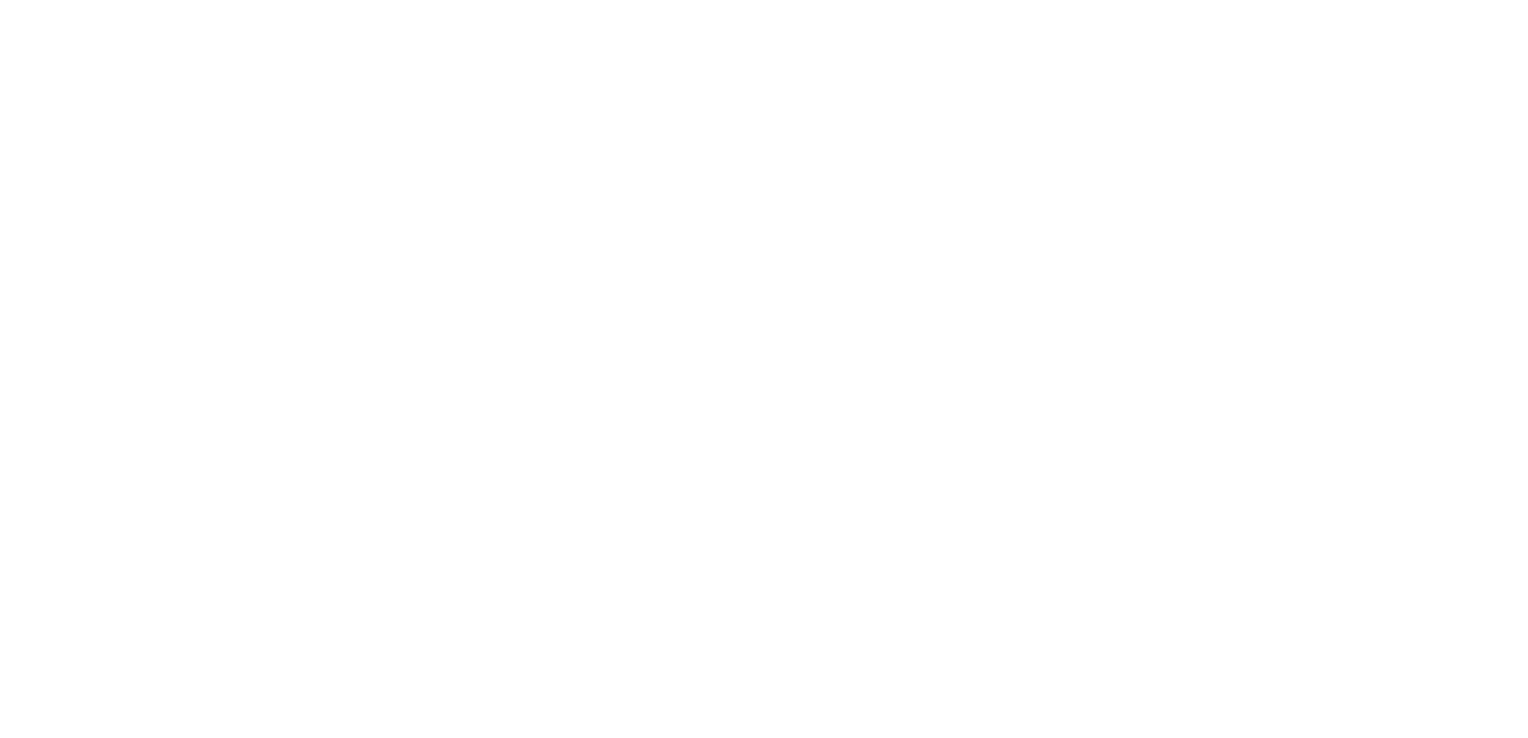 scroll, scrollTop: 0, scrollLeft: 0, axis: both 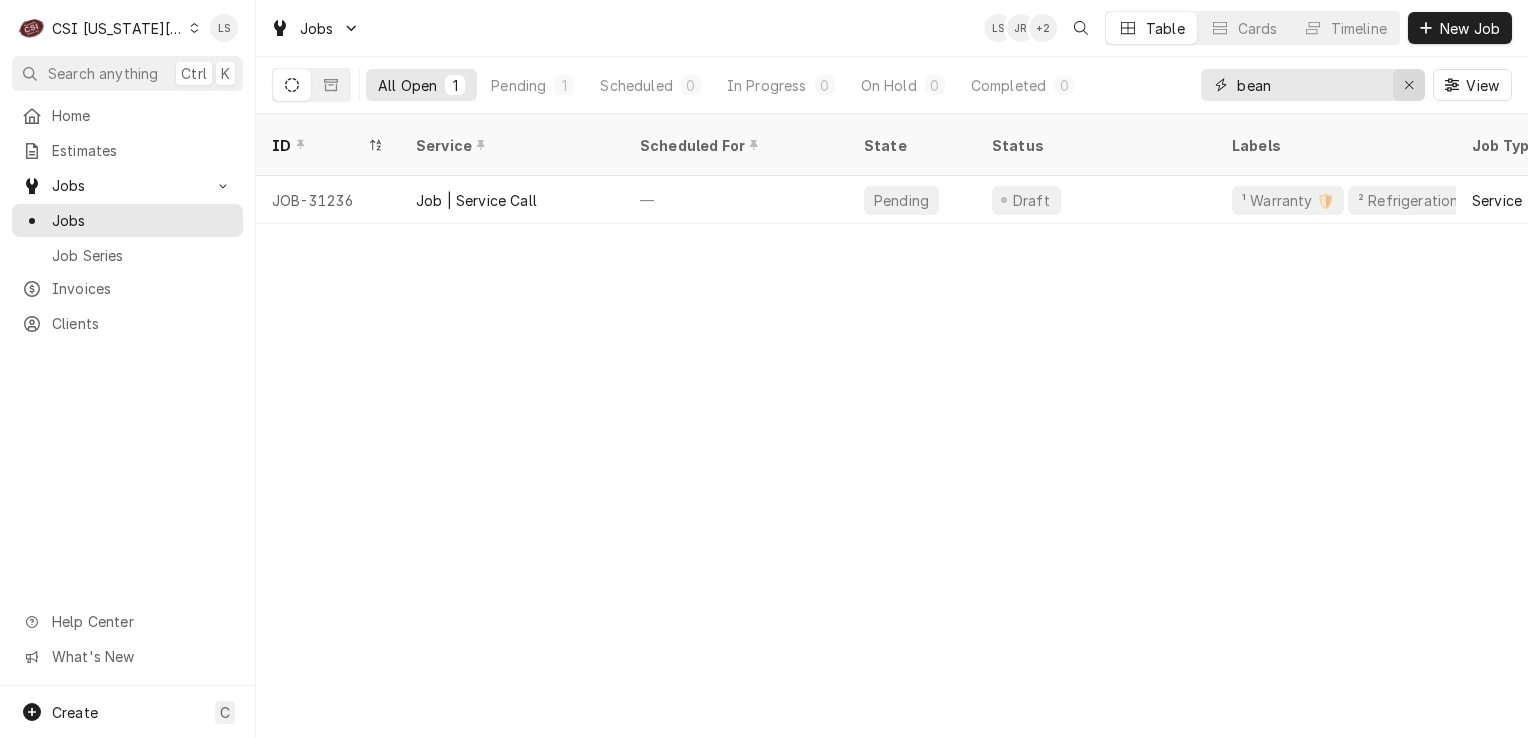 click 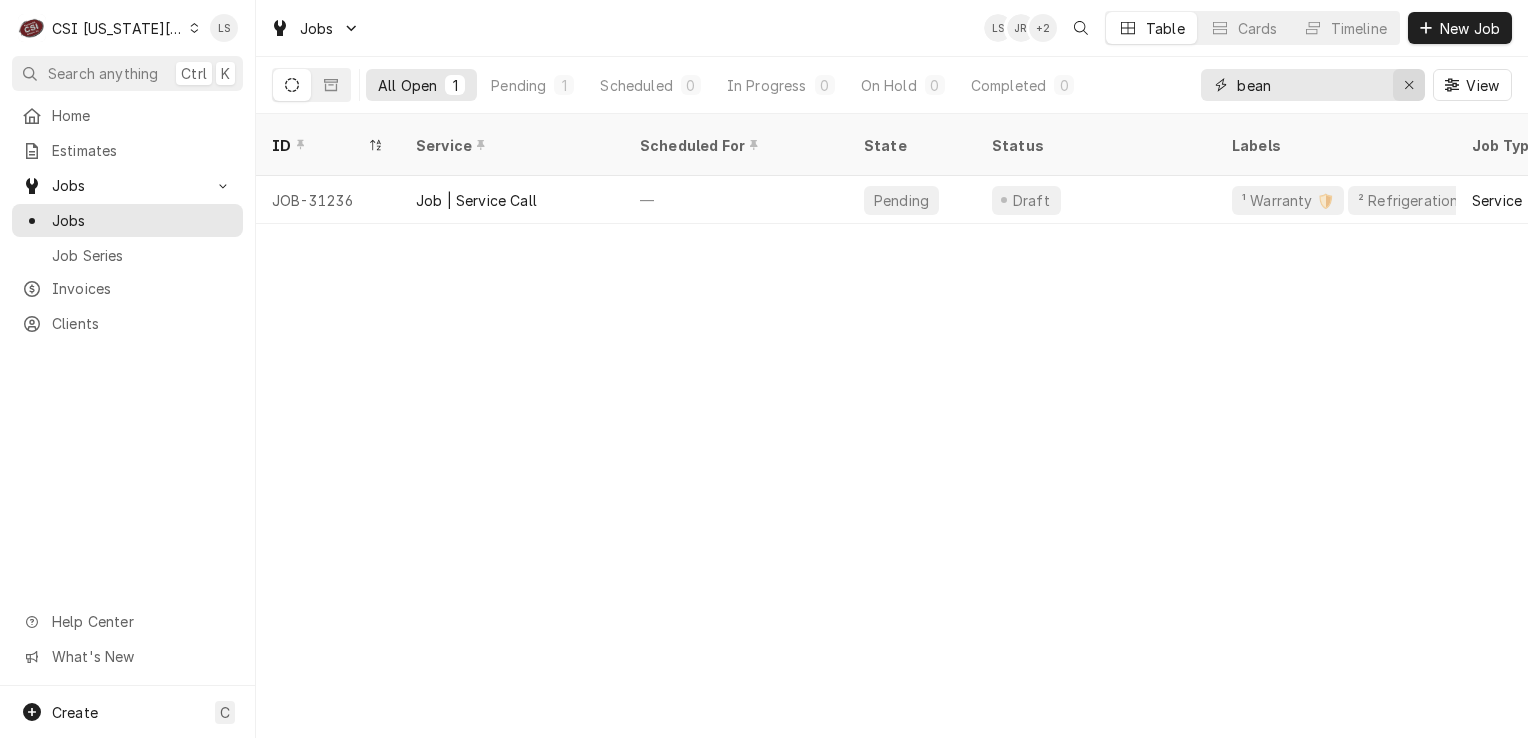 type 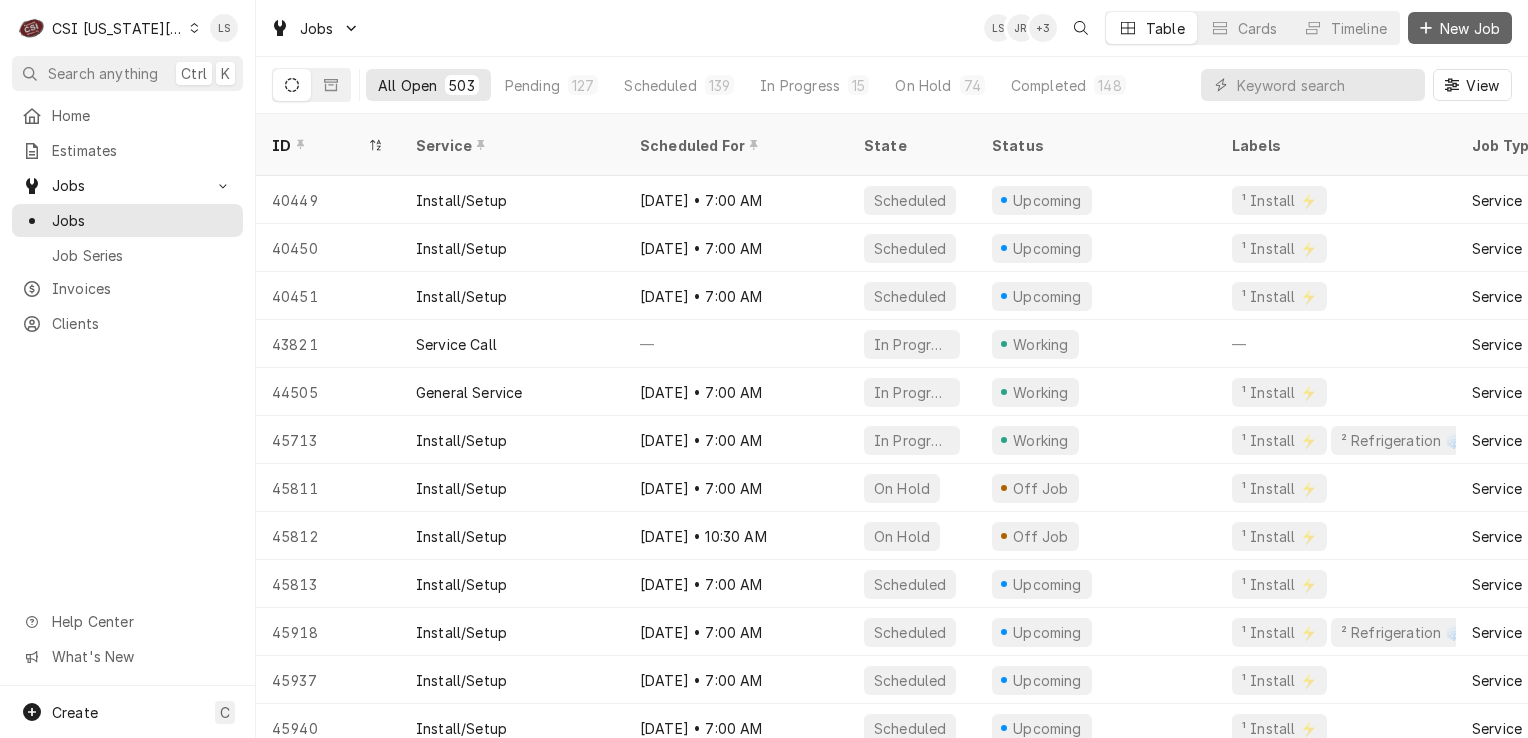 click on "New Job" at bounding box center (1470, 28) 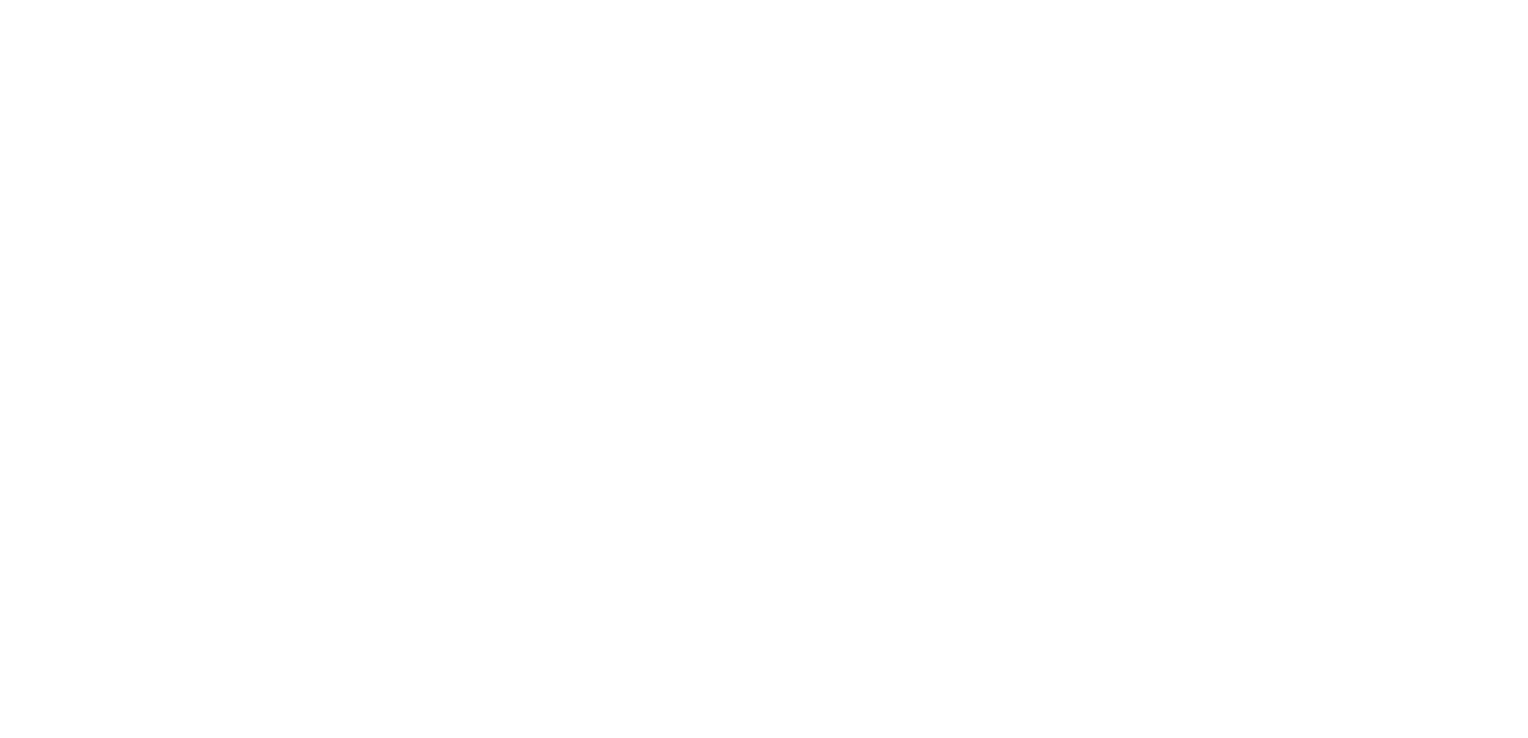 scroll, scrollTop: 0, scrollLeft: 0, axis: both 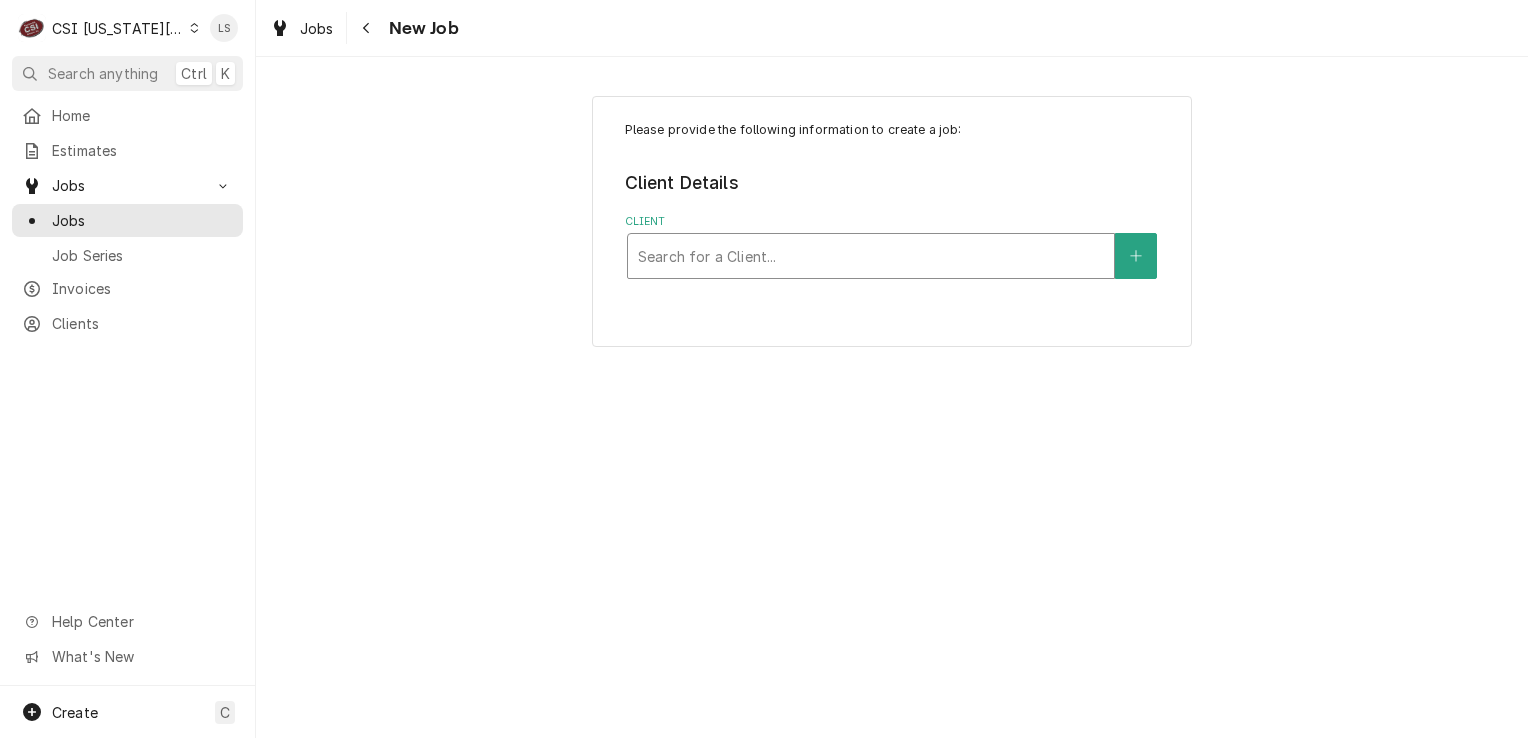 click at bounding box center (871, 256) 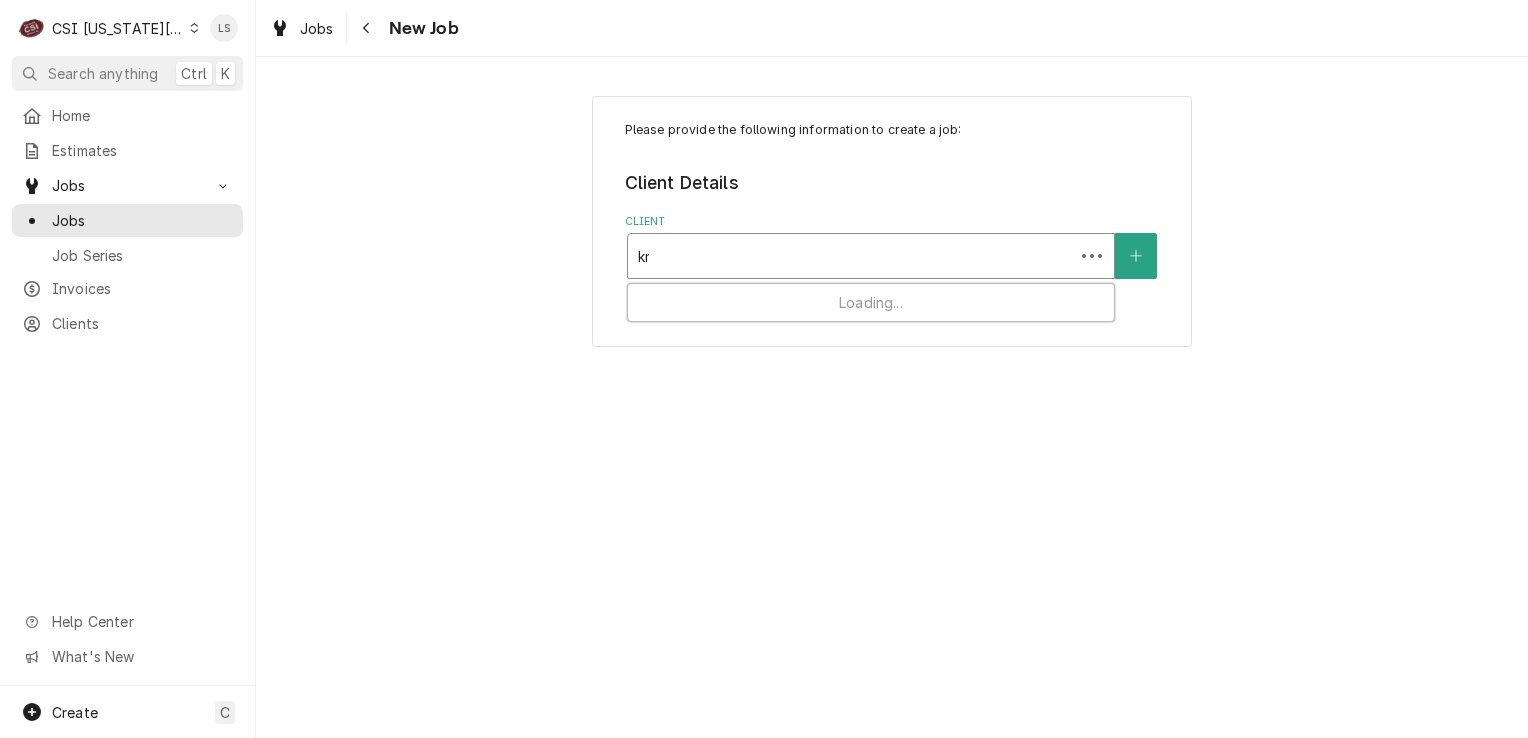 type on "kmo" 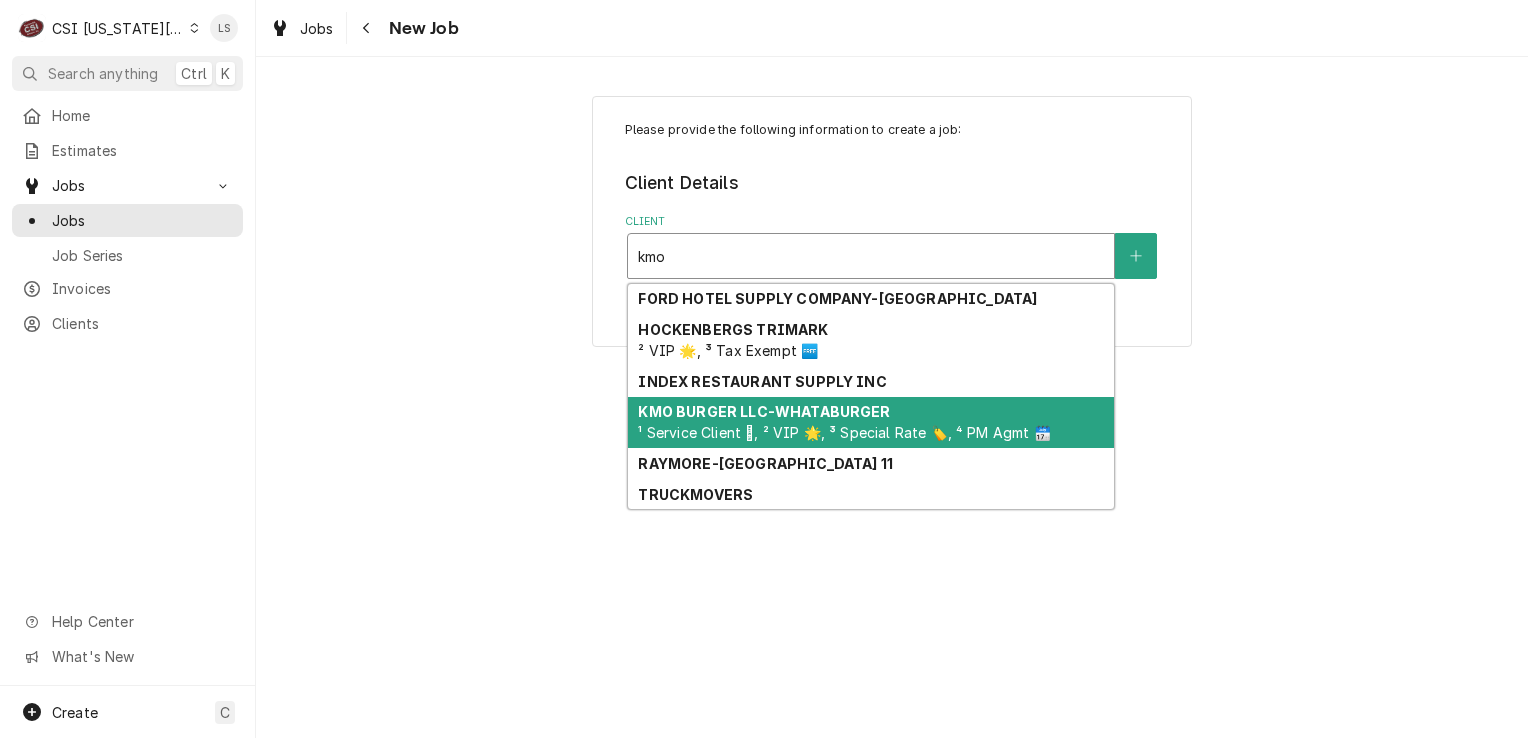click on "¹ Service Client 🛟, ² VIP 🌟, ³ Special Rate 🏷️, ⁴ PM Agmt 🗓️" at bounding box center [844, 432] 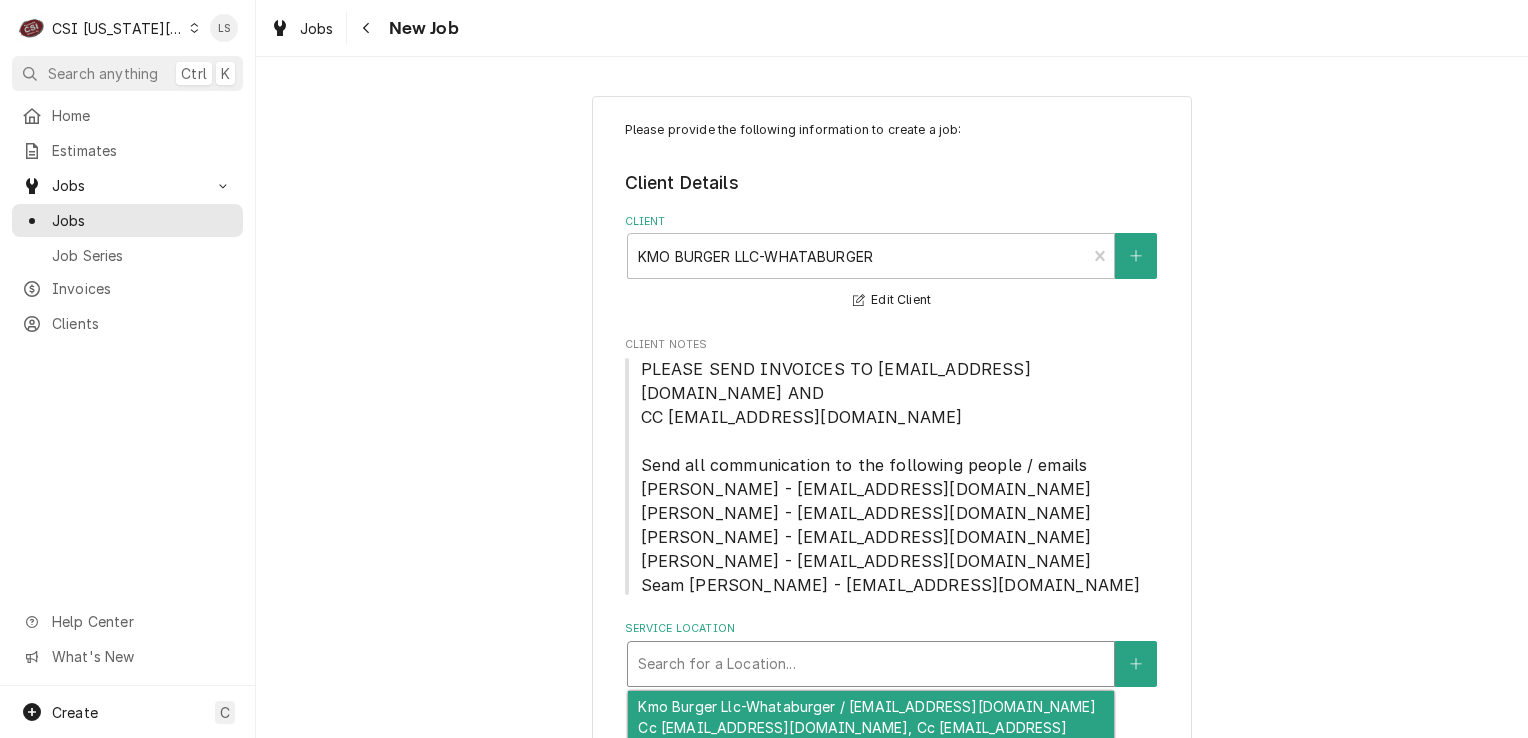 click at bounding box center [871, 664] 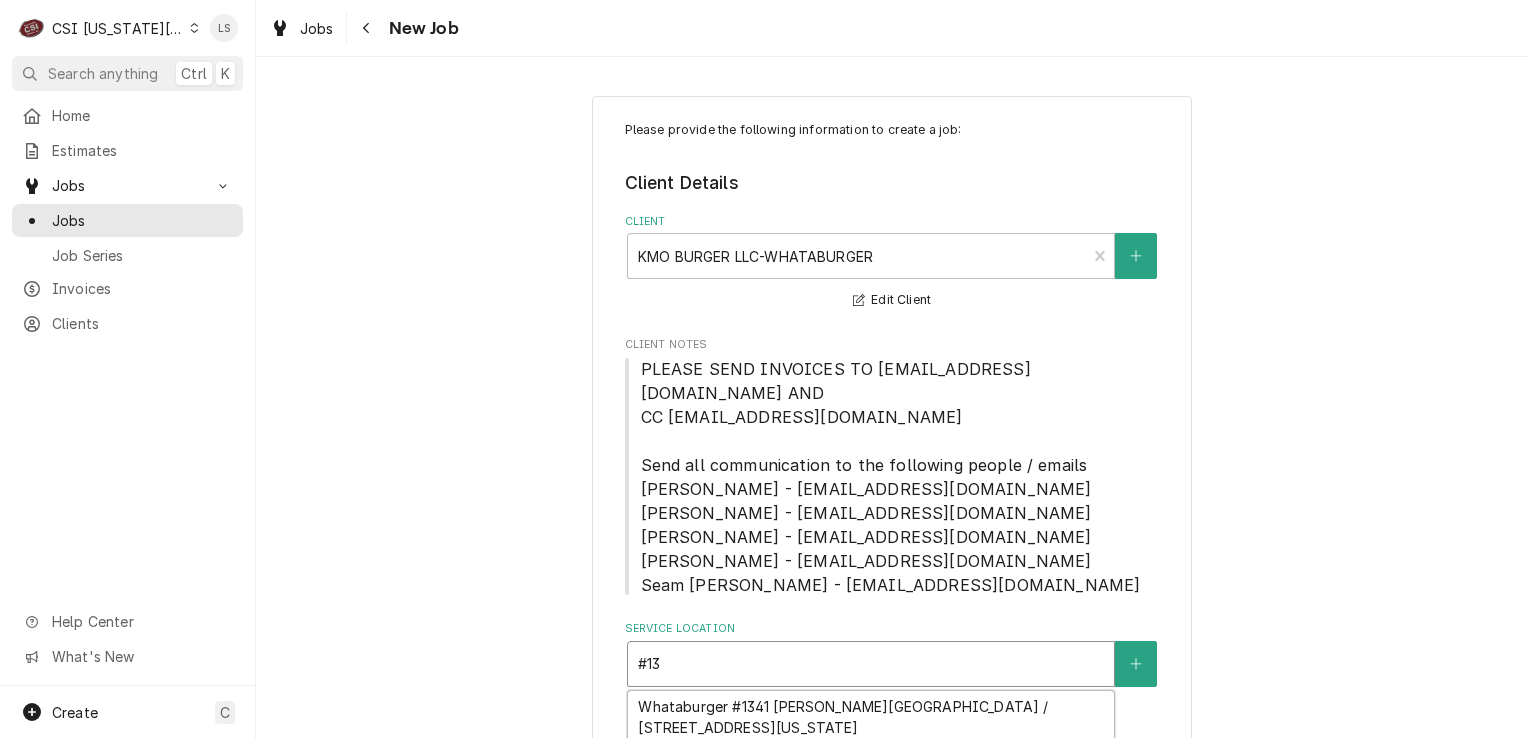 type on "#13" 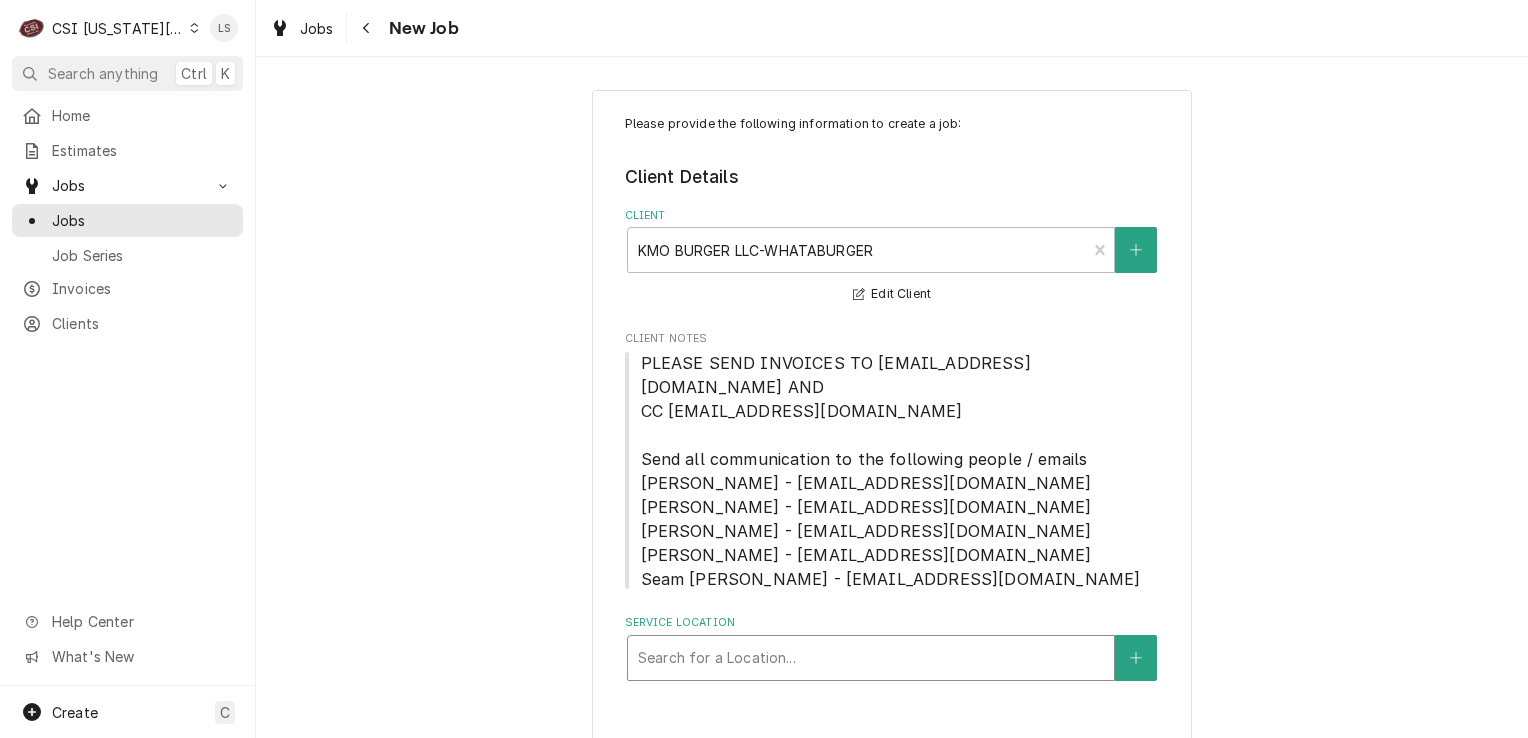 scroll, scrollTop: 8, scrollLeft: 0, axis: vertical 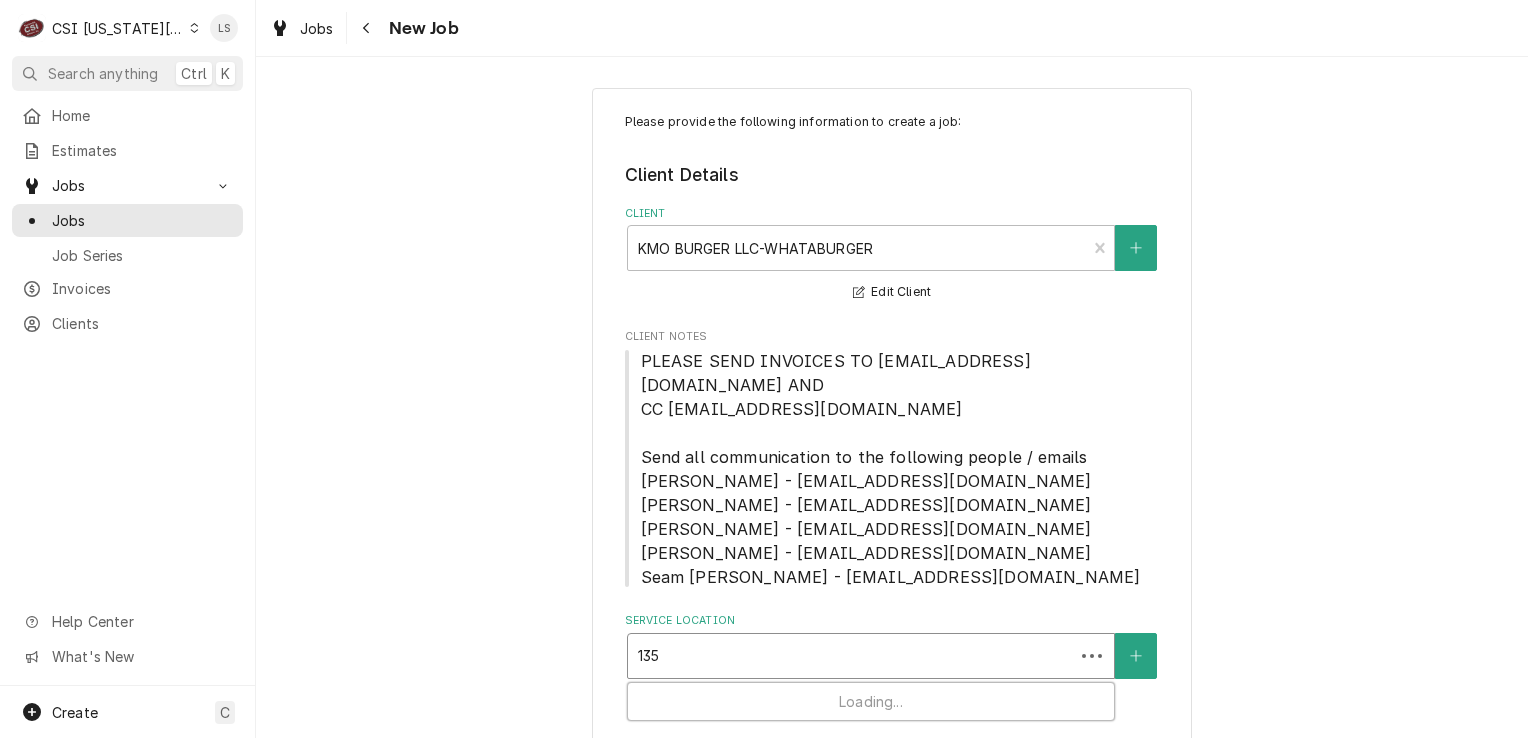 type on "1352" 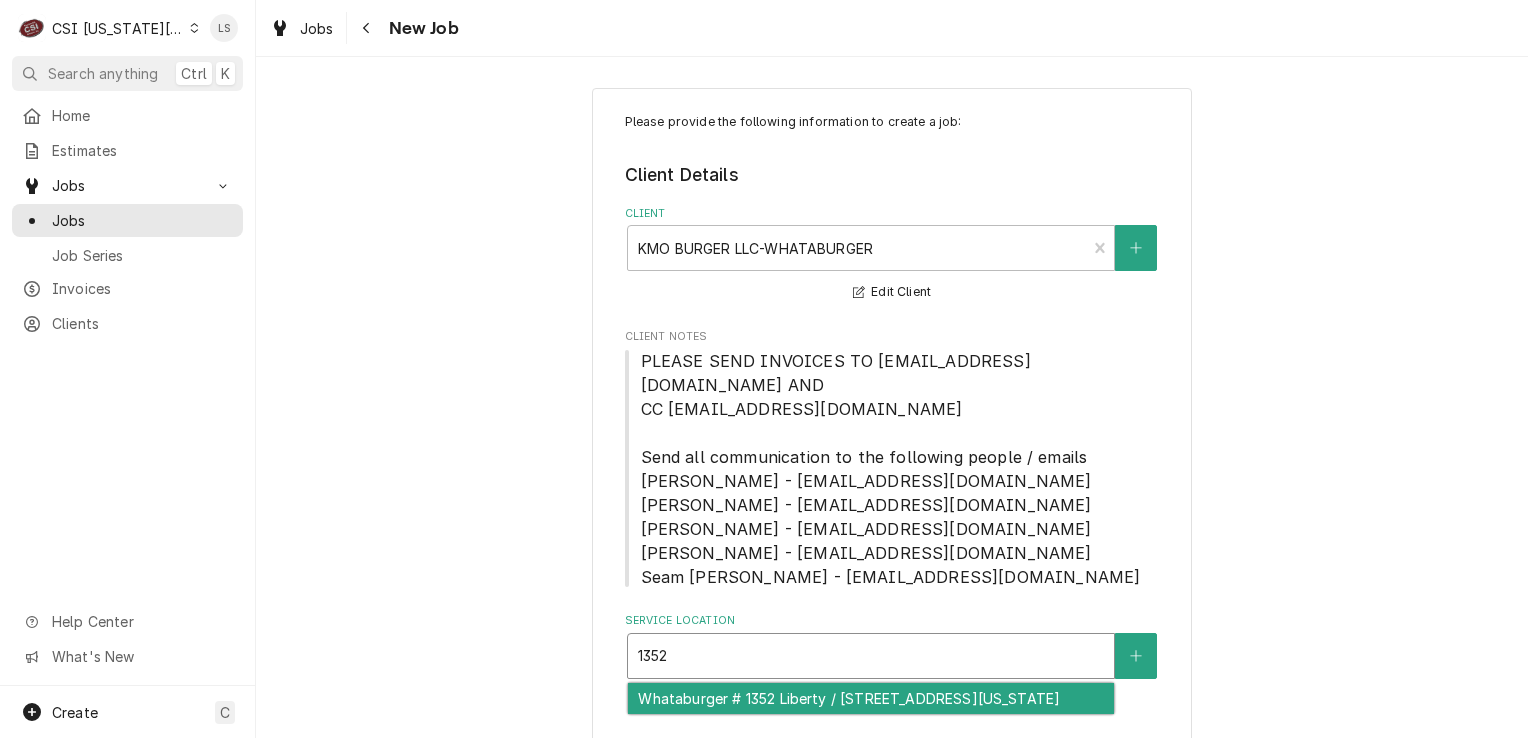 click on "Whataburger # 1352 Liberty / 8607 Ne 85Th Street, Kansas City, MO 64157" at bounding box center [871, 698] 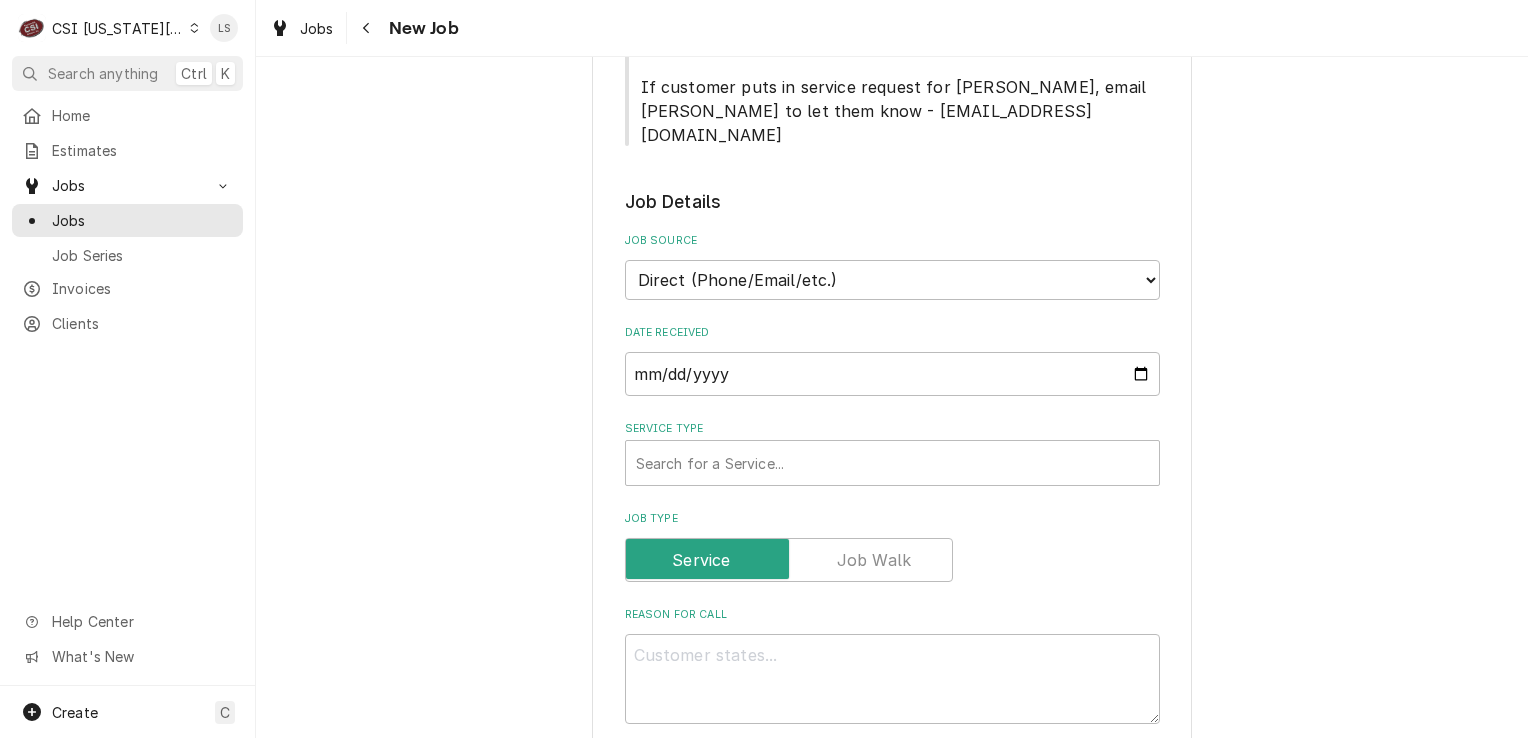 scroll, scrollTop: 908, scrollLeft: 0, axis: vertical 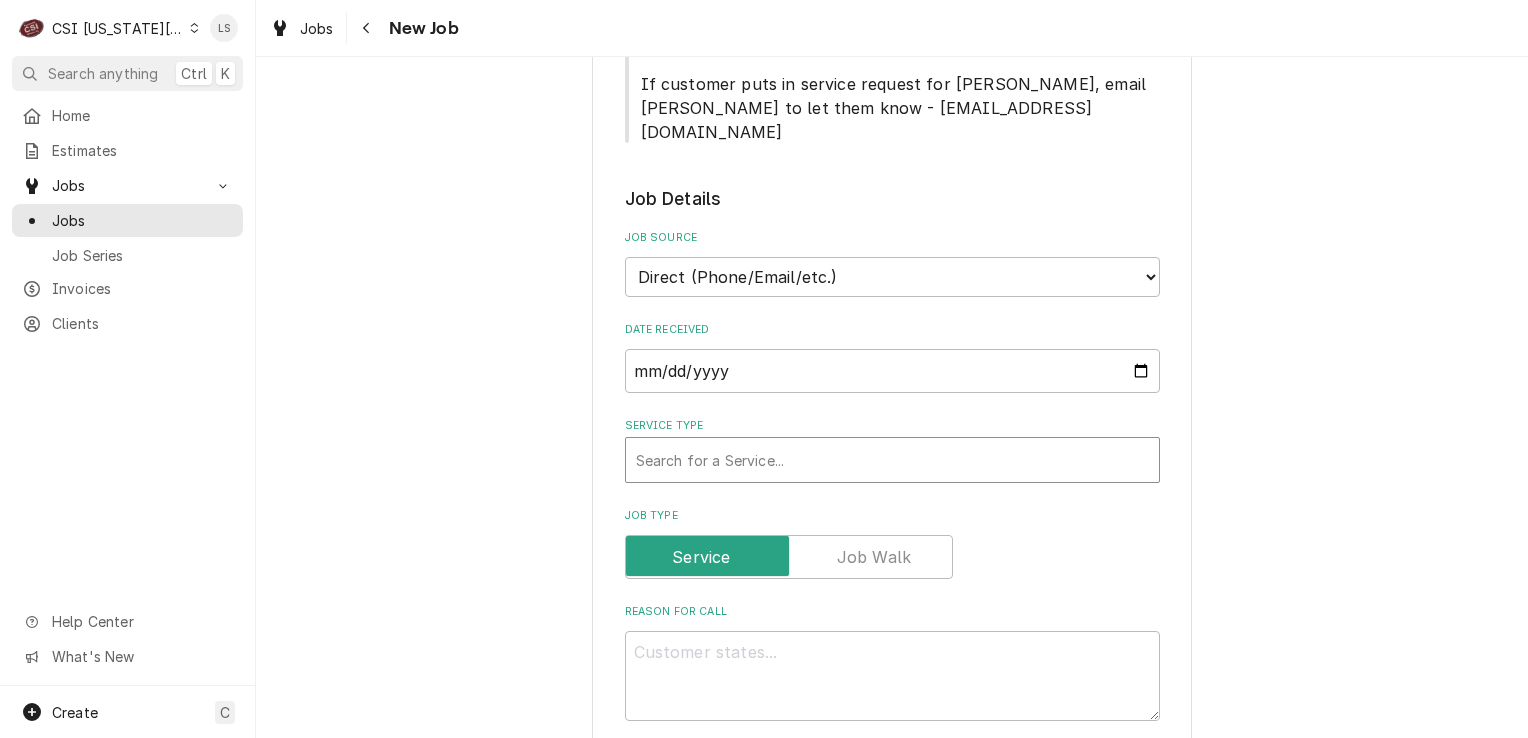 click at bounding box center [892, 460] 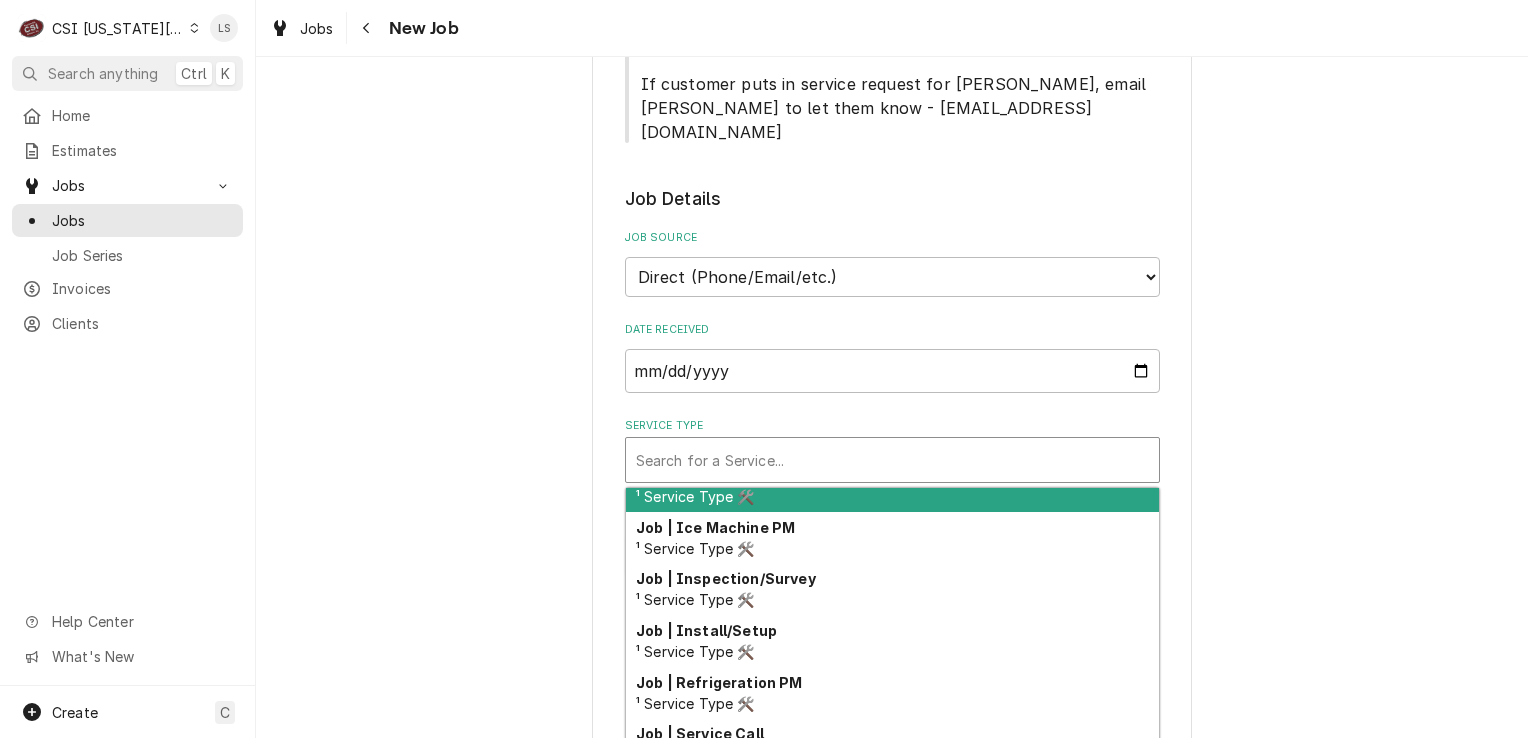 scroll, scrollTop: 1132, scrollLeft: 0, axis: vertical 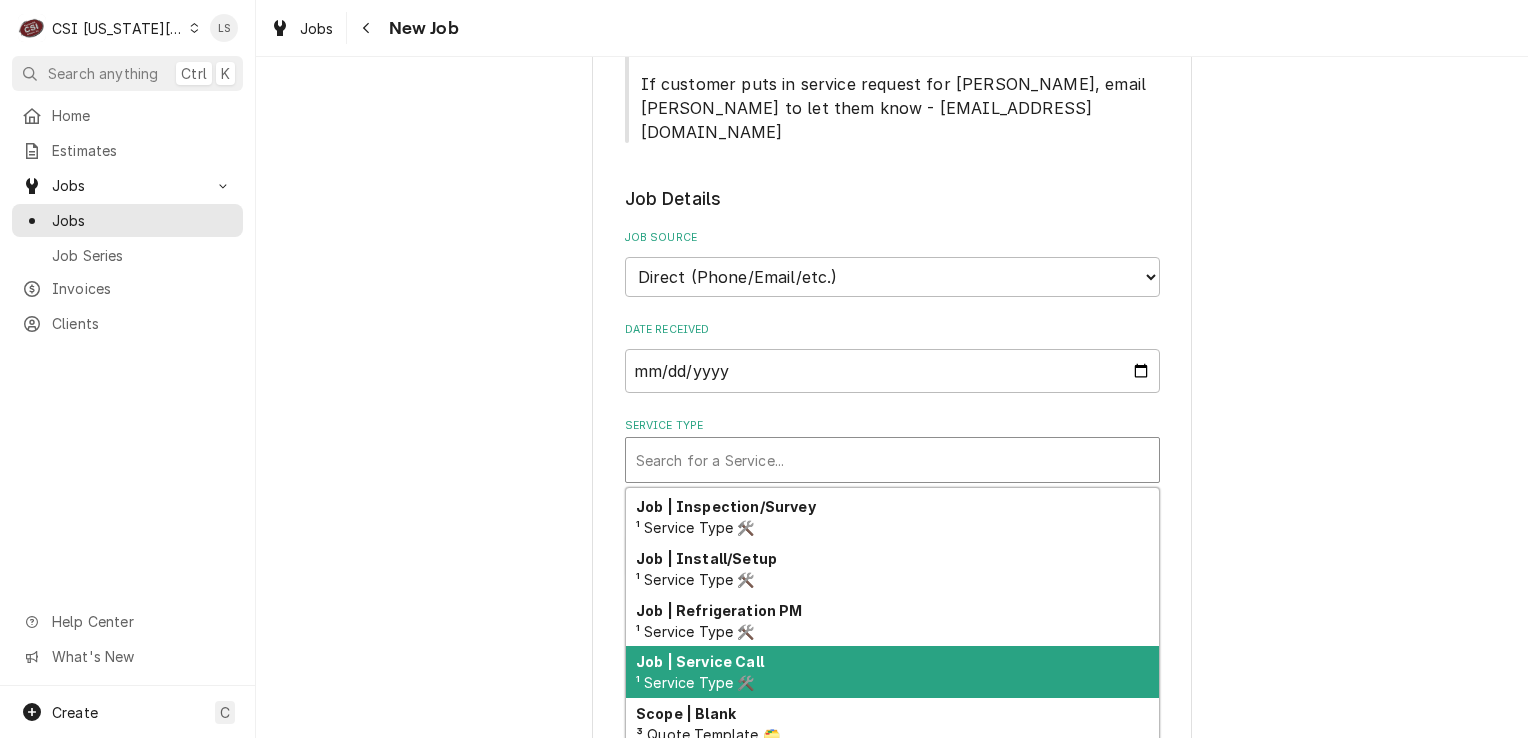 click on "Job | Service Call" at bounding box center (700, 661) 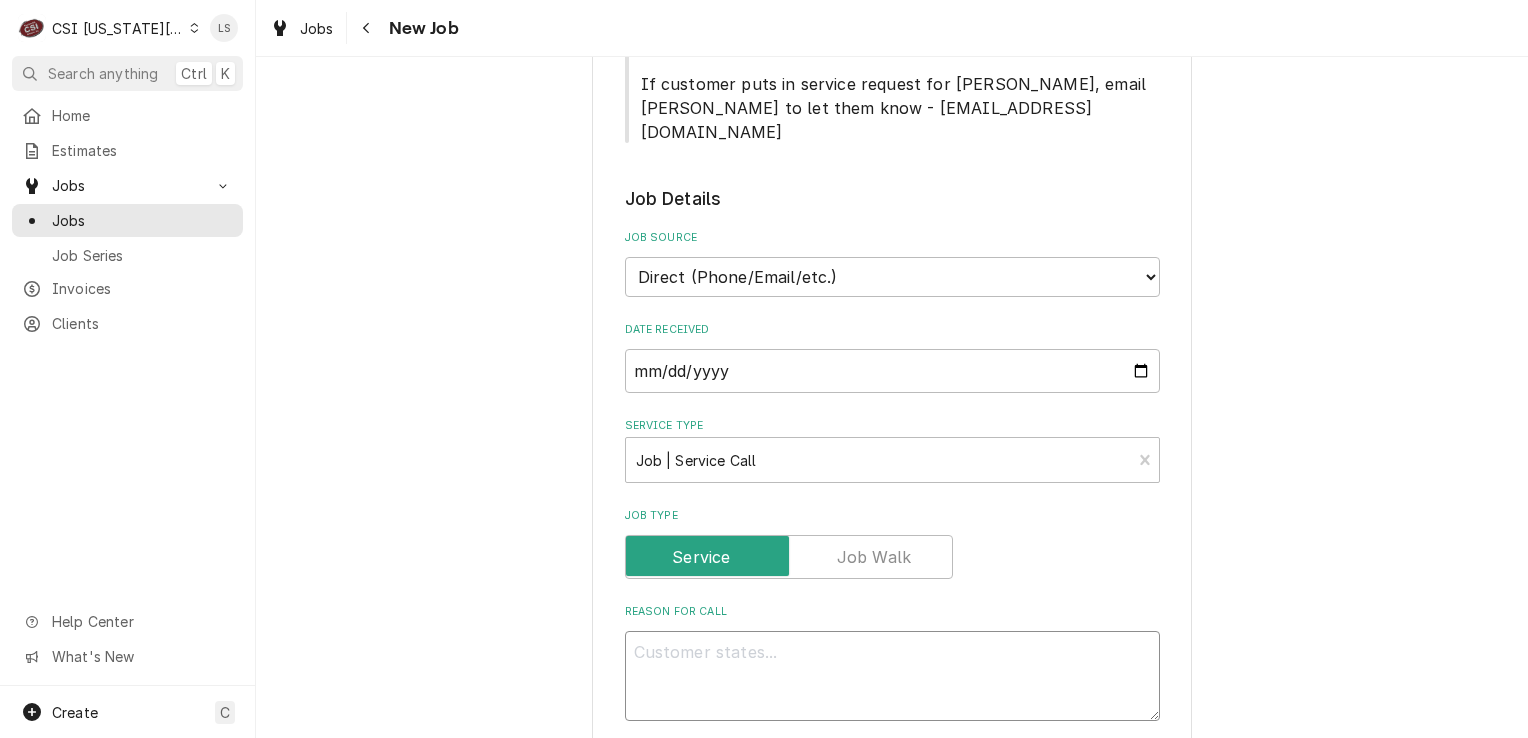 click on "Reason For Call" at bounding box center [892, 676] 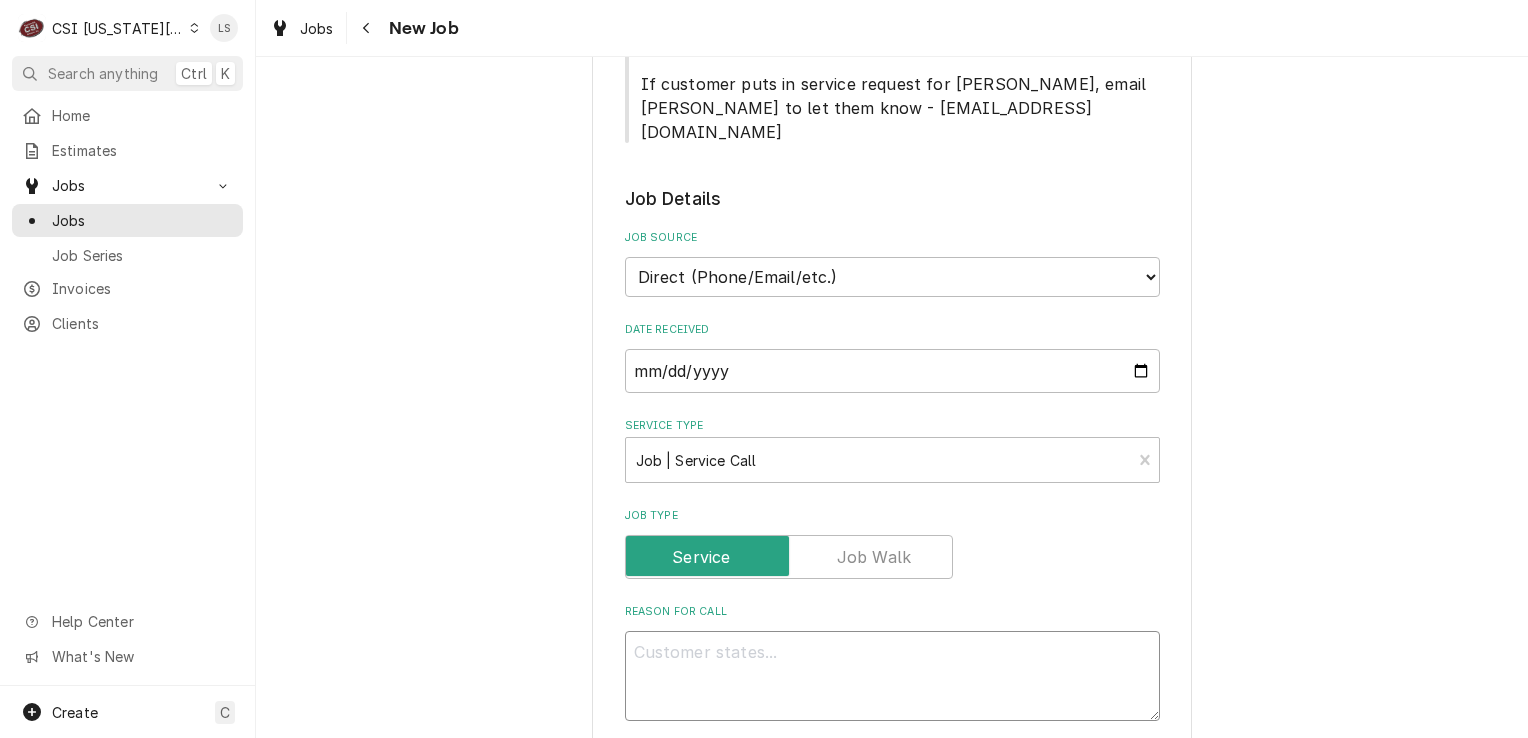 type on "x" 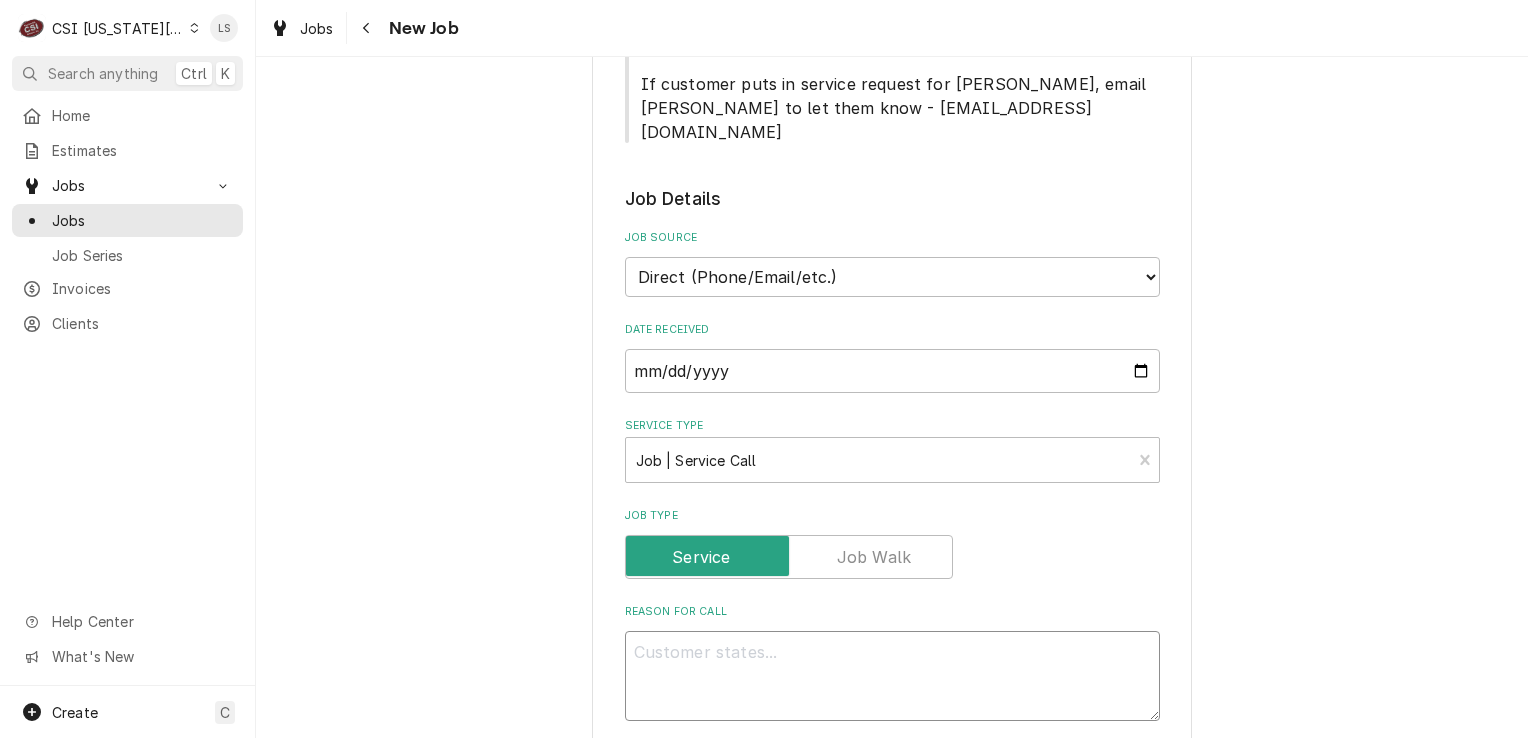 type on "F" 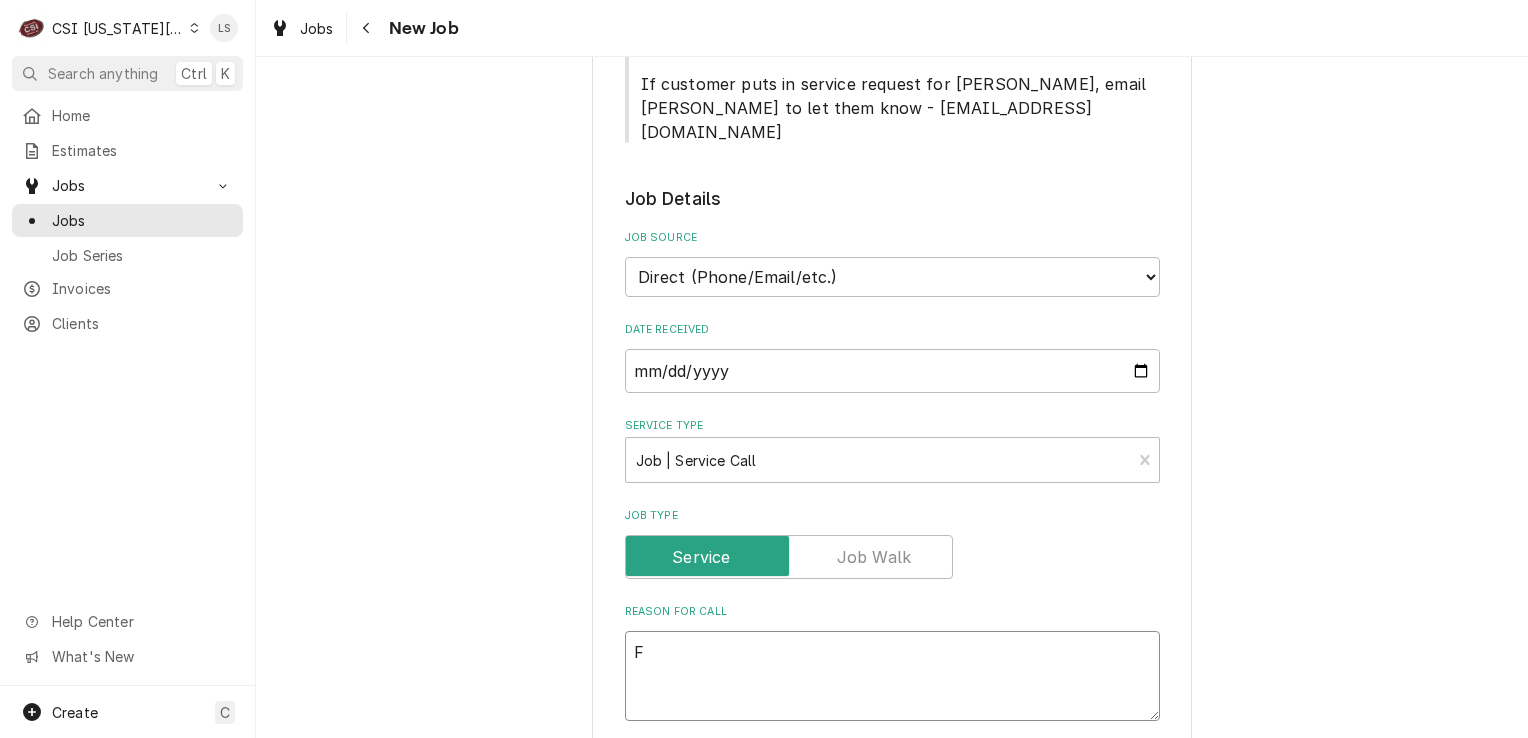 type on "x" 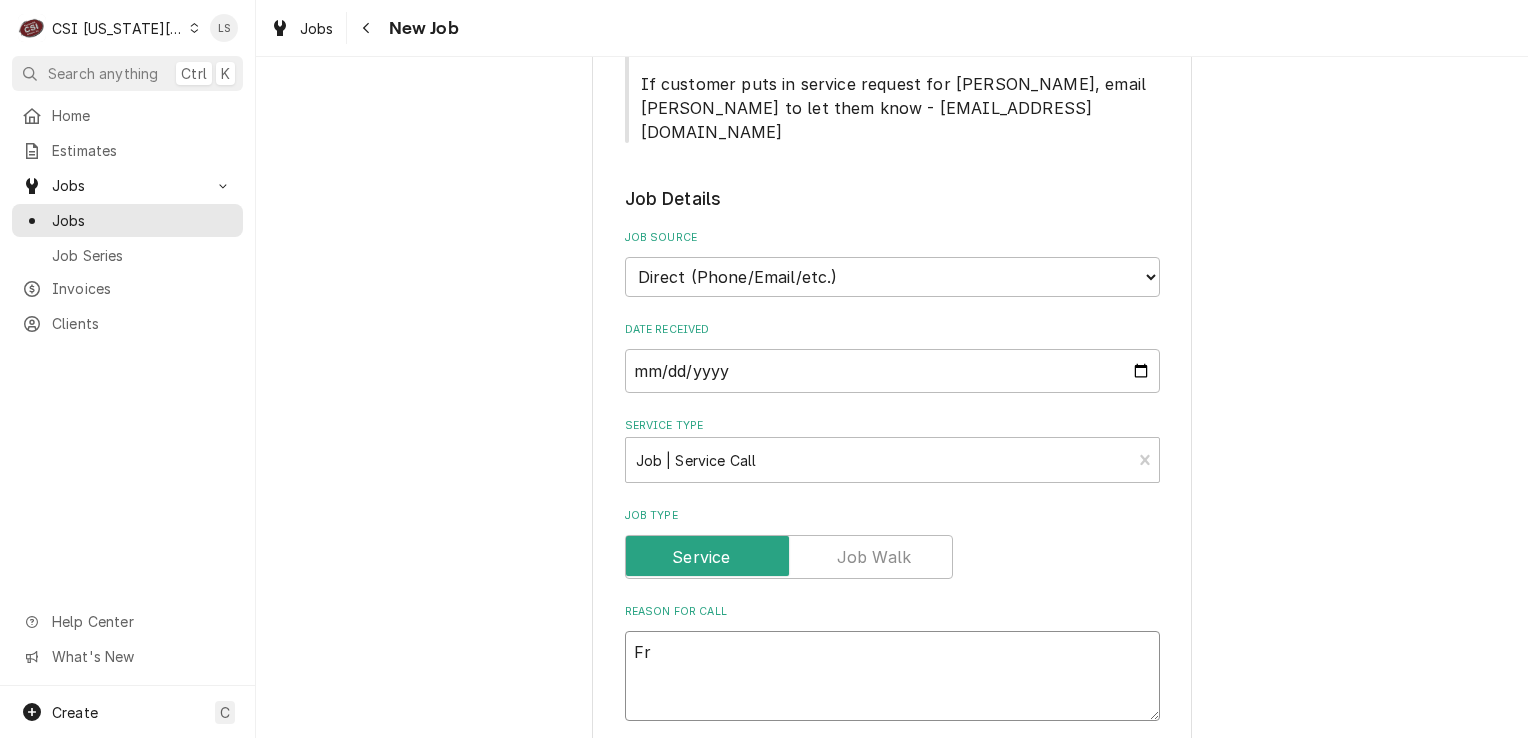 type on "x" 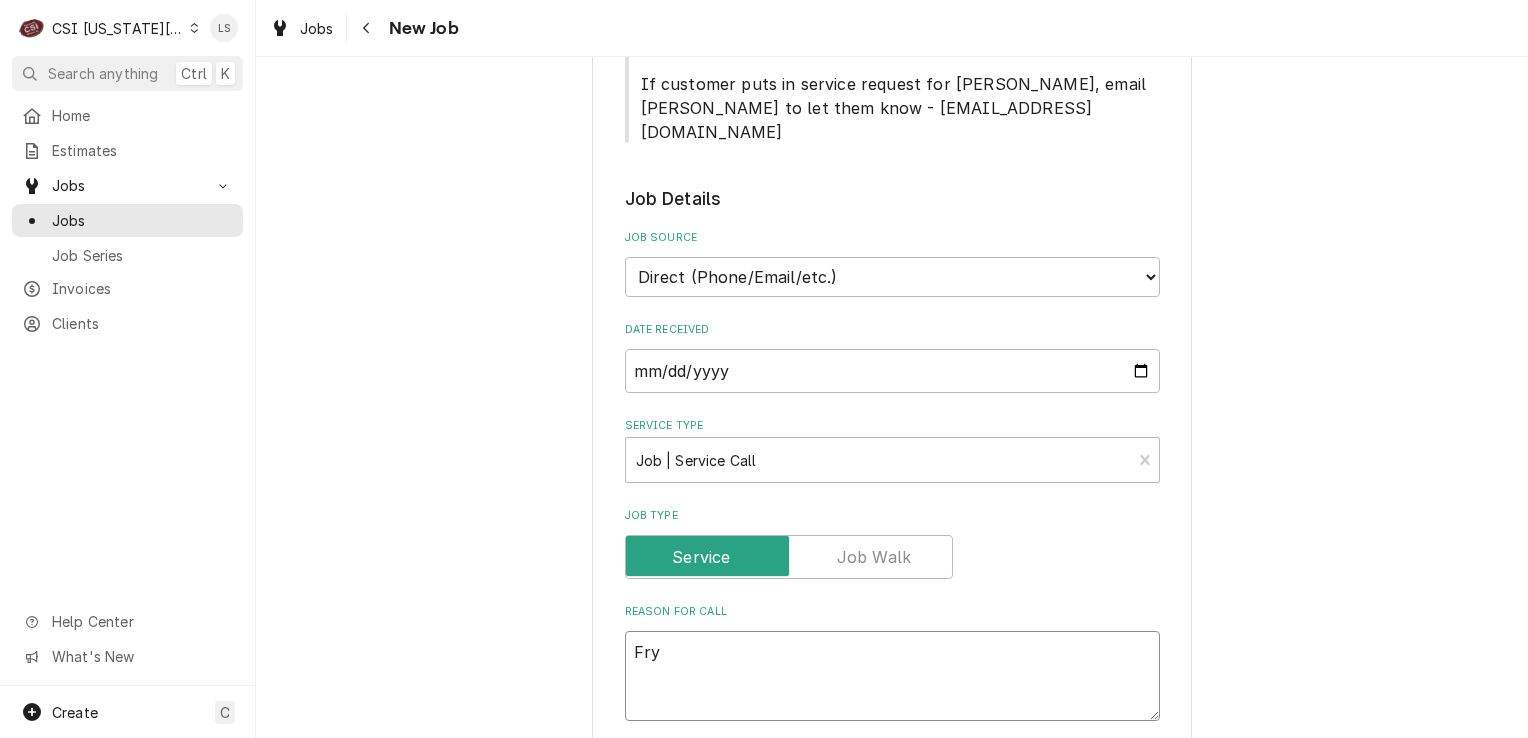 type on "x" 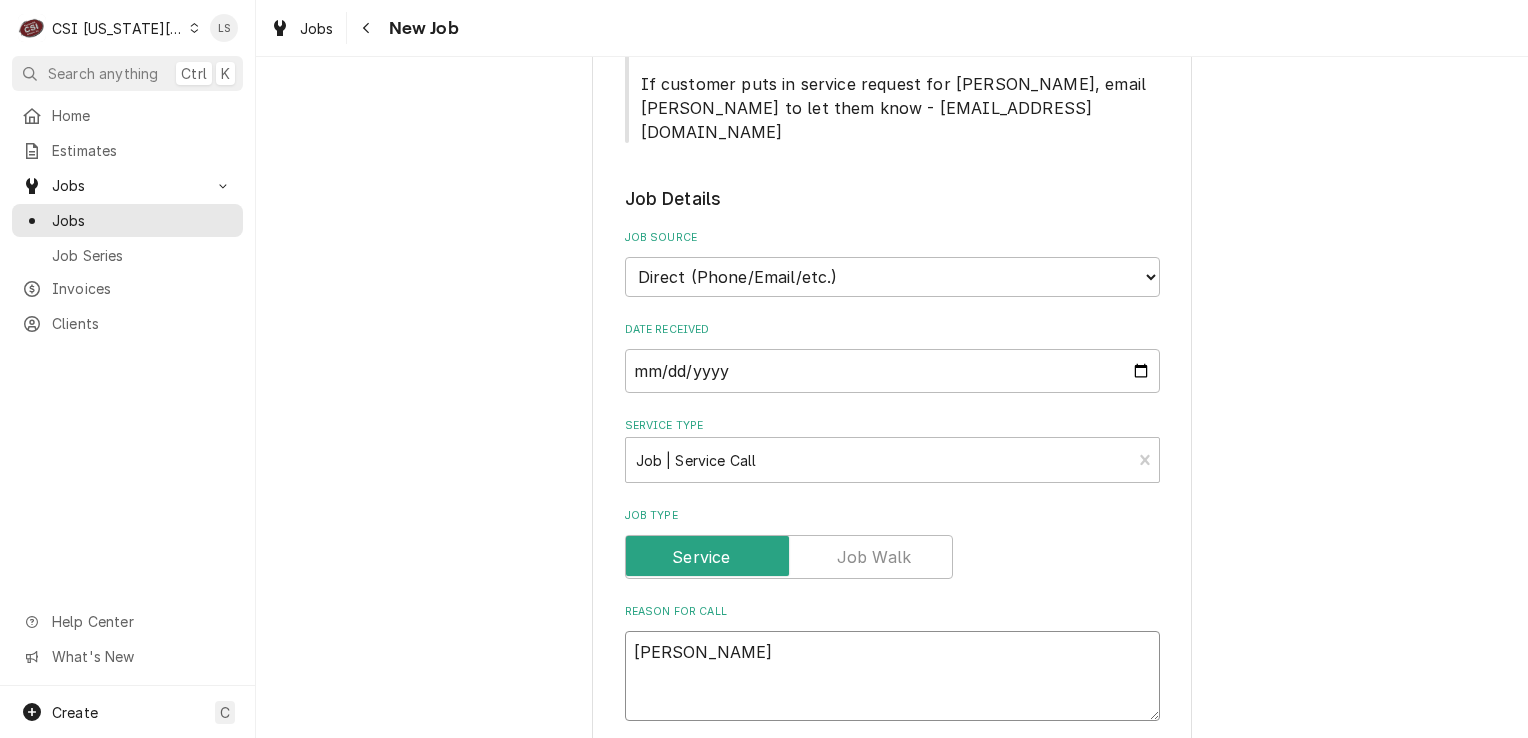 type on "x" 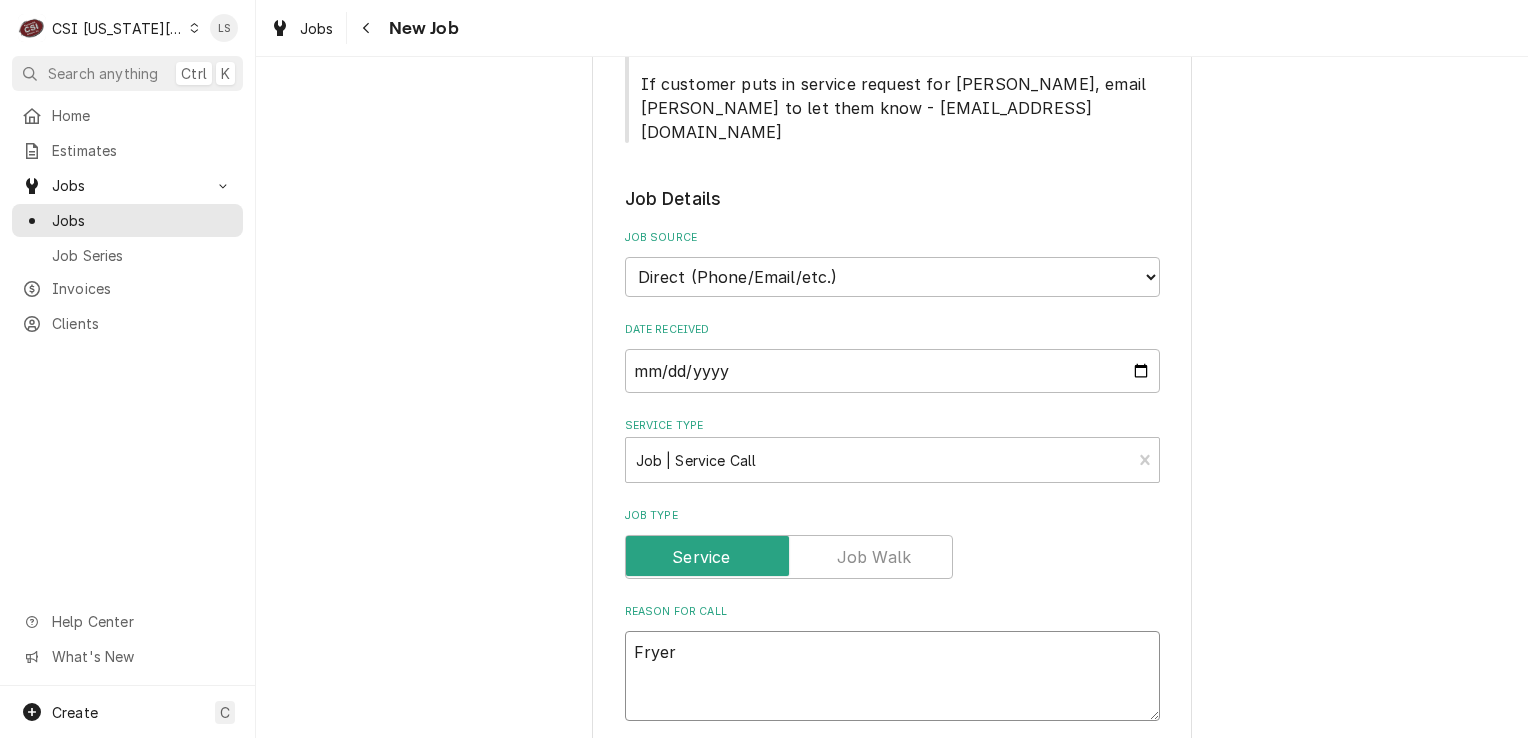 type on "x" 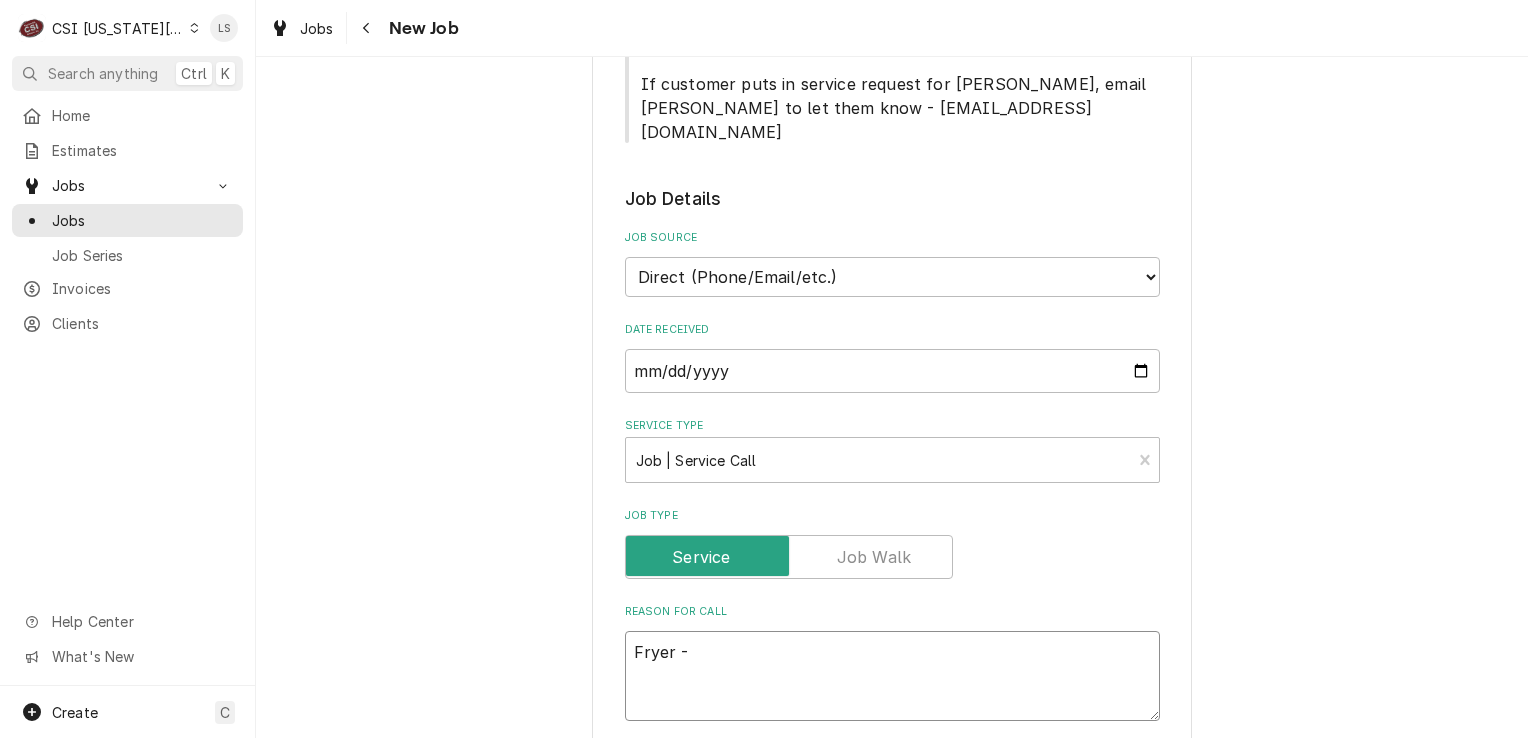 type on "x" 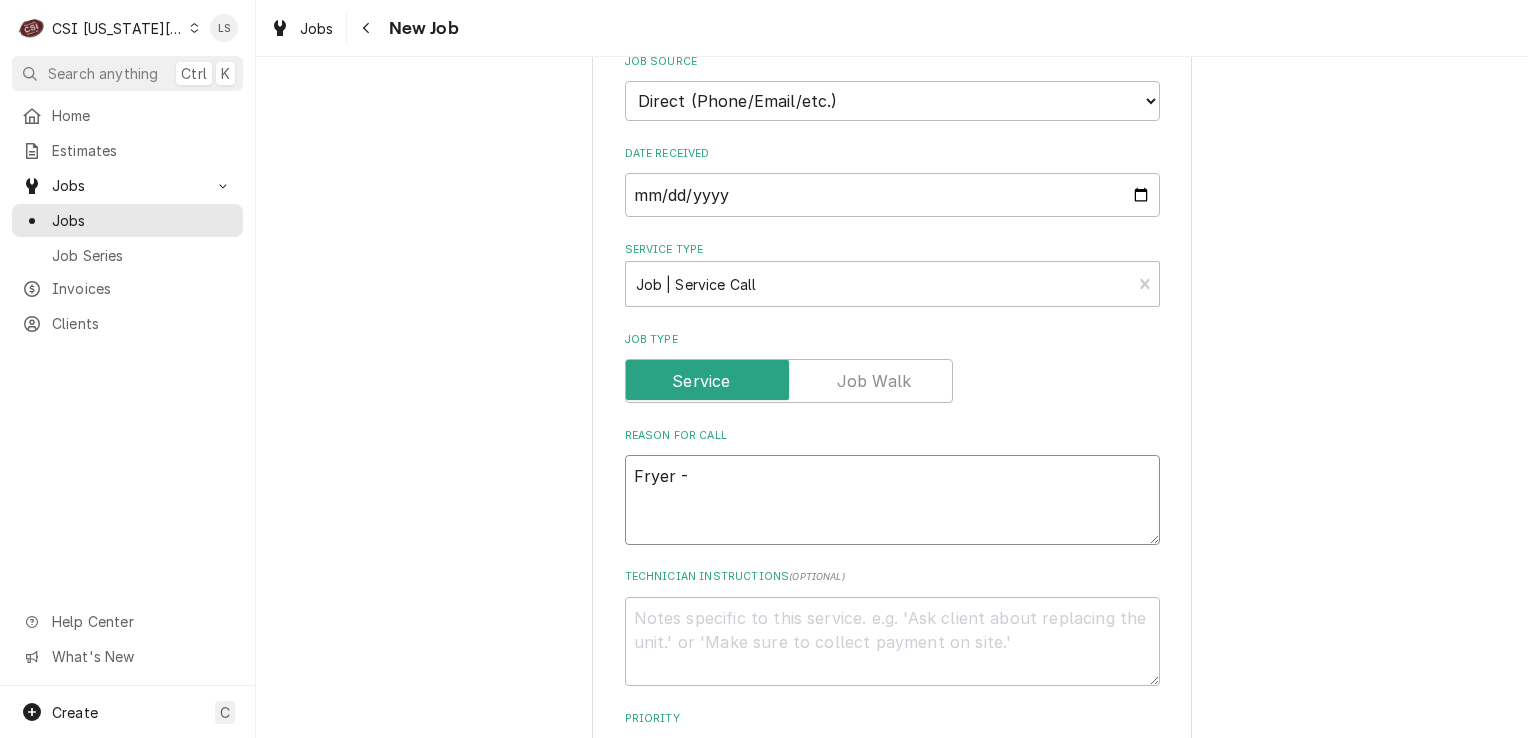 scroll, scrollTop: 1308, scrollLeft: 0, axis: vertical 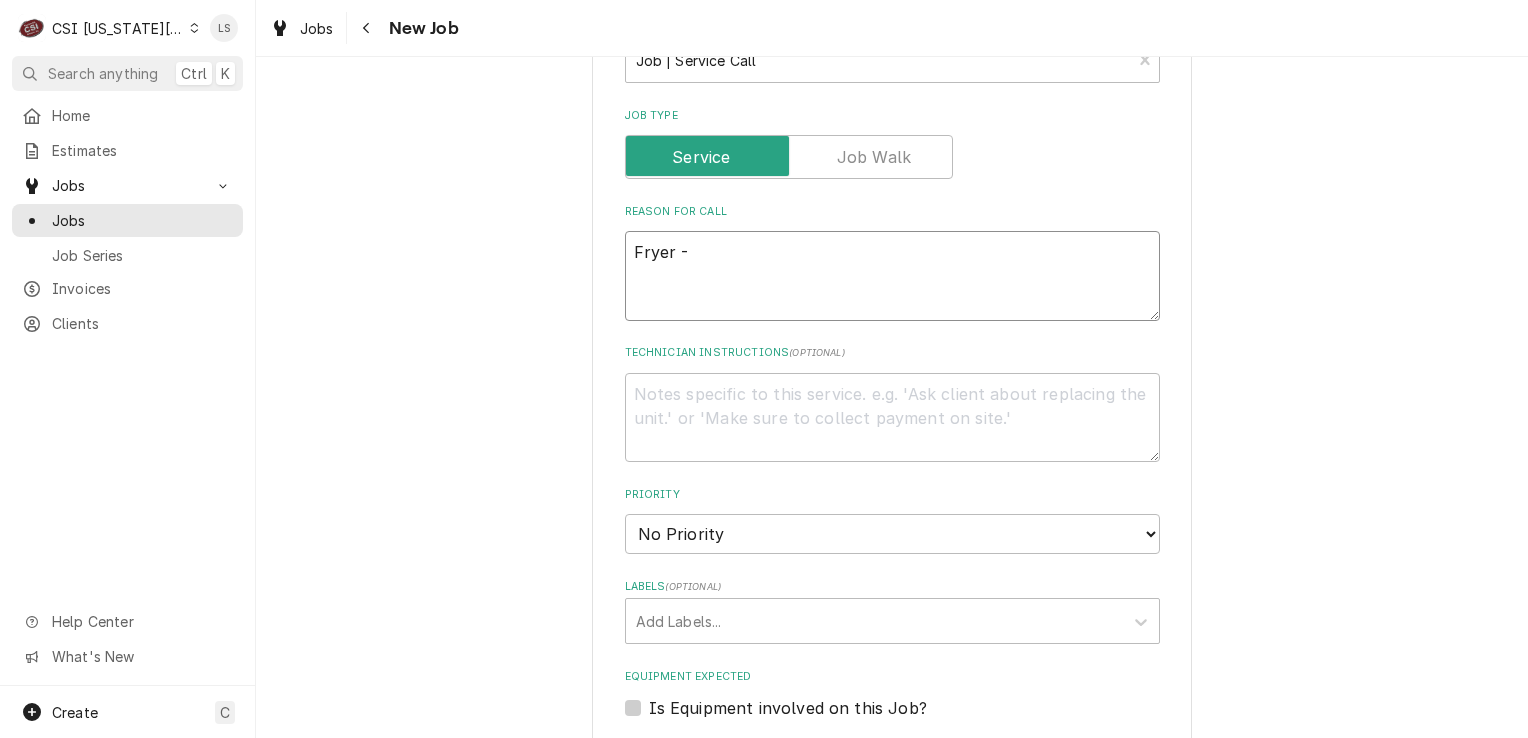 type on "Fryer -" 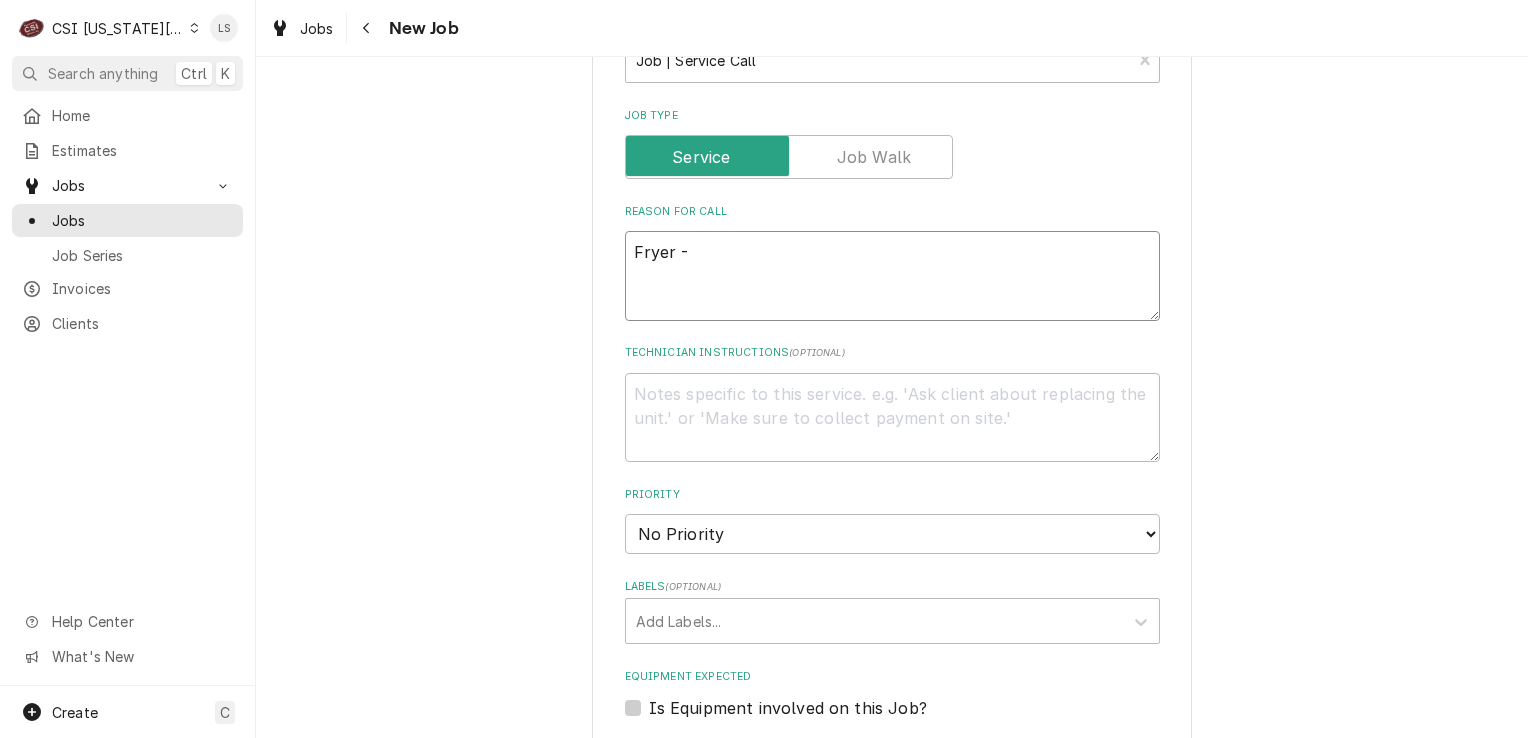 paste on "At first it would not power on. No the screens work the opposite fryer" 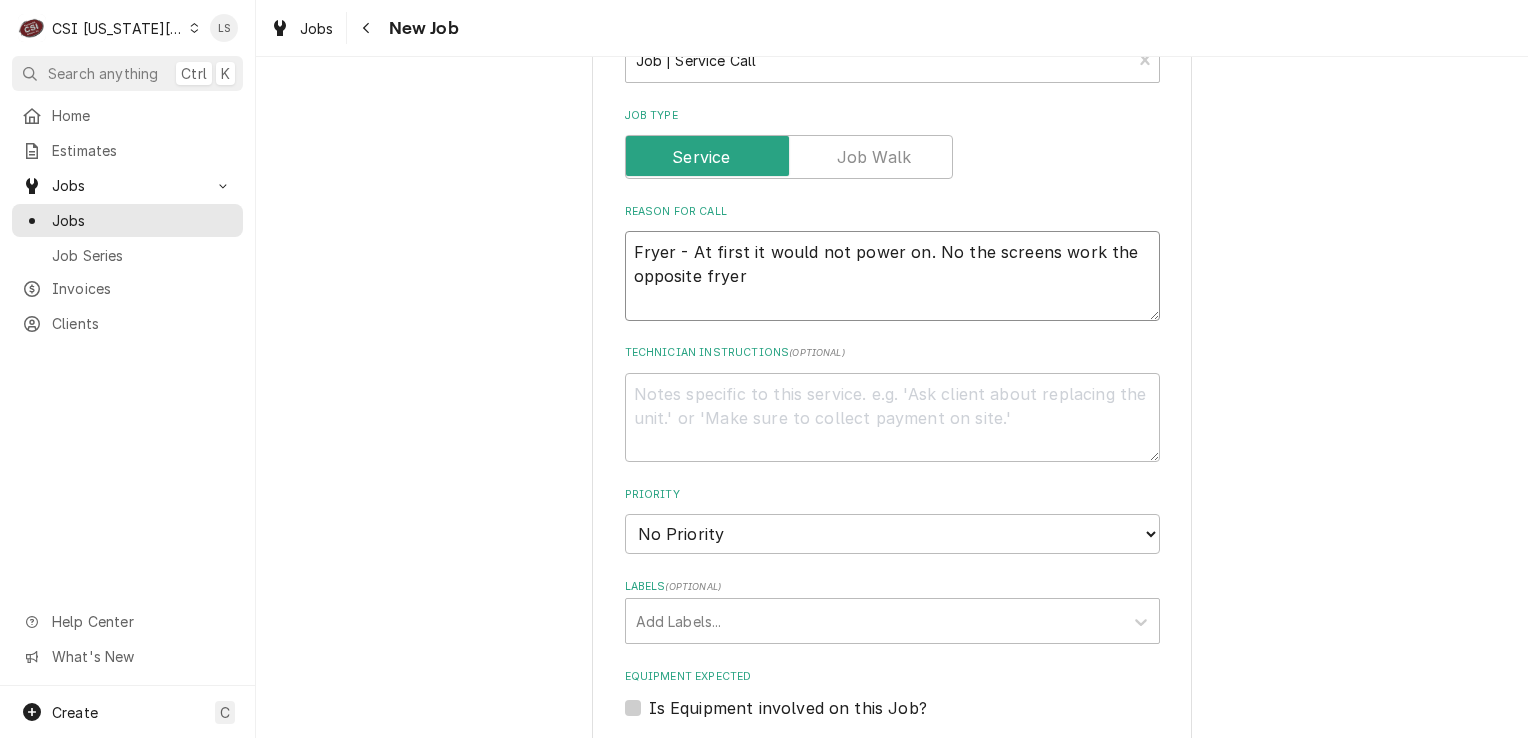 type on "x" 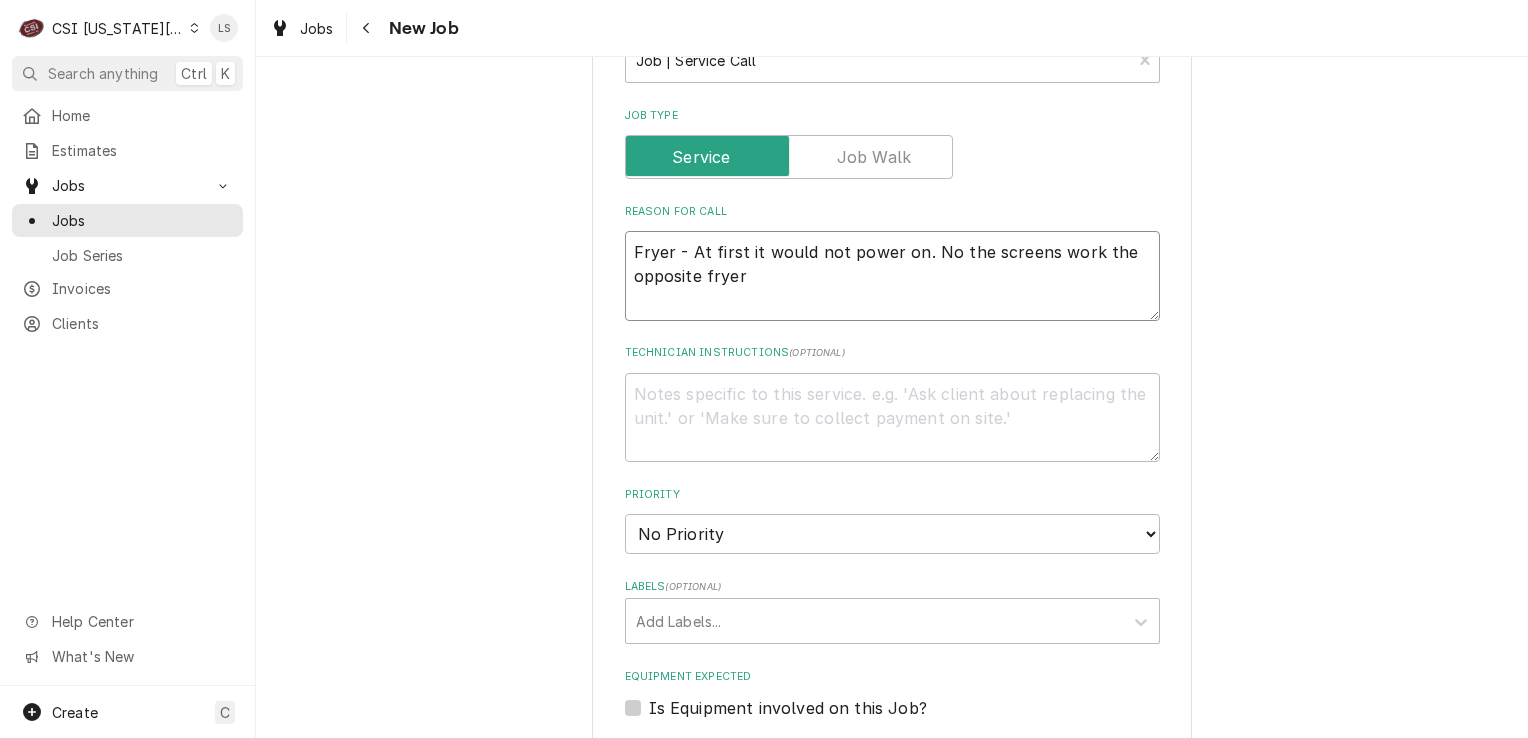 type on "Fryer - At first it would not power on. No the screens work the opposite fryer" 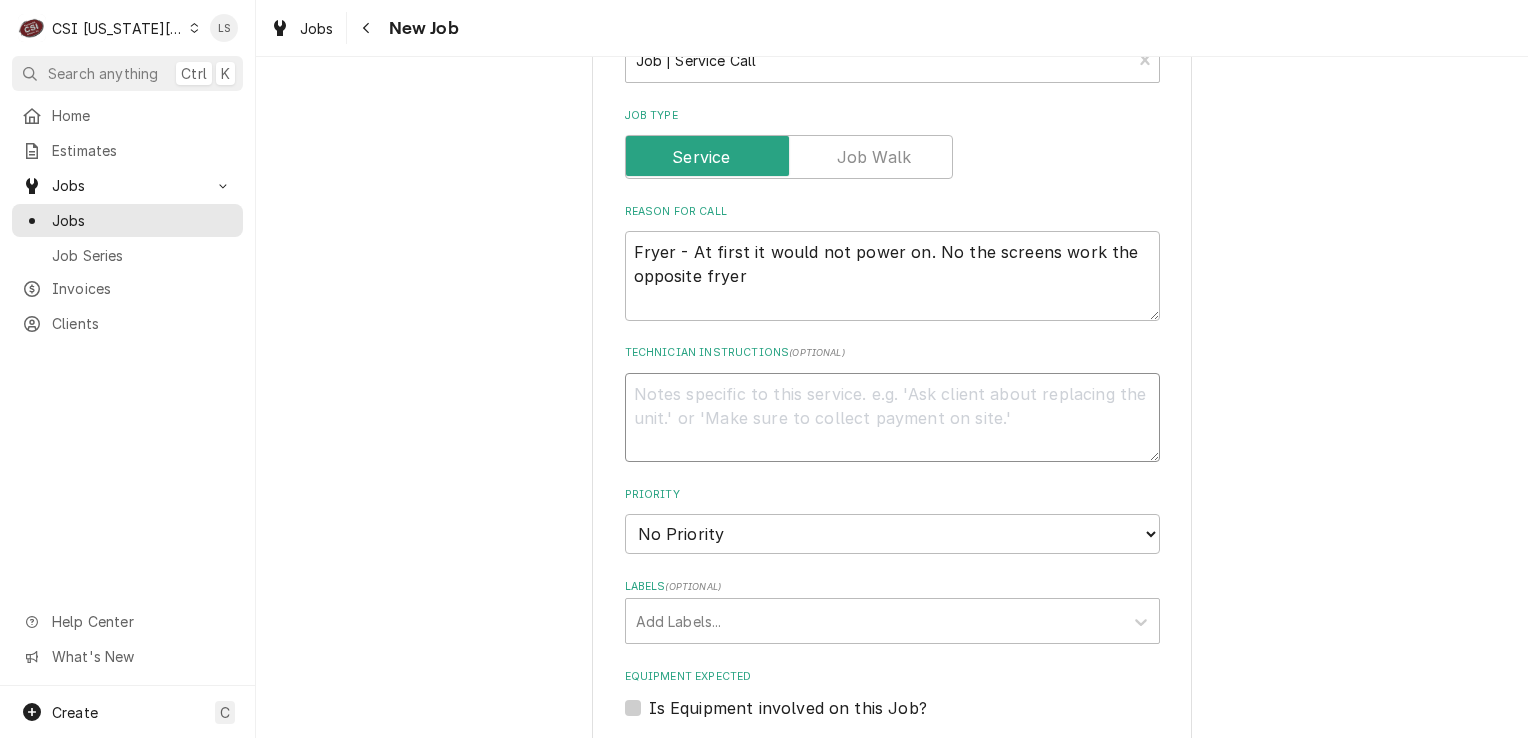 click on "Technician Instructions  ( optional )" at bounding box center [892, 418] 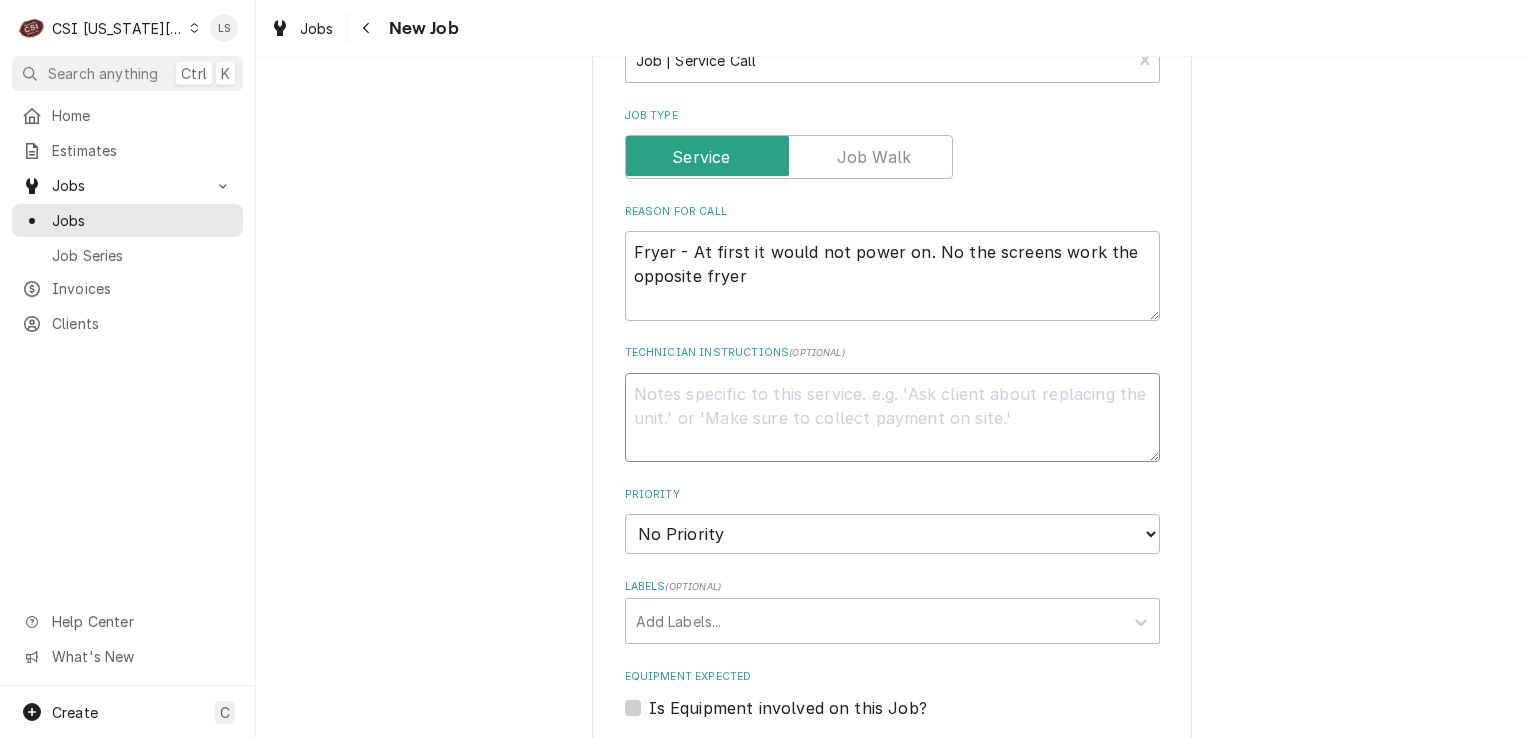 paste on "has been worked on a couple of times" 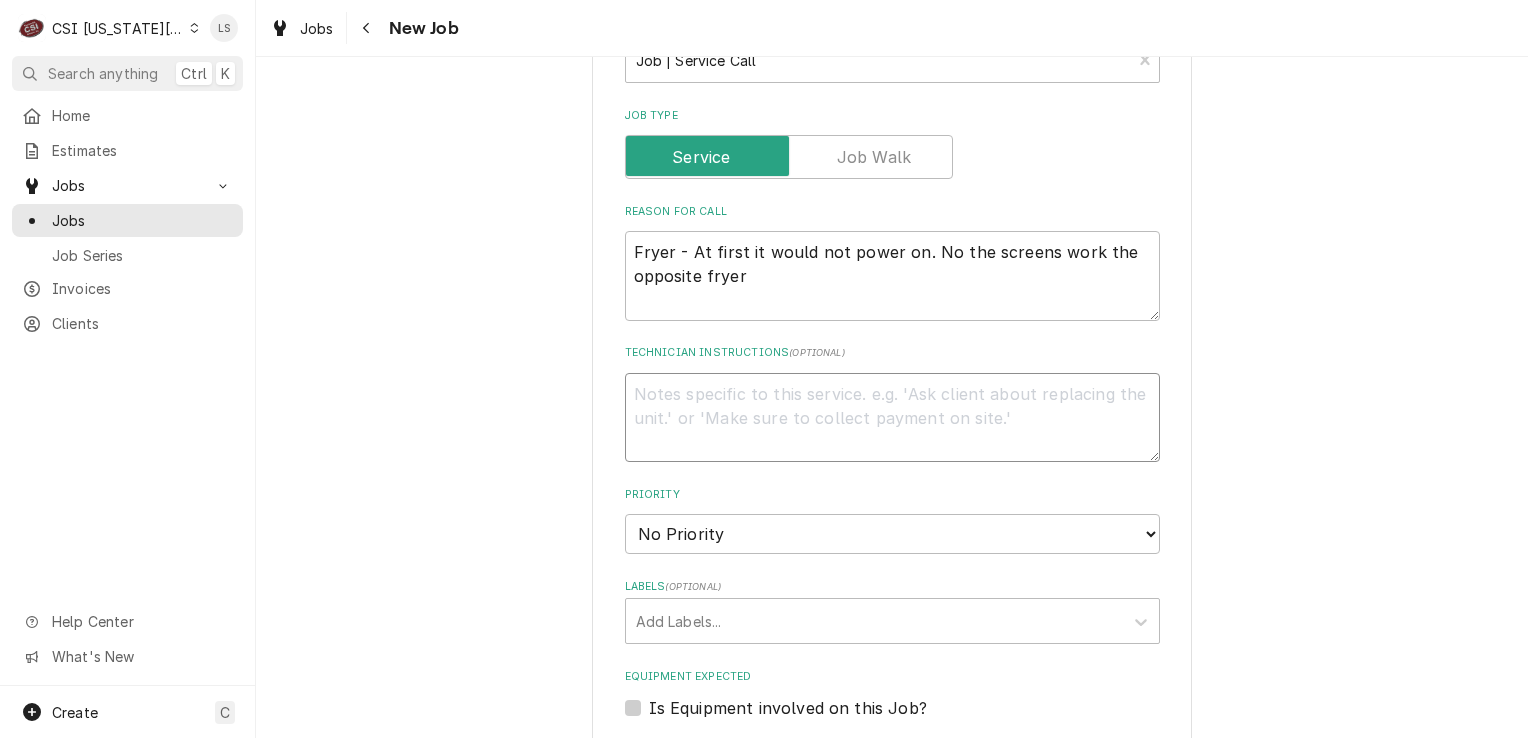 type on "x" 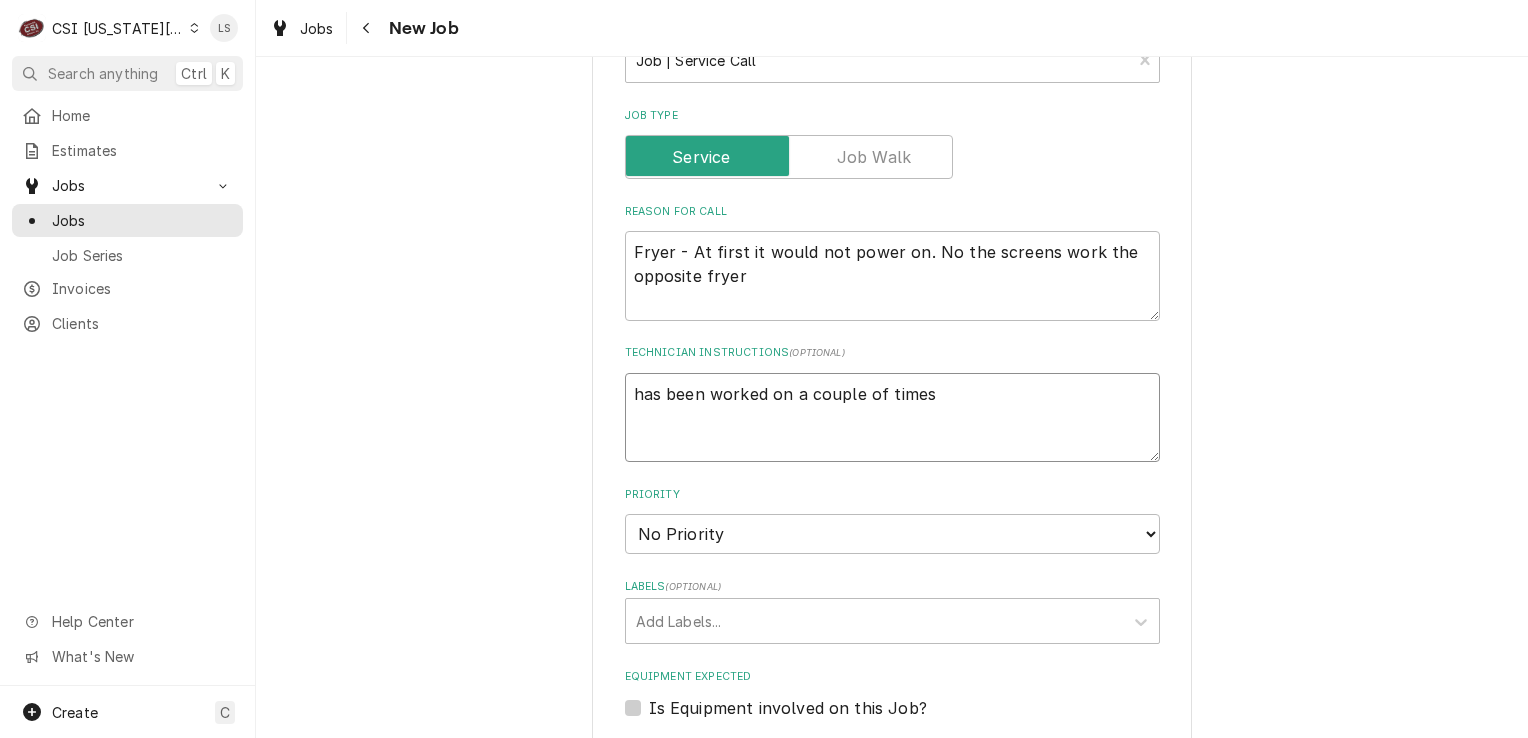 type on "has been worked on a couple of times" 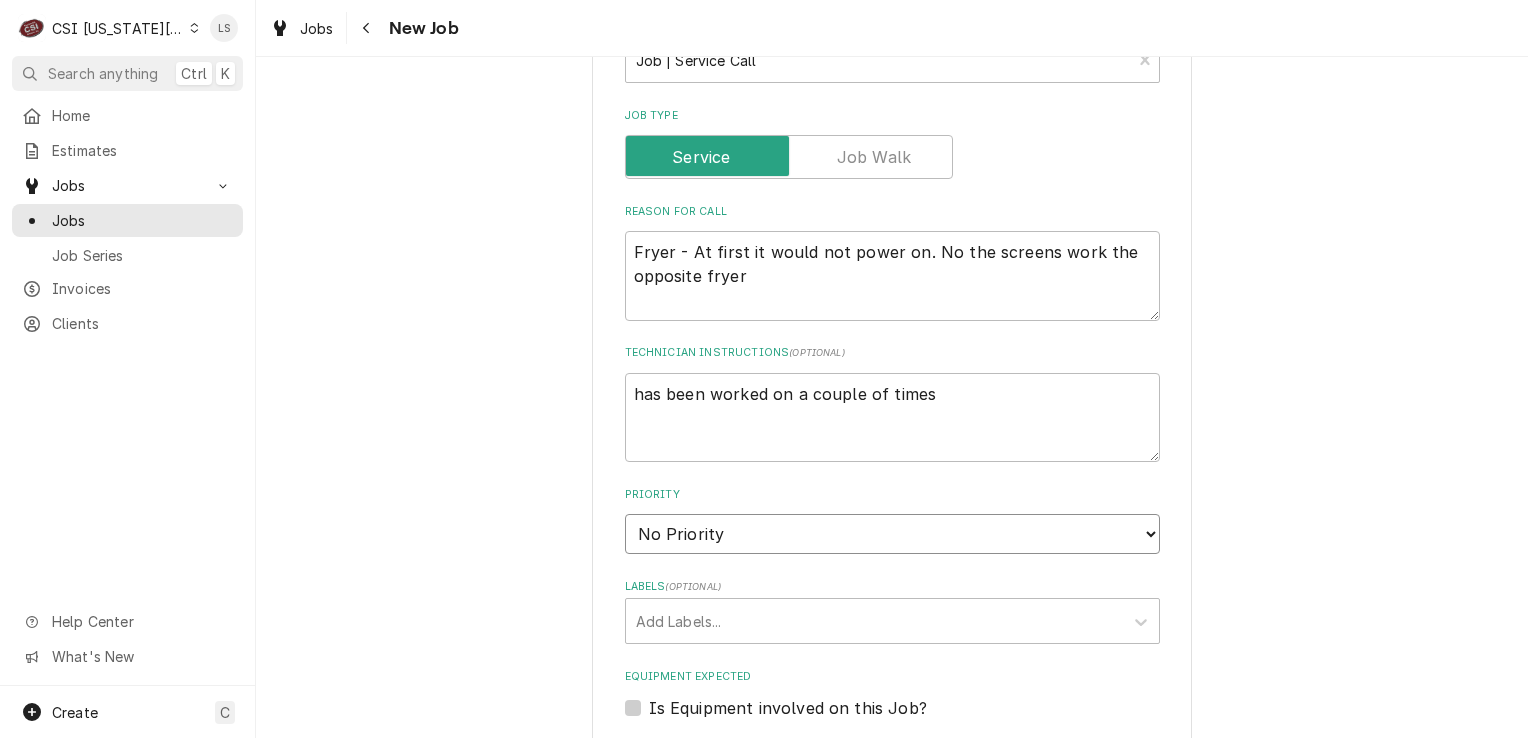 click on "No Priority Urgent High Medium Low" at bounding box center (892, 534) 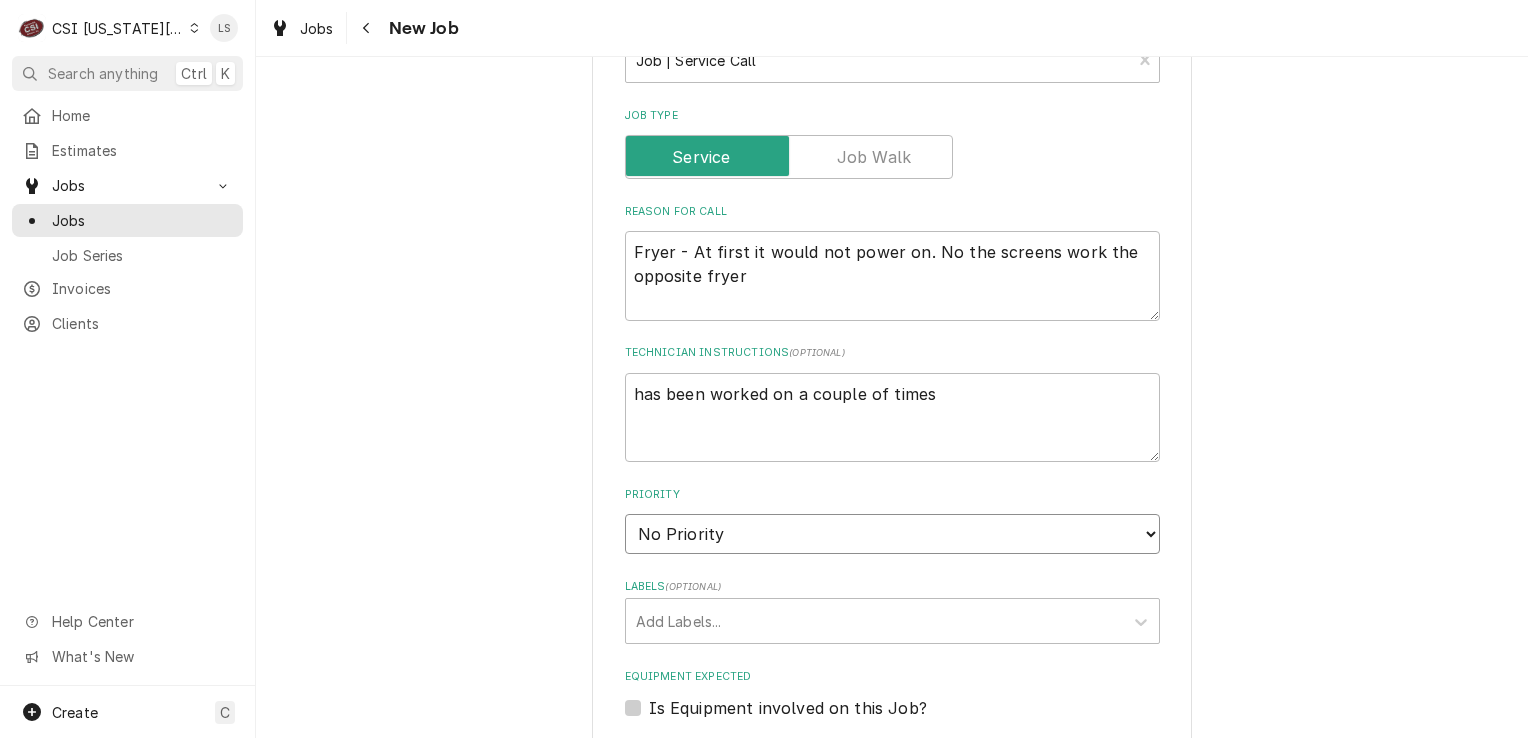 select on "2" 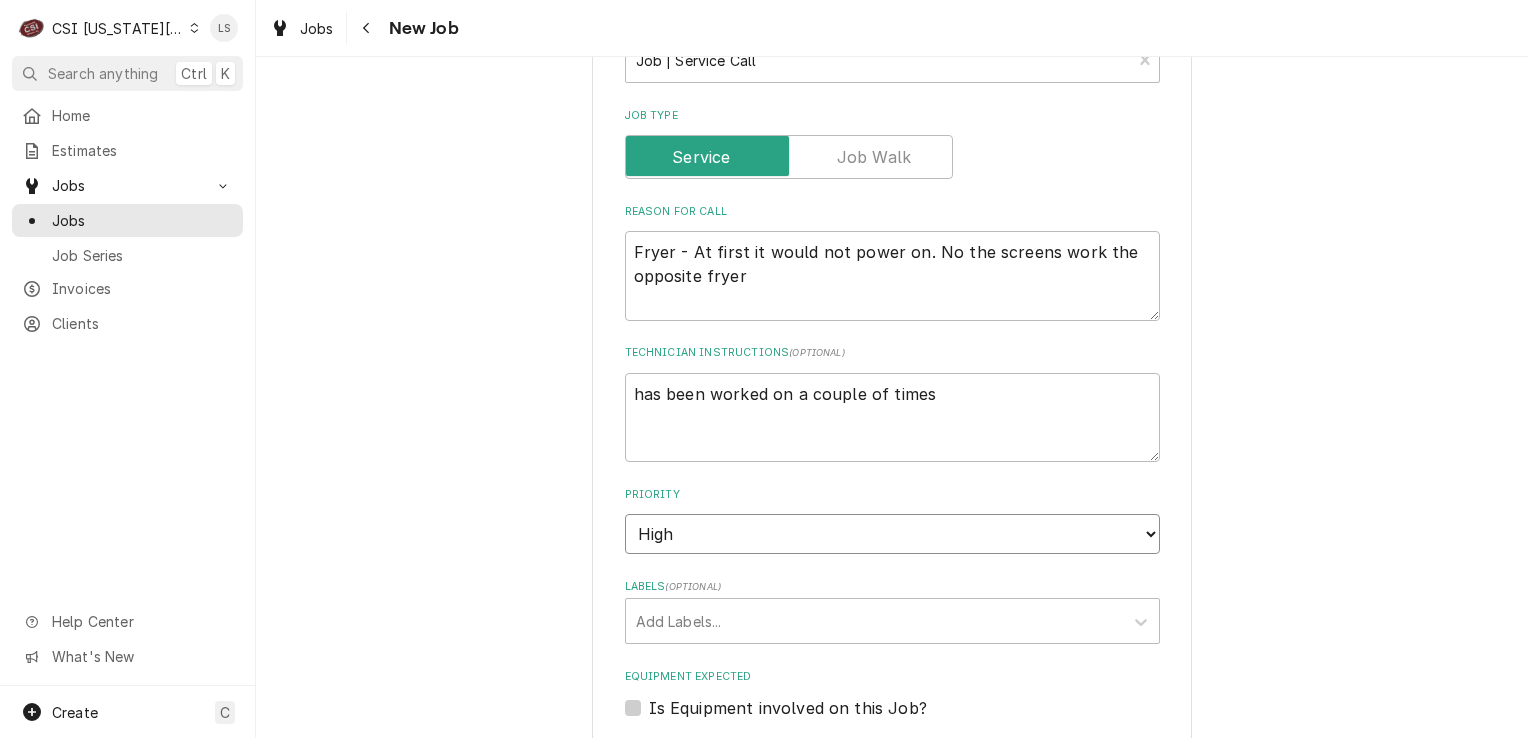 click on "No Priority Urgent High Medium Low" at bounding box center (892, 534) 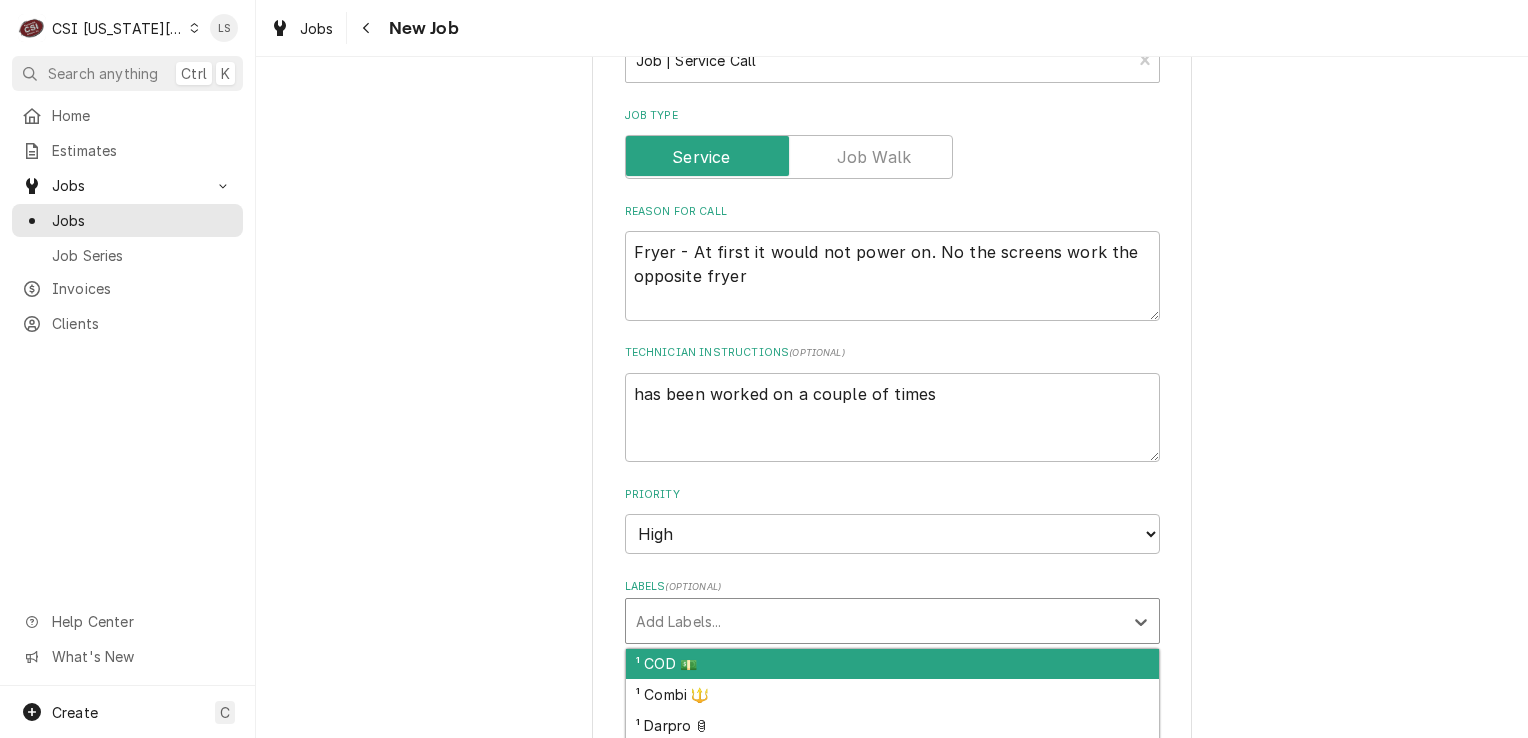 type on "x" 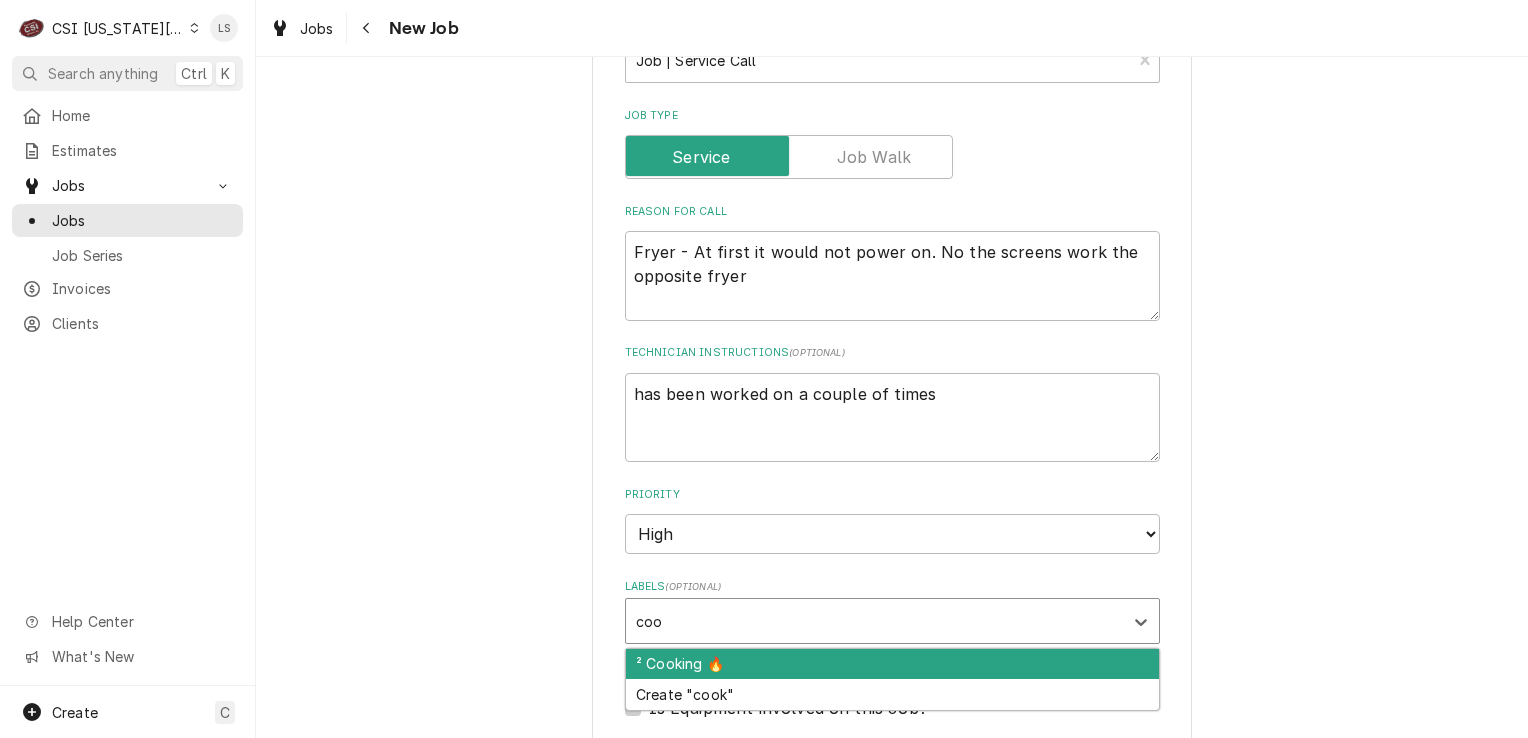 type on "cook" 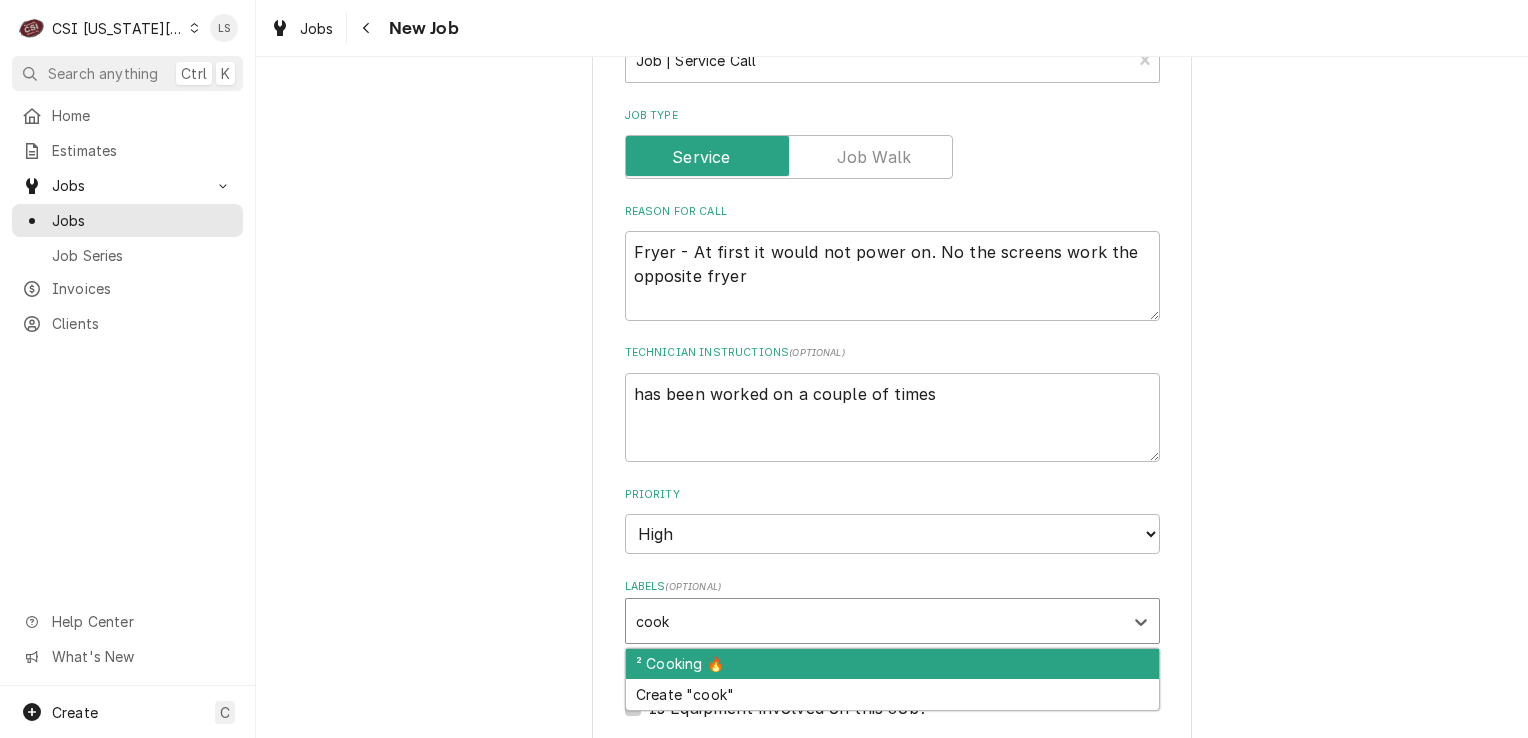 type on "x" 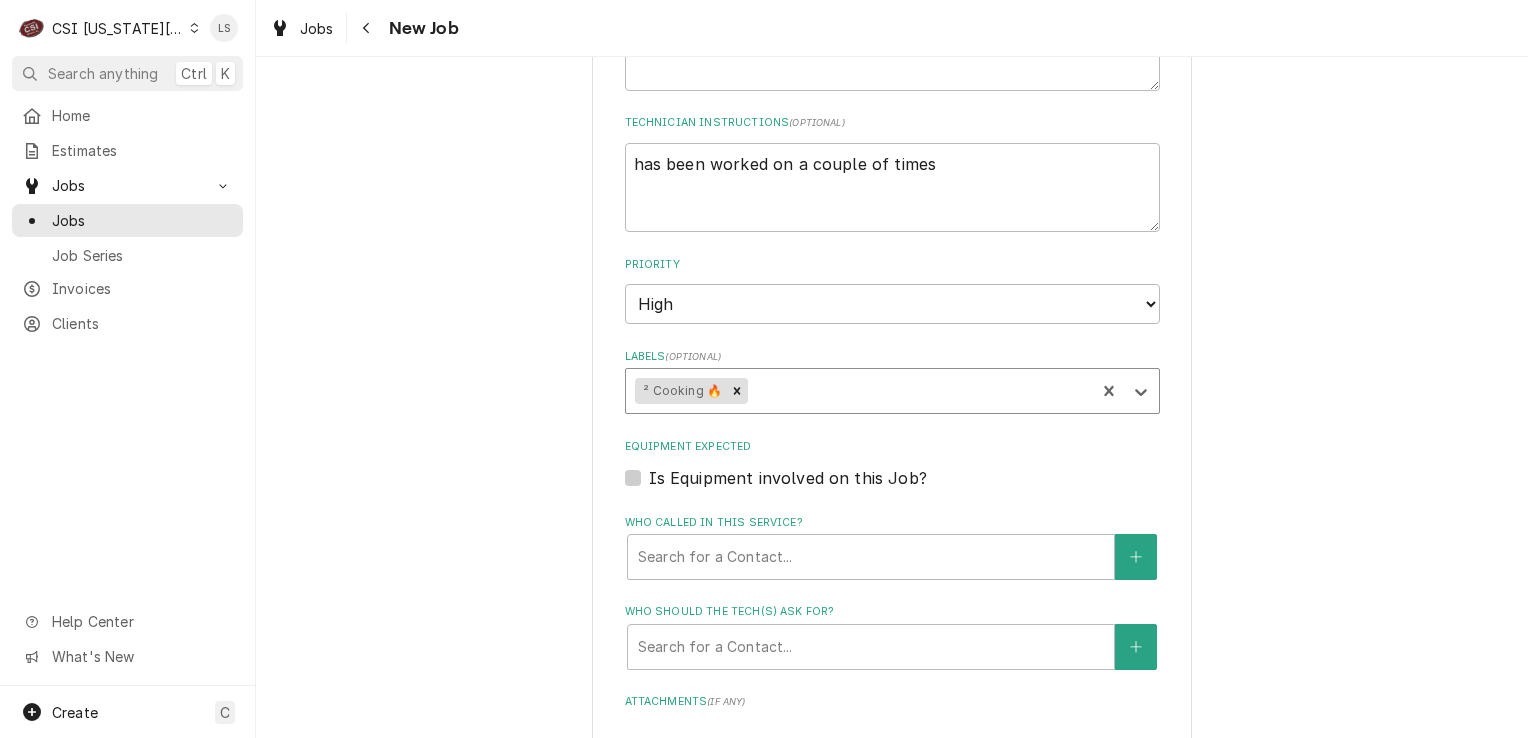 scroll, scrollTop: 1808, scrollLeft: 0, axis: vertical 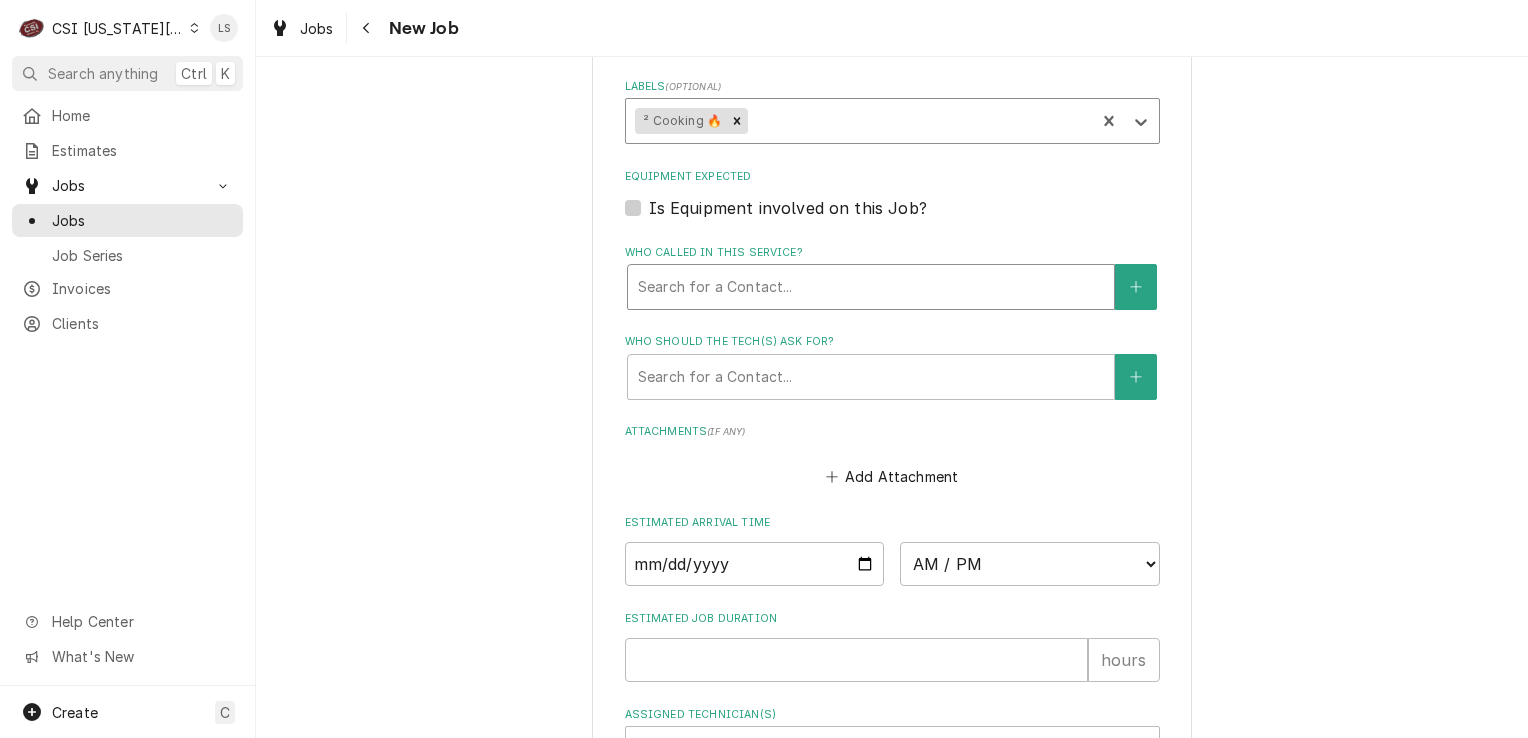 click at bounding box center [871, 287] 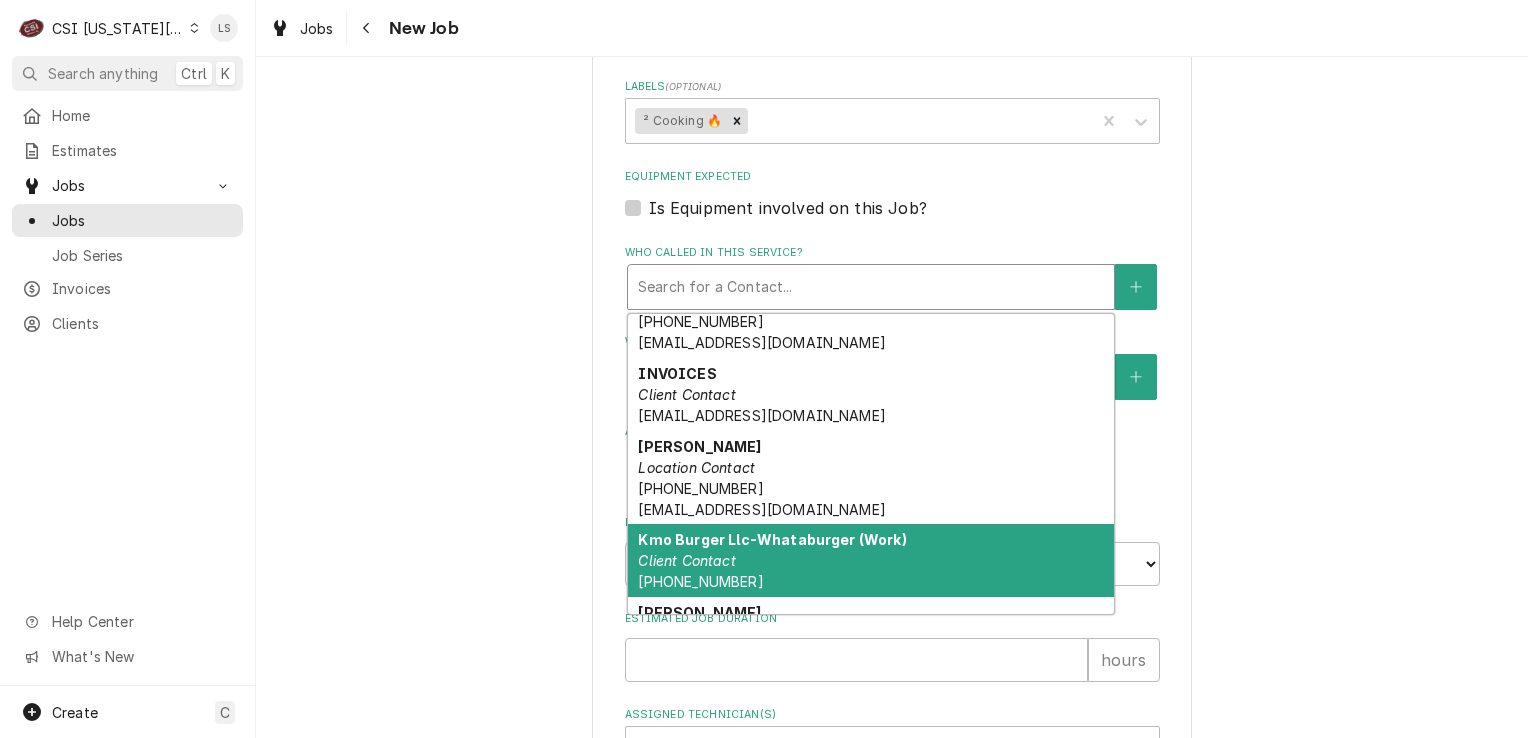 scroll, scrollTop: 0, scrollLeft: 0, axis: both 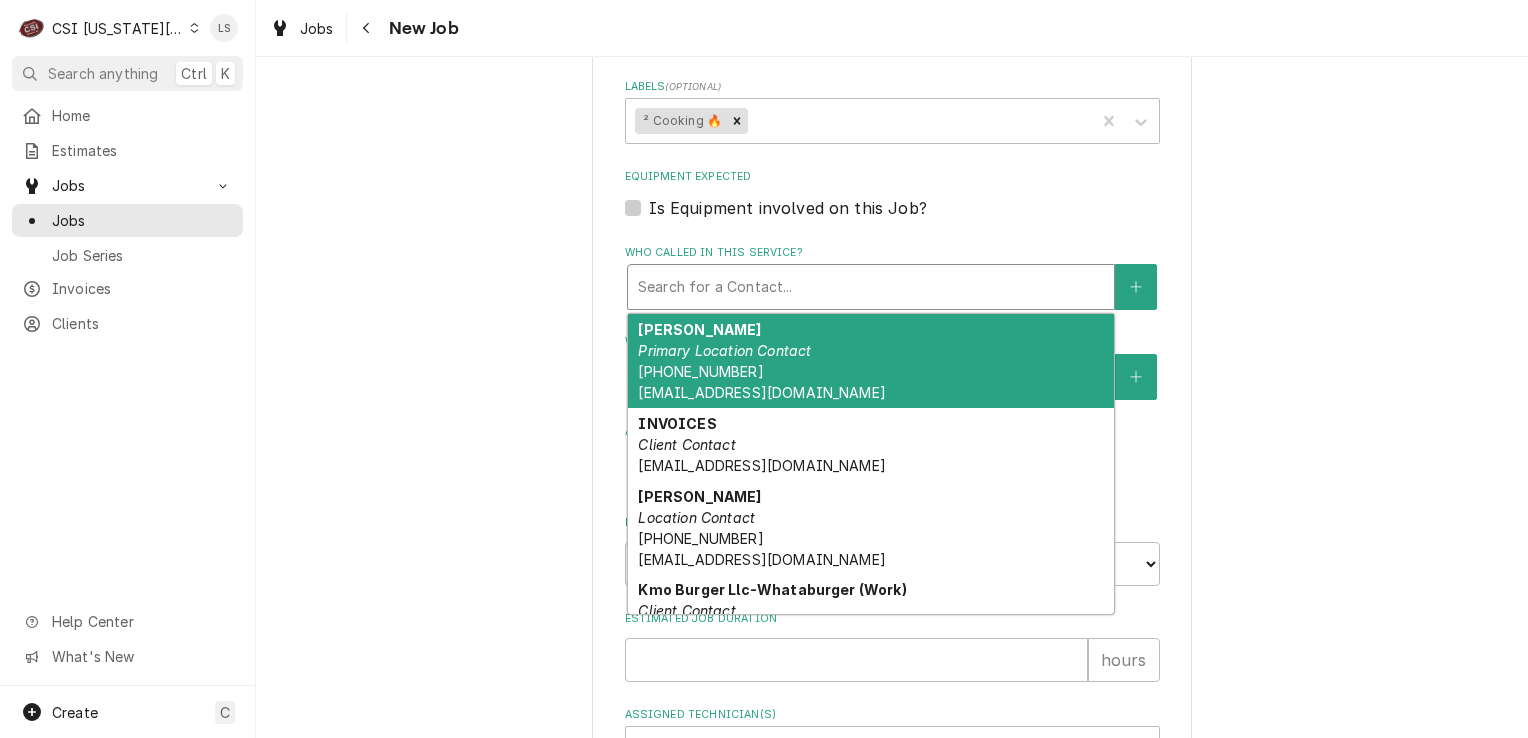 click on "(816) 383-3904 cperez@kmoburger.com" at bounding box center (761, 382) 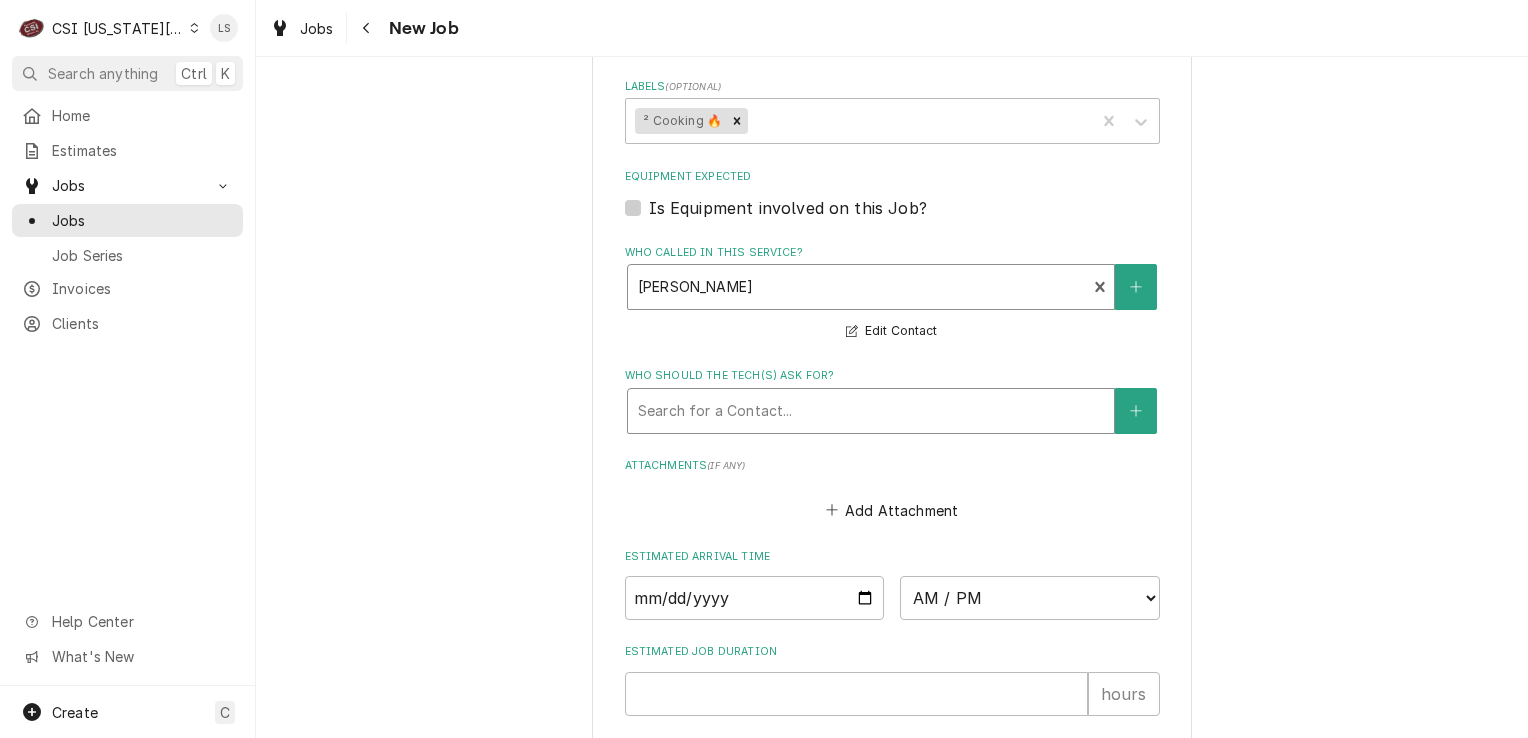 click at bounding box center [871, 411] 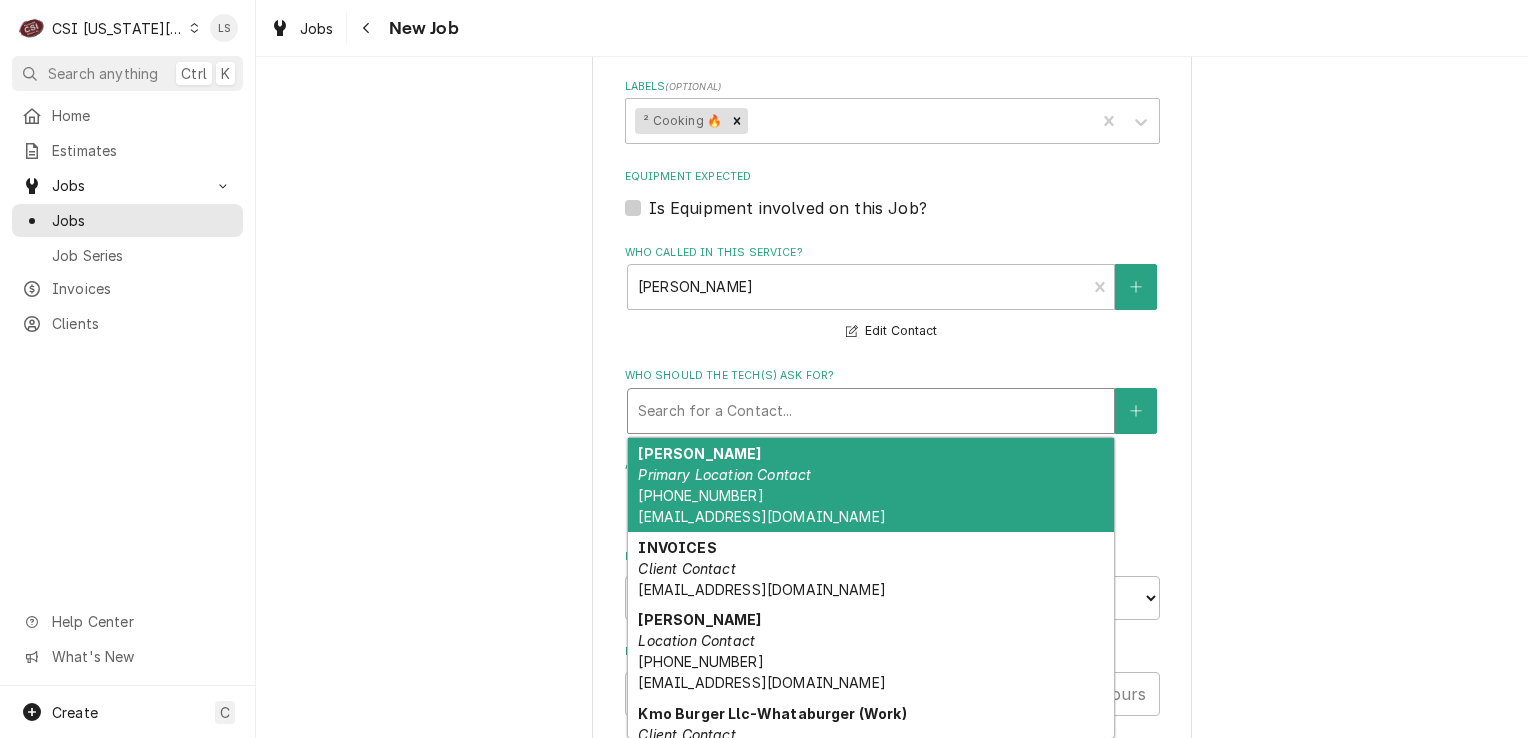 click on "Primary Location Contact" at bounding box center [724, 474] 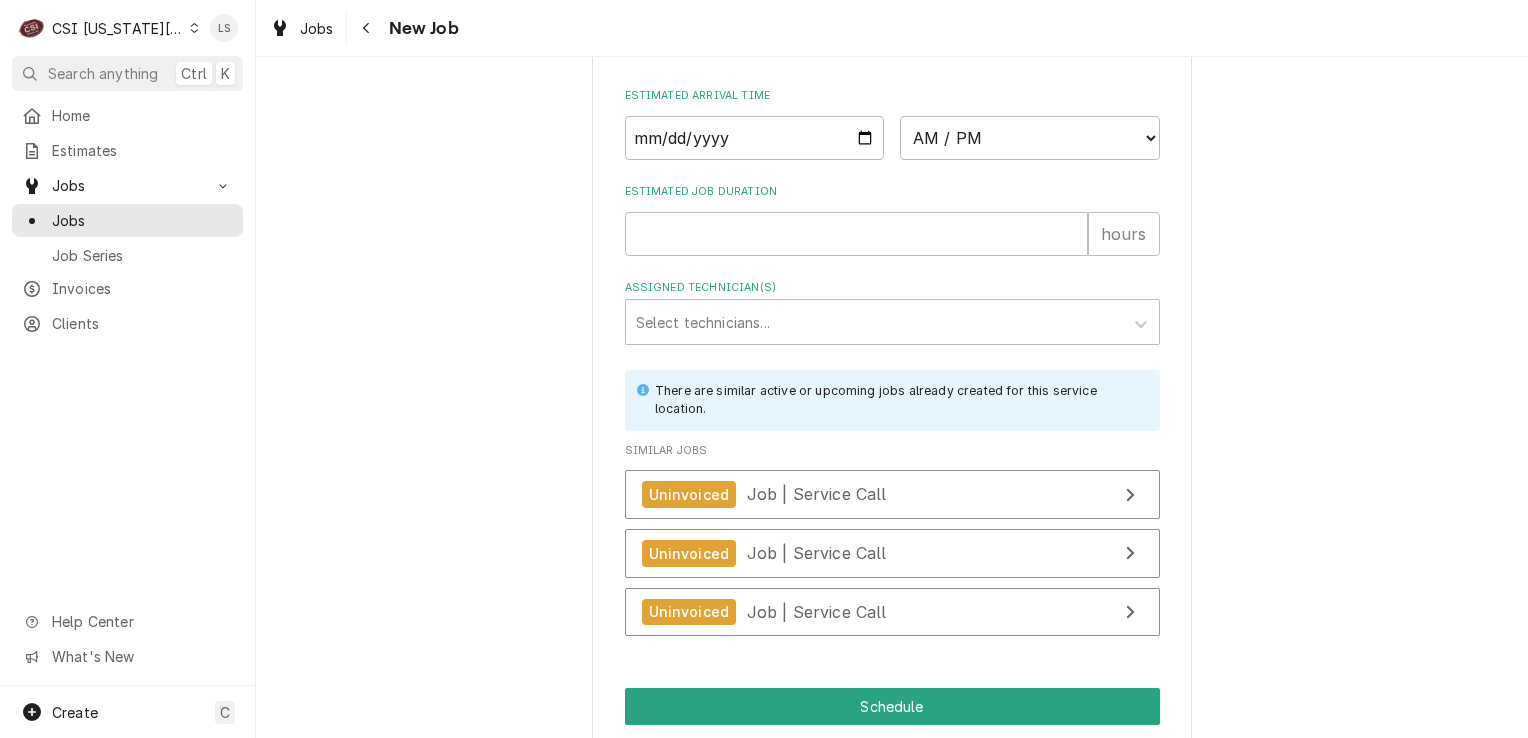 click on "Save Draft" at bounding box center (1029, 757) 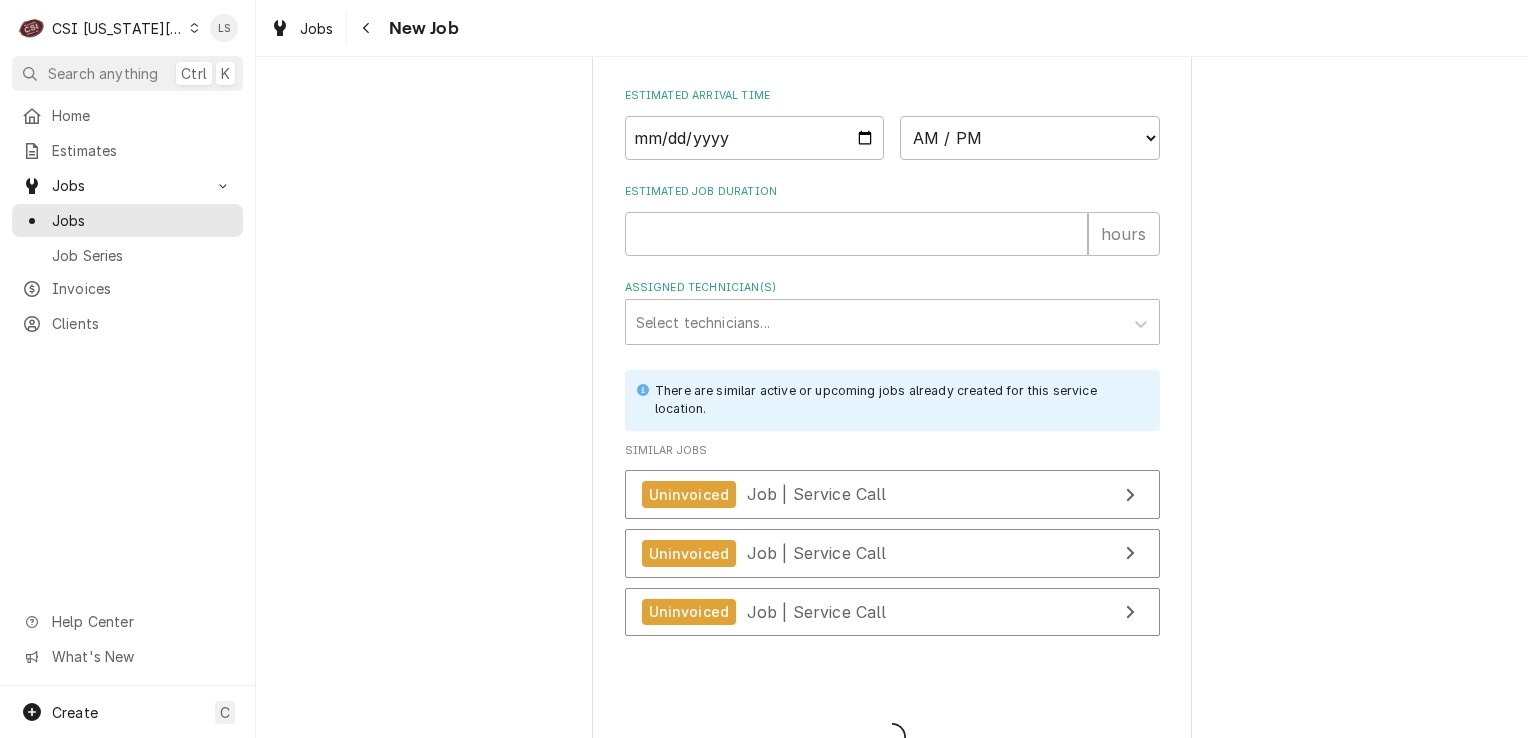 scroll, scrollTop: 2284, scrollLeft: 0, axis: vertical 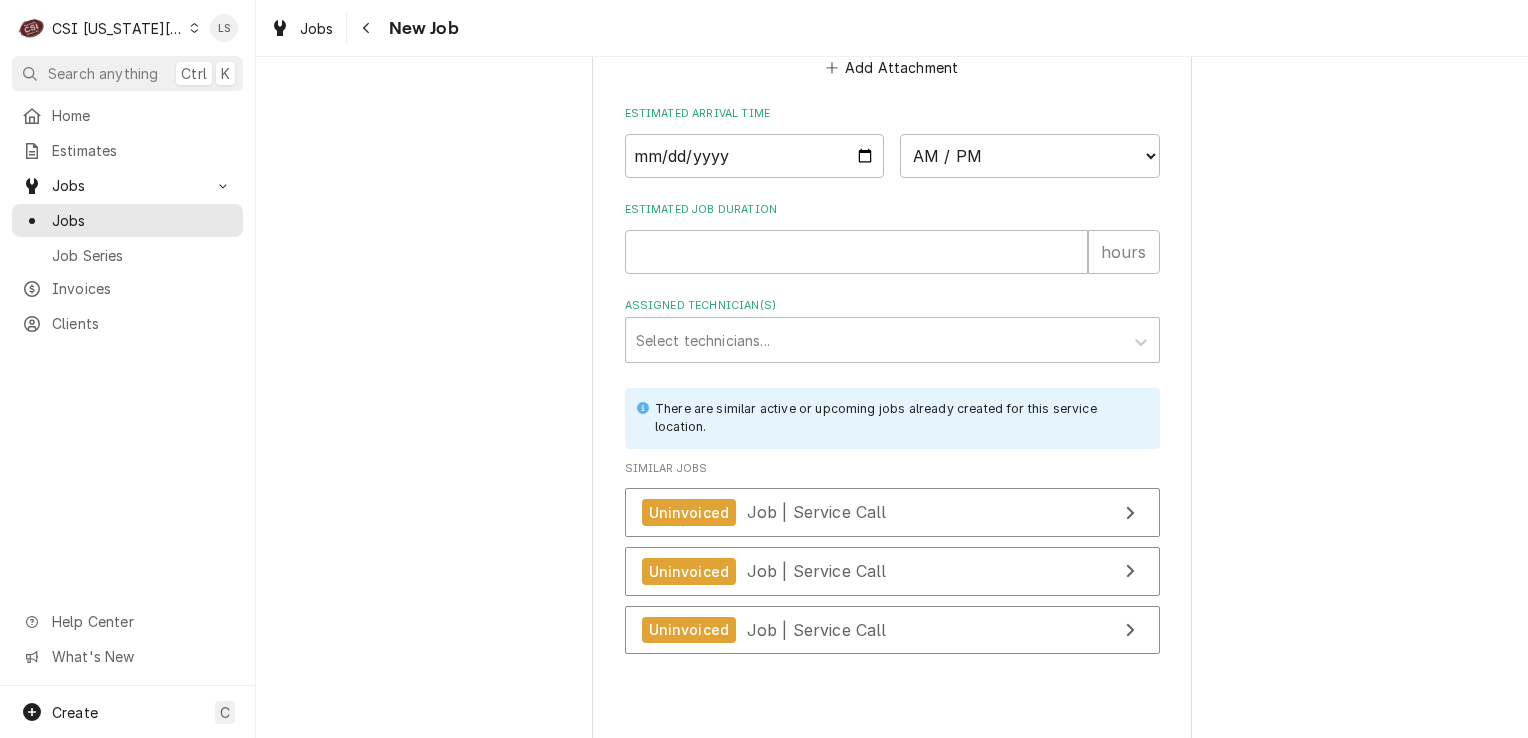 type on "x" 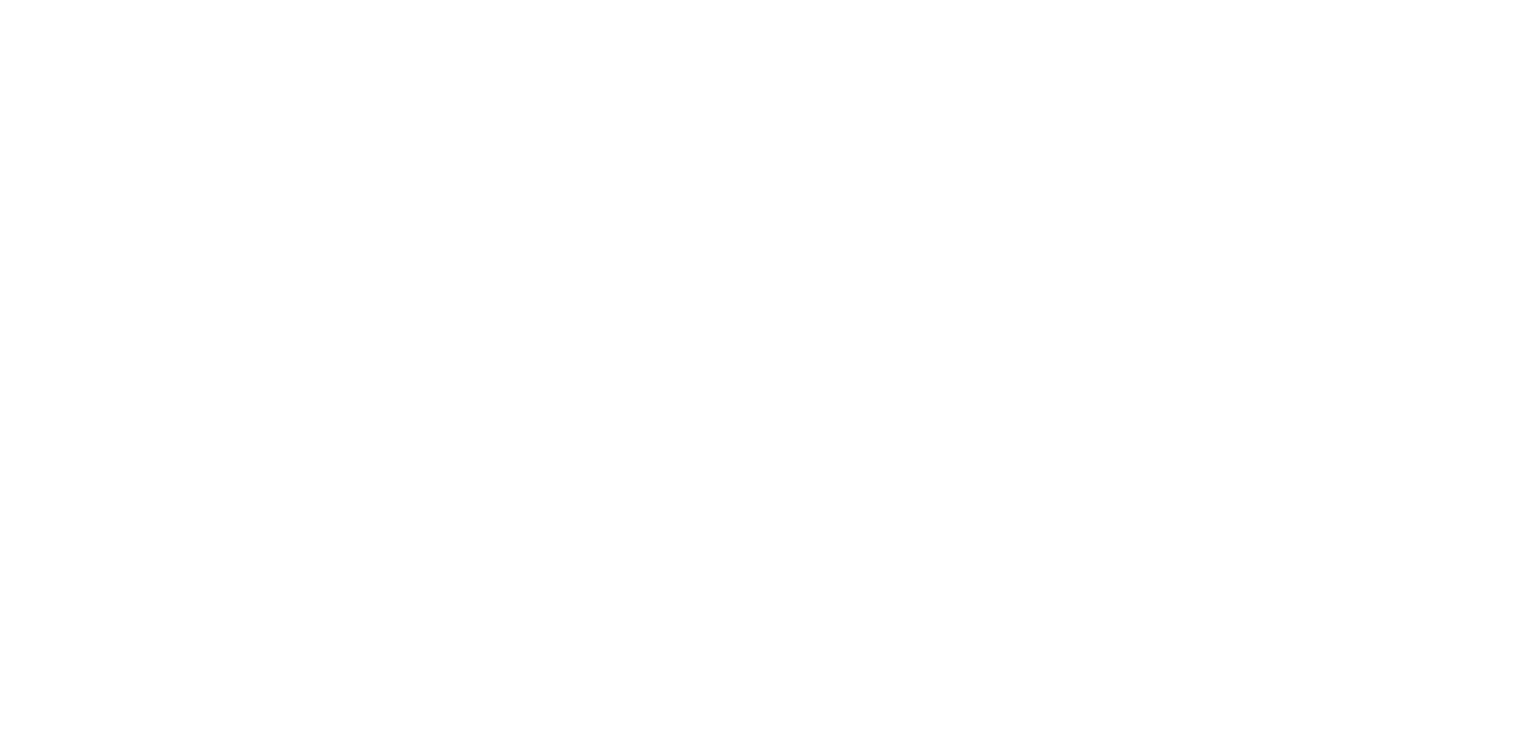scroll, scrollTop: 0, scrollLeft: 0, axis: both 